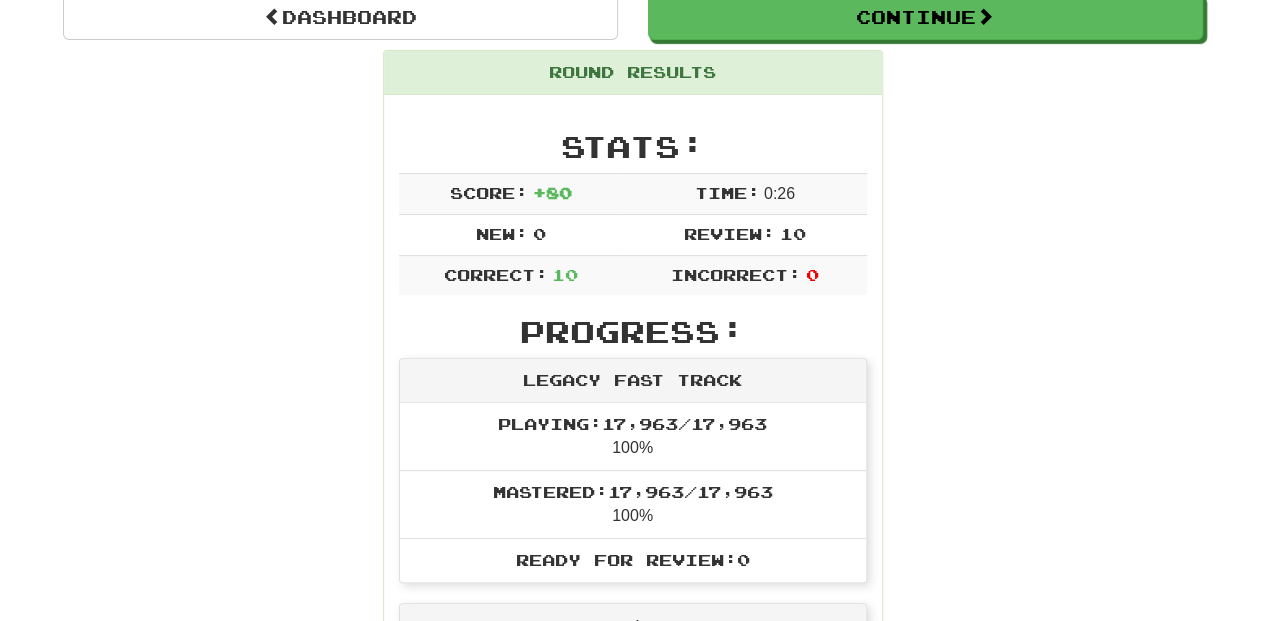 scroll, scrollTop: 171, scrollLeft: 0, axis: vertical 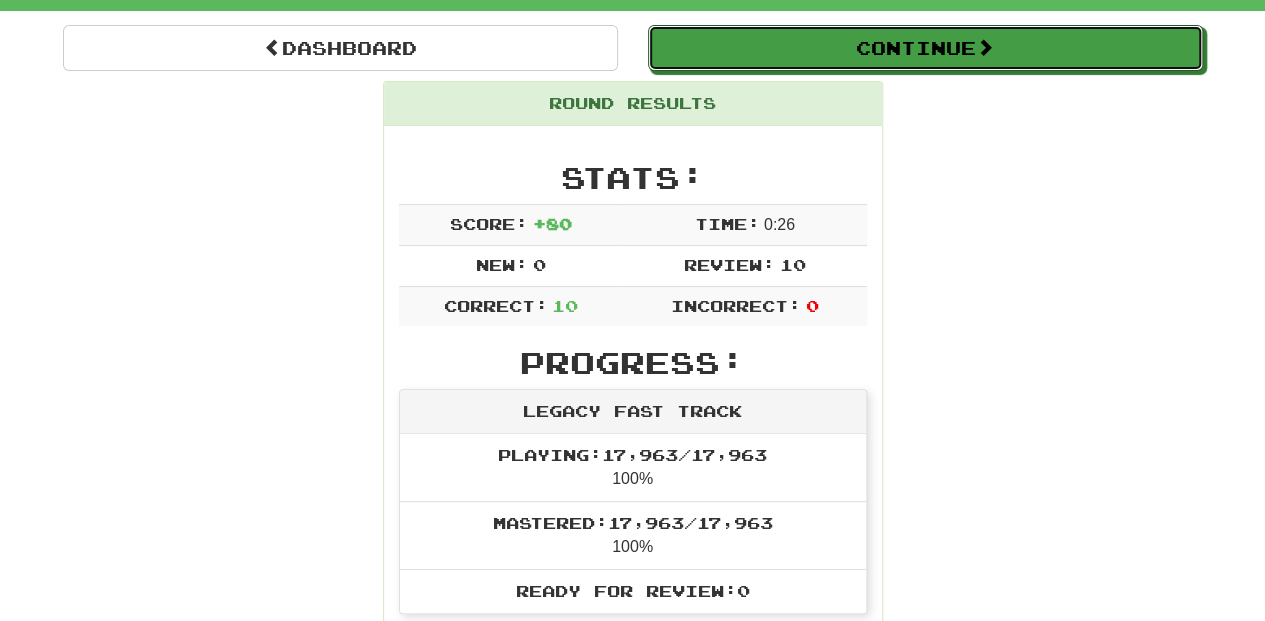 click on "Continue" at bounding box center [925, 48] 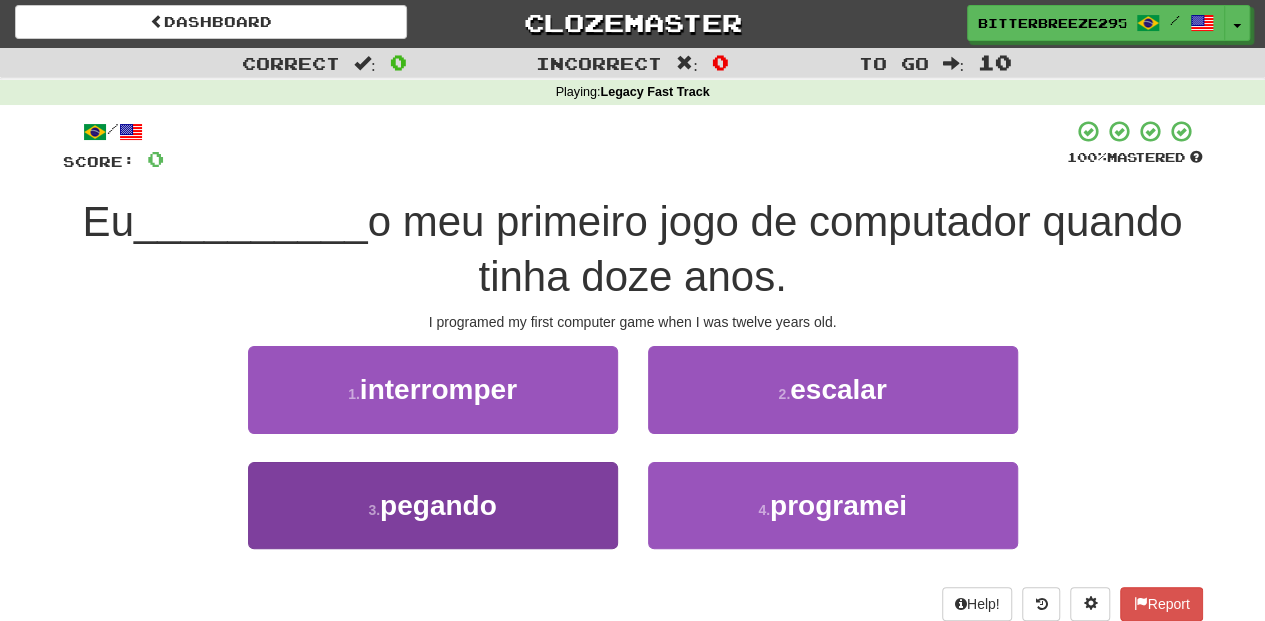 scroll, scrollTop: 0, scrollLeft: 0, axis: both 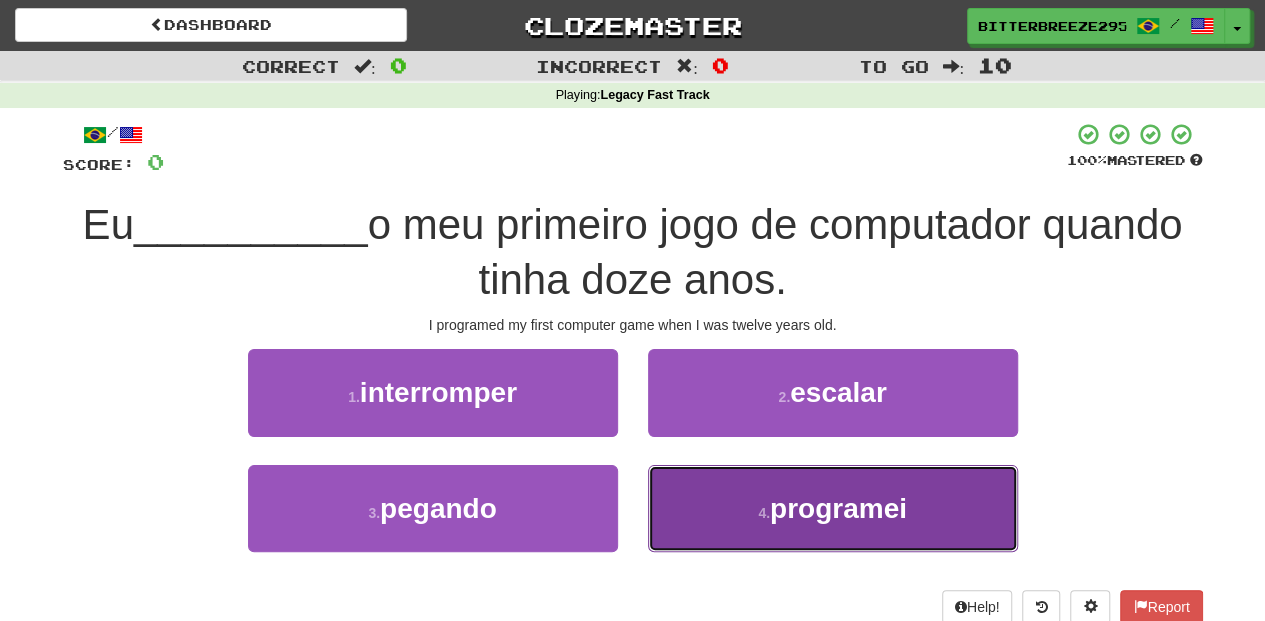 click on "4 .  programei" at bounding box center (833, 508) 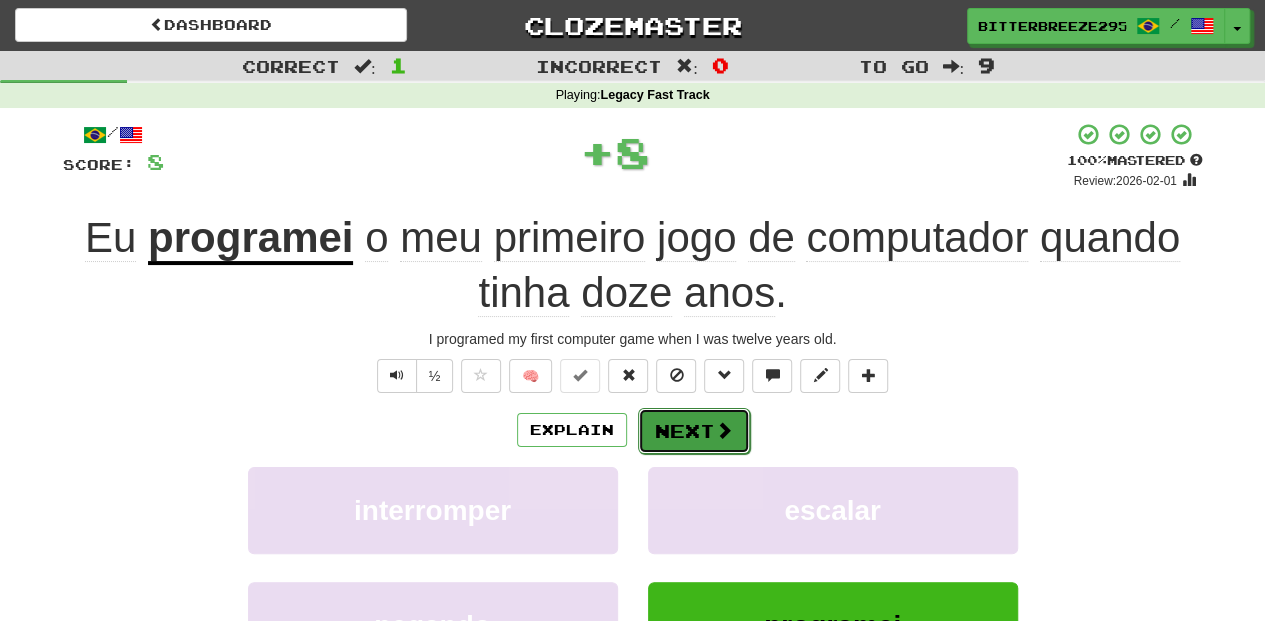 click on "Next" at bounding box center [694, 431] 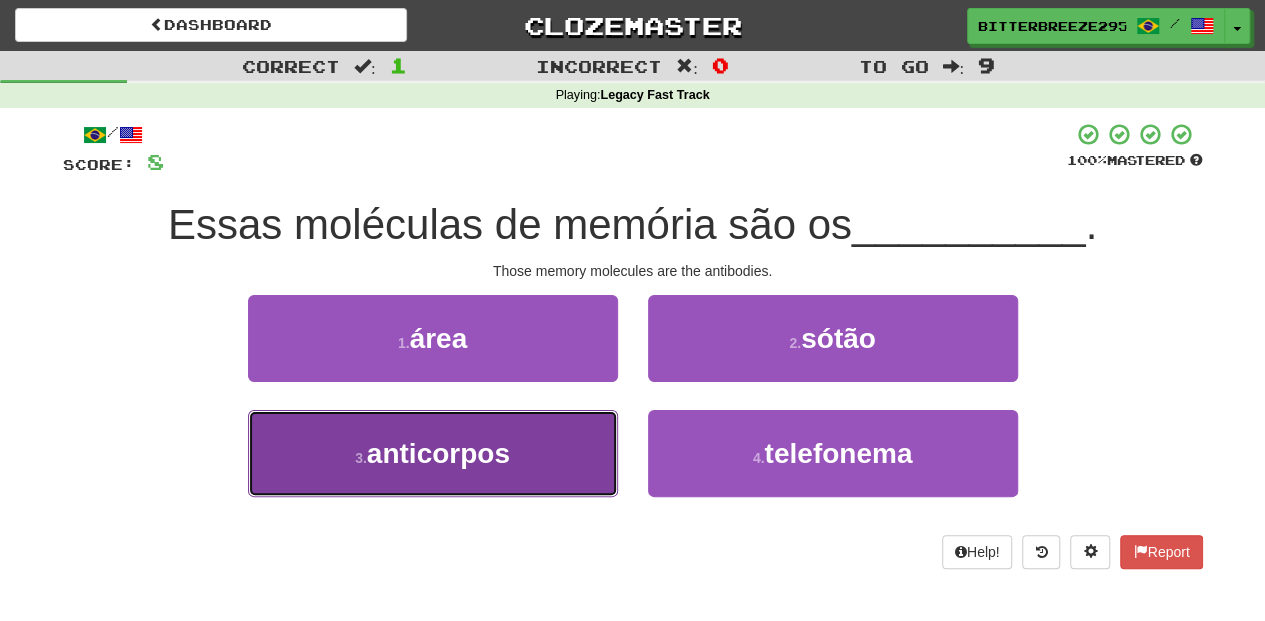 click on "3 .  anticorpos" at bounding box center [433, 453] 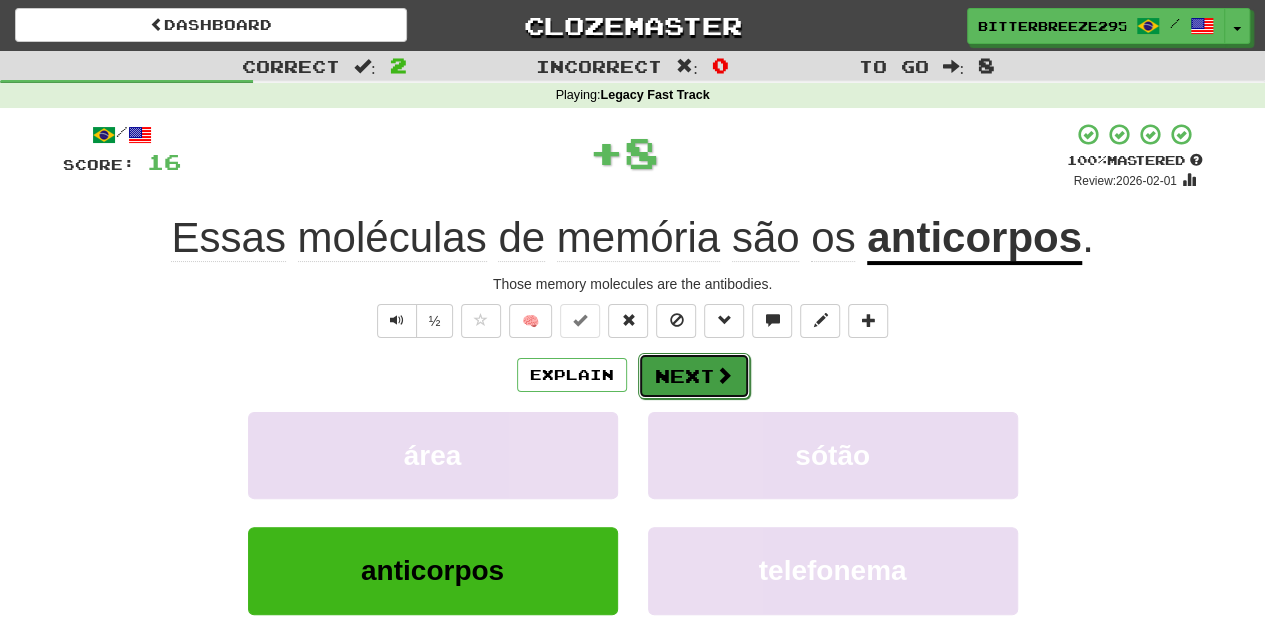 click on "Next" at bounding box center (694, 376) 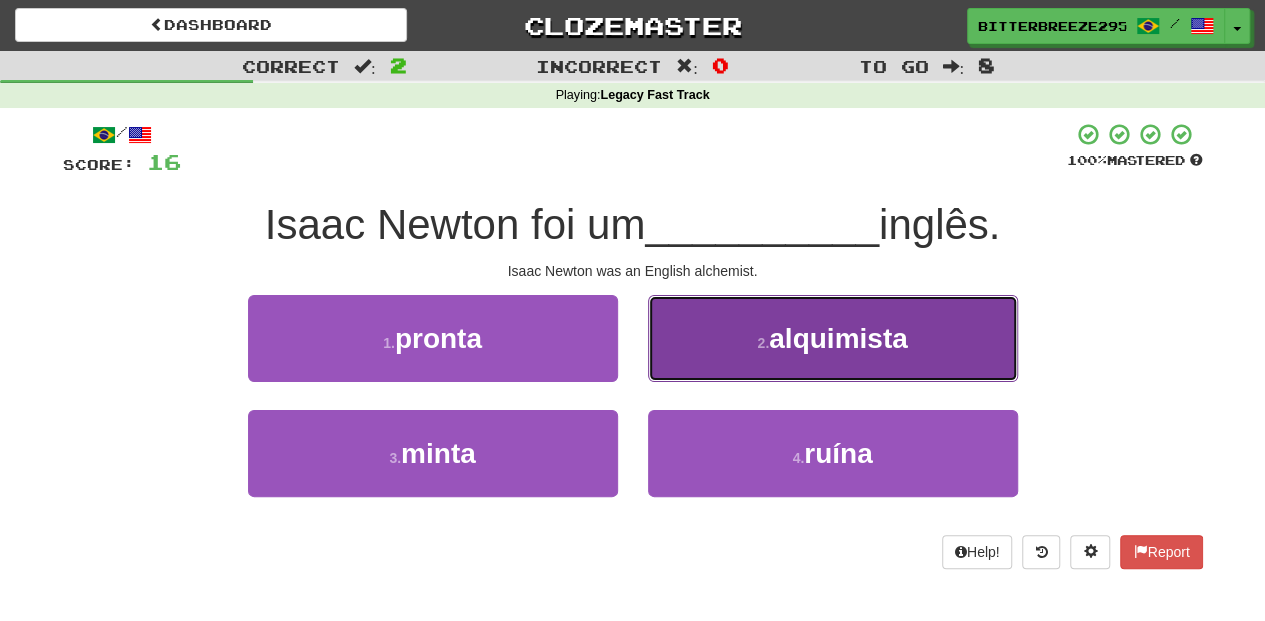 click on "2 .  alquimista" at bounding box center (833, 338) 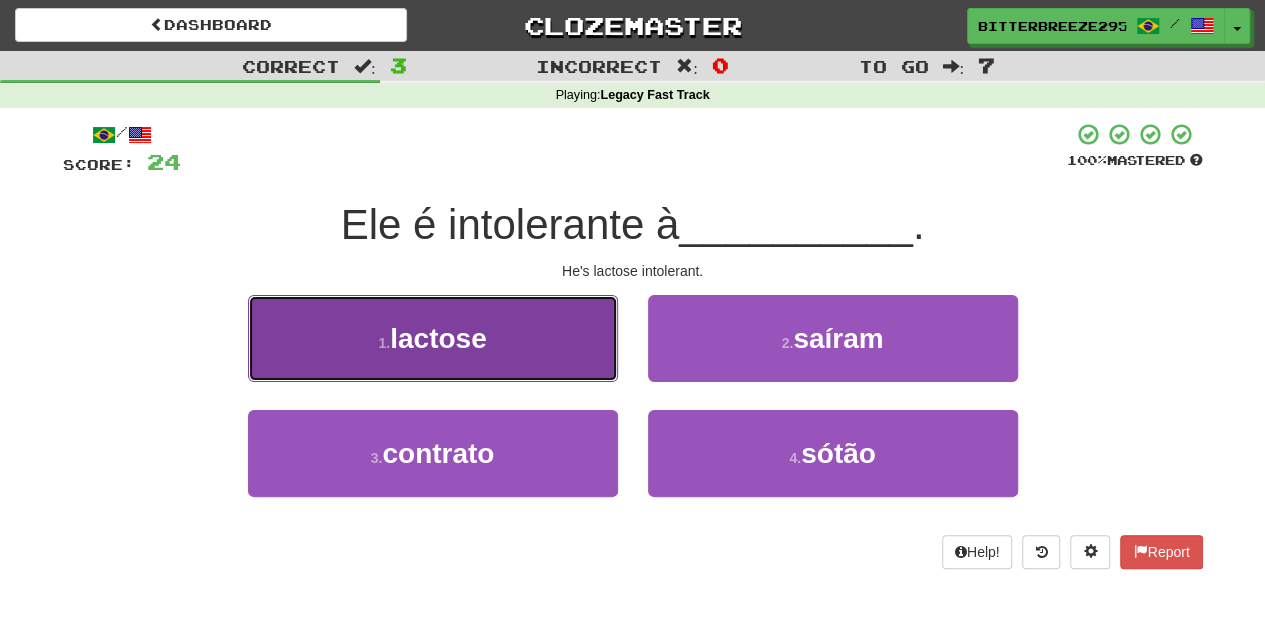 click on "1 .  lactose" at bounding box center [433, 338] 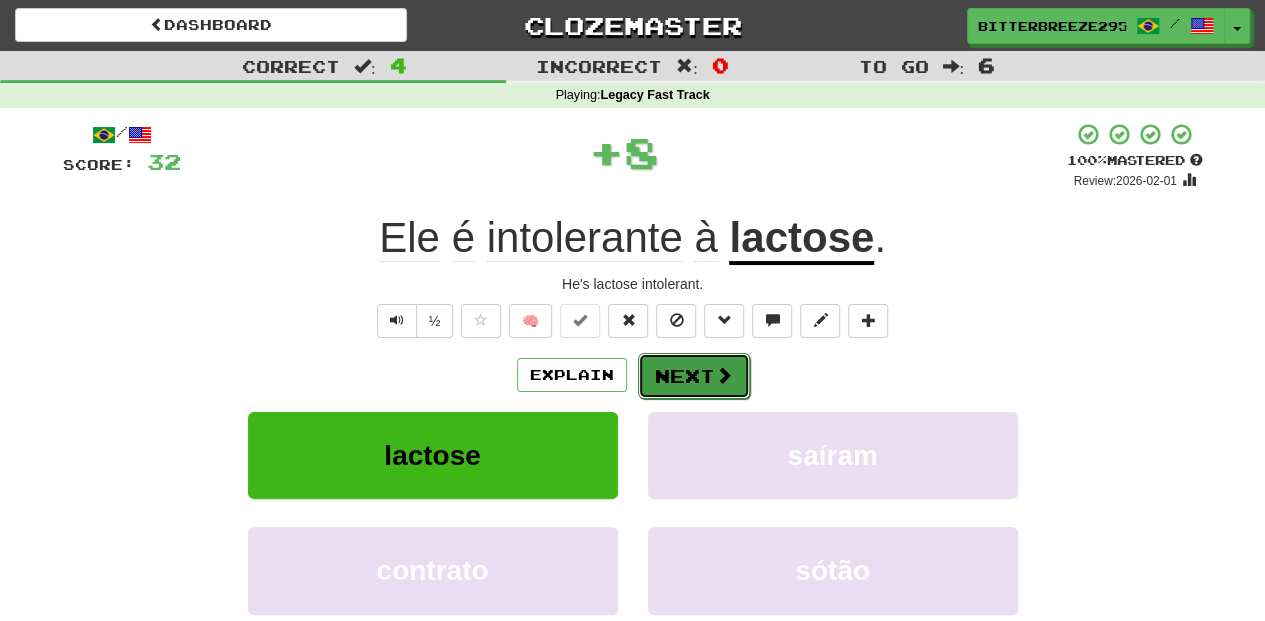 click on "Next" at bounding box center (694, 376) 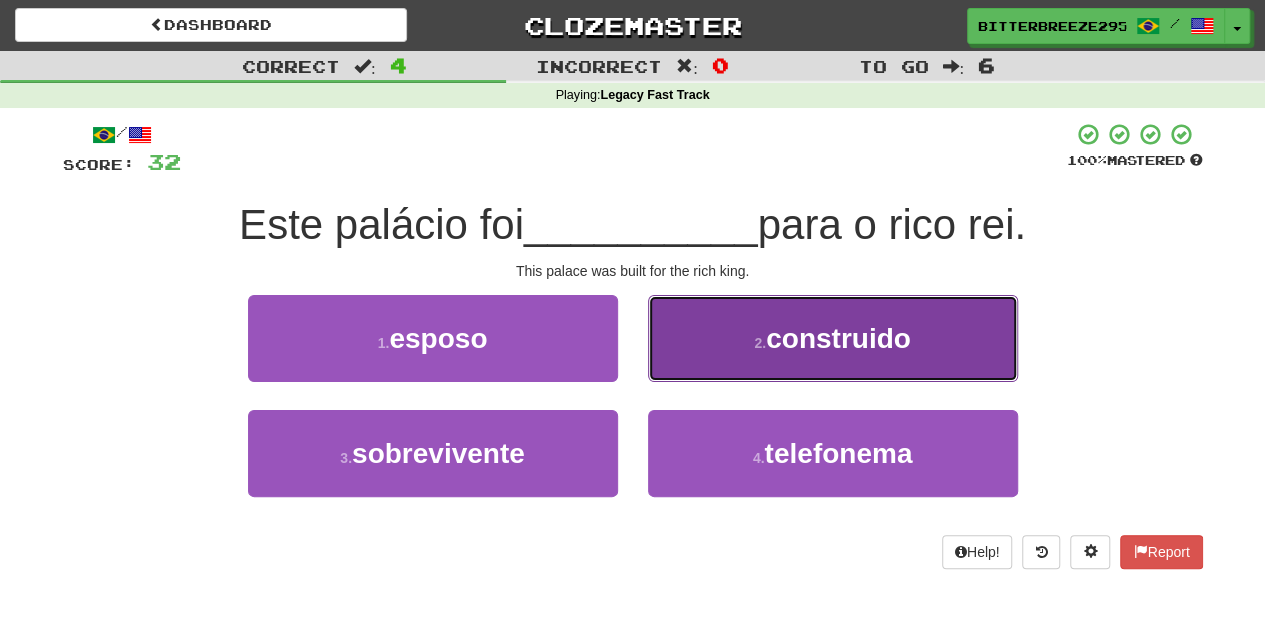 click on "2 .  construido" at bounding box center [833, 338] 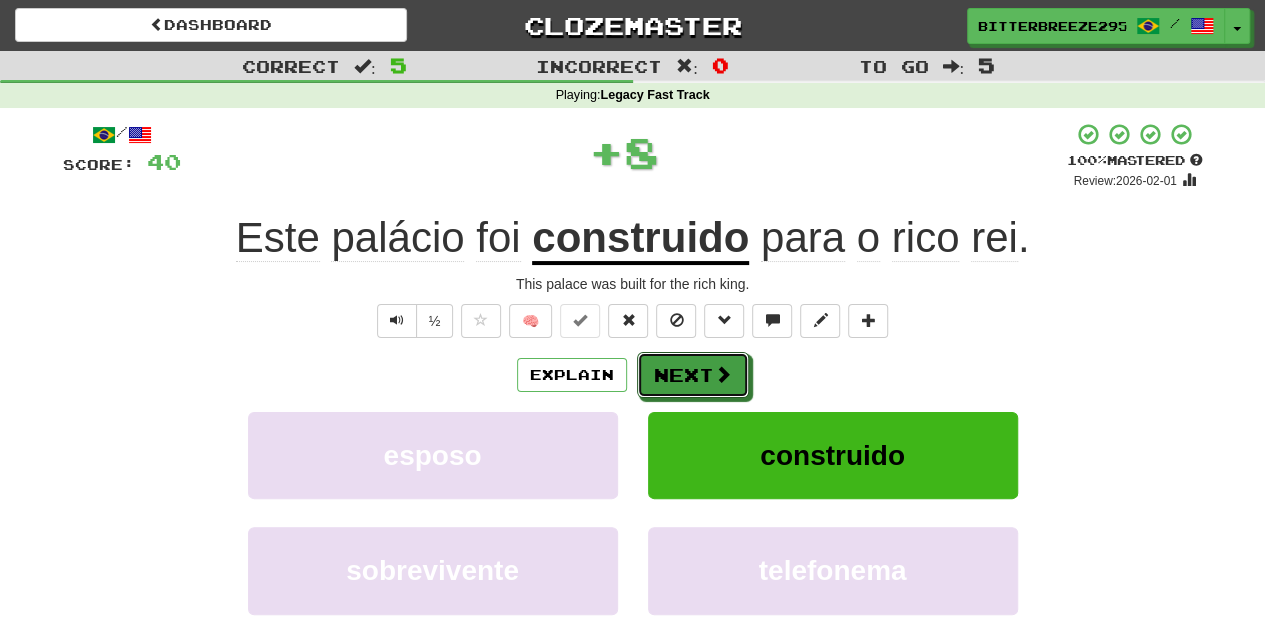 click on "Next" at bounding box center [693, 375] 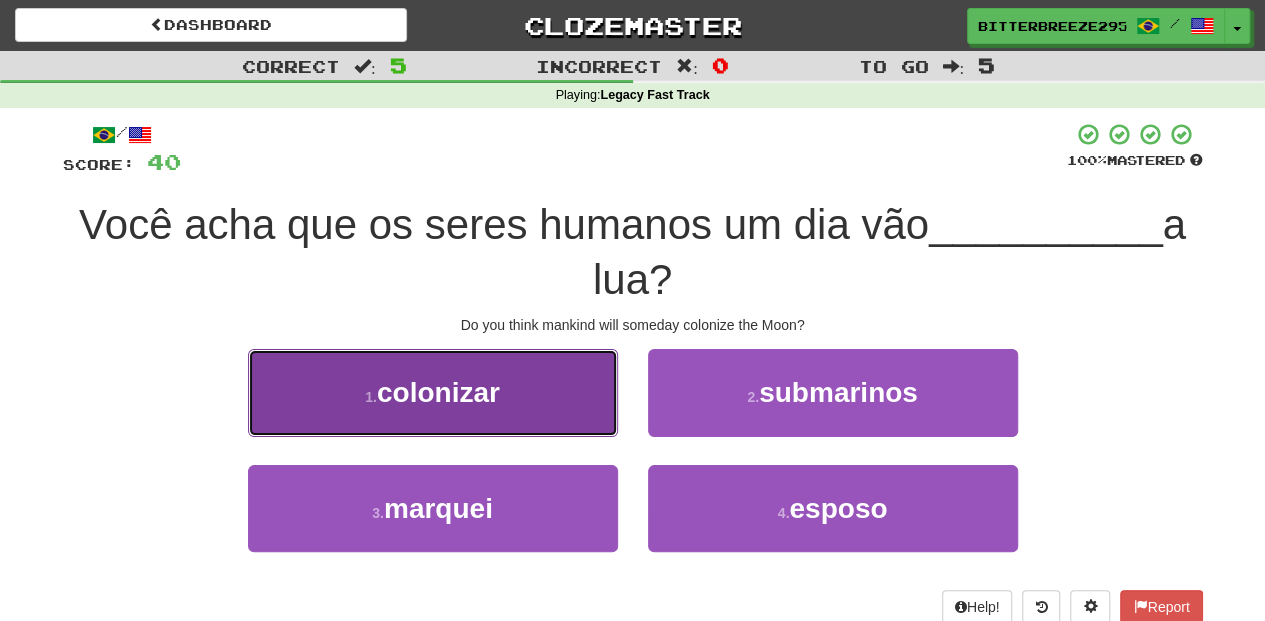 click on "1 .  colonizar" at bounding box center (433, 392) 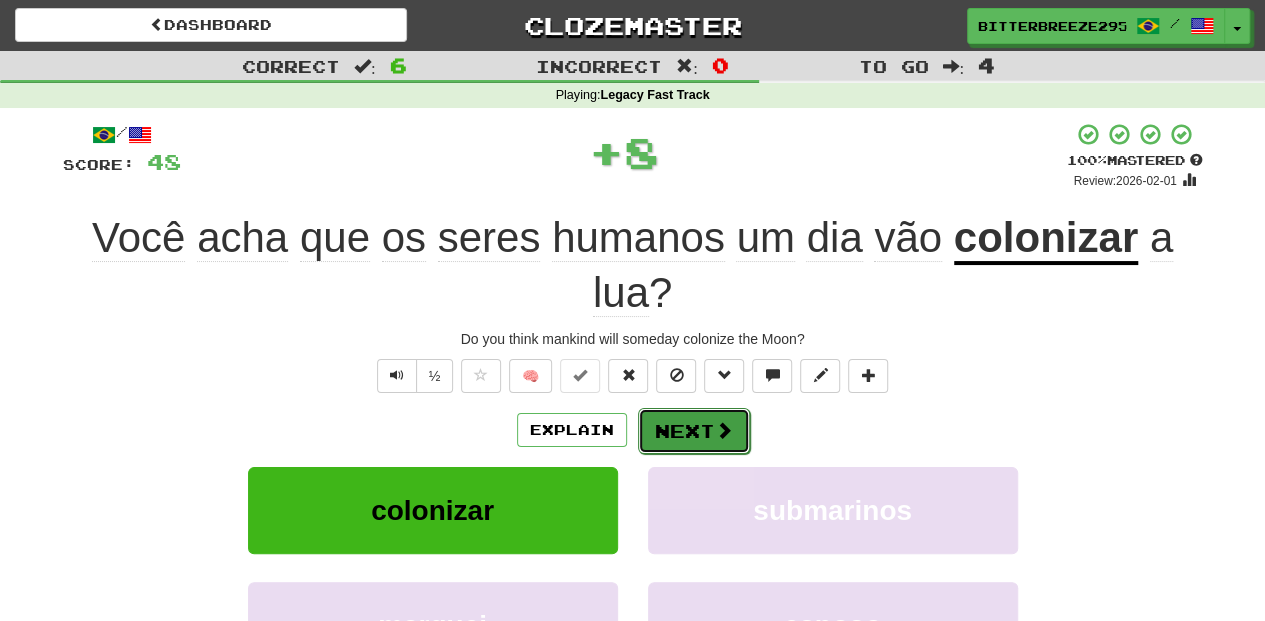 click on "Next" at bounding box center [694, 431] 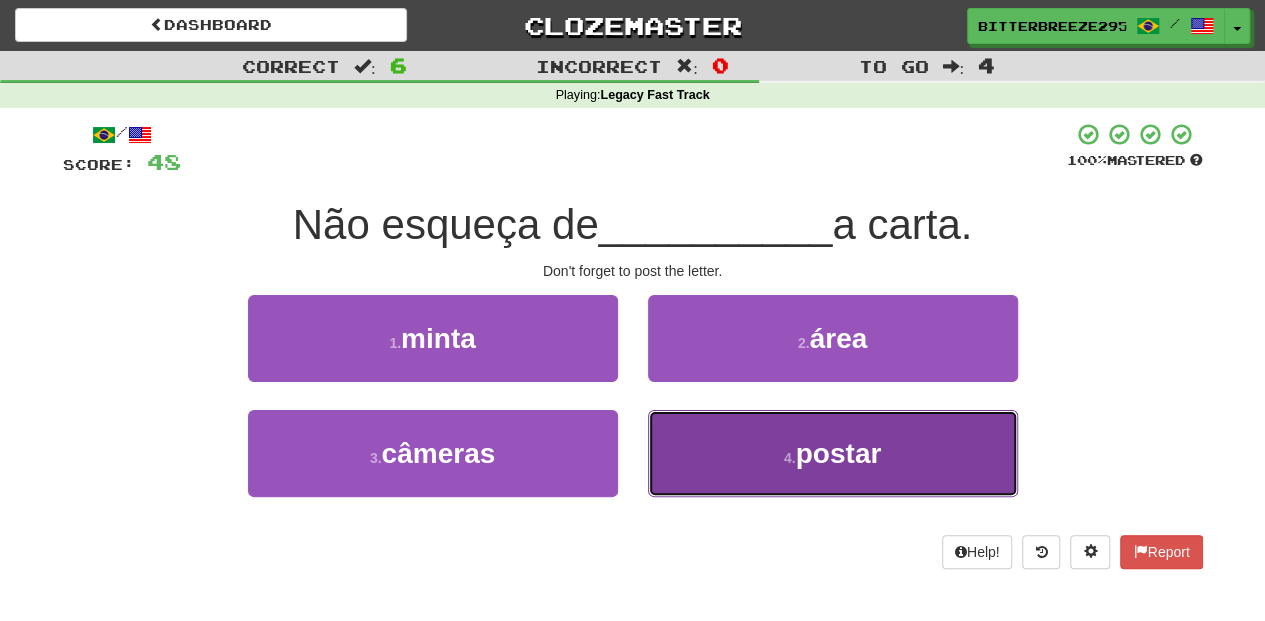 click on "4 .  postar" at bounding box center [833, 453] 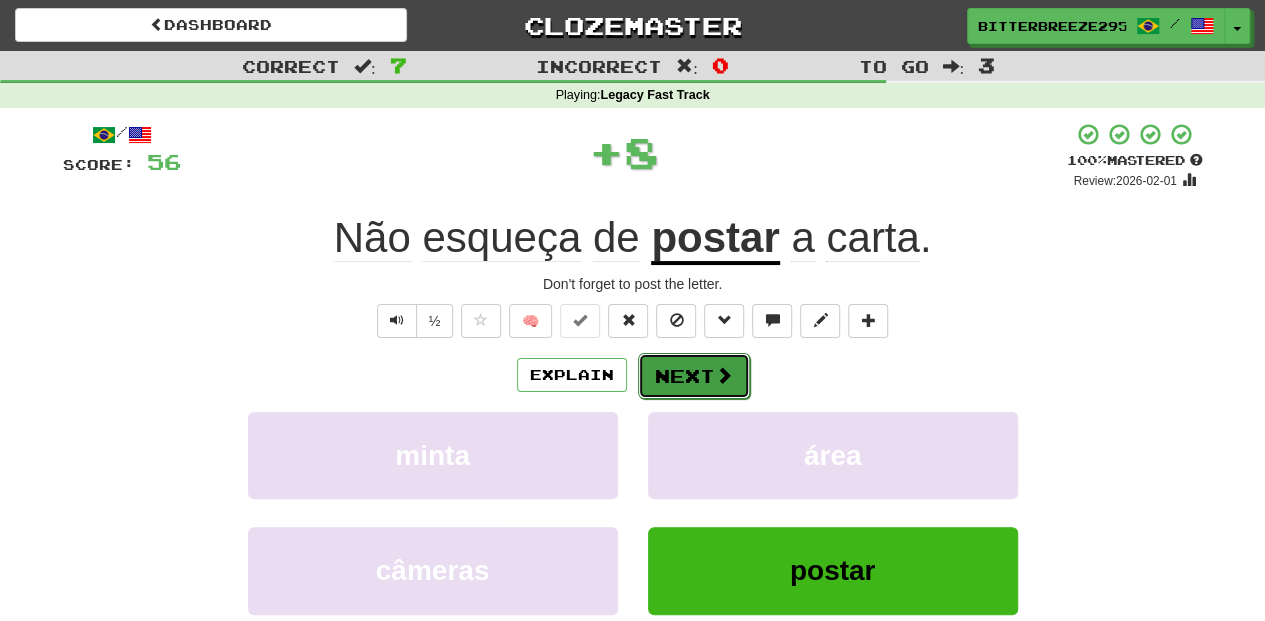 click on "Next" at bounding box center [694, 376] 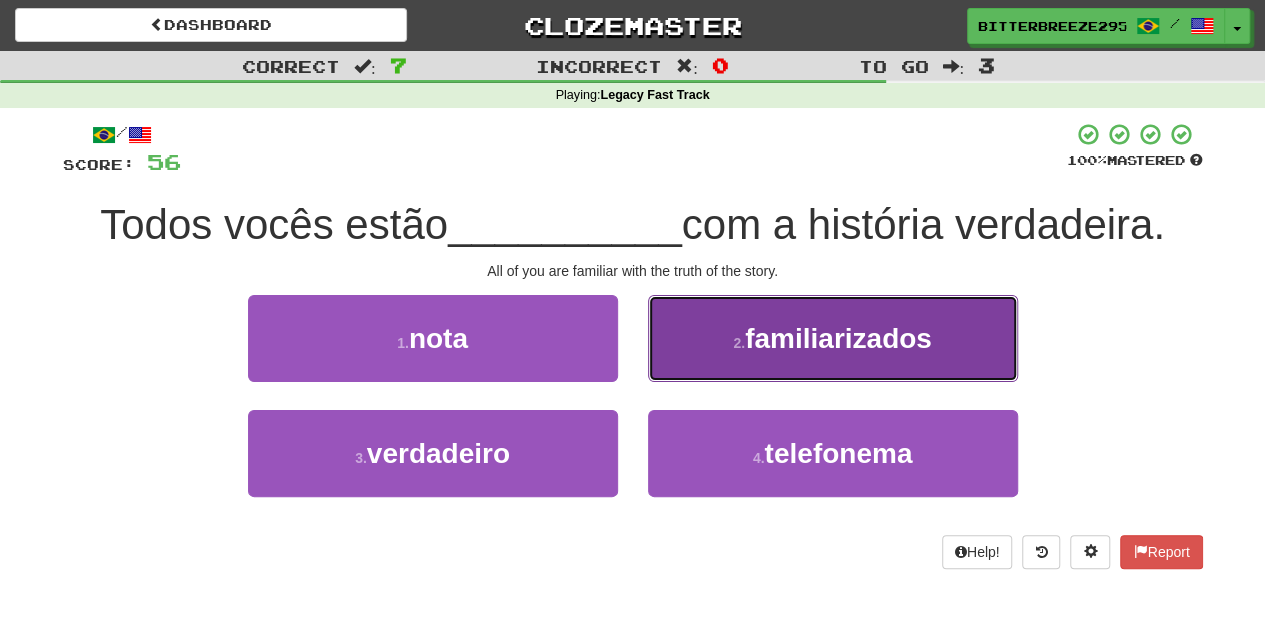 click on "2 .  familiarizados" at bounding box center (833, 338) 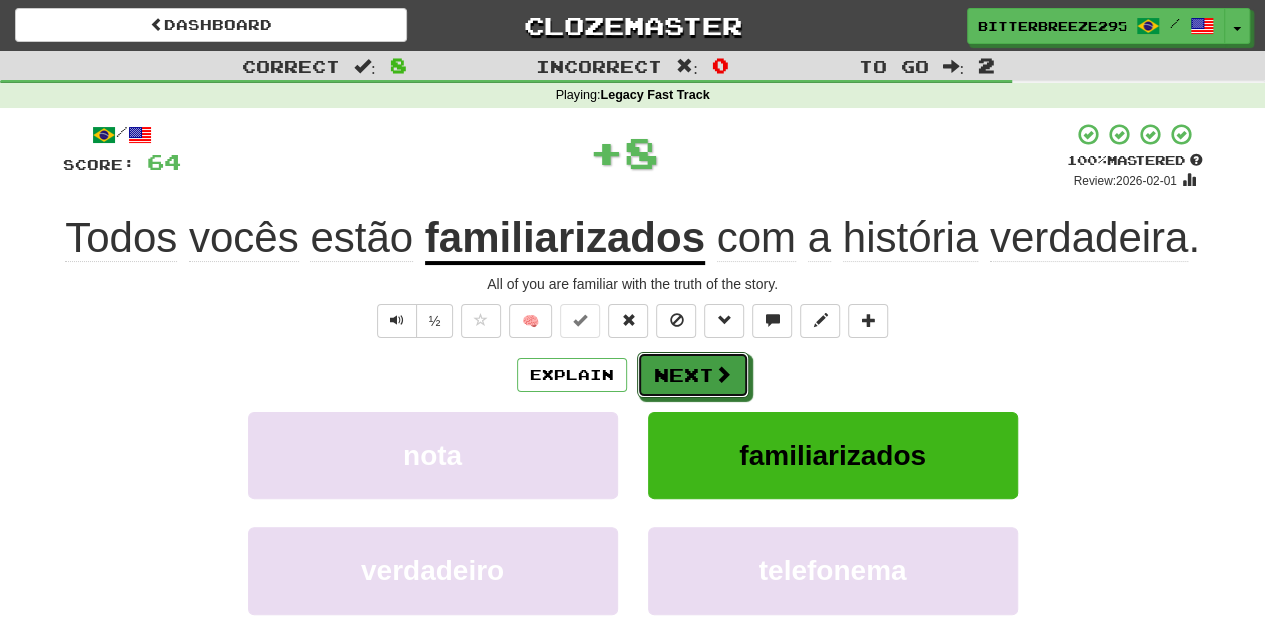 click on "Next" at bounding box center (693, 375) 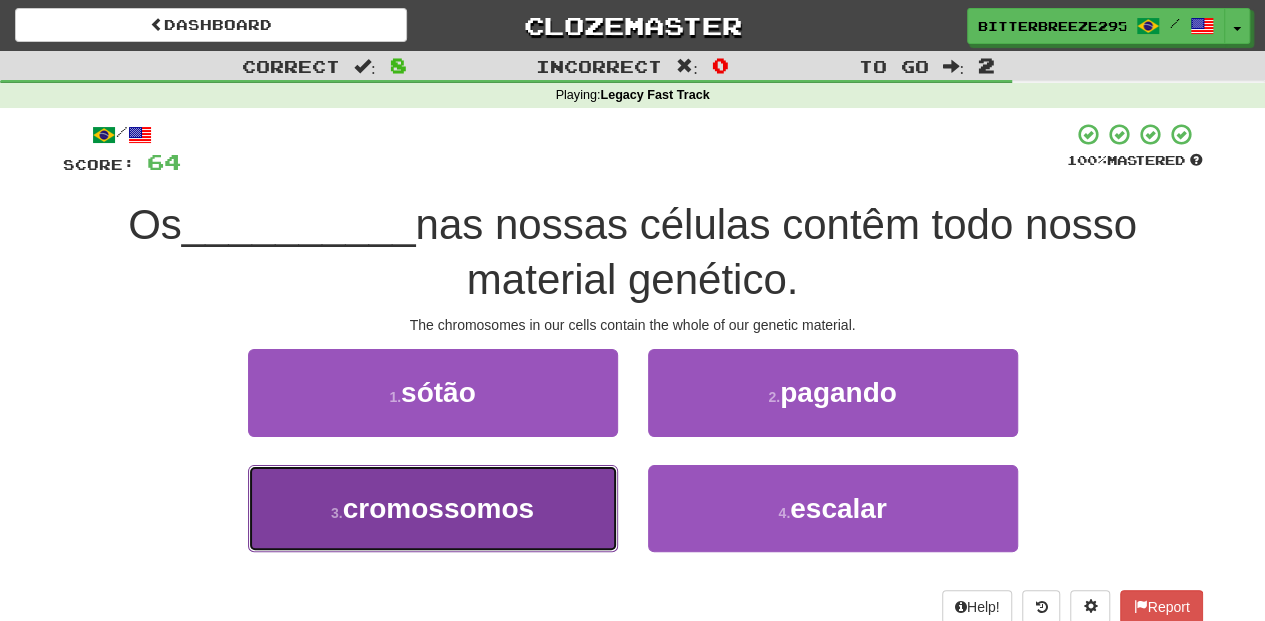 click on "3 .  cromossomos" at bounding box center (433, 508) 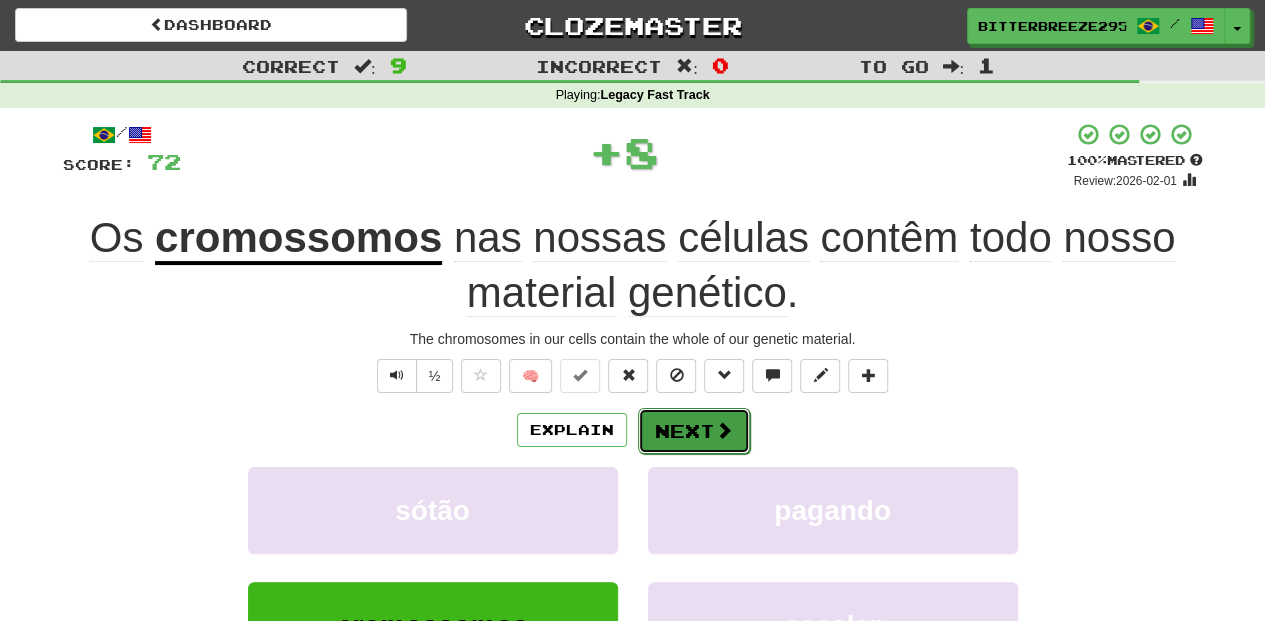click on "Next" at bounding box center [694, 431] 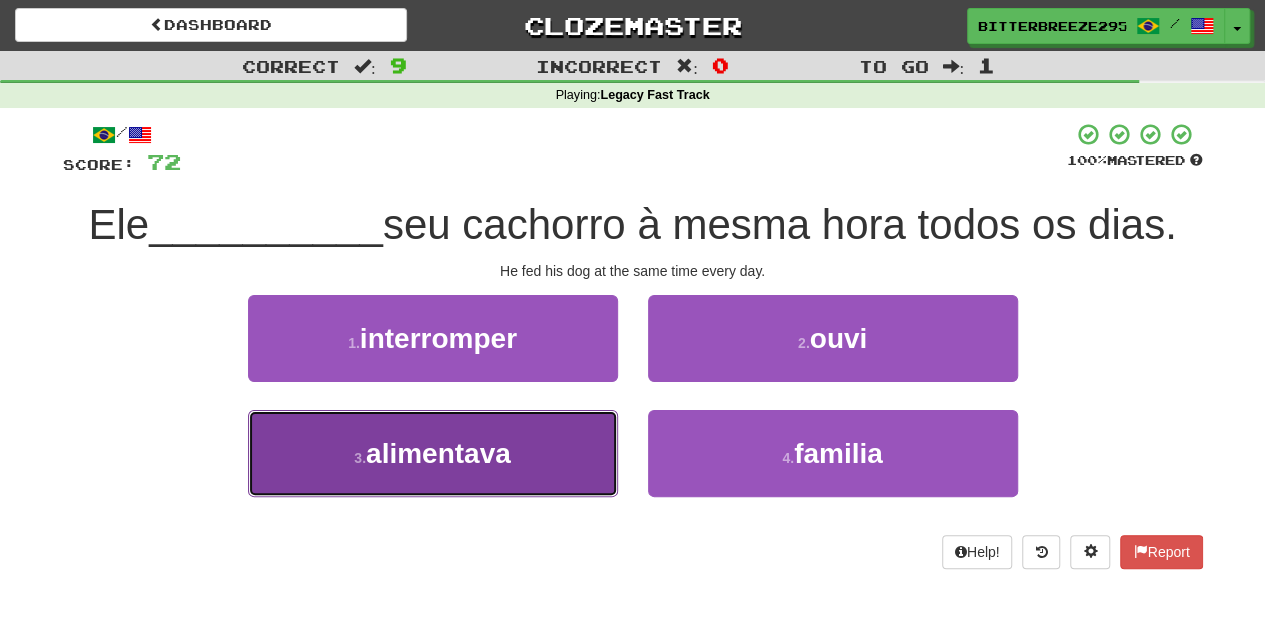 click on "3 .  alimentava" at bounding box center [433, 453] 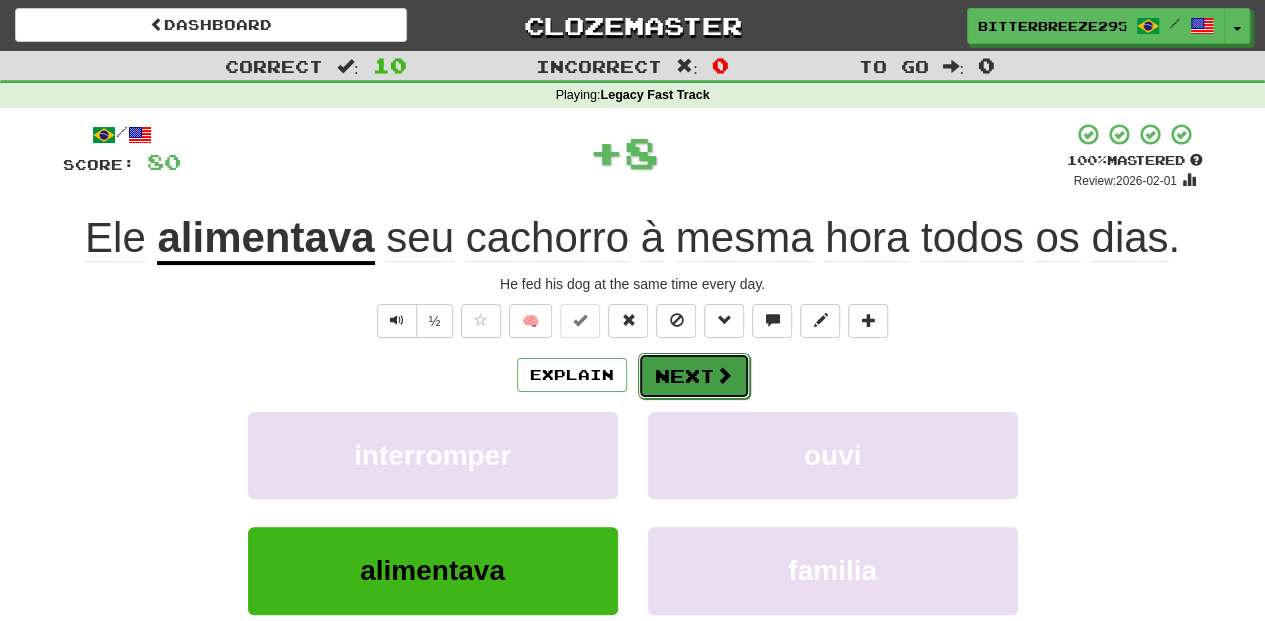 click on "Next" at bounding box center (694, 376) 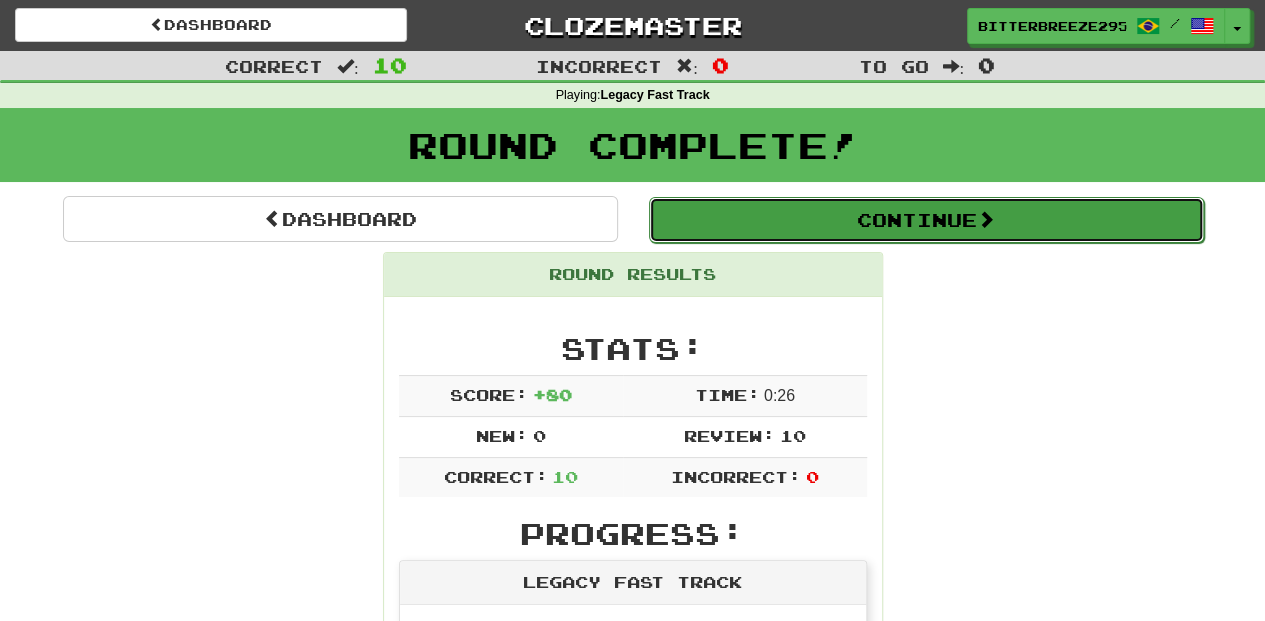 click on "Continue" at bounding box center [926, 220] 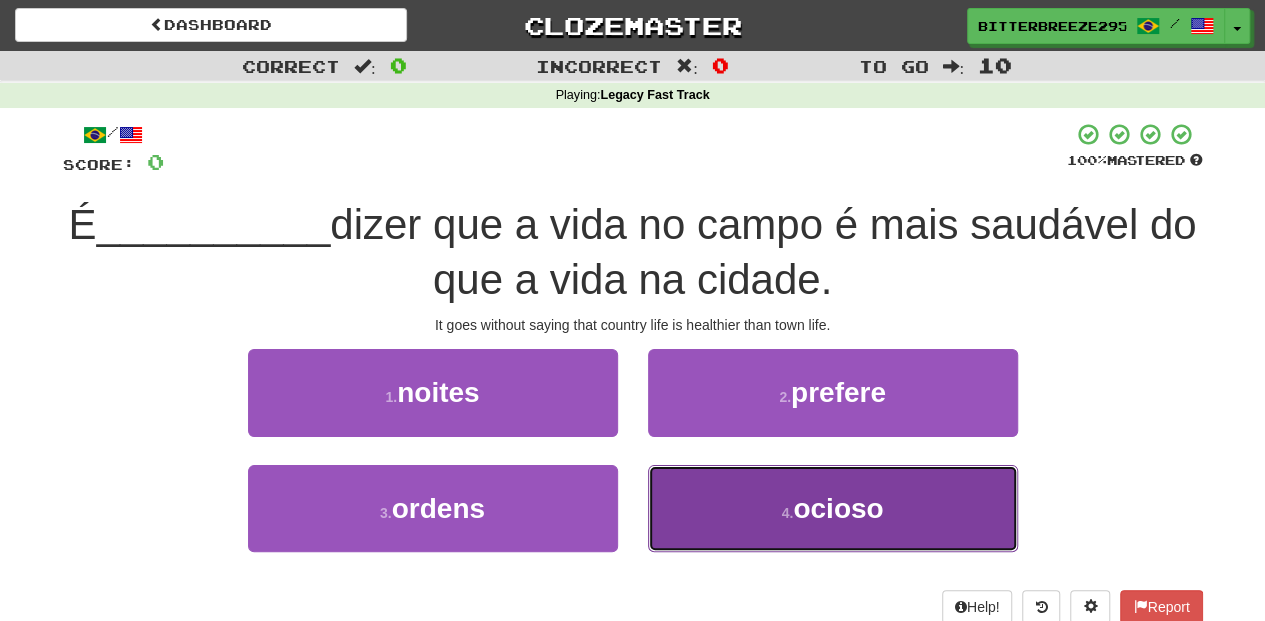 click on "4 .  ocioso" at bounding box center (833, 508) 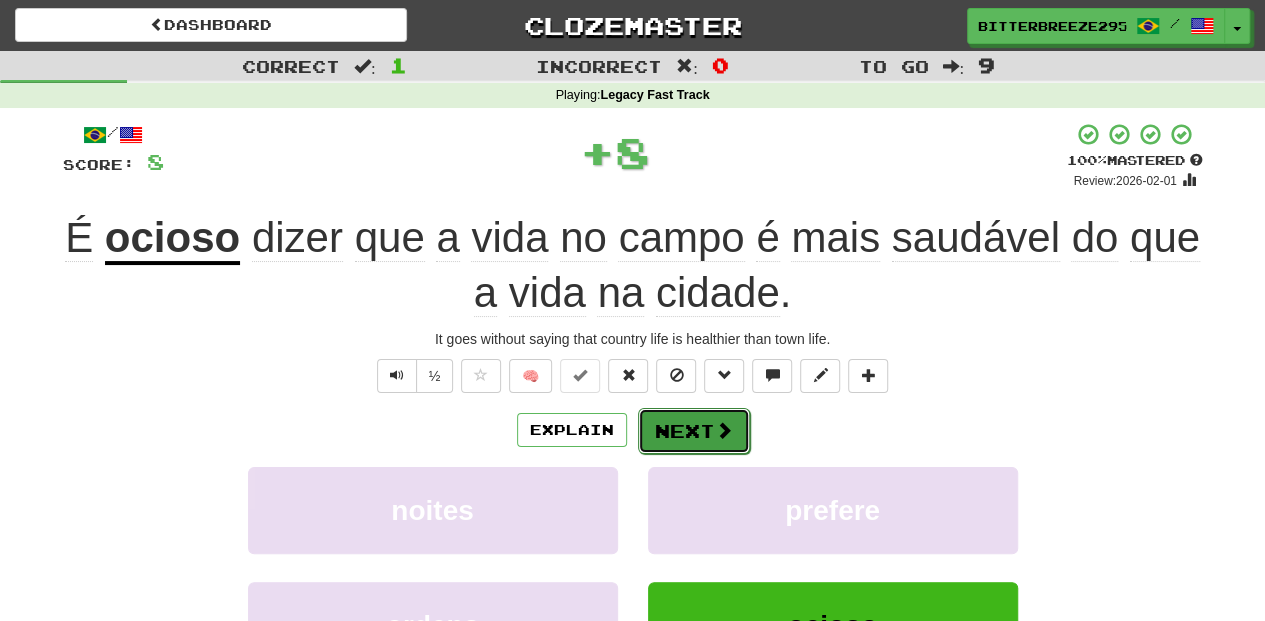 click on "Next" at bounding box center (694, 431) 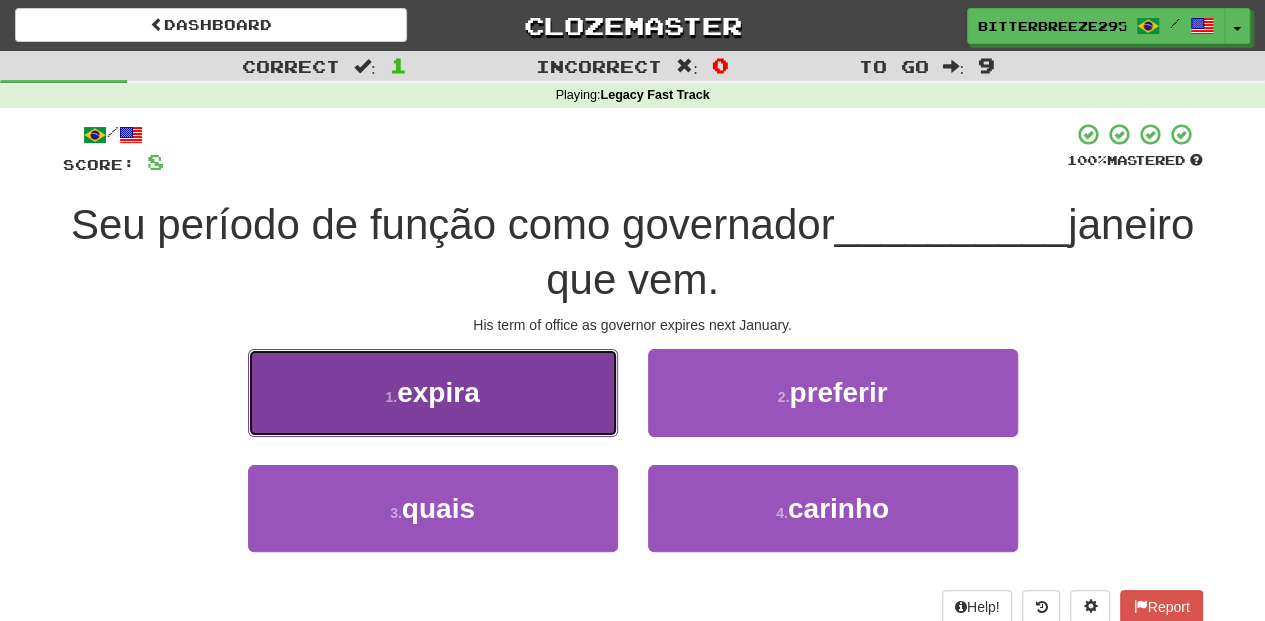click on "1 .  expira" at bounding box center [433, 392] 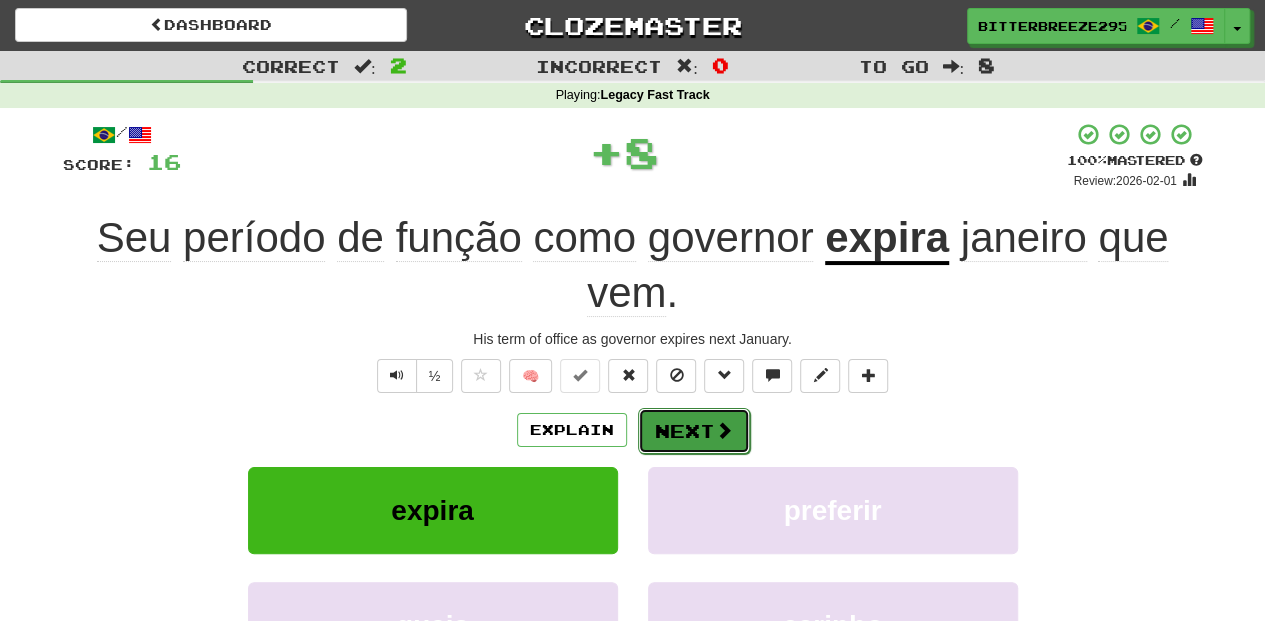 click on "Next" at bounding box center [694, 431] 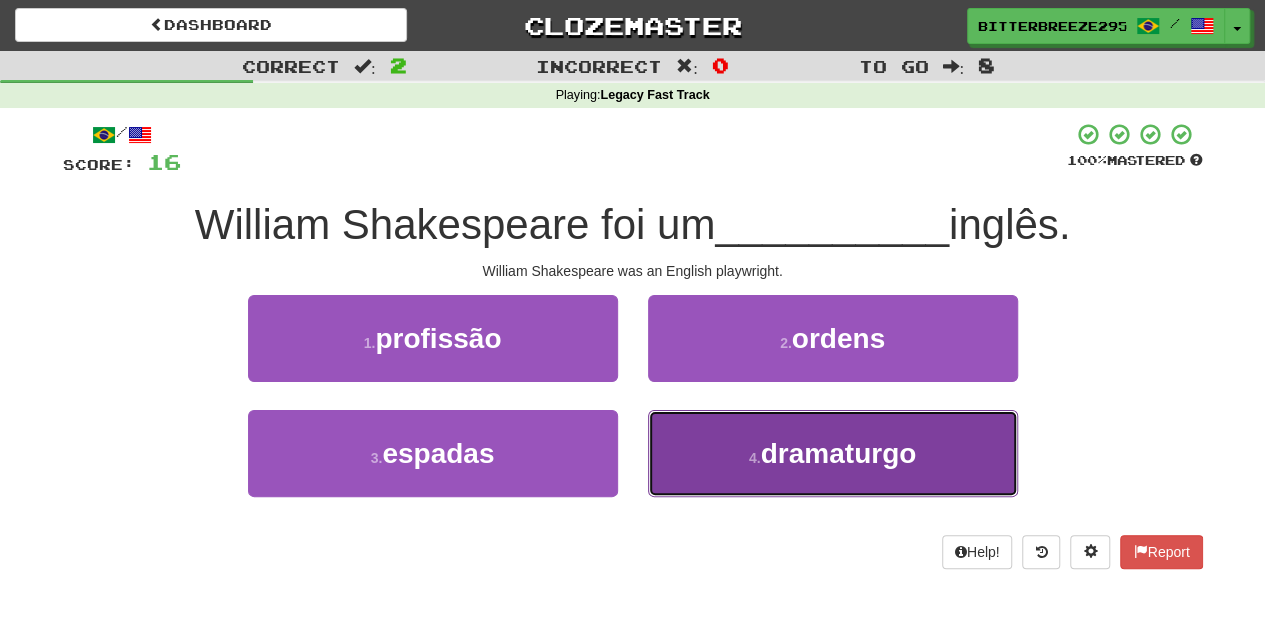 click on "4 .  dramaturgo" at bounding box center (833, 453) 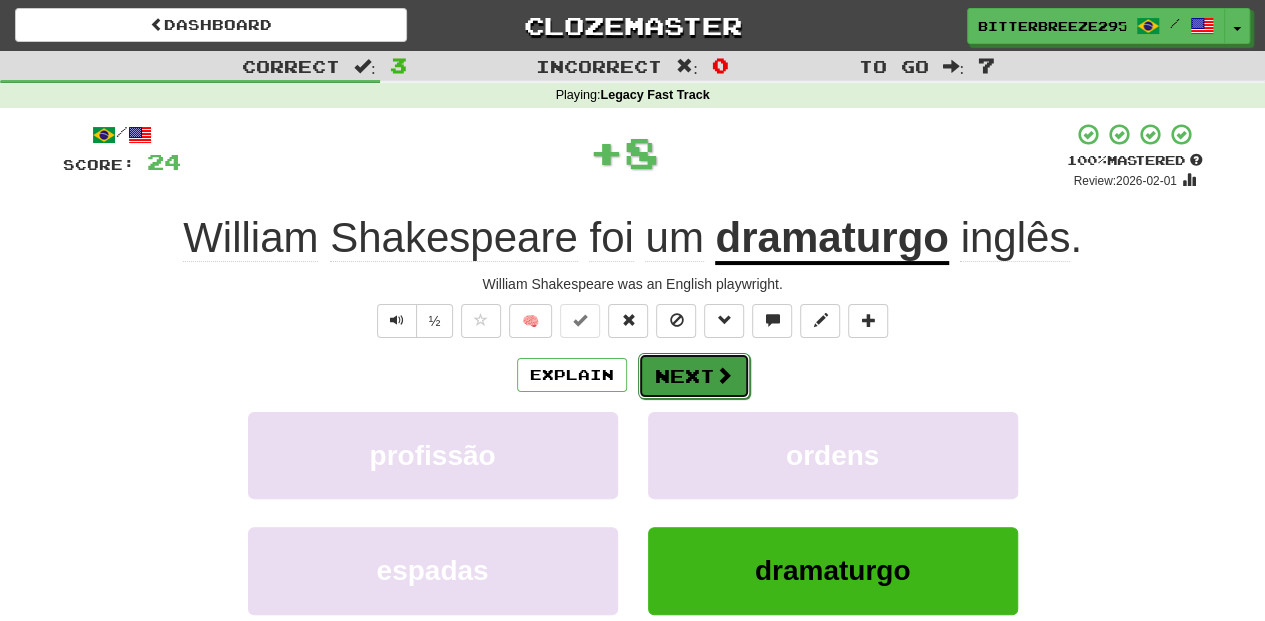 click on "Next" at bounding box center (694, 376) 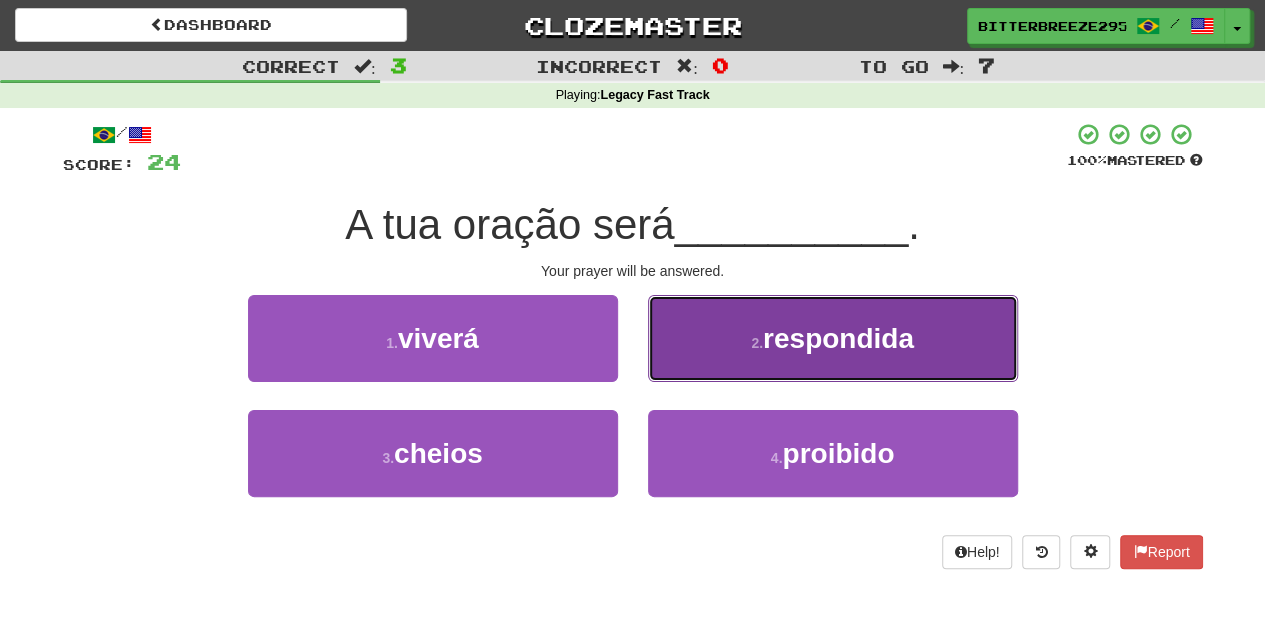 click on "2 .  respondida" at bounding box center [833, 338] 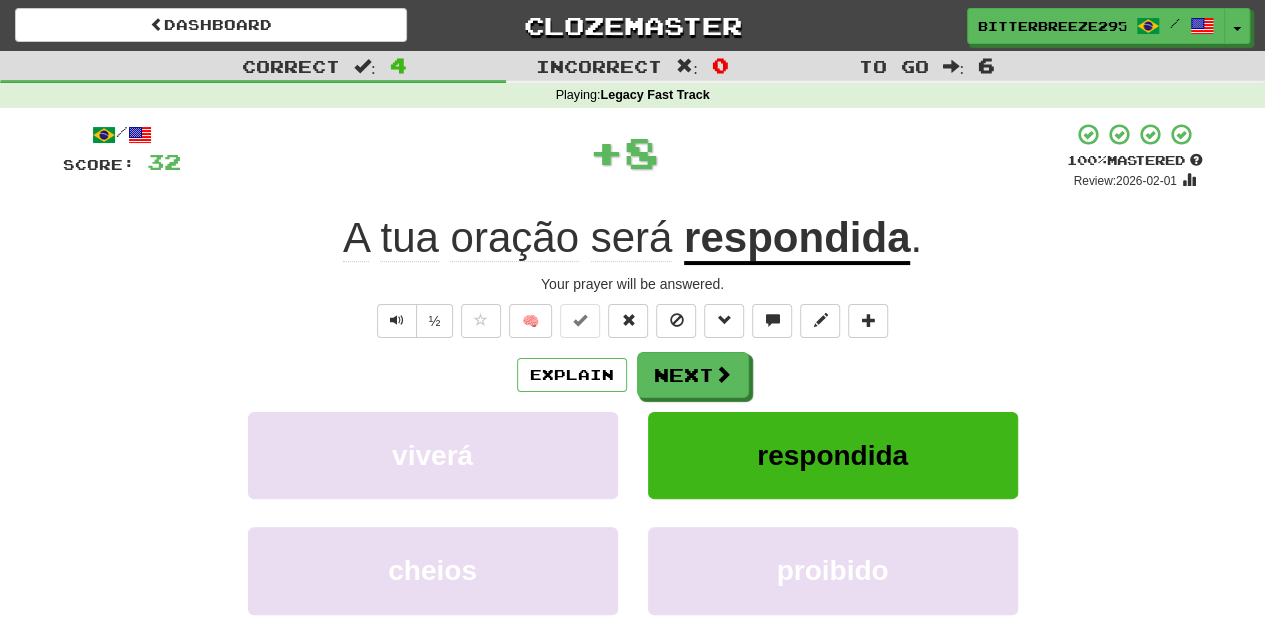 click on "Next" at bounding box center (693, 375) 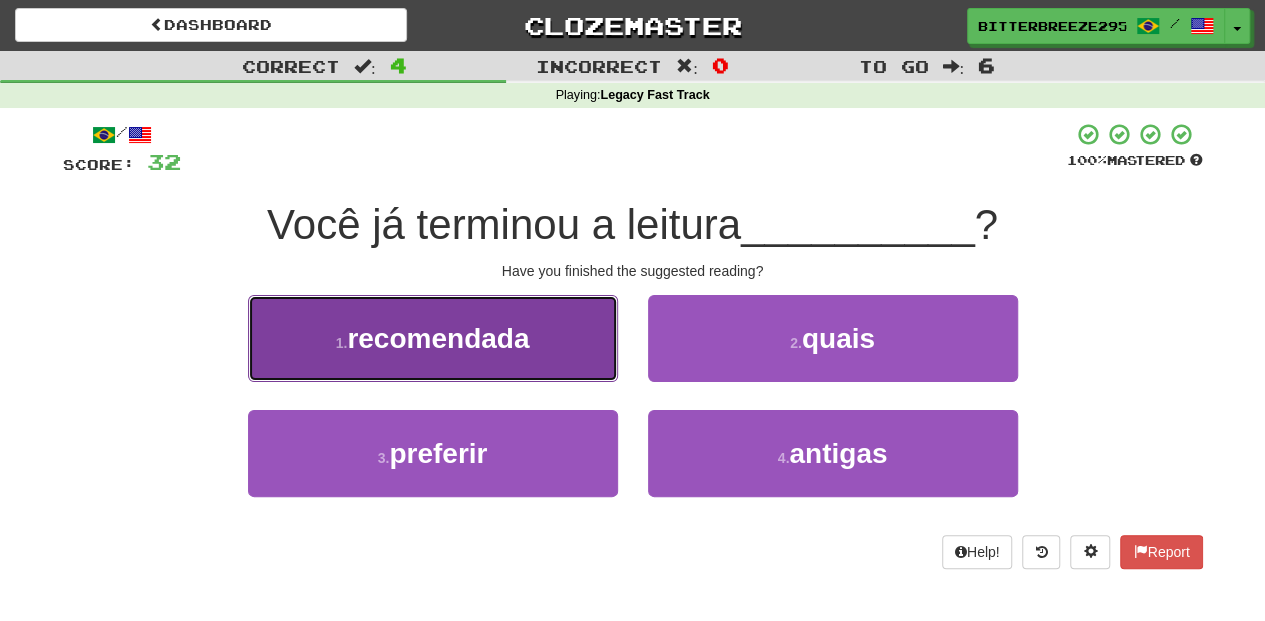 click on "1 .  recomendada" at bounding box center [433, 338] 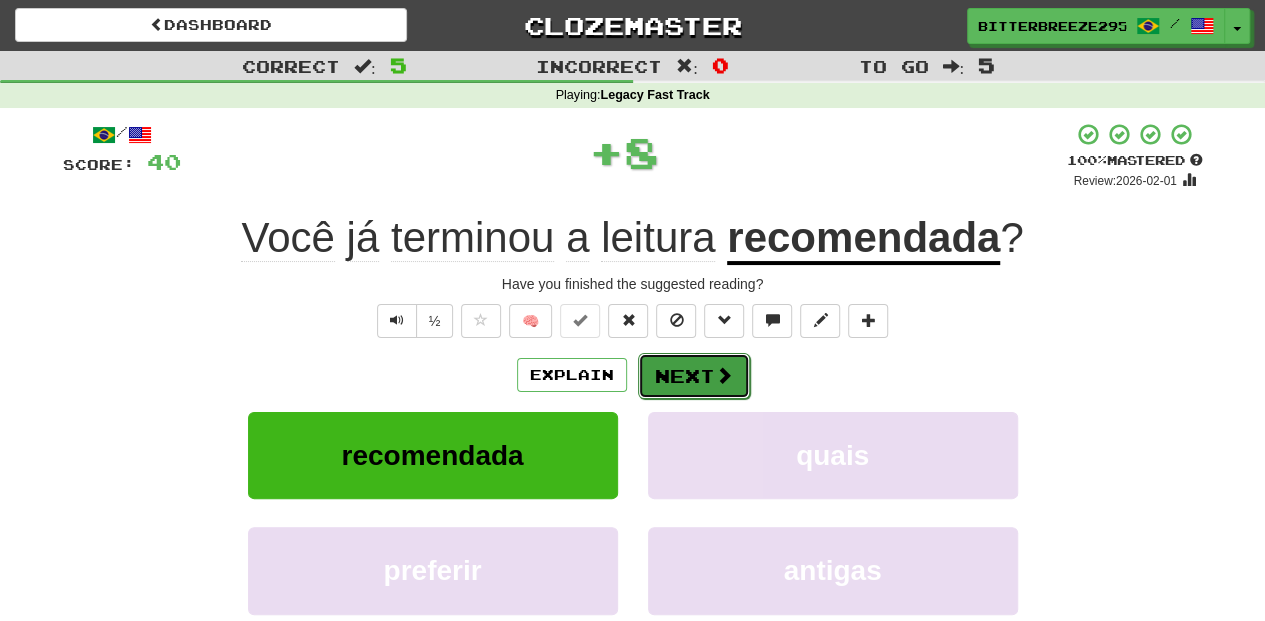 click on "Next" at bounding box center (694, 376) 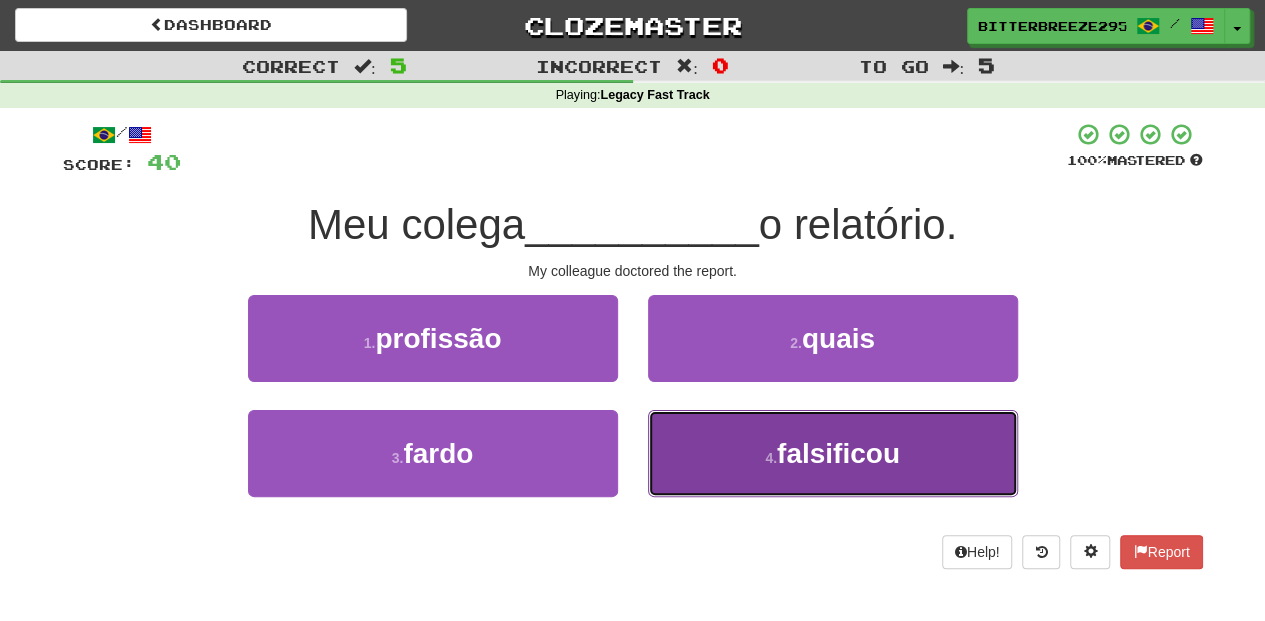 click on "4 .  falsificou" at bounding box center (833, 453) 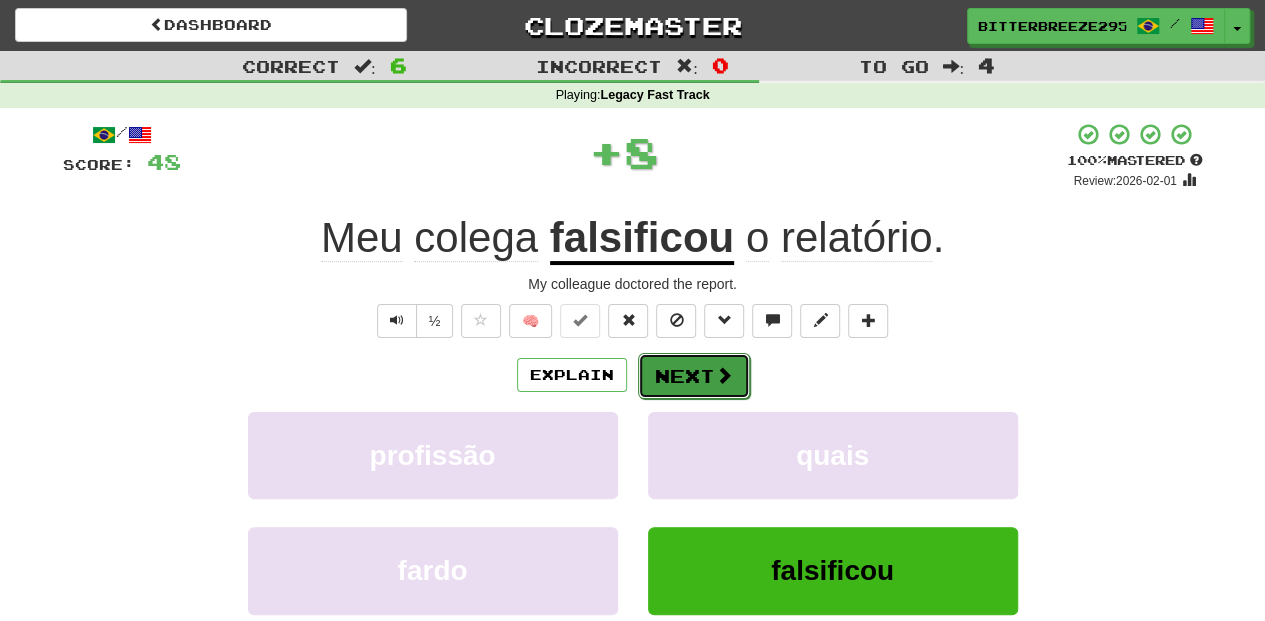 click on "Next" at bounding box center (694, 376) 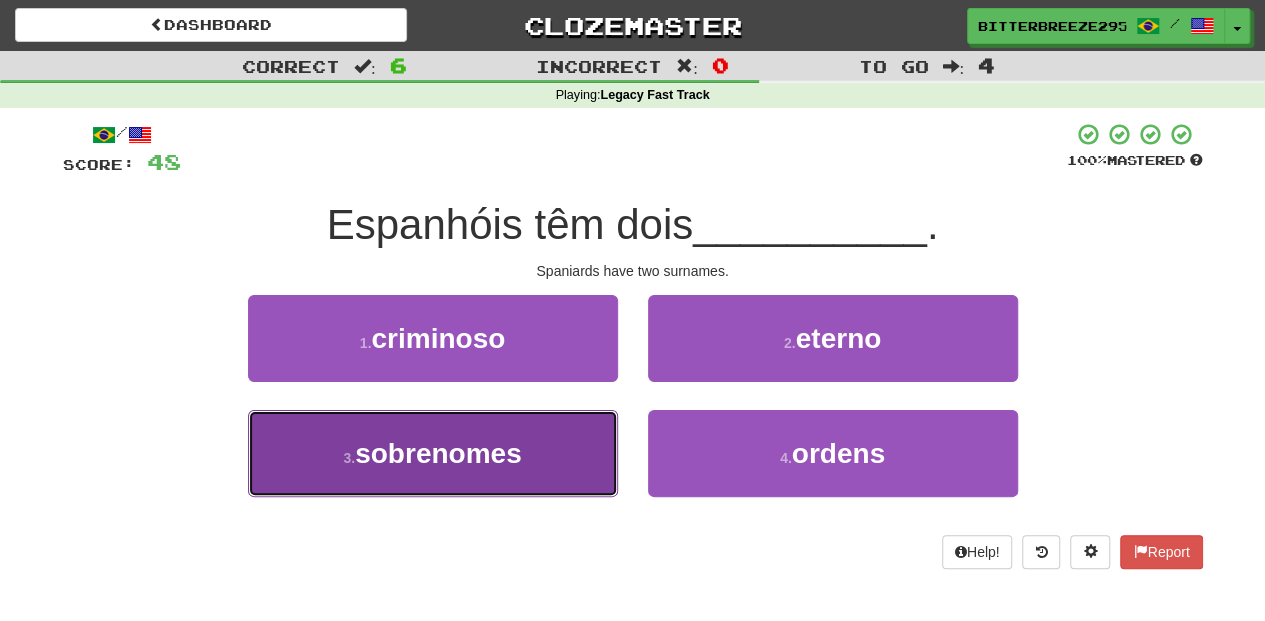 click on "3 .  sobrenomes" at bounding box center [433, 453] 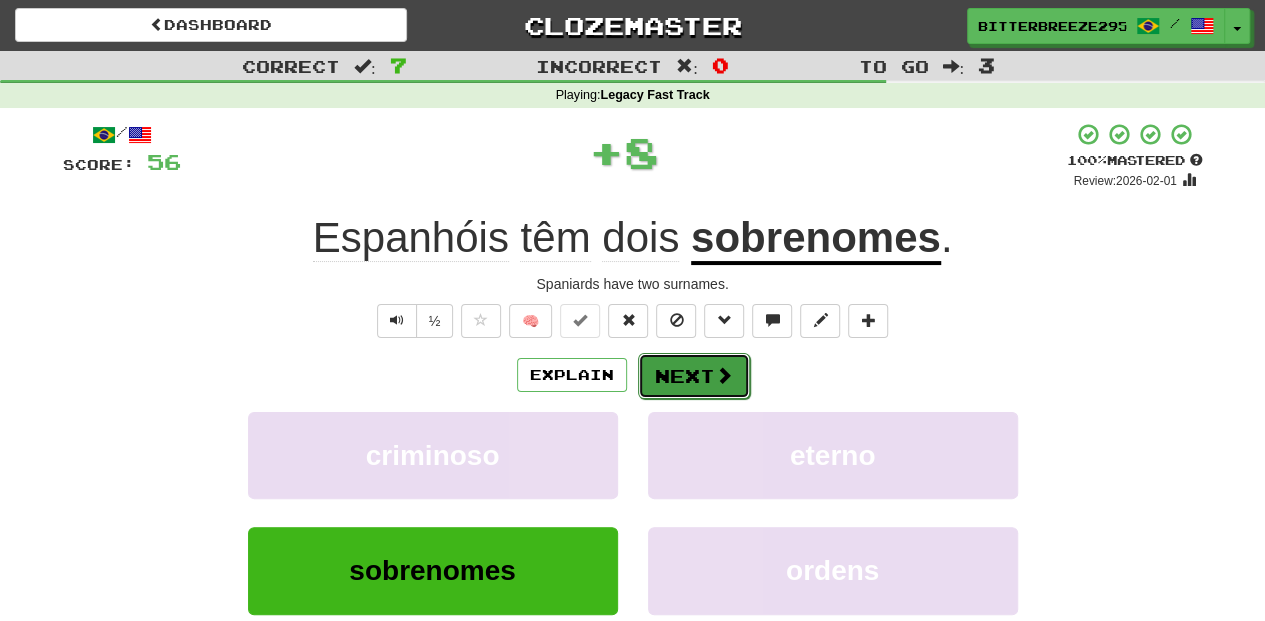 click on "Next" at bounding box center (694, 376) 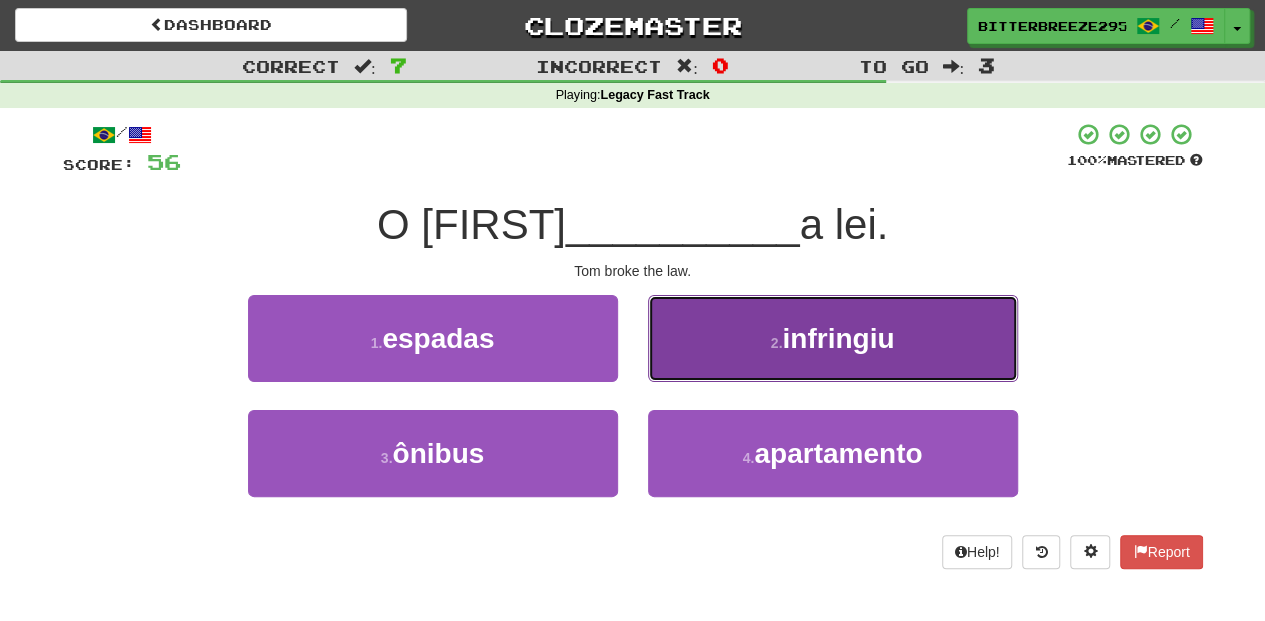 click on "2 .  infringiu" at bounding box center (833, 338) 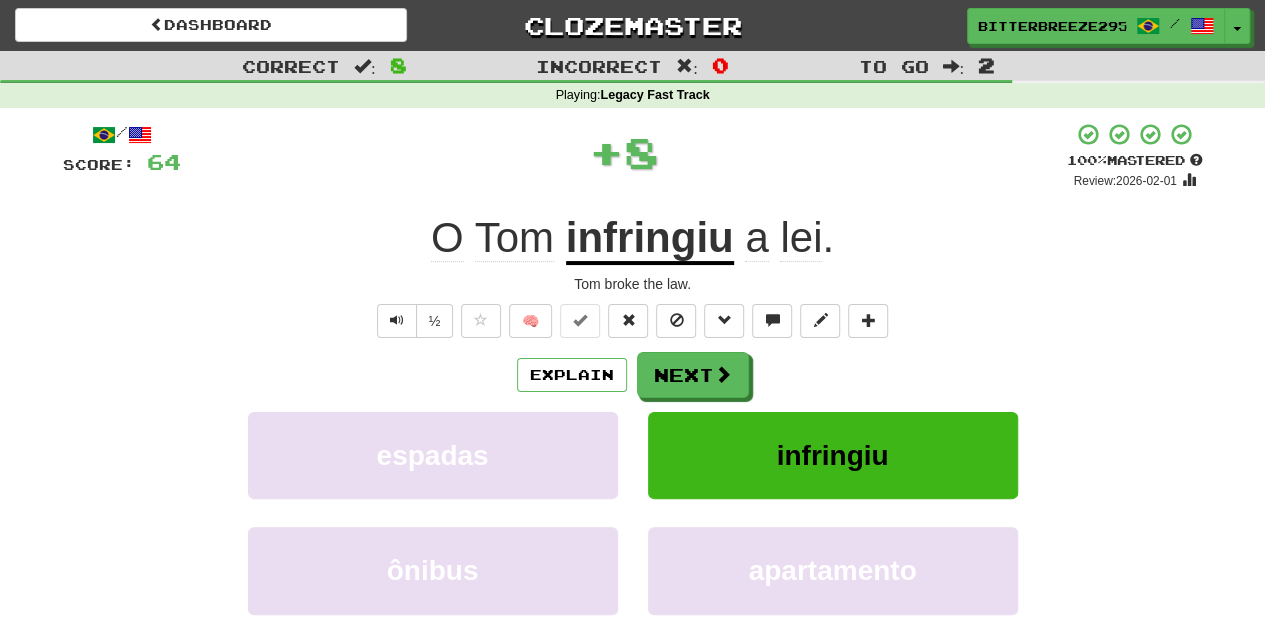 click on "Next" at bounding box center [693, 375] 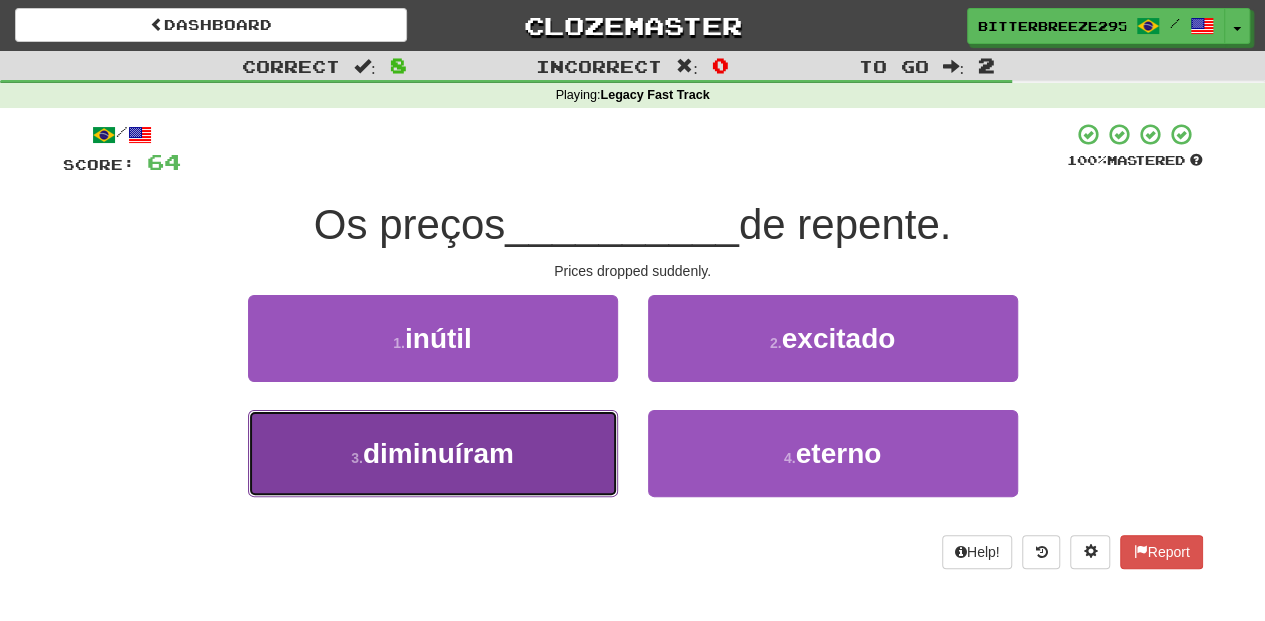 click on "3 .  diminuíram" at bounding box center (433, 453) 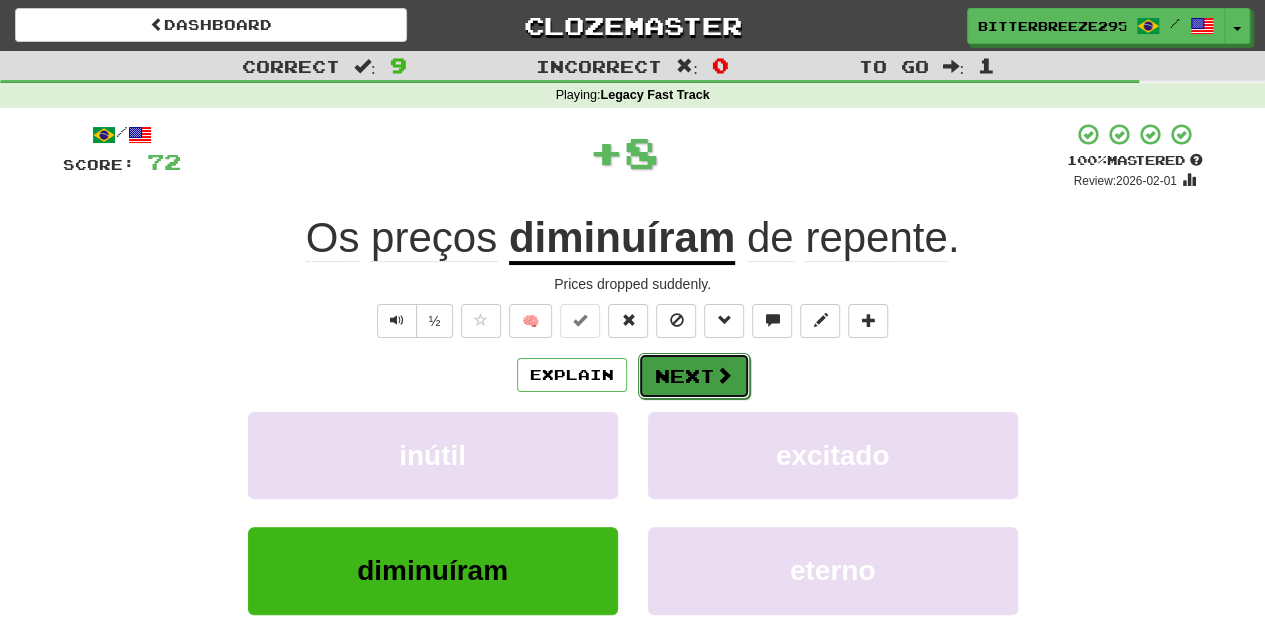 click on "Next" at bounding box center (694, 376) 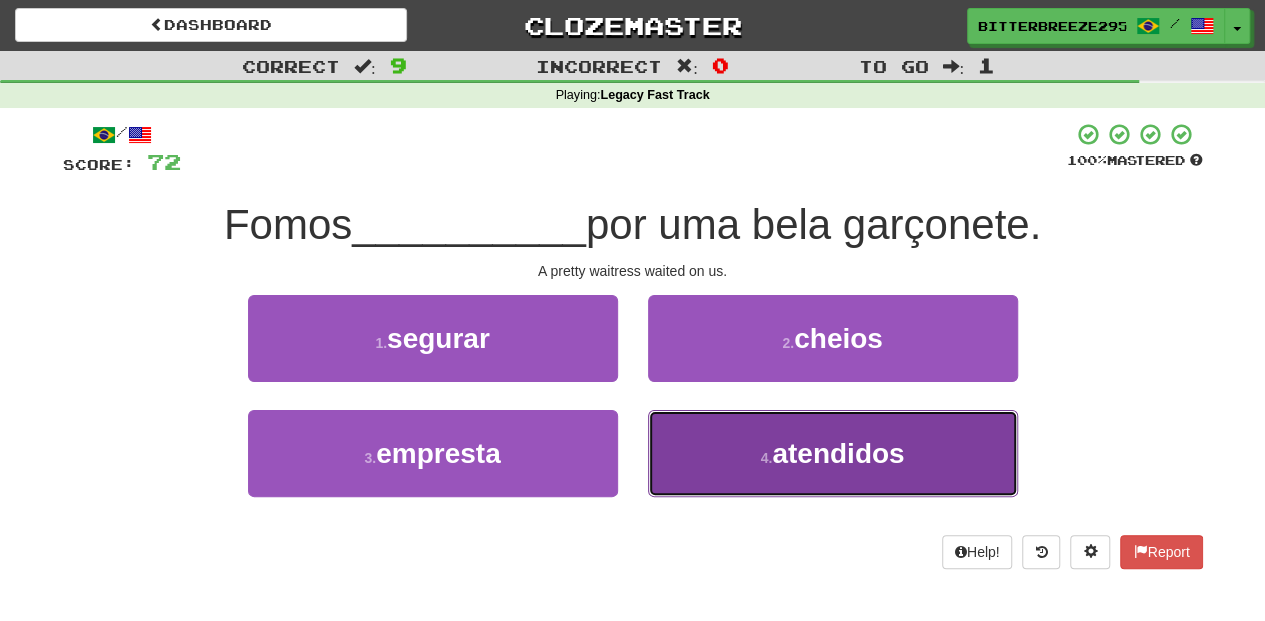 click on "4 .  atendidos" at bounding box center [833, 453] 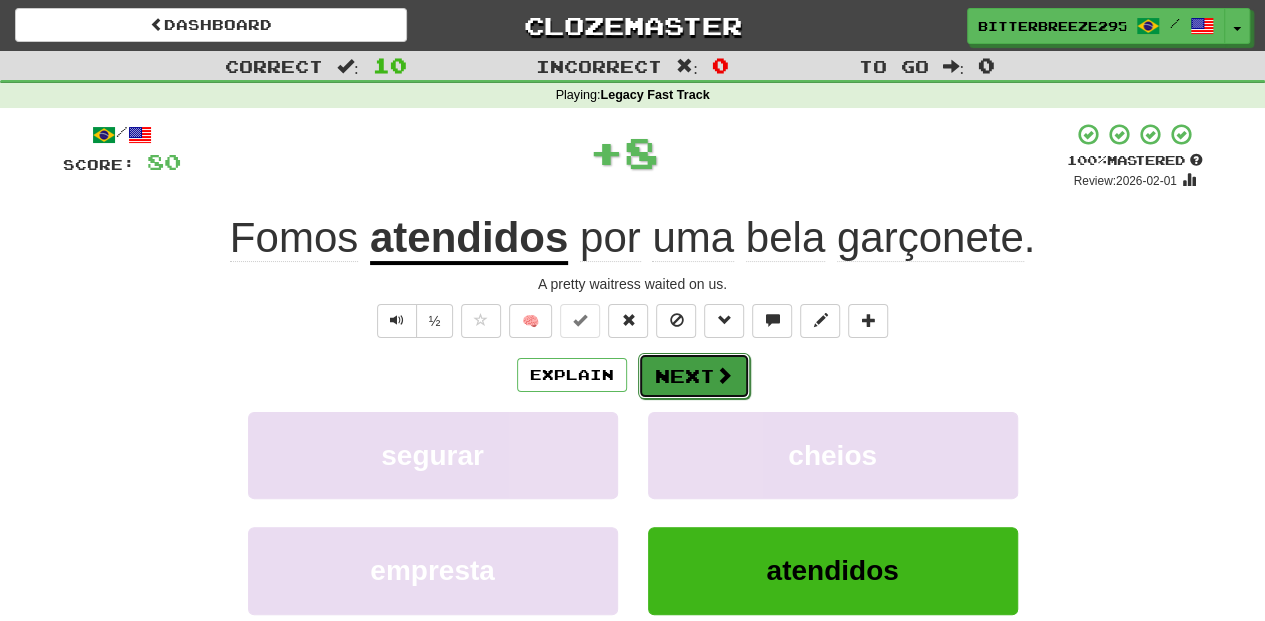 click on "Next" at bounding box center [694, 376] 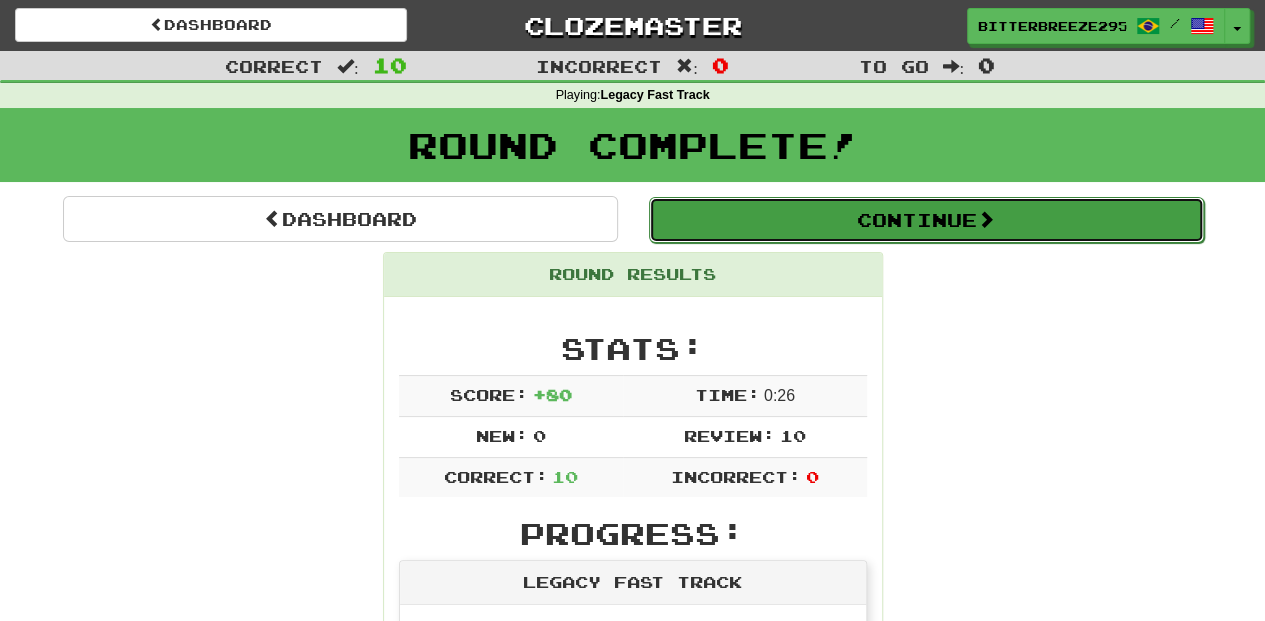 click on "Continue" at bounding box center [926, 220] 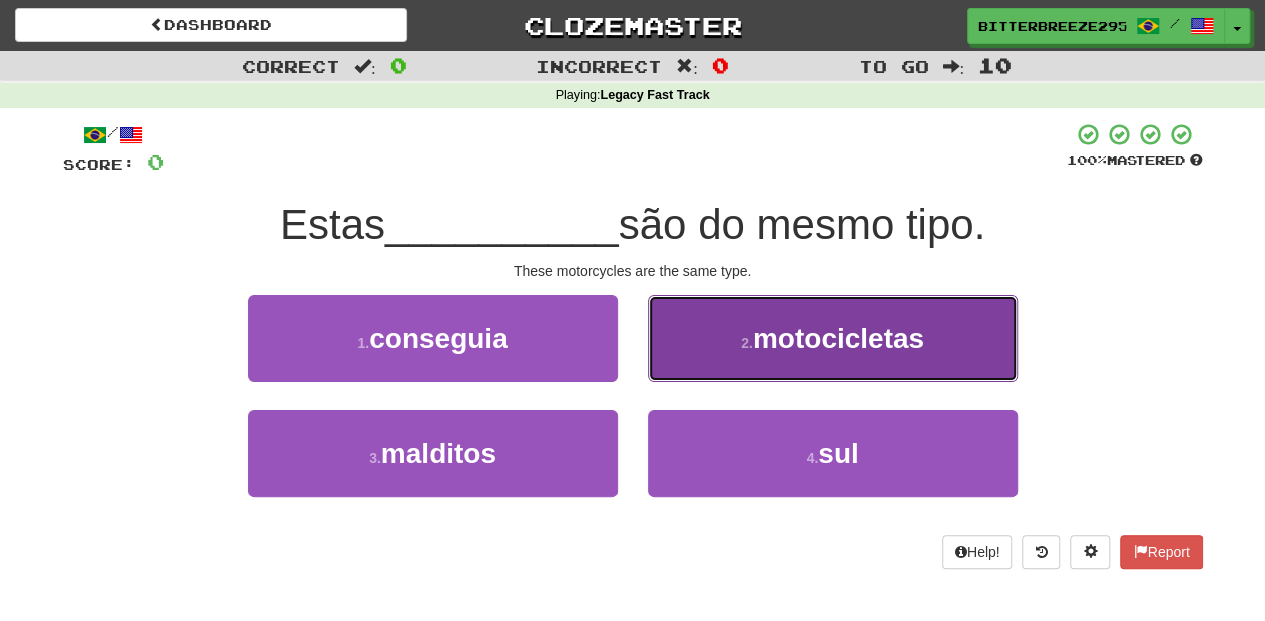 click on "2 .  motocicletas" at bounding box center (833, 338) 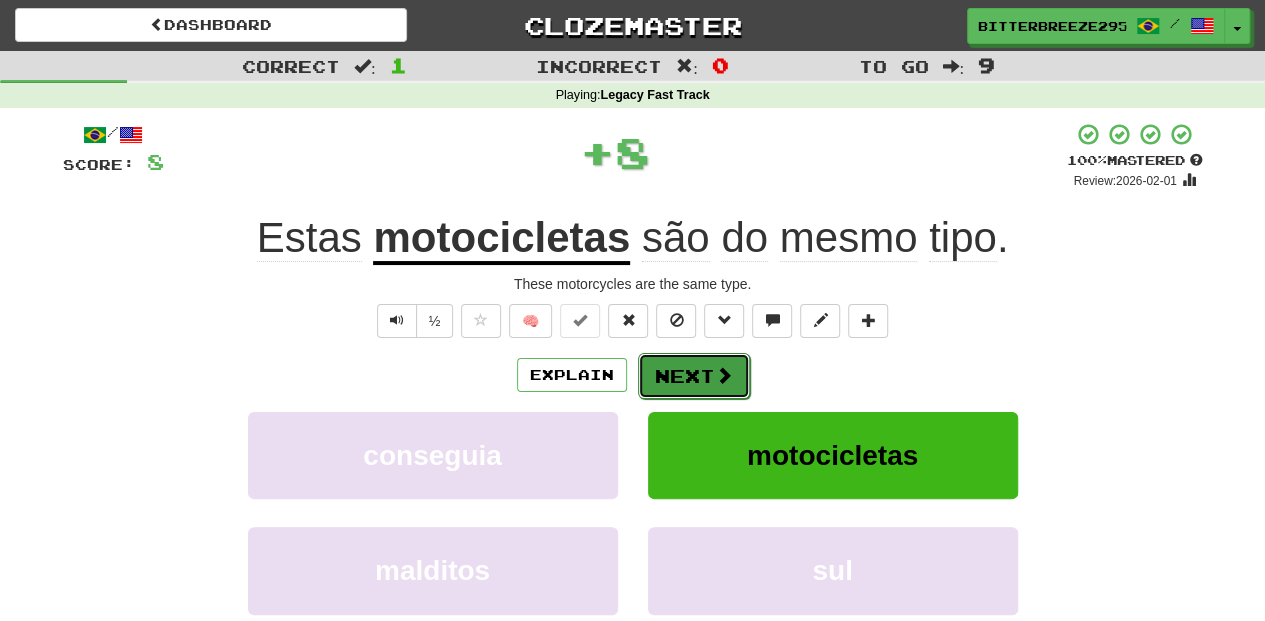 click on "Next" at bounding box center (694, 376) 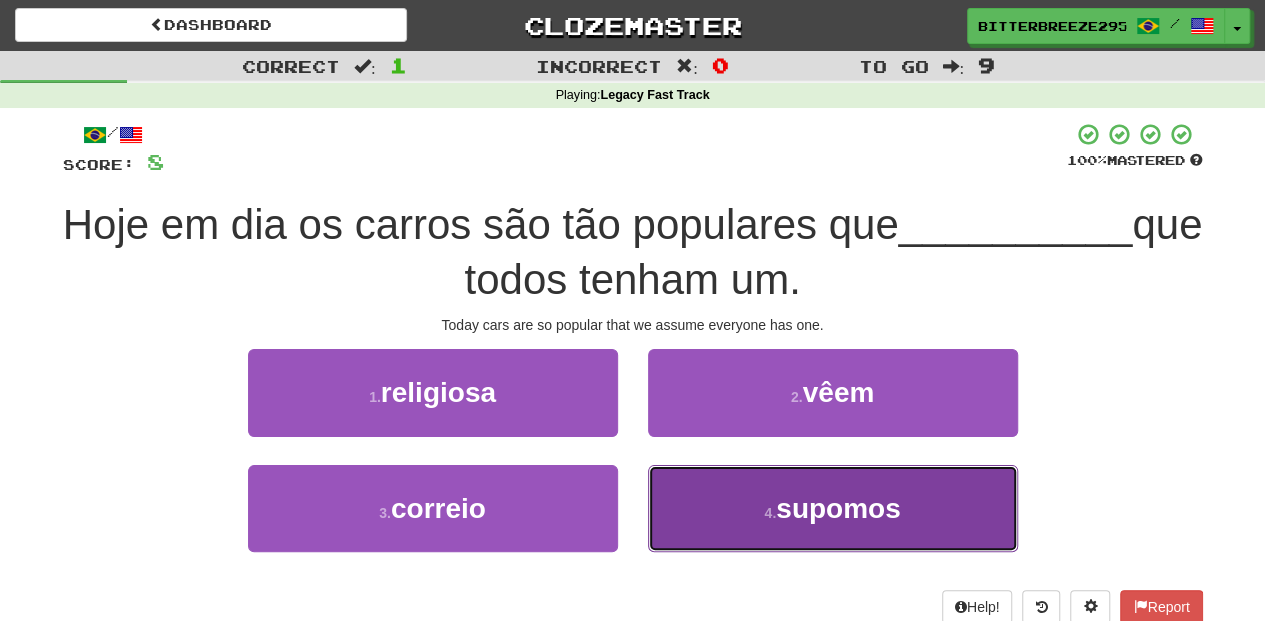 click on "4 .  supomos" at bounding box center [833, 508] 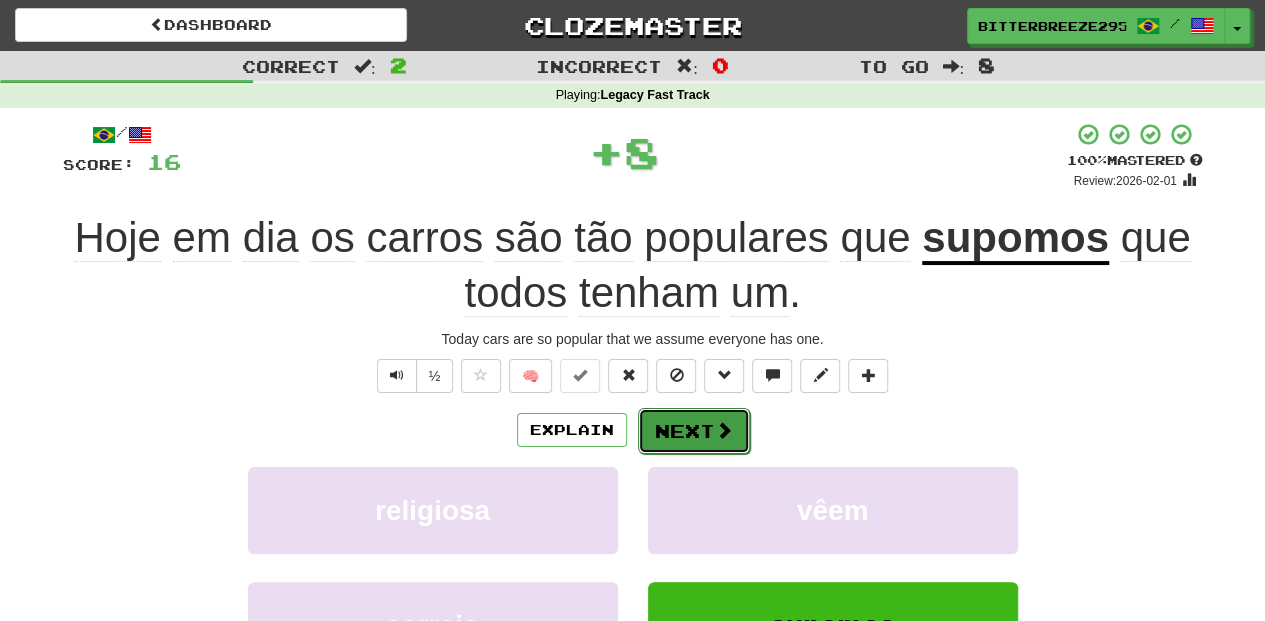 click on "Next" at bounding box center (694, 431) 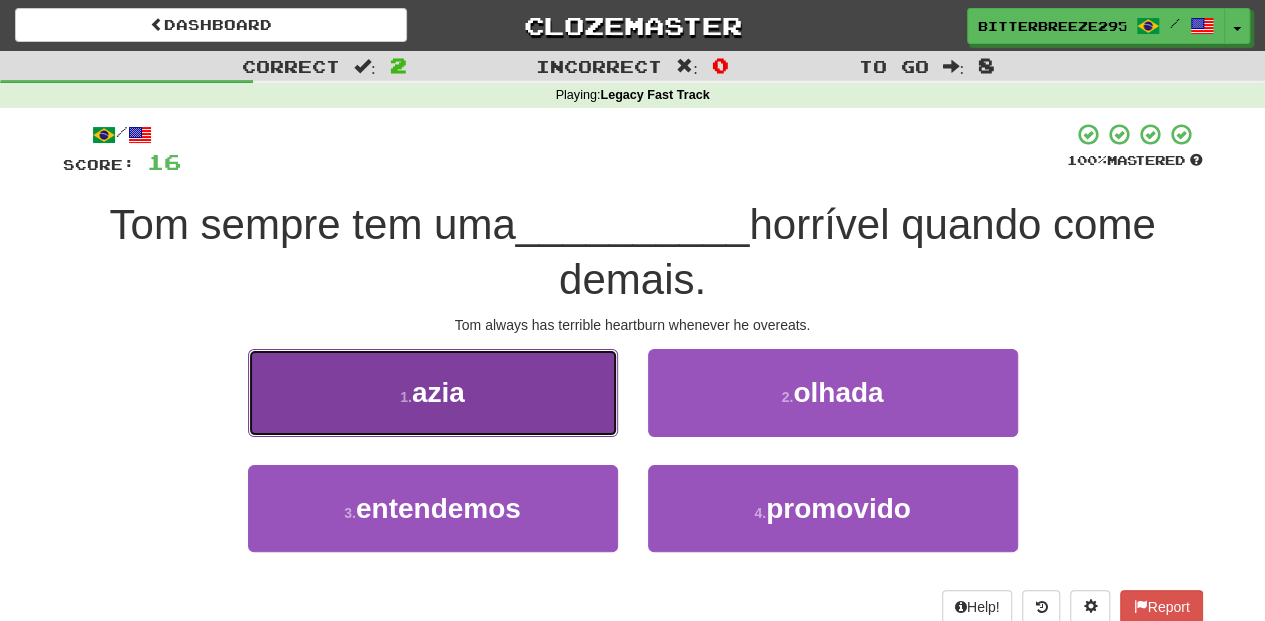 click on "1 .  azia" at bounding box center [433, 392] 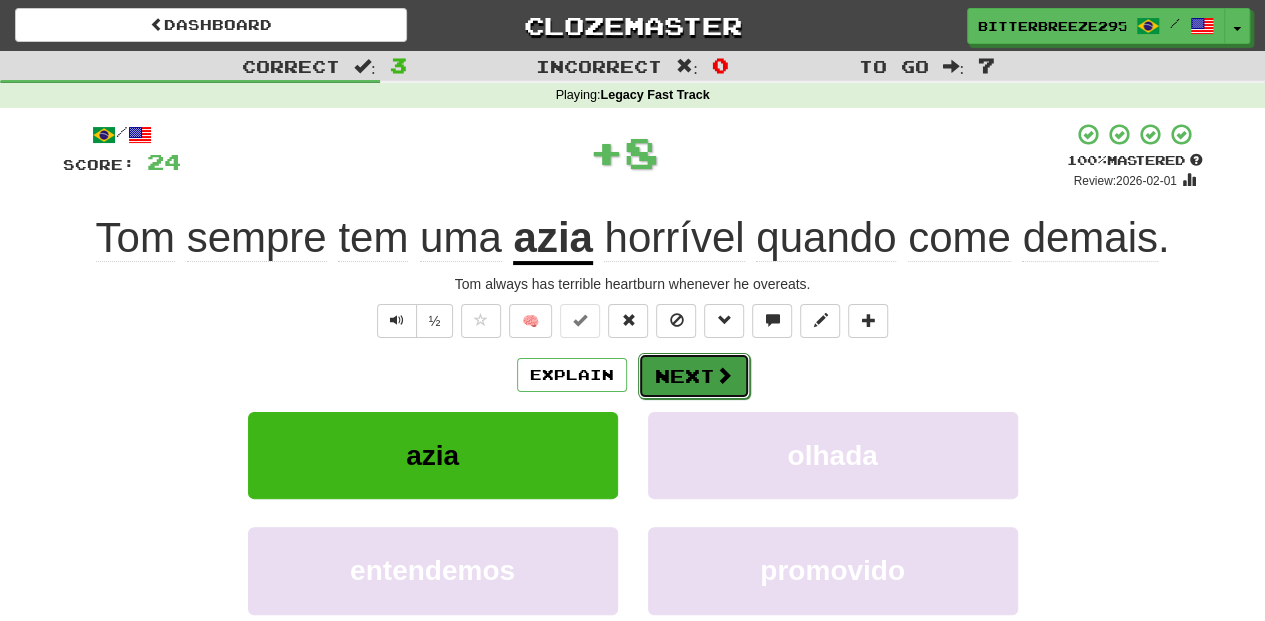 click on "Next" at bounding box center (694, 376) 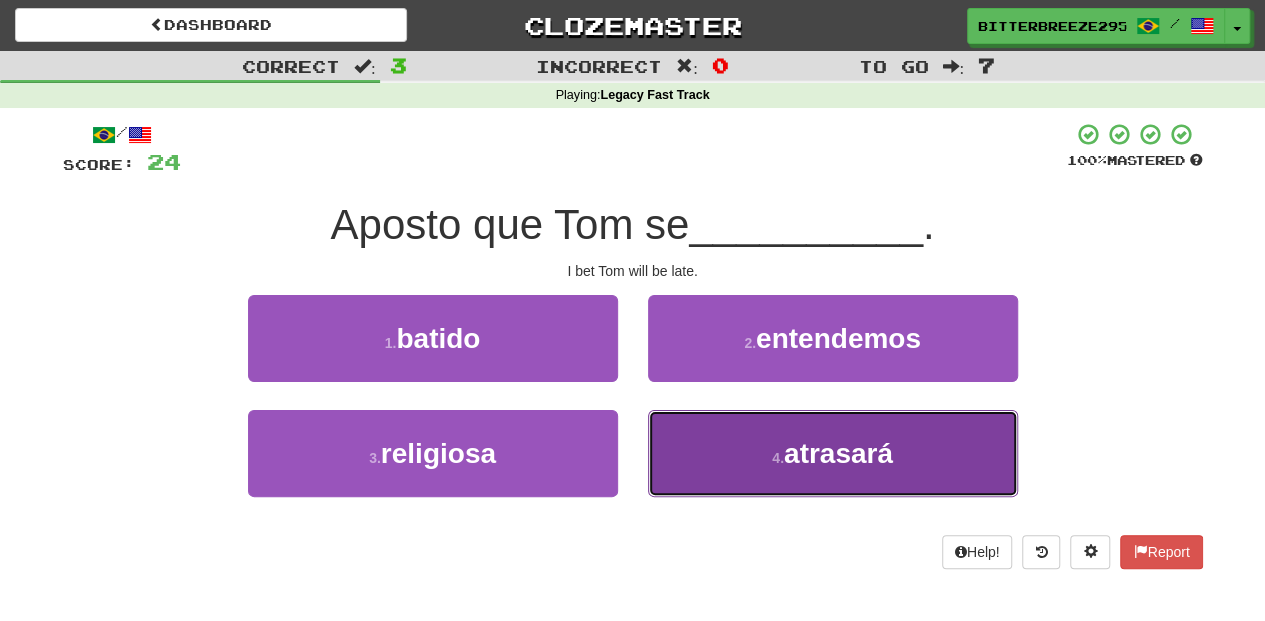 click on "4 .  atrasará" at bounding box center [833, 453] 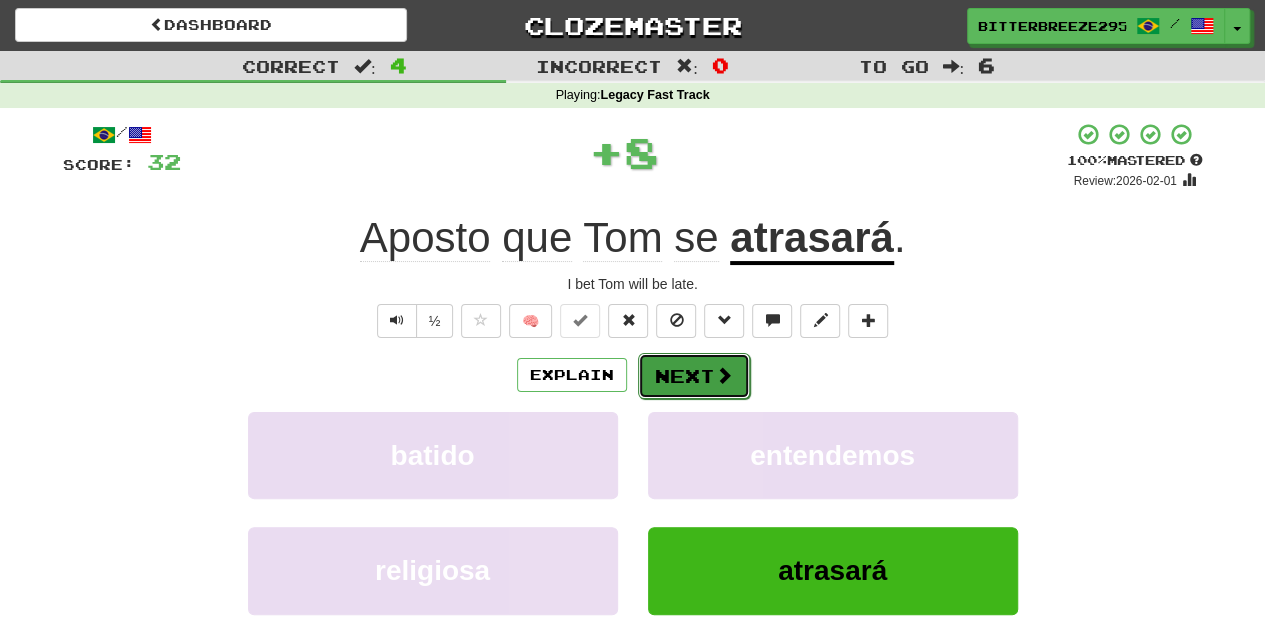 click on "Next" at bounding box center [694, 376] 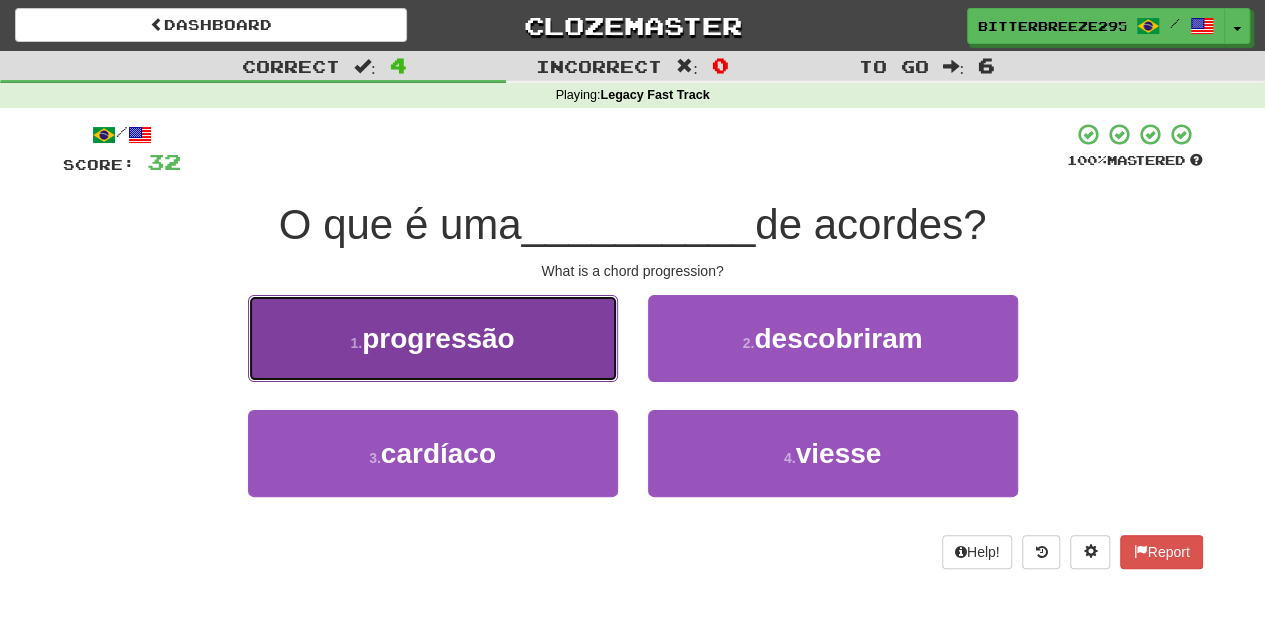 click on "1 .  progressão" at bounding box center [433, 338] 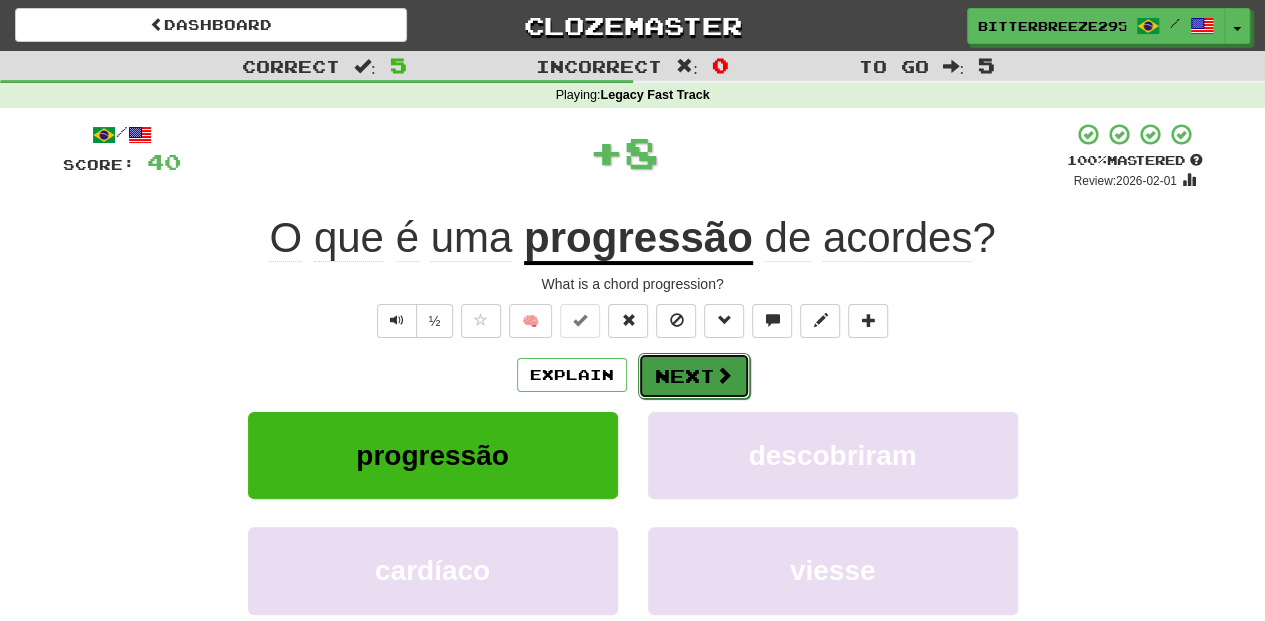 click on "Next" at bounding box center [694, 376] 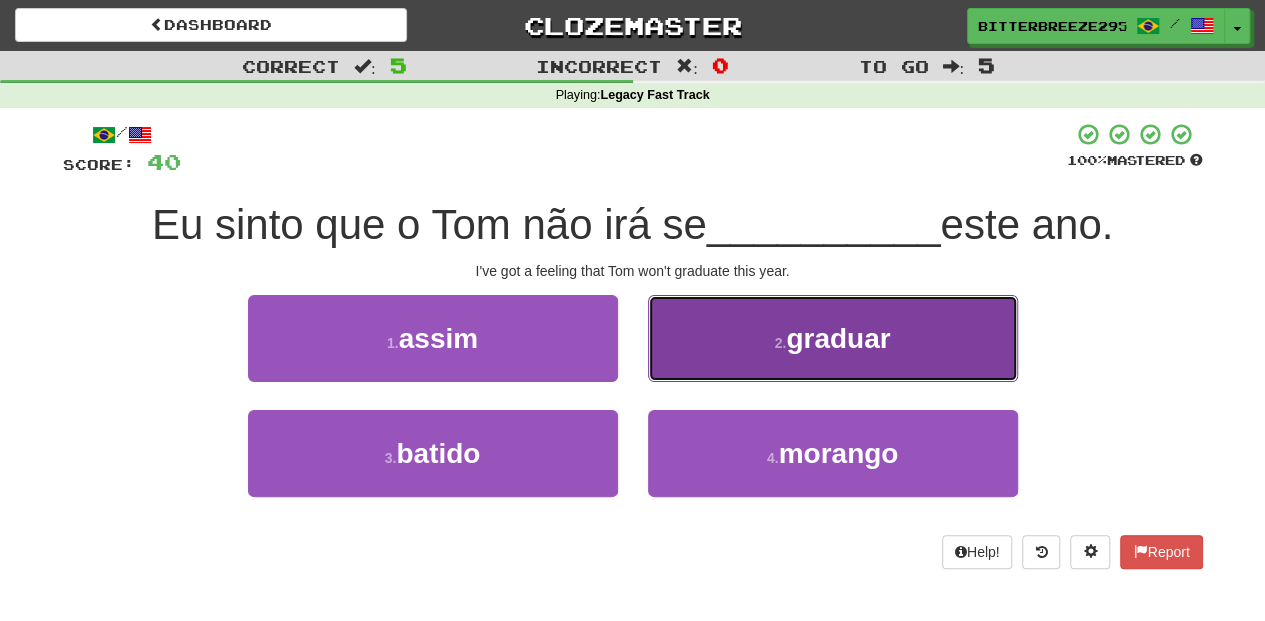 click on "2 .  graduar" at bounding box center (833, 338) 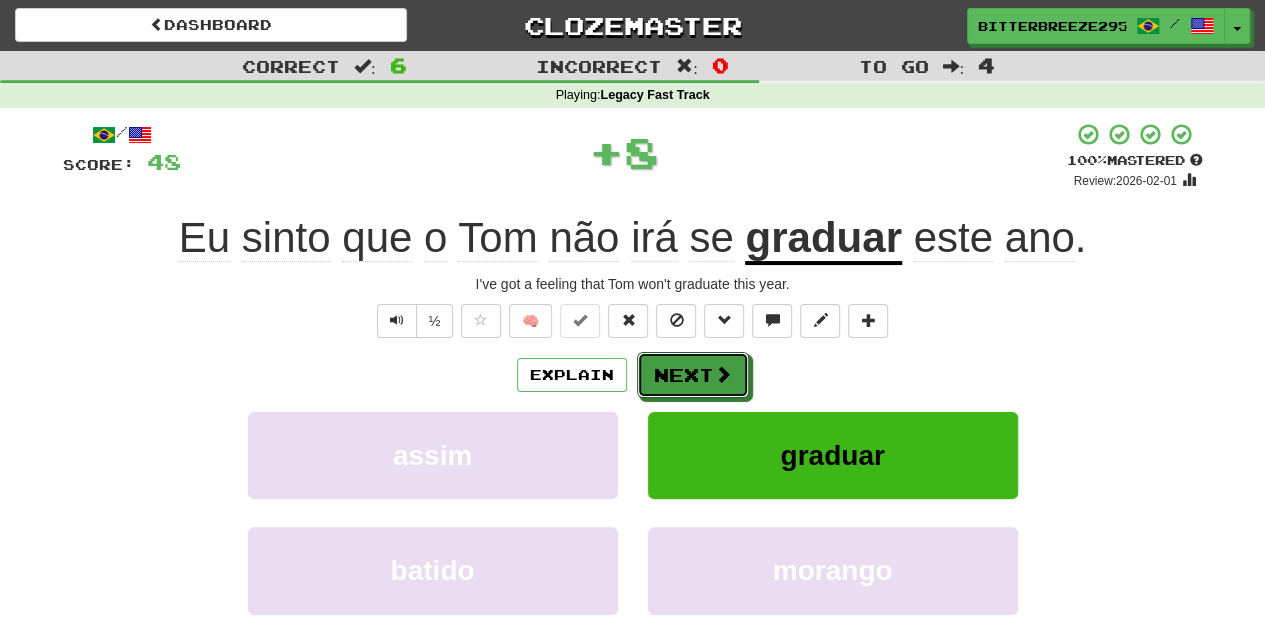click on "Next" at bounding box center (693, 375) 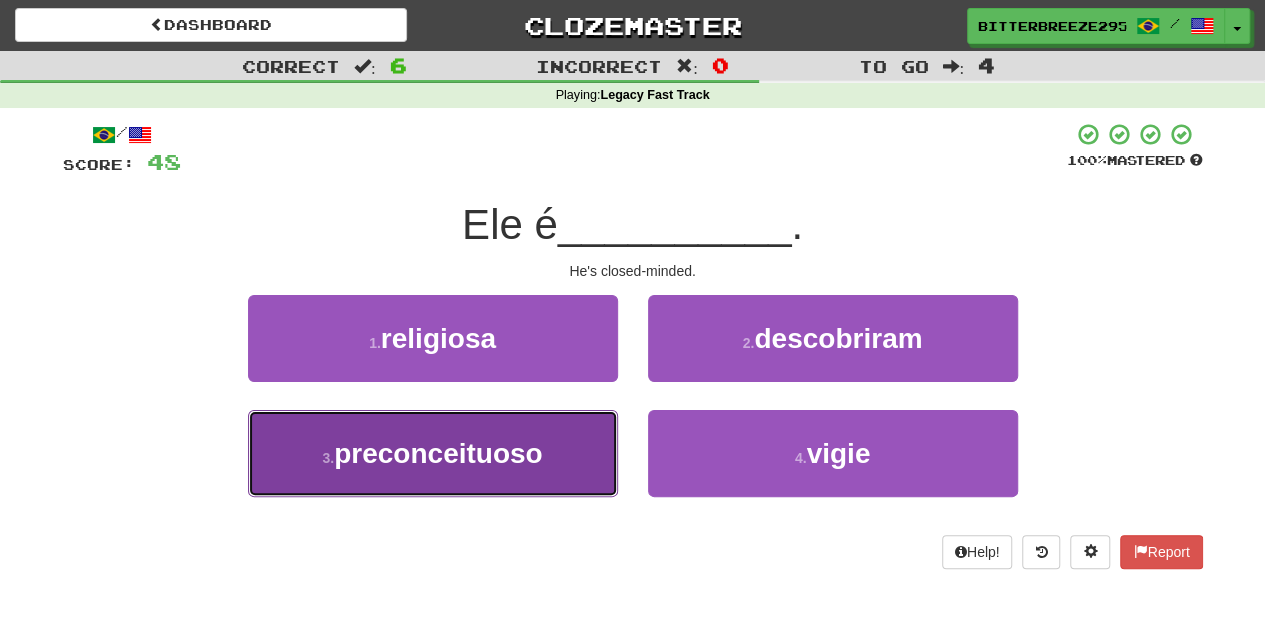 click on "preconceituoso" at bounding box center [438, 453] 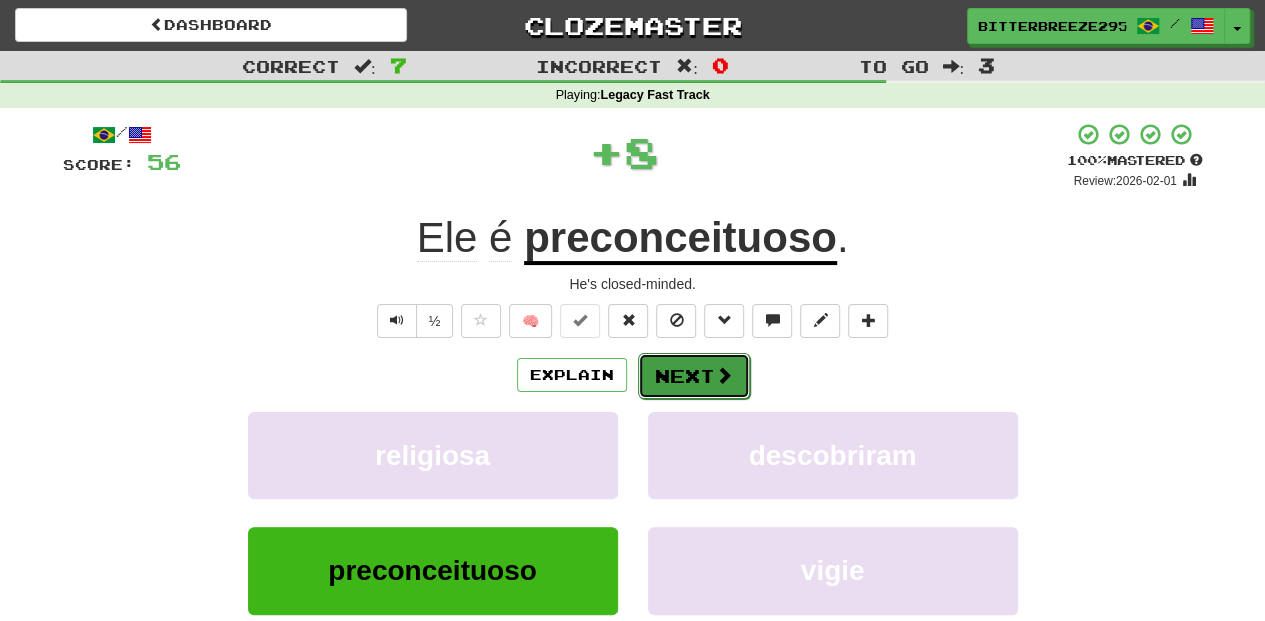 click on "Next" at bounding box center [694, 376] 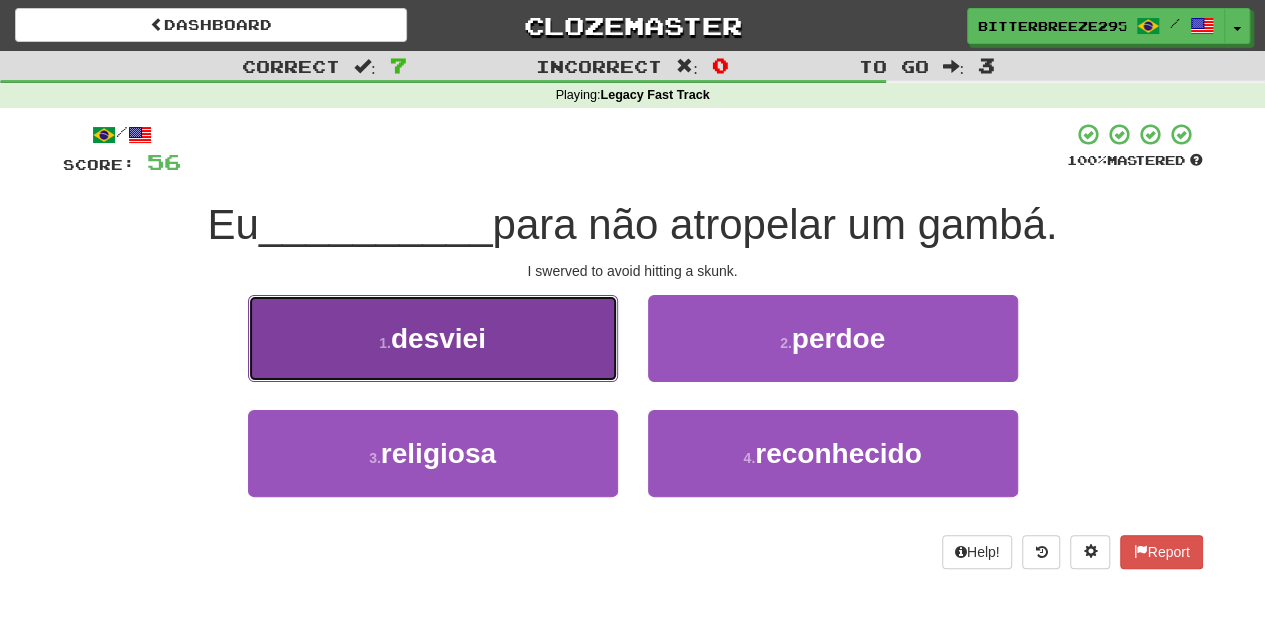 click on "1 .  desviei" at bounding box center [433, 338] 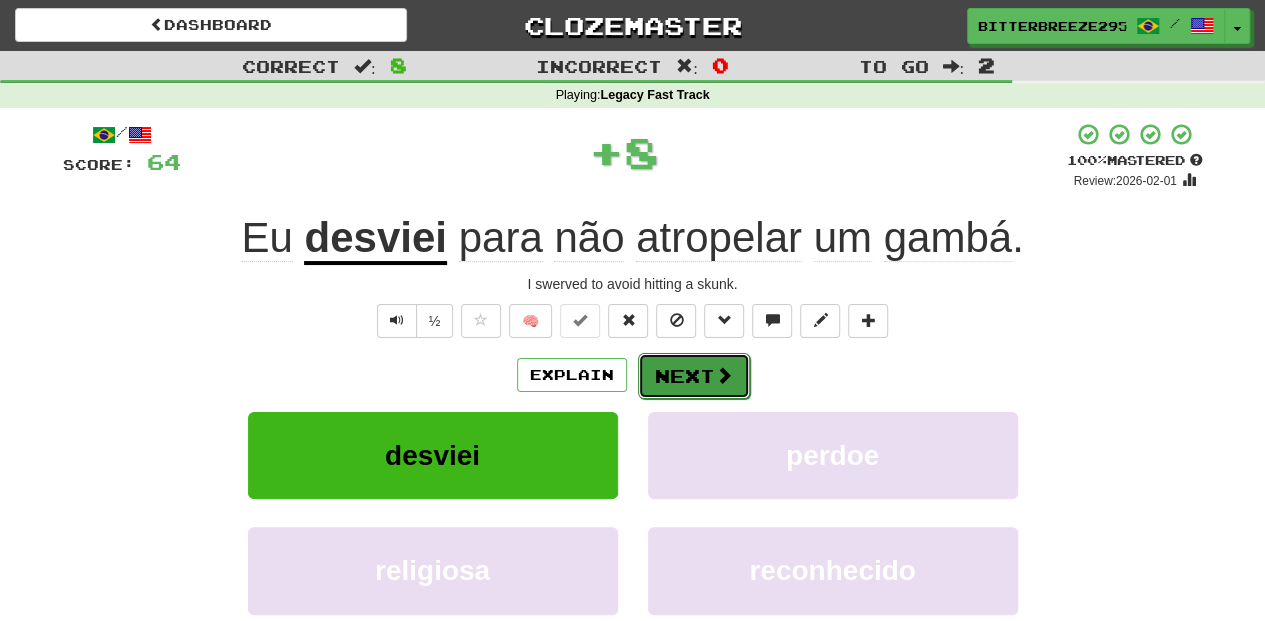 click on "Next" at bounding box center [694, 376] 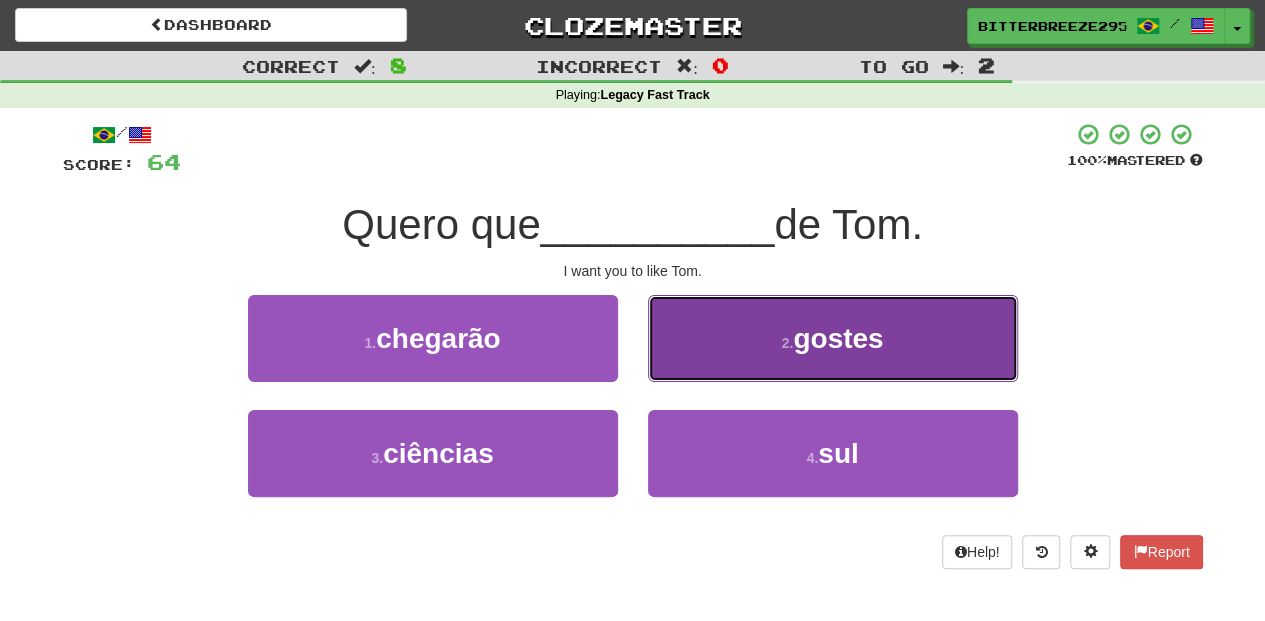 click on "2 .  gostes" at bounding box center (833, 338) 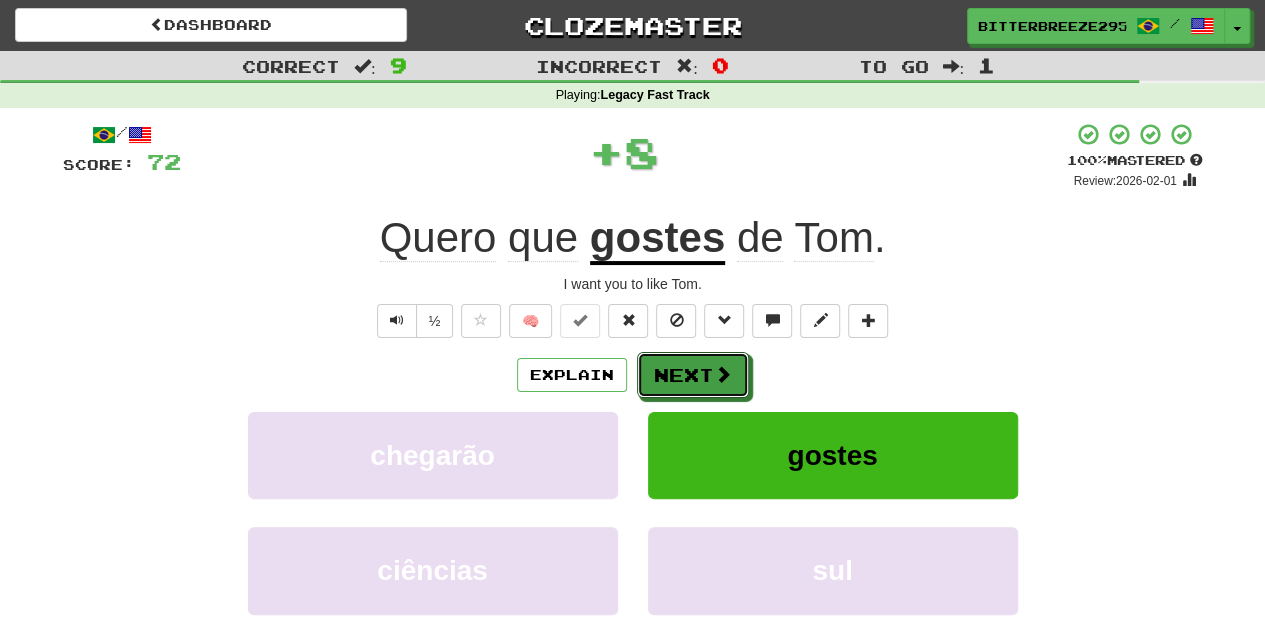 click on "Next" at bounding box center (693, 375) 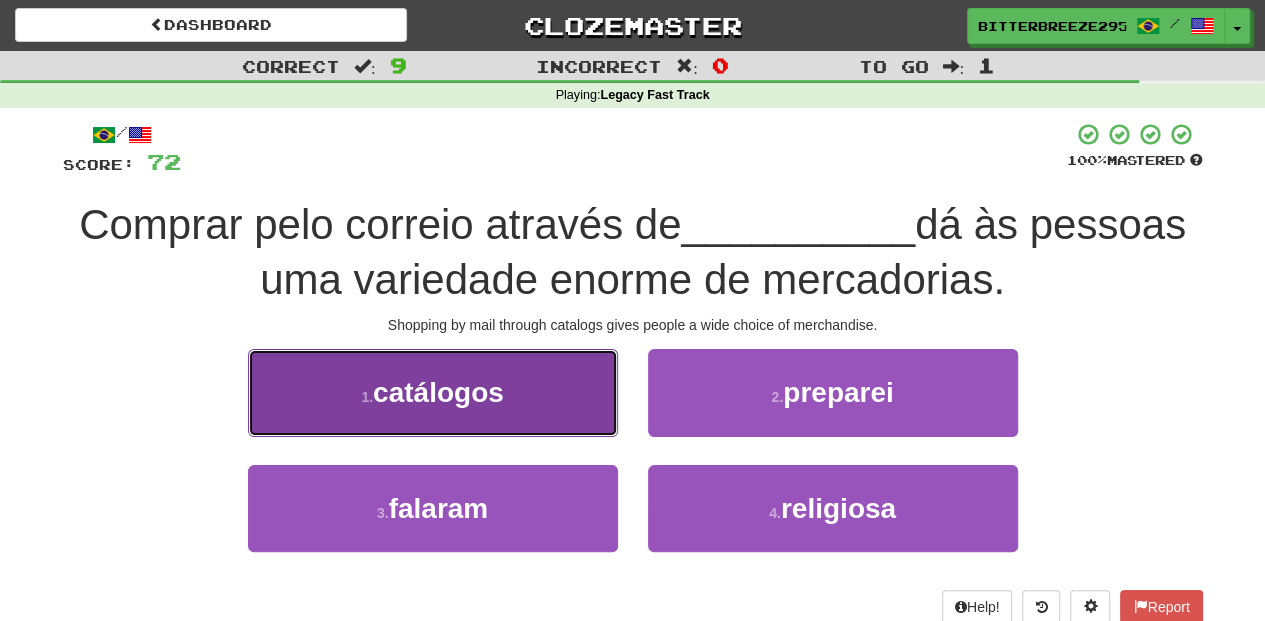 click on "1 .  catálogos" at bounding box center (433, 392) 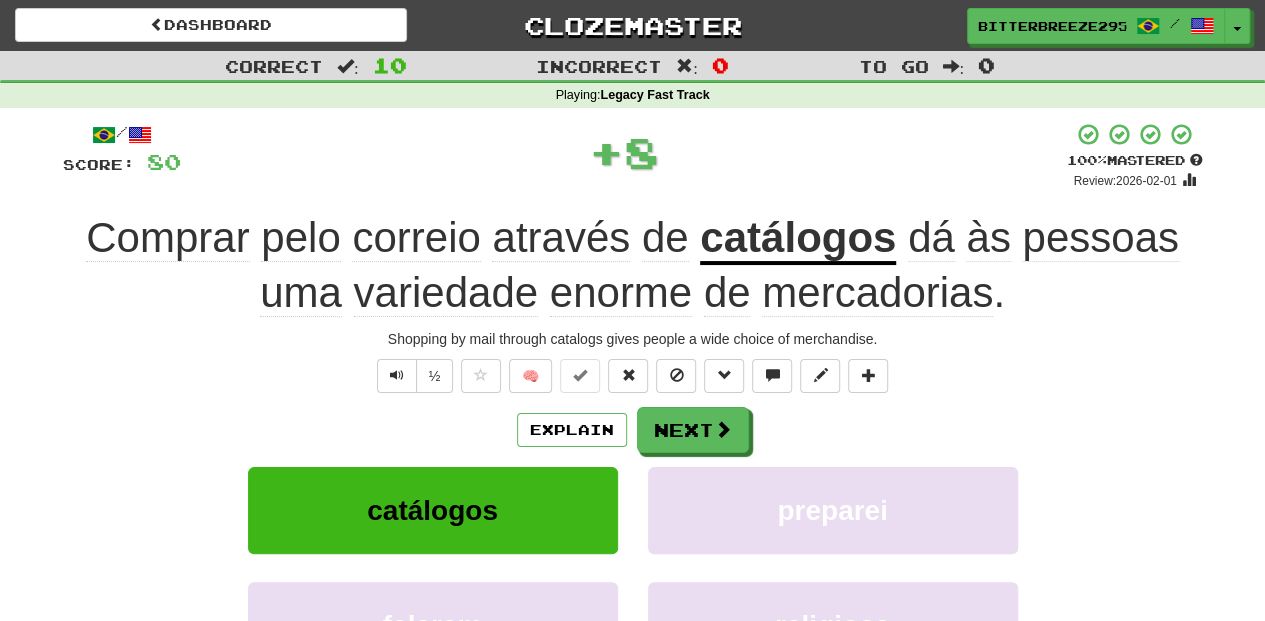 click on "/  Score:   80 + 8 100 %  Mastered Review:  2026-02-01 Comprar   pelo   correio   através   de   catálogos   dá   às   pessoas   uma   variedade   enorme   de   mercadorias . Shopping by mail through catalogs gives people a wide choice of merchandise. ½ 🧠 Explain Next catálogos preparei falaram religiosa Learn more: catálogos preparei falaram religiosa  Help!  Report Sentence Source" at bounding box center [633, 462] 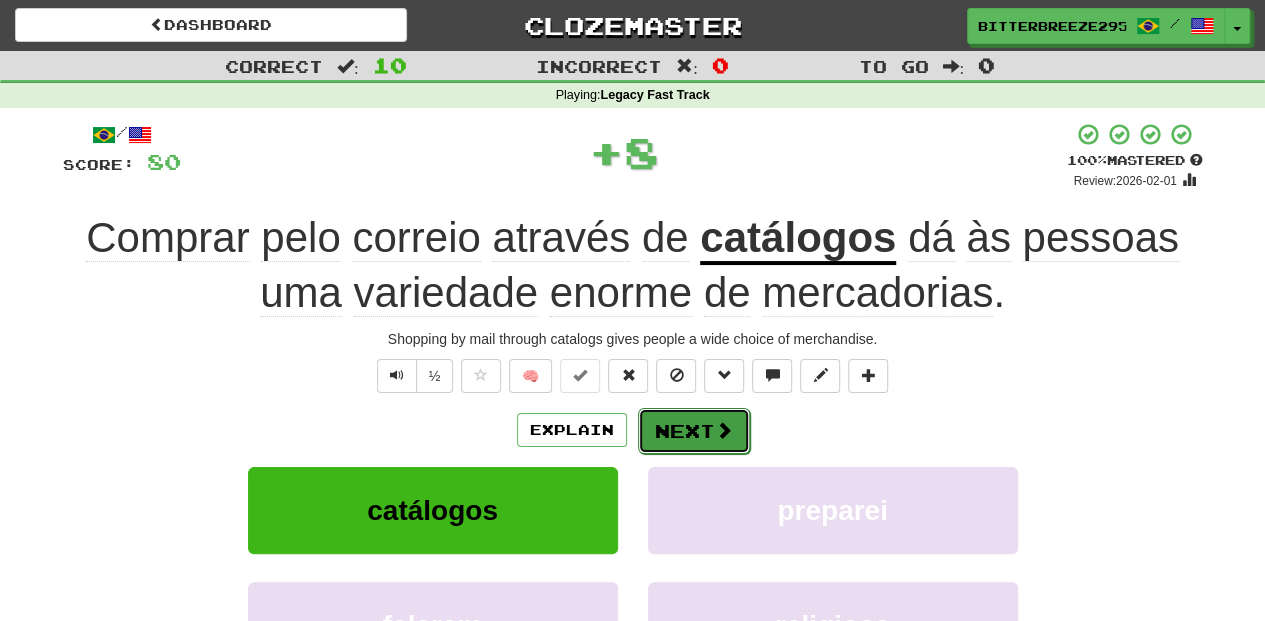 click on "Next" at bounding box center [694, 431] 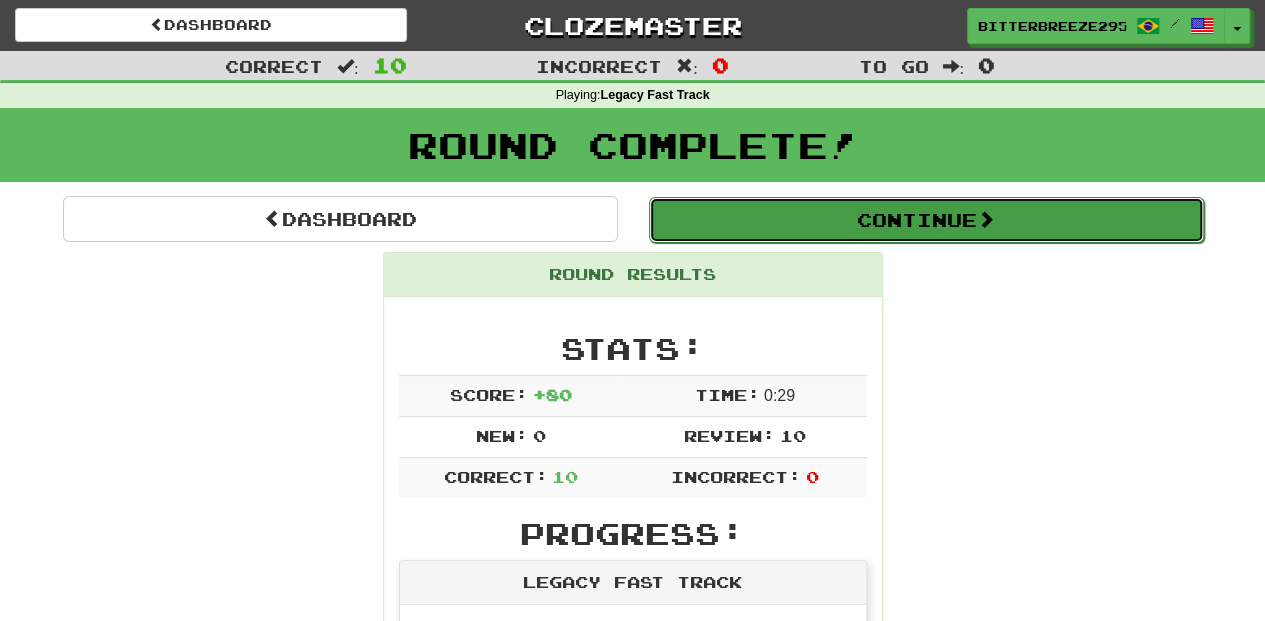 click on "Continue" at bounding box center [926, 220] 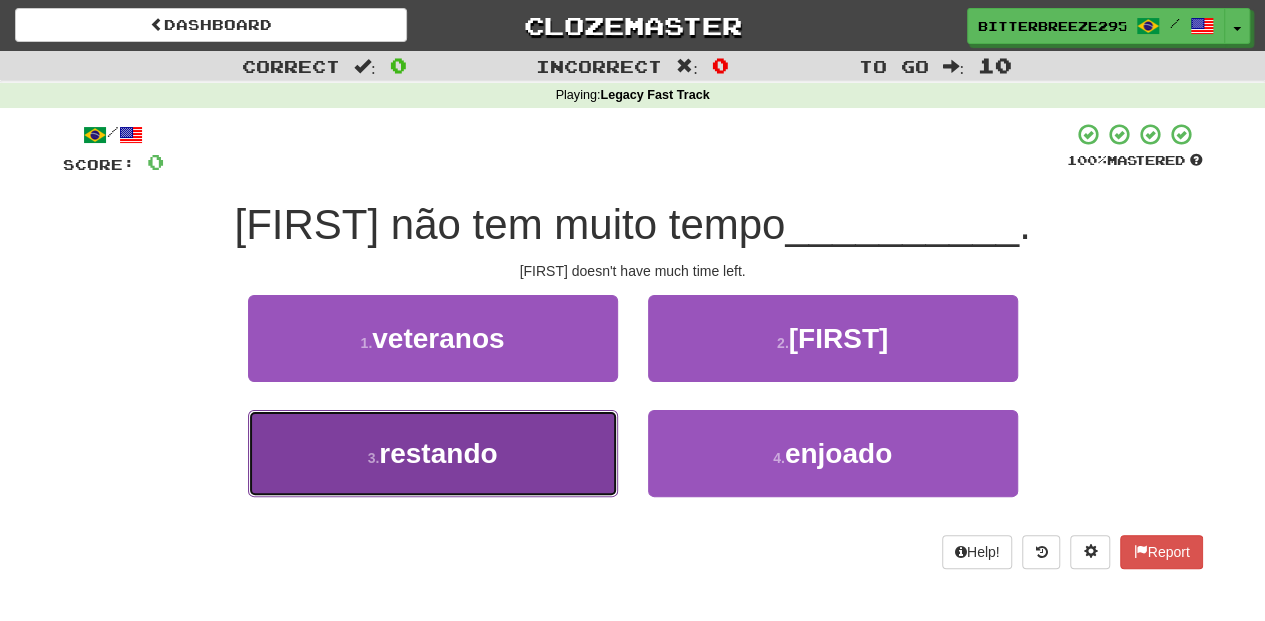 click on "3 .  restando" at bounding box center [433, 453] 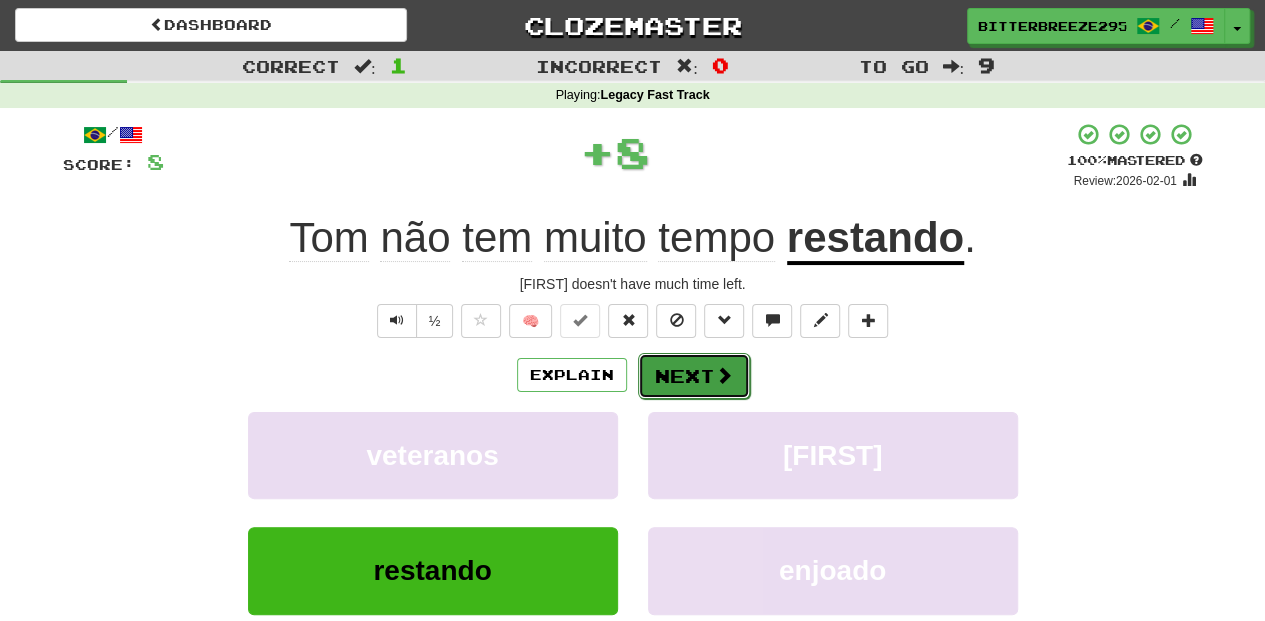 click on "Next" at bounding box center [694, 376] 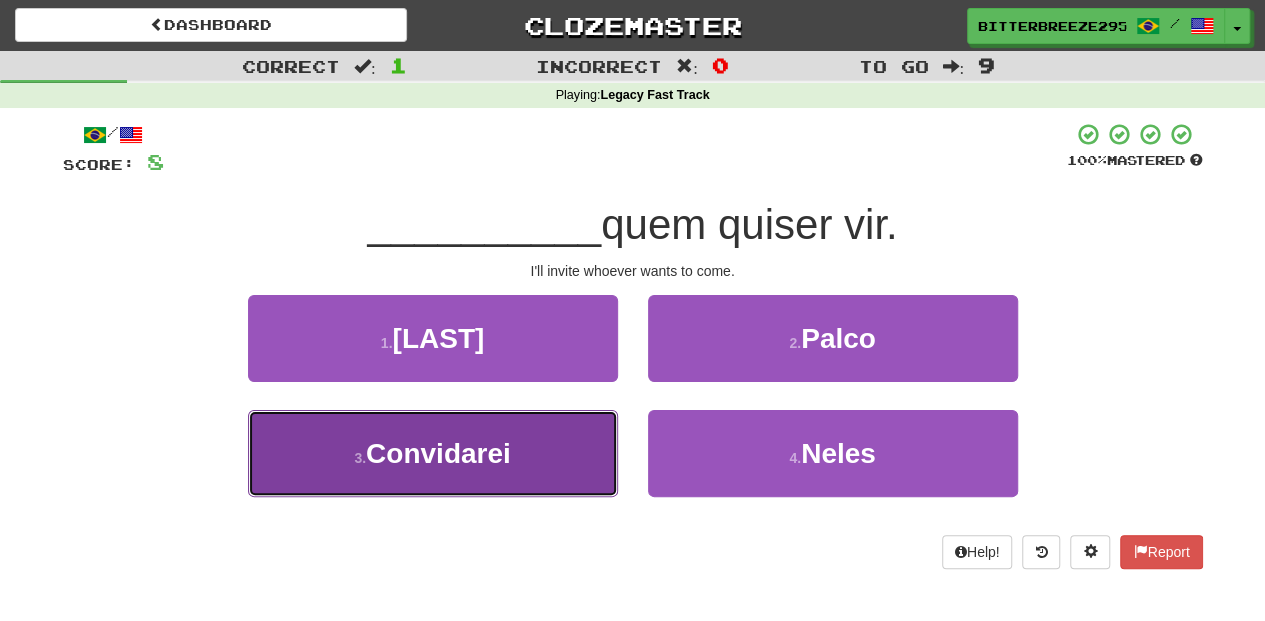 click on "3 .  Convidarei" at bounding box center (433, 453) 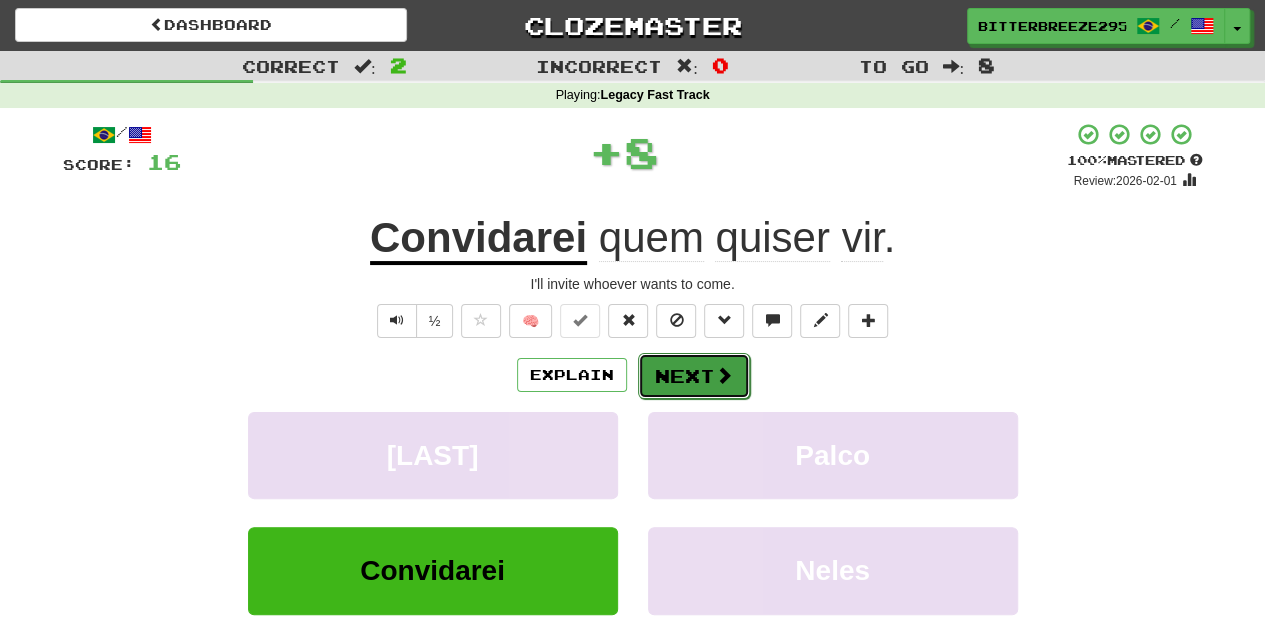 click on "Next" at bounding box center (694, 376) 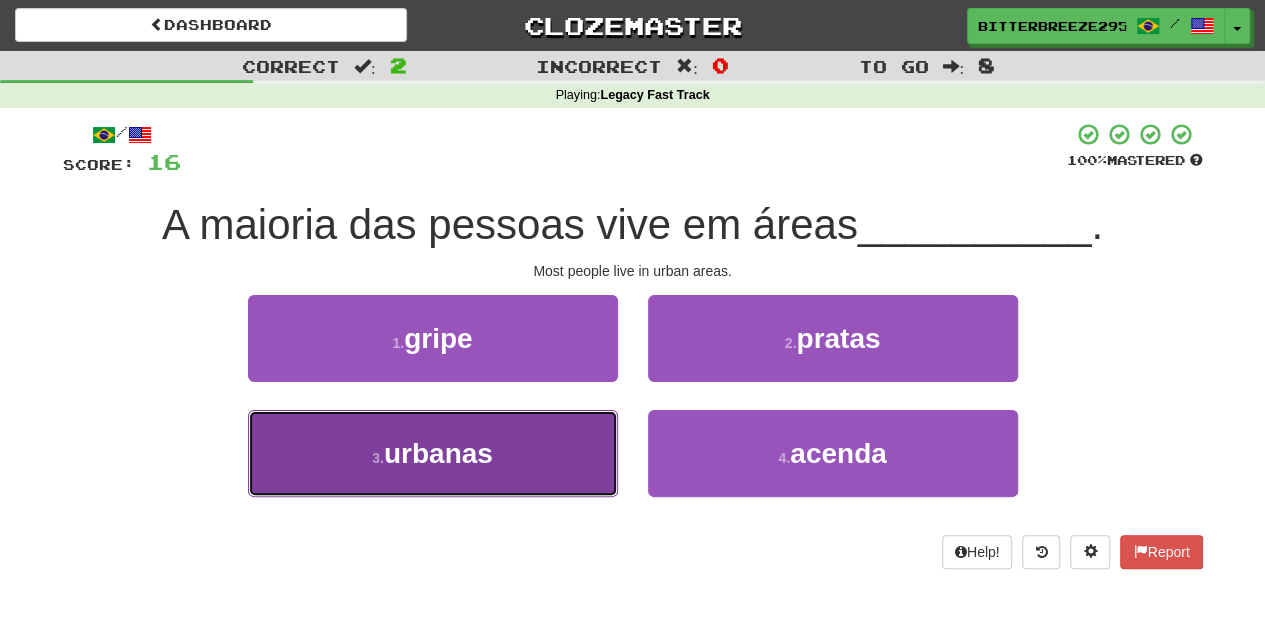 click on "3 .  urbanas" at bounding box center [433, 453] 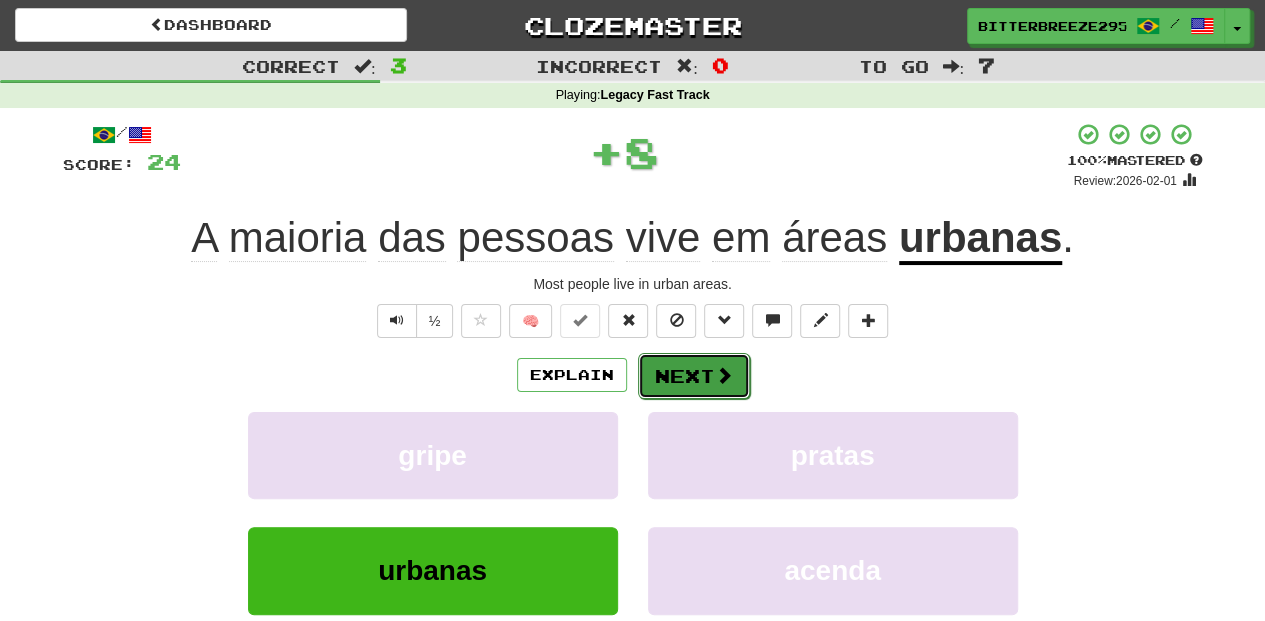 click on "Next" at bounding box center (694, 376) 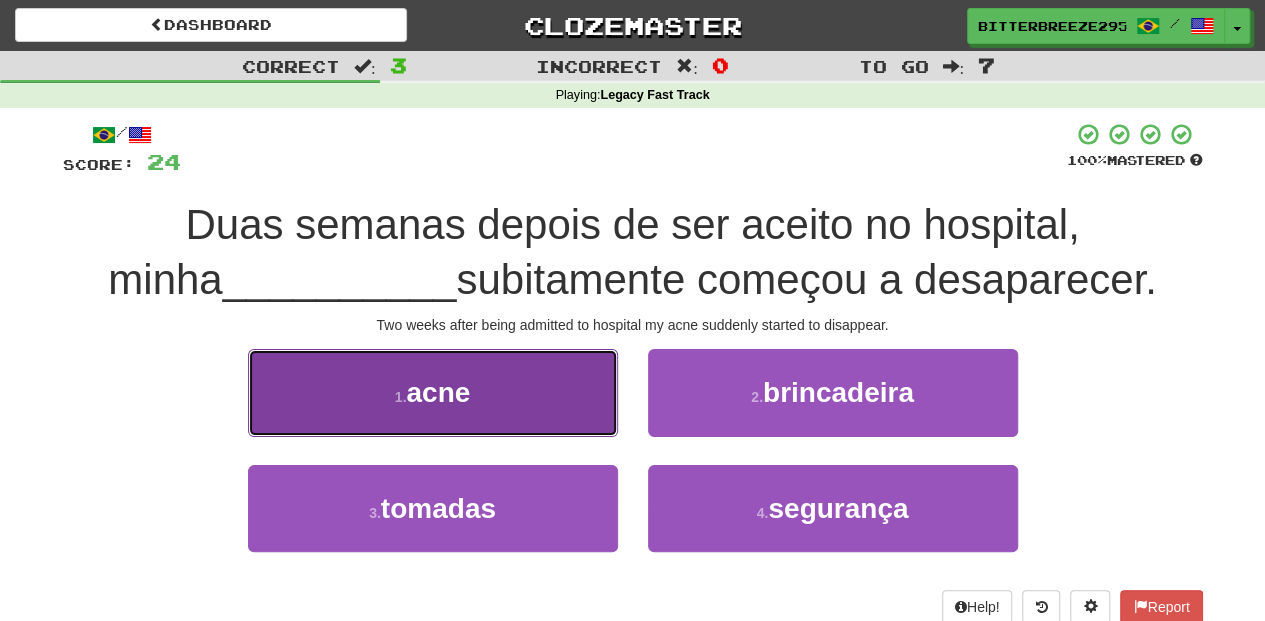 click on "1 .  acne" at bounding box center [433, 392] 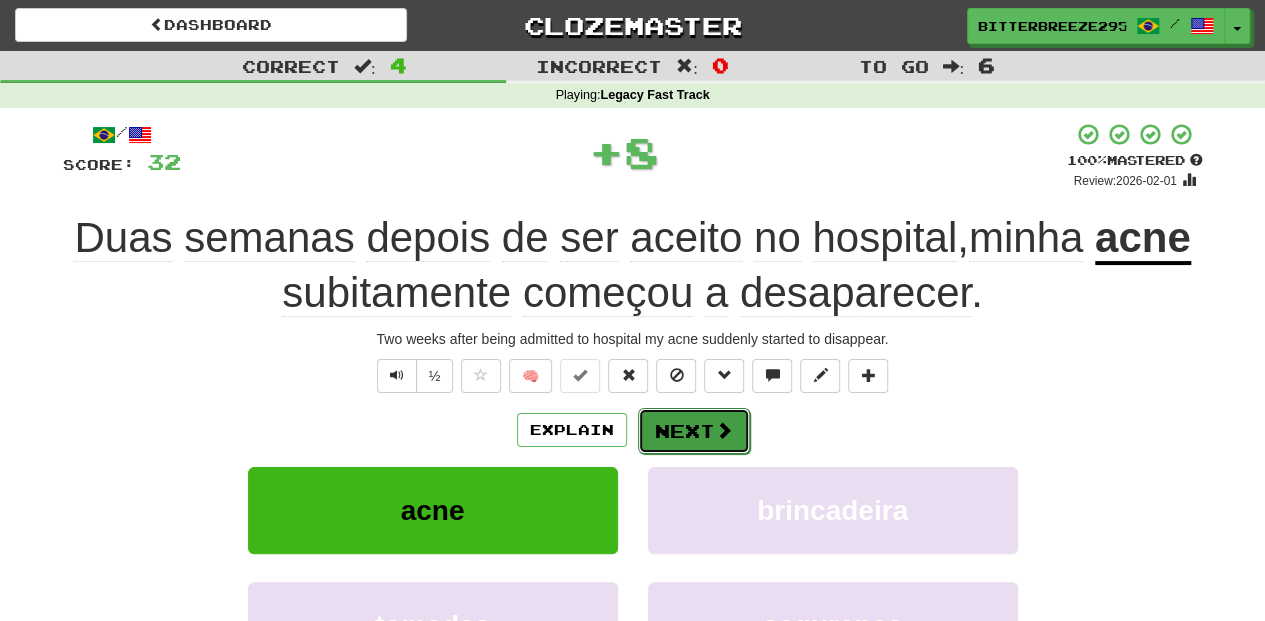 click on "Next" at bounding box center [694, 431] 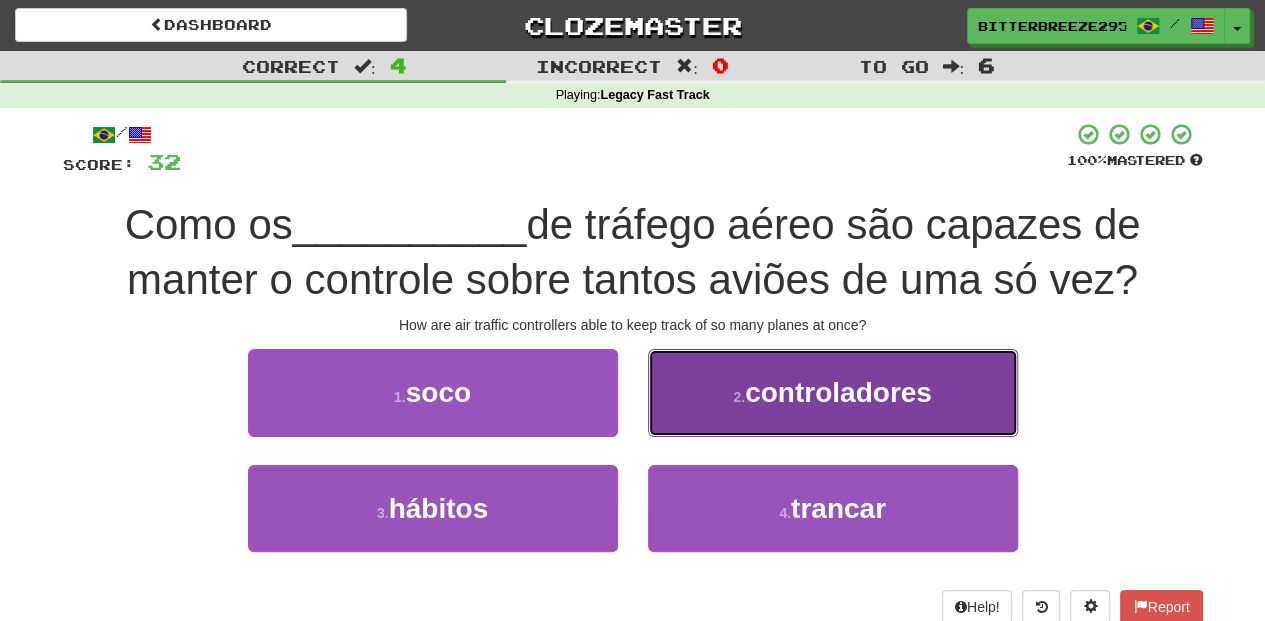 click on "2 .  controladores" at bounding box center [833, 392] 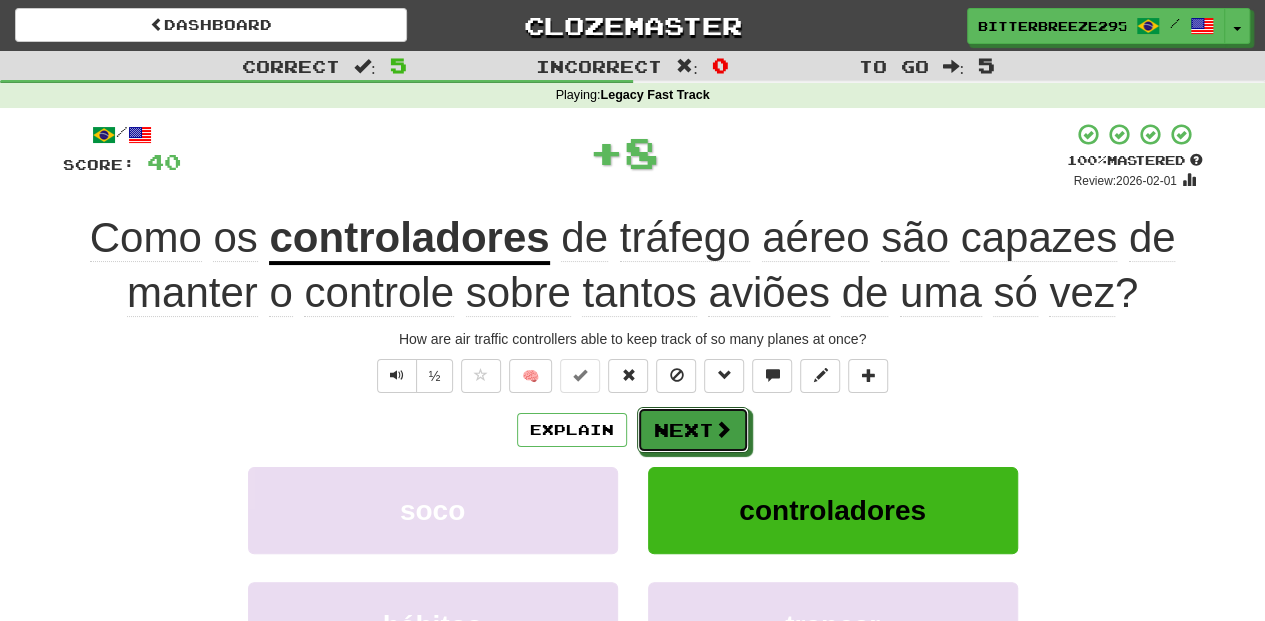 click on "Next" at bounding box center [693, 430] 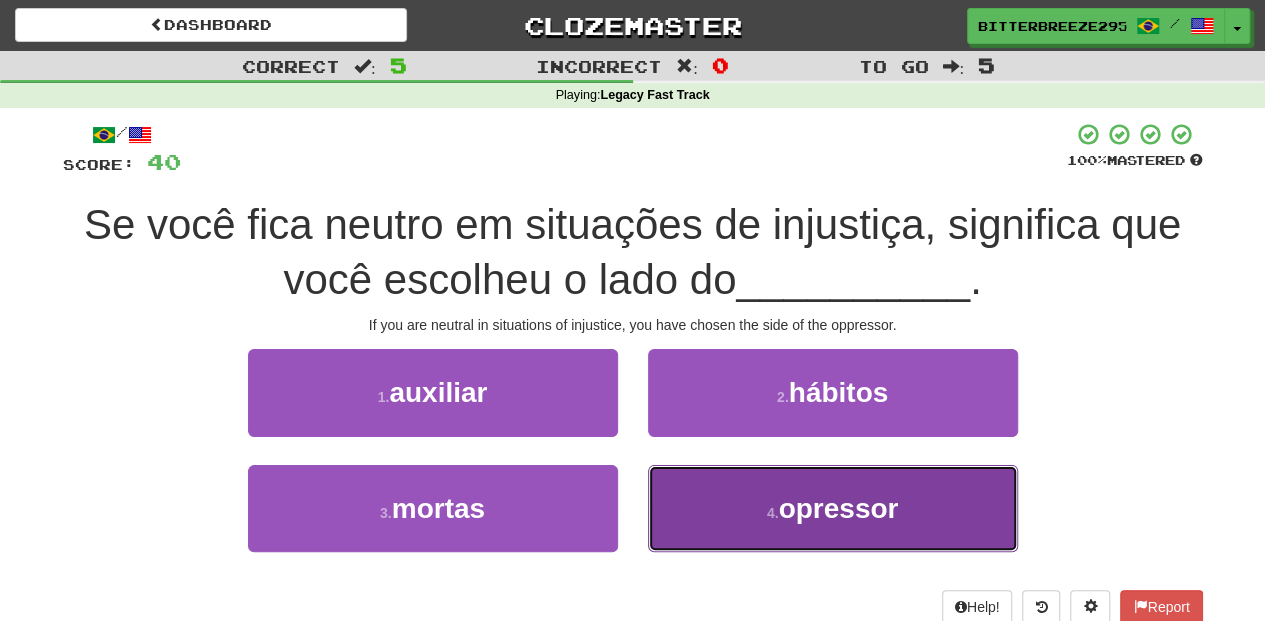 click on "4 .  opressor" at bounding box center [833, 508] 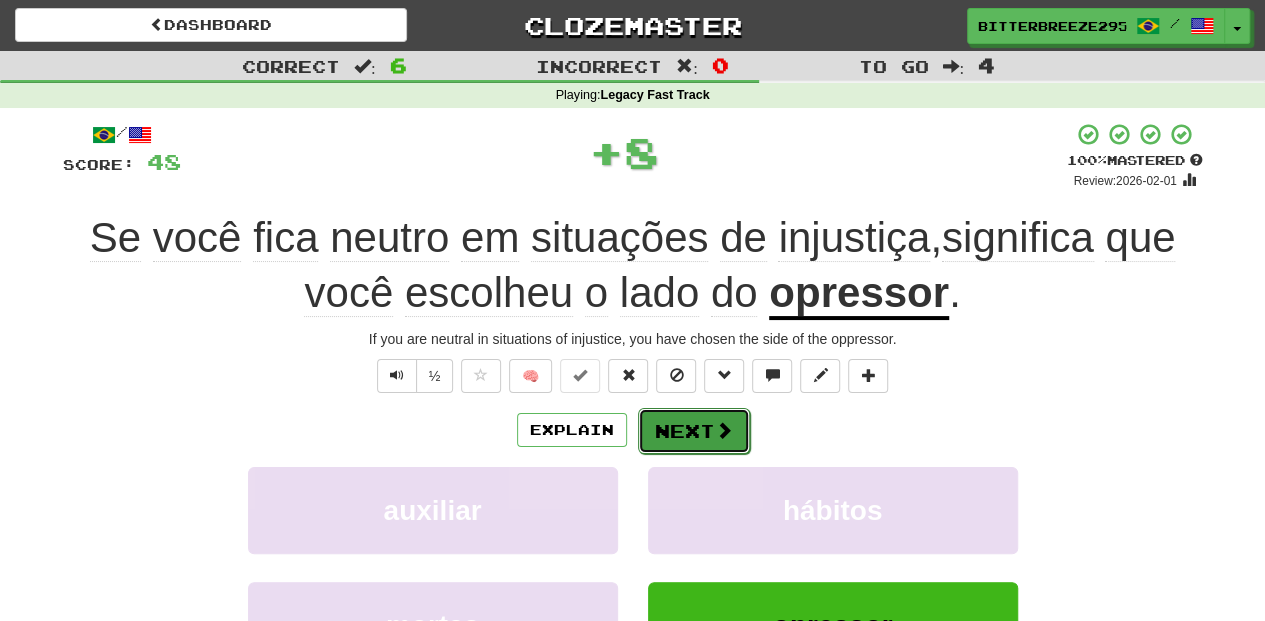 click on "Next" at bounding box center [694, 431] 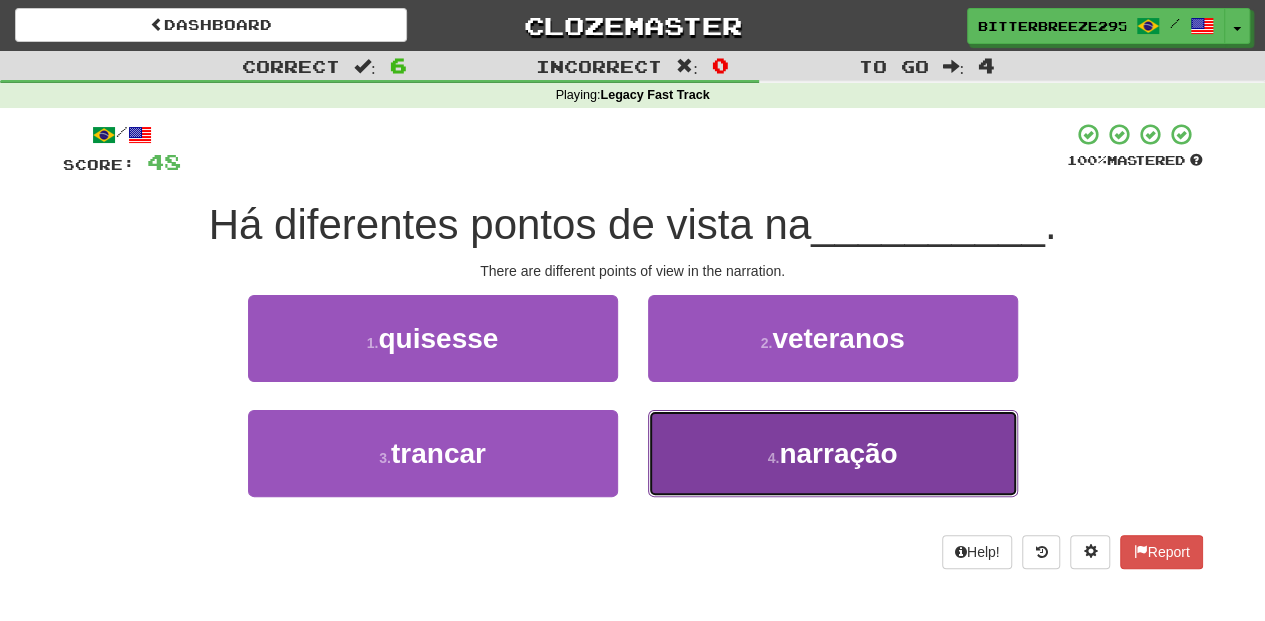 click on "4 .  narração" at bounding box center [833, 453] 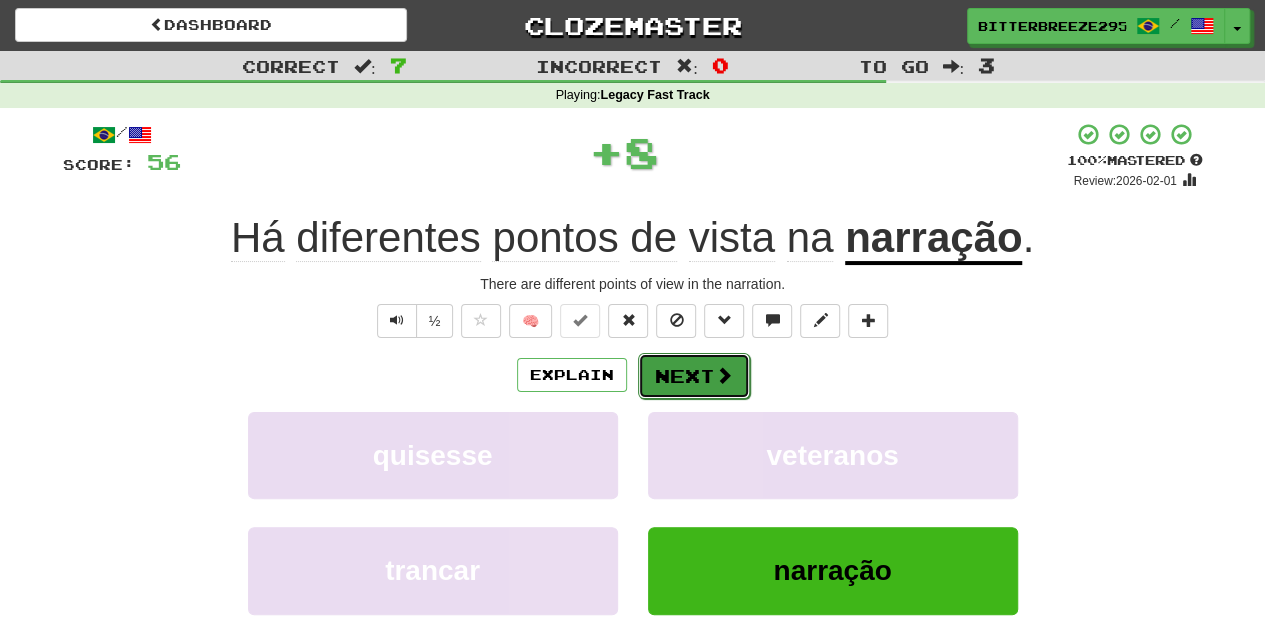 click on "Next" at bounding box center (694, 376) 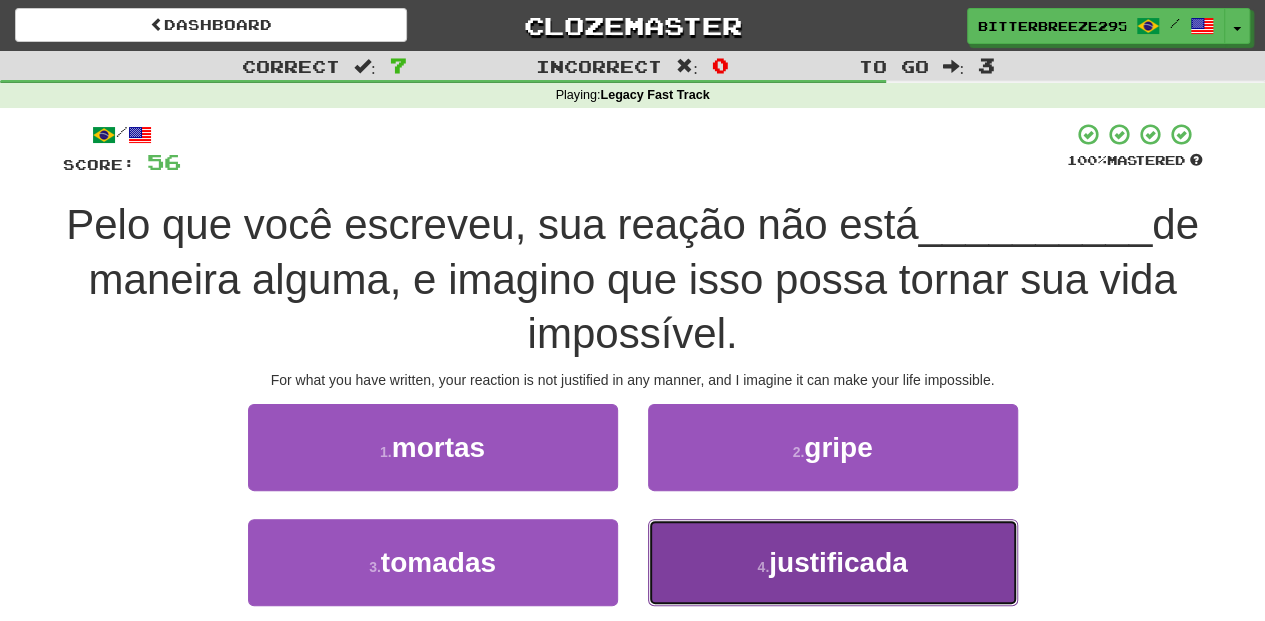 click on "4 .  justificada" at bounding box center [833, 562] 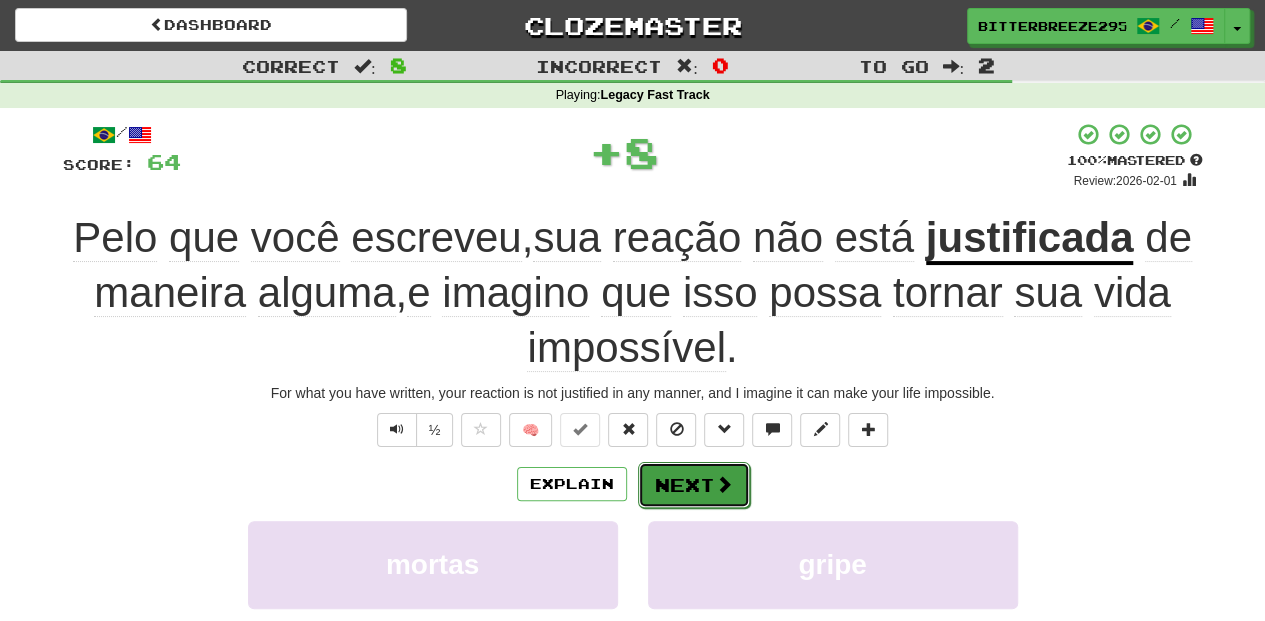click on "Next" at bounding box center (694, 485) 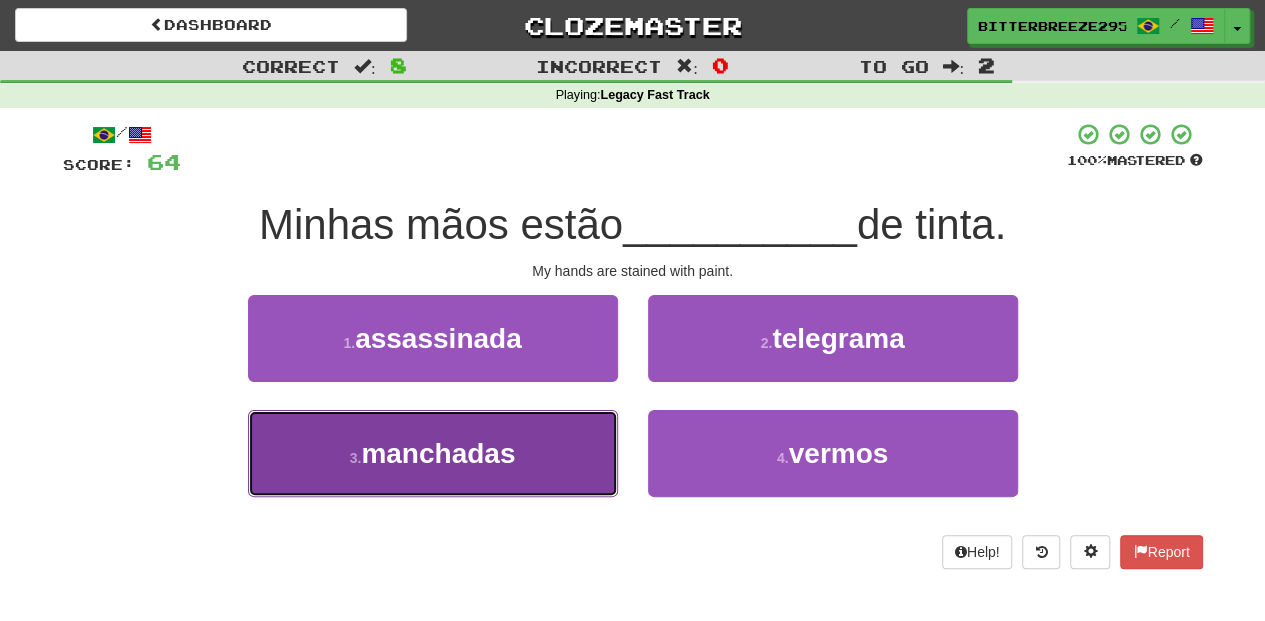 click on "3 .  manchadas" at bounding box center [433, 453] 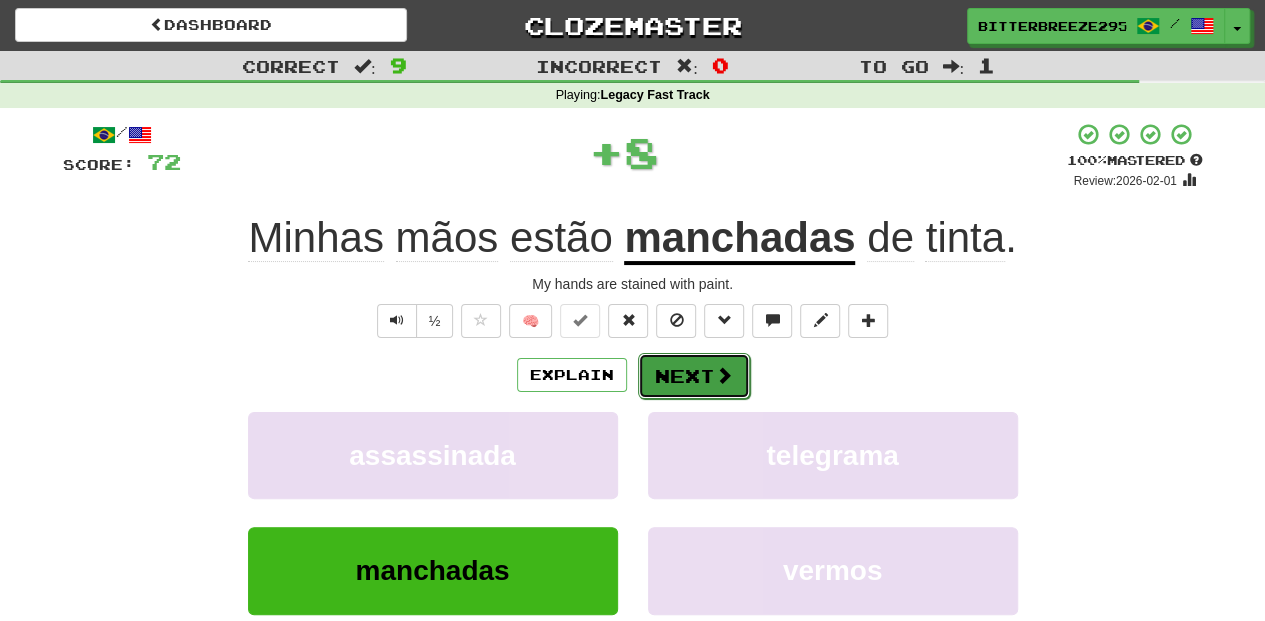 click on "Next" at bounding box center [694, 376] 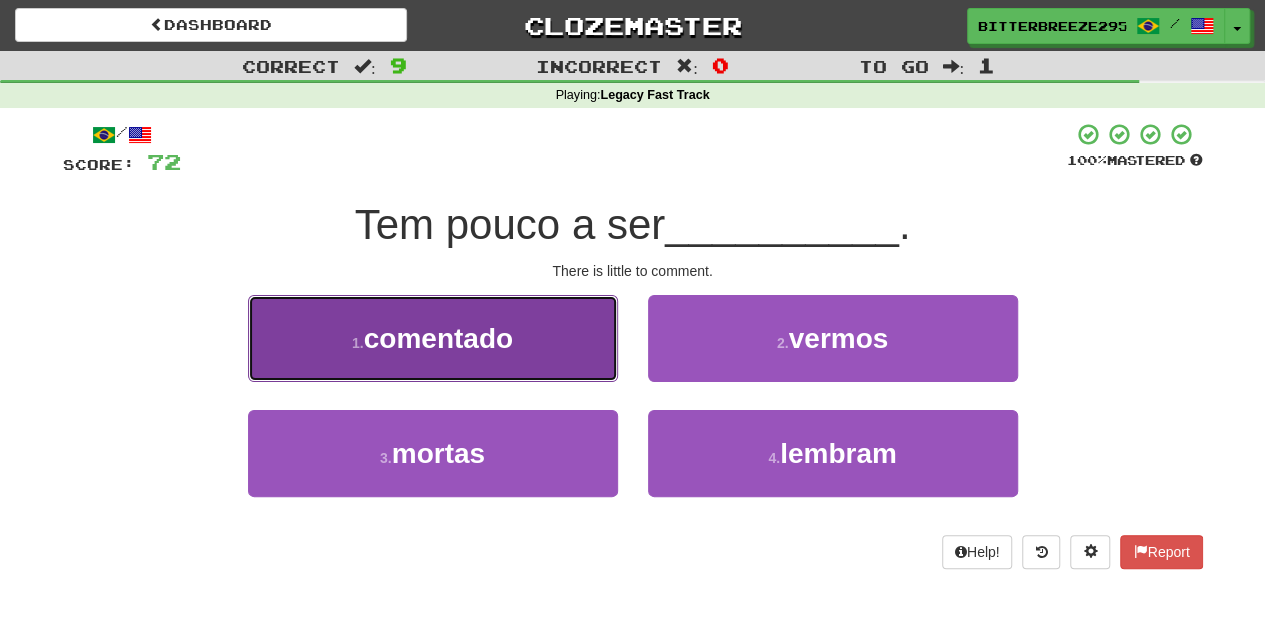 click on "1 .  comentado" at bounding box center (433, 338) 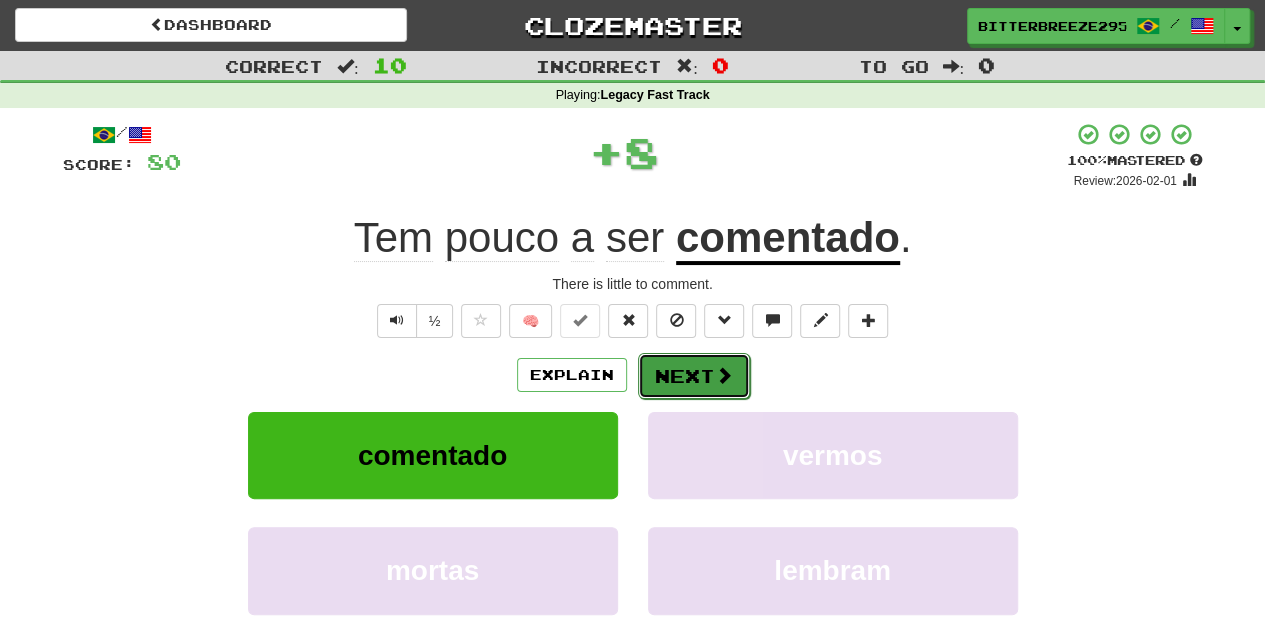 click on "Next" at bounding box center (694, 376) 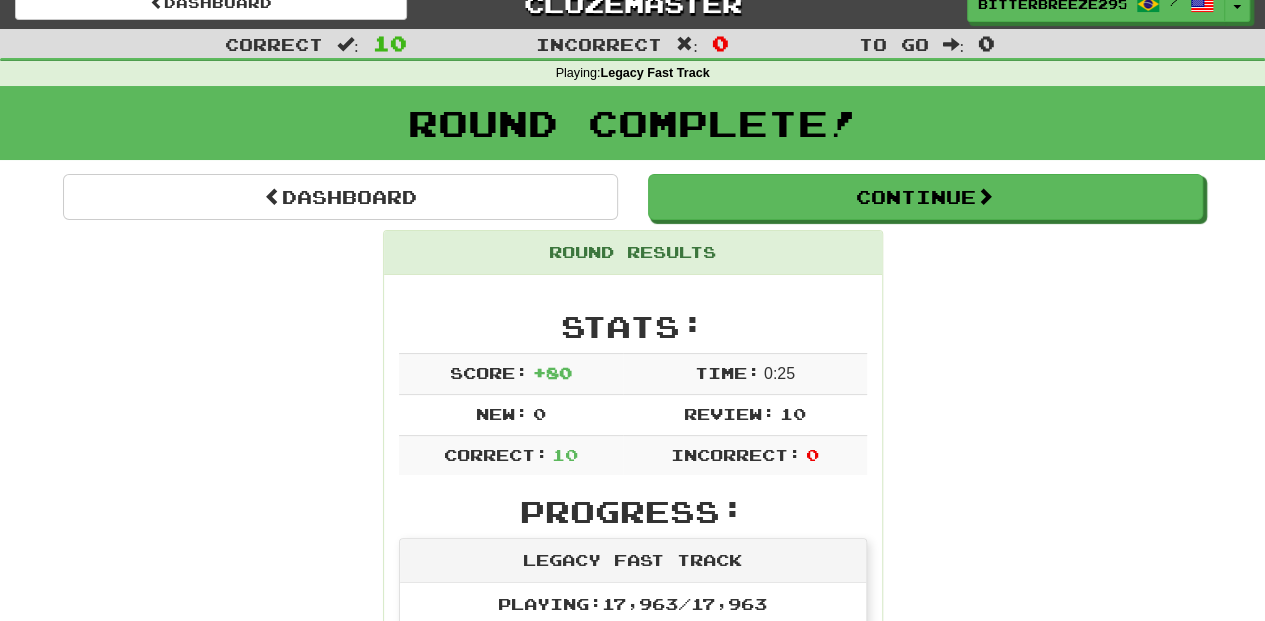 scroll, scrollTop: 0, scrollLeft: 0, axis: both 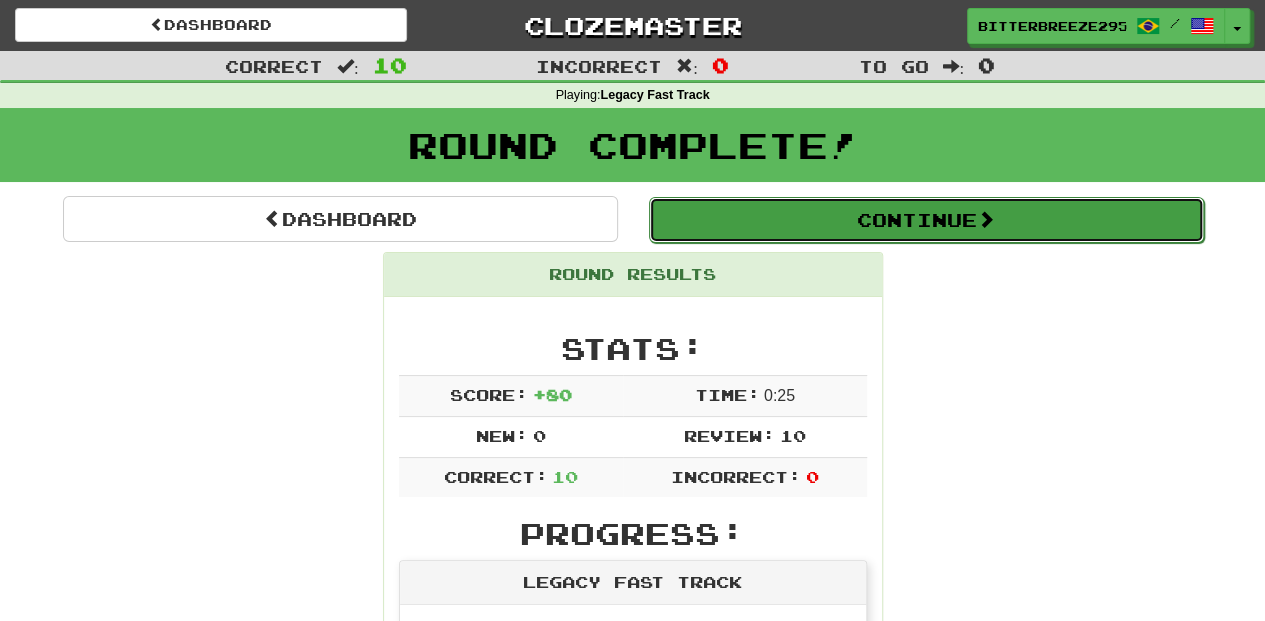click on "Continue" at bounding box center (926, 220) 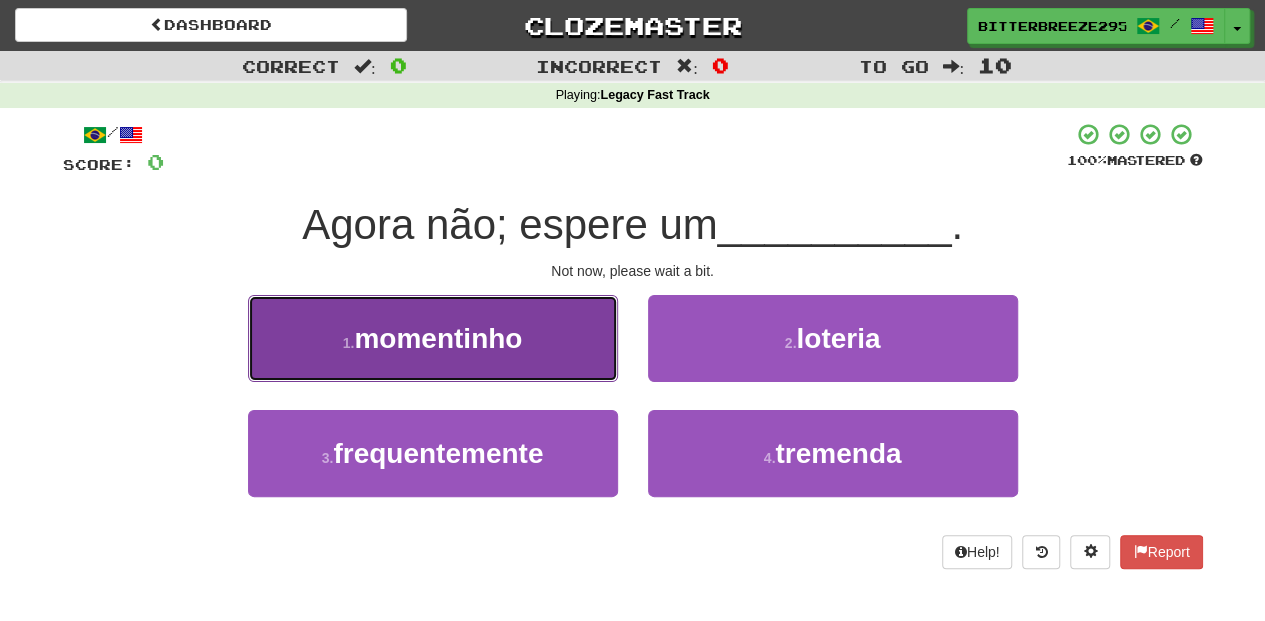 click on "momentinho" at bounding box center [438, 338] 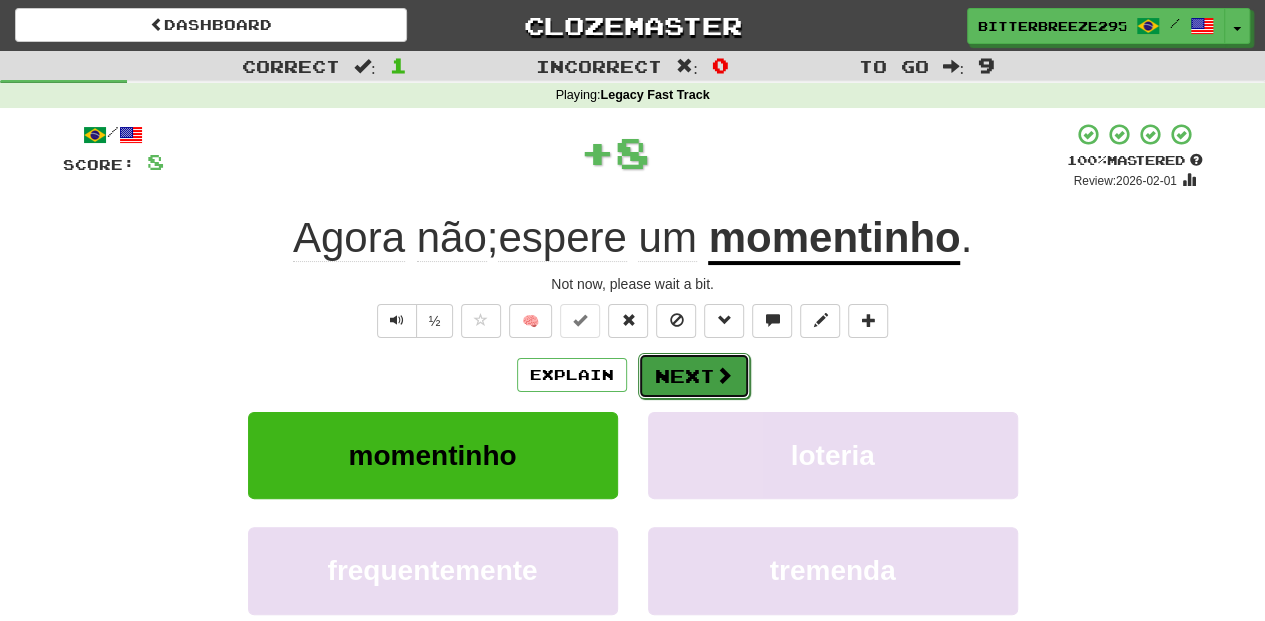 click on "Next" at bounding box center (694, 376) 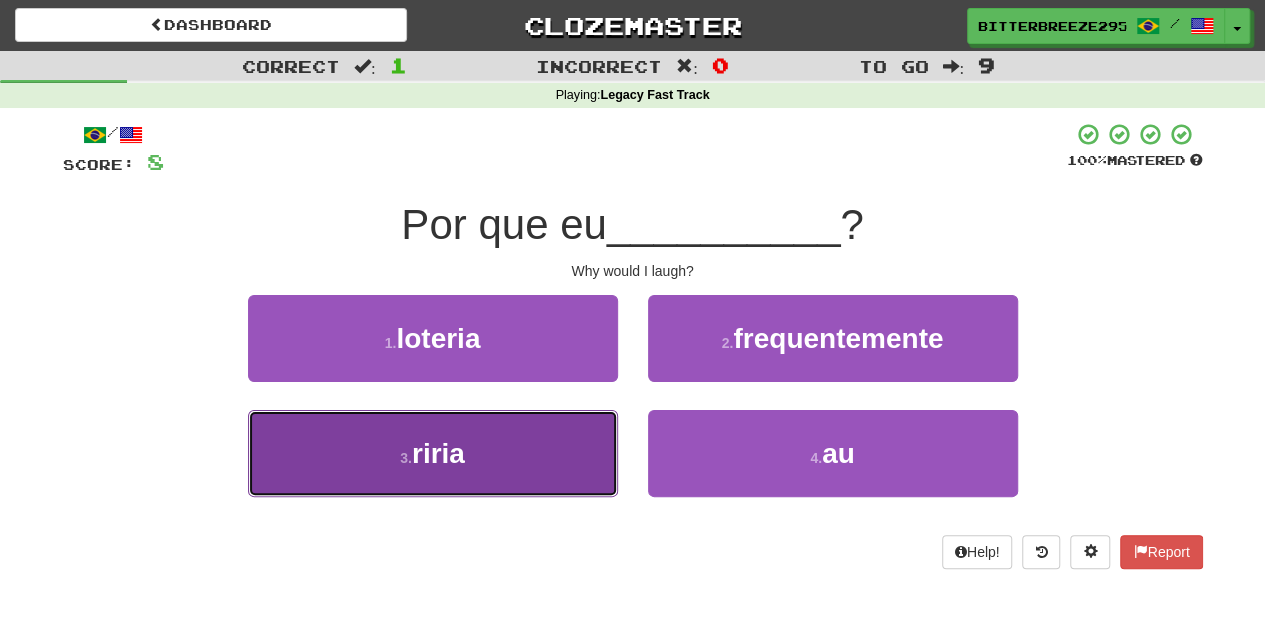 click on "3 .  riria" at bounding box center (433, 453) 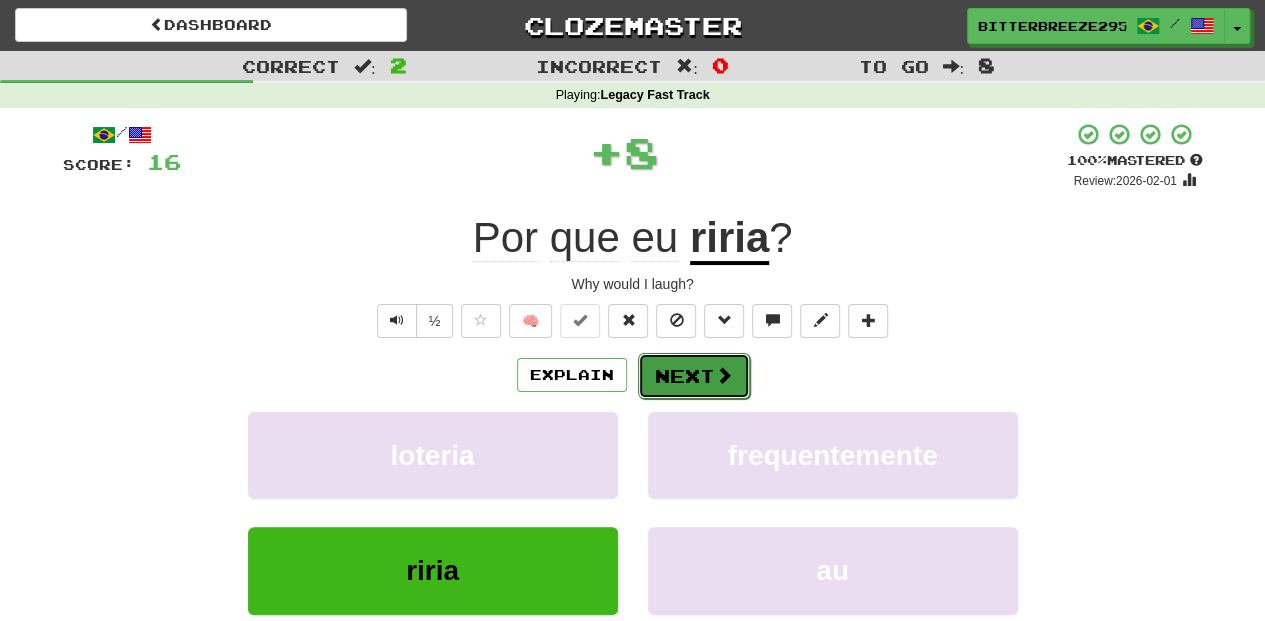 click on "Next" at bounding box center [694, 376] 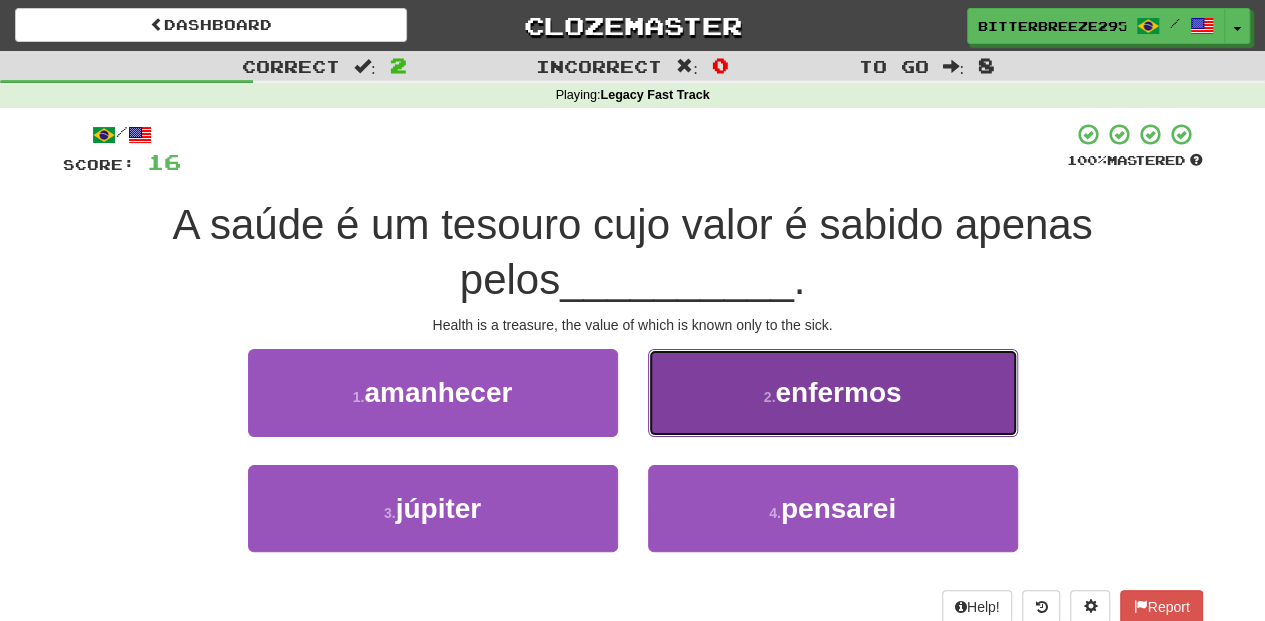 click on "2 .  enfermos" at bounding box center [833, 392] 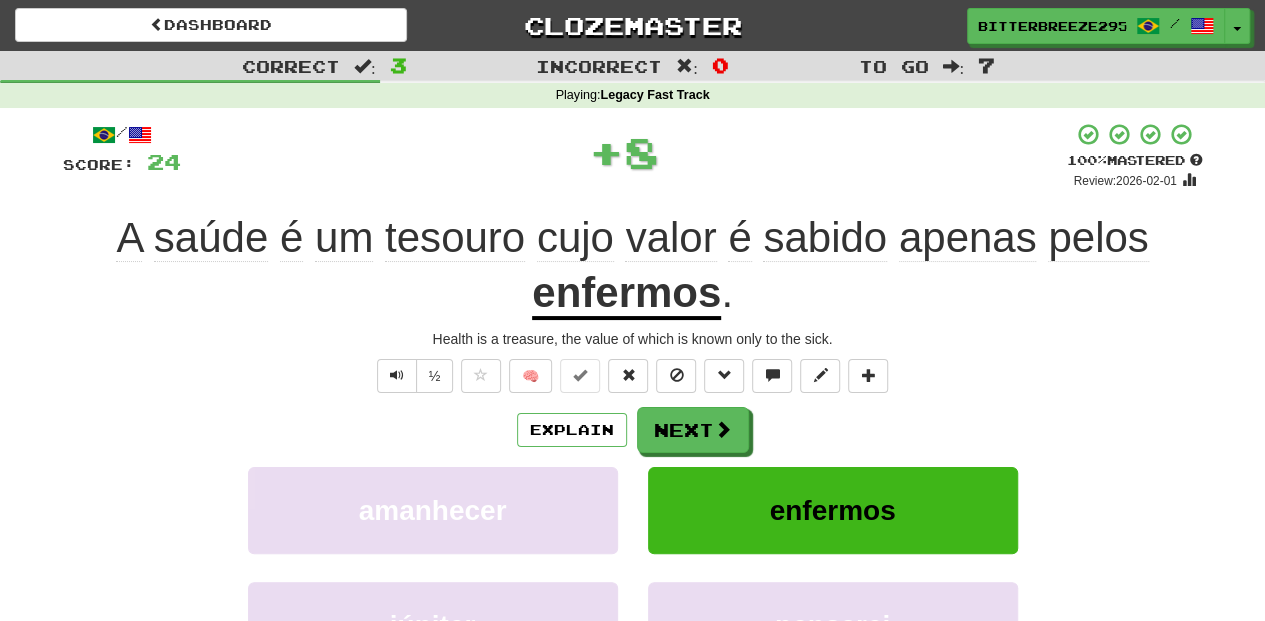 click on "Explain Next" at bounding box center (633, 430) 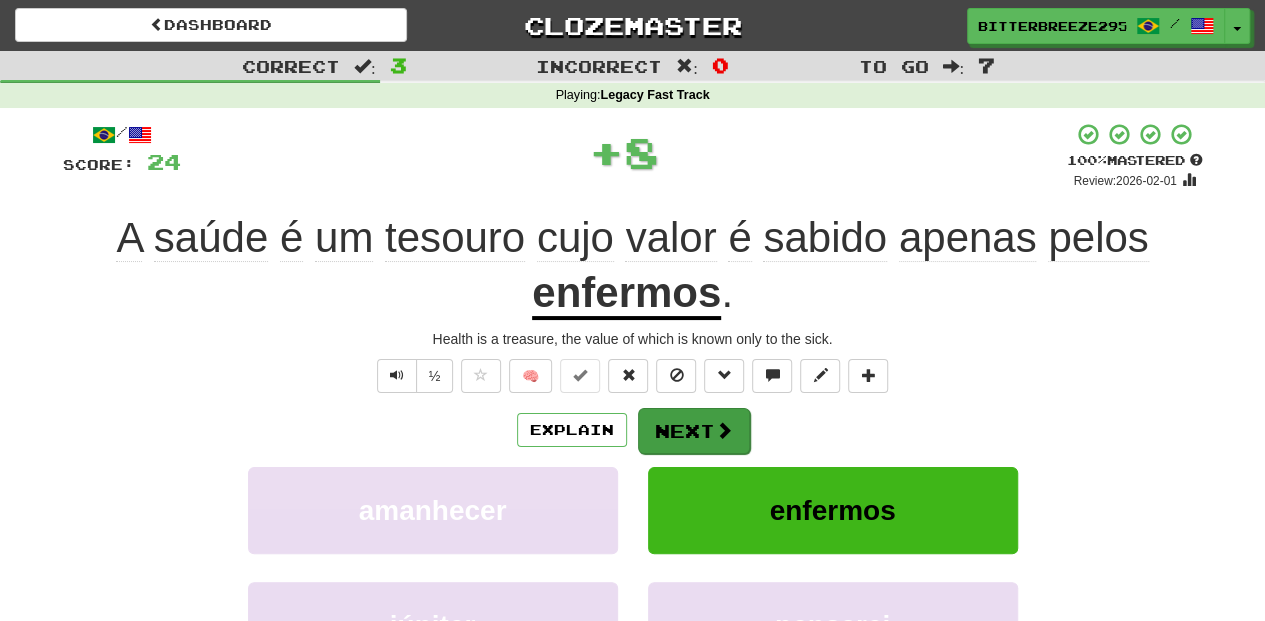 click on "Next" at bounding box center (694, 431) 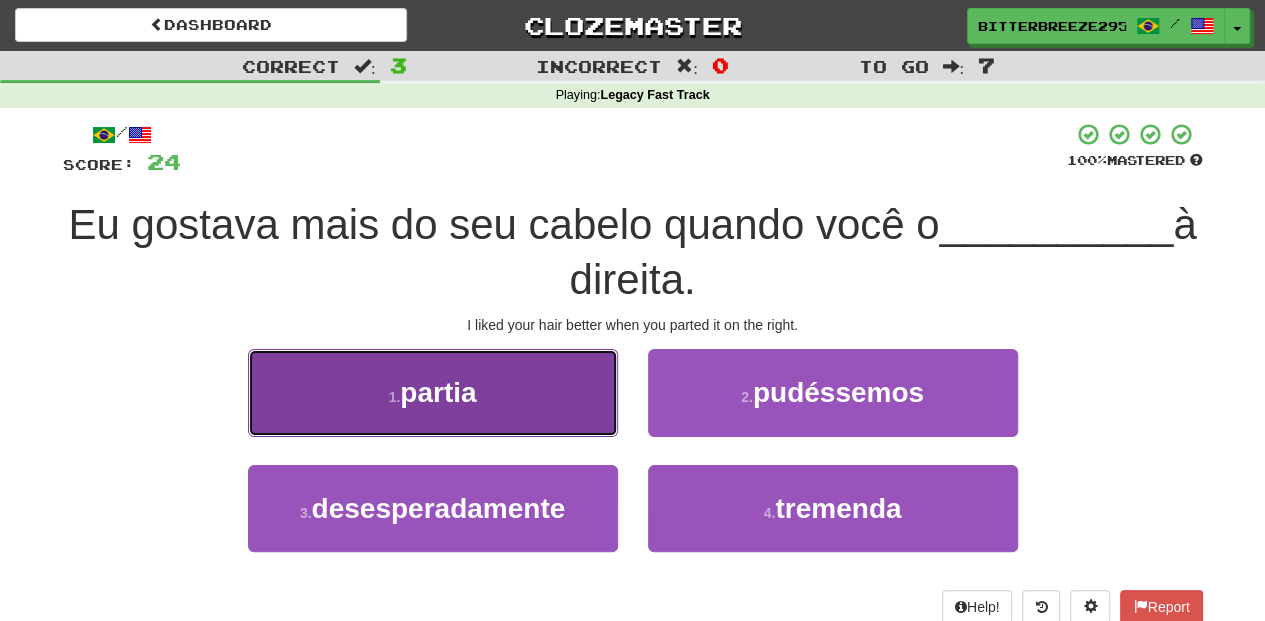 click on "1 .  partia" at bounding box center (433, 392) 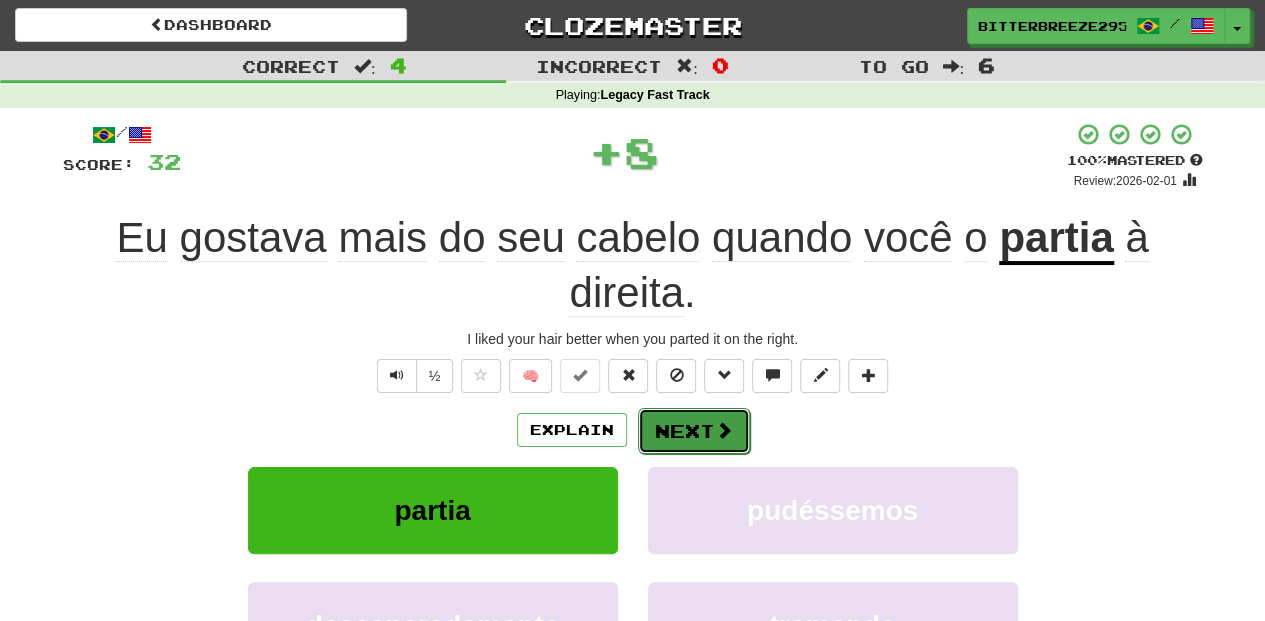 click on "Next" at bounding box center [694, 431] 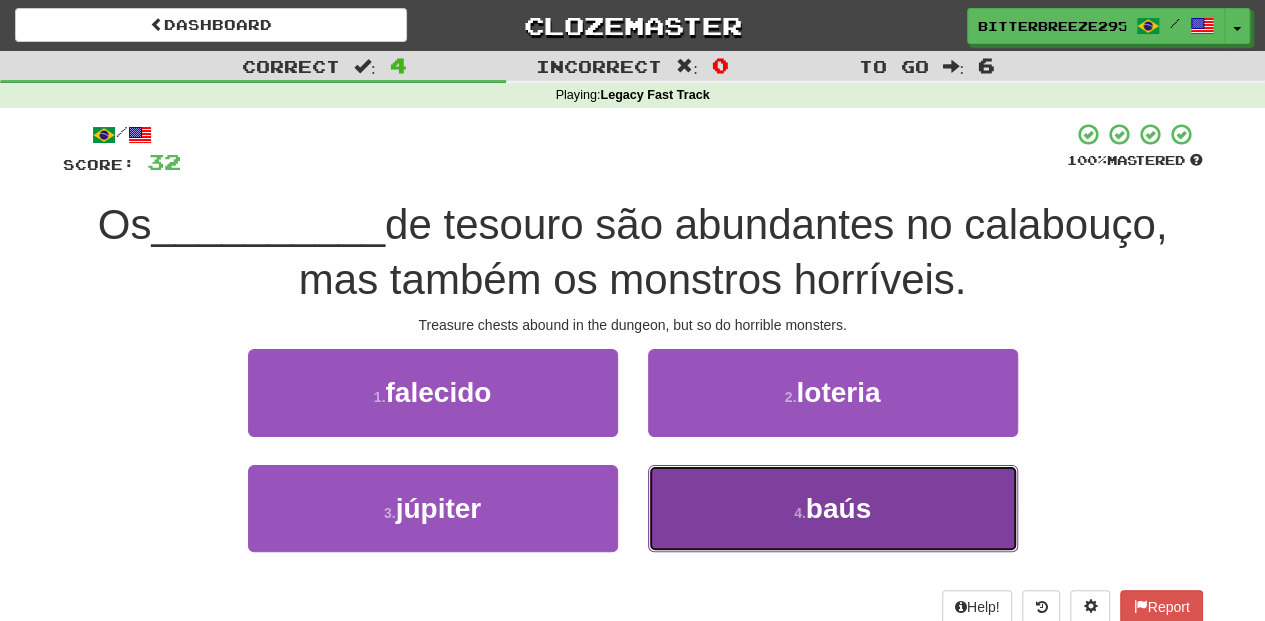 click on "baús" at bounding box center [838, 508] 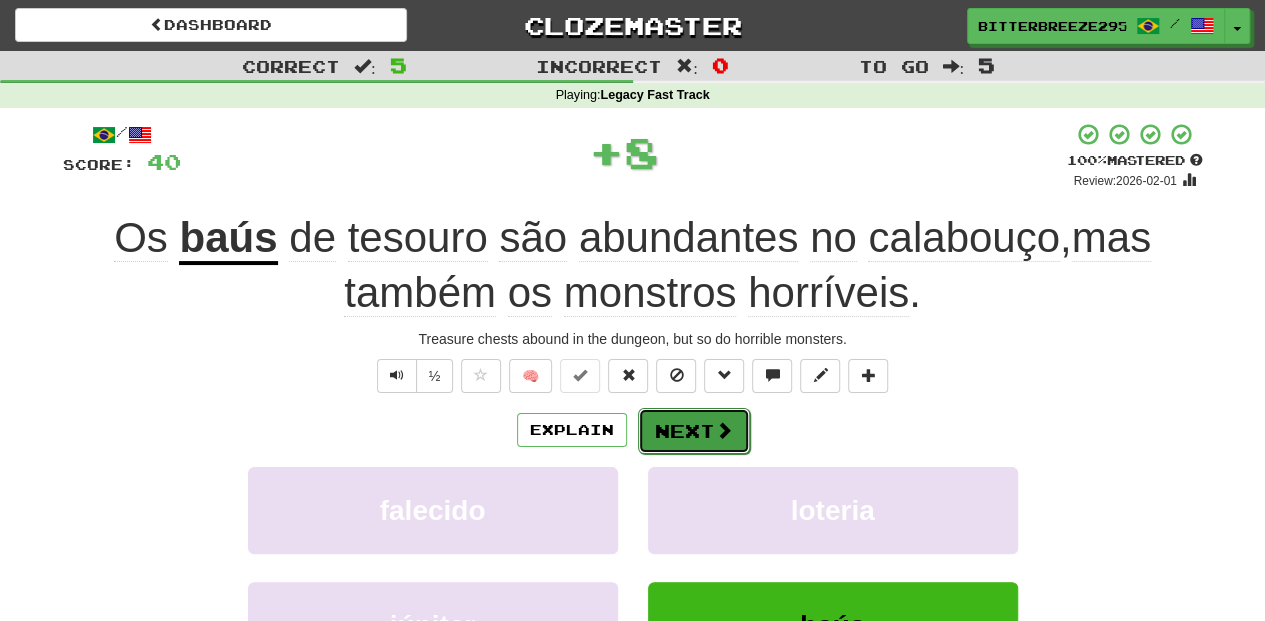 click on "Next" at bounding box center (694, 431) 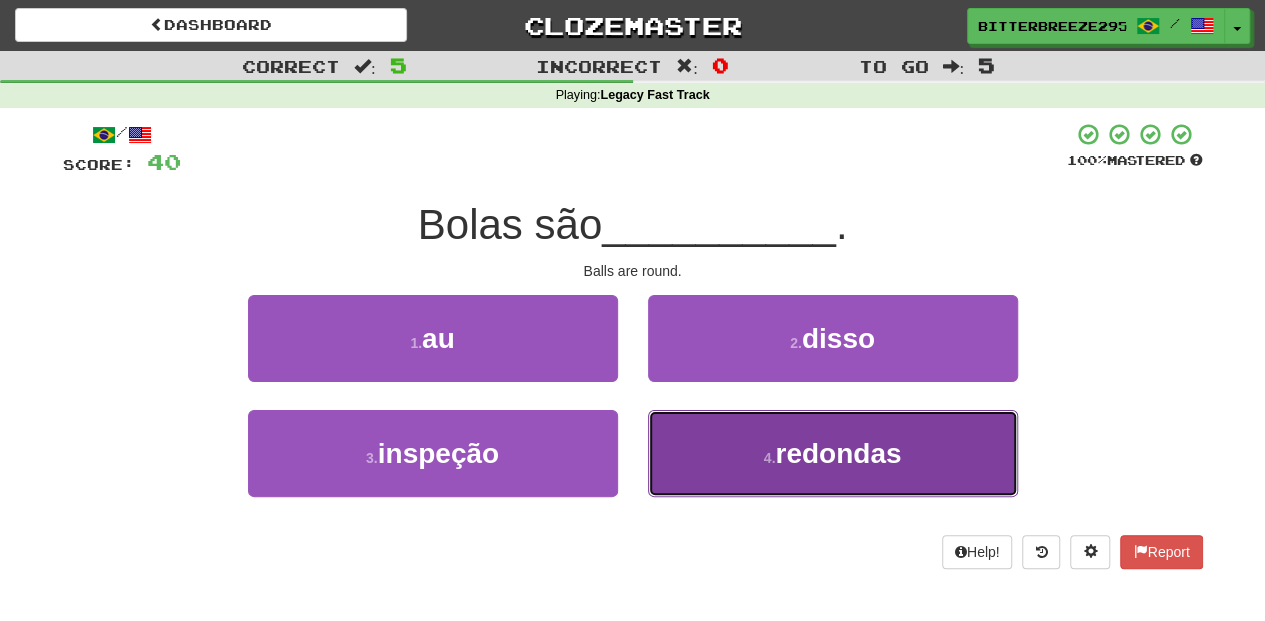 click on "4 .  redondas" at bounding box center [833, 453] 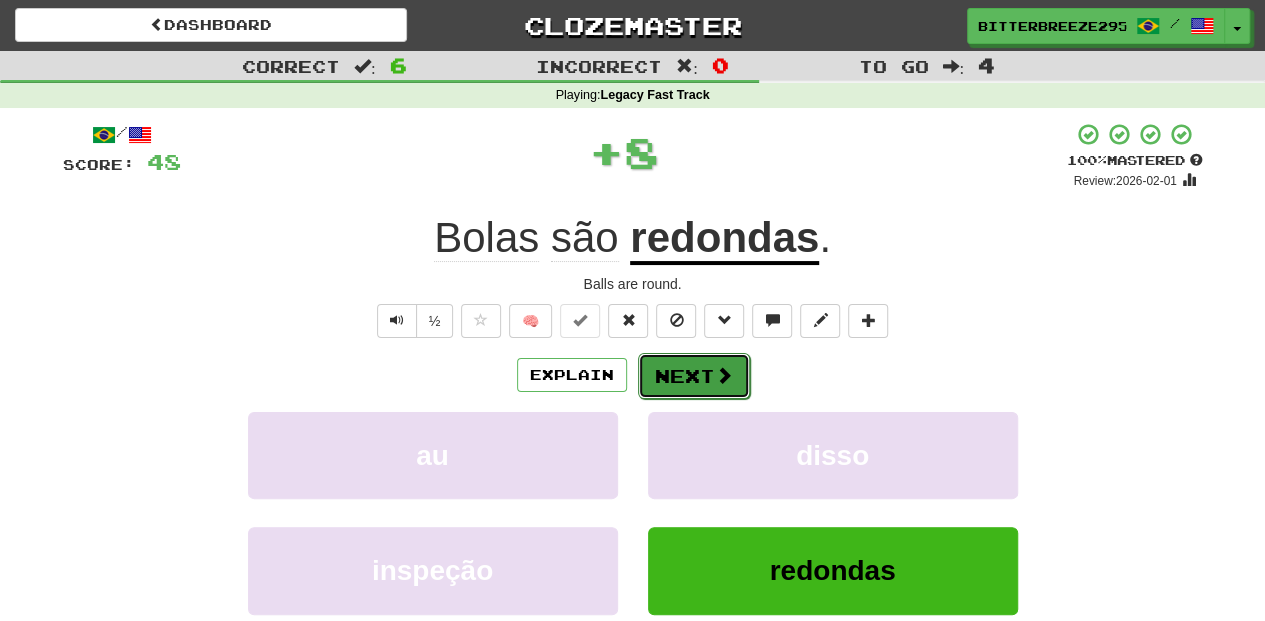 click on "Next" at bounding box center (694, 376) 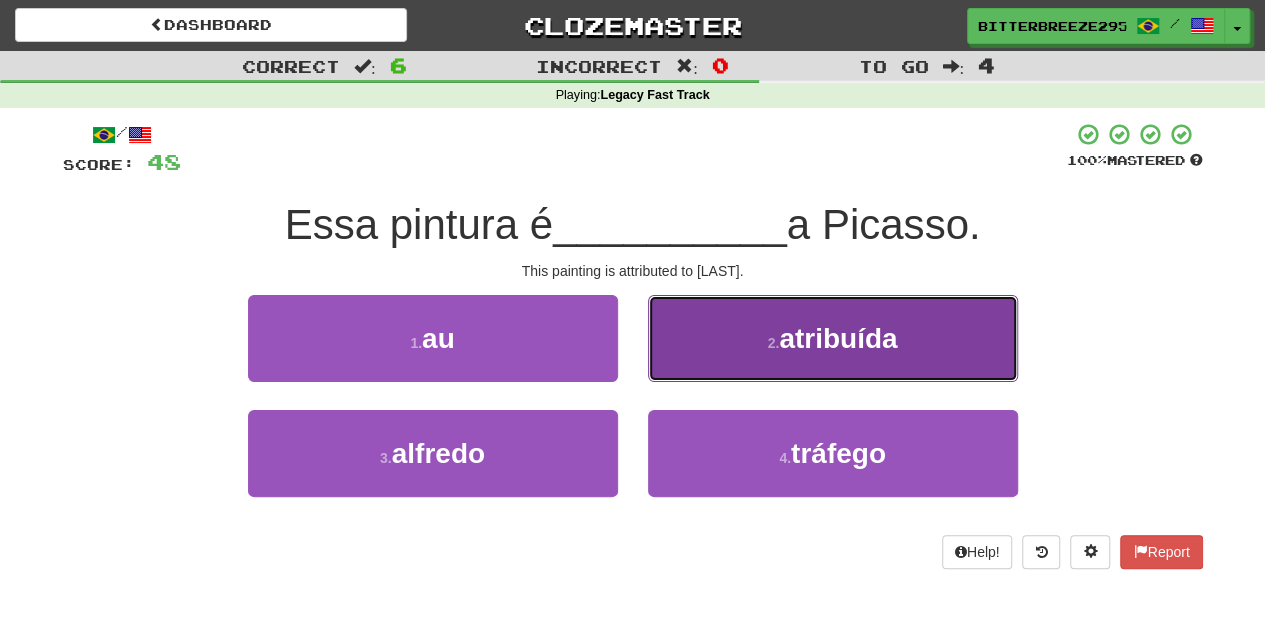 click on "2 .  atribuída" at bounding box center (833, 338) 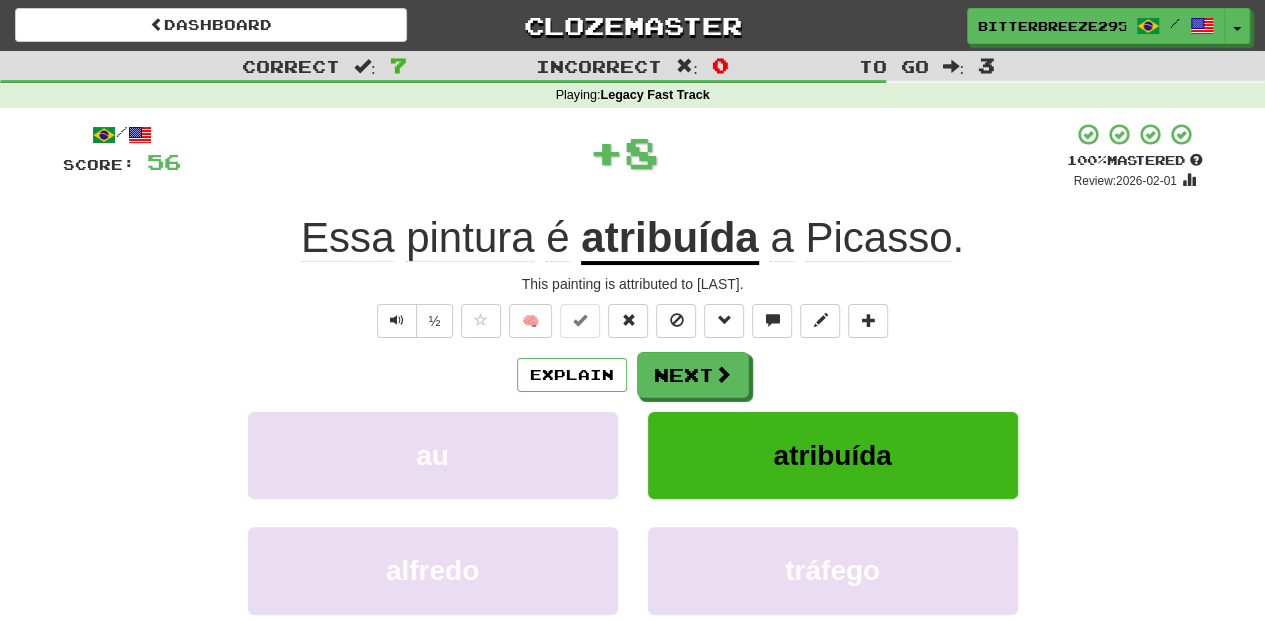 click on "Next" at bounding box center [693, 375] 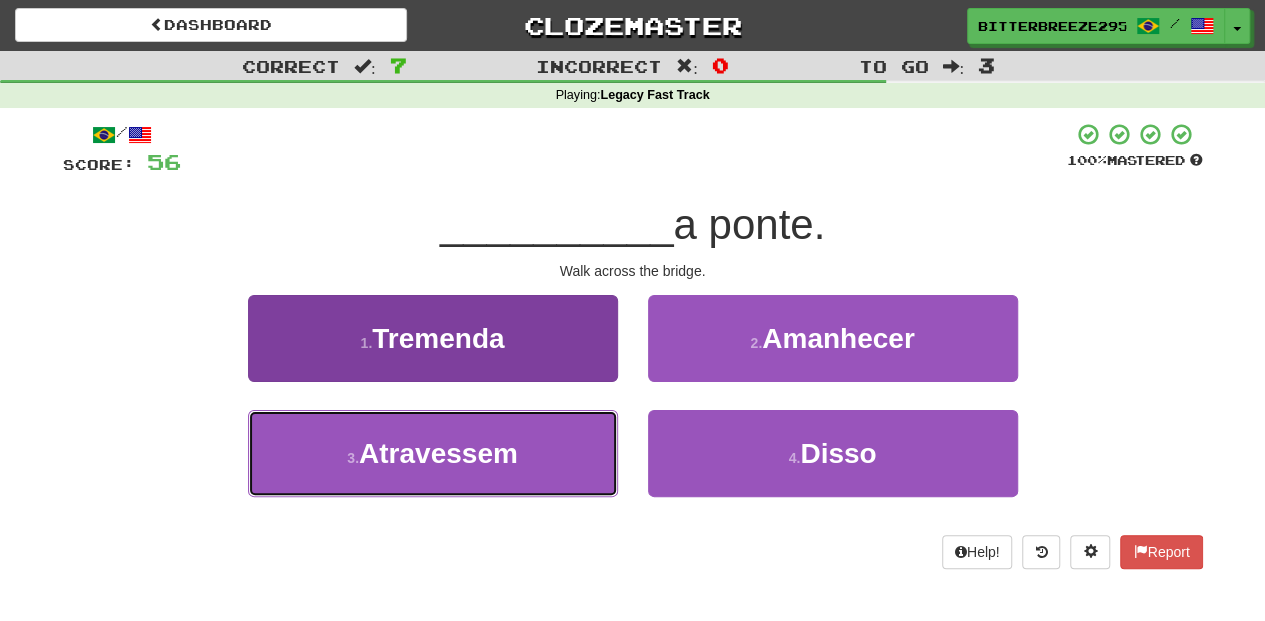 click on "3 .  Atravessem" at bounding box center [433, 453] 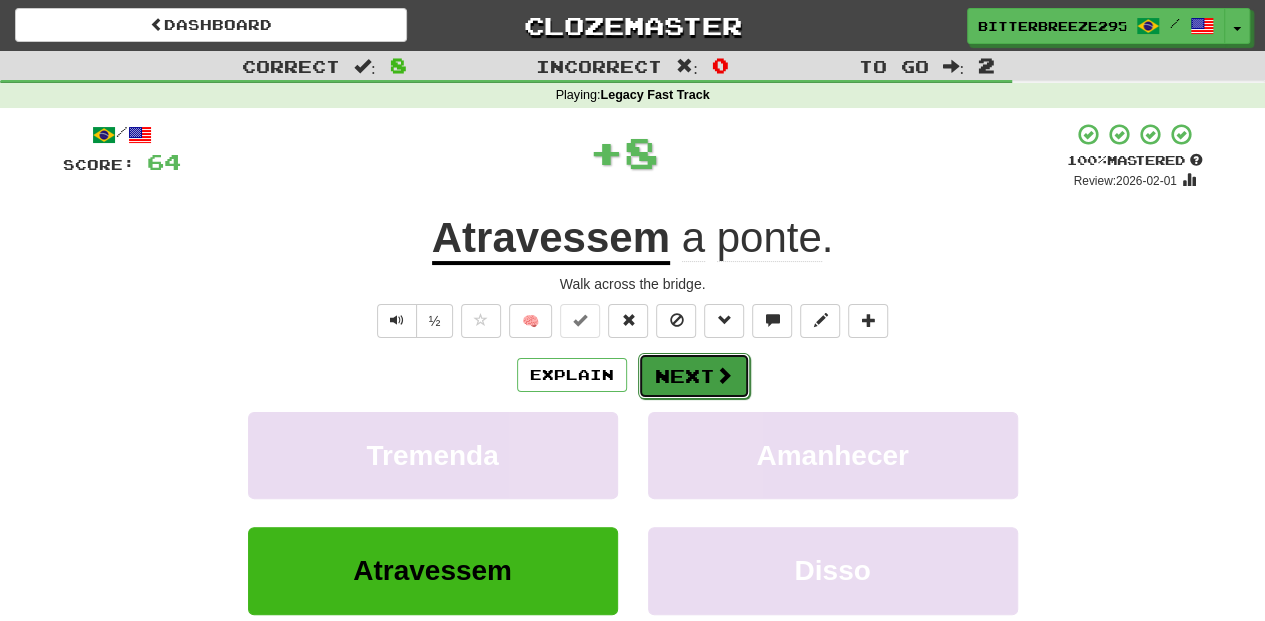click on "Next" at bounding box center (694, 376) 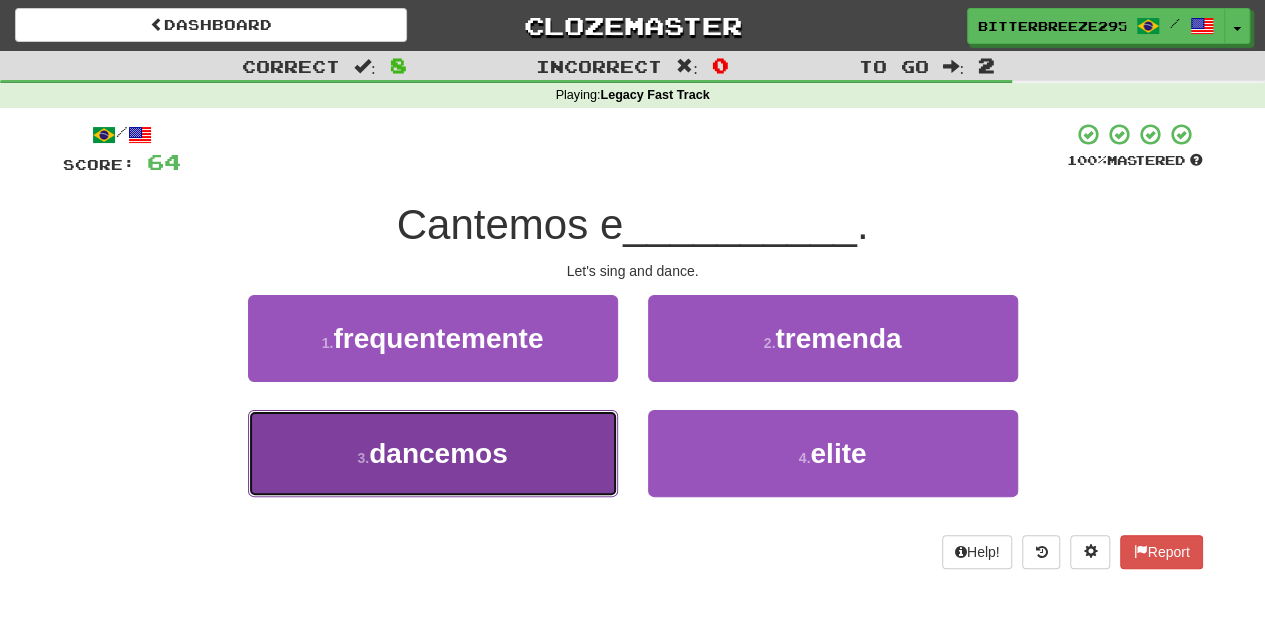 click on "3 .  dancemos" at bounding box center (433, 453) 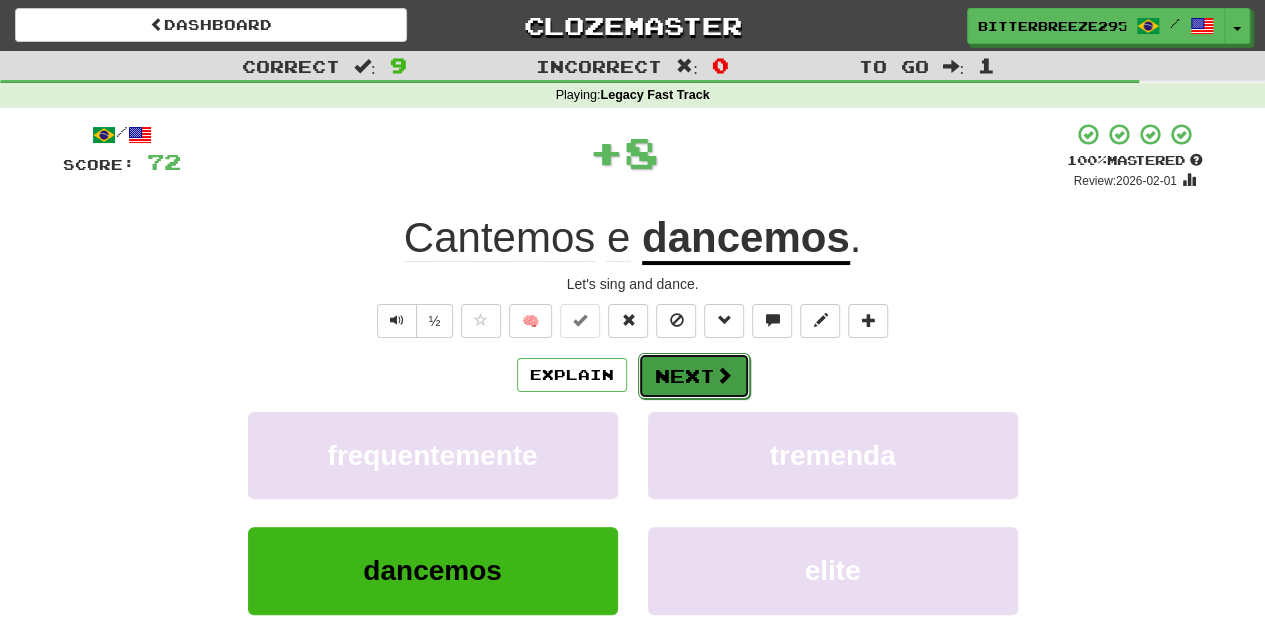 click on "Next" at bounding box center [694, 376] 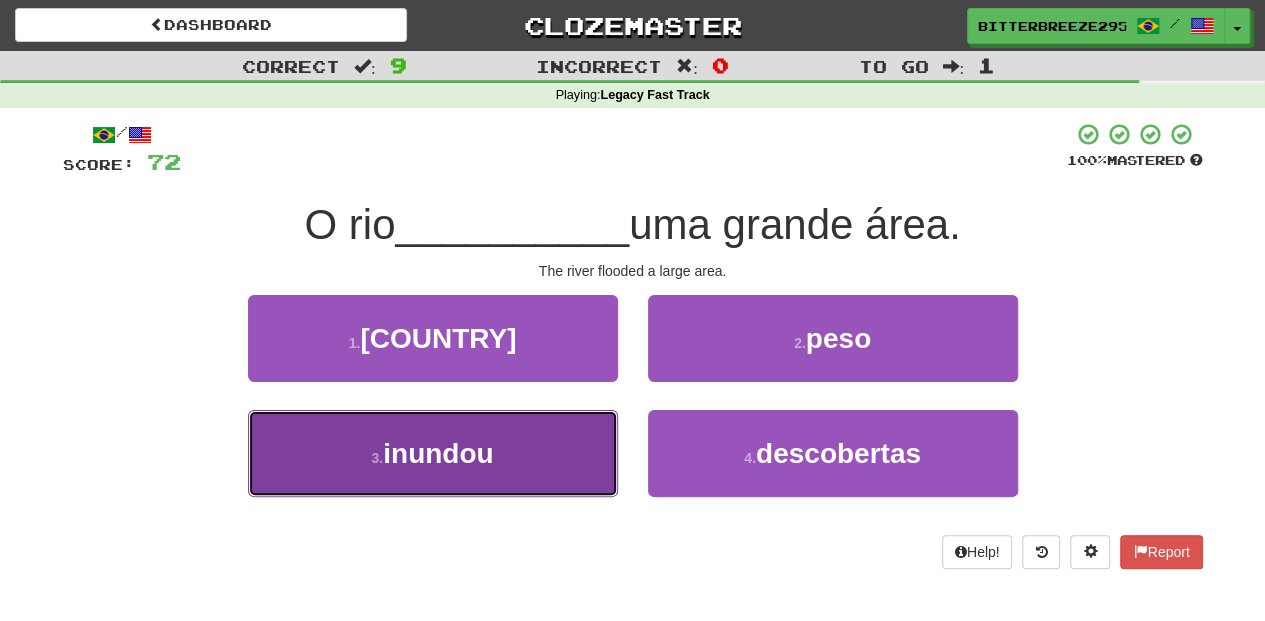 click on "3 .  inundou" at bounding box center [433, 453] 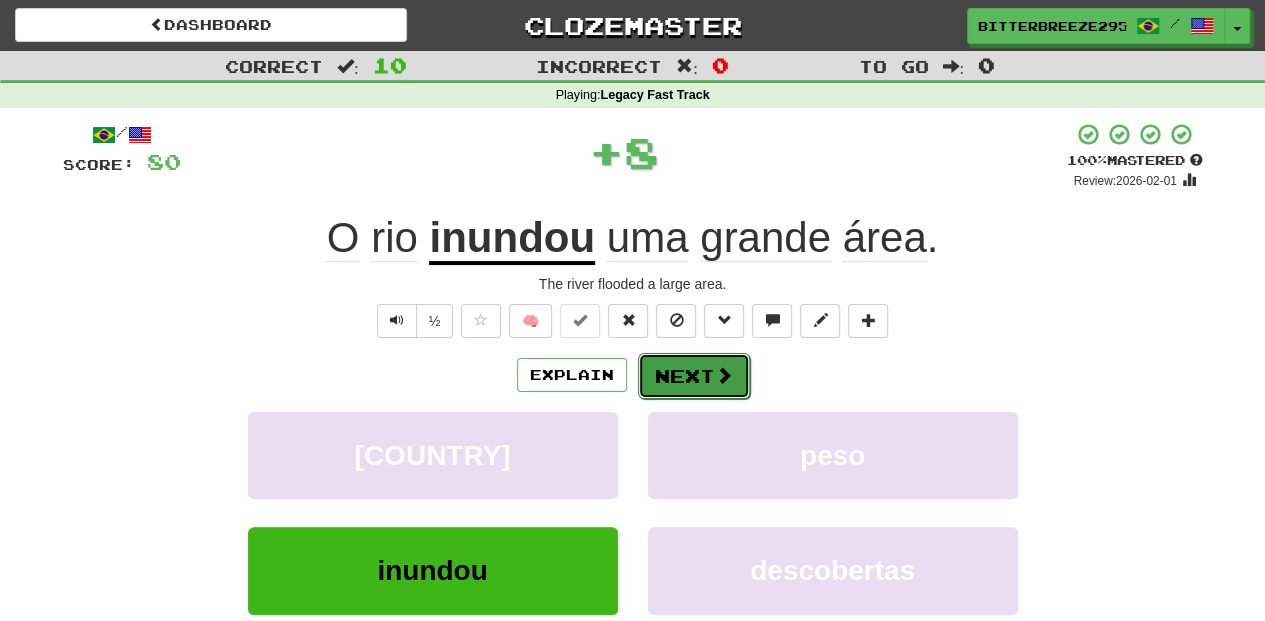 click on "Next" at bounding box center [694, 376] 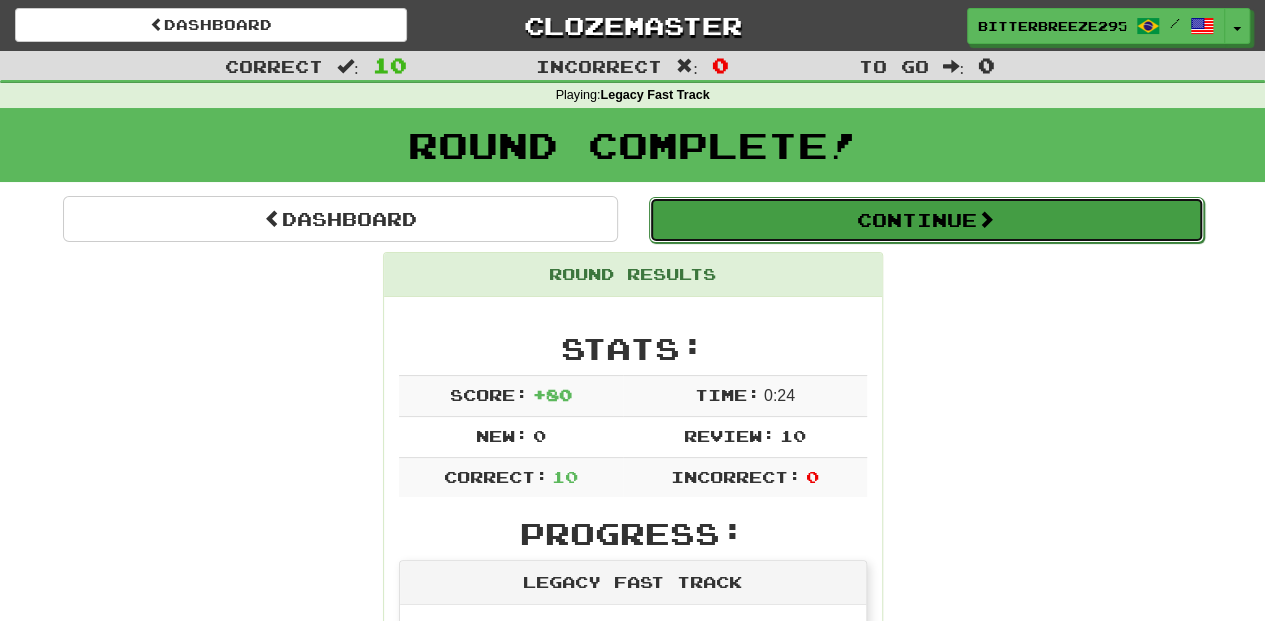 click on "Continue" at bounding box center [926, 220] 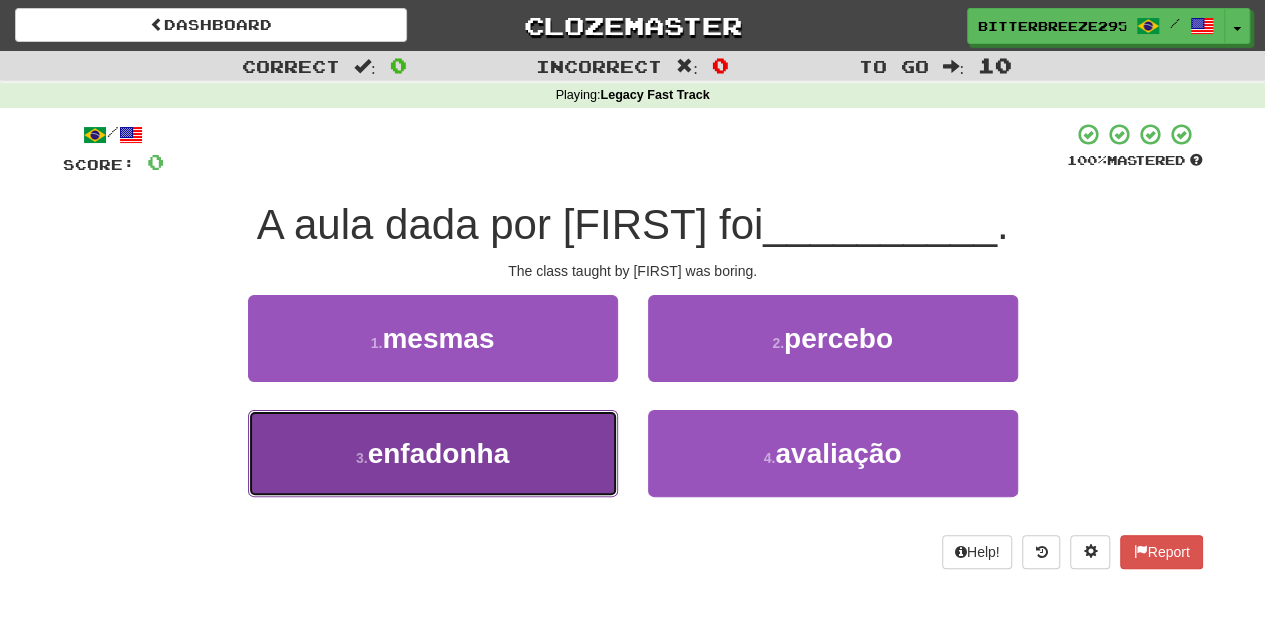 click on "3 .  enfadonha" at bounding box center [433, 453] 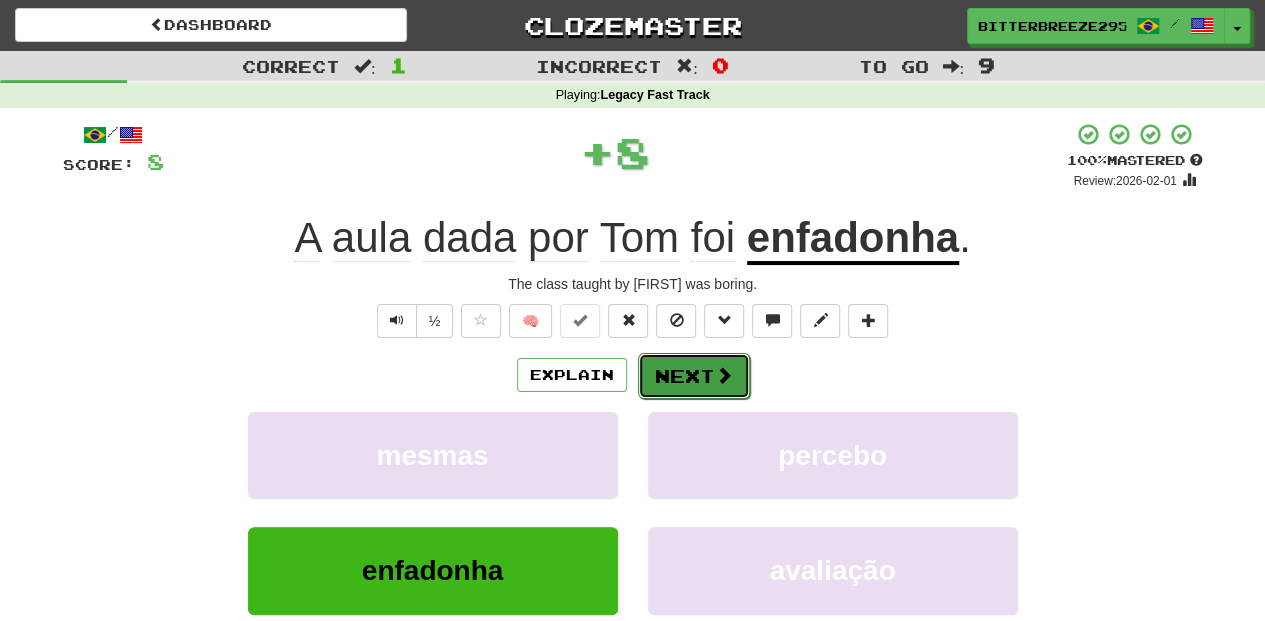 click at bounding box center (724, 375) 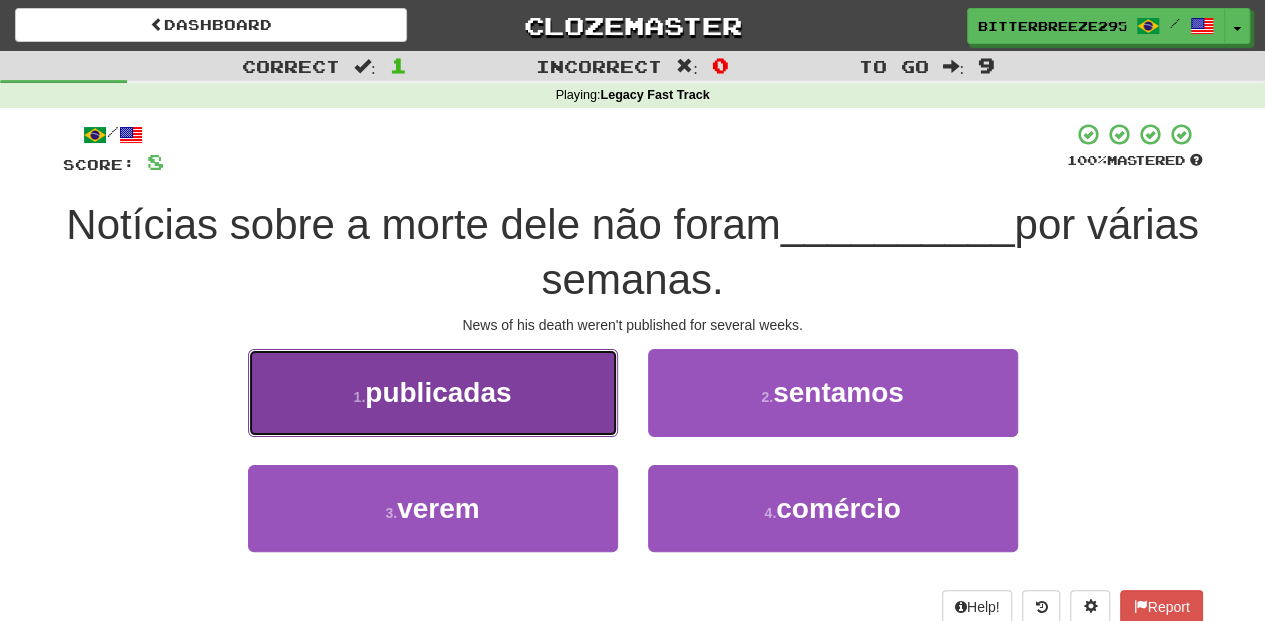 click on "1 .  publicadas" at bounding box center [433, 392] 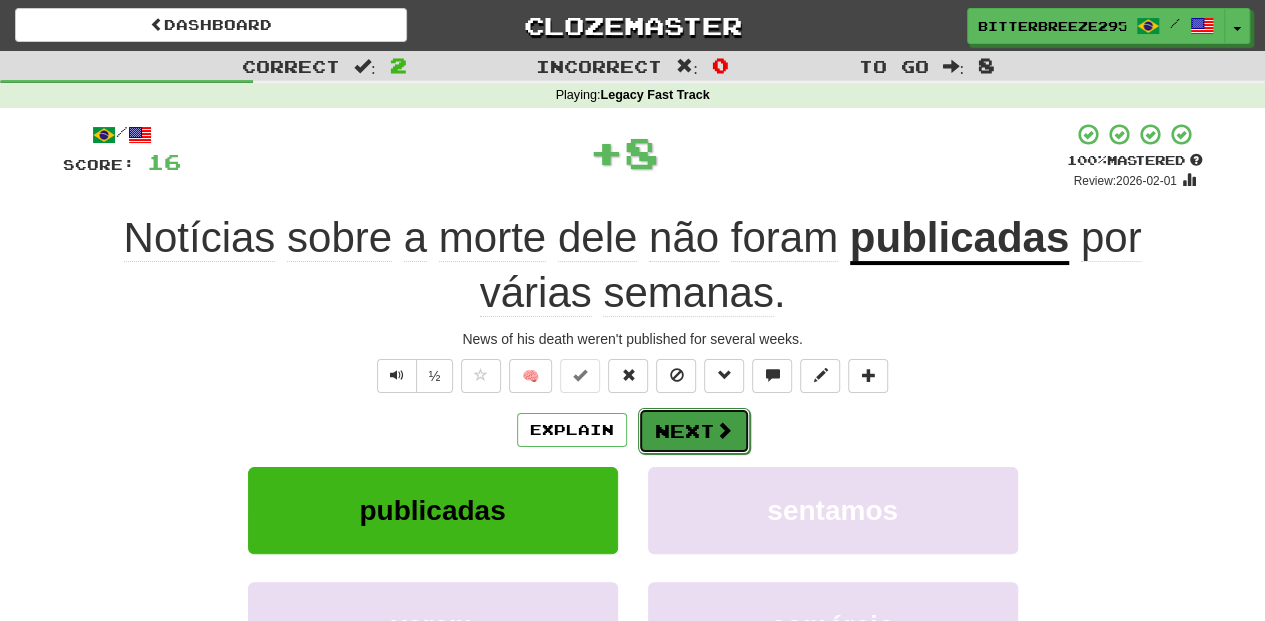 click on "Next" at bounding box center [694, 431] 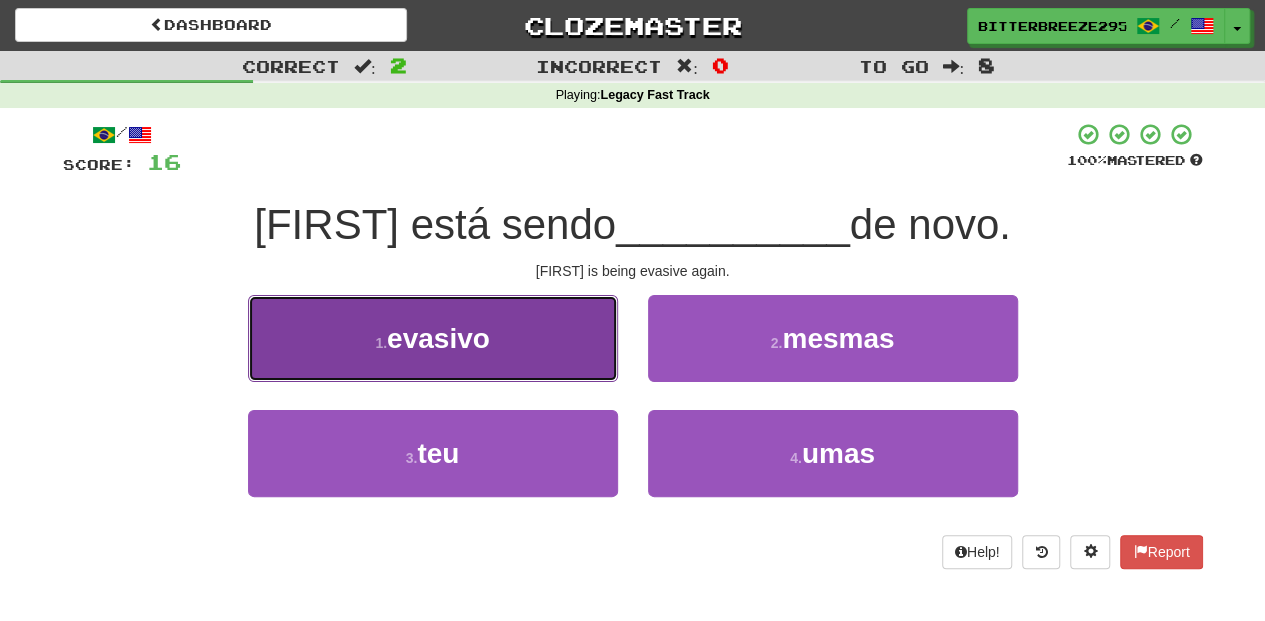 click on "1 .  evasivo" at bounding box center [433, 338] 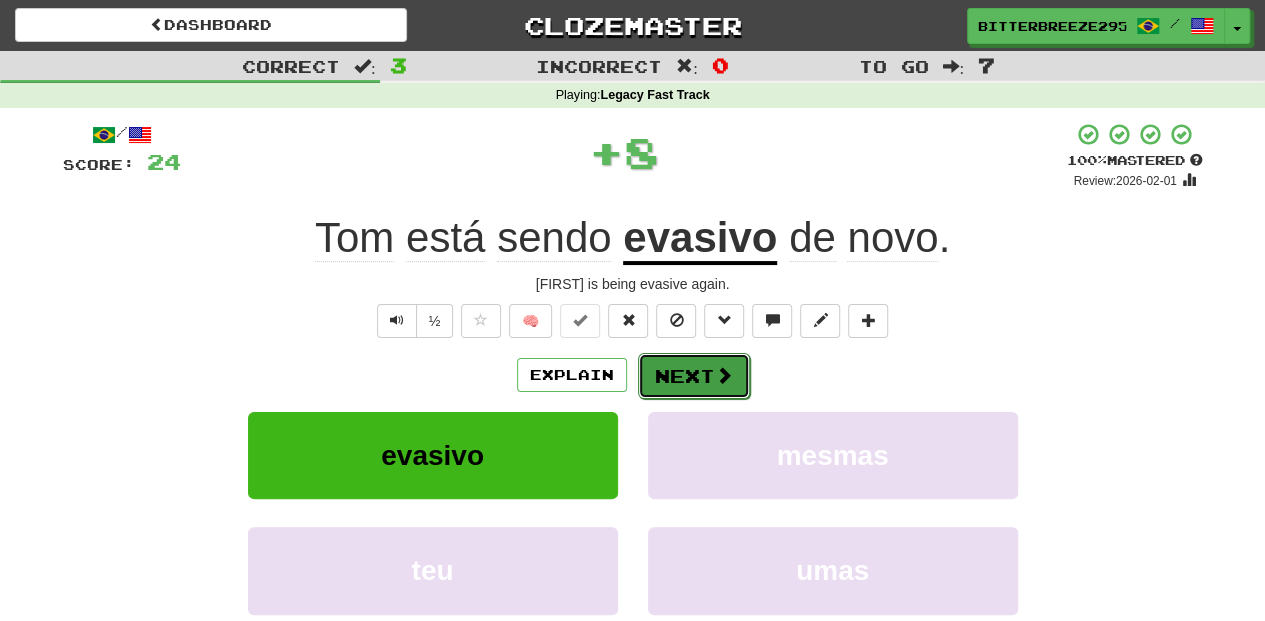 click on "Next" at bounding box center (694, 376) 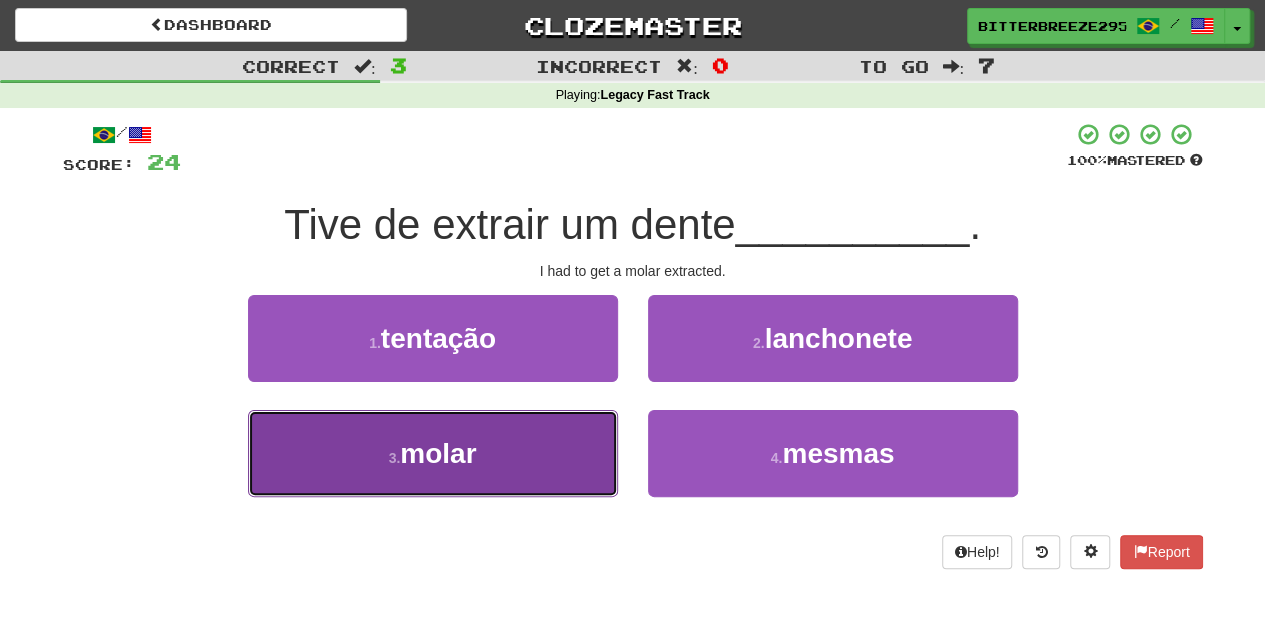 click on "3 .  molar" at bounding box center [433, 453] 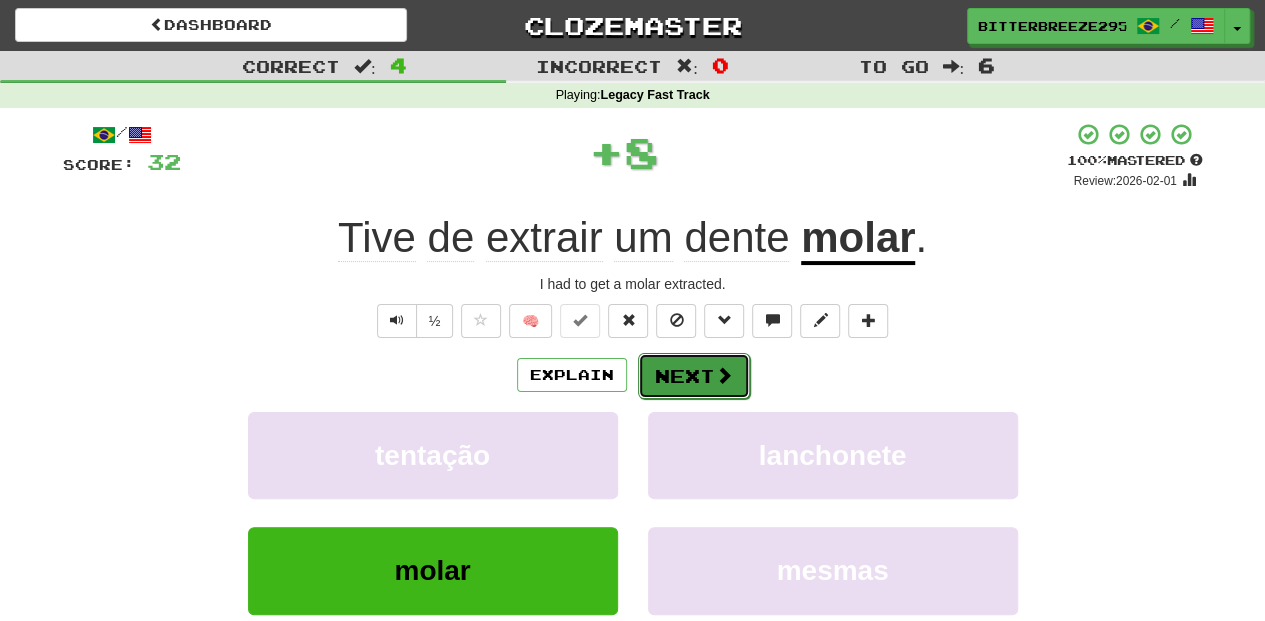 click on "Next" at bounding box center [694, 376] 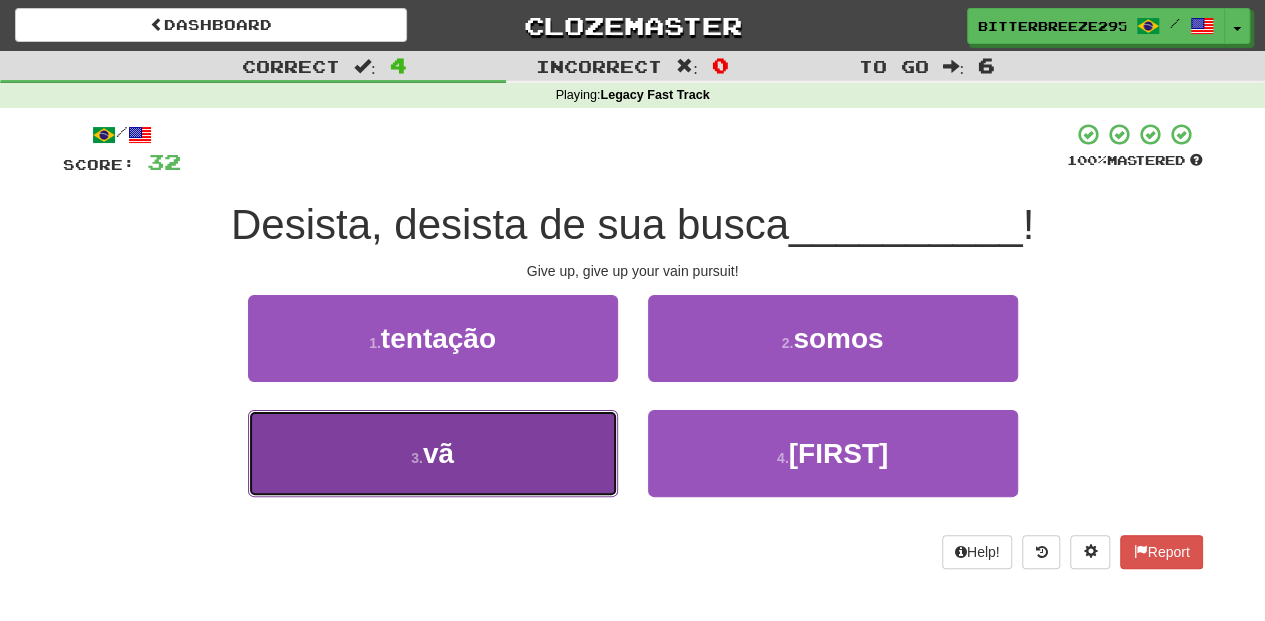 click on "3 .  vã" at bounding box center [433, 453] 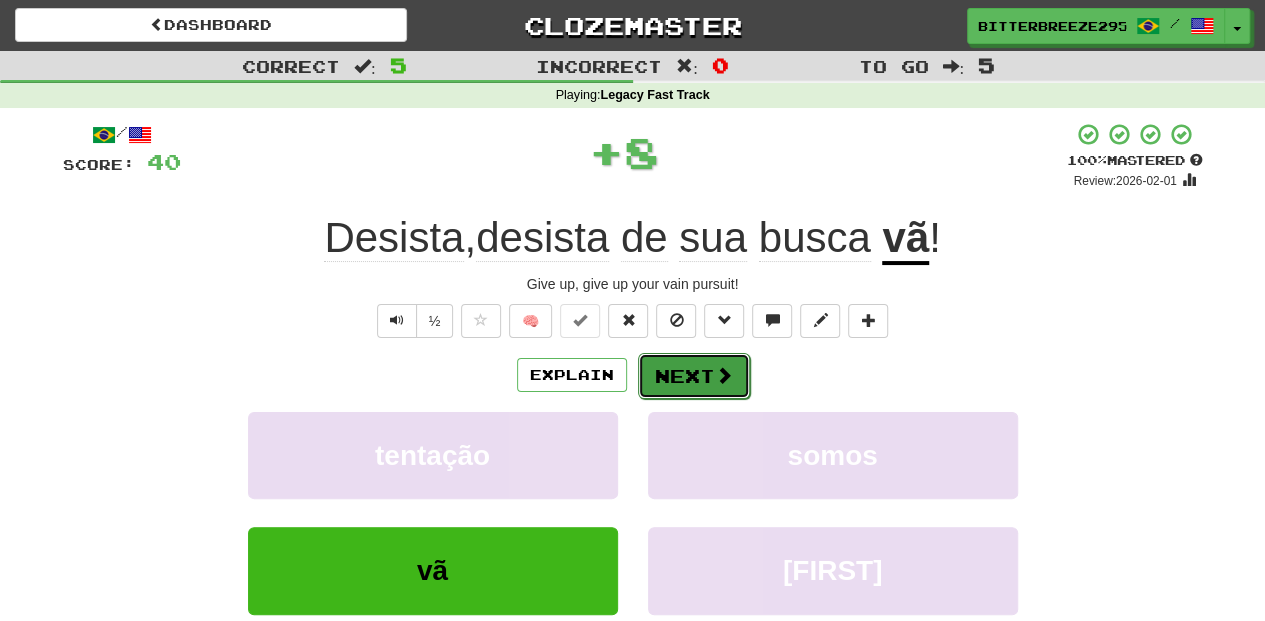 click on "Next" at bounding box center (694, 376) 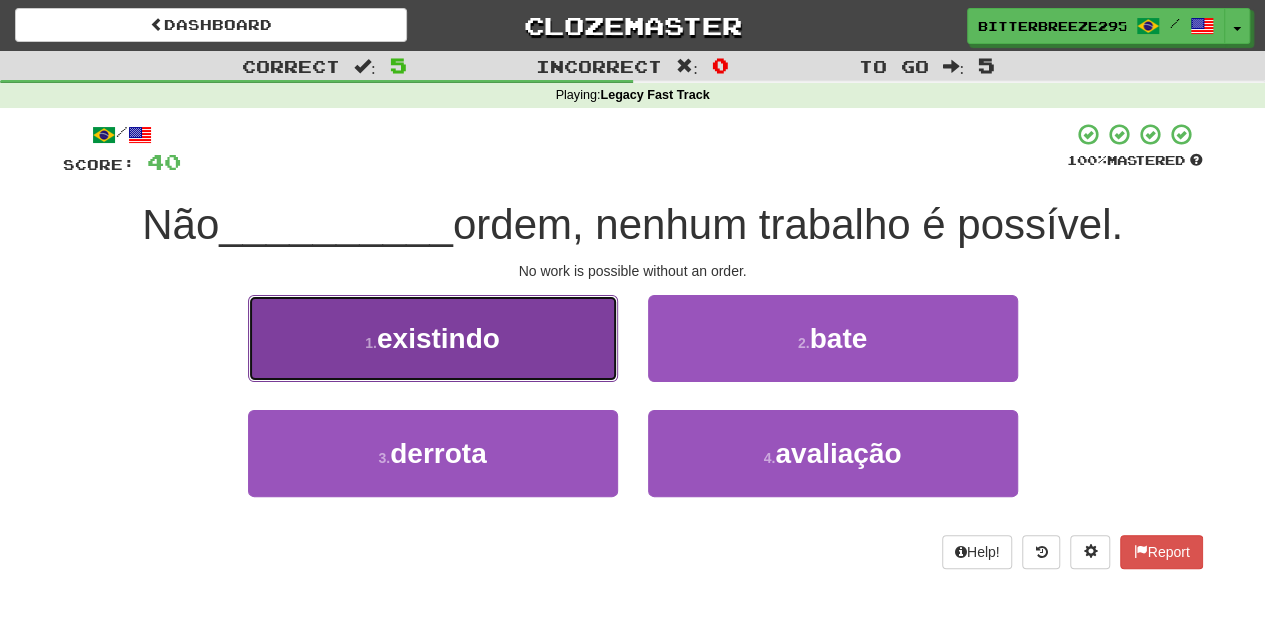 click on "1 .  existindo" at bounding box center [433, 338] 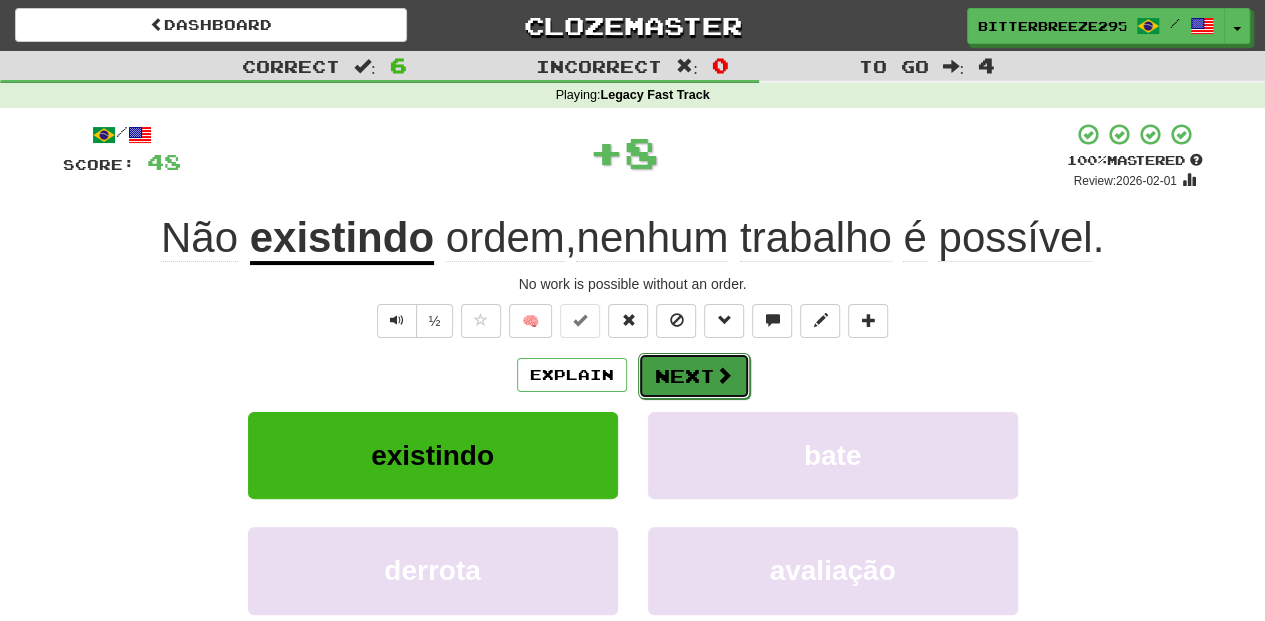 click on "Next" at bounding box center (694, 376) 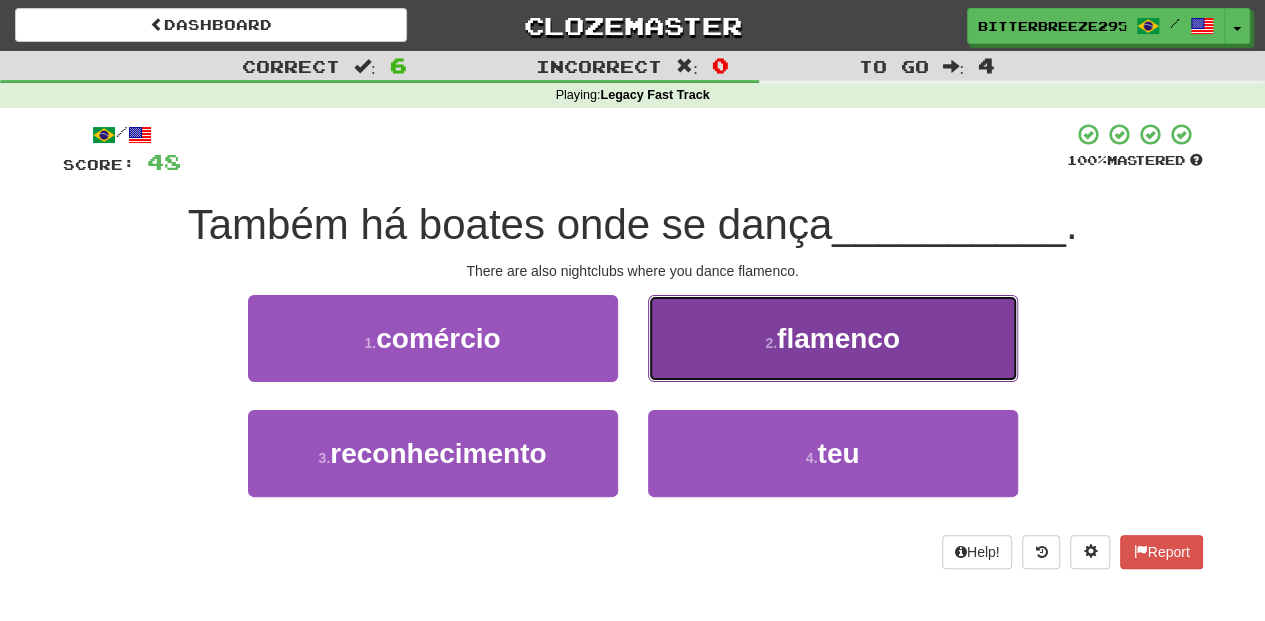 click on "2 .  flamenco" at bounding box center (833, 338) 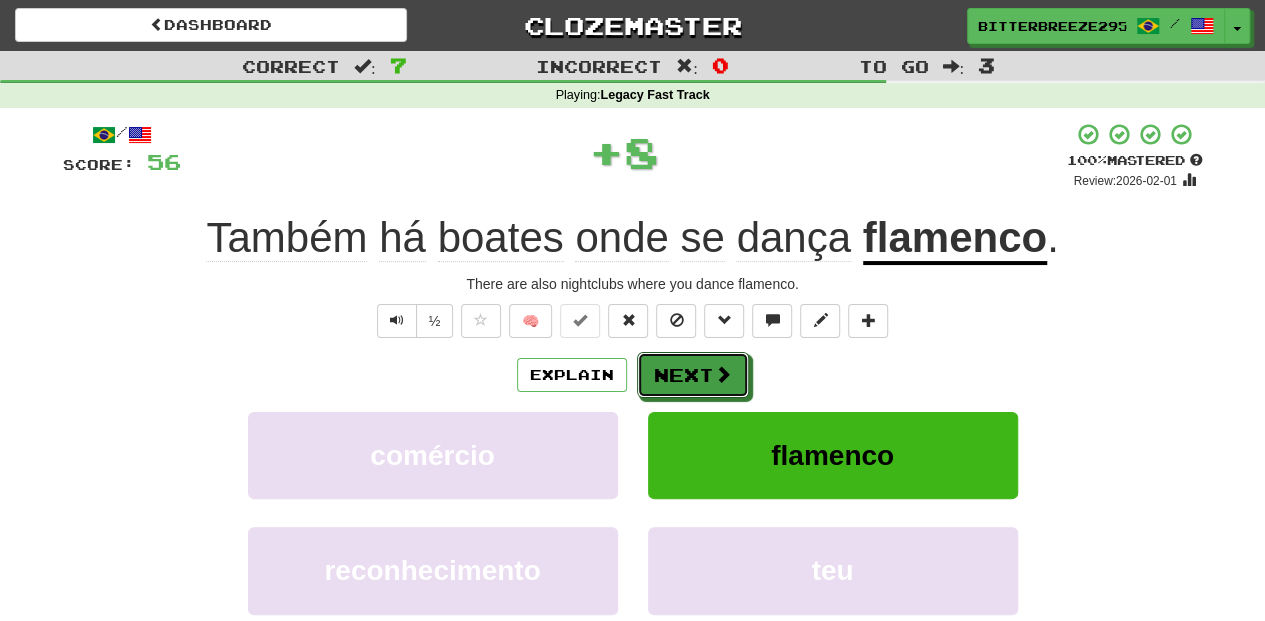 click on "Next" at bounding box center [693, 375] 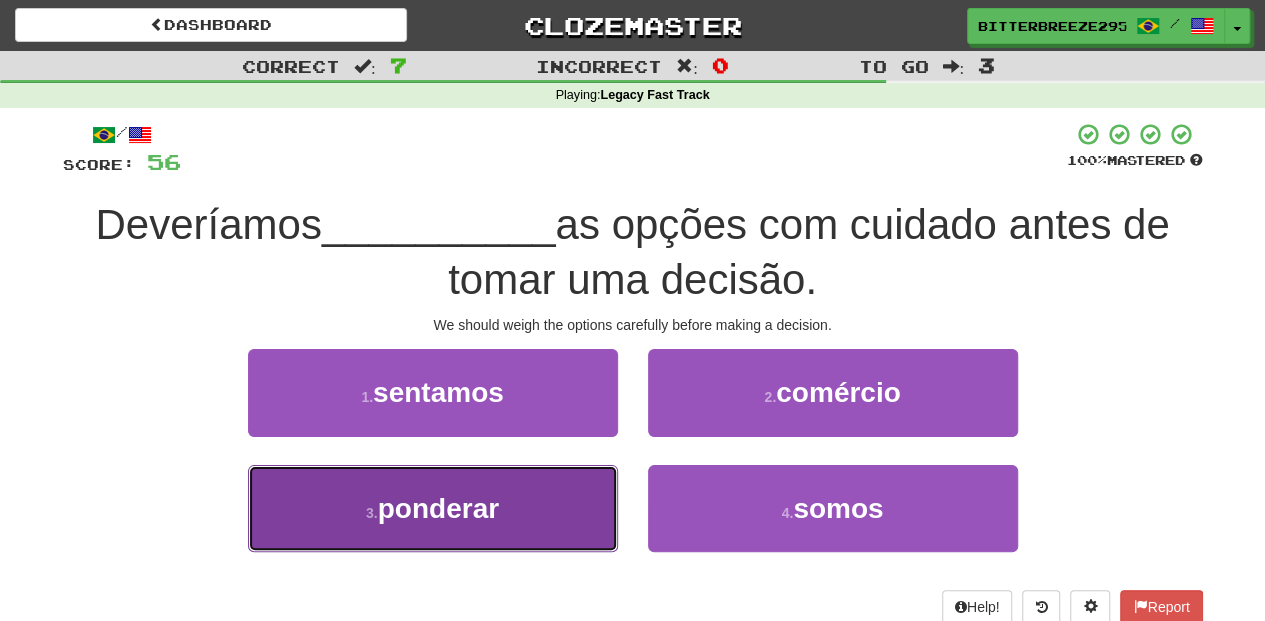 click on "3 .  ponderar" at bounding box center [433, 508] 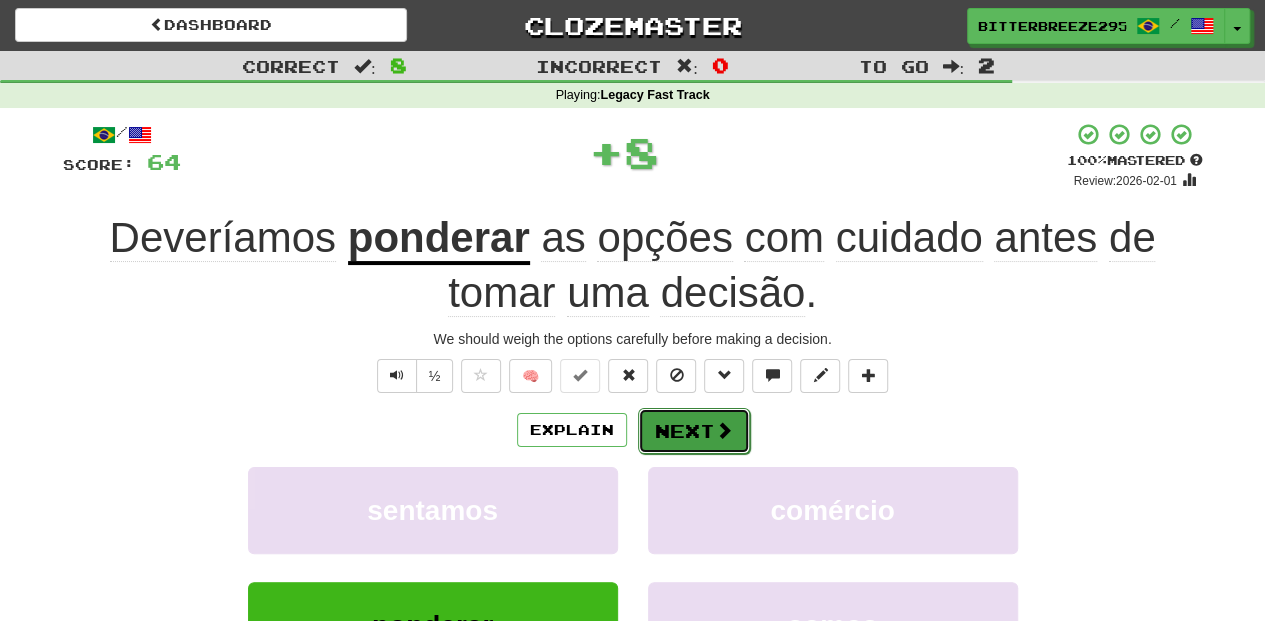 click on "Next" at bounding box center [694, 431] 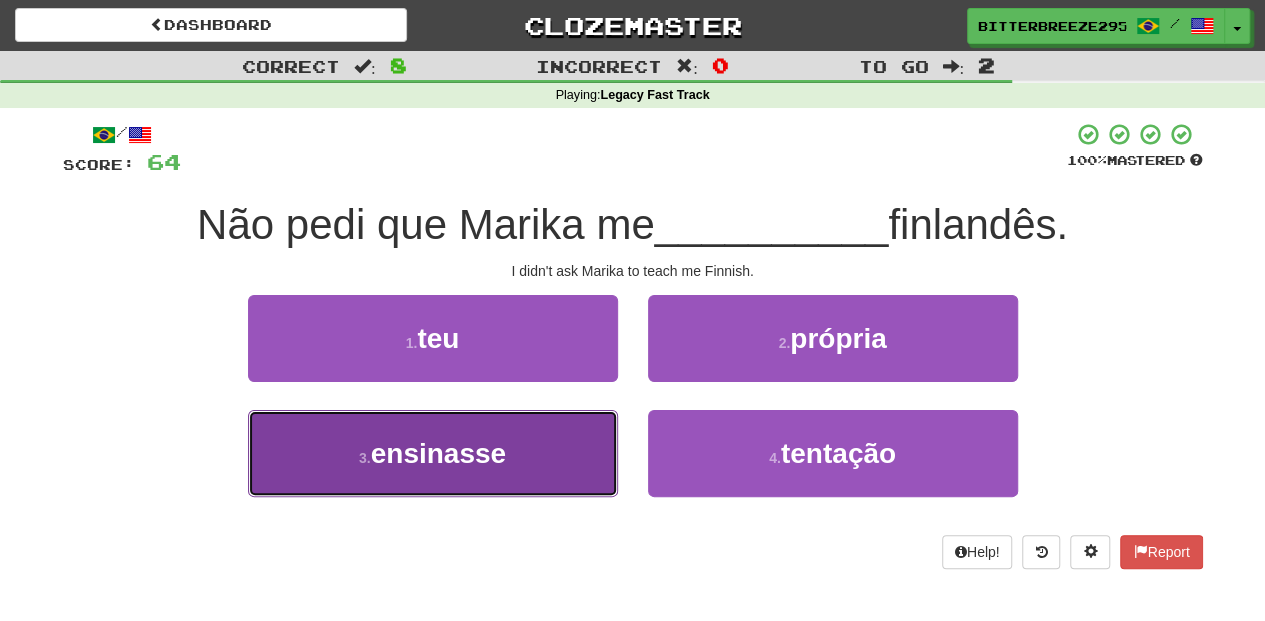click on "3 .  ensinasse" at bounding box center (433, 453) 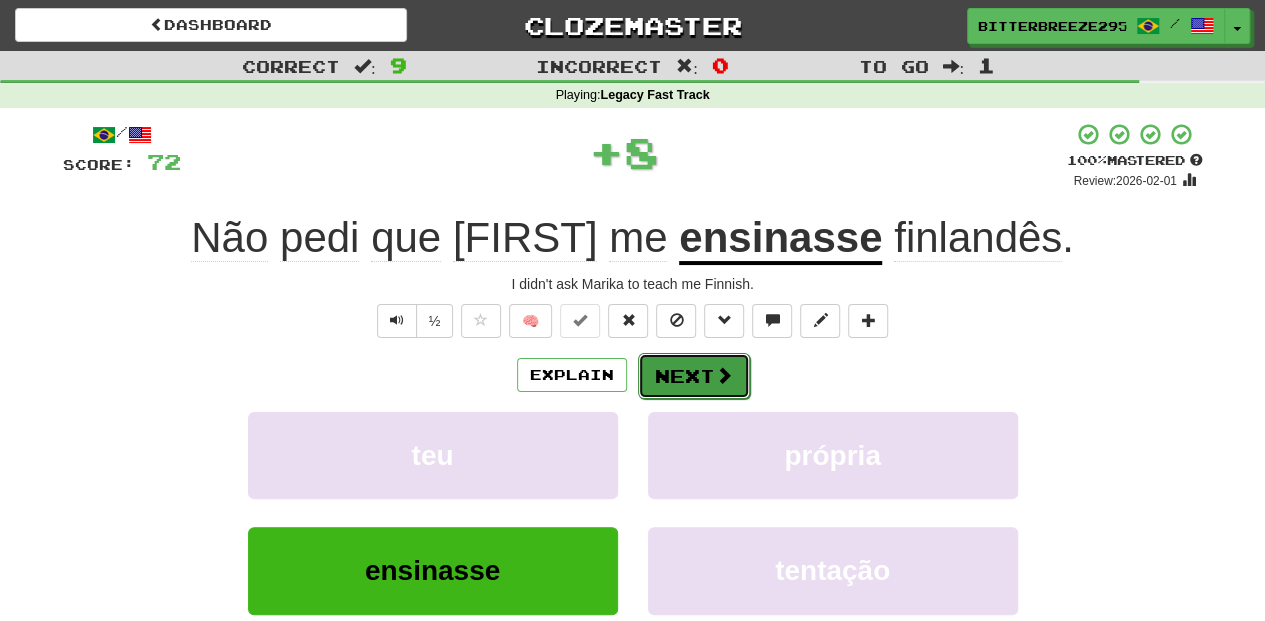click on "Next" at bounding box center (694, 376) 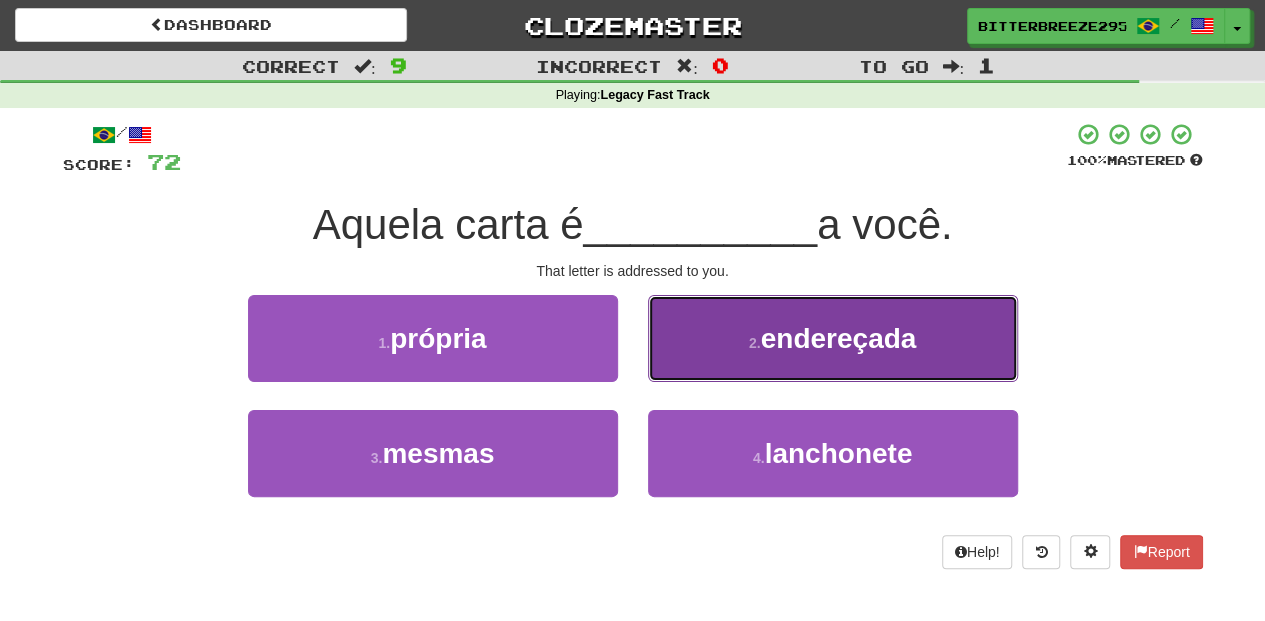 click on "2 .  endereçada" at bounding box center (833, 338) 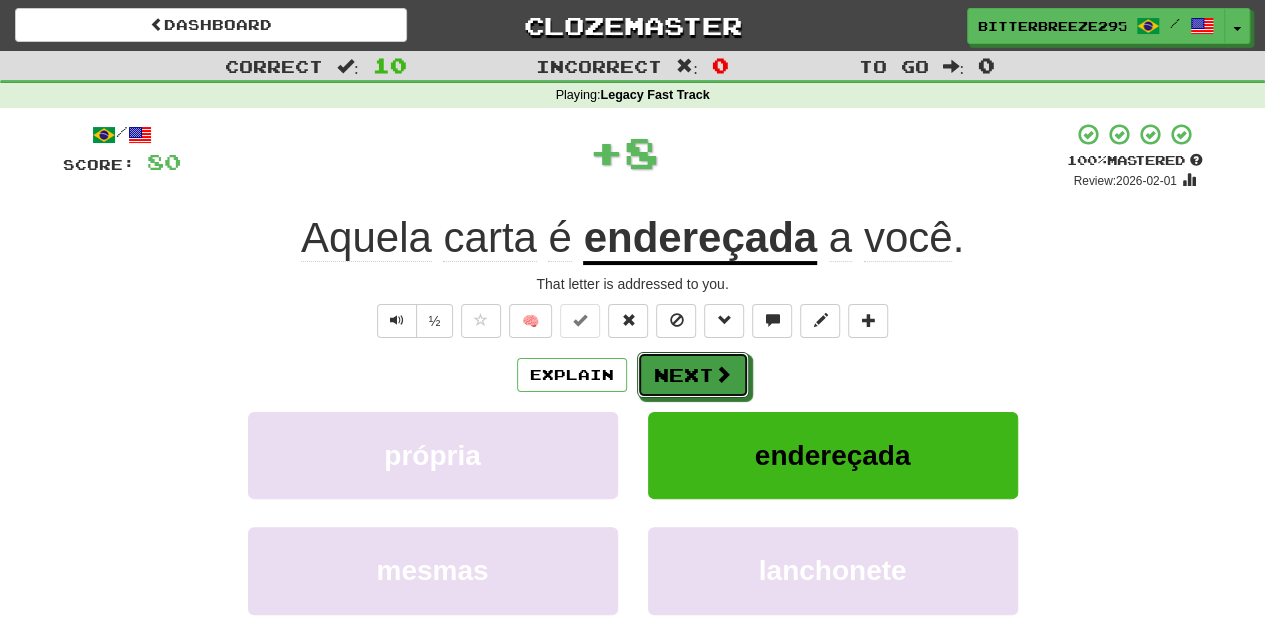 click on "Next" at bounding box center [693, 375] 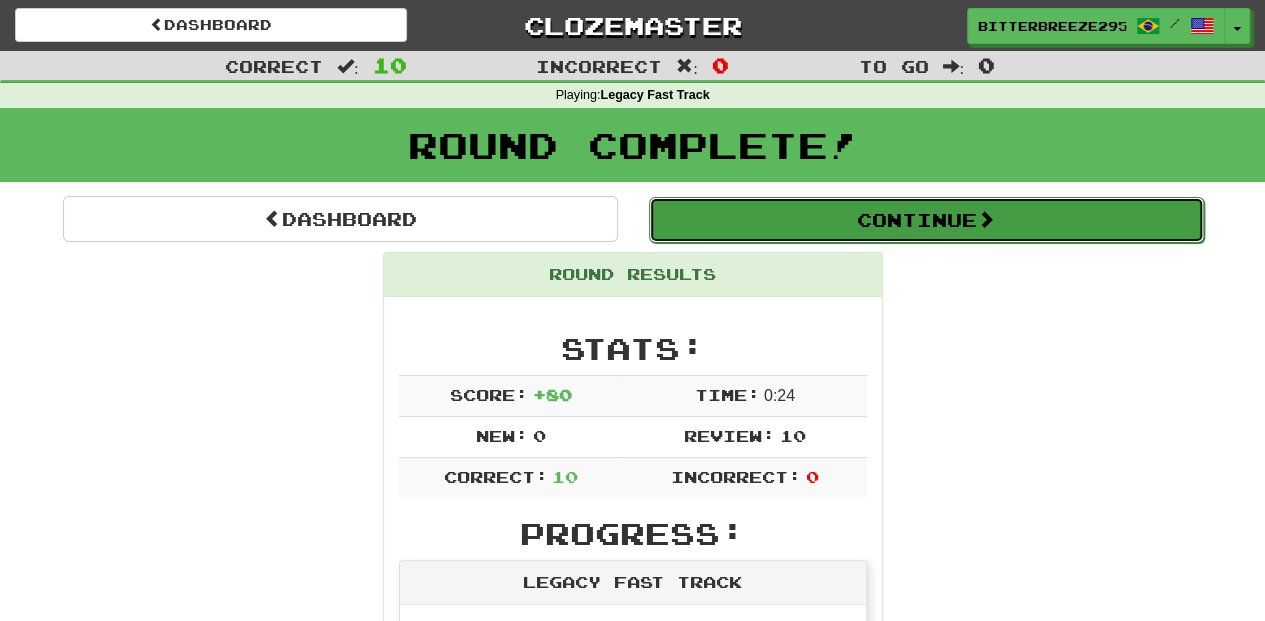 click on "Continue" at bounding box center [926, 220] 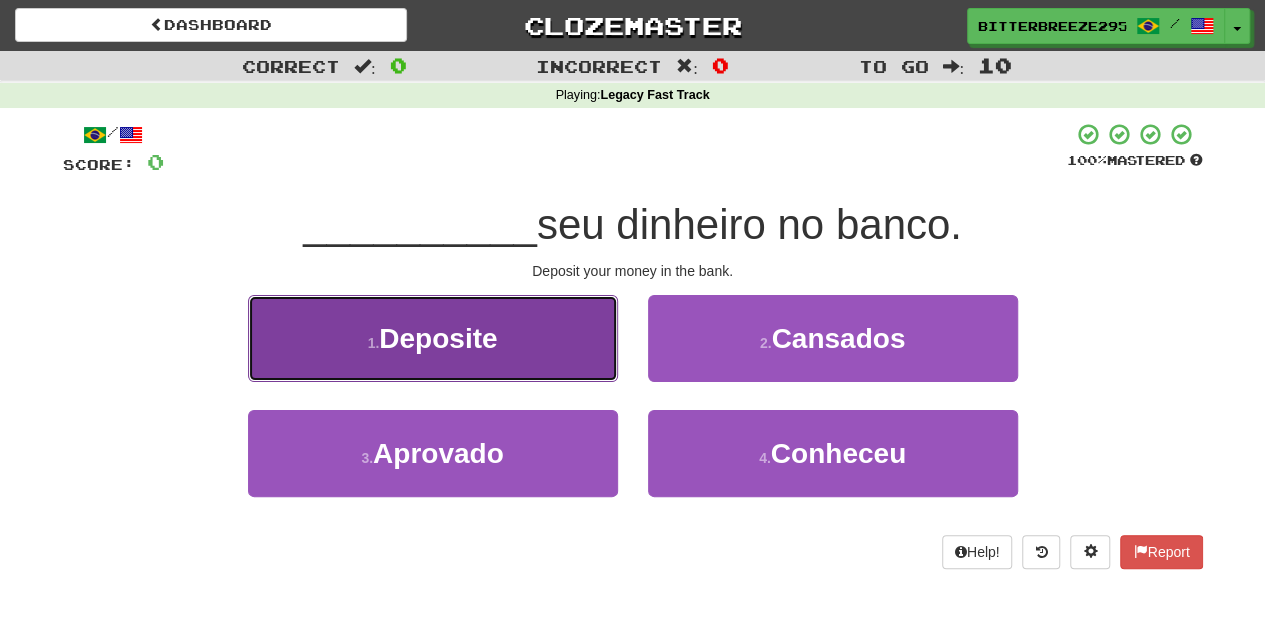 click on "1 .  Deposite" at bounding box center [433, 338] 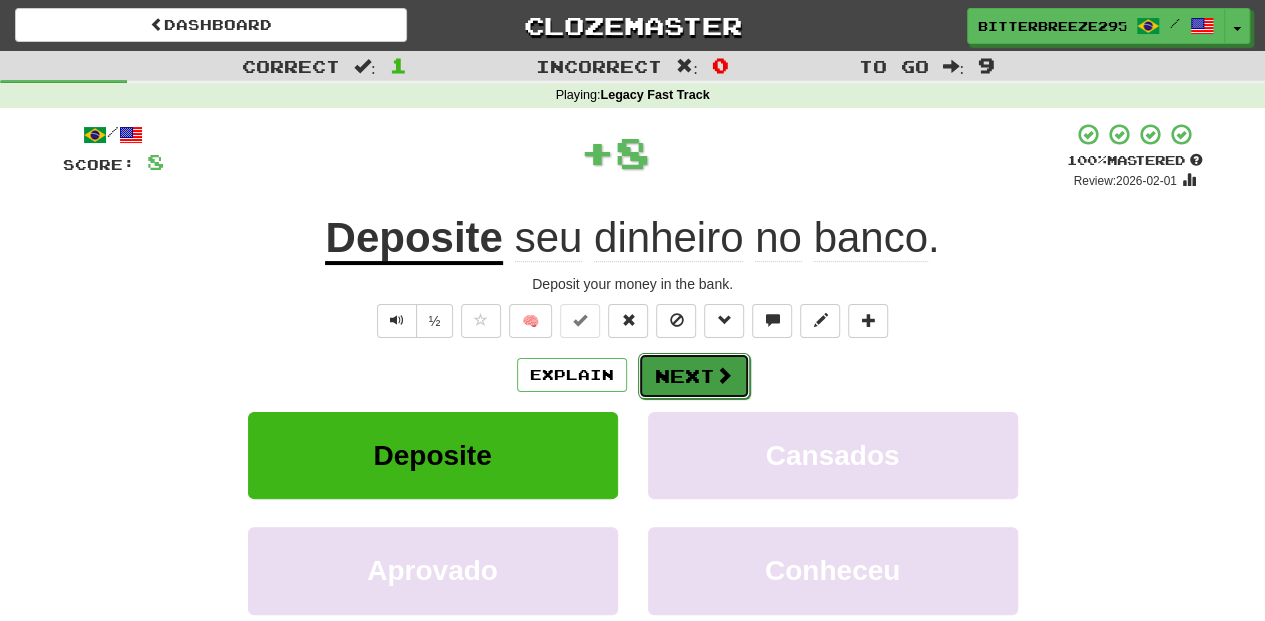 click on "Next" at bounding box center [694, 376] 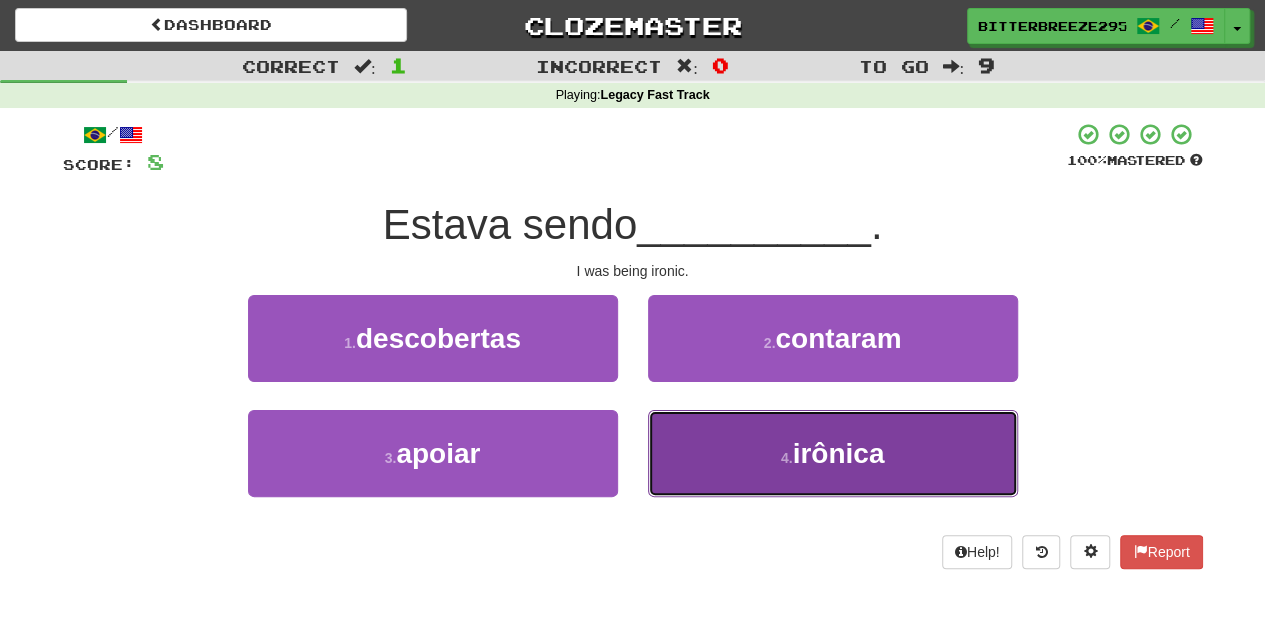 click on "4 .  irônica" at bounding box center (833, 453) 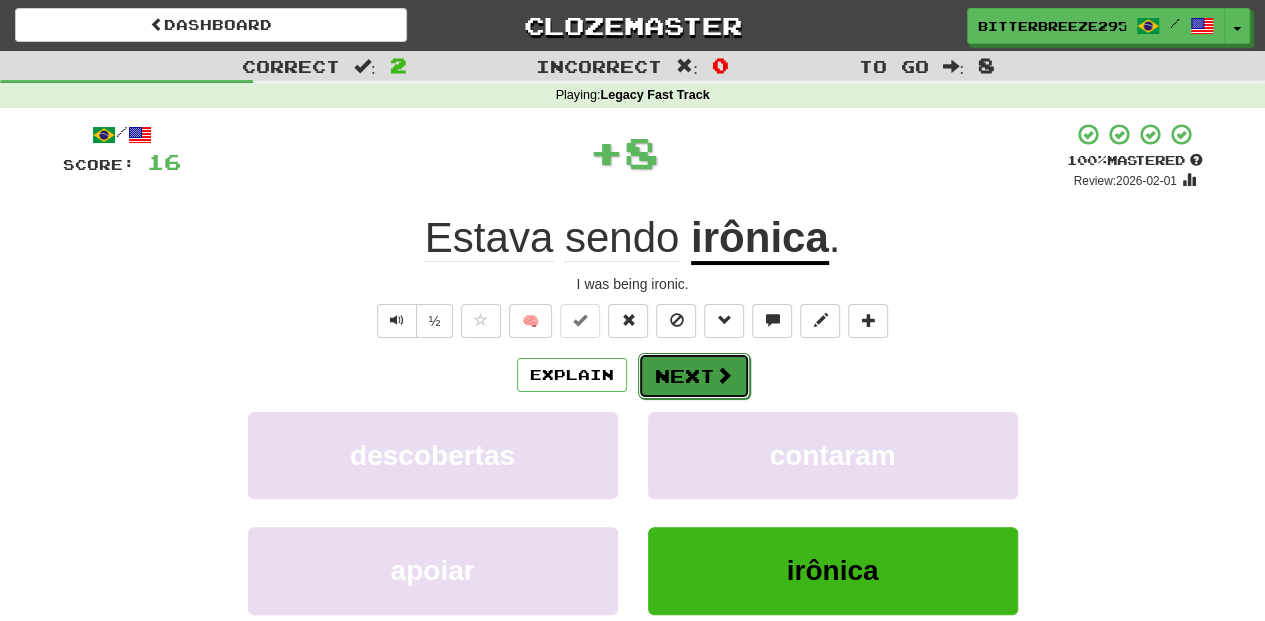 click on "Next" at bounding box center (694, 376) 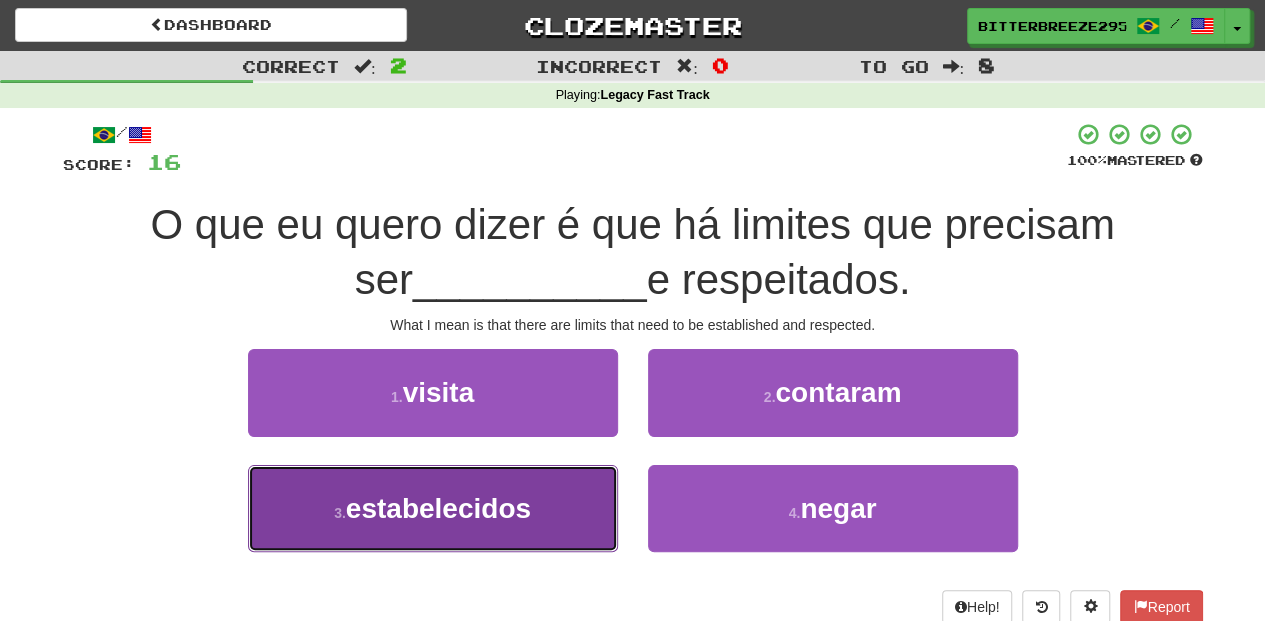 click on "3 .  estabelecidos" at bounding box center (433, 508) 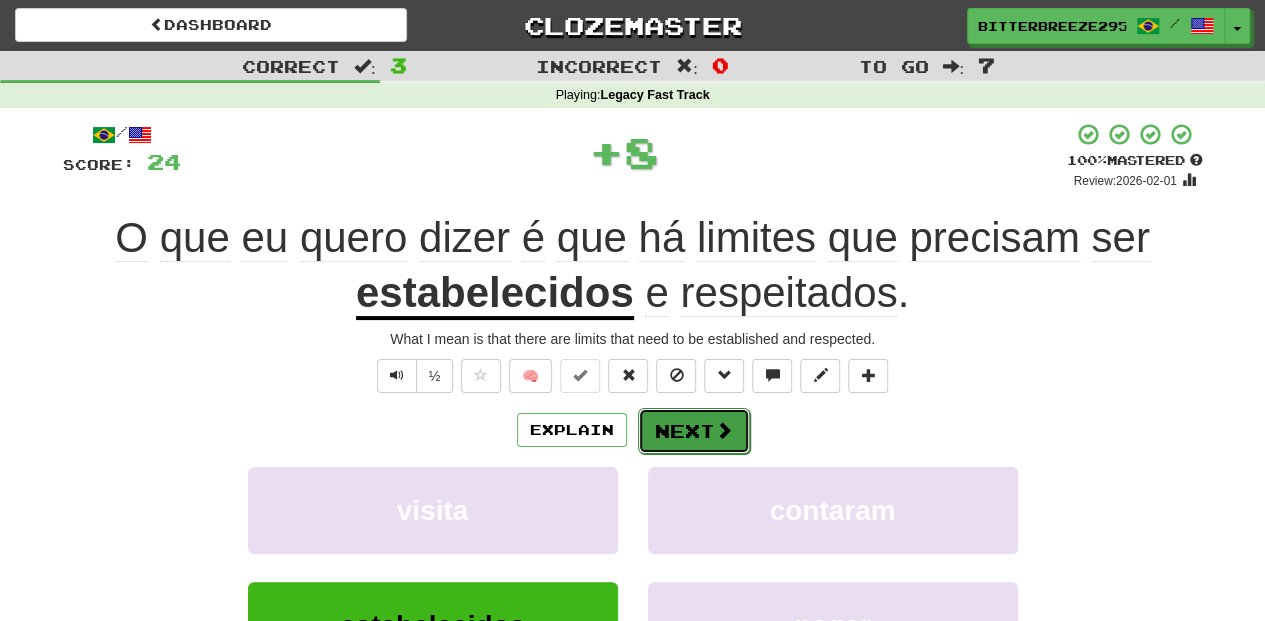 click on "Next" at bounding box center (694, 431) 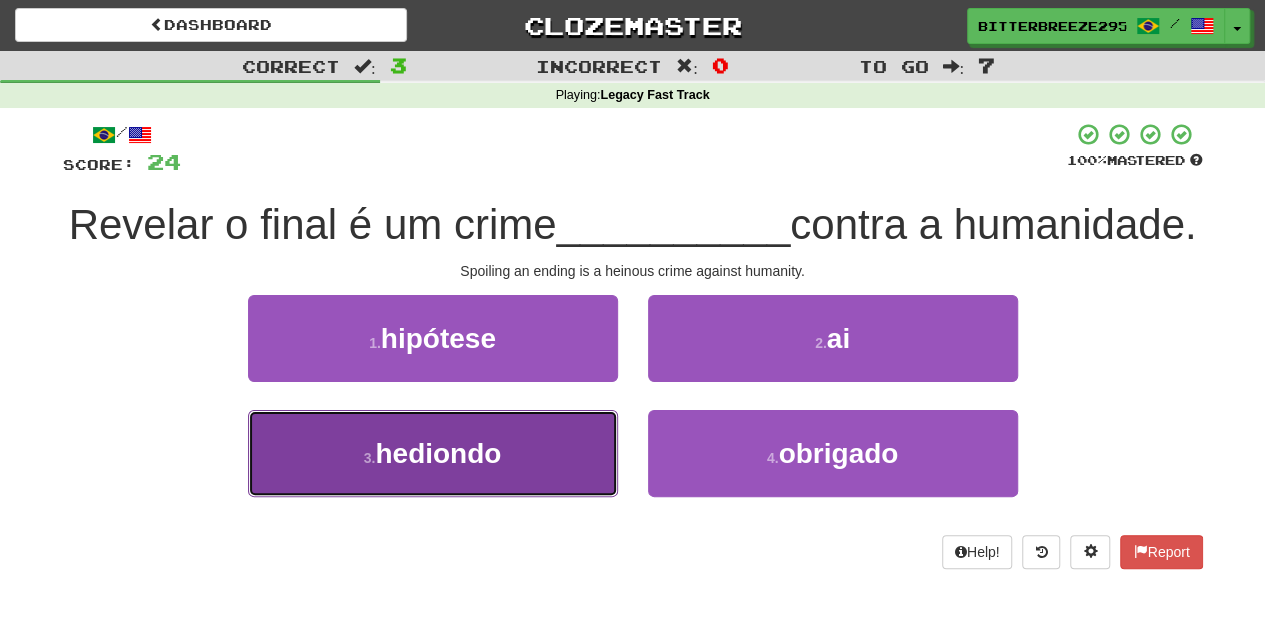 click on "3 .  hediondo" at bounding box center [433, 453] 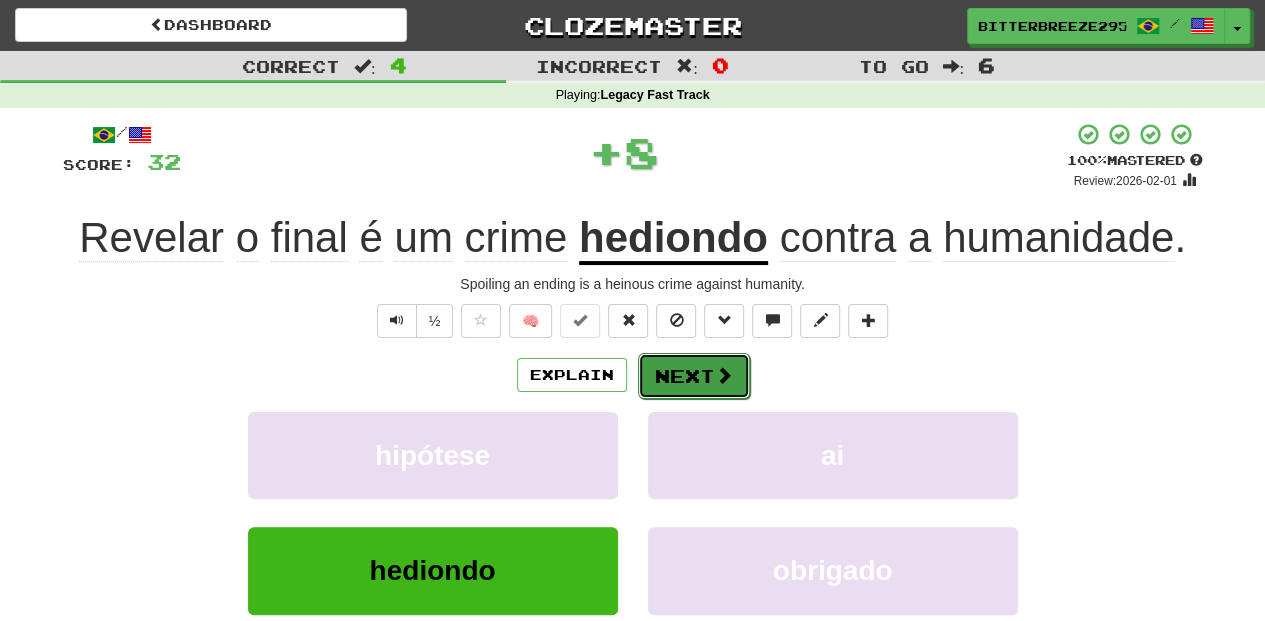 click on "Next" at bounding box center [694, 376] 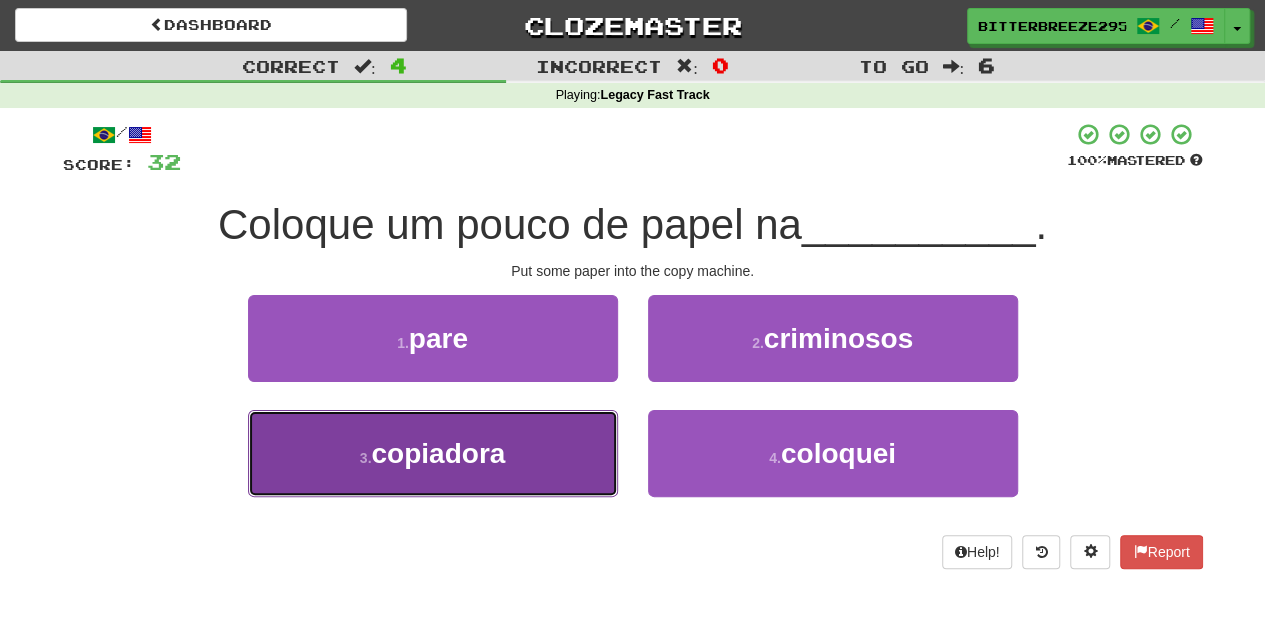 click on "3 .  copiadora" at bounding box center (433, 453) 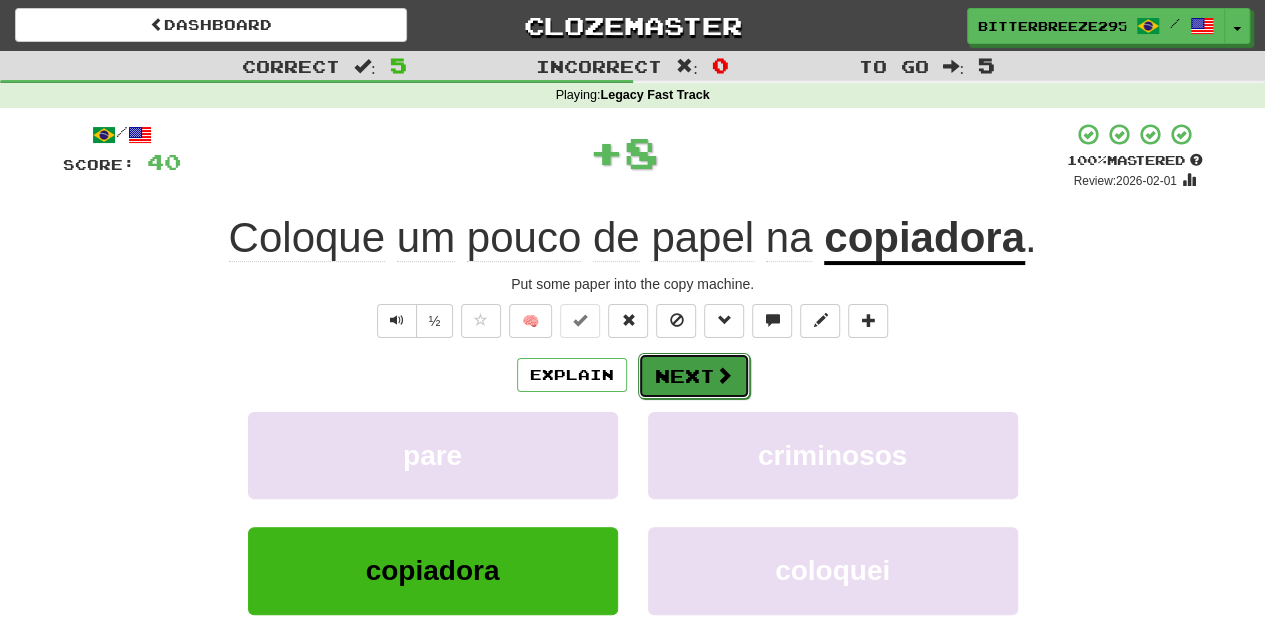 click on "Next" at bounding box center (694, 376) 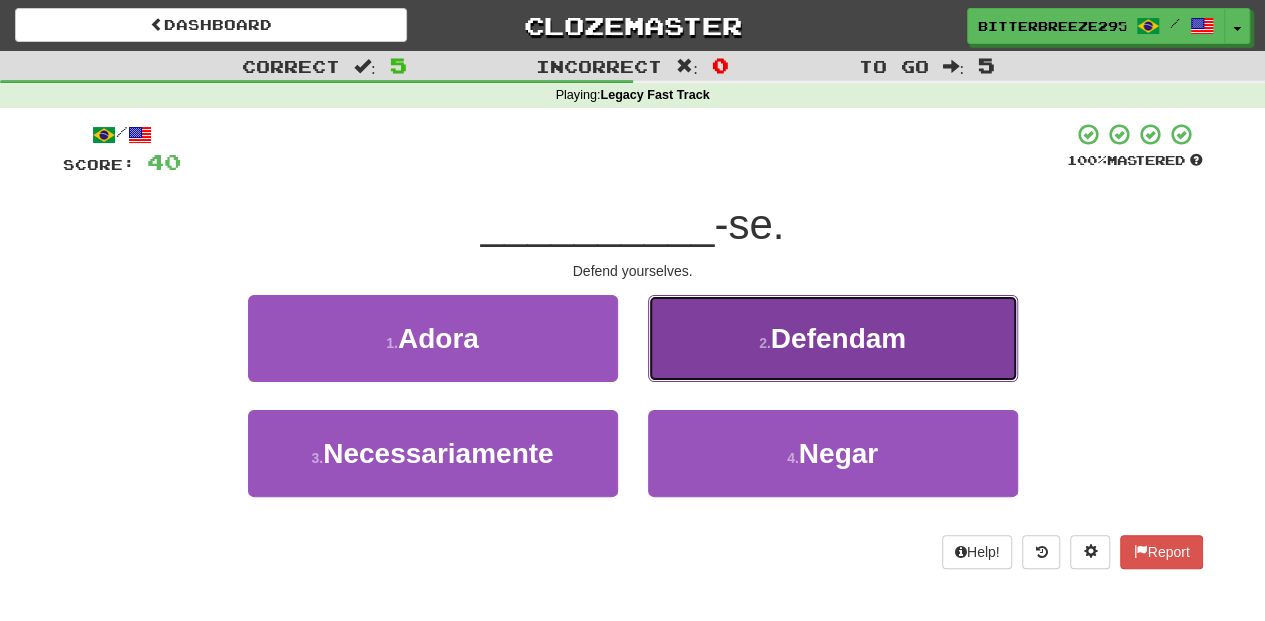 click on "2 .  Defendam" at bounding box center [833, 338] 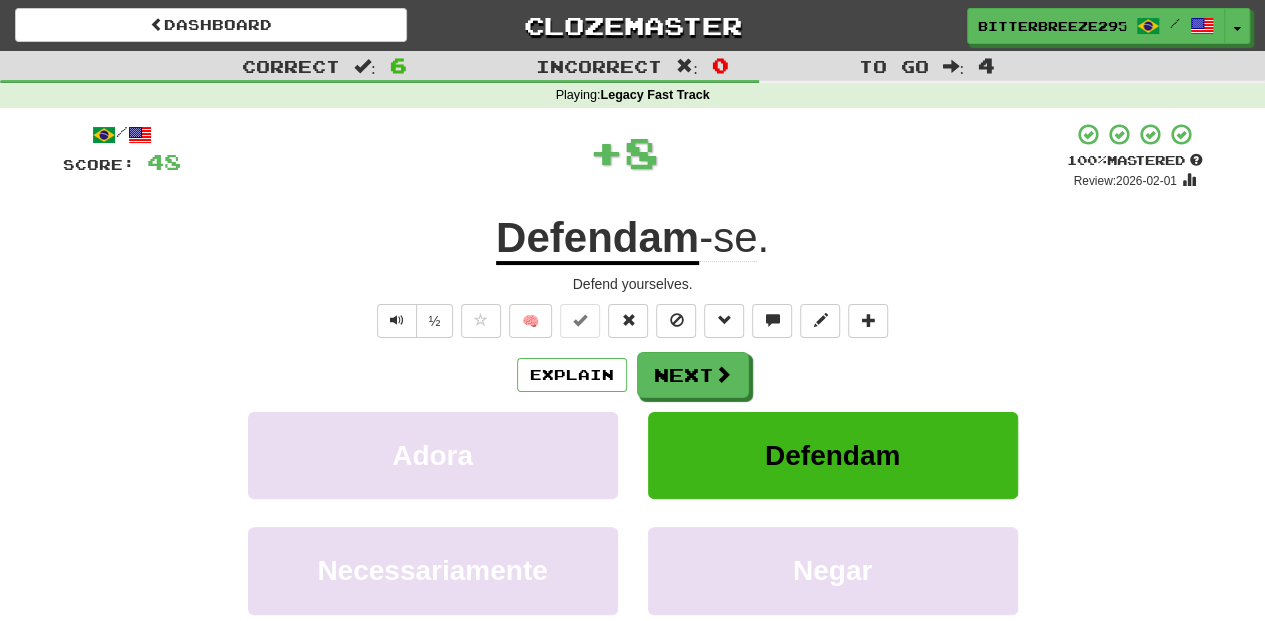 click on "Next" at bounding box center (693, 375) 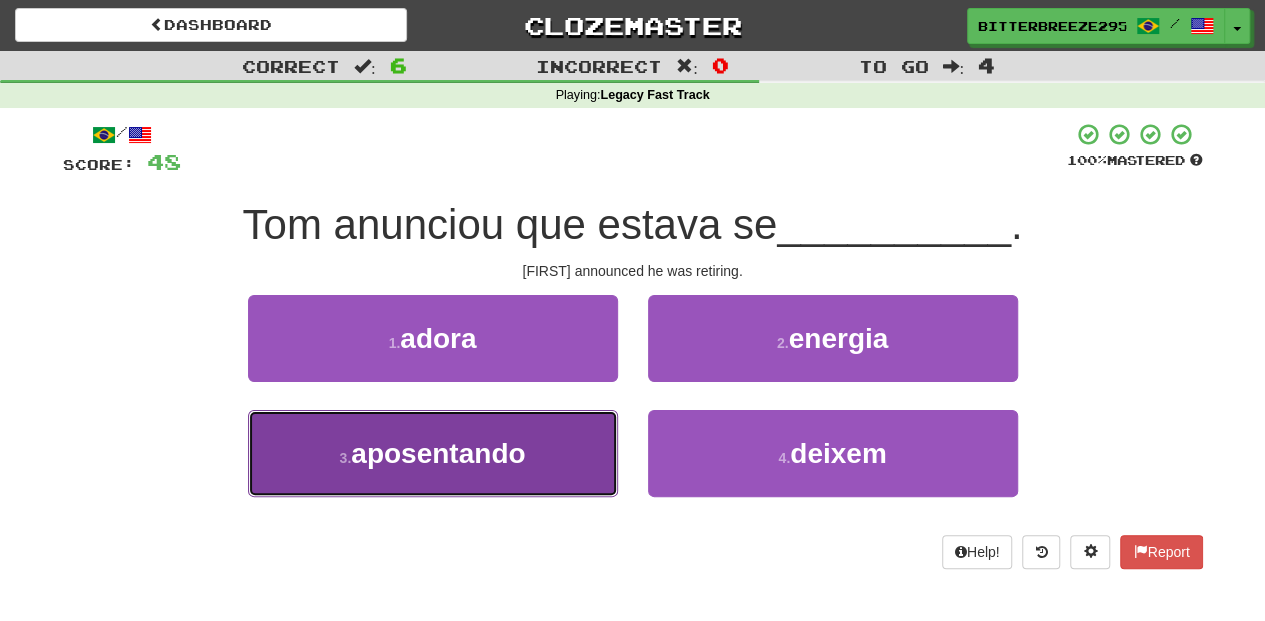 click on "3 .  aposentando" at bounding box center (433, 453) 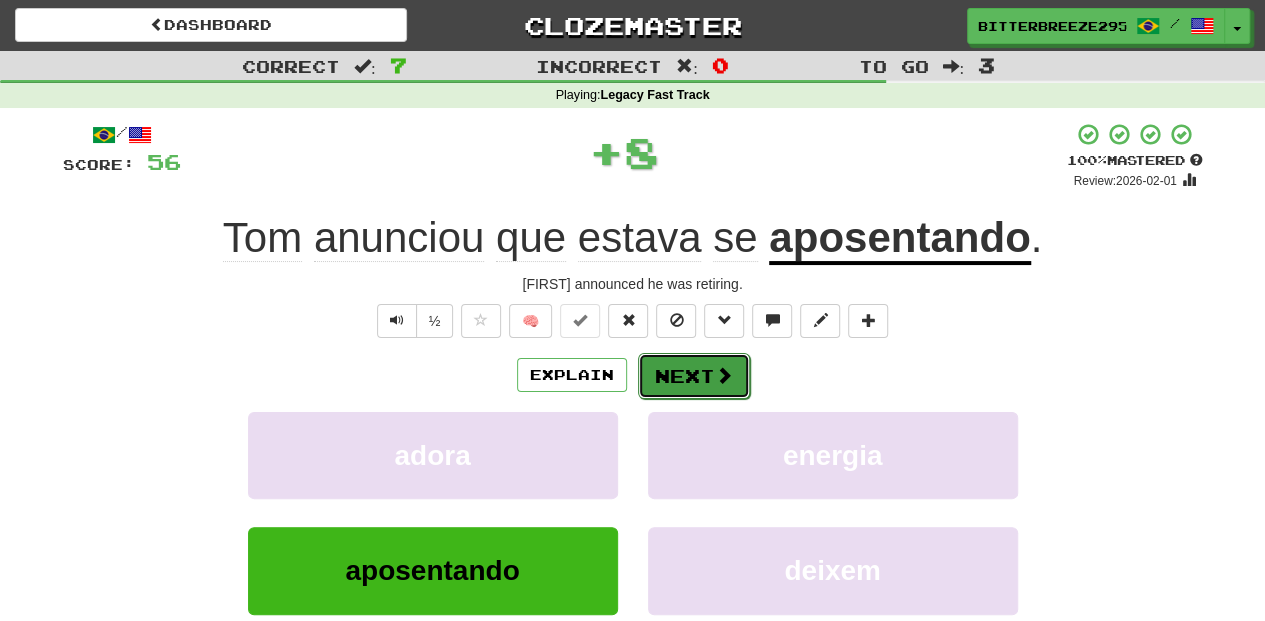 click on "Next" at bounding box center [694, 376] 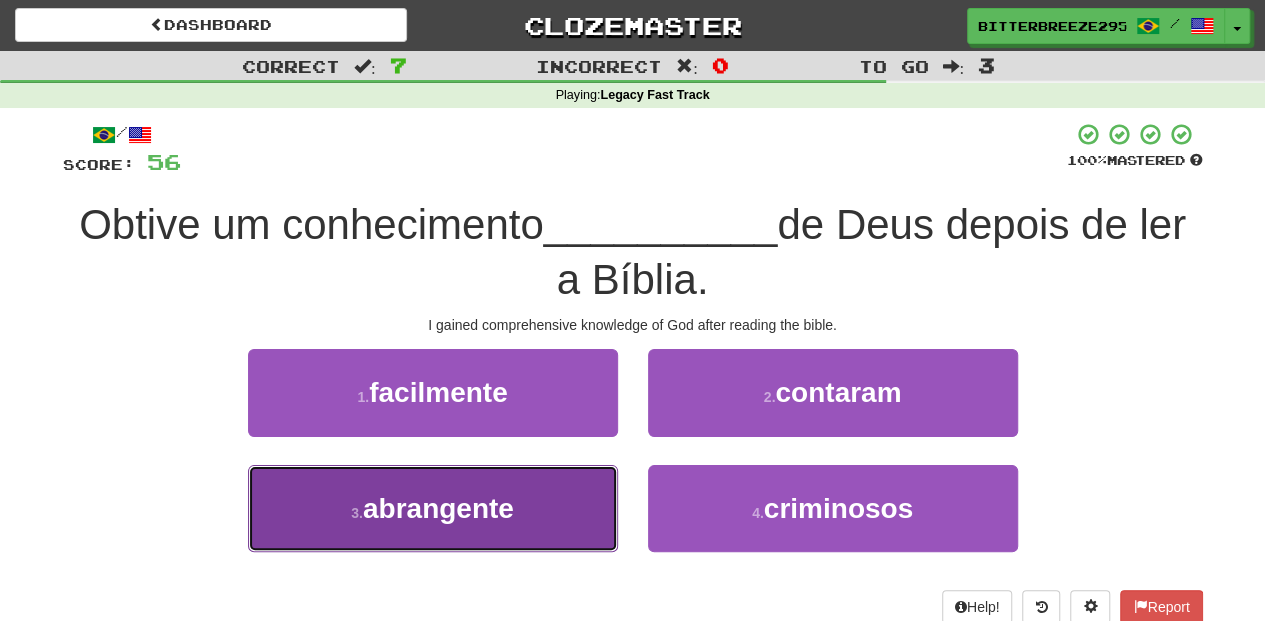 click on "3 .  abrangente" at bounding box center (433, 508) 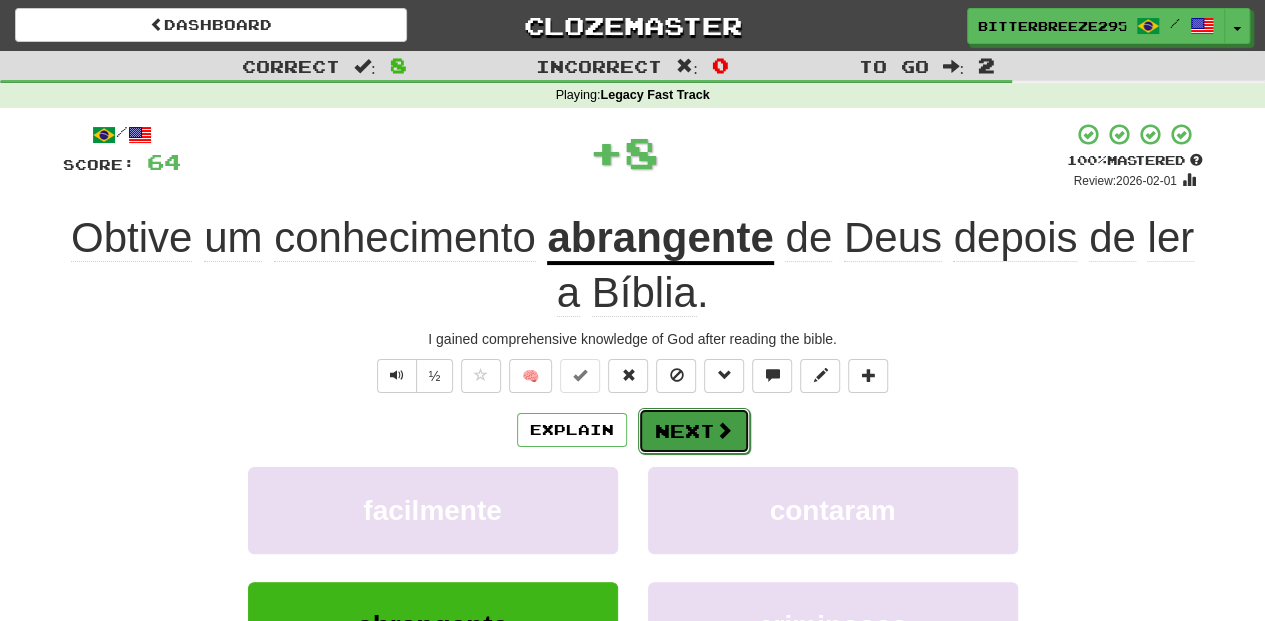click on "Next" at bounding box center [694, 431] 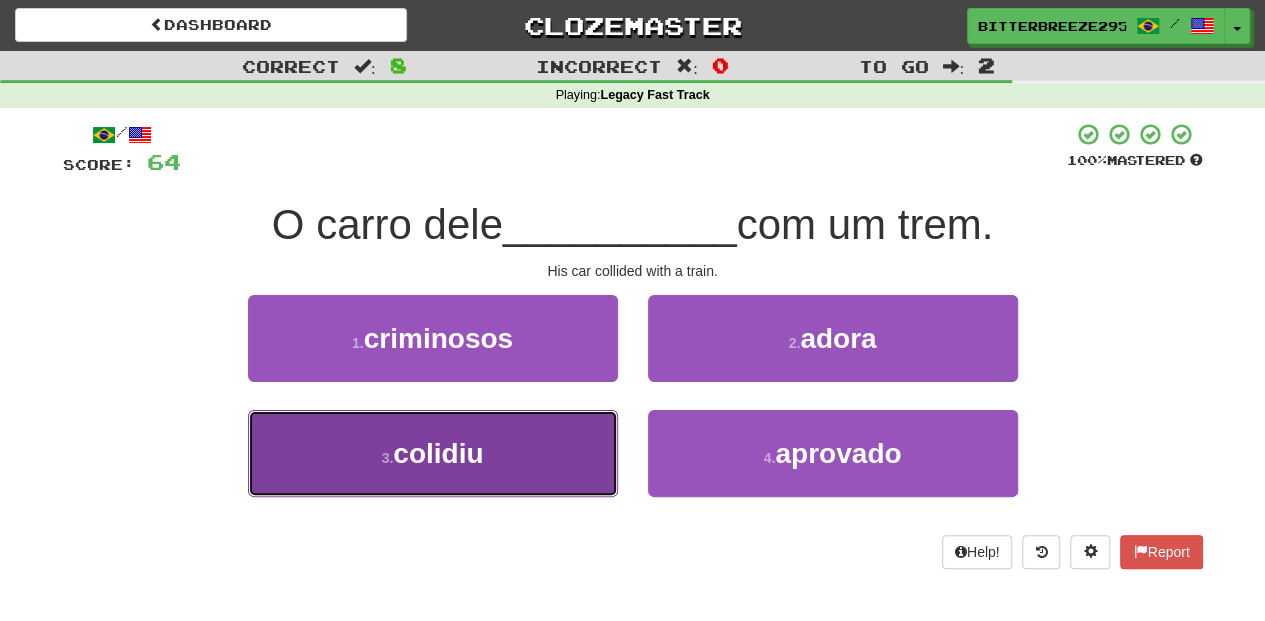 click on "3 .  colidiu" at bounding box center [433, 453] 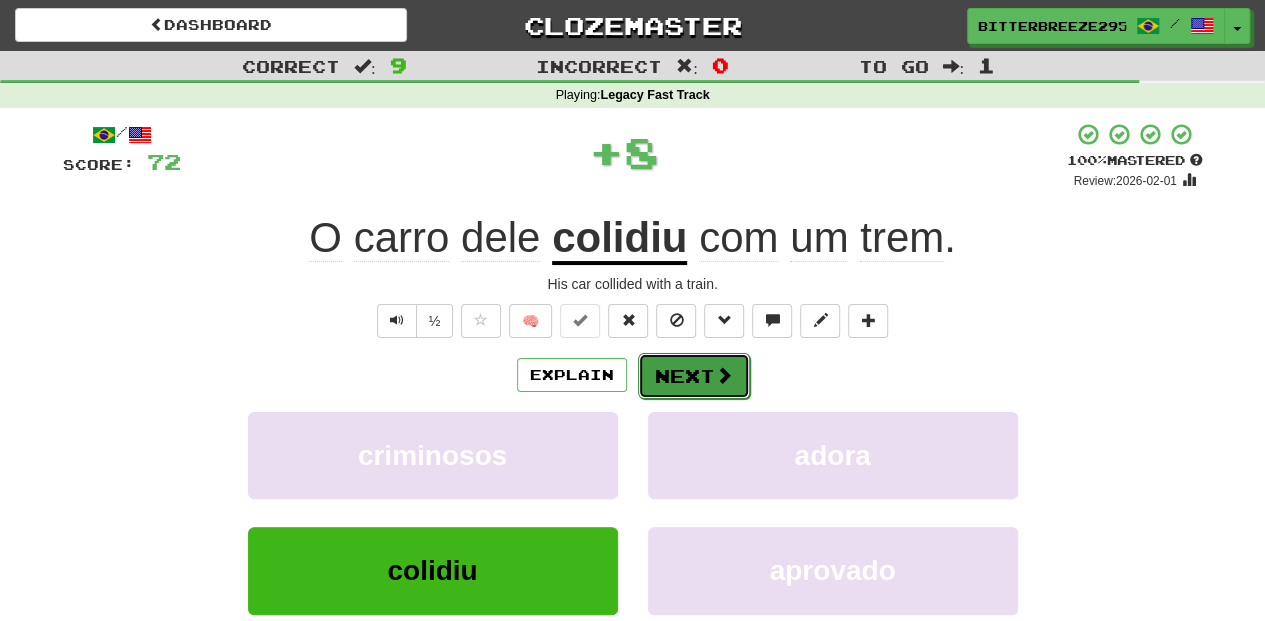 click on "Next" at bounding box center (694, 376) 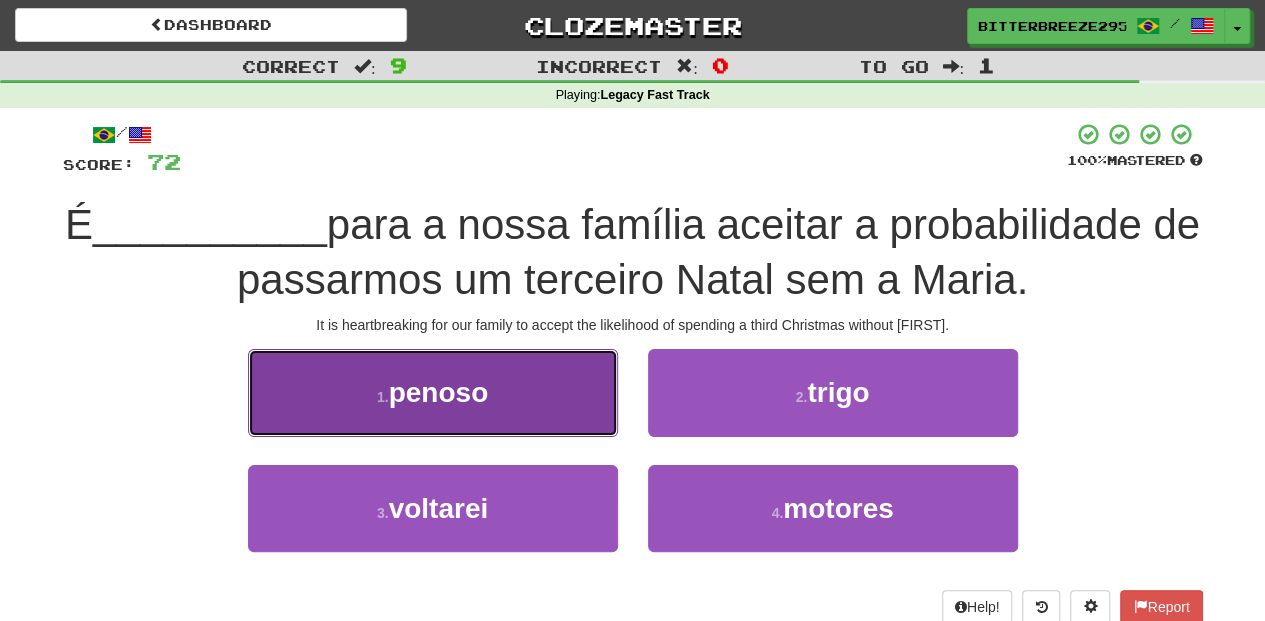 click on "1 .  penoso" at bounding box center (433, 392) 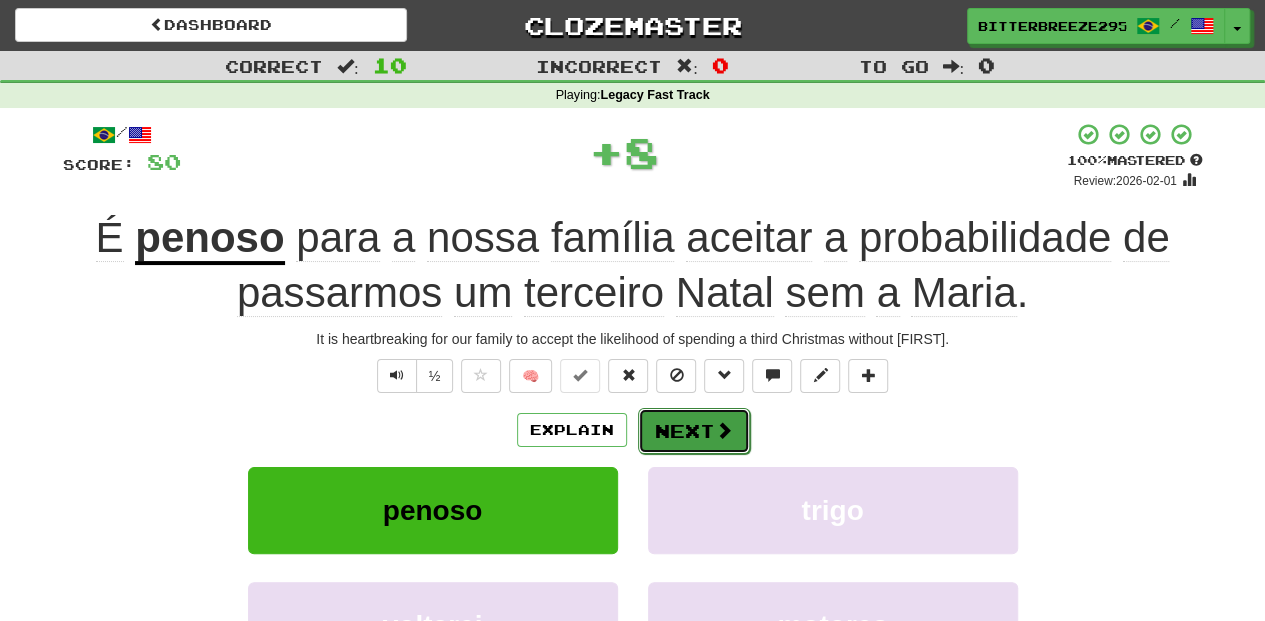 click on "Next" at bounding box center [694, 431] 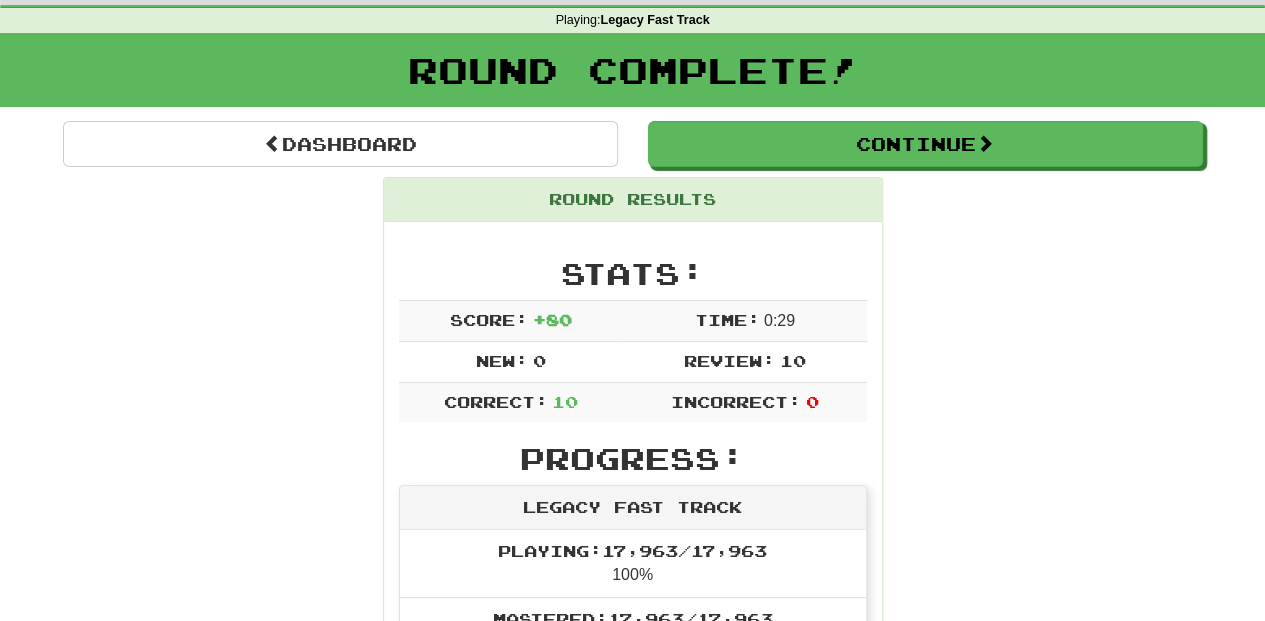 scroll, scrollTop: 0, scrollLeft: 0, axis: both 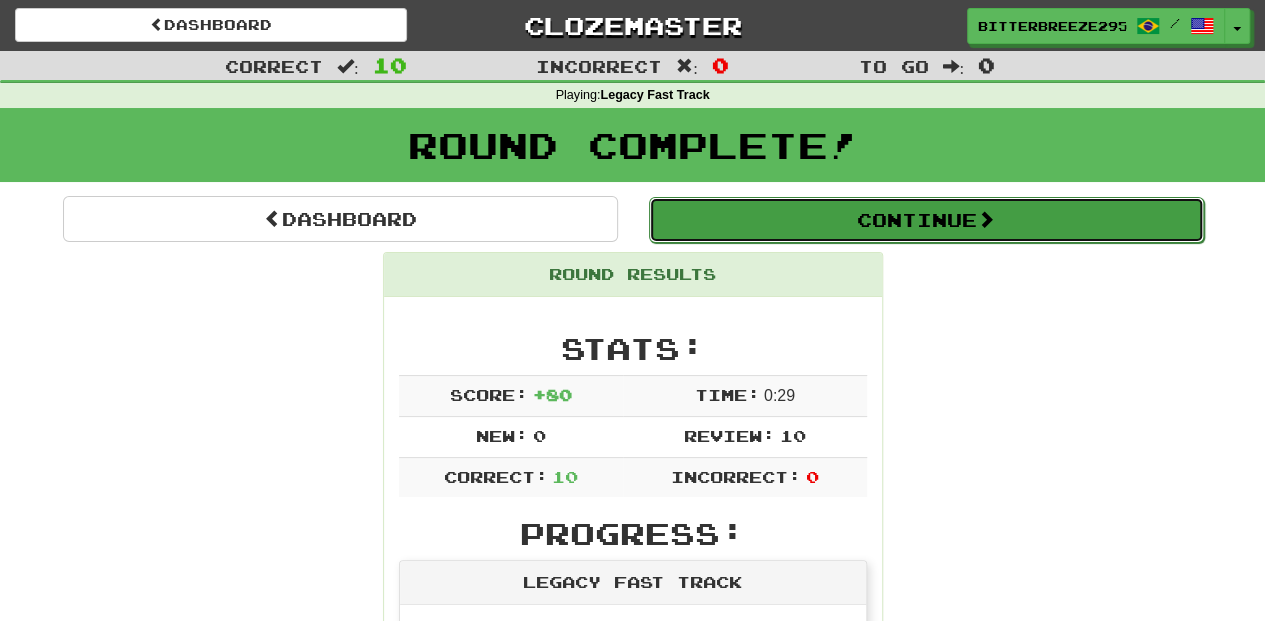 click on "Continue" at bounding box center [926, 220] 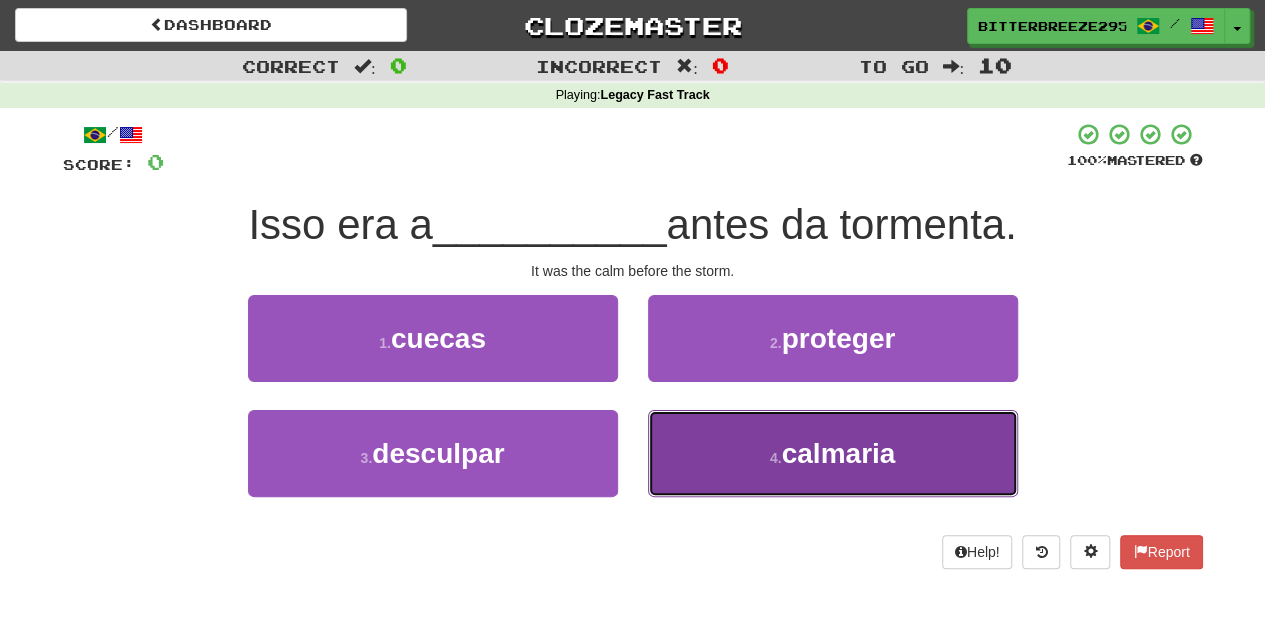 click on "4 .  calmaria" at bounding box center (833, 453) 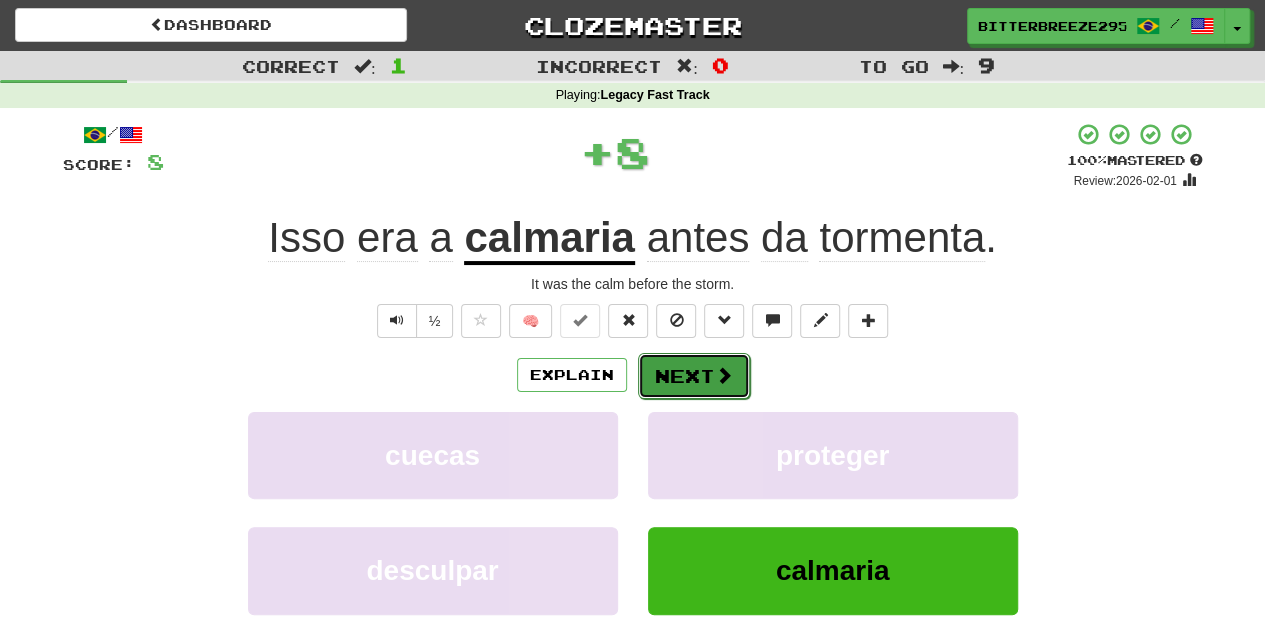 click on "Next" at bounding box center [694, 376] 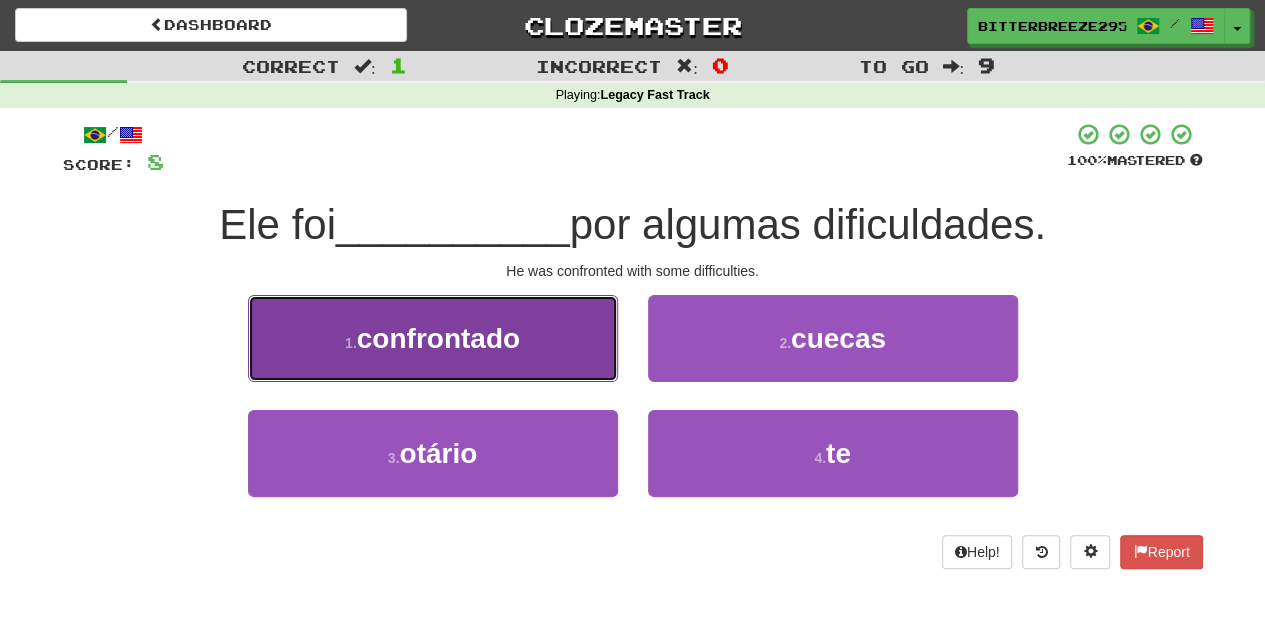 click on "1 .  confrontado" at bounding box center (433, 338) 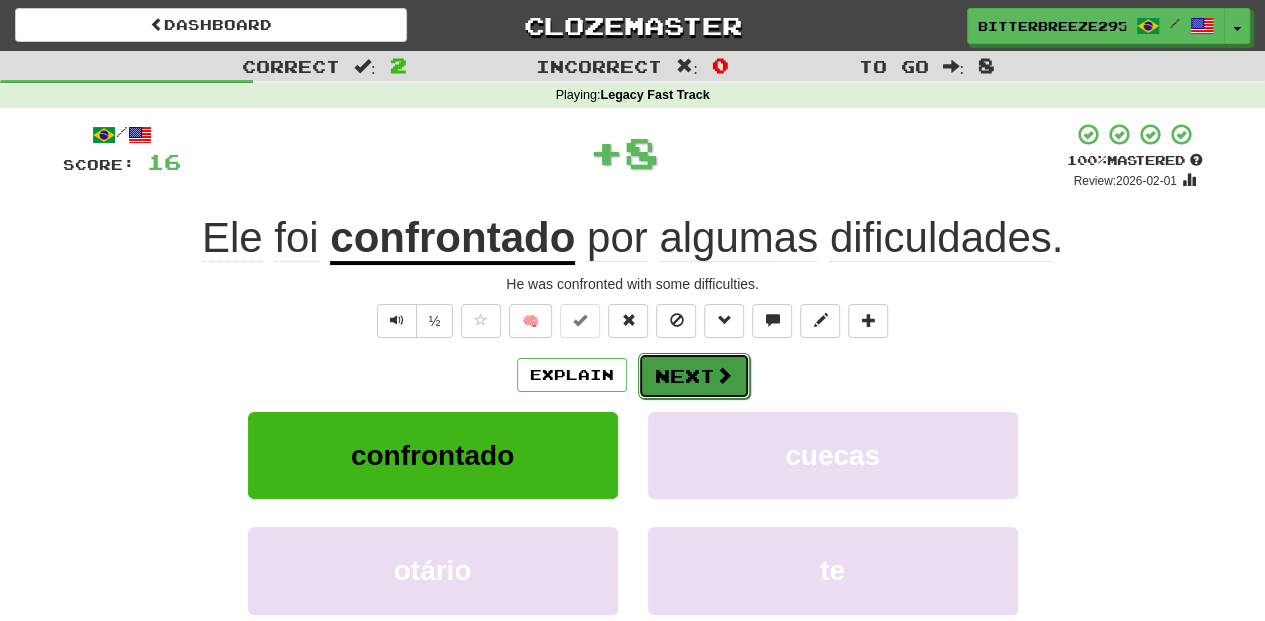 click on "Next" at bounding box center [694, 376] 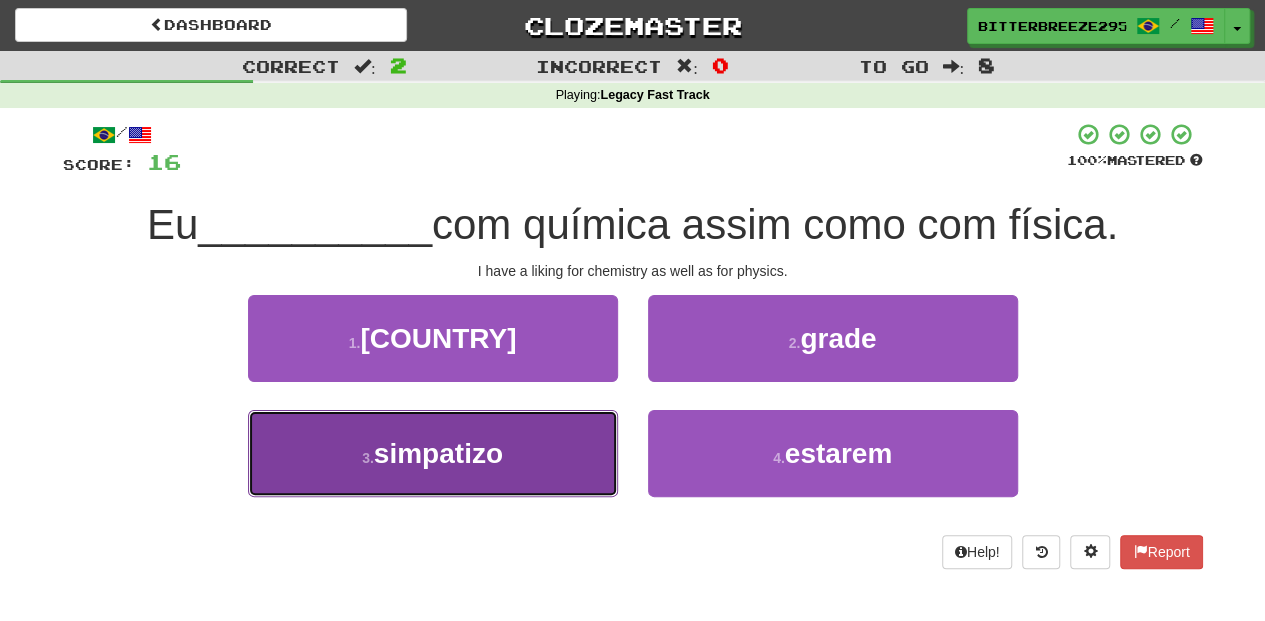 click on "3 .  simpatizo" at bounding box center [433, 453] 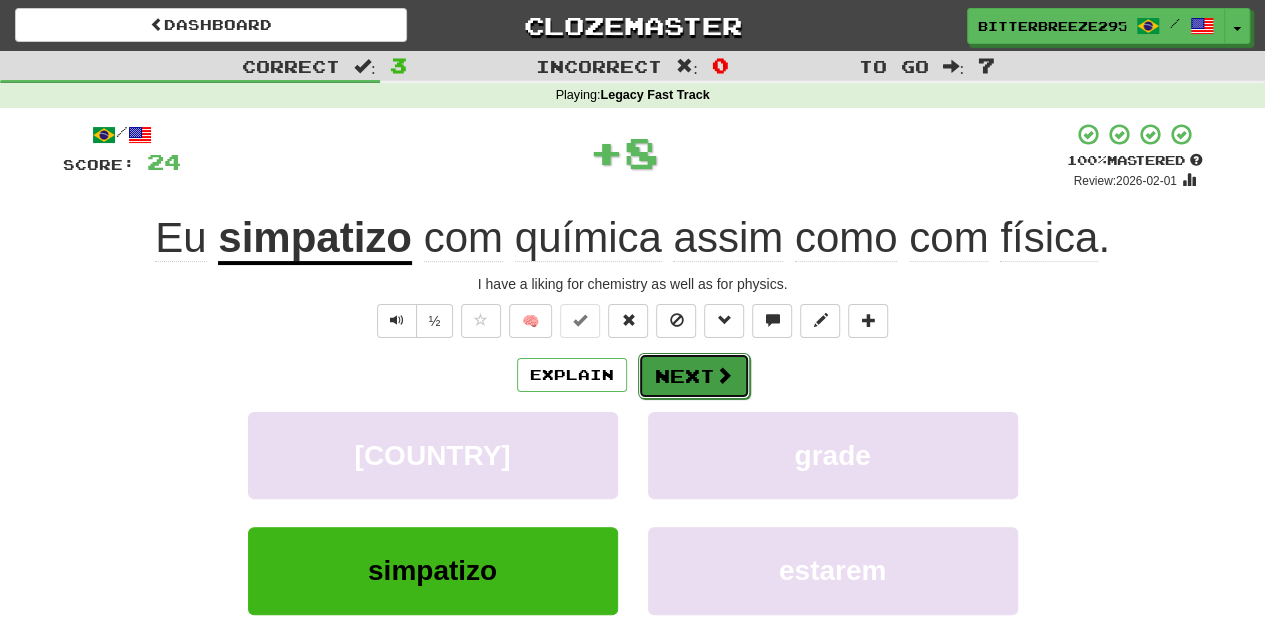 click on "Next" at bounding box center [694, 376] 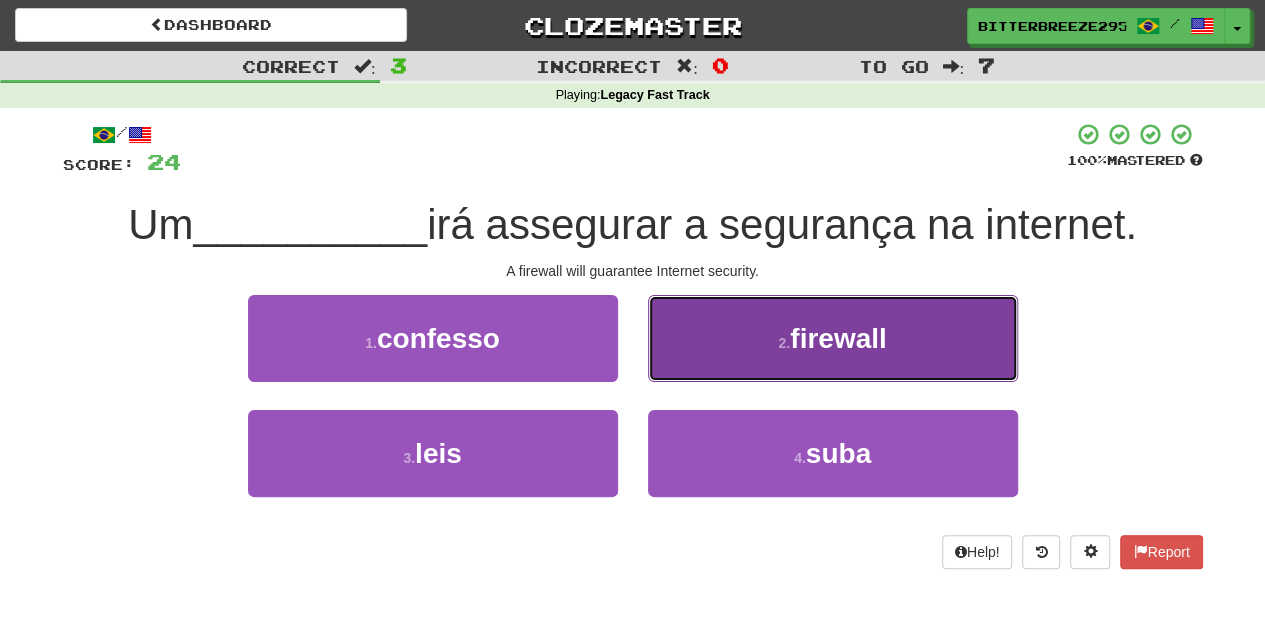 click on "2 .  firewall" at bounding box center (833, 338) 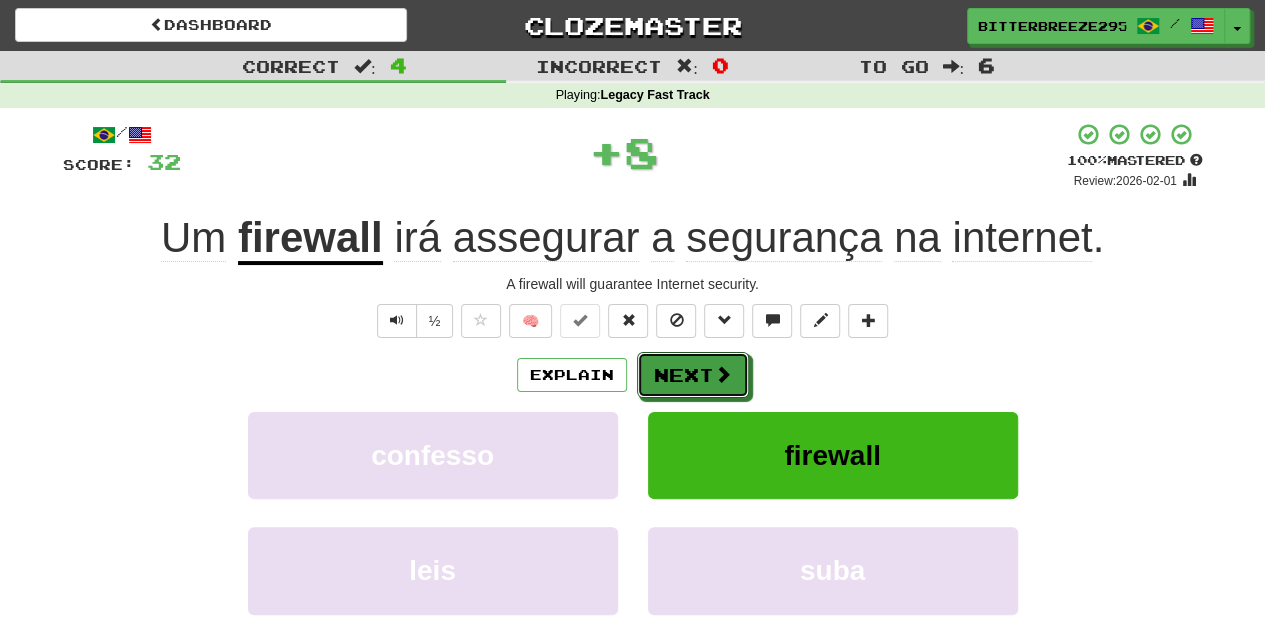 click on "Next" at bounding box center (693, 375) 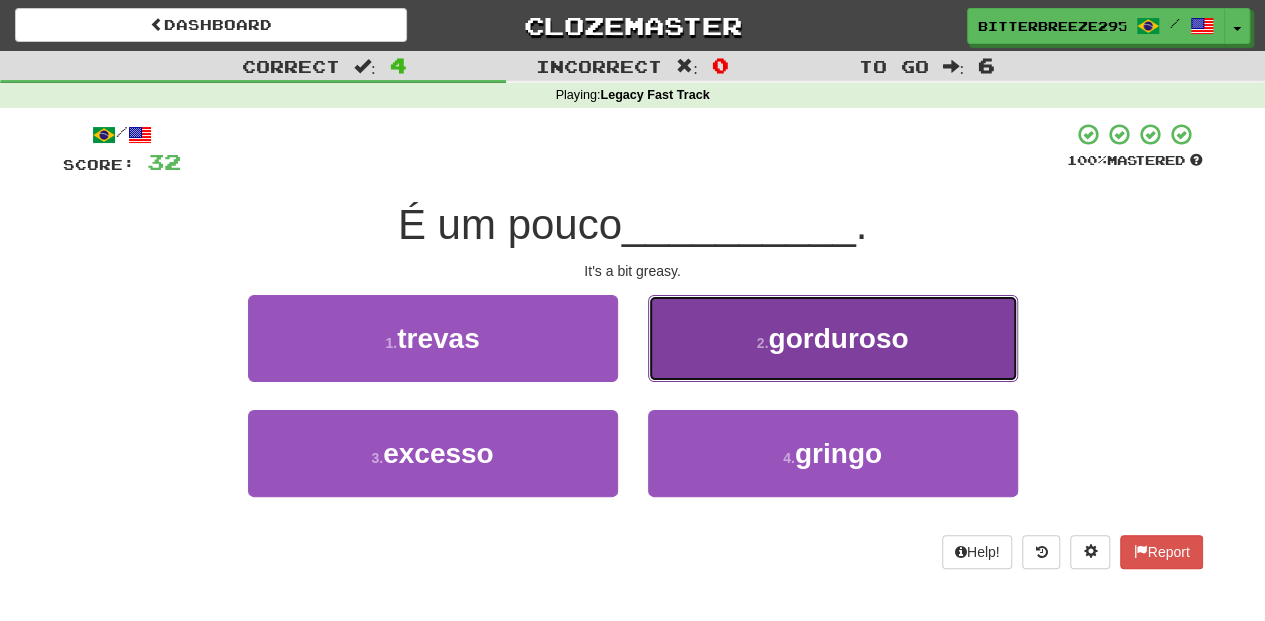 click on "2 .  gorduroso" at bounding box center [833, 338] 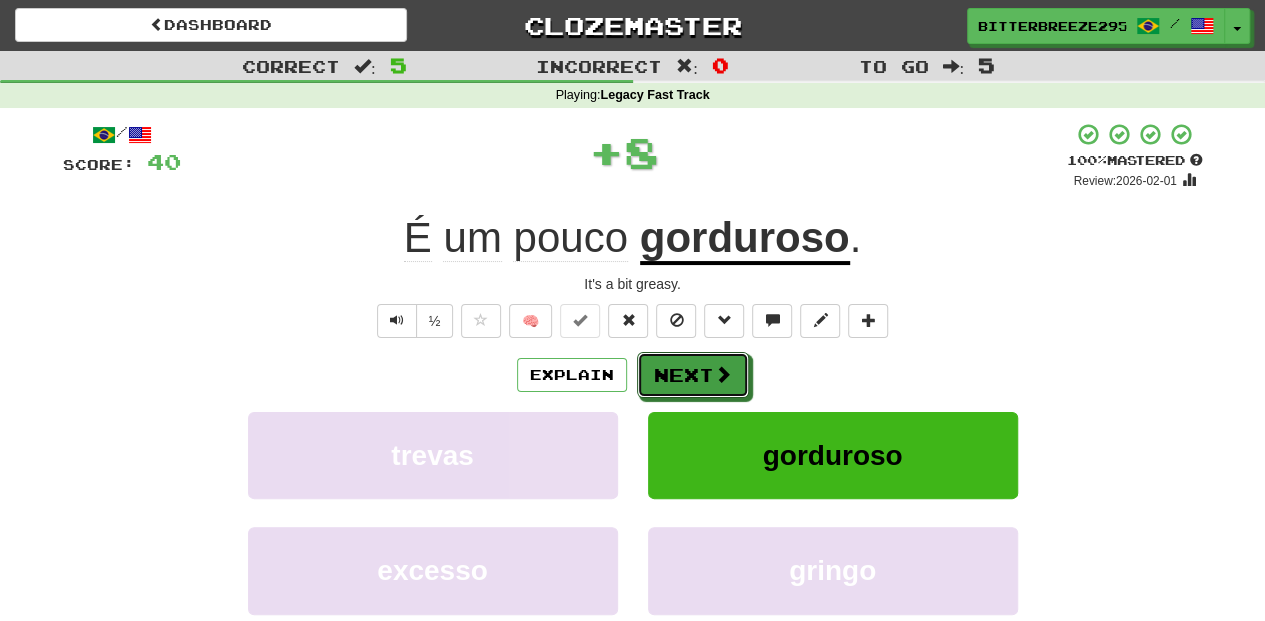 click on "Next" at bounding box center [693, 375] 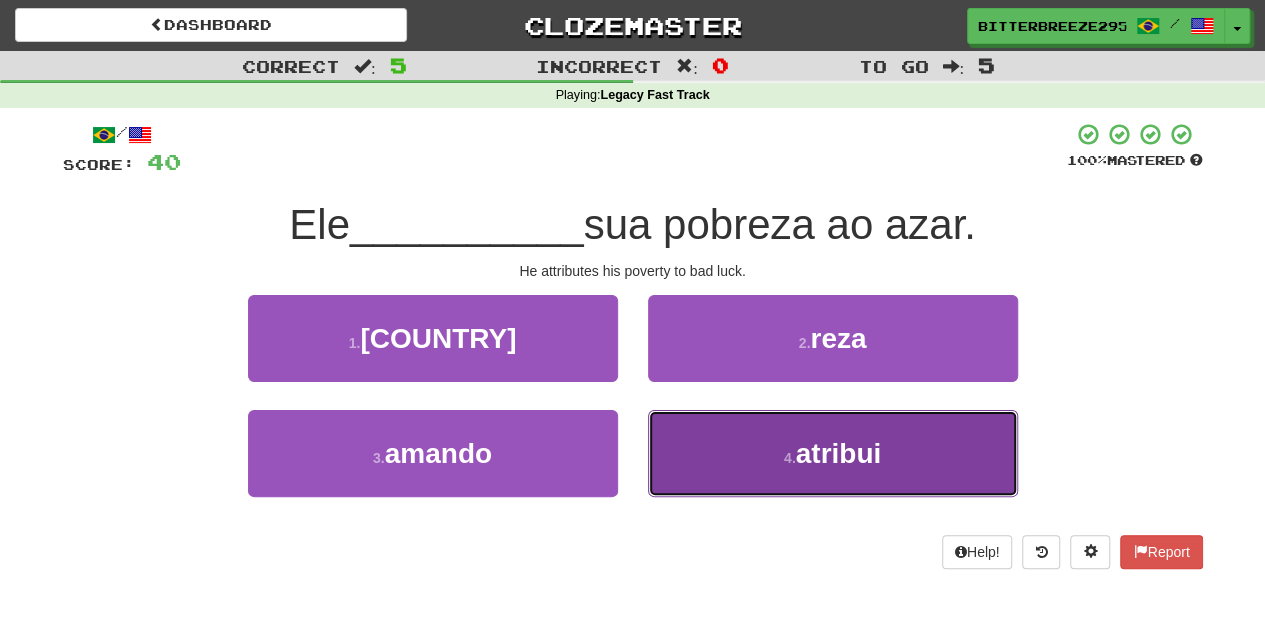 click on "4 .  atribui" at bounding box center [833, 453] 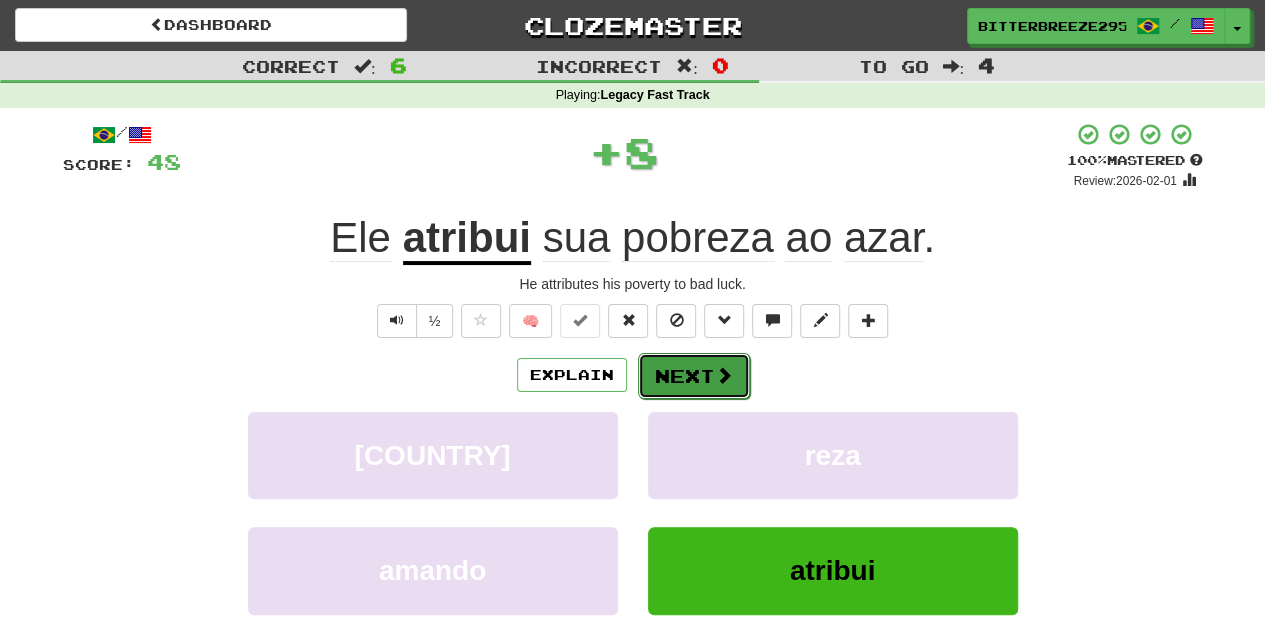 click on "Next" at bounding box center (694, 376) 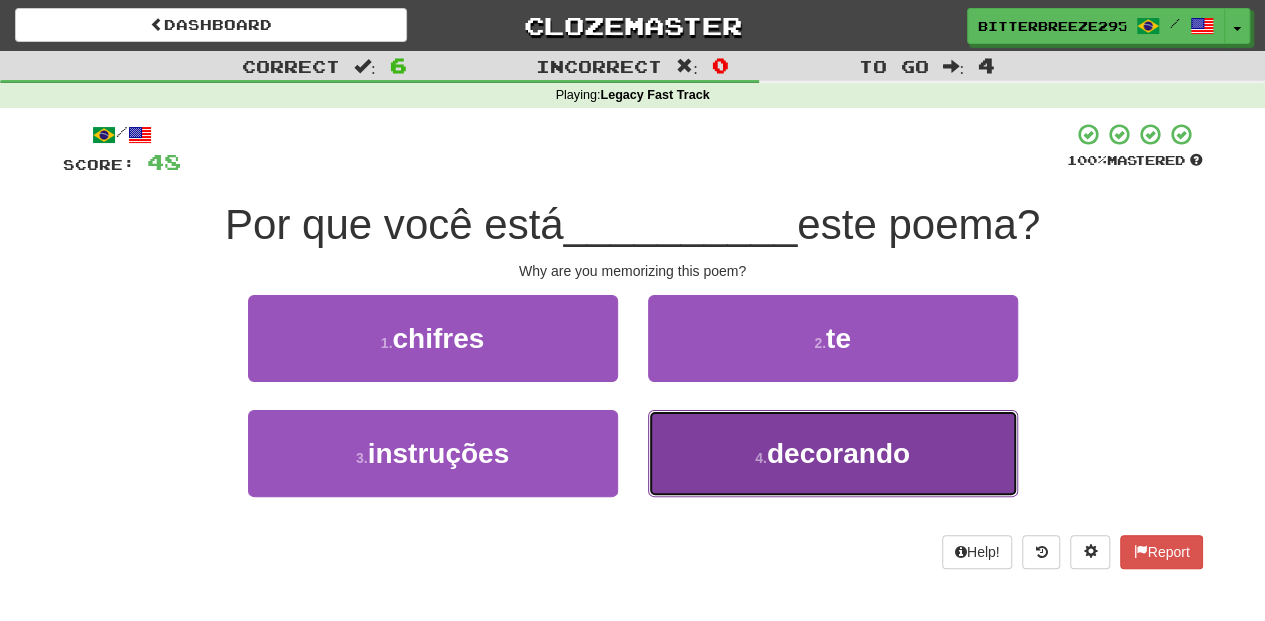 click on "4 .  decorando" at bounding box center (833, 453) 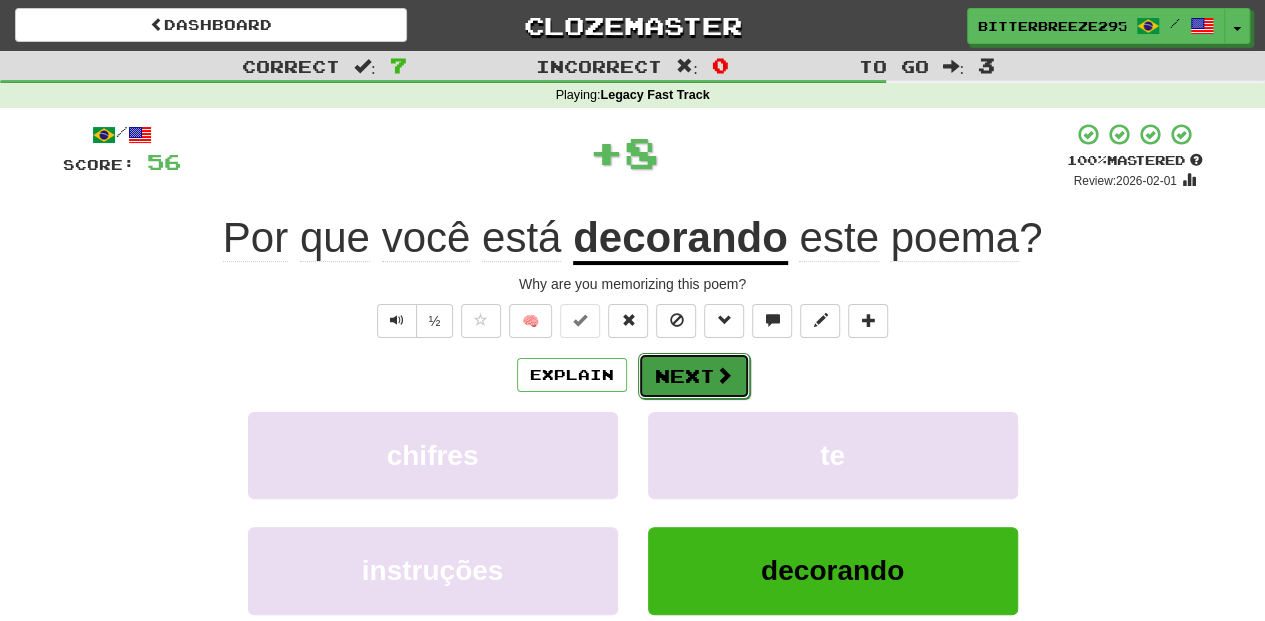 click on "Next" at bounding box center [694, 376] 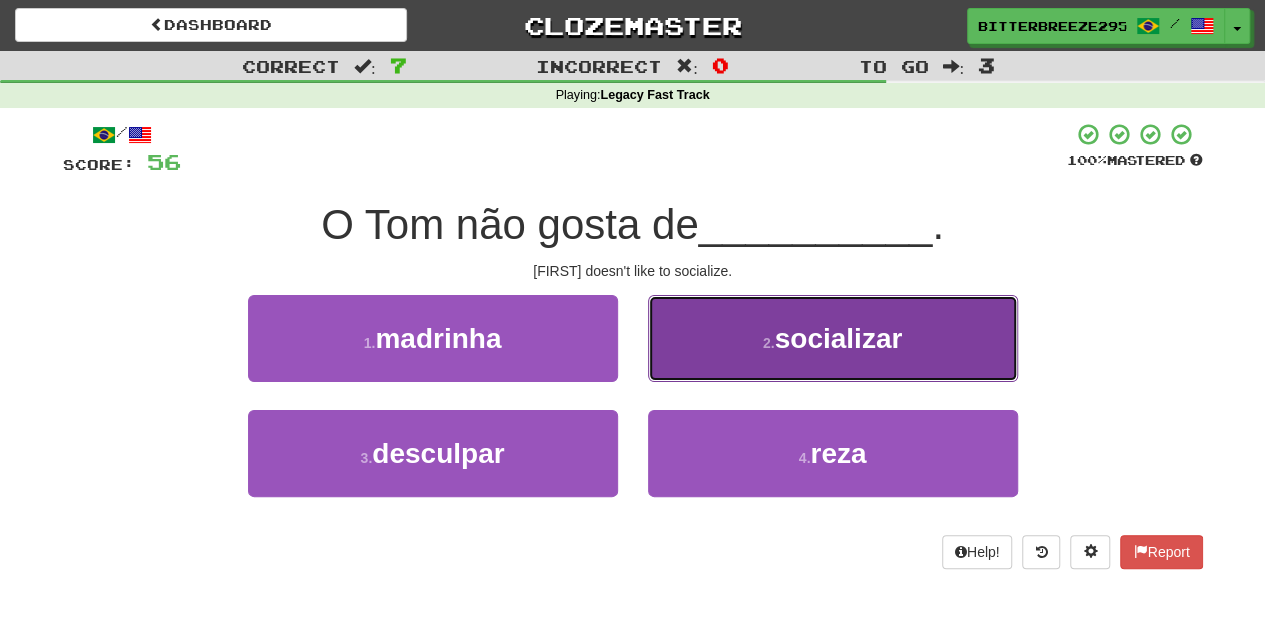 click on "2 .  socializar" at bounding box center (833, 338) 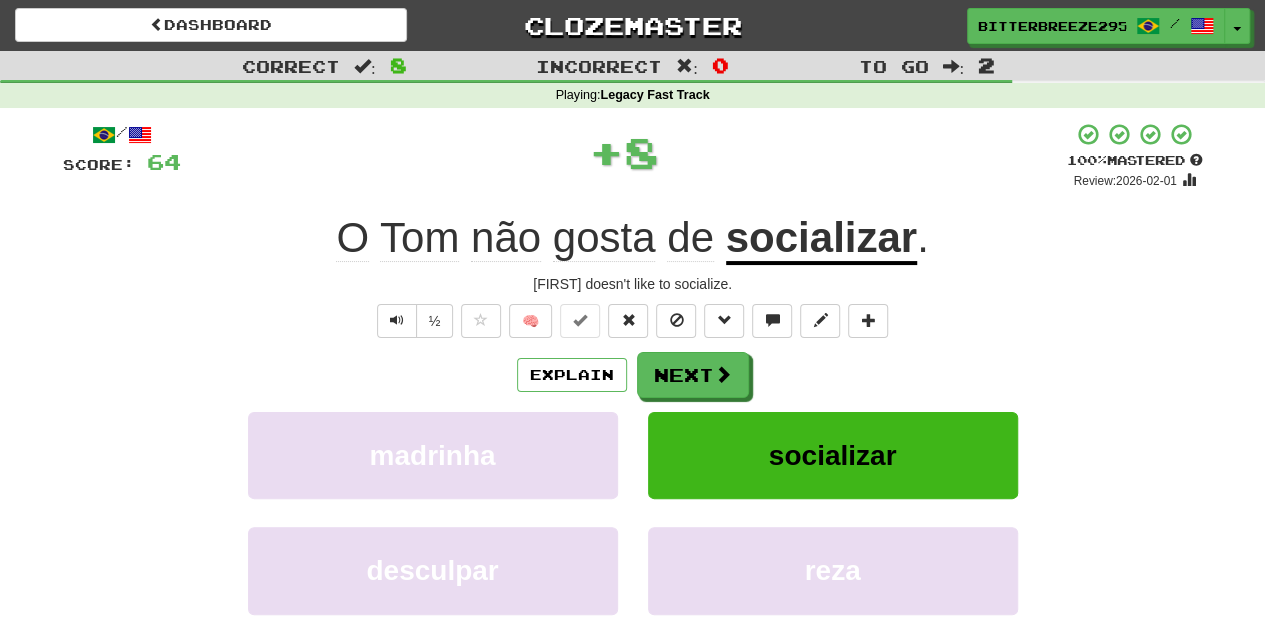 click on "Next" at bounding box center [693, 375] 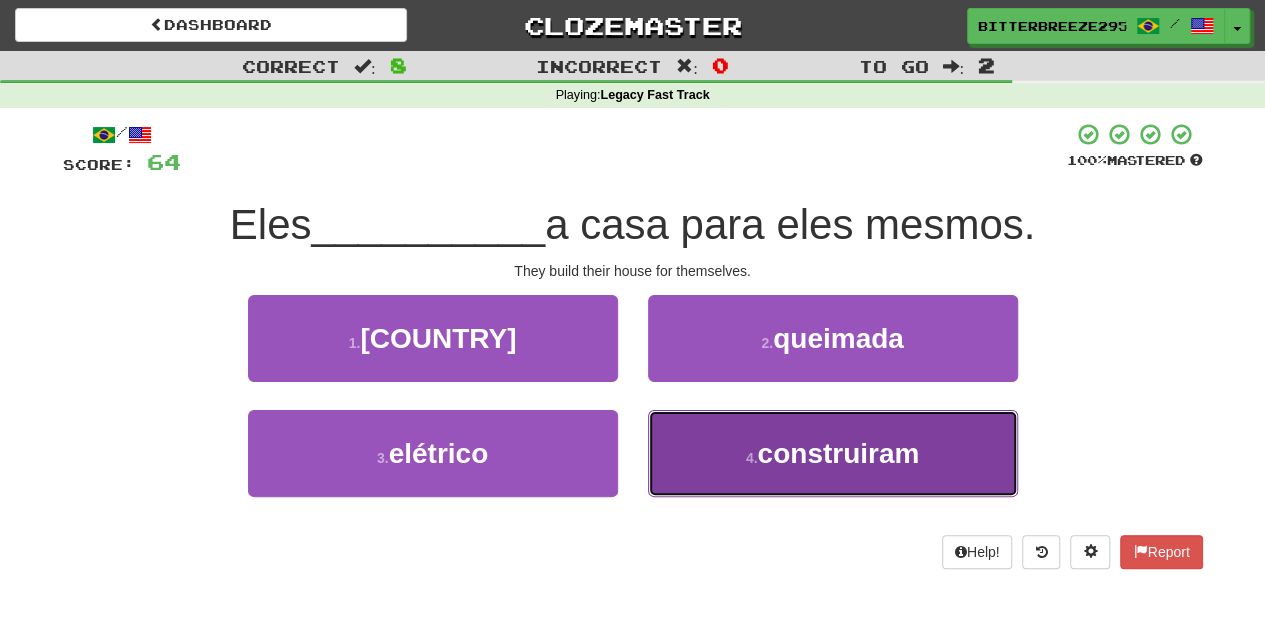click on "4 .  construiram" at bounding box center (833, 453) 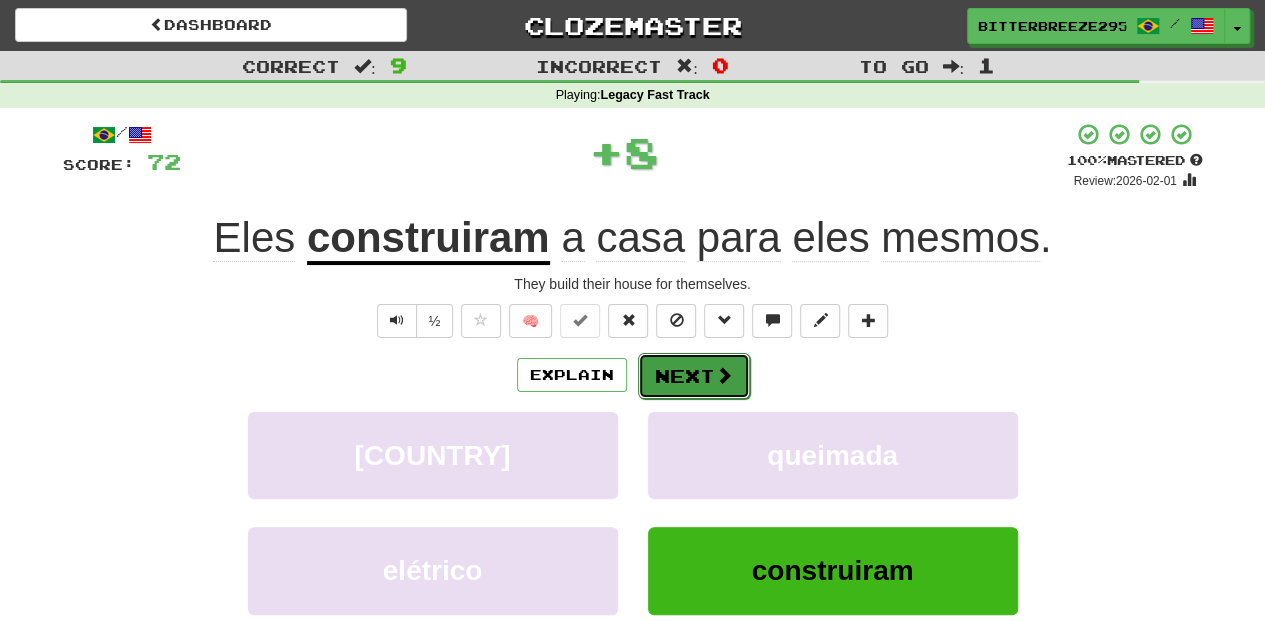 click on "Next" at bounding box center (694, 376) 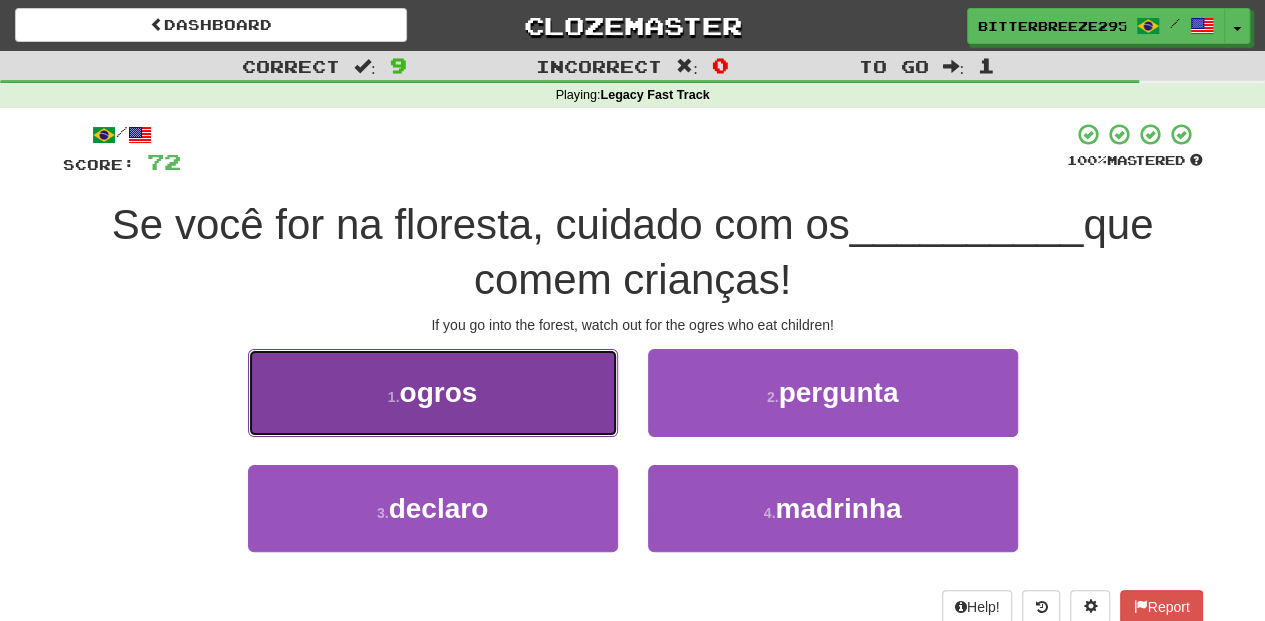 click on "1 .  ogros" at bounding box center (433, 392) 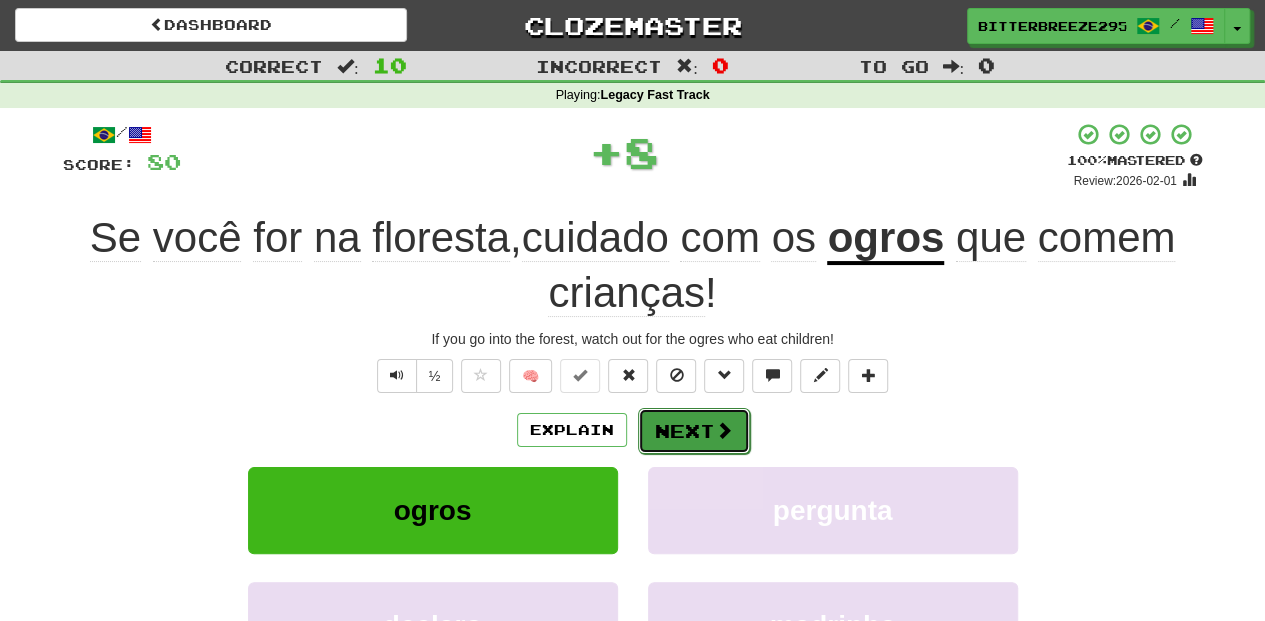 click on "Next" at bounding box center (694, 431) 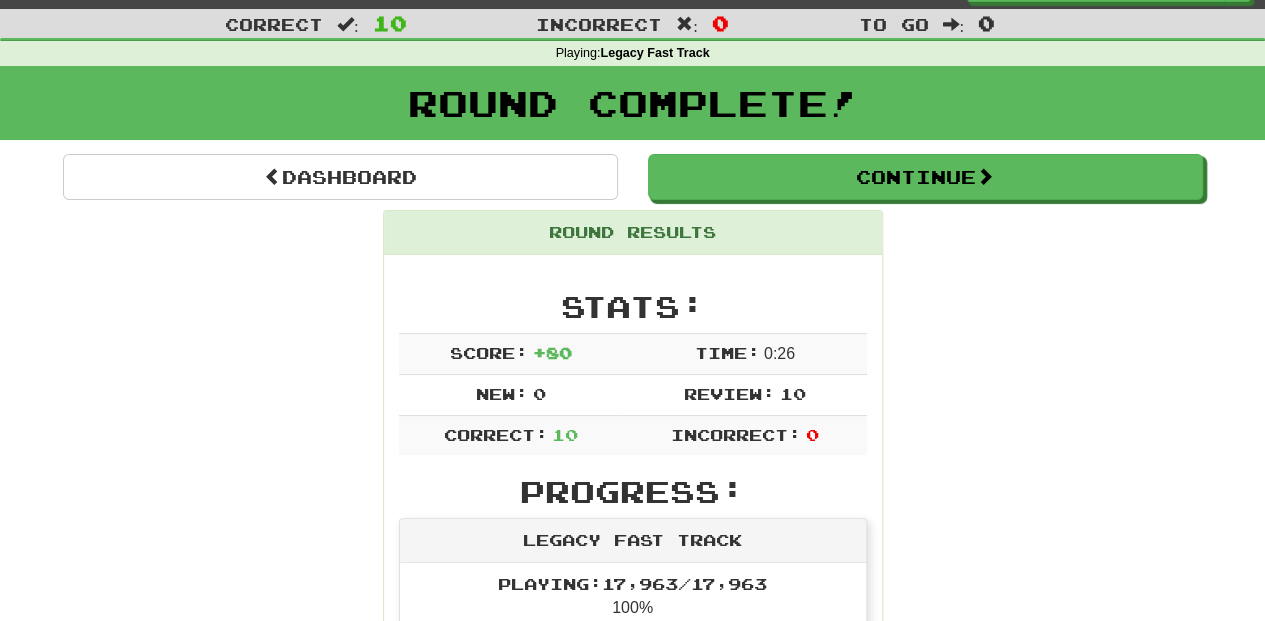 scroll, scrollTop: 0, scrollLeft: 0, axis: both 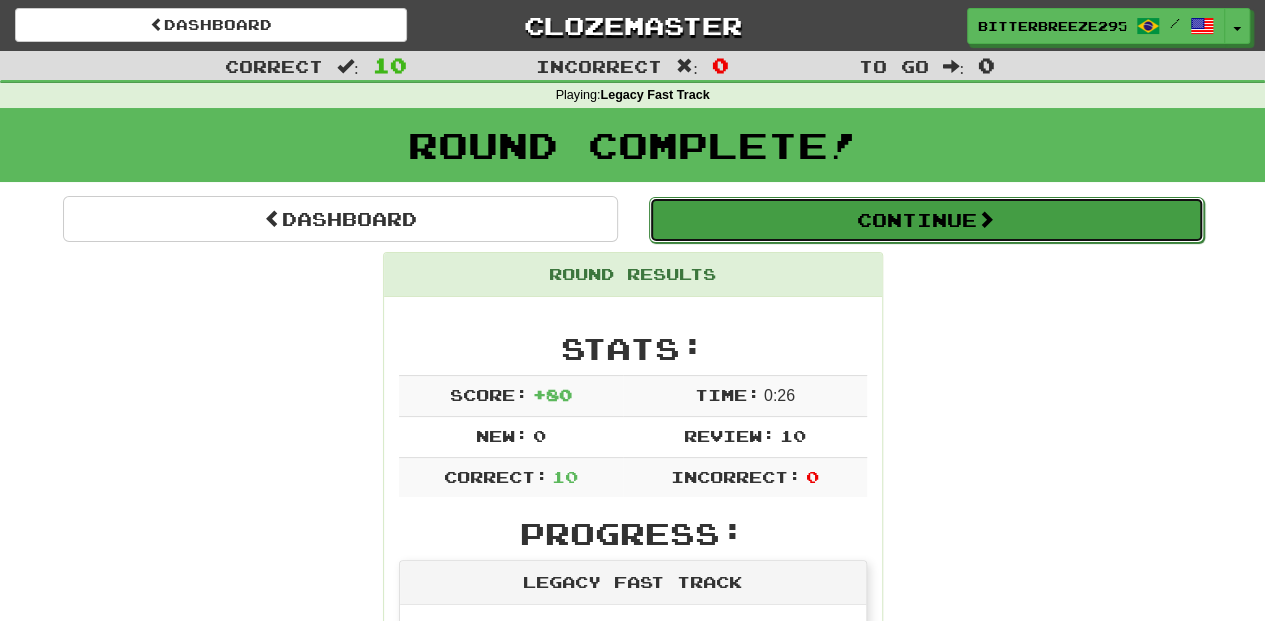 click on "Continue" at bounding box center (926, 220) 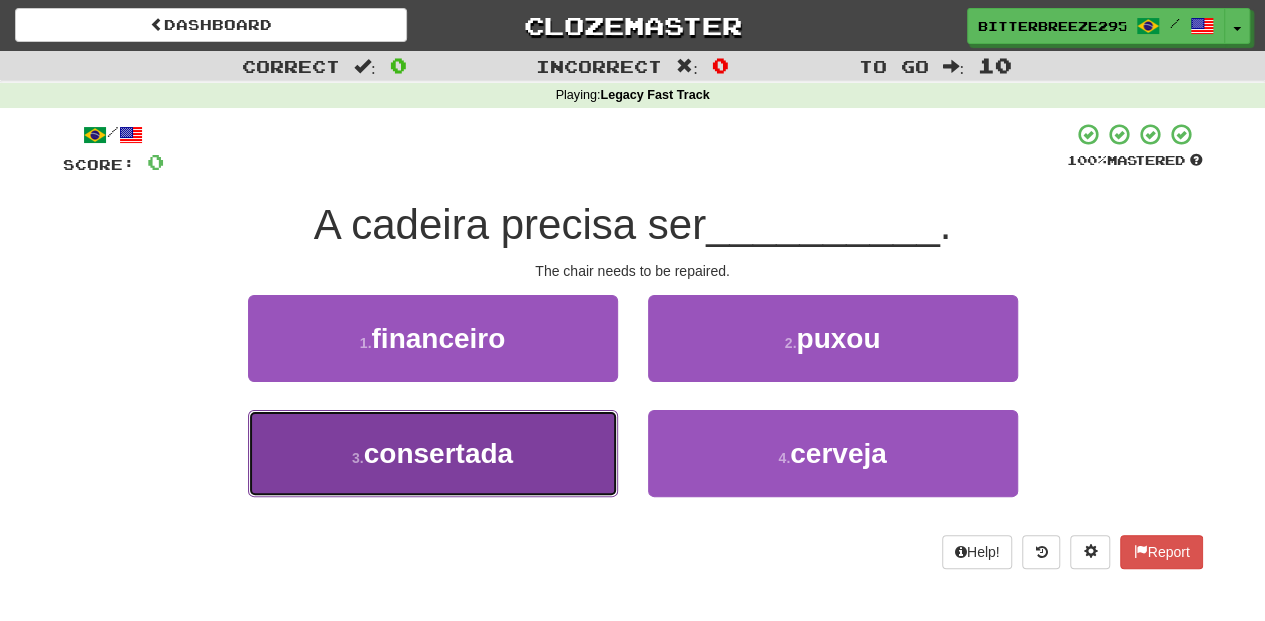 click on "3 .  consertada" at bounding box center (433, 453) 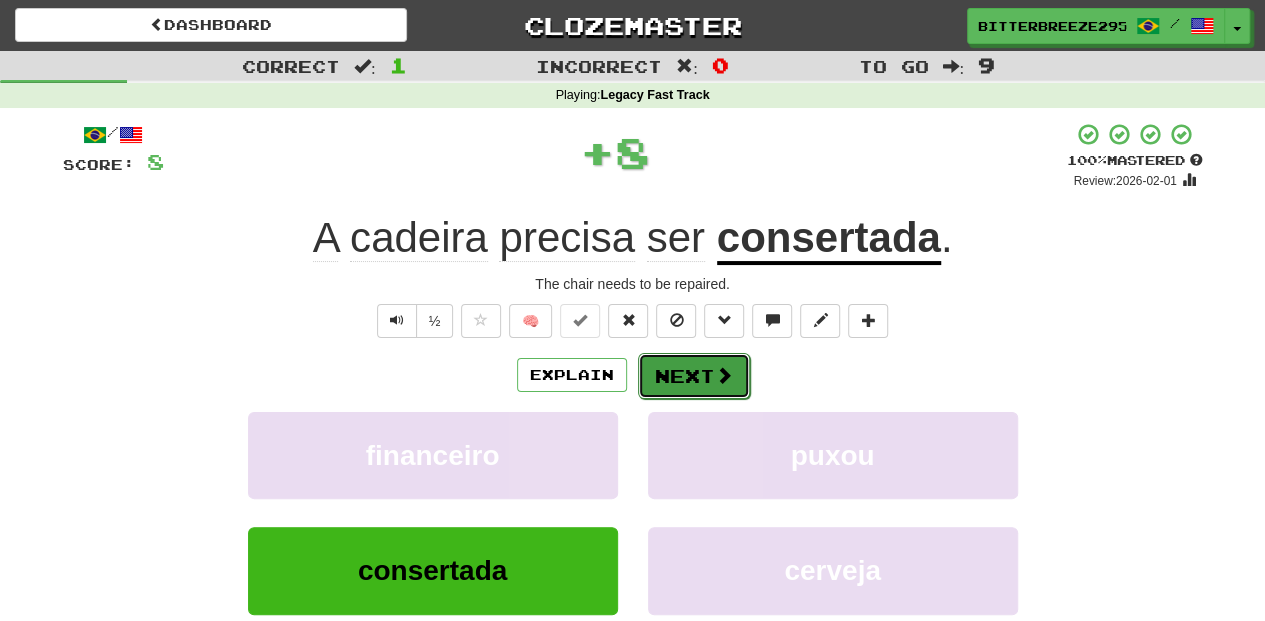 click on "Next" at bounding box center [694, 376] 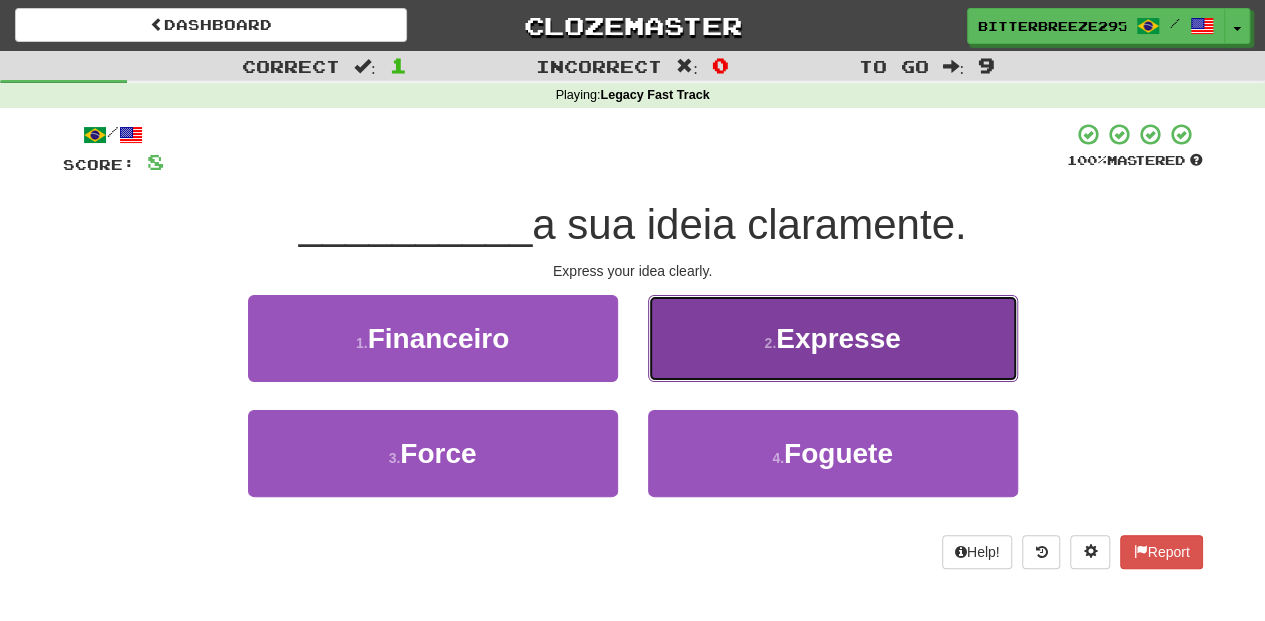 click on "2 .  Expresse" at bounding box center (833, 338) 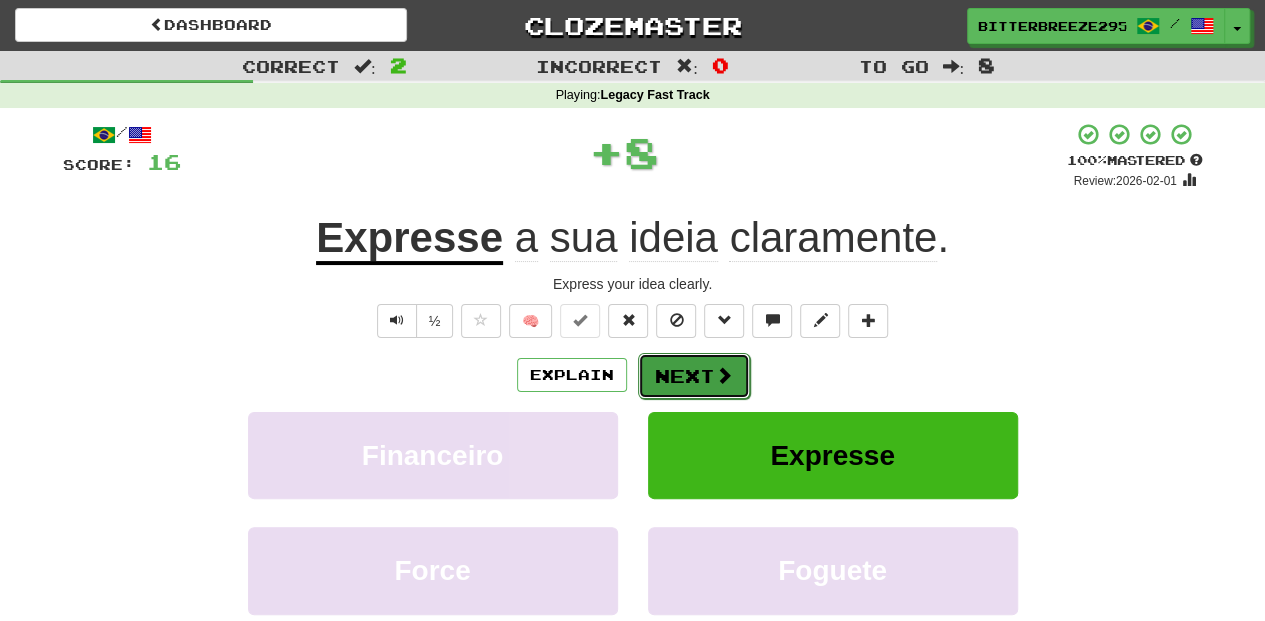 click on "Next" at bounding box center [694, 376] 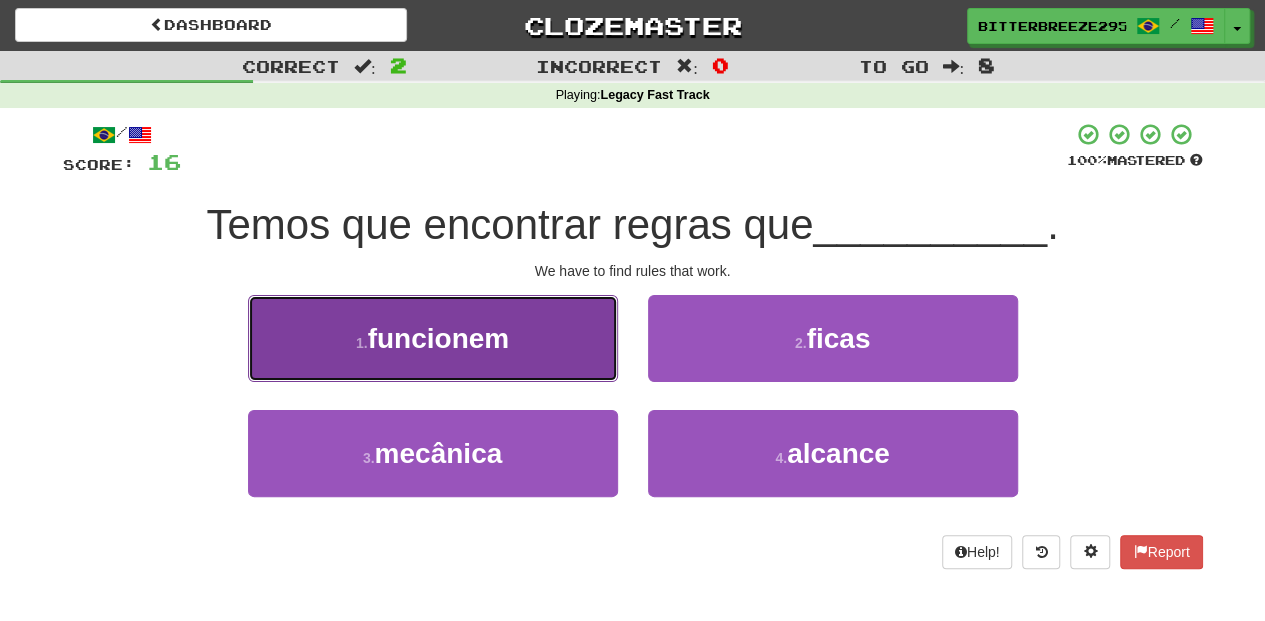 click on "1 .  funcionem" at bounding box center (433, 338) 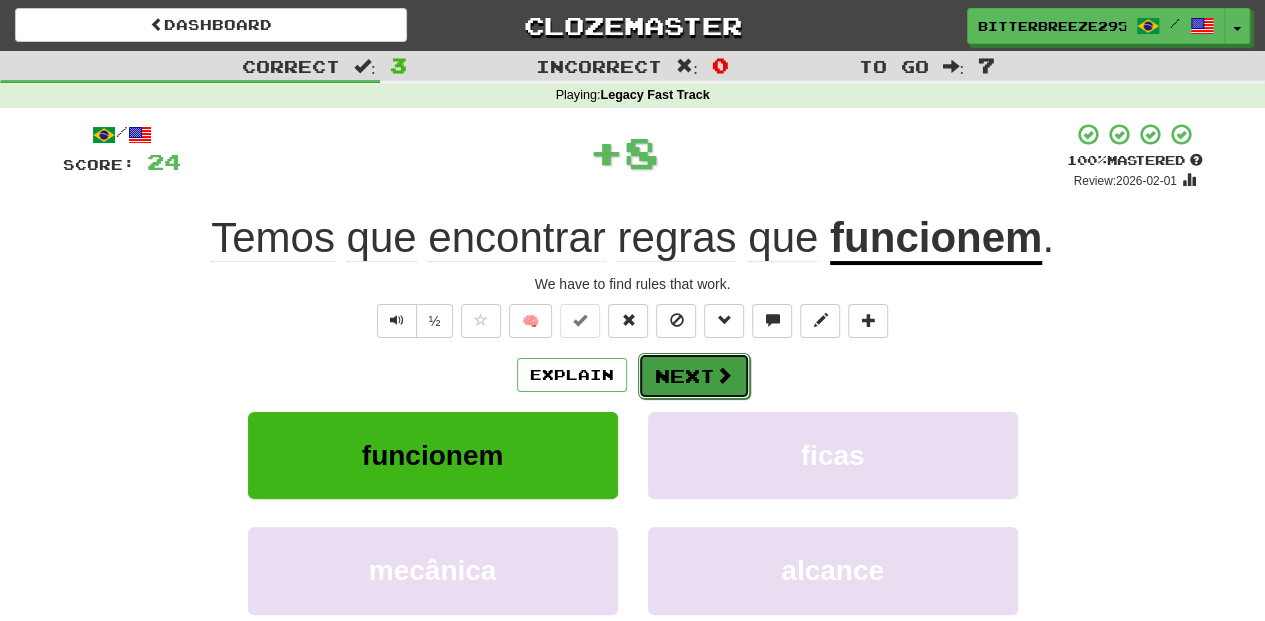 click on "Next" at bounding box center (694, 376) 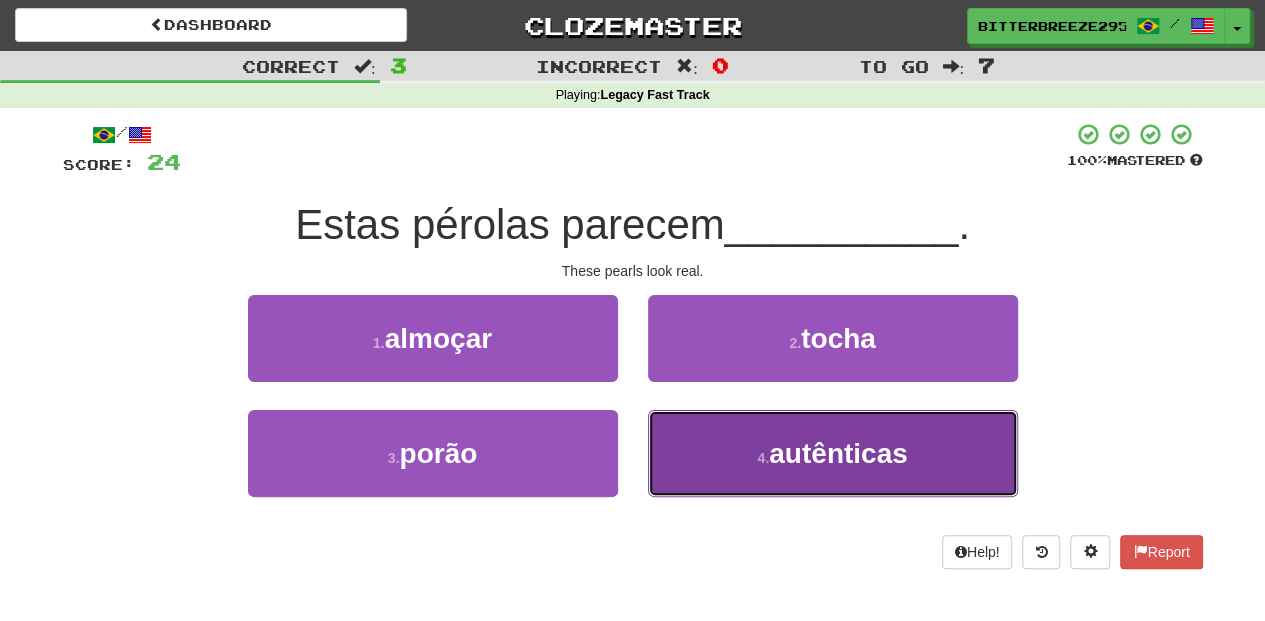 click on "4 .  autênticas" at bounding box center [833, 453] 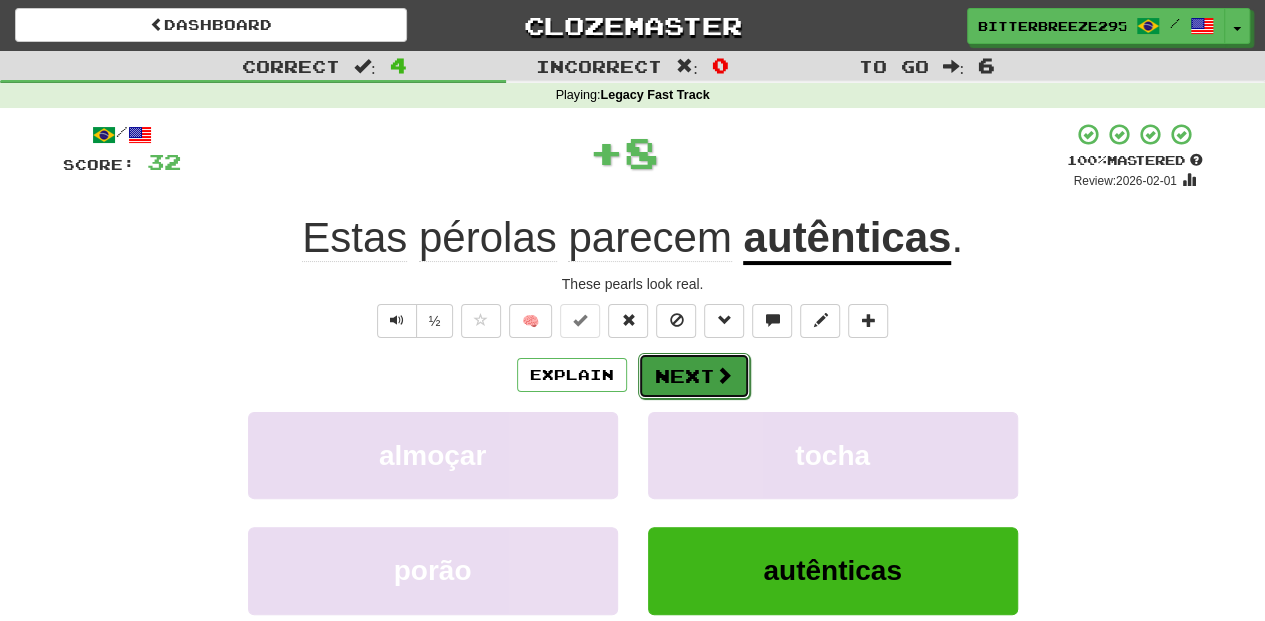 click on "Next" at bounding box center (694, 376) 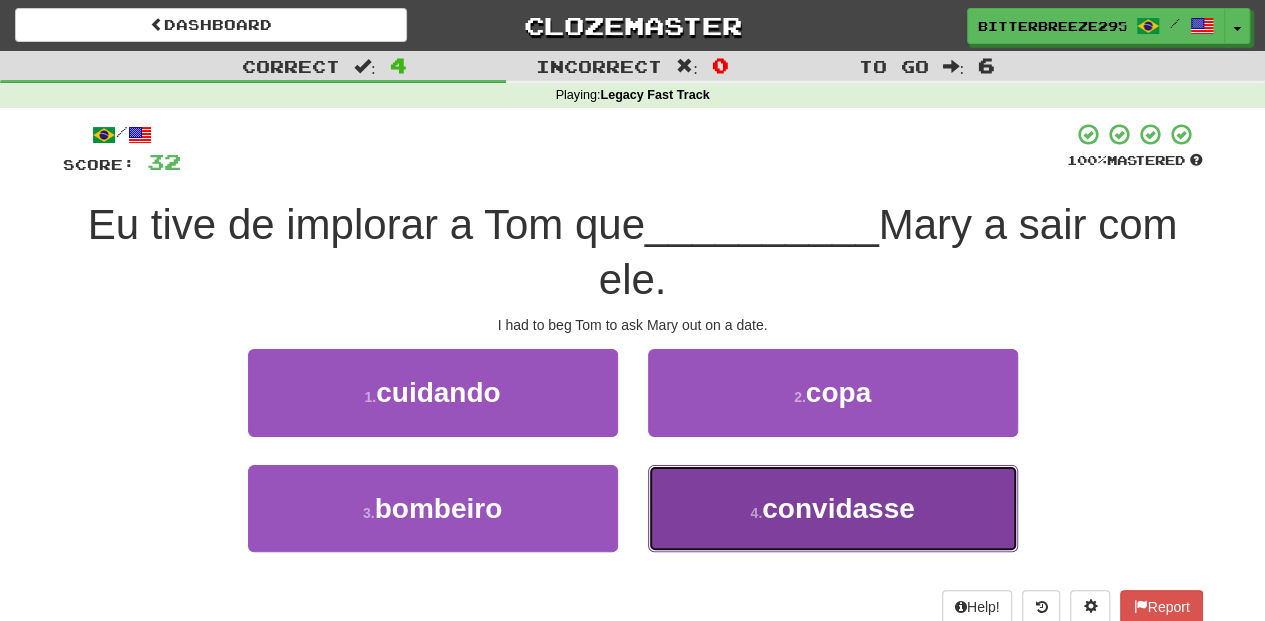 click on "4 .  convidasse" at bounding box center [833, 508] 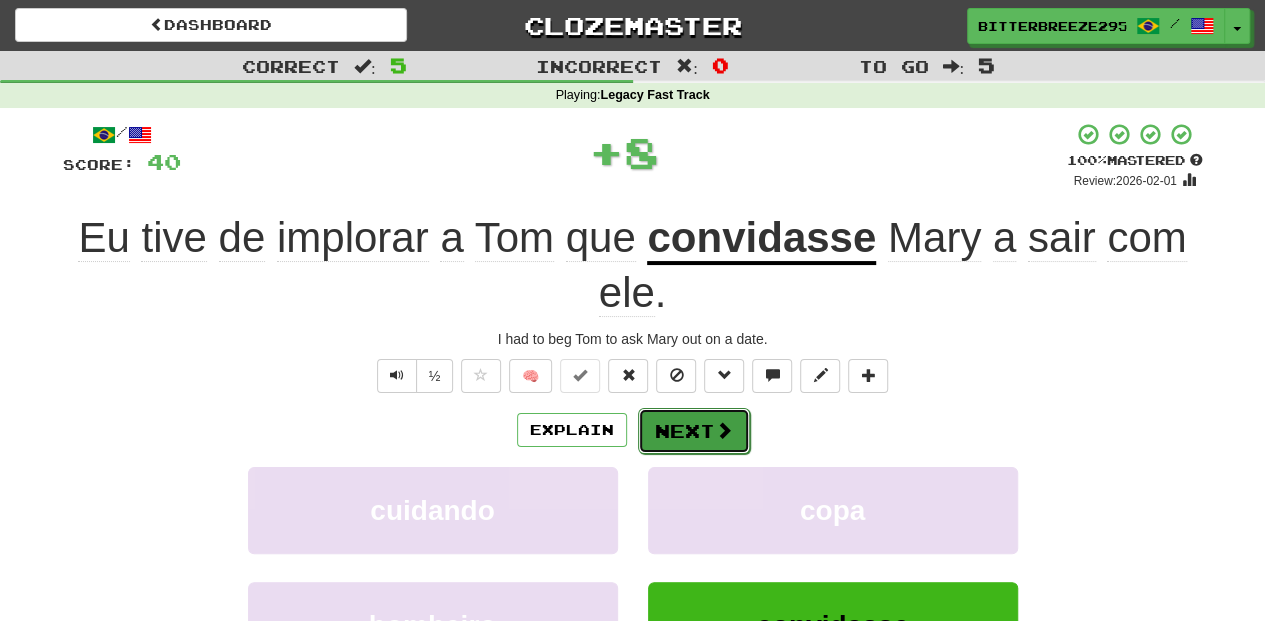 click on "Next" at bounding box center (694, 431) 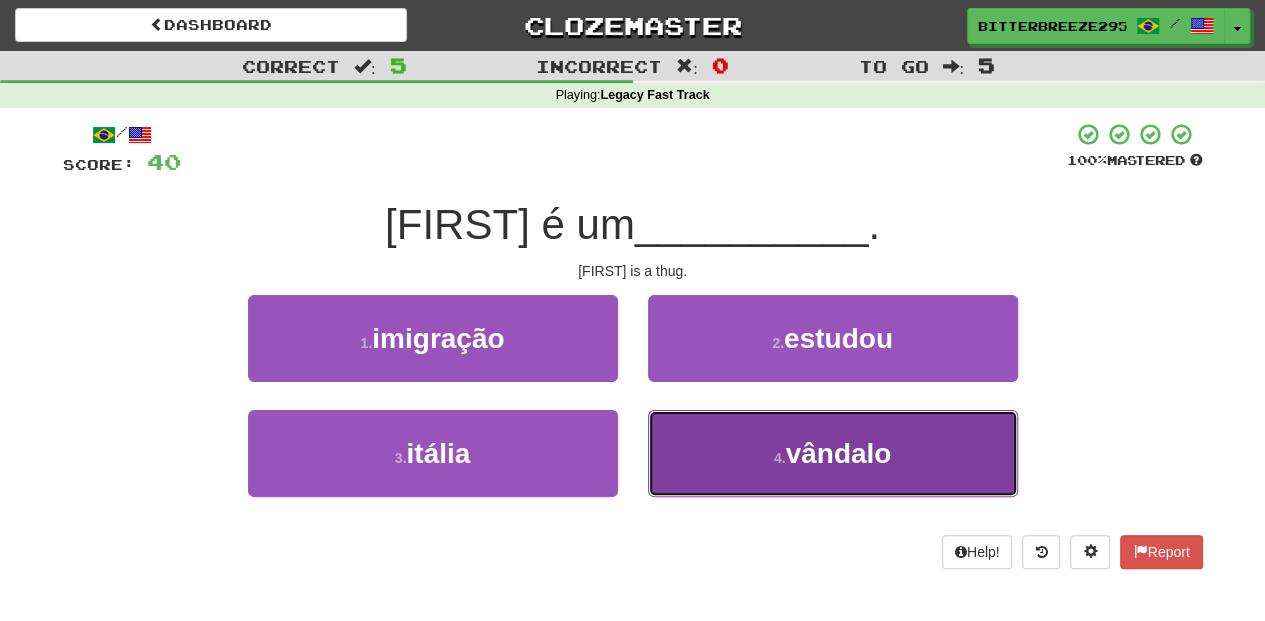 click on "4 .  vândalo" at bounding box center [833, 453] 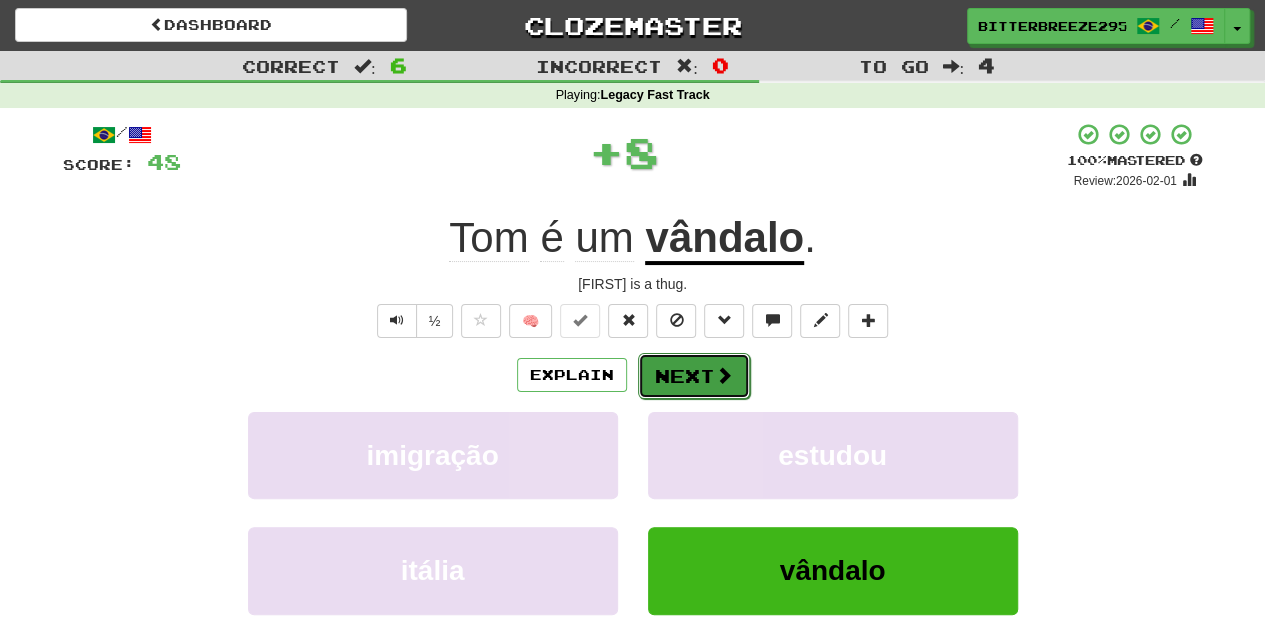 click on "Next" at bounding box center [694, 376] 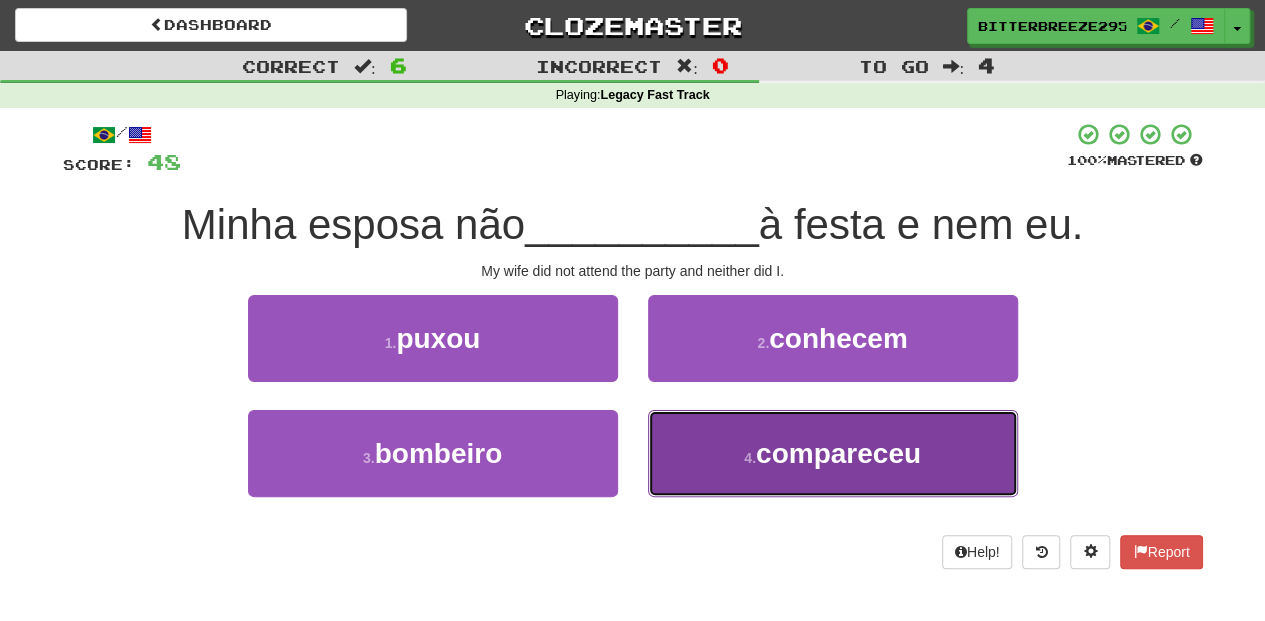 click on "4 .  compareceu" at bounding box center [833, 453] 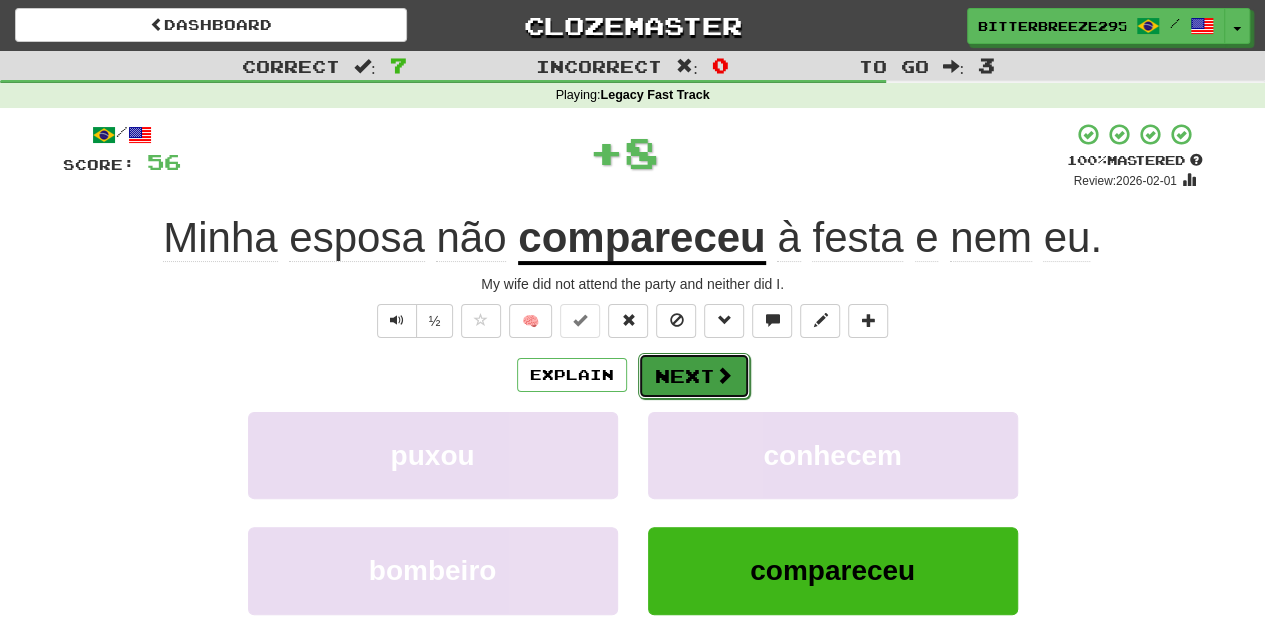 click on "Next" at bounding box center [694, 376] 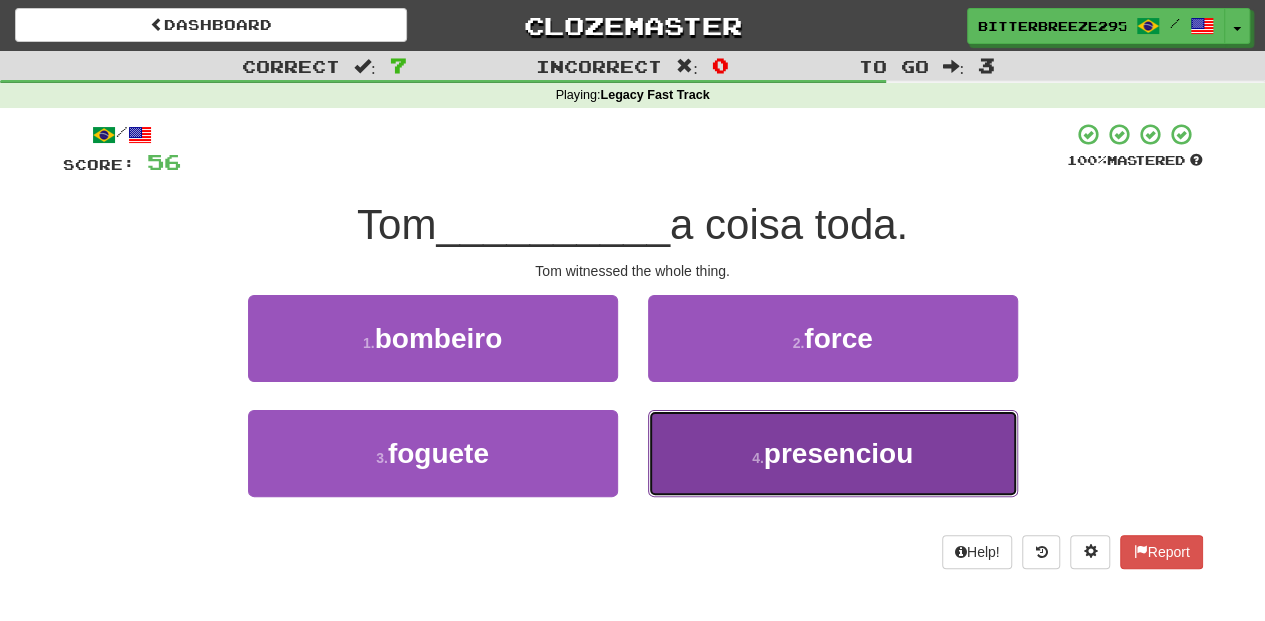 click on "4 .  presenciou" at bounding box center [833, 453] 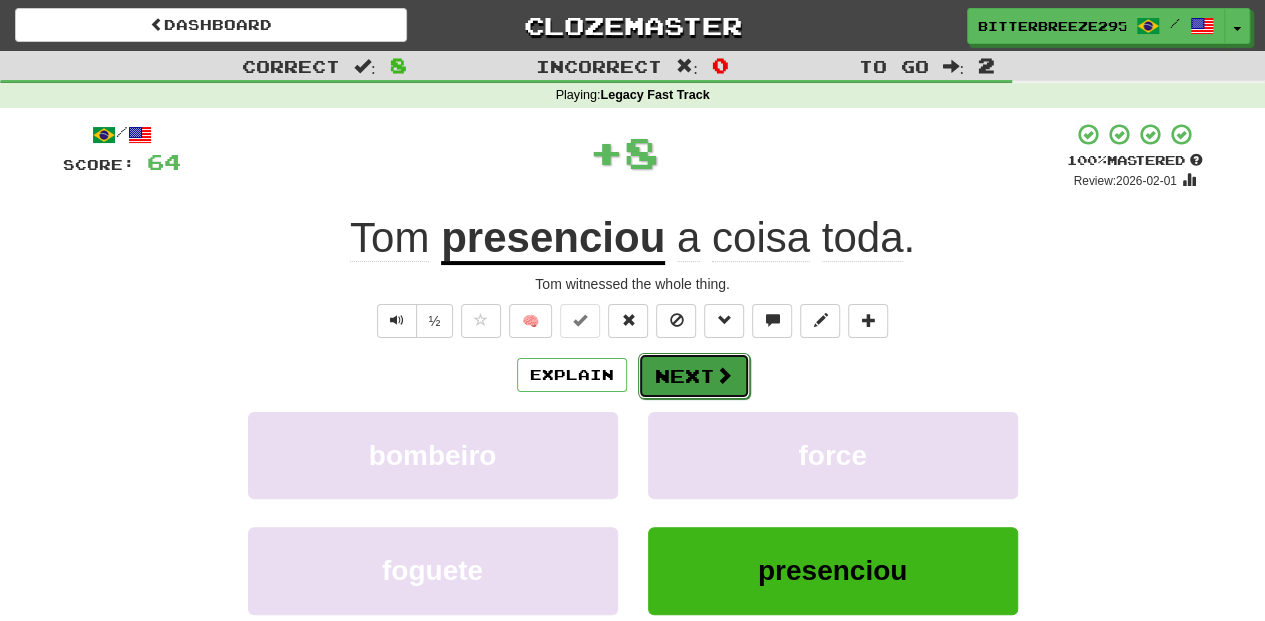 click on "Next" at bounding box center (694, 376) 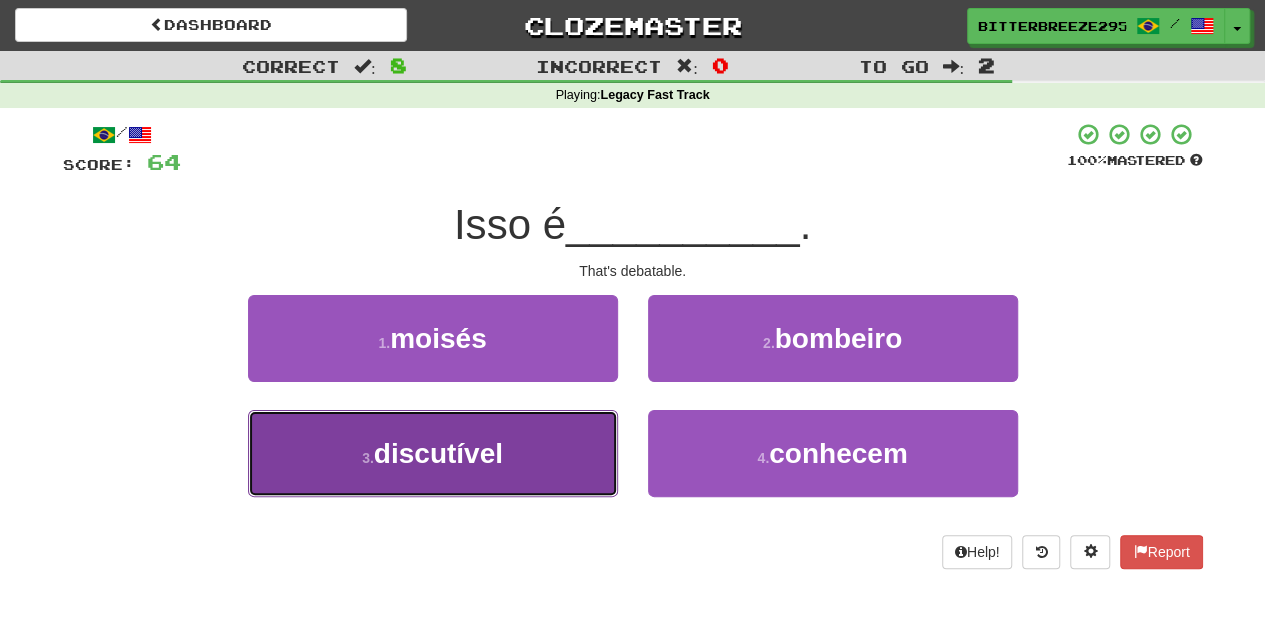 click on "3 .  discutível" at bounding box center [433, 453] 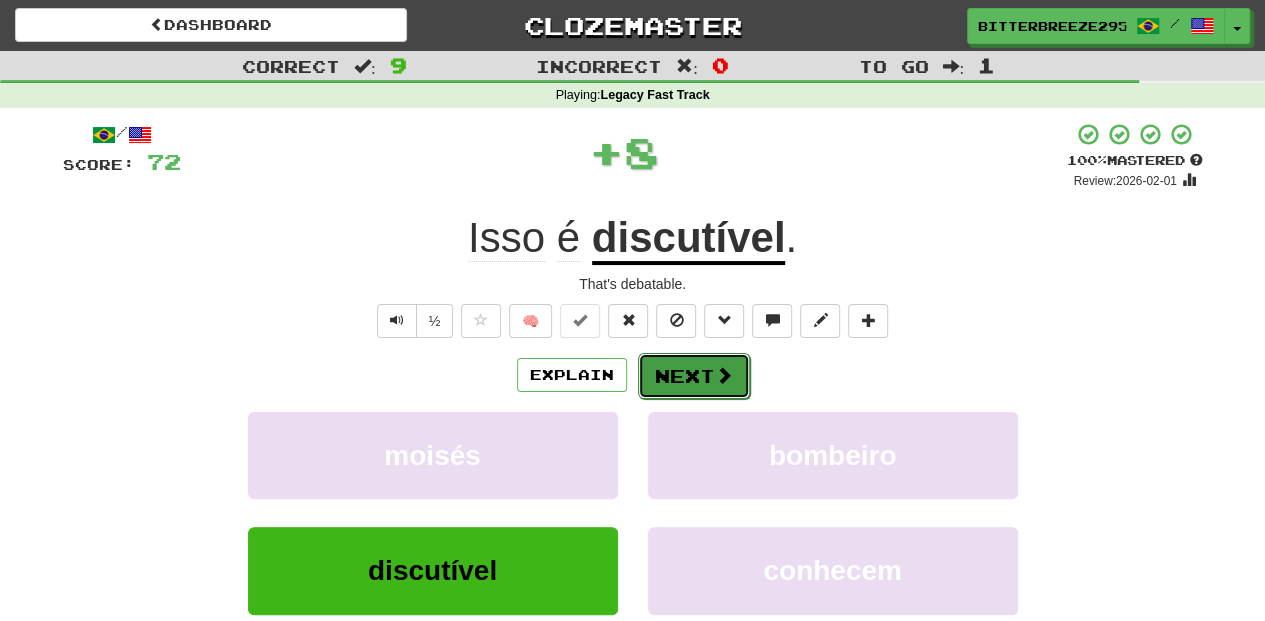 click on "Next" at bounding box center [694, 376] 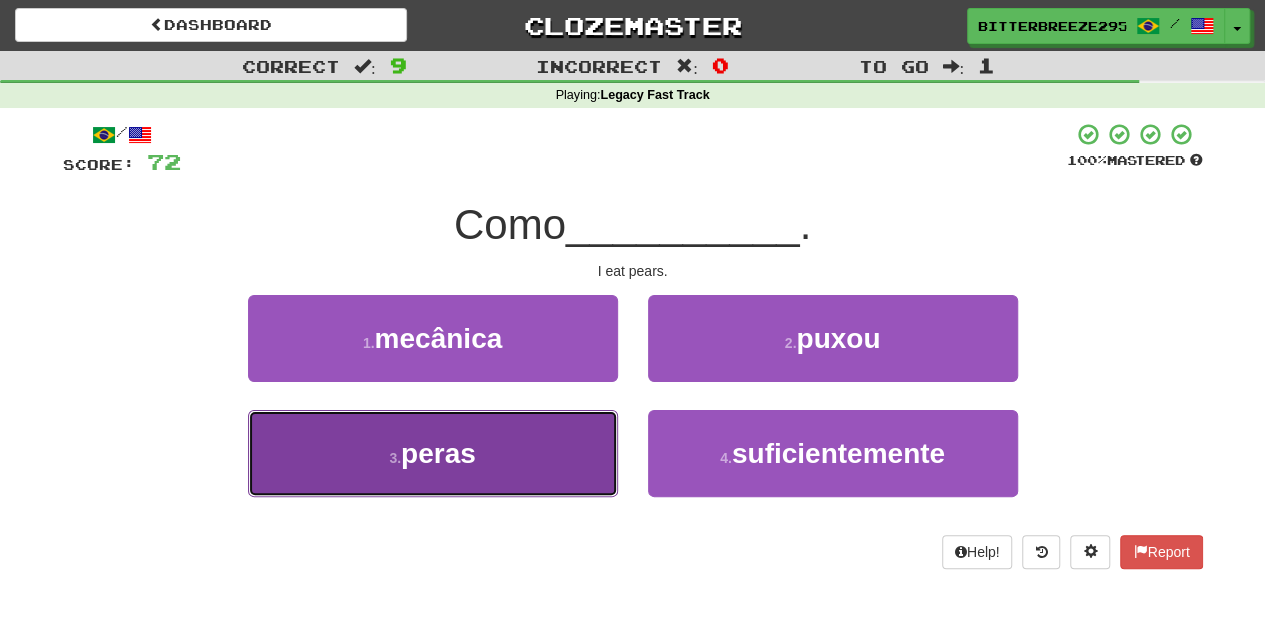 click on "3 .  peras" at bounding box center (433, 453) 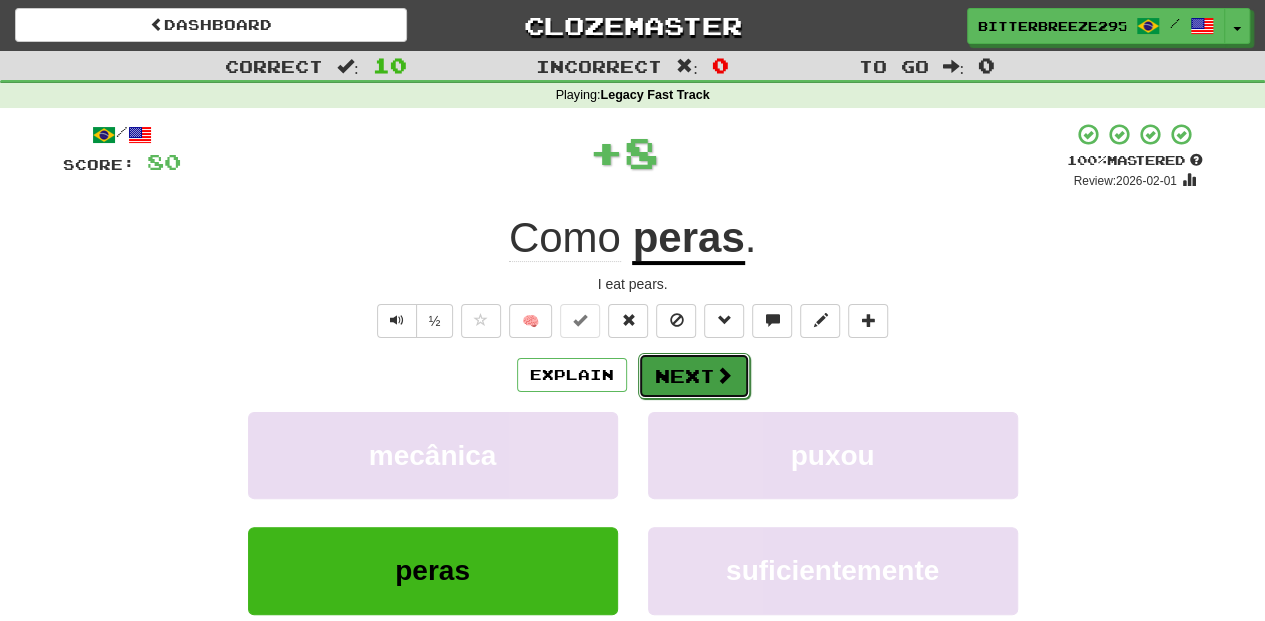 click on "Next" at bounding box center (694, 376) 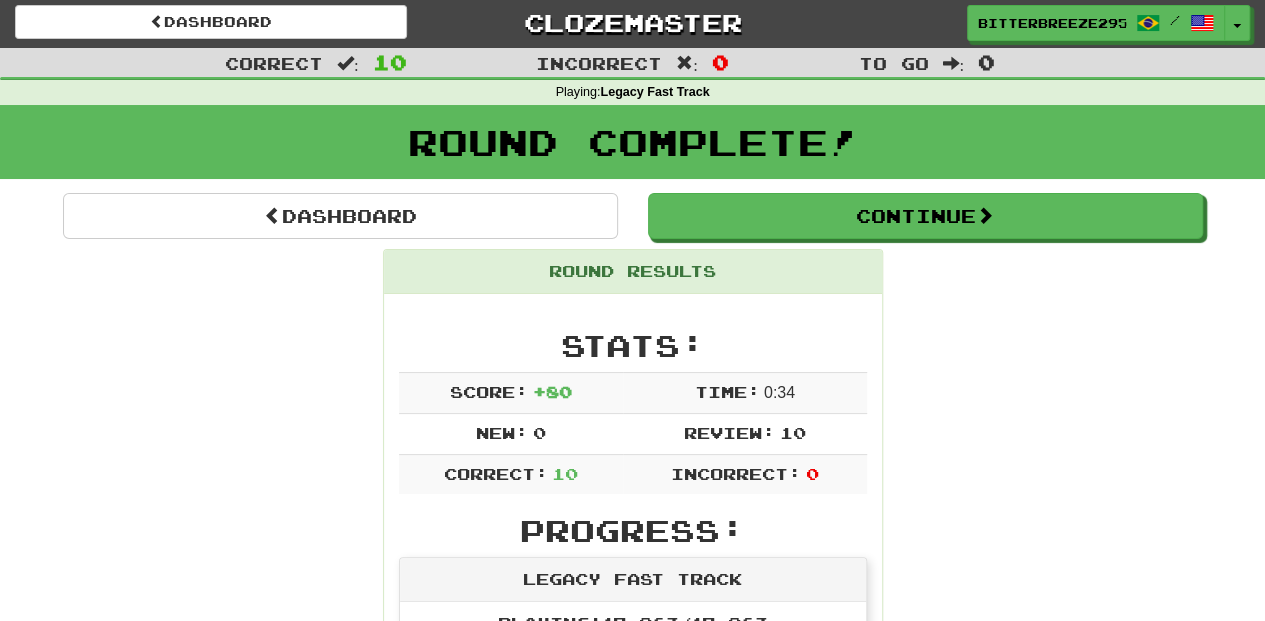 scroll, scrollTop: 0, scrollLeft: 0, axis: both 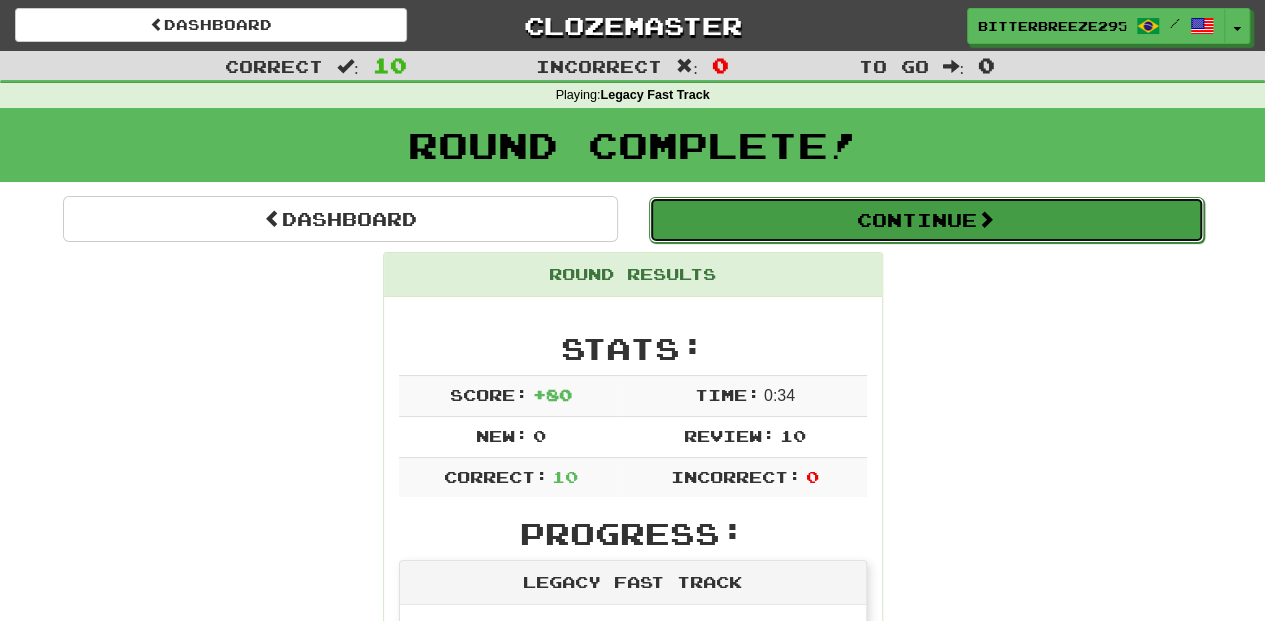 click on "Continue" at bounding box center (926, 220) 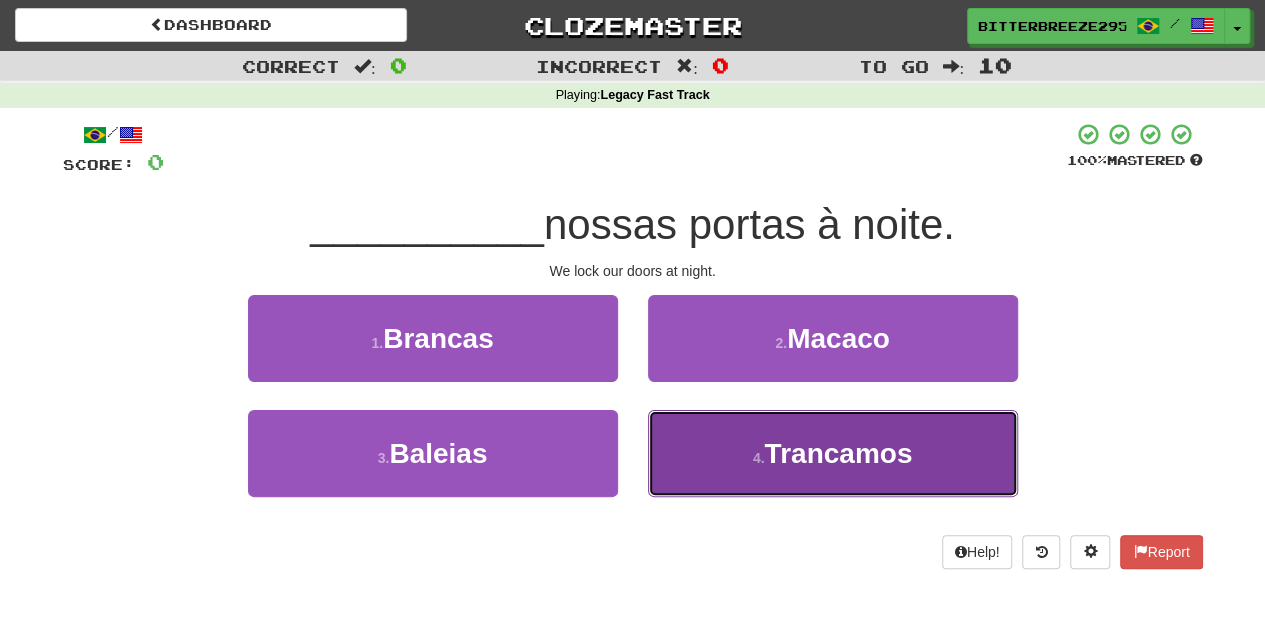 click on "4 .  Trancamos" at bounding box center [833, 453] 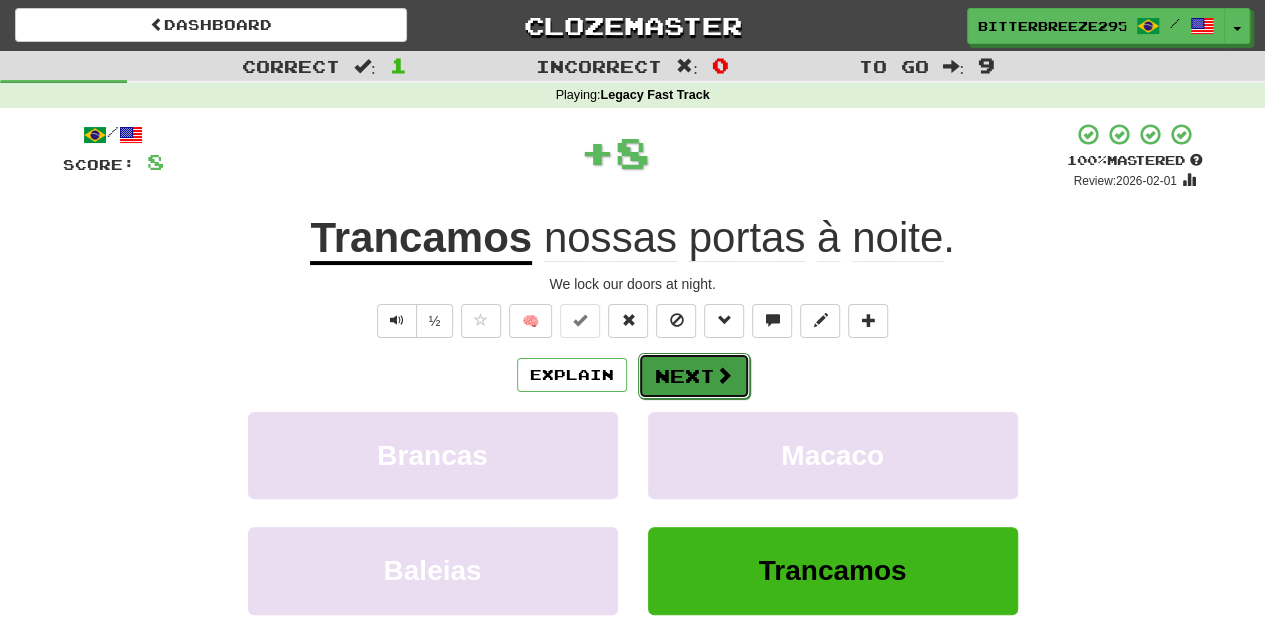 click on "Next" at bounding box center [694, 376] 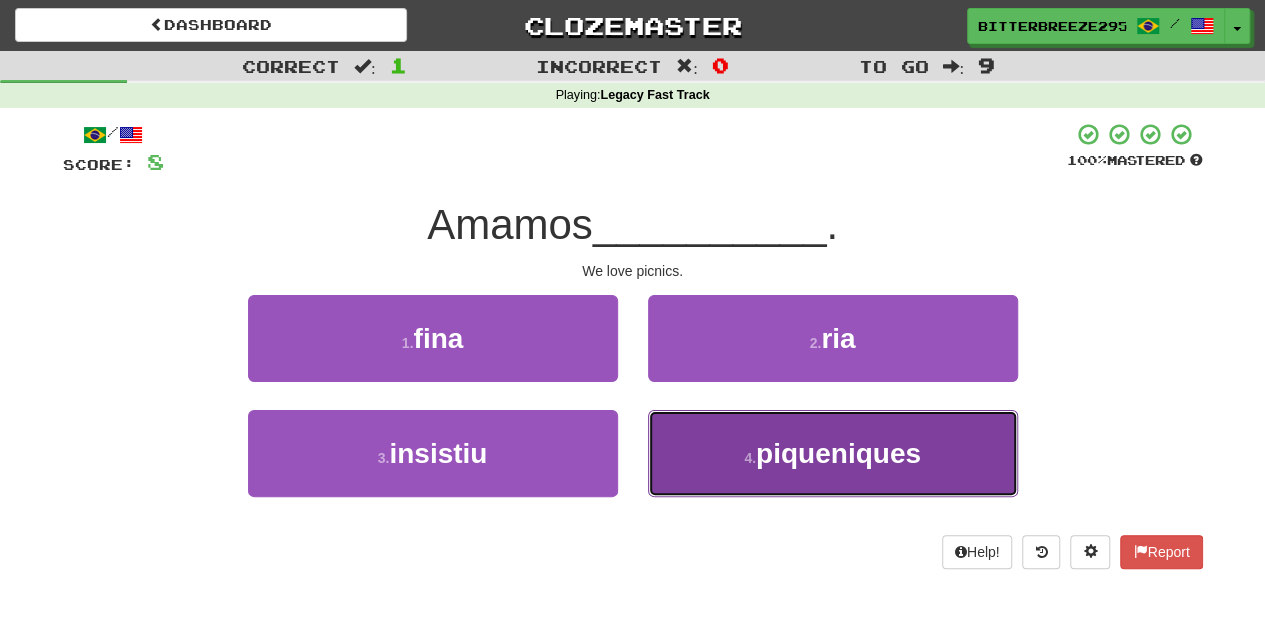 click on "4 .  piqueniques" at bounding box center [833, 453] 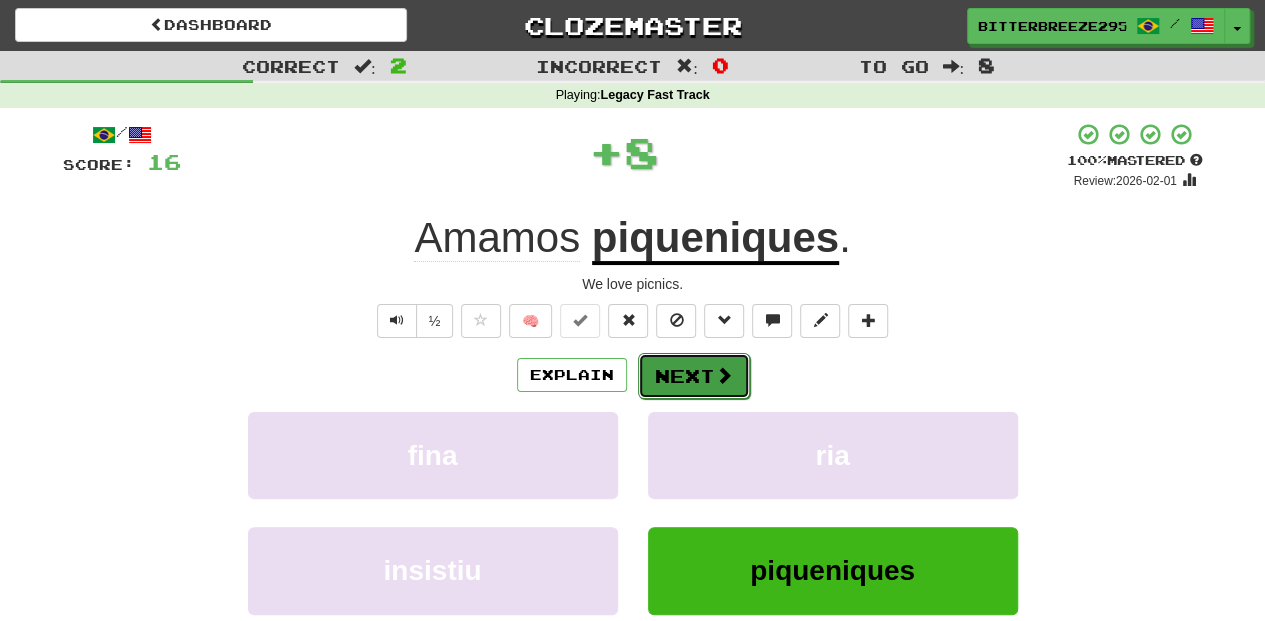 click on "Next" at bounding box center (694, 376) 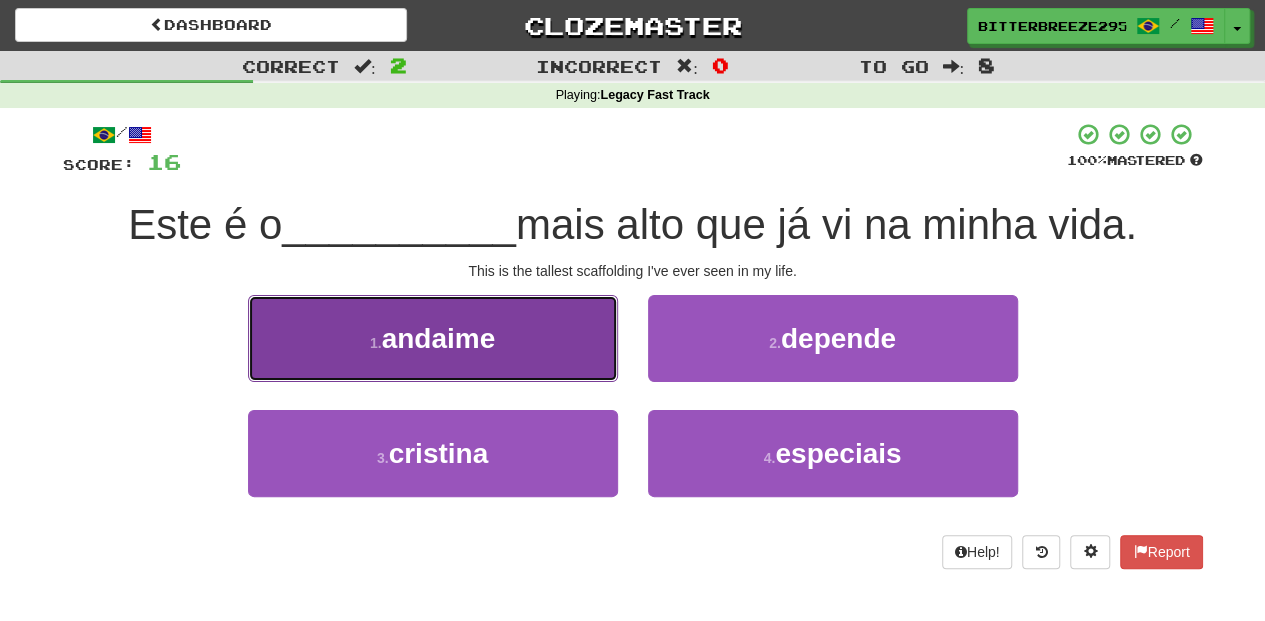 click on "1 .  andaime" at bounding box center [433, 338] 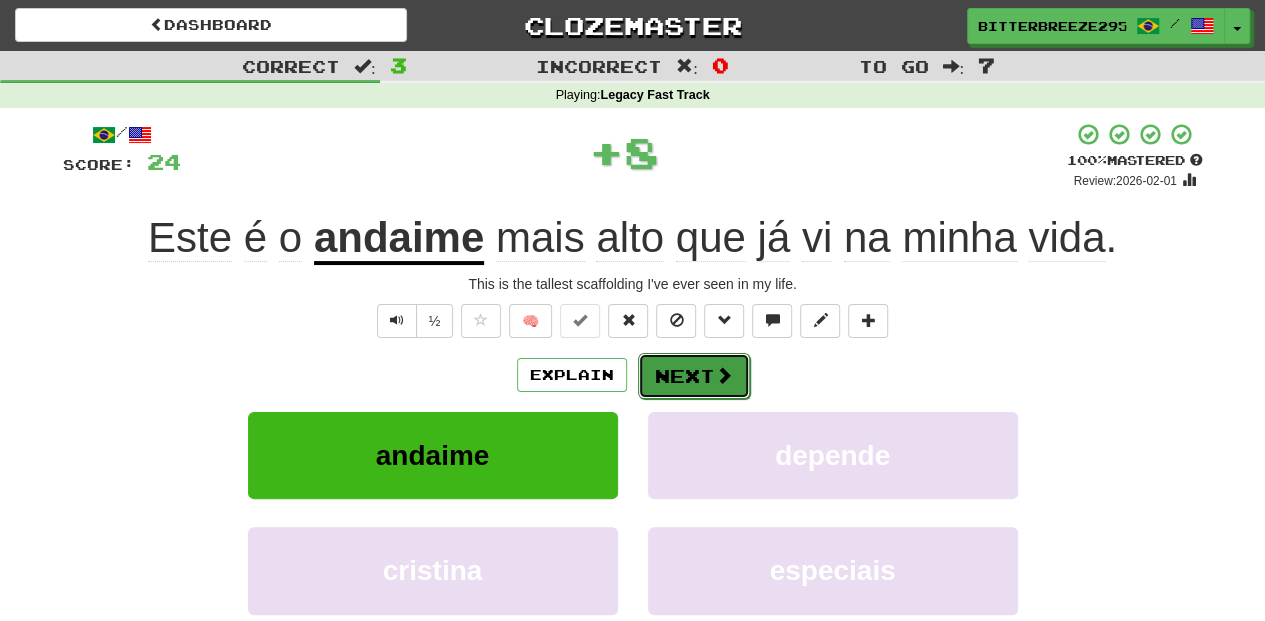 click on "Next" at bounding box center (694, 376) 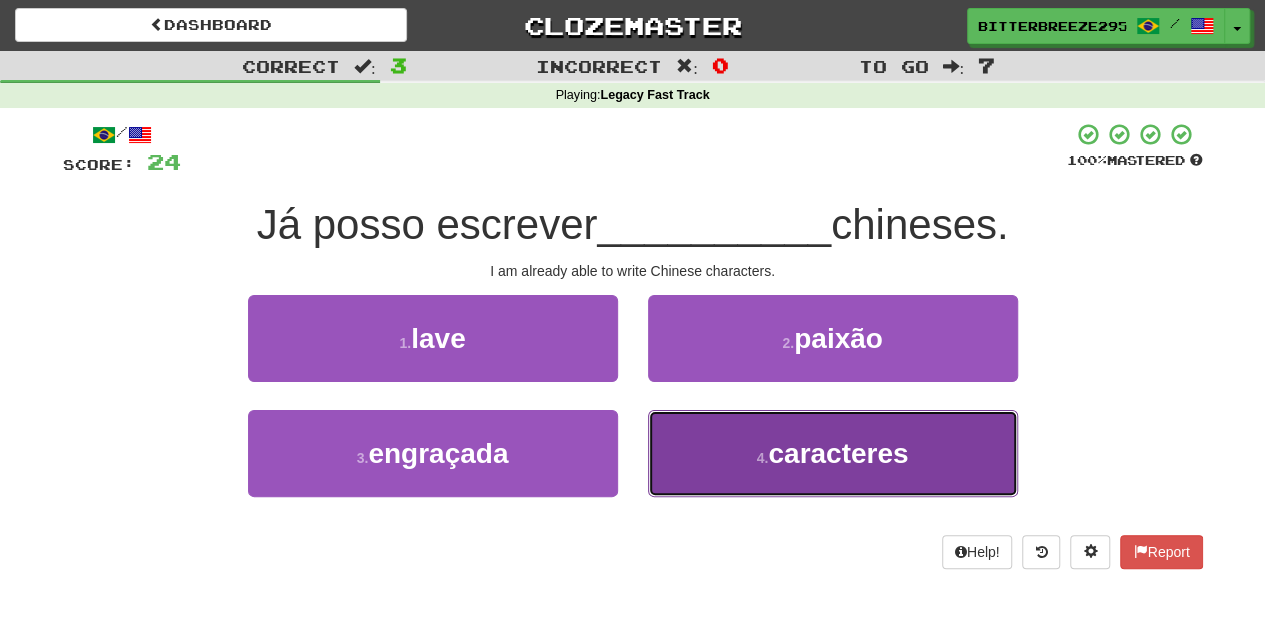 click on "4 .  caracteres" at bounding box center [833, 453] 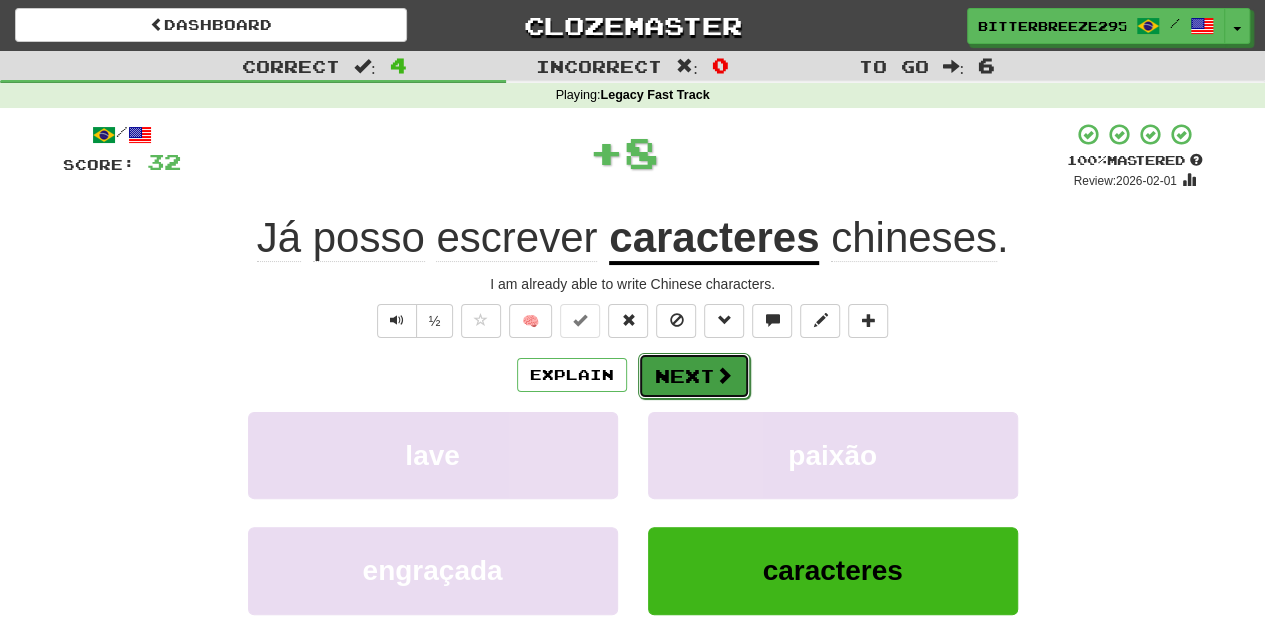 click on "Next" at bounding box center (694, 376) 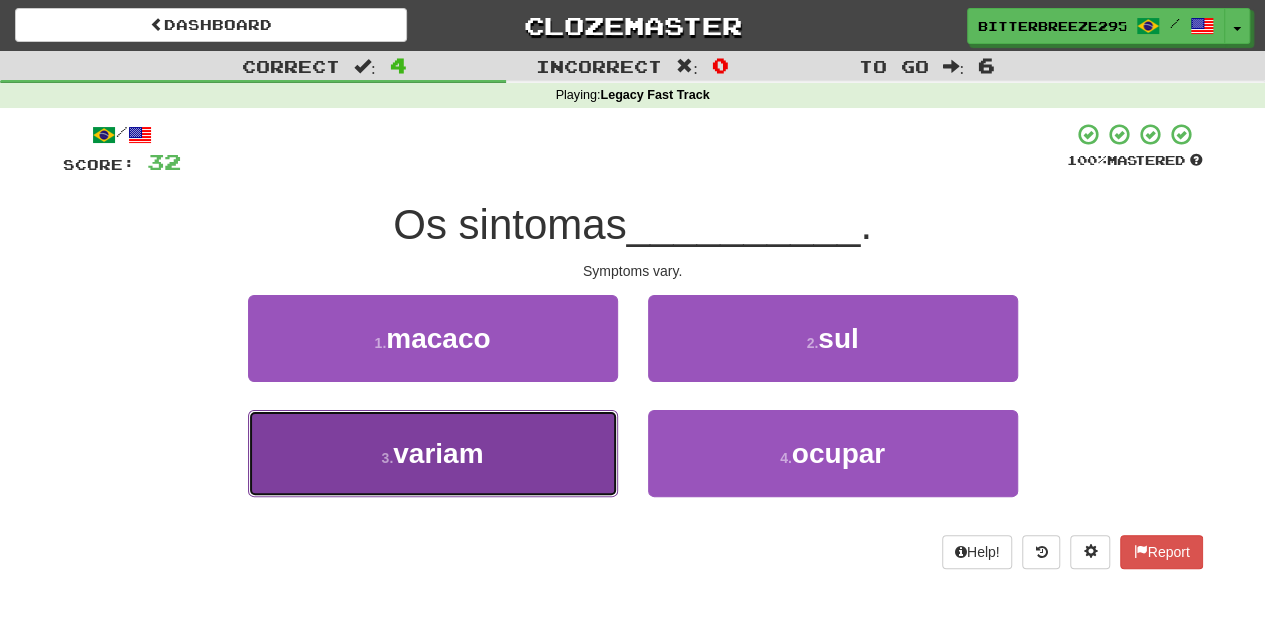 click on "3 .  variam" at bounding box center [433, 453] 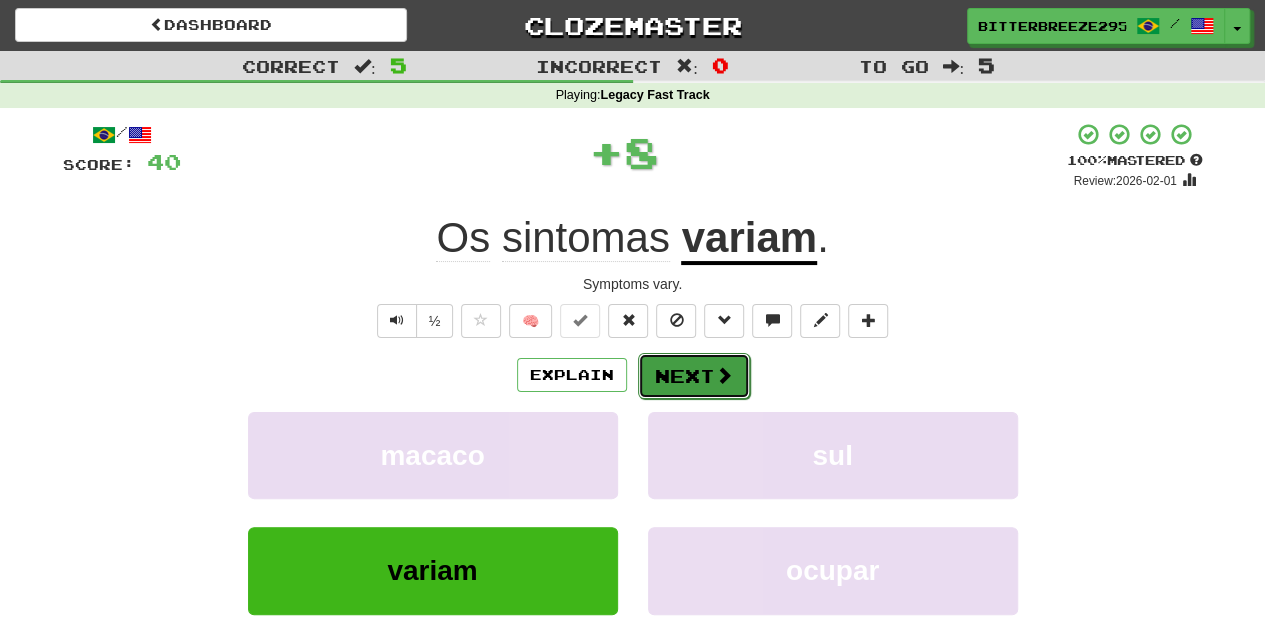 click on "Next" at bounding box center [694, 376] 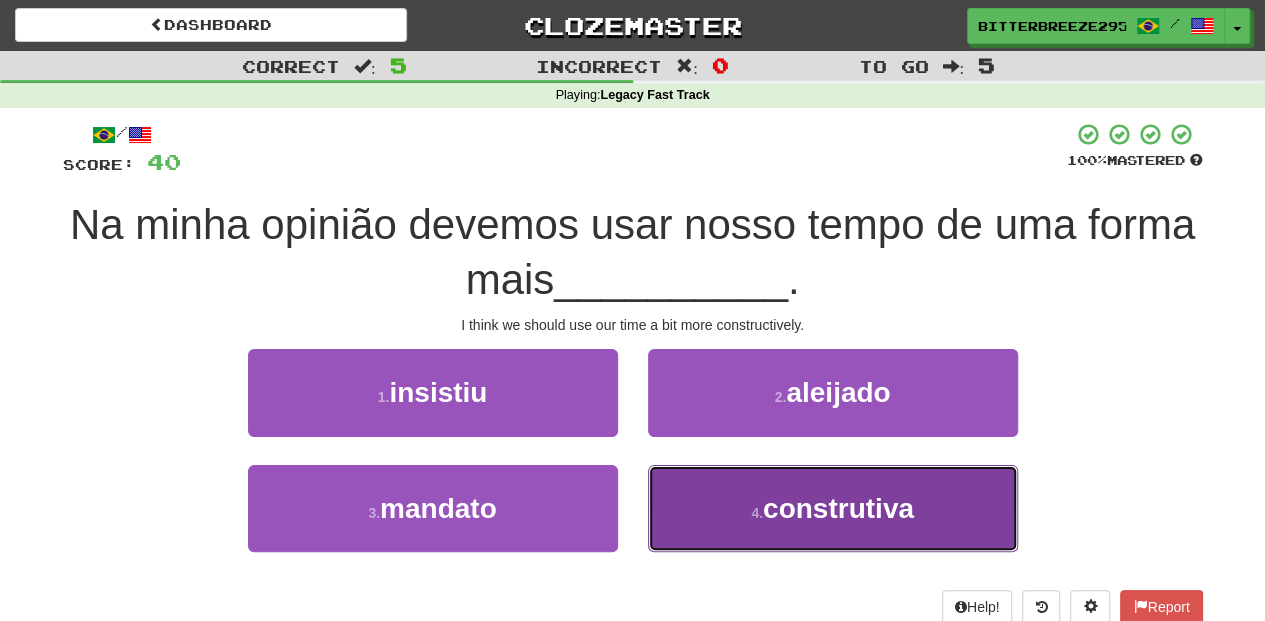 click on "4 .  construtiva" at bounding box center (833, 508) 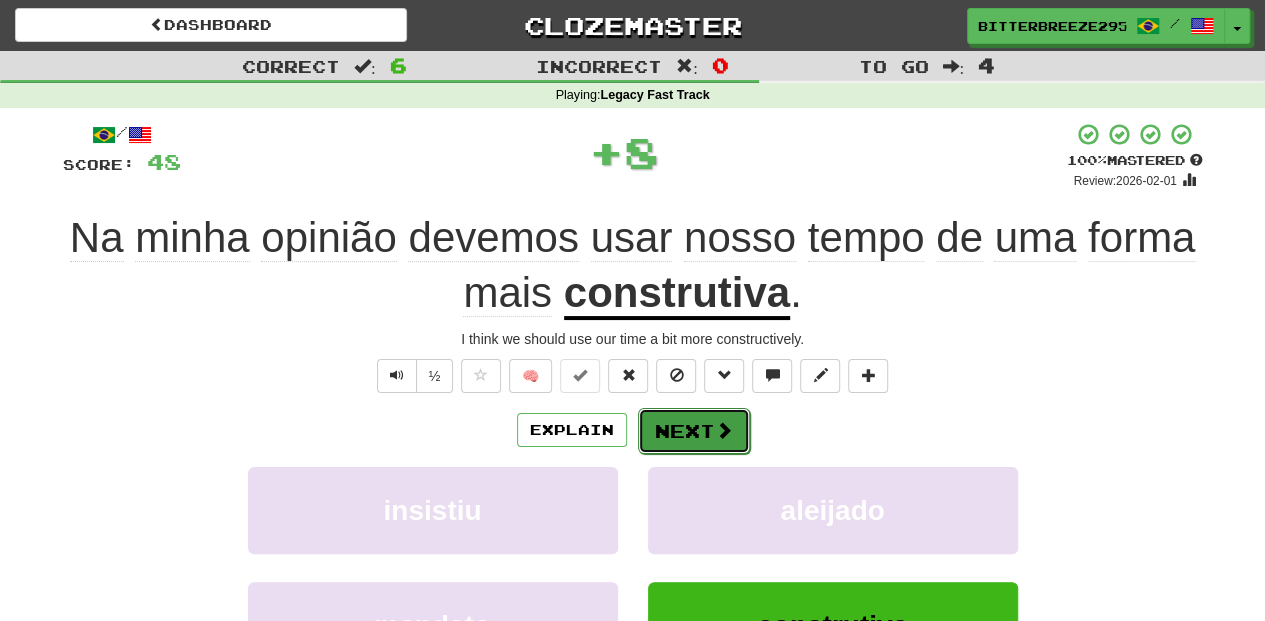 click on "Next" at bounding box center (694, 431) 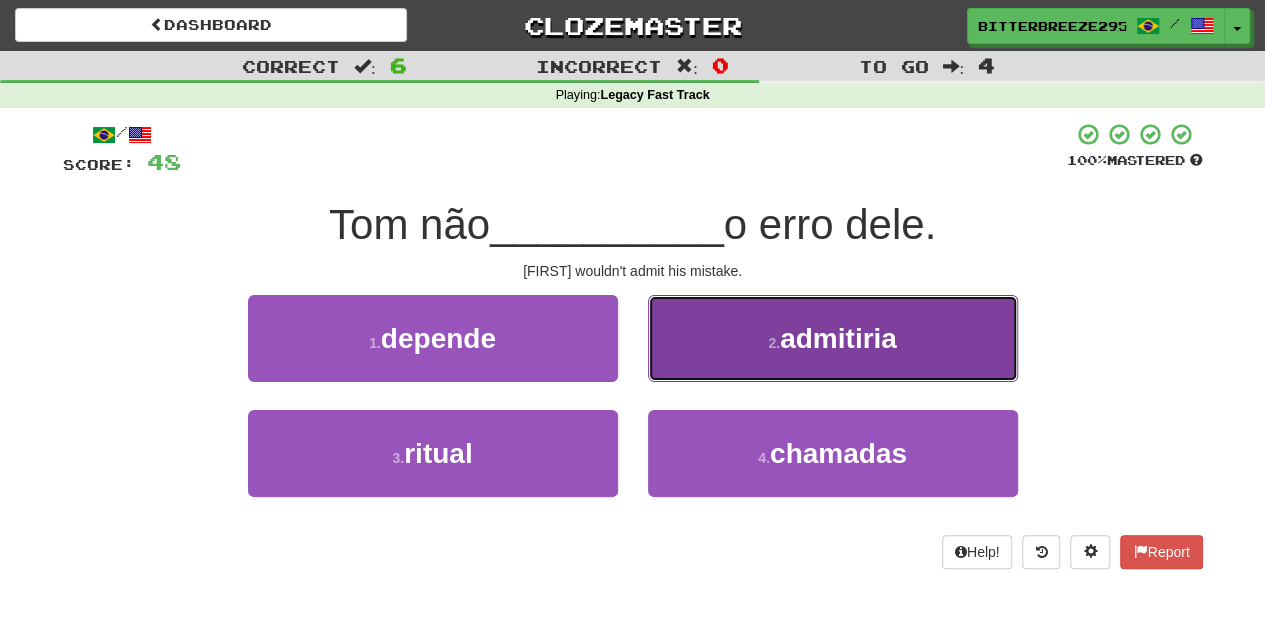 click on "2 .  admitiria" at bounding box center (833, 338) 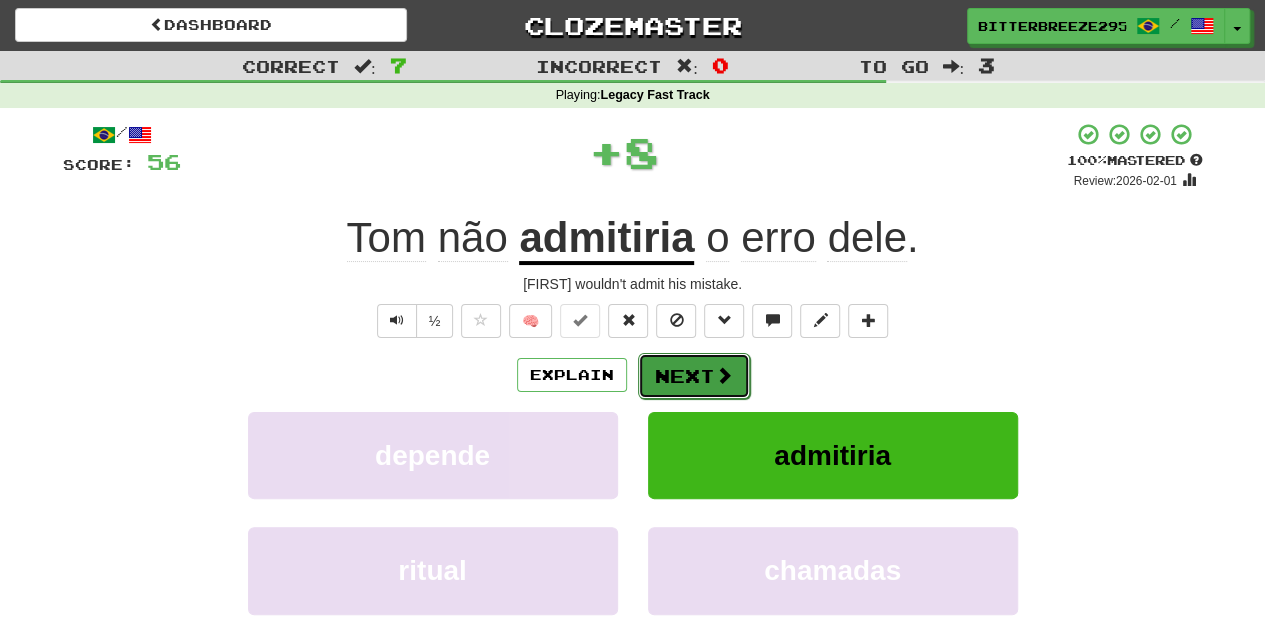 click at bounding box center [724, 375] 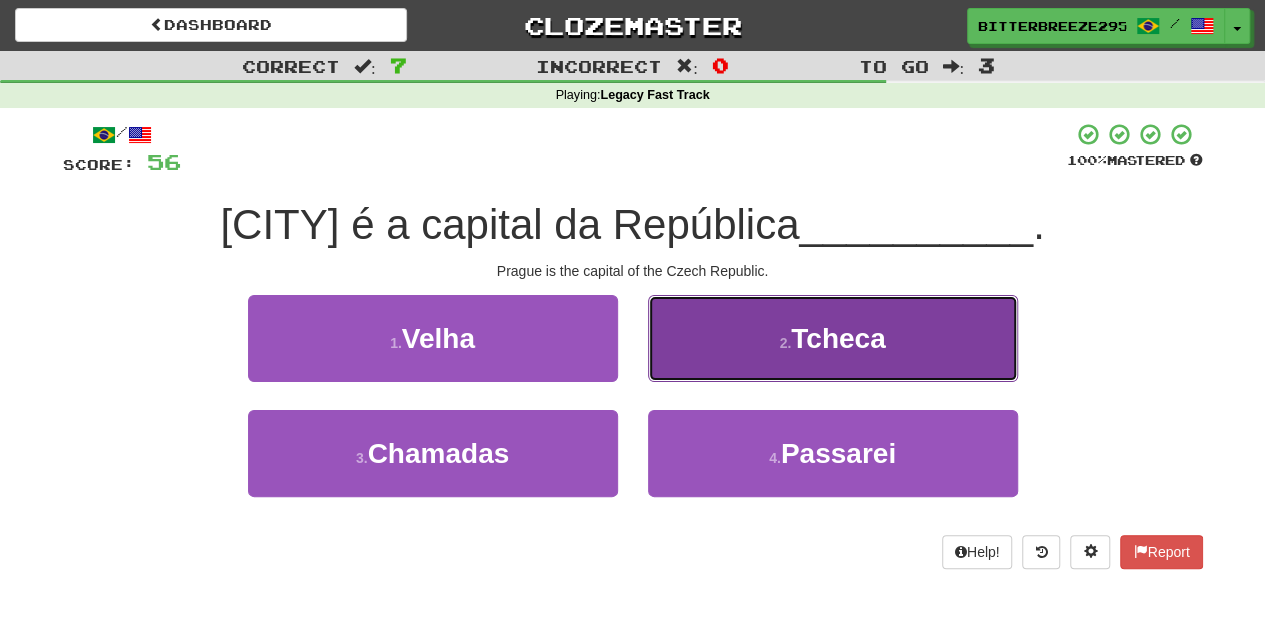 click on "2 .  Tcheca" at bounding box center [833, 338] 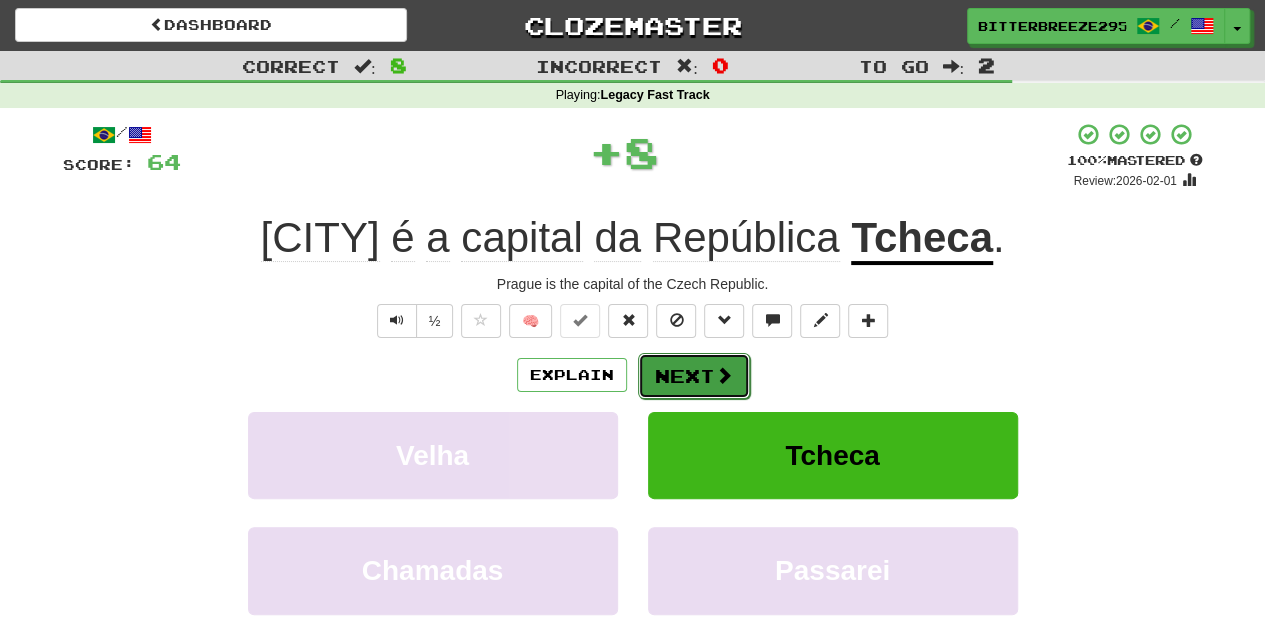click on "Next" at bounding box center [694, 376] 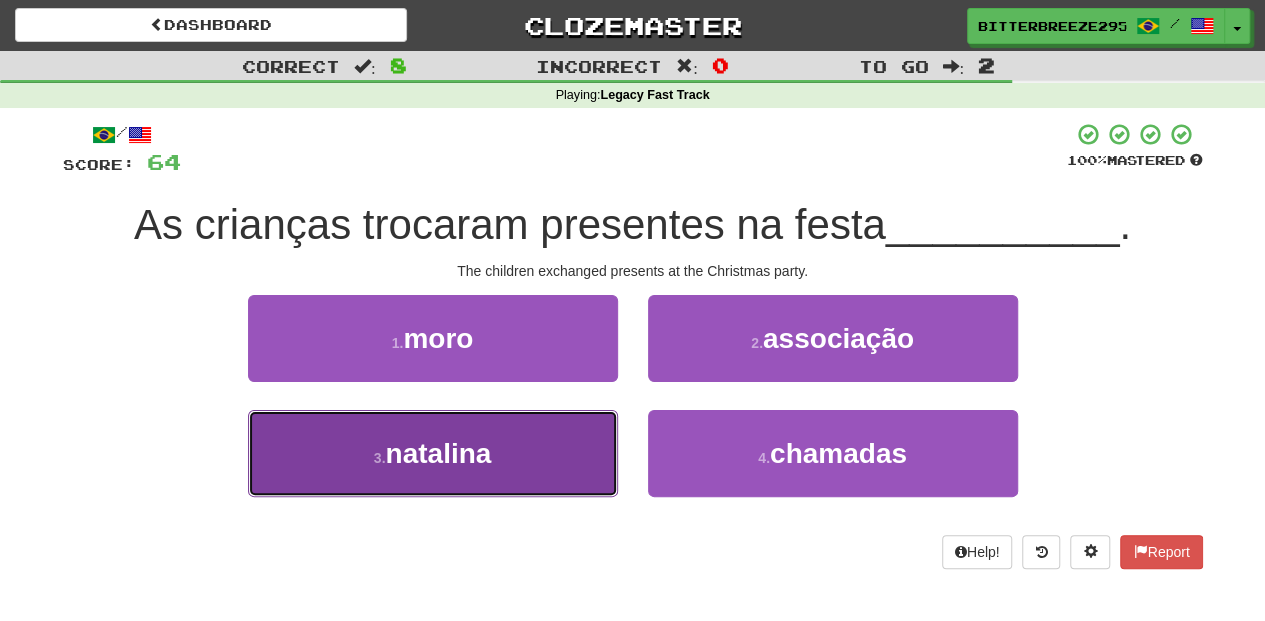 click on "3 .  natalina" at bounding box center [433, 453] 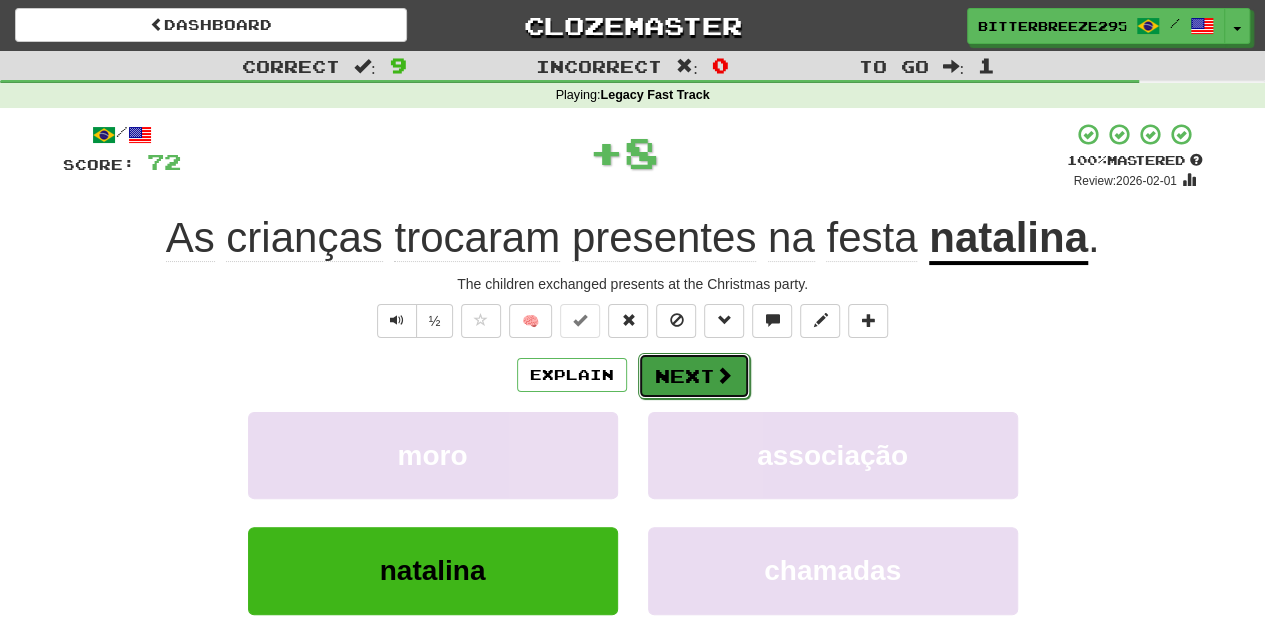 click on "Next" at bounding box center (694, 376) 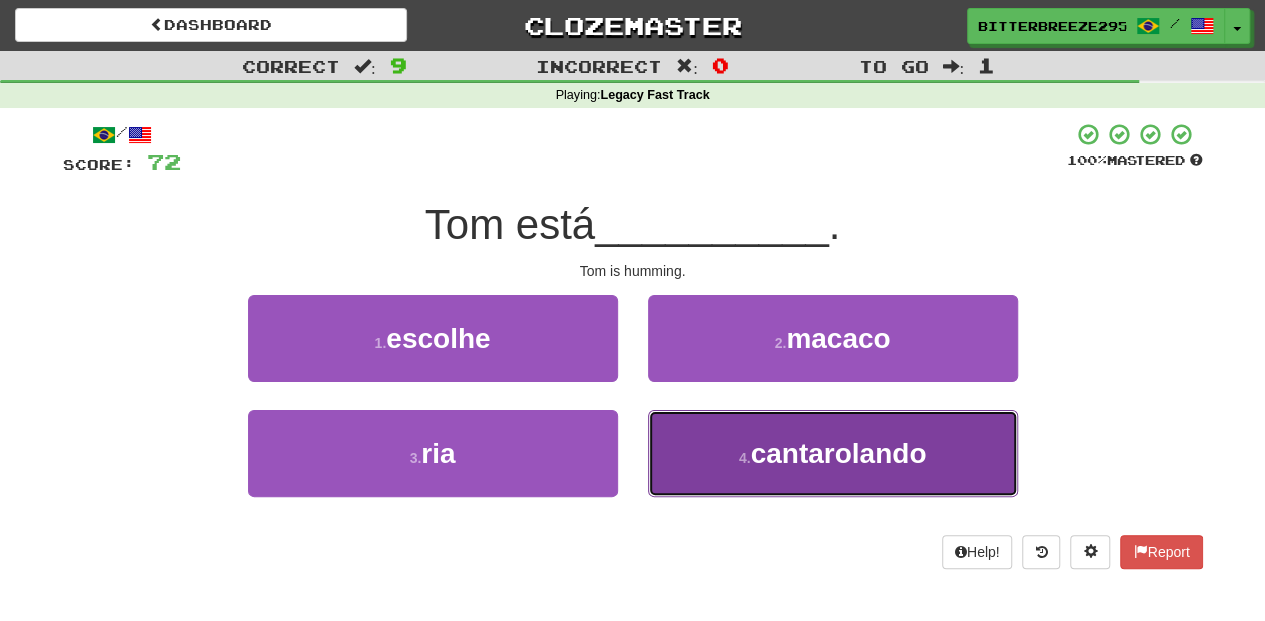 click on "4 .  cantarolando" at bounding box center [833, 453] 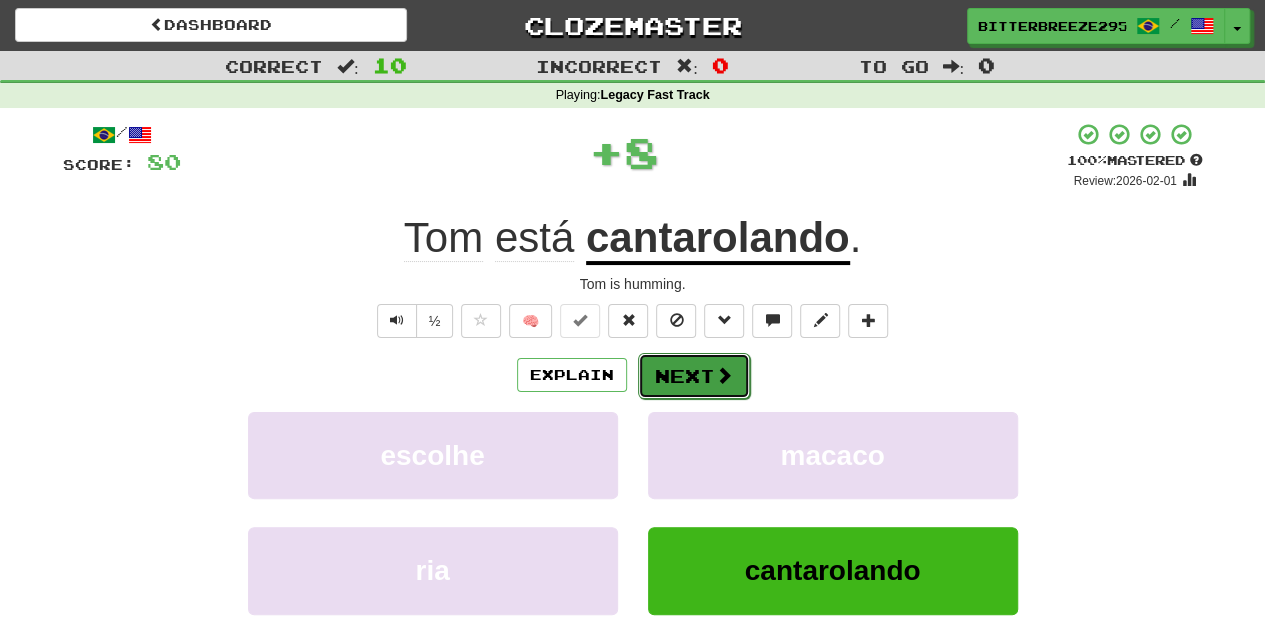 click on "Next" at bounding box center [694, 376] 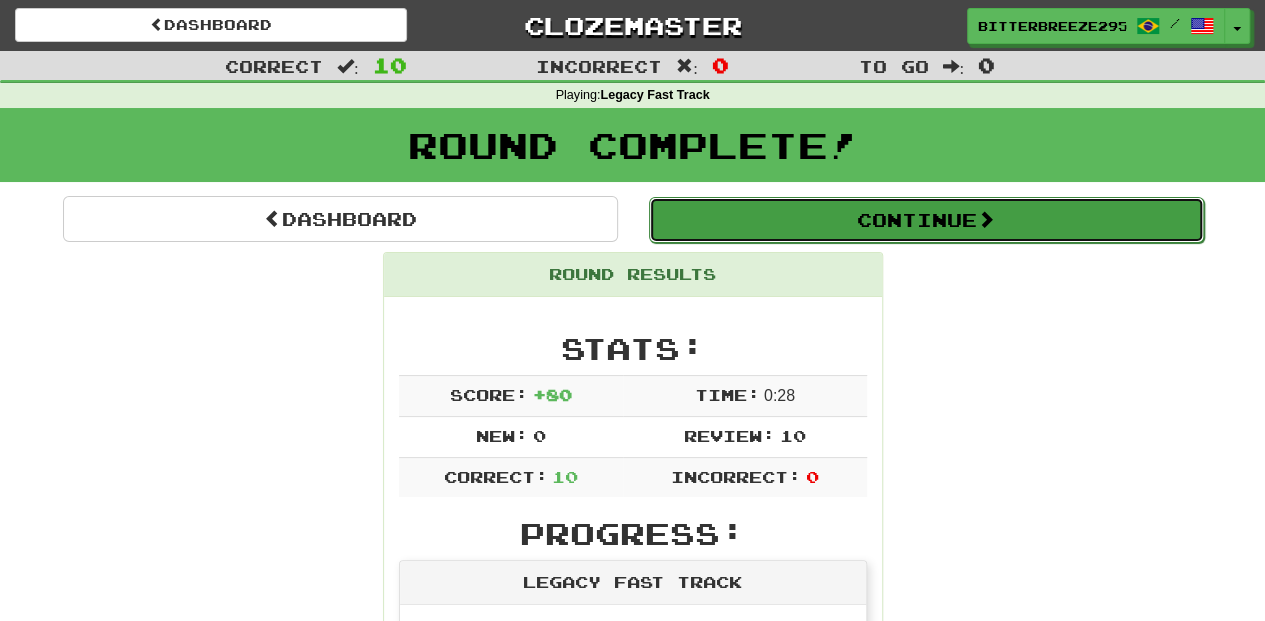 click on "Continue" at bounding box center (926, 220) 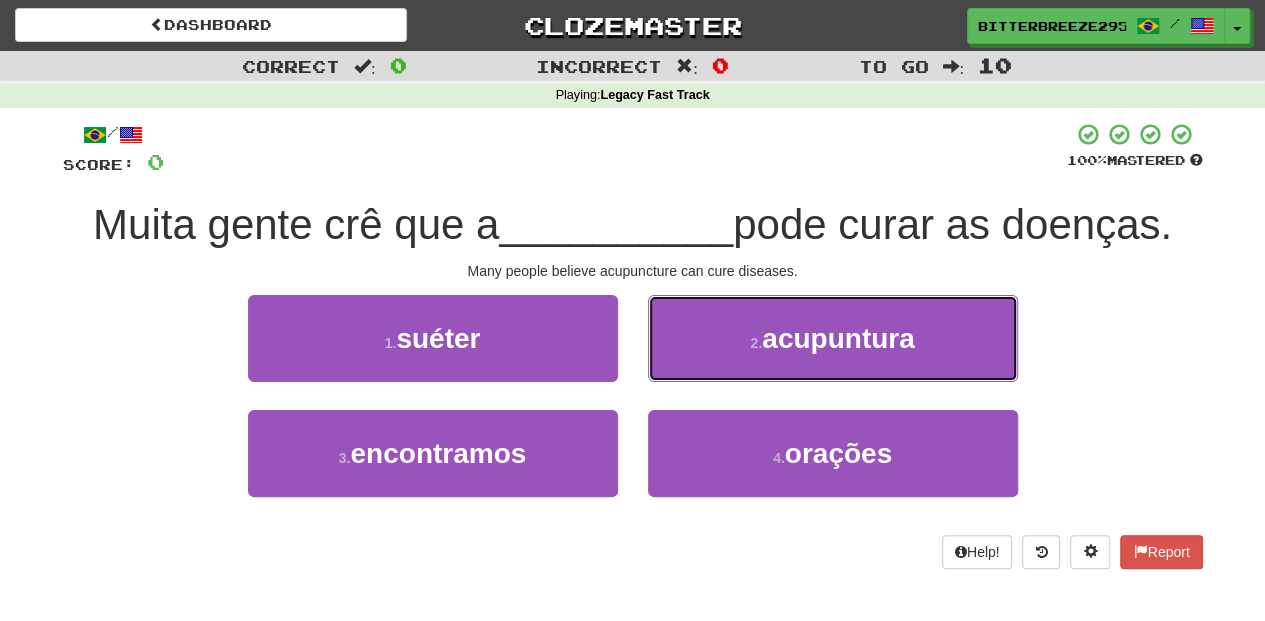 drag, startPoint x: 685, startPoint y: 361, endPoint x: 698, endPoint y: 387, distance: 29.068884 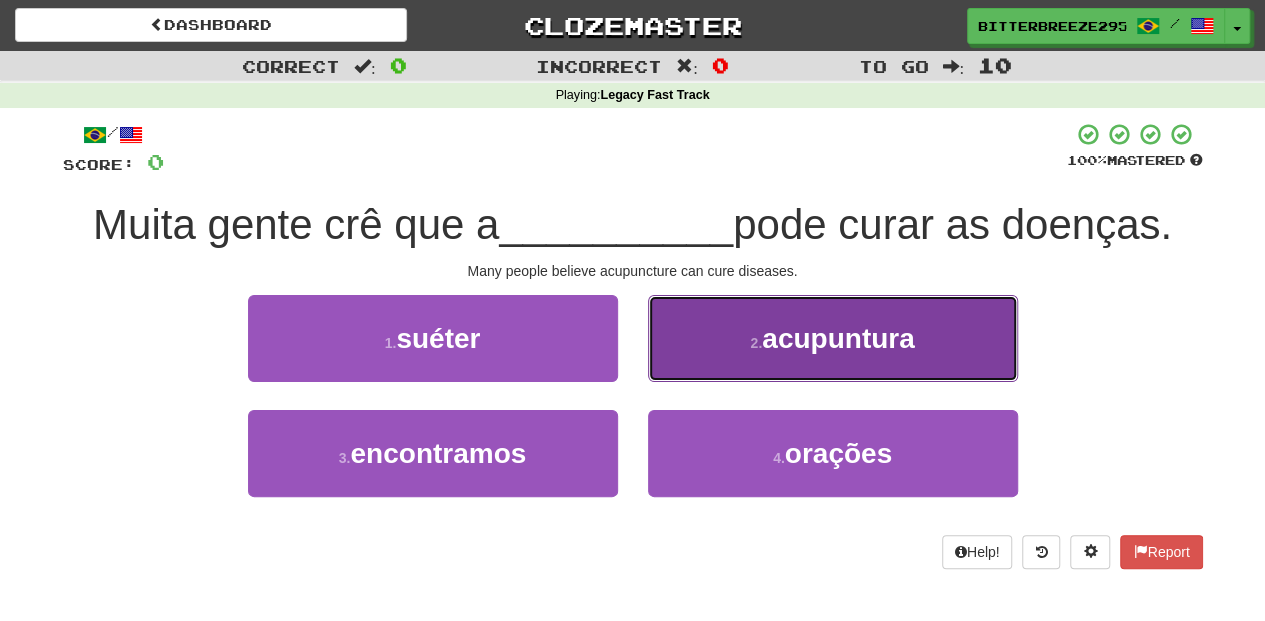 click on "2 .  acupuntura" at bounding box center (833, 338) 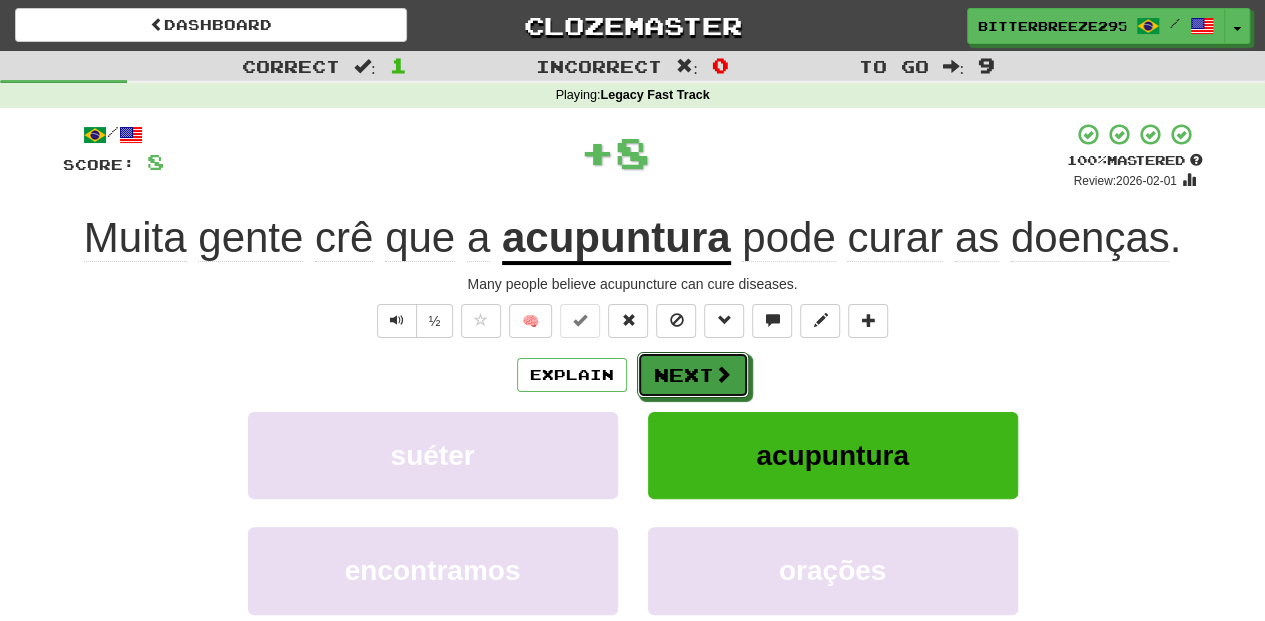 click on "Next" at bounding box center (693, 375) 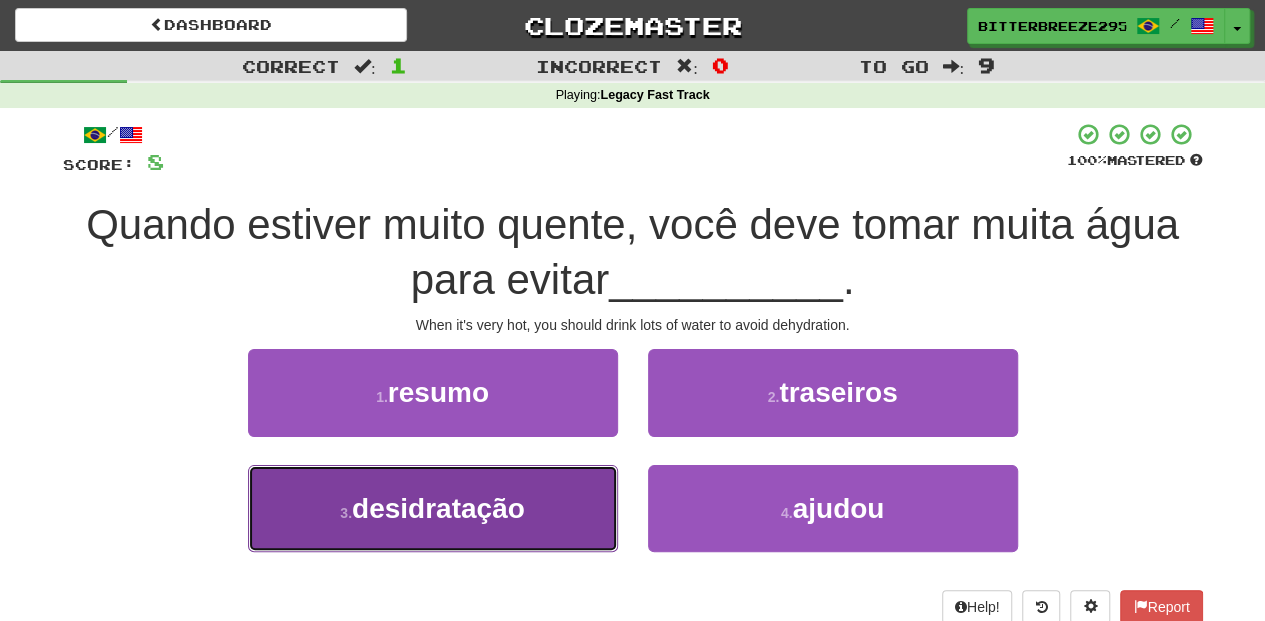 click on "3 .  desidratação" at bounding box center (433, 508) 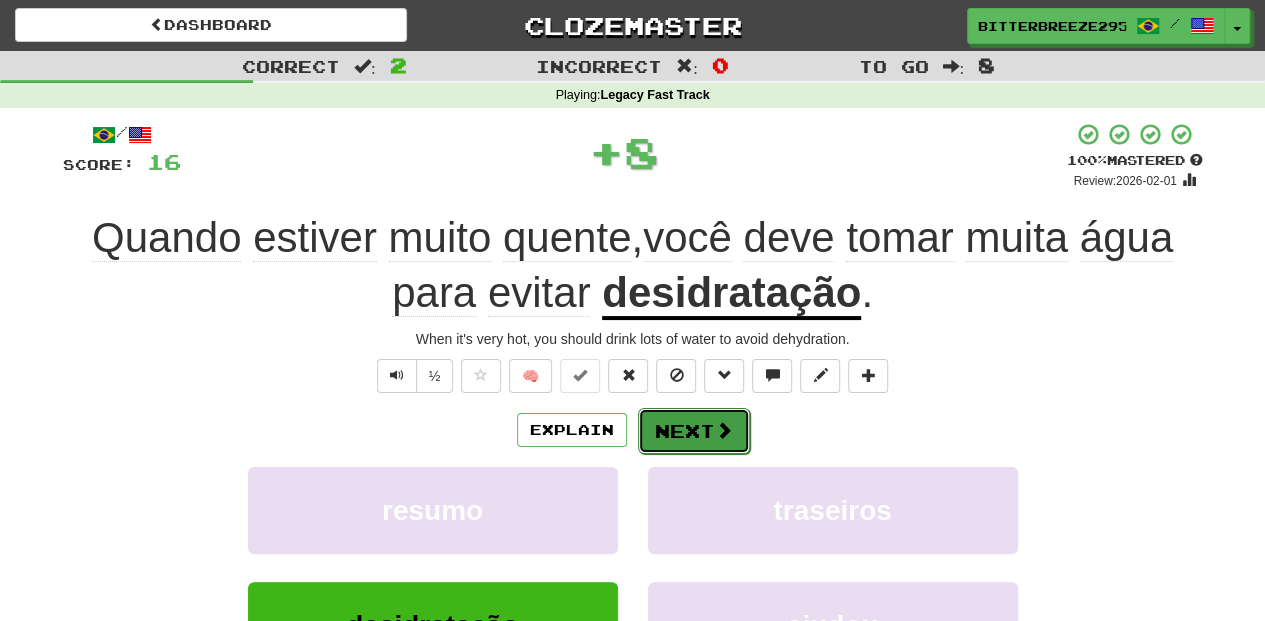 click on "Next" at bounding box center (694, 431) 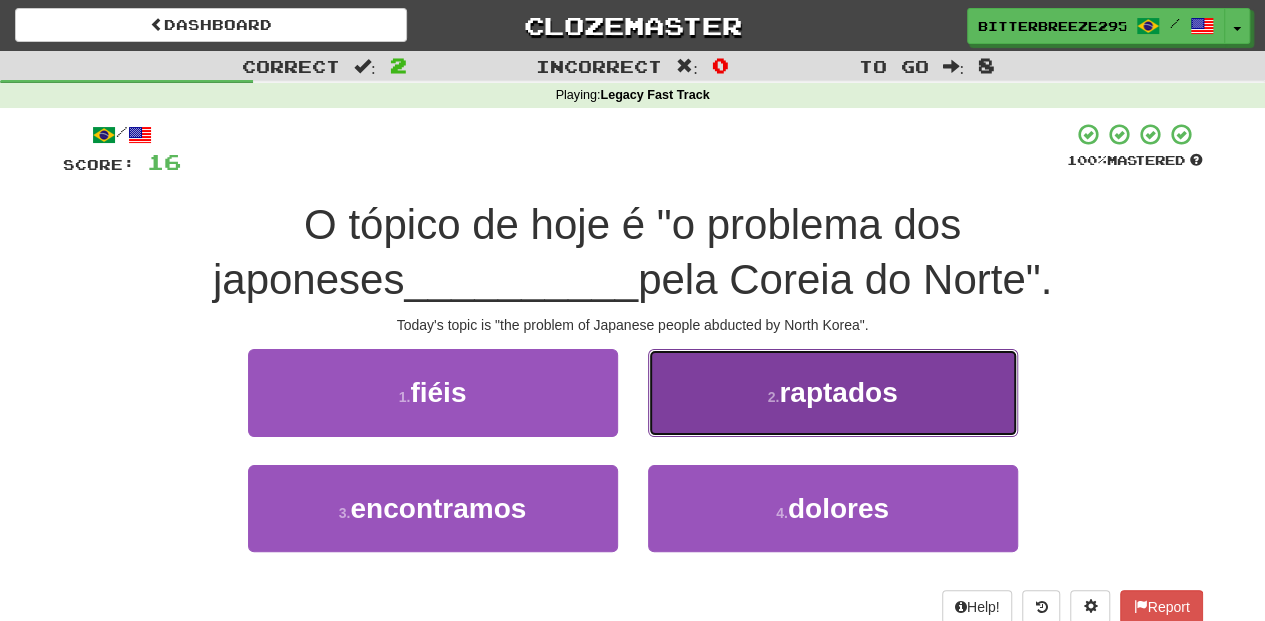 click on "2 .  raptados" at bounding box center (833, 392) 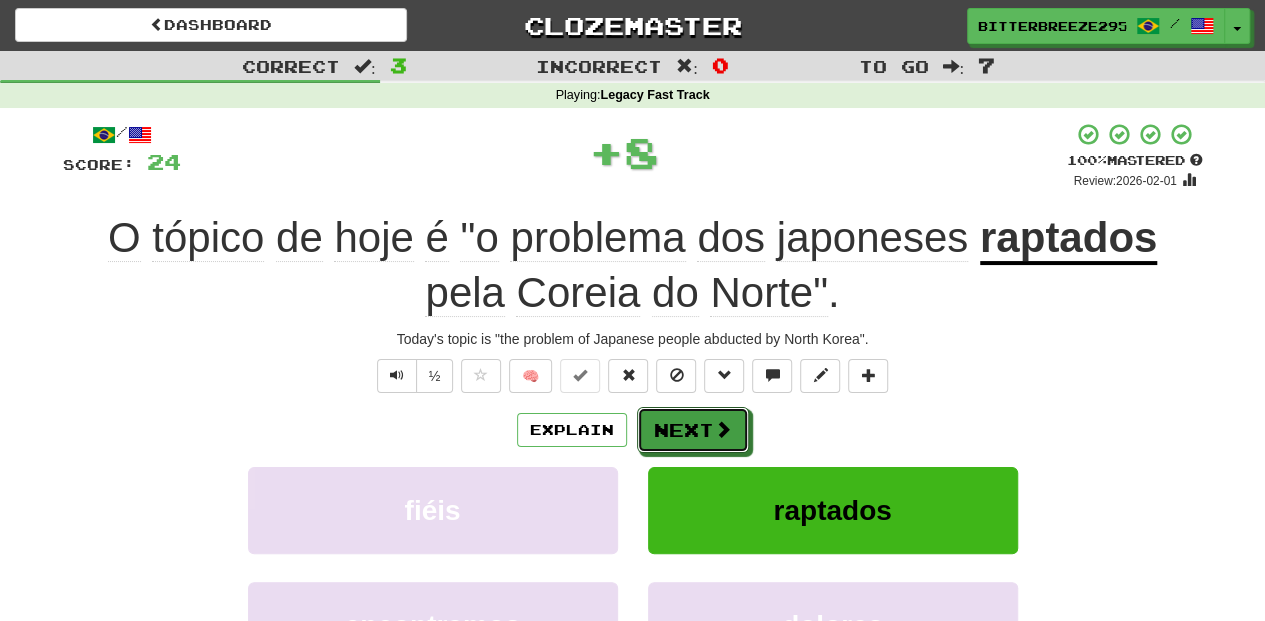 click on "Next" at bounding box center (693, 430) 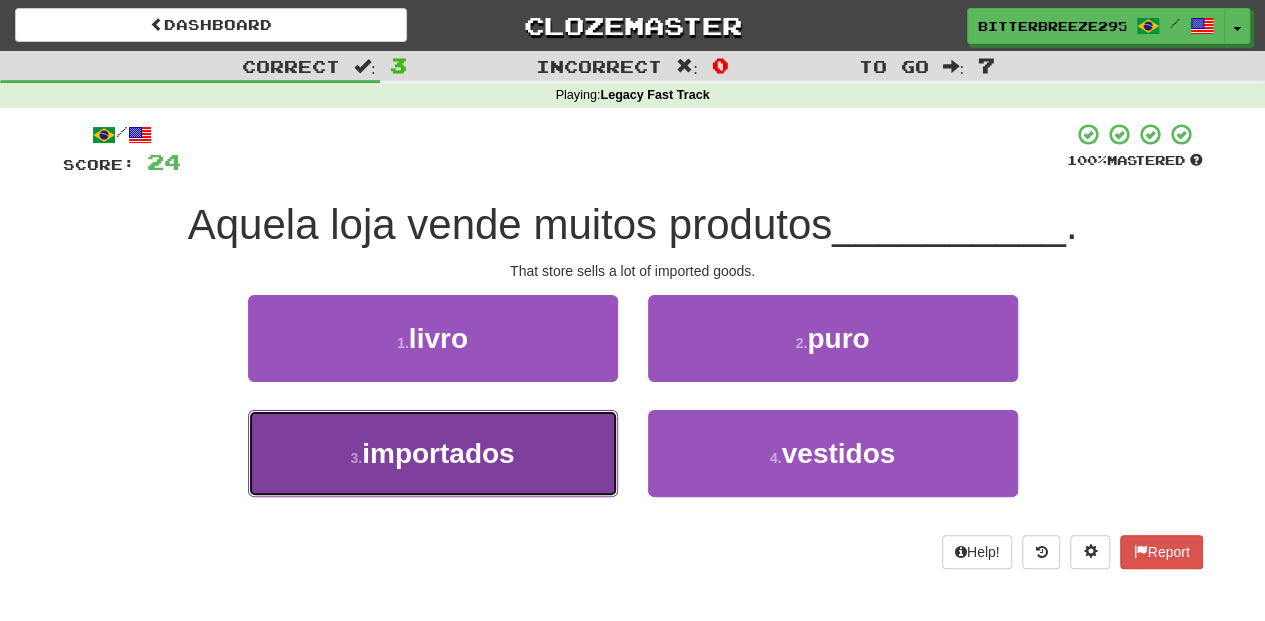 click on "3 .  importados" at bounding box center [433, 453] 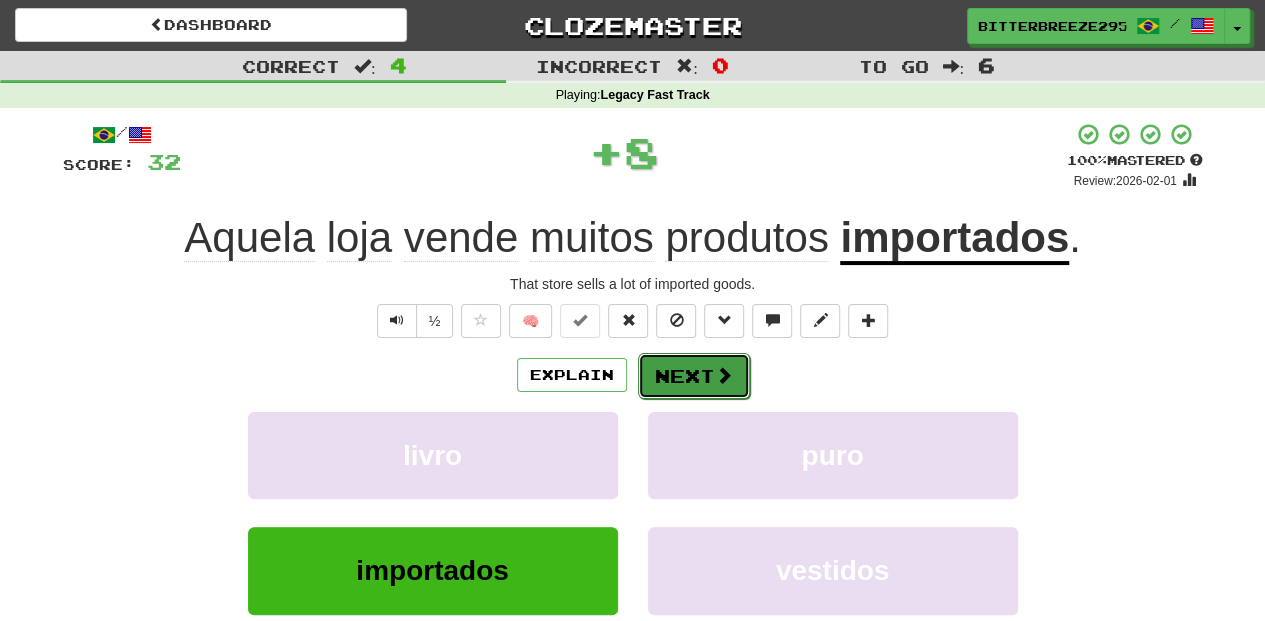 click on "Next" at bounding box center (694, 376) 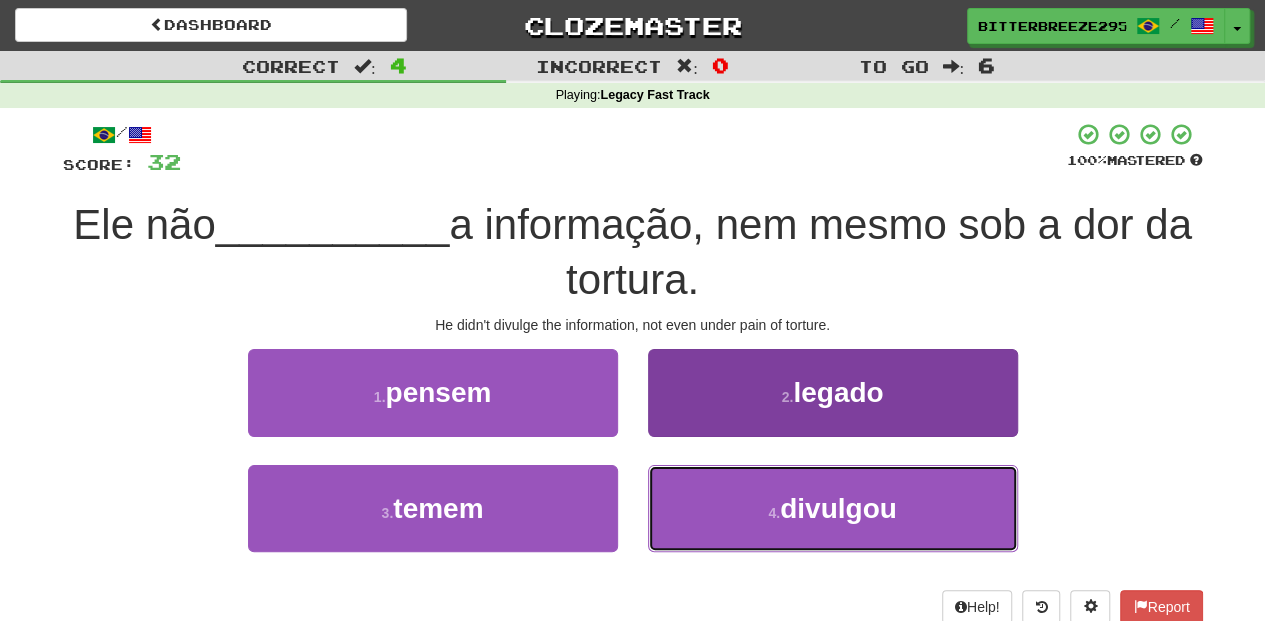 click on "4 .  divulgou" at bounding box center [833, 508] 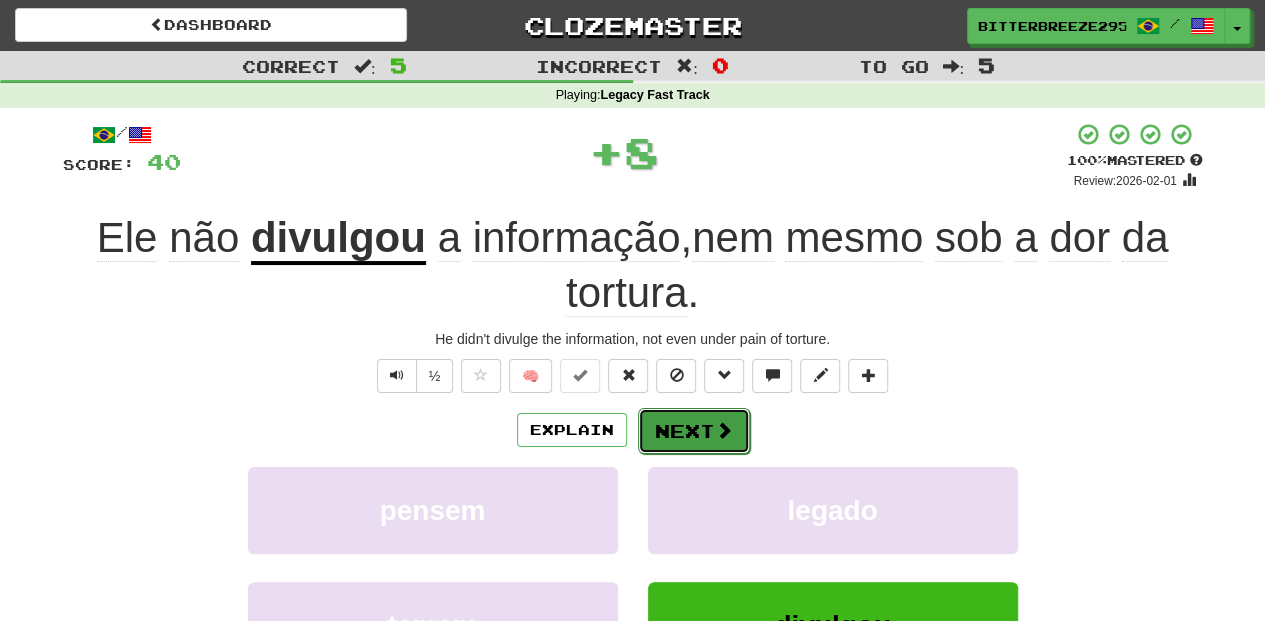 click on "Next" at bounding box center (694, 431) 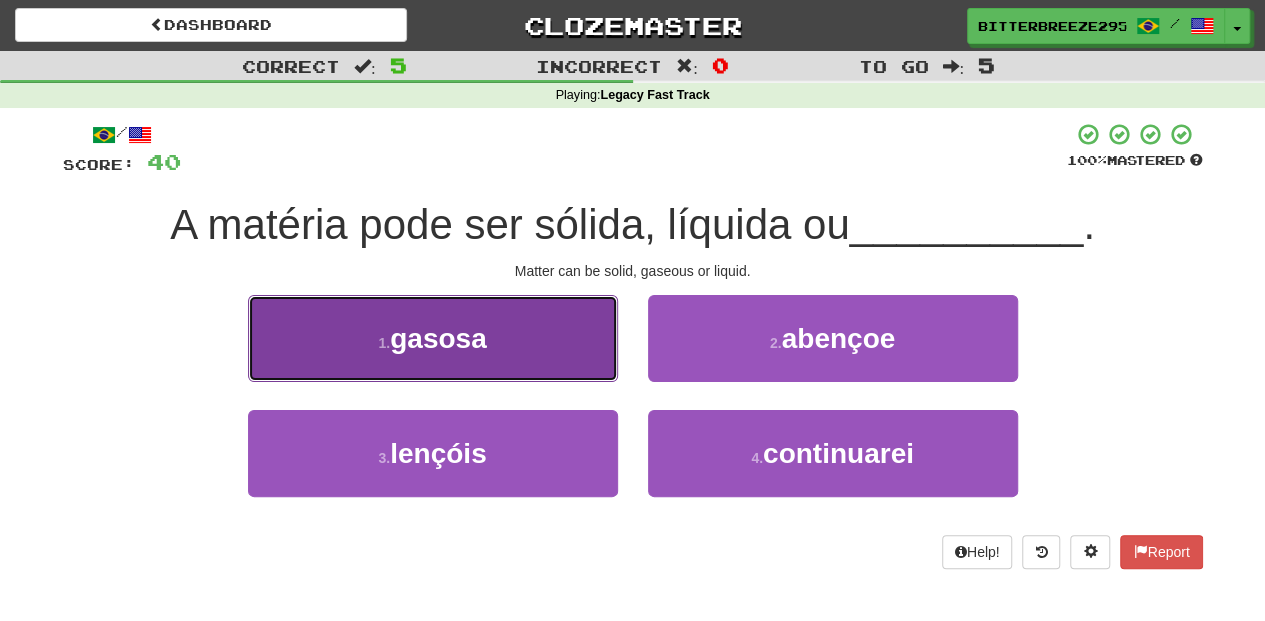 click on "1 .  gasosa" at bounding box center [433, 338] 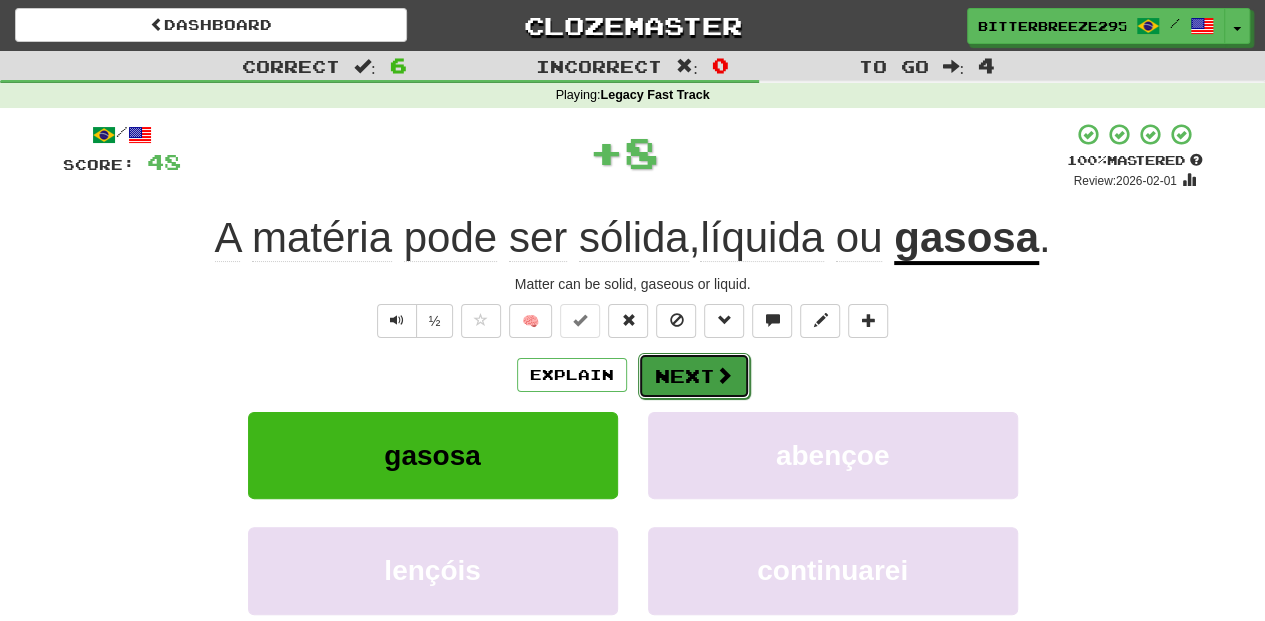click on "Next" at bounding box center (694, 376) 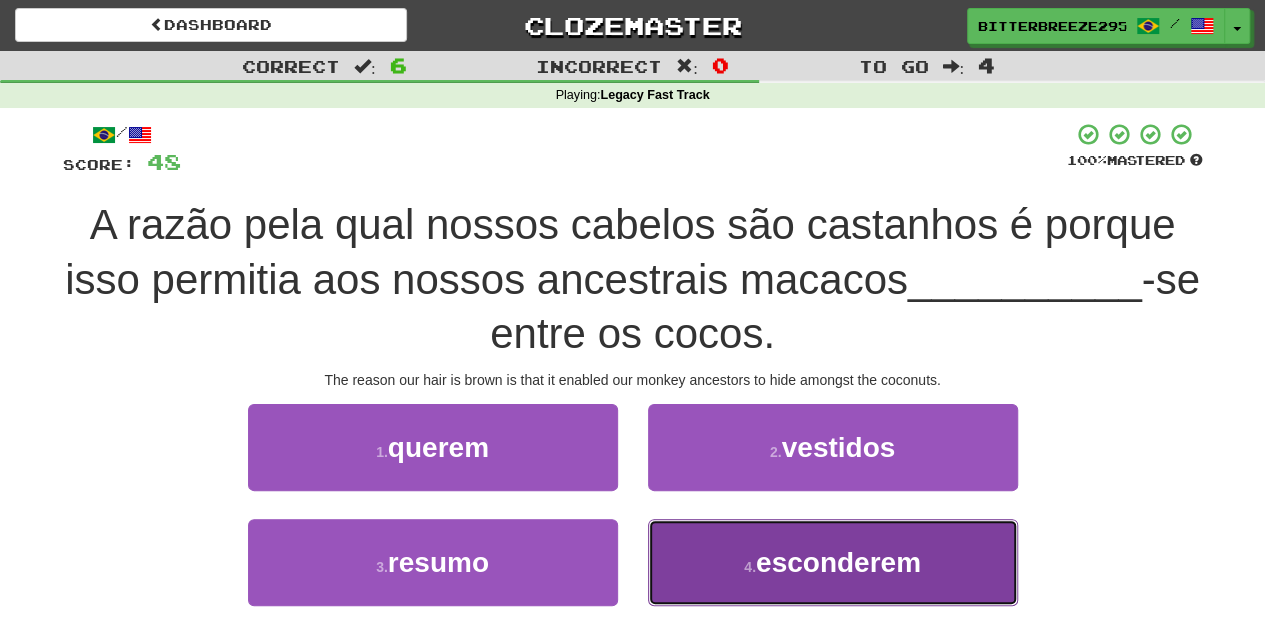 click on "4 .  esconderem" at bounding box center (833, 562) 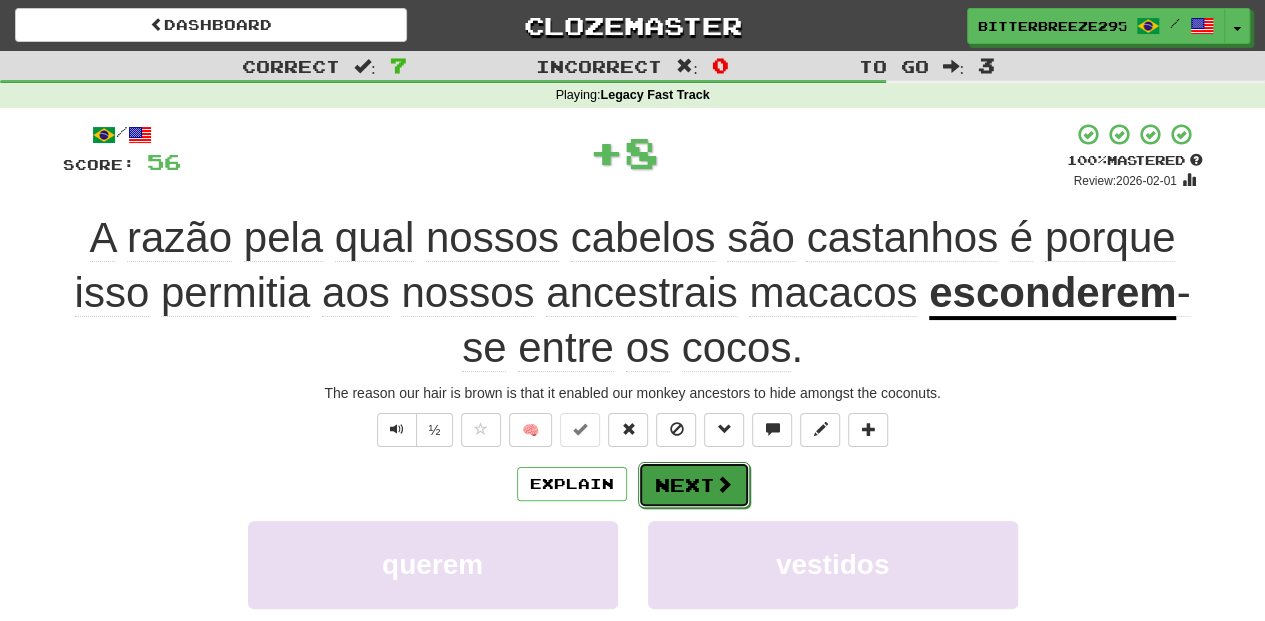 click on "Next" at bounding box center (694, 485) 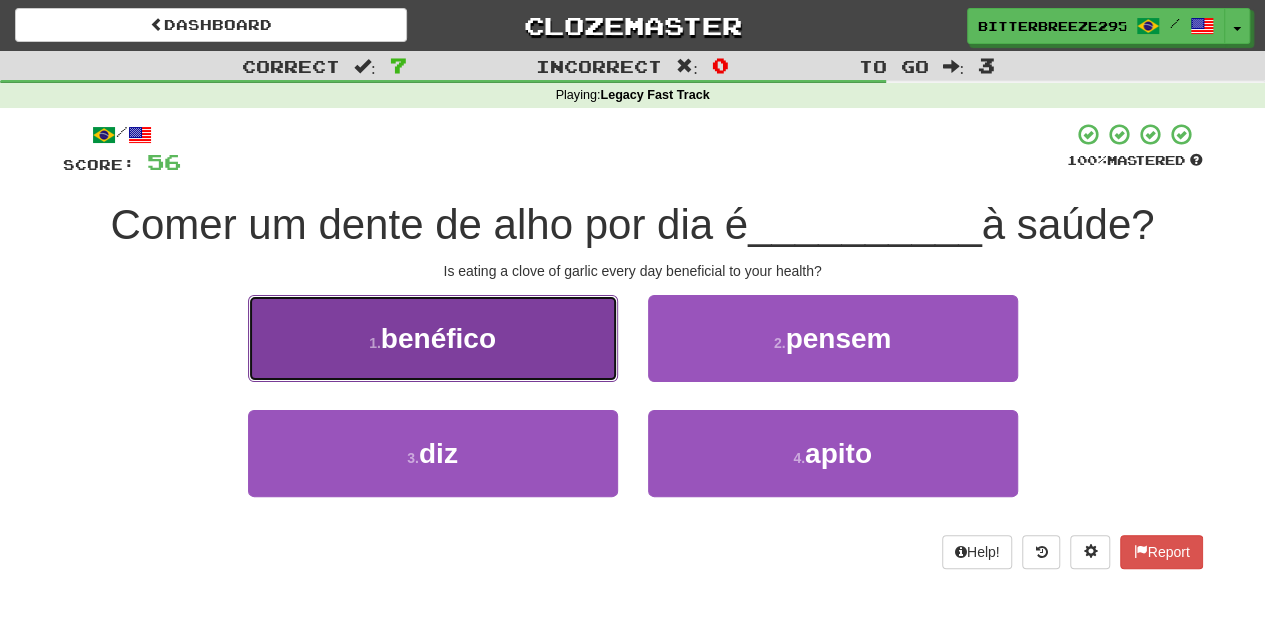 click on "1 .  benéfico" at bounding box center [433, 338] 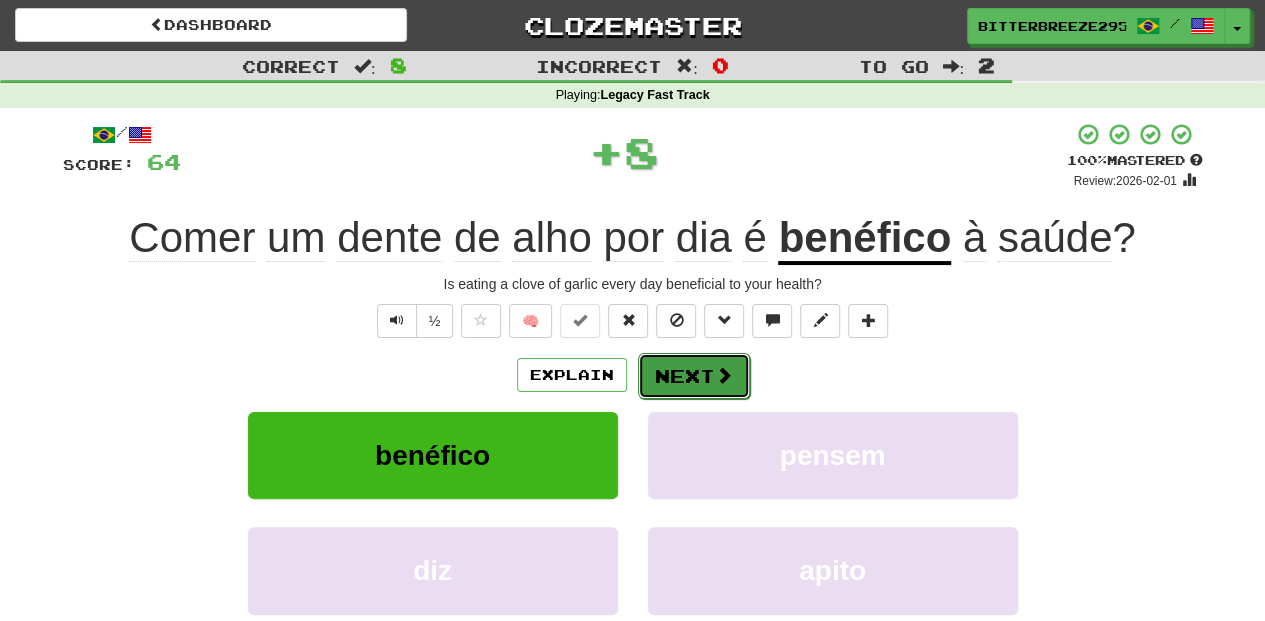 click on "Next" at bounding box center (694, 376) 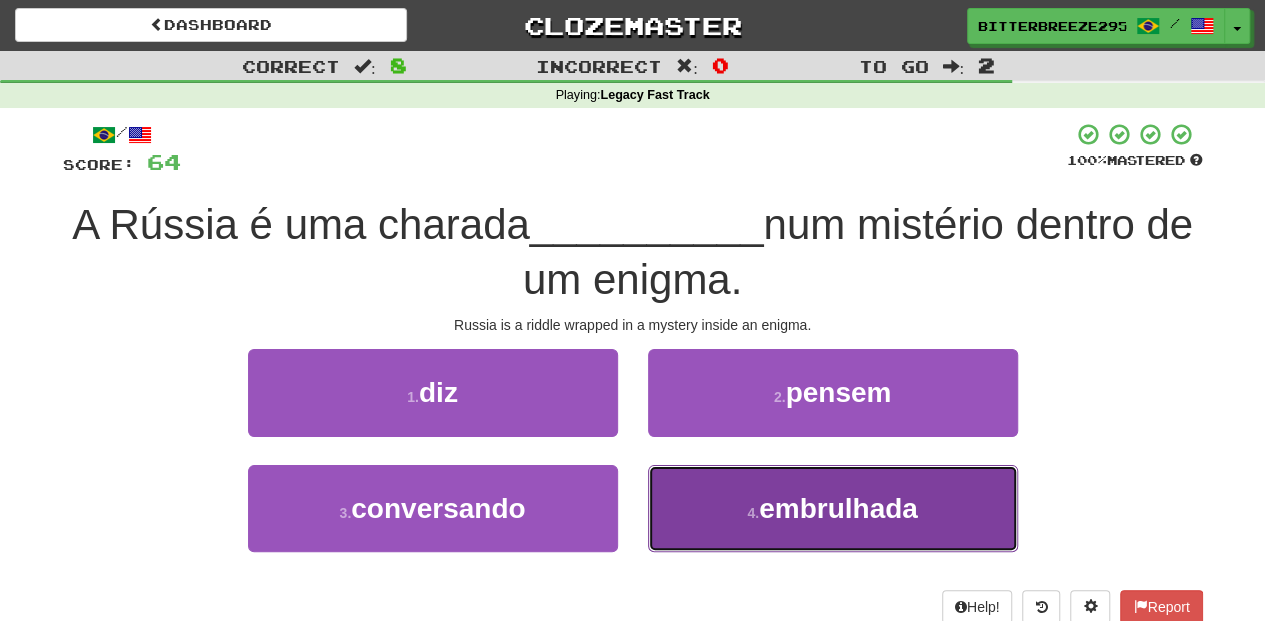 click on "4 .  embrulhada" at bounding box center (833, 508) 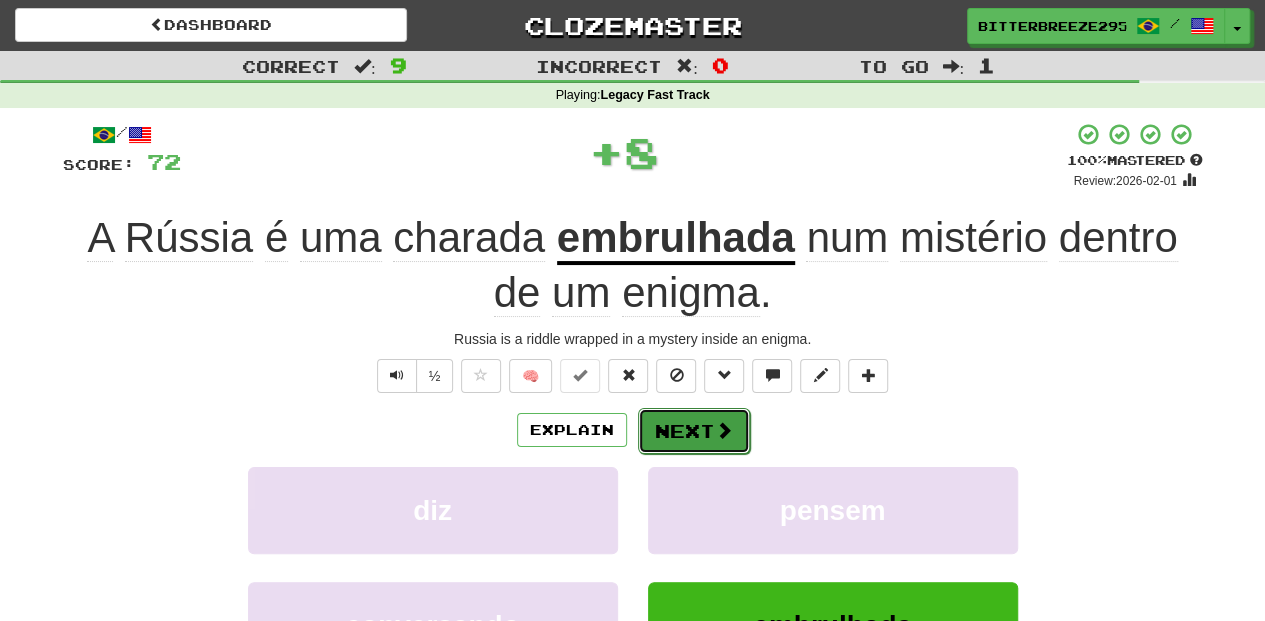 click on "Next" at bounding box center [694, 431] 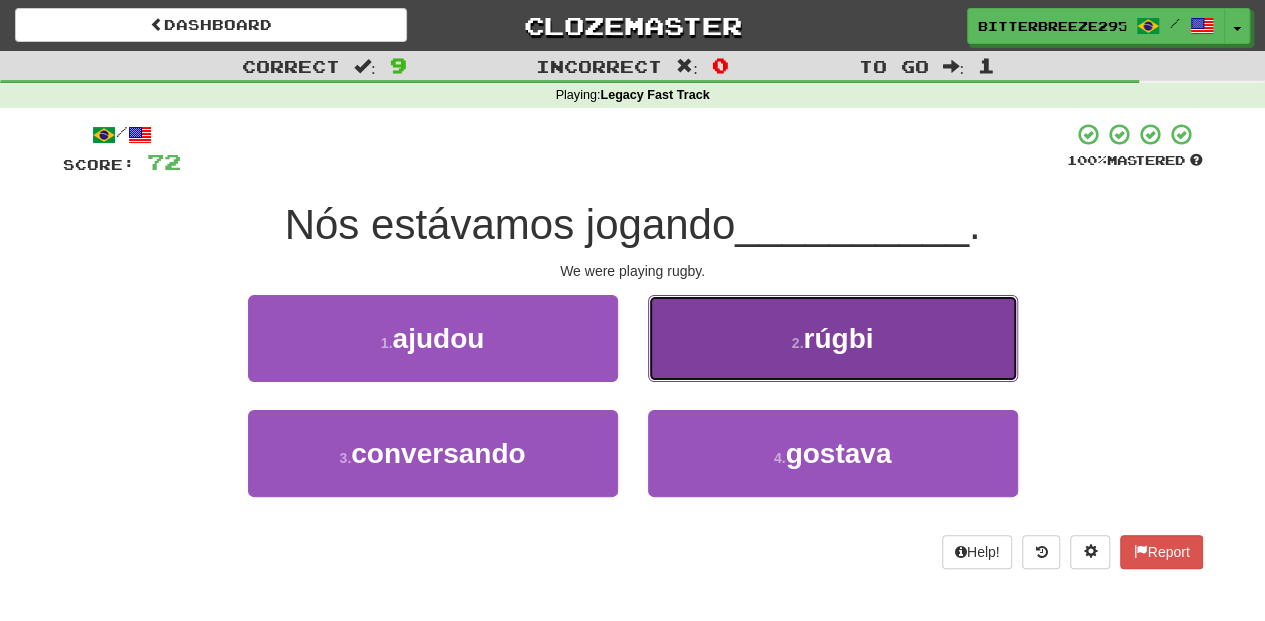 click on "2 .  rúgbi" at bounding box center [833, 338] 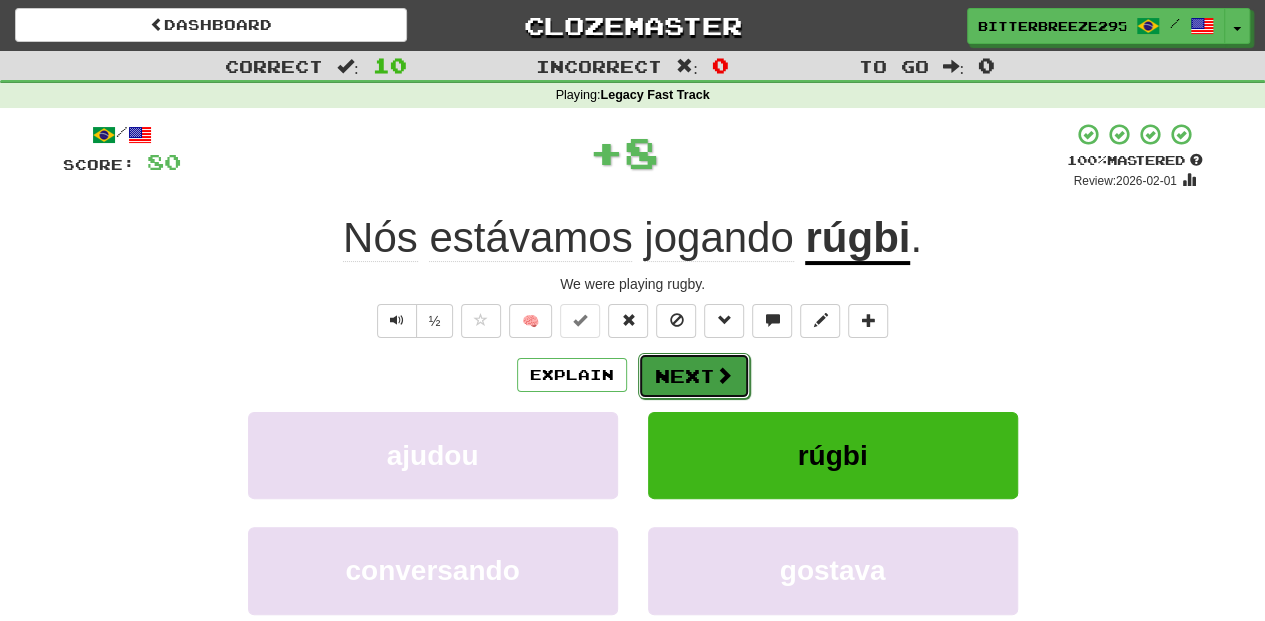 click on "Next" at bounding box center (694, 376) 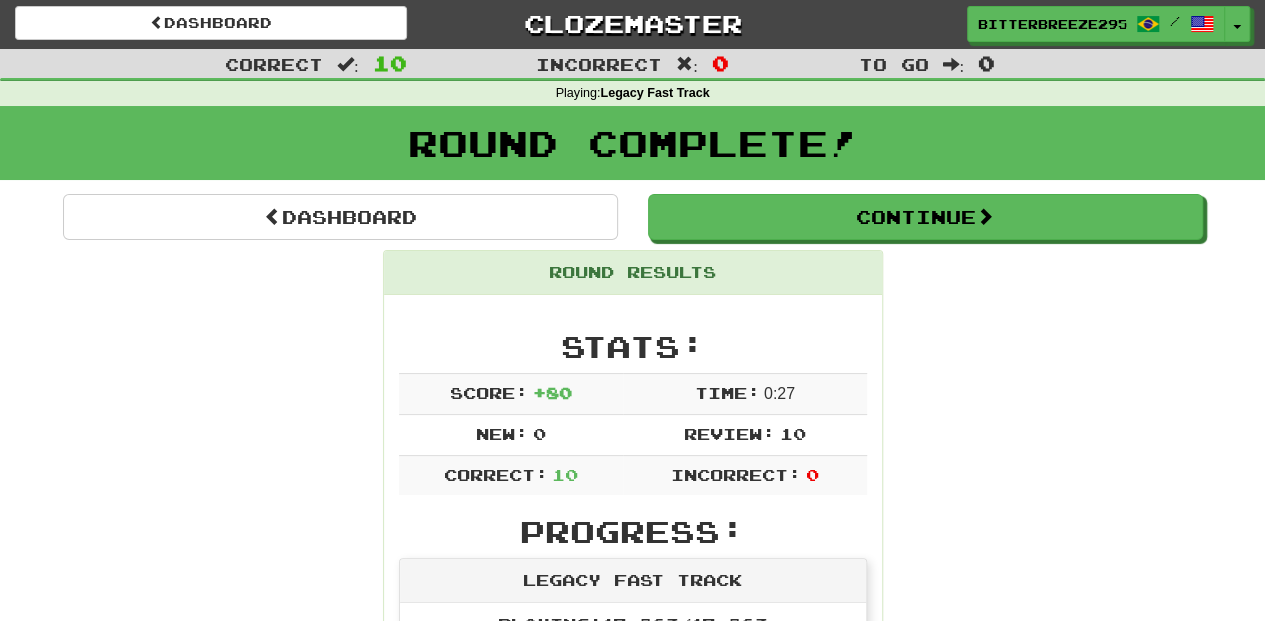 scroll, scrollTop: 0, scrollLeft: 0, axis: both 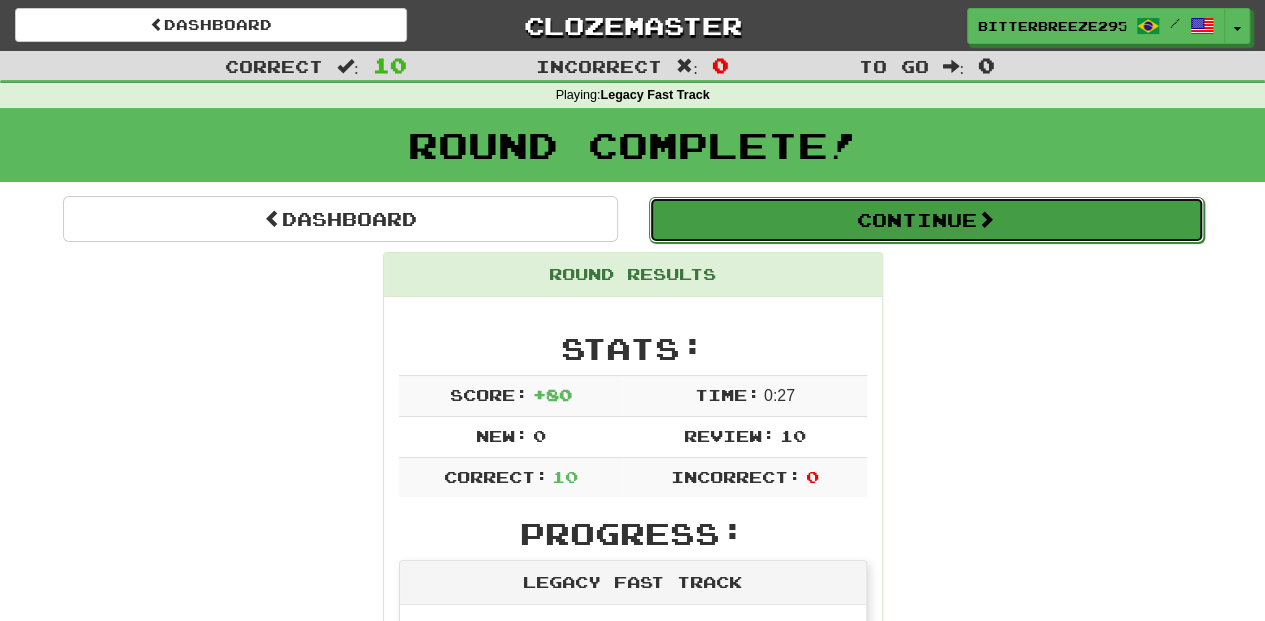 click on "Continue" at bounding box center [926, 220] 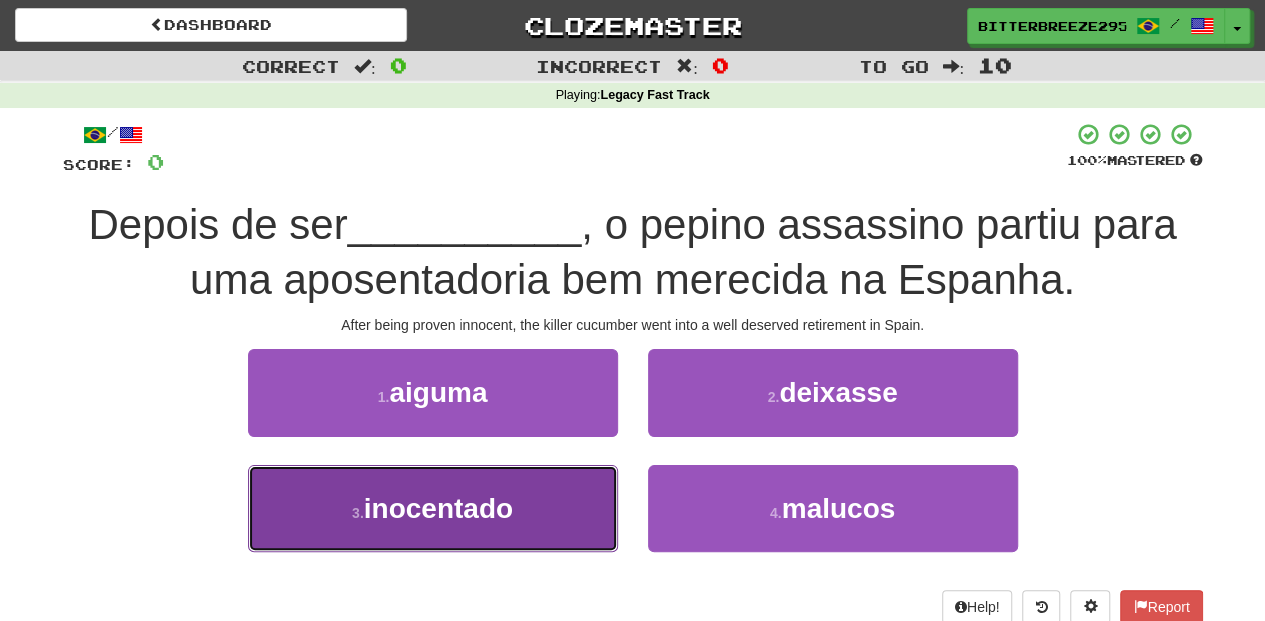 click on "3 .  inocentado" at bounding box center [433, 508] 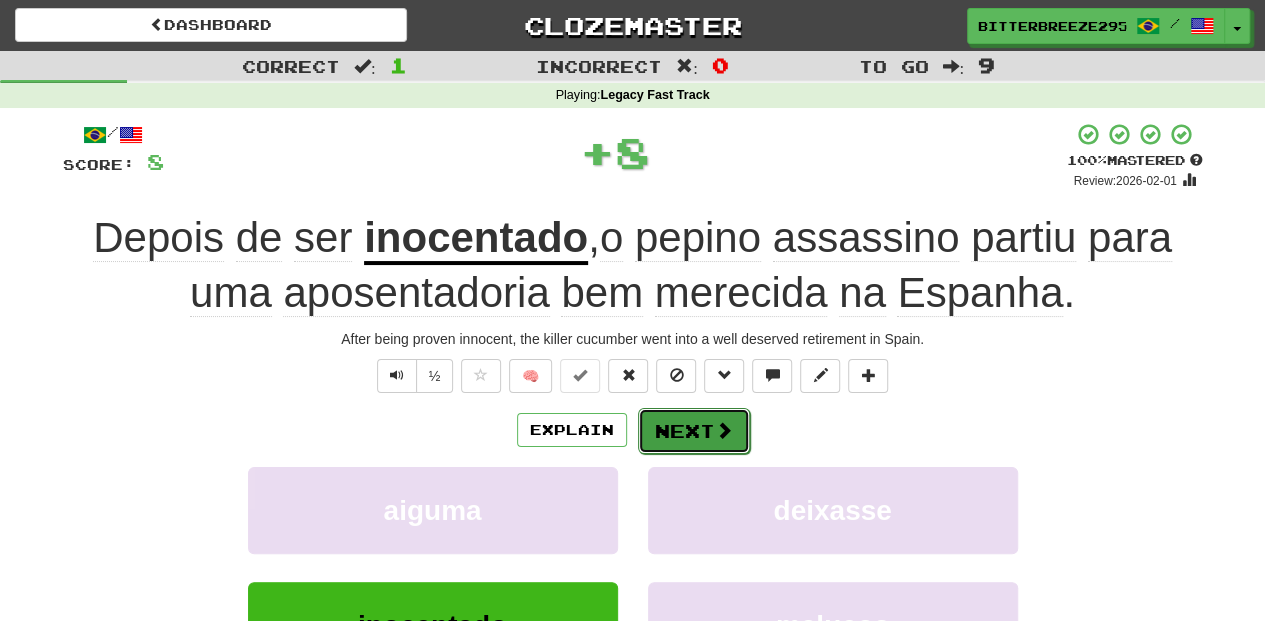 click on "Next" at bounding box center [694, 431] 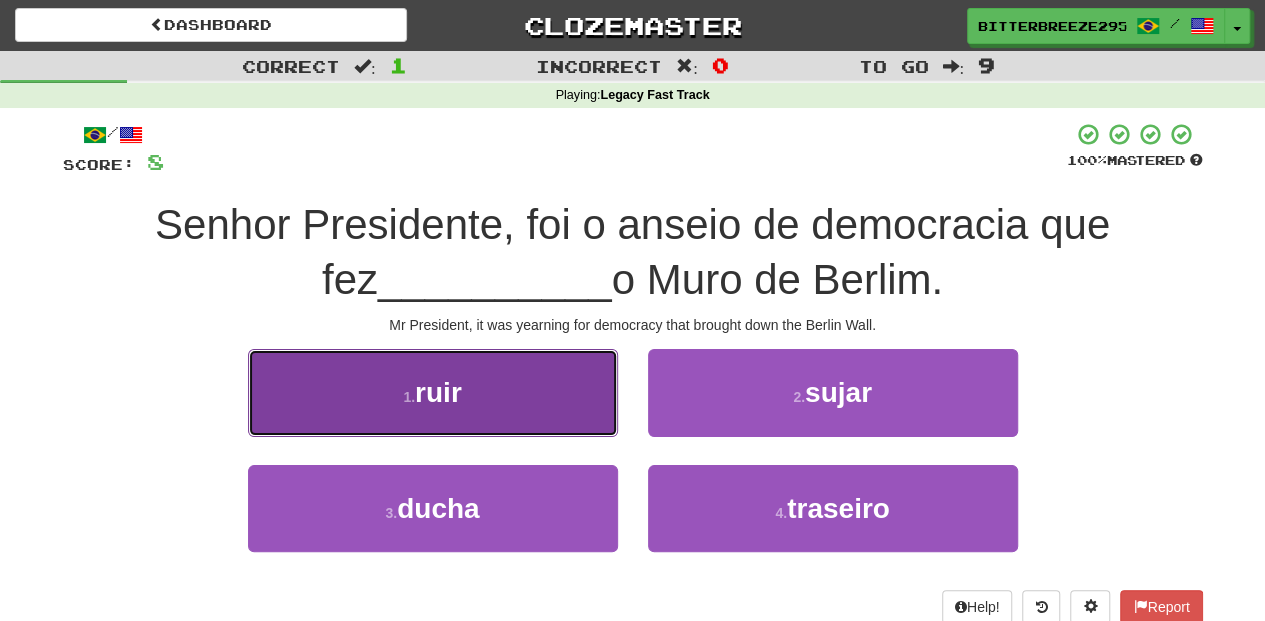 click on "1 .  ruir" at bounding box center (433, 392) 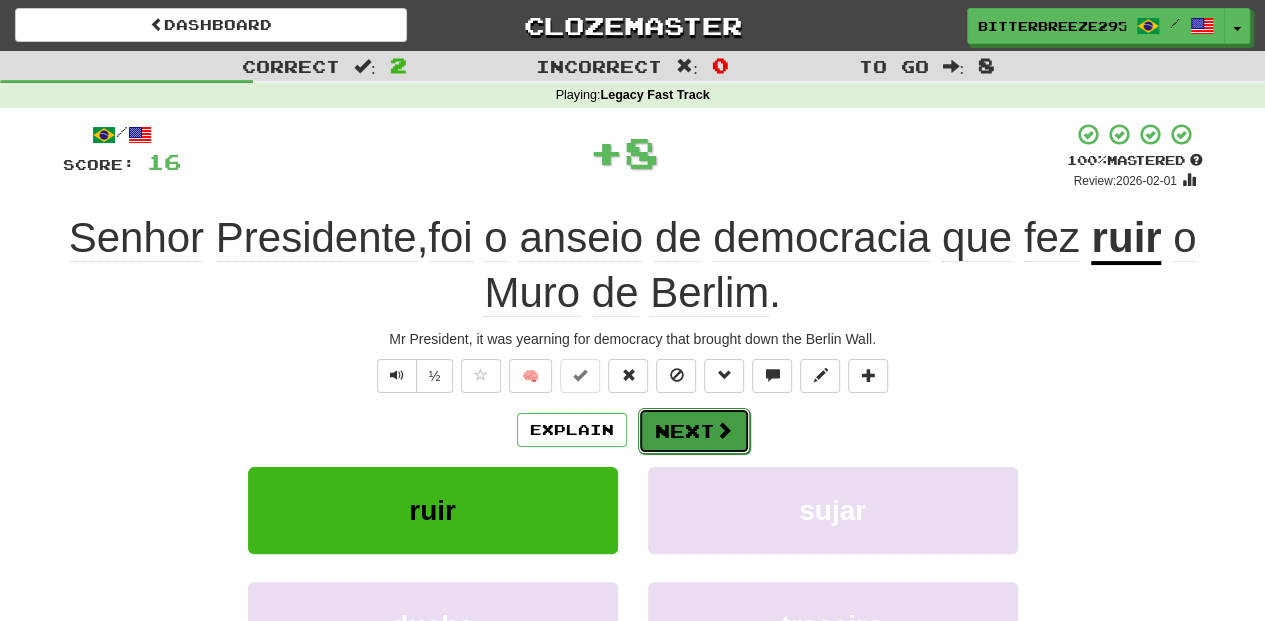 click on "Next" at bounding box center [694, 431] 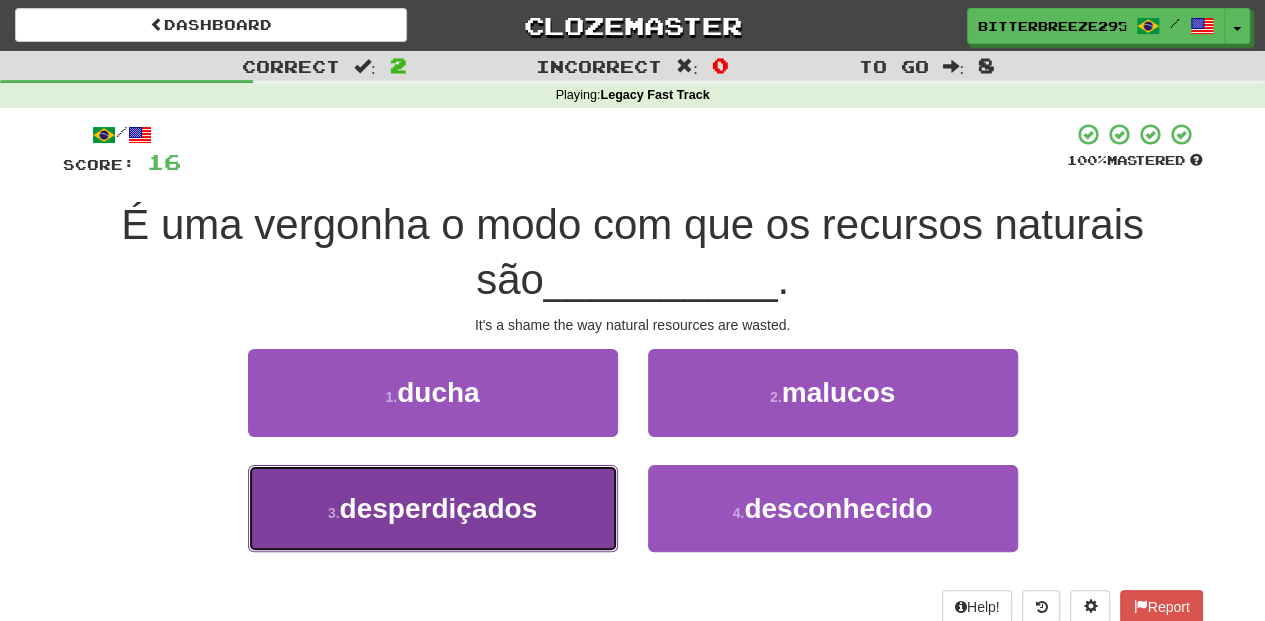 click on "3 .  desperdiçados" at bounding box center [433, 508] 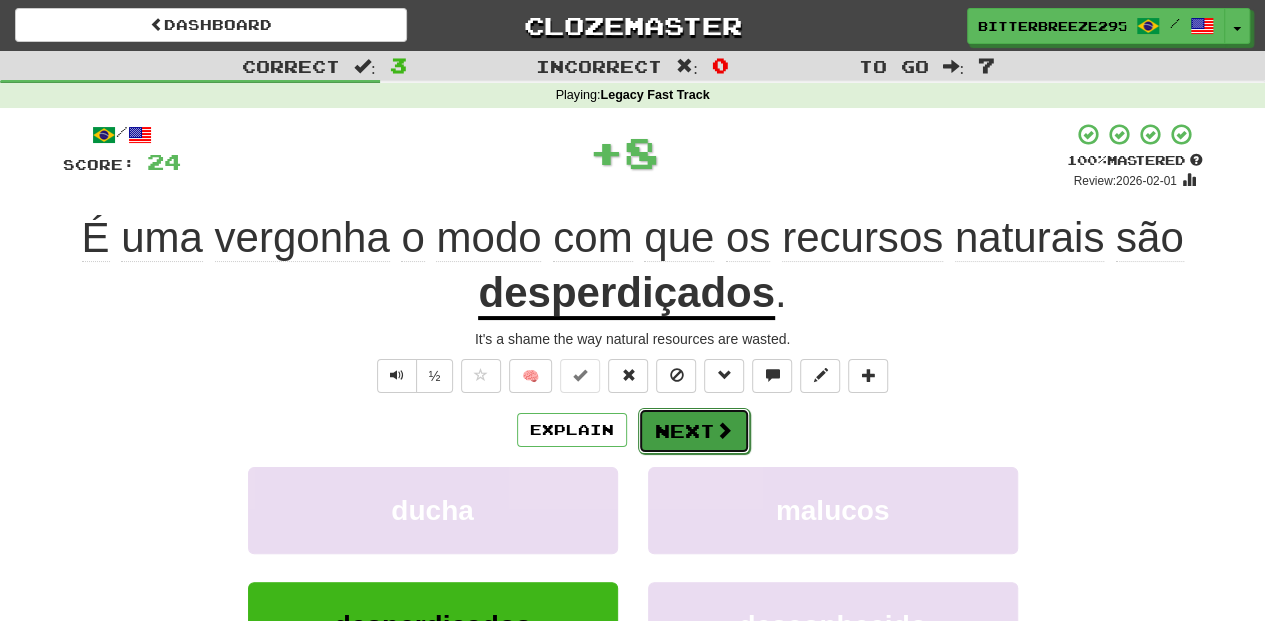 click on "Next" at bounding box center [694, 431] 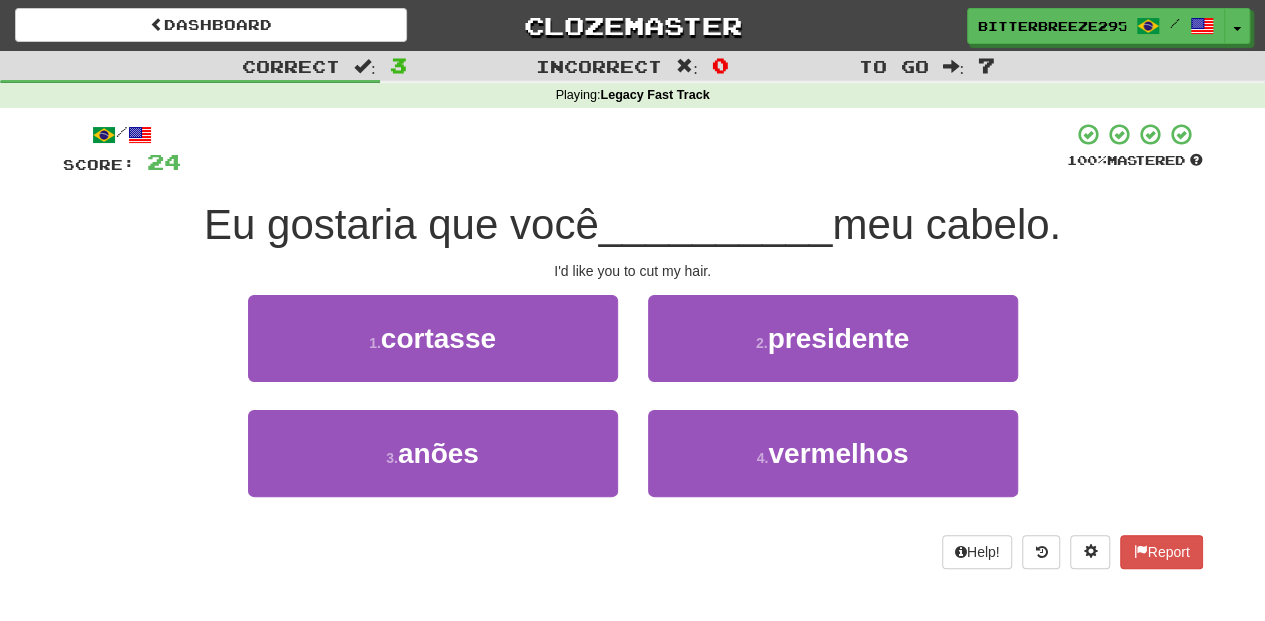 click on "1 .  cortasse" at bounding box center [433, 352] 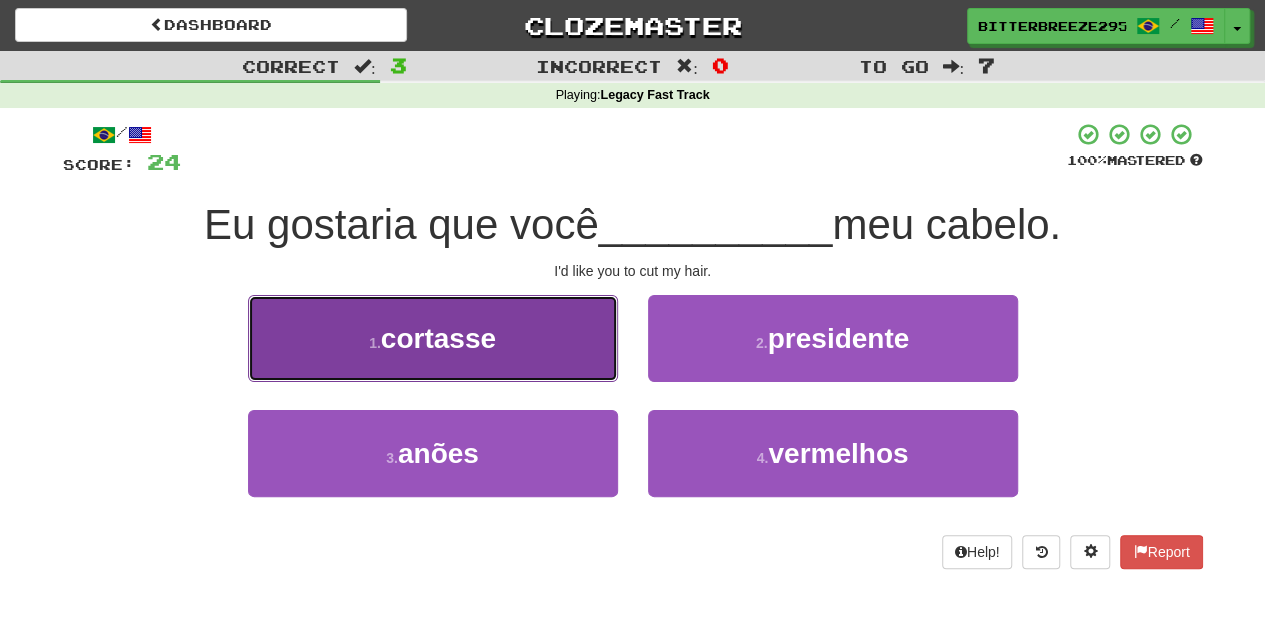 click on "1 .  cortasse" at bounding box center (433, 338) 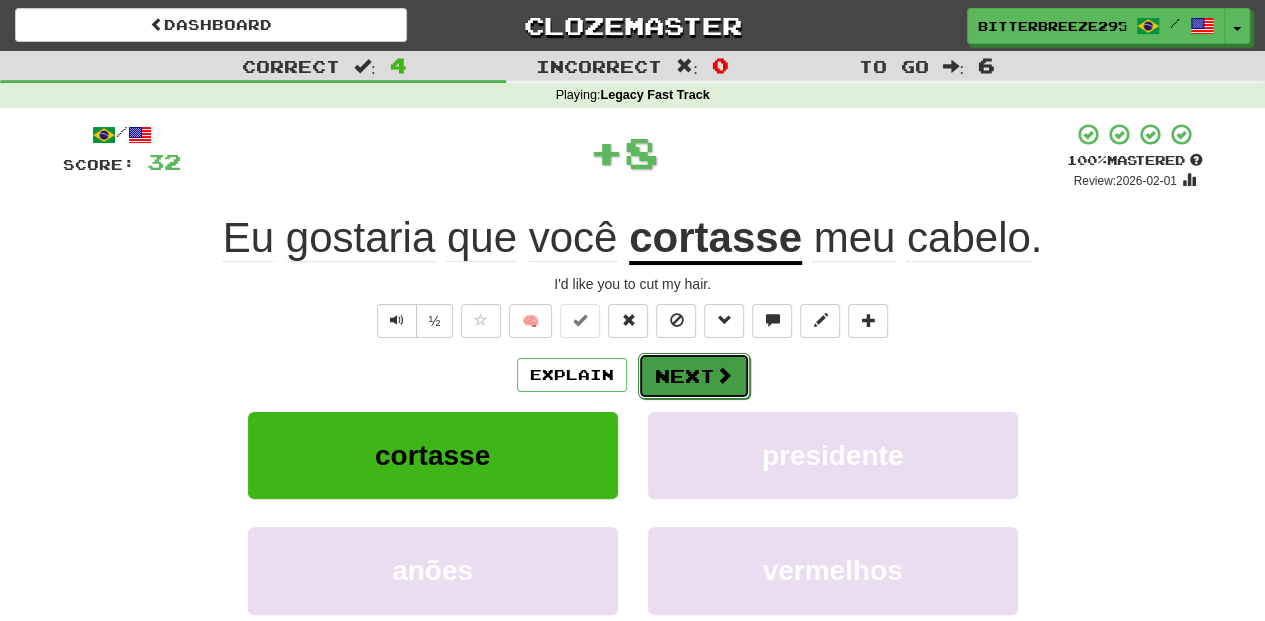 click on "Next" at bounding box center [694, 376] 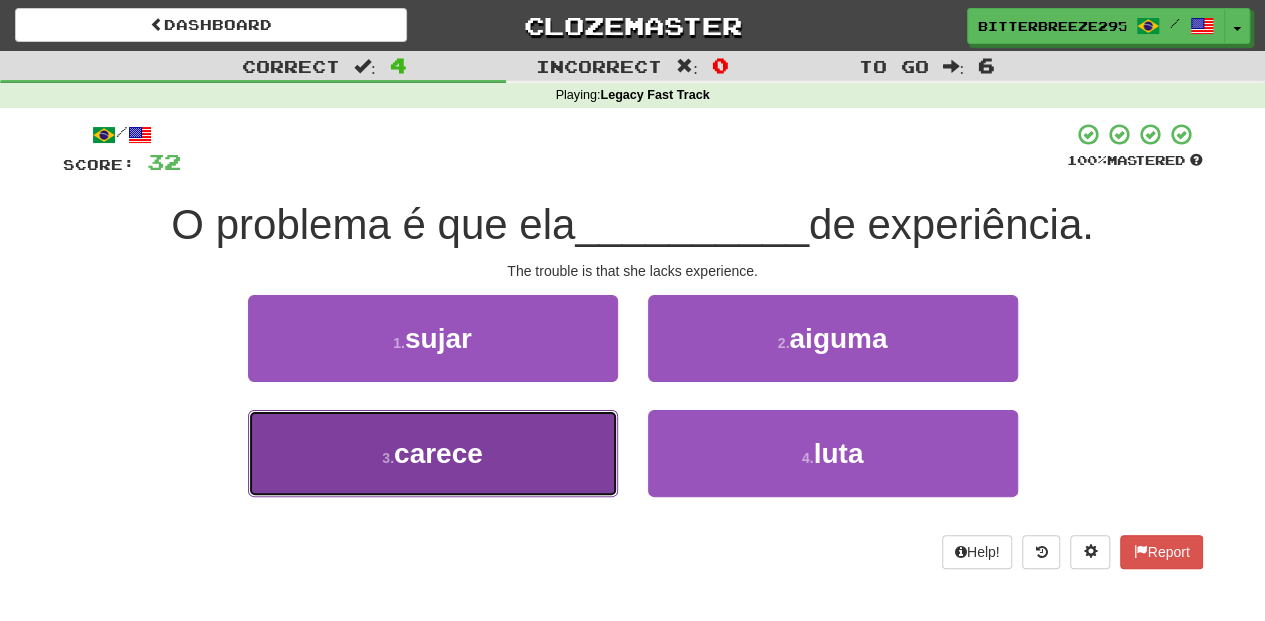 click on "3 .  carece" at bounding box center [433, 453] 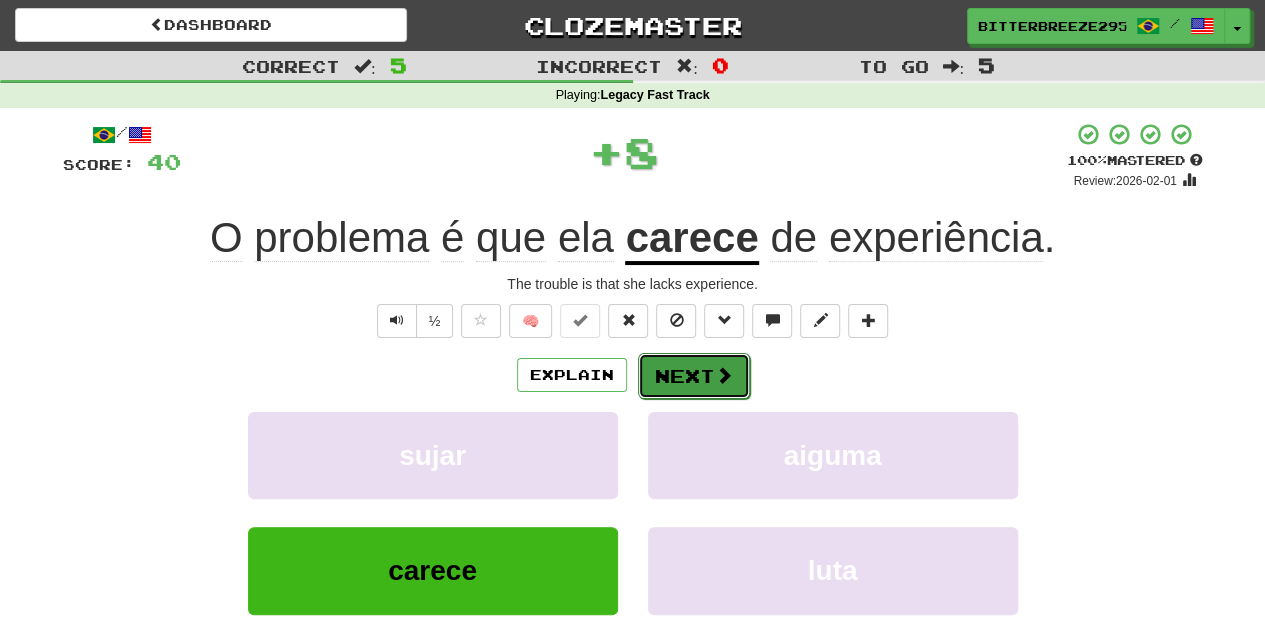 click on "Next" at bounding box center [694, 376] 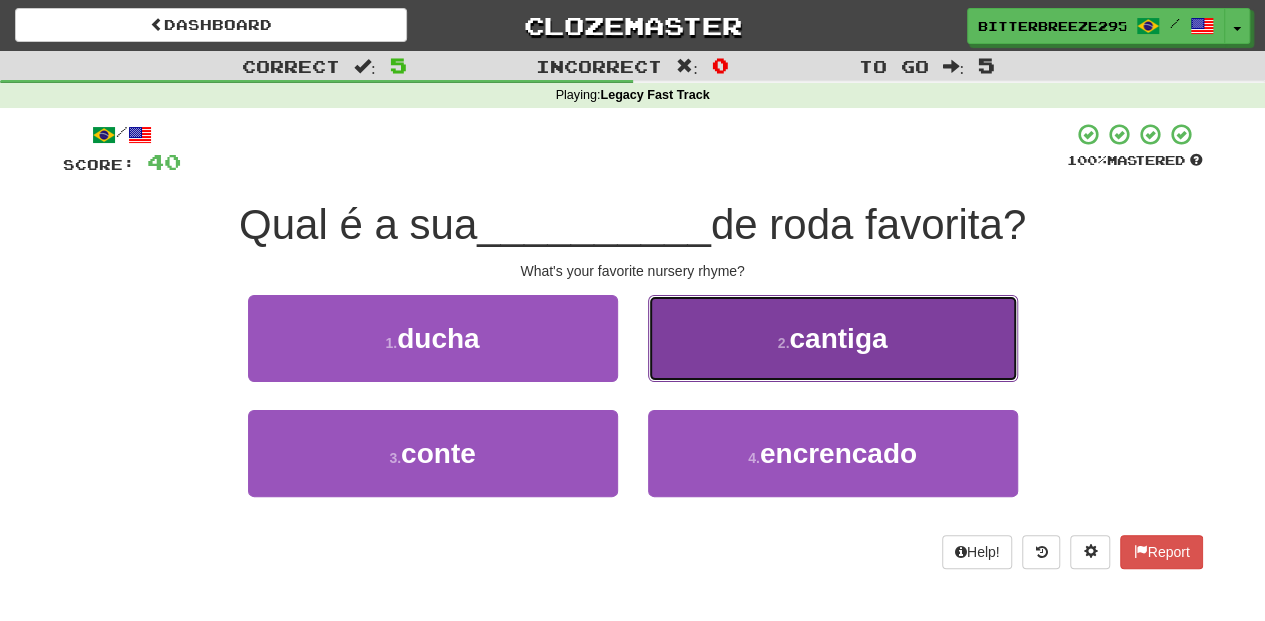 click on "2 .  cantiga" at bounding box center (833, 338) 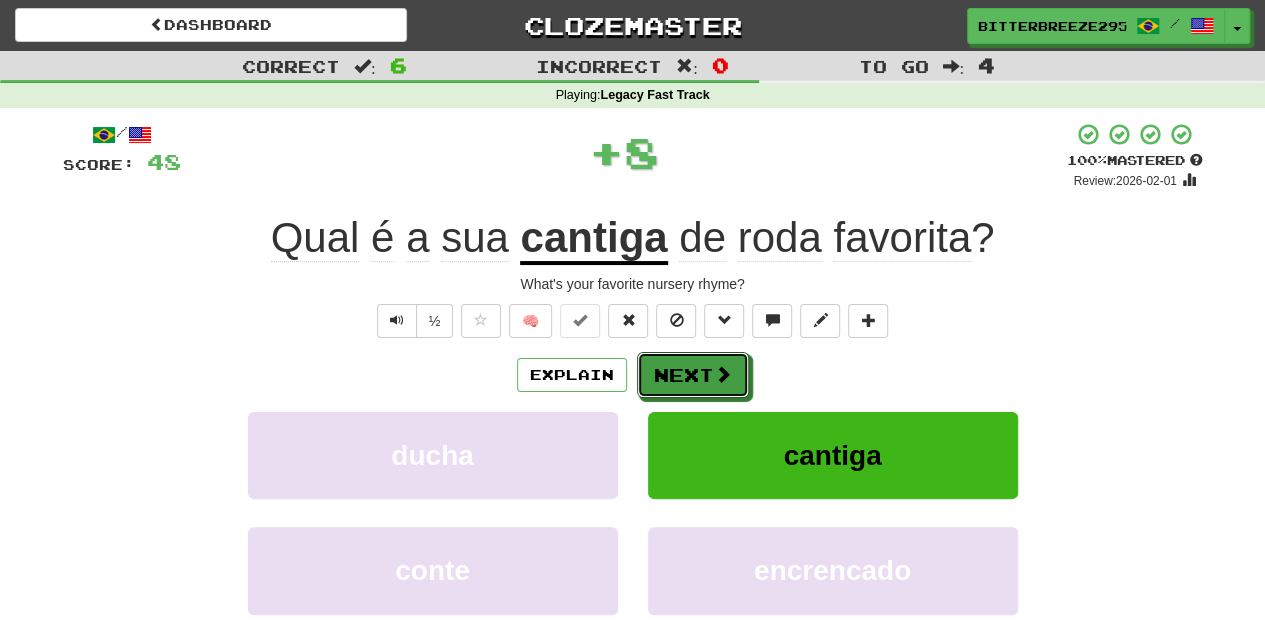 click on "Next" at bounding box center (693, 375) 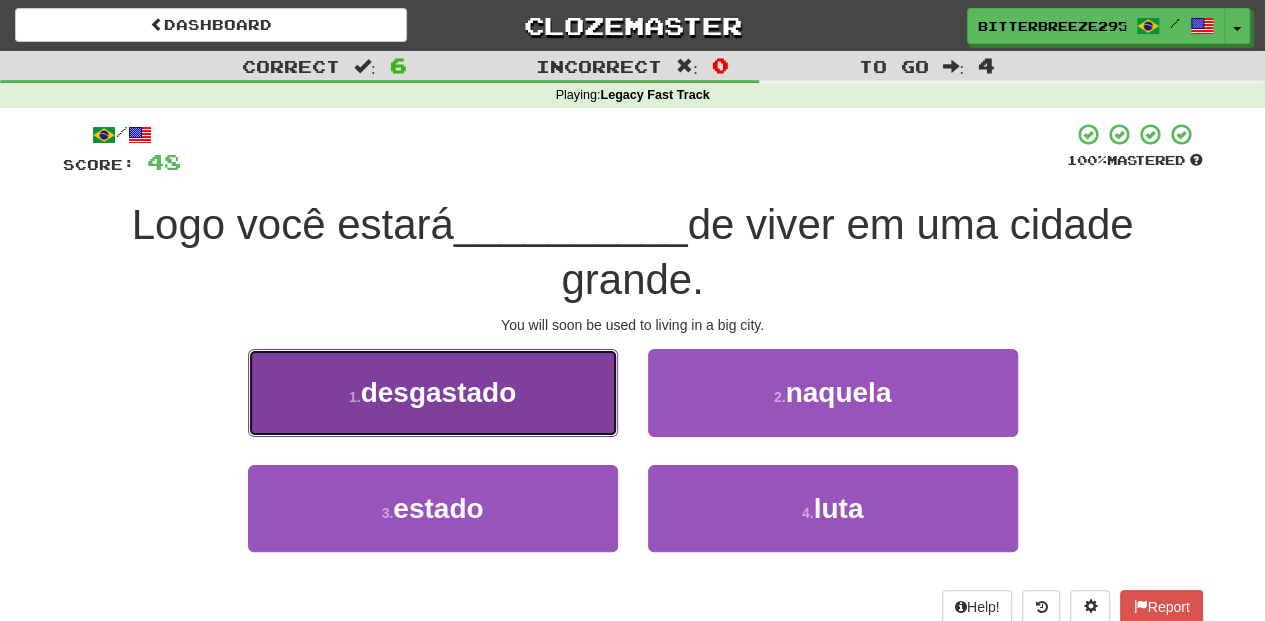 click on "1 .  desgastado" at bounding box center (433, 392) 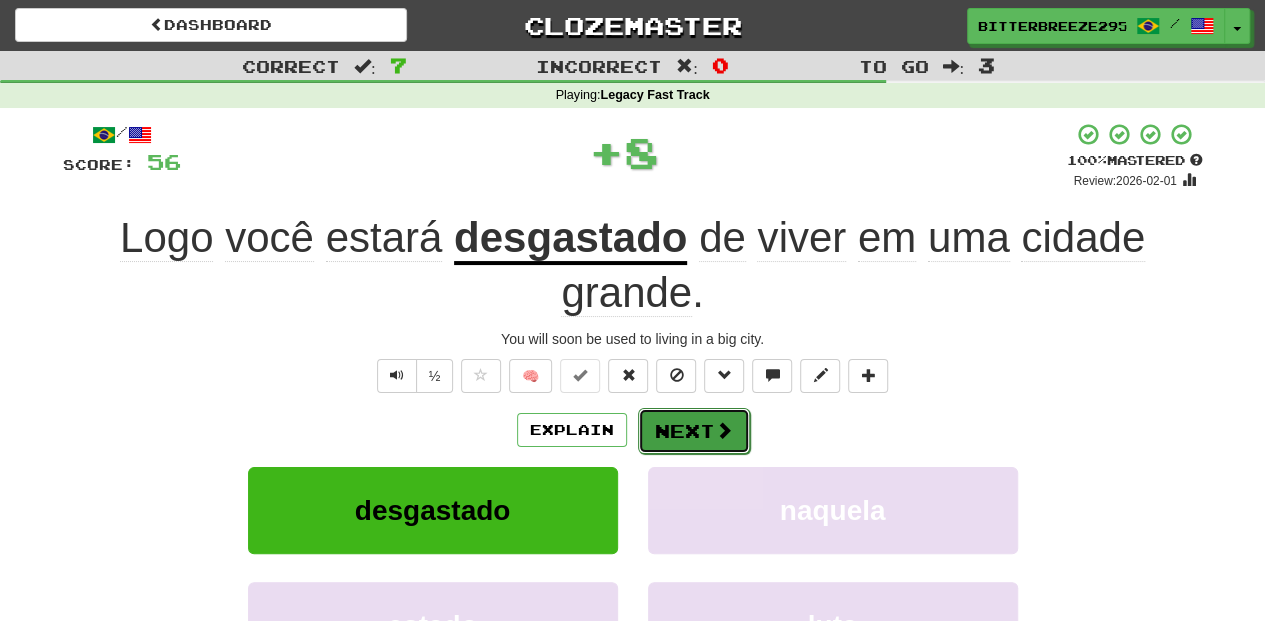 click on "Next" at bounding box center (694, 431) 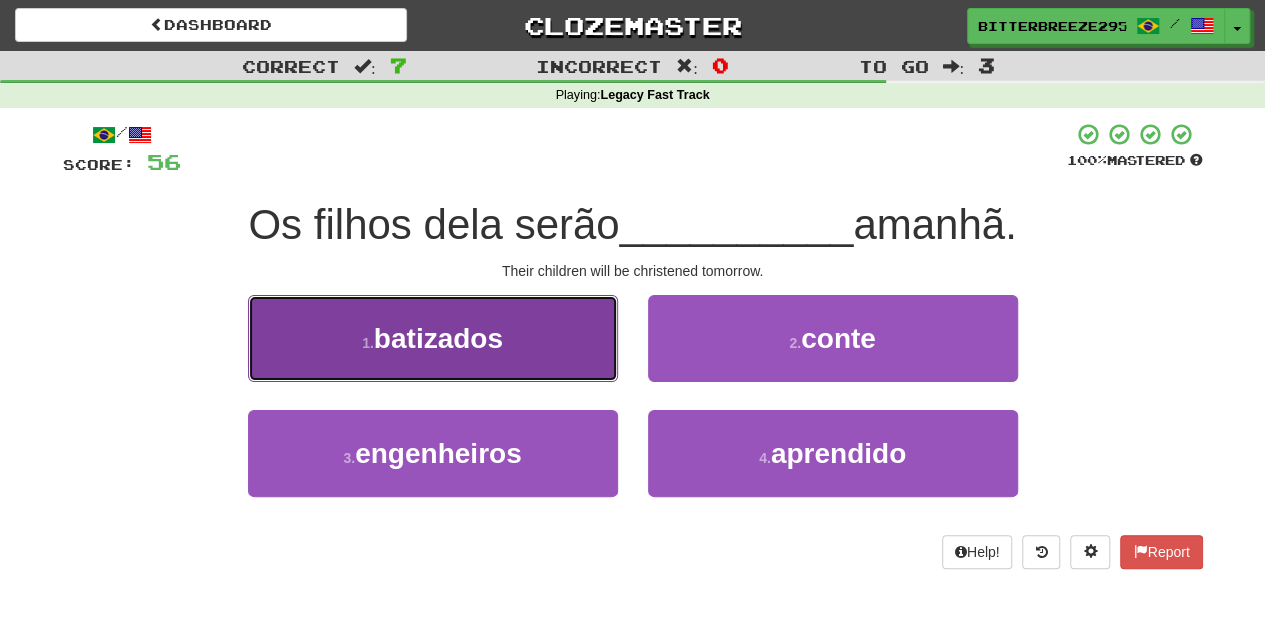 click on "1 .  batizados" at bounding box center [433, 338] 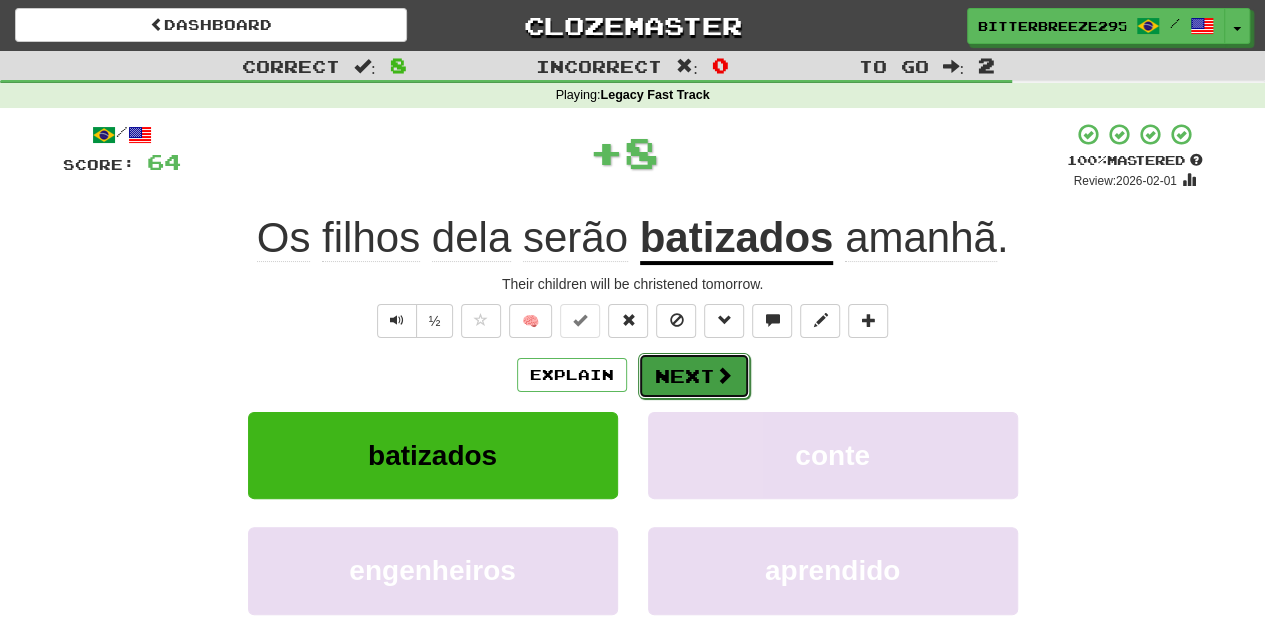 click on "Next" at bounding box center (694, 376) 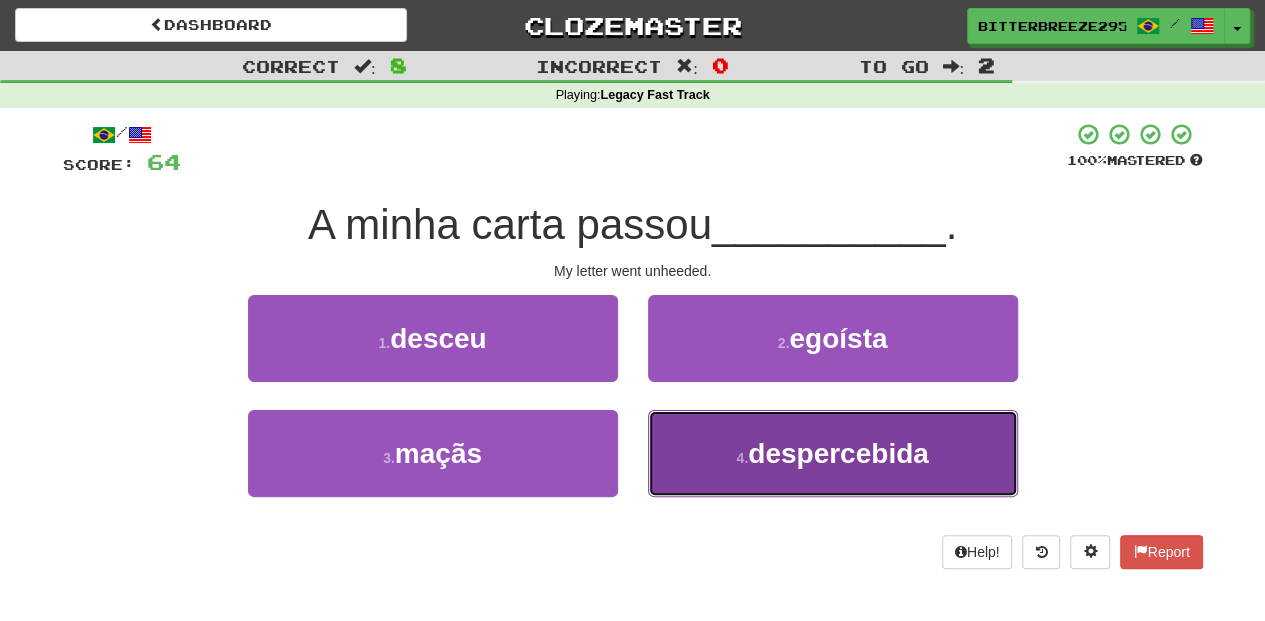 click on "4 .  despercebida" at bounding box center [833, 453] 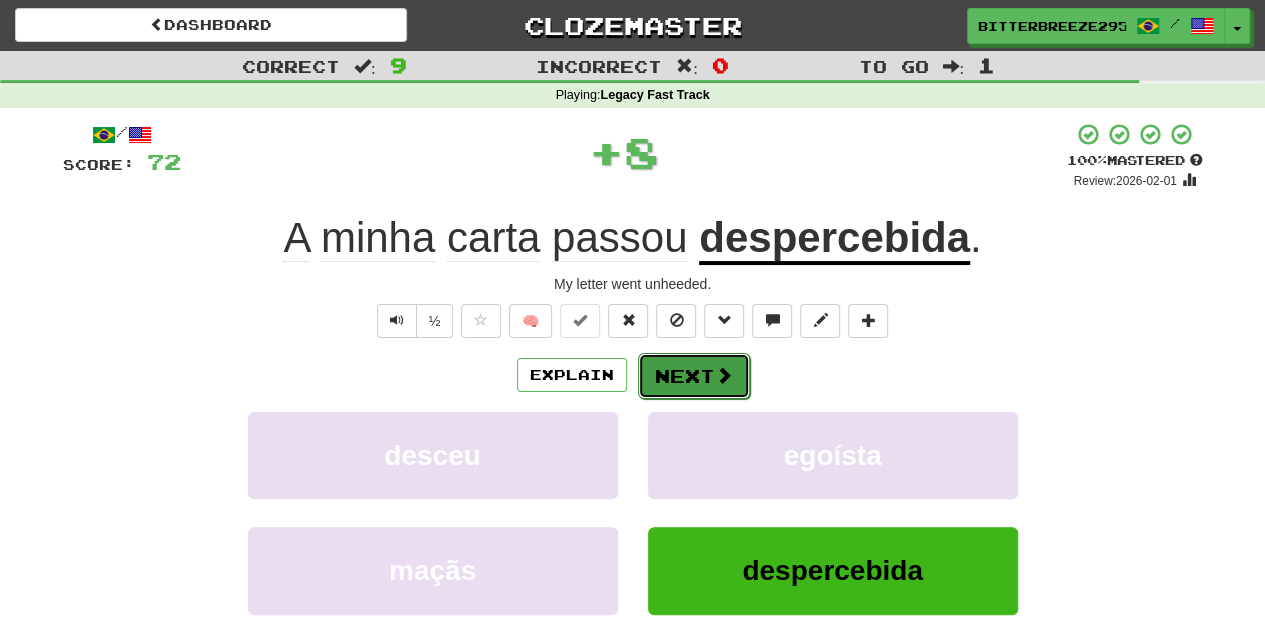 click on "Next" at bounding box center (694, 376) 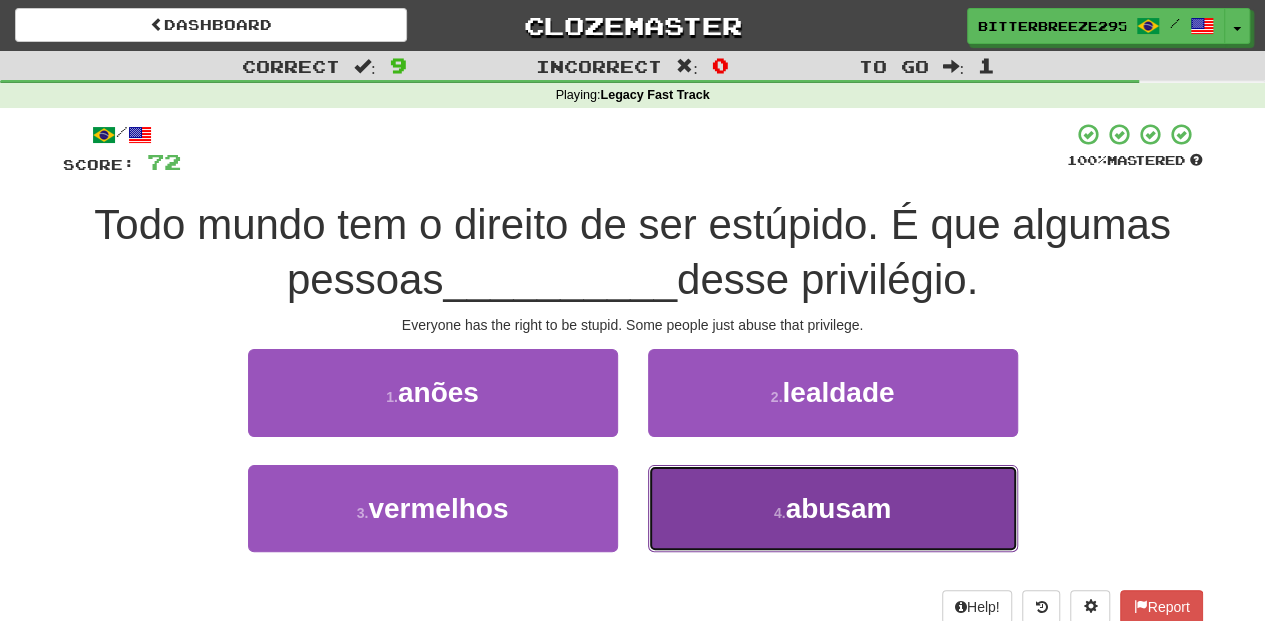 click on "4 .  abusam" at bounding box center (833, 508) 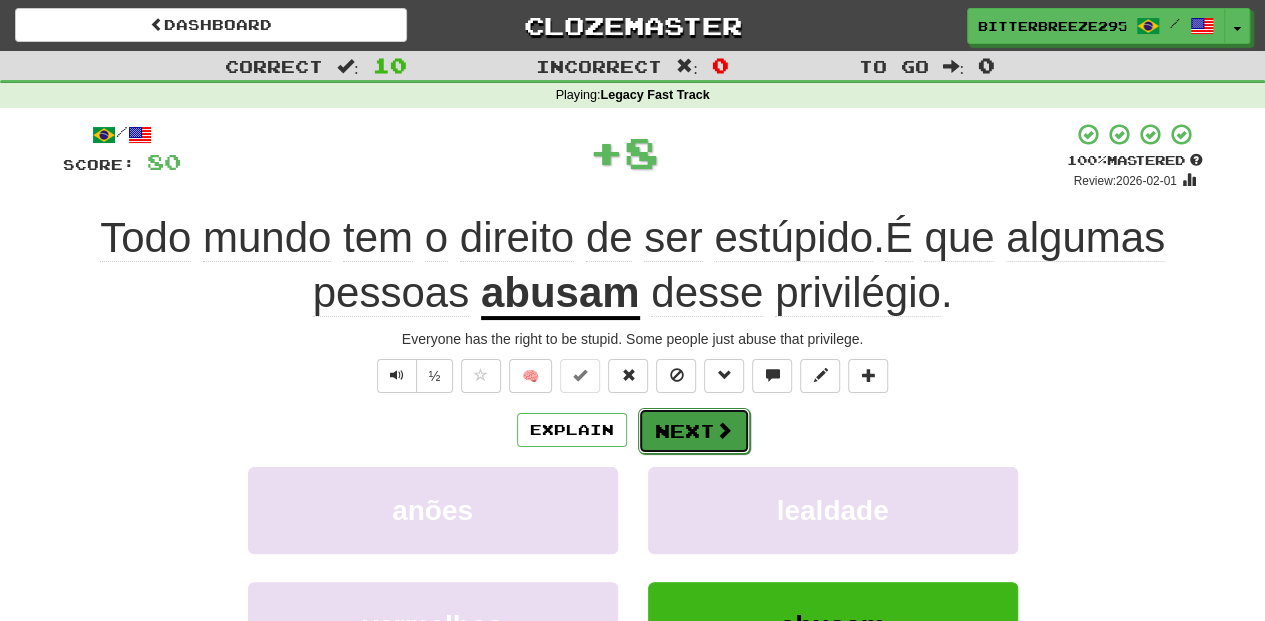 click on "Next" at bounding box center [694, 431] 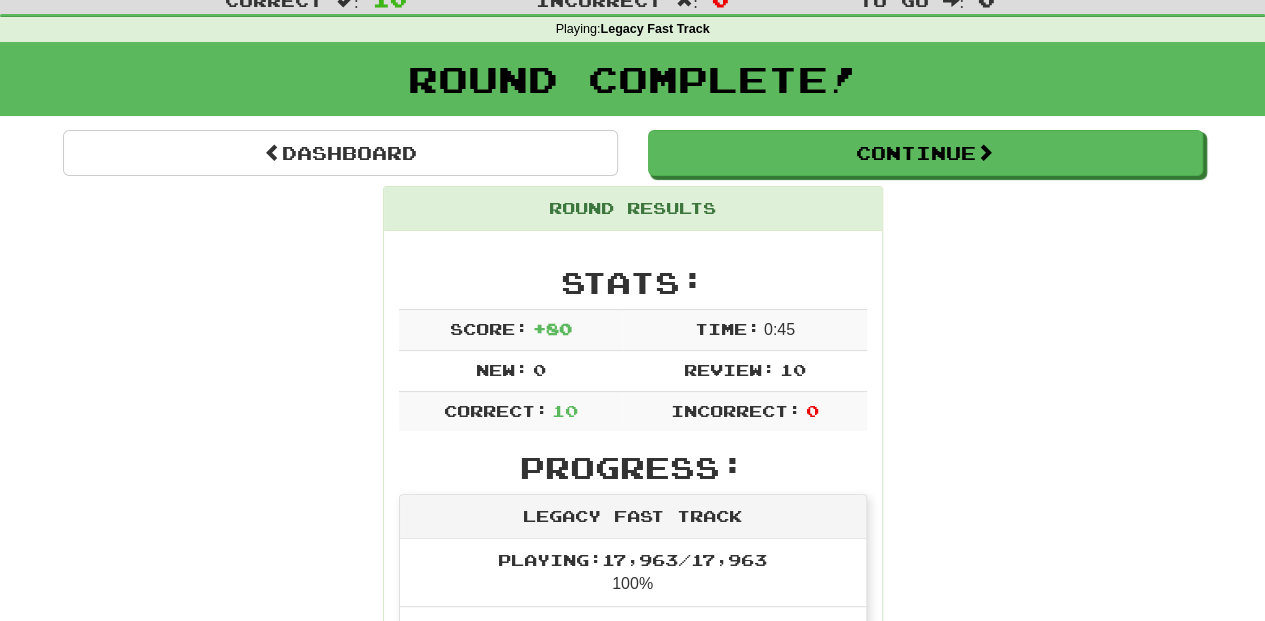 scroll, scrollTop: 0, scrollLeft: 0, axis: both 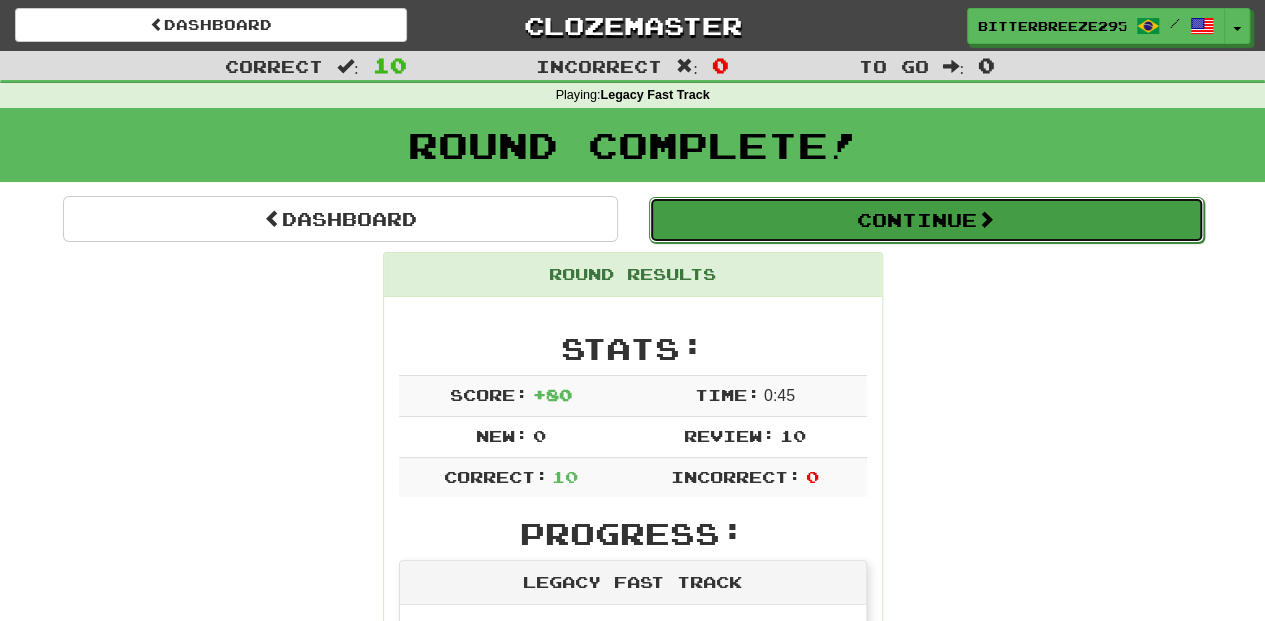 click on "Continue" at bounding box center (926, 220) 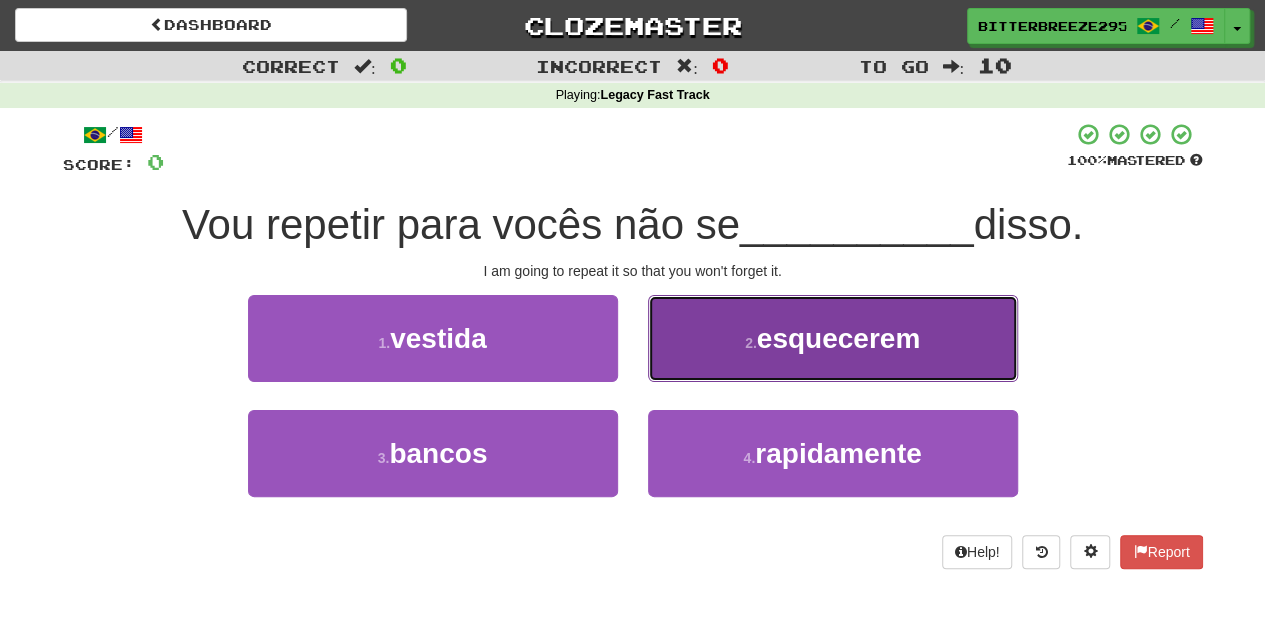 click on "2 .  esquecerem" at bounding box center (833, 338) 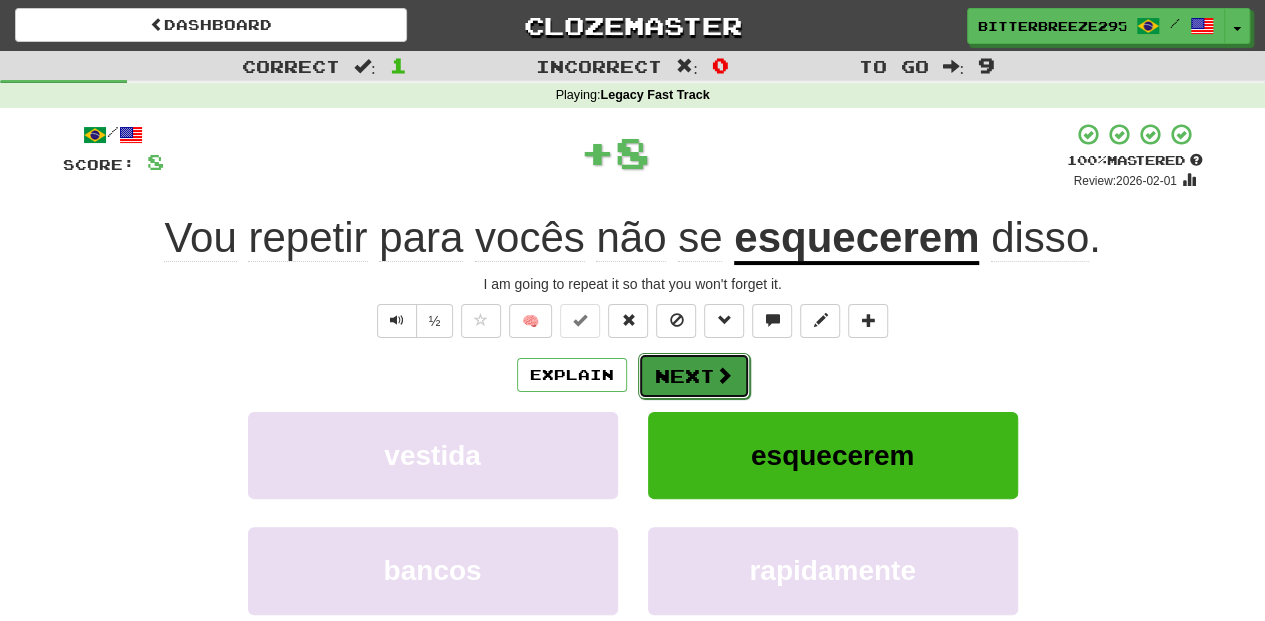 click on "Next" at bounding box center (694, 376) 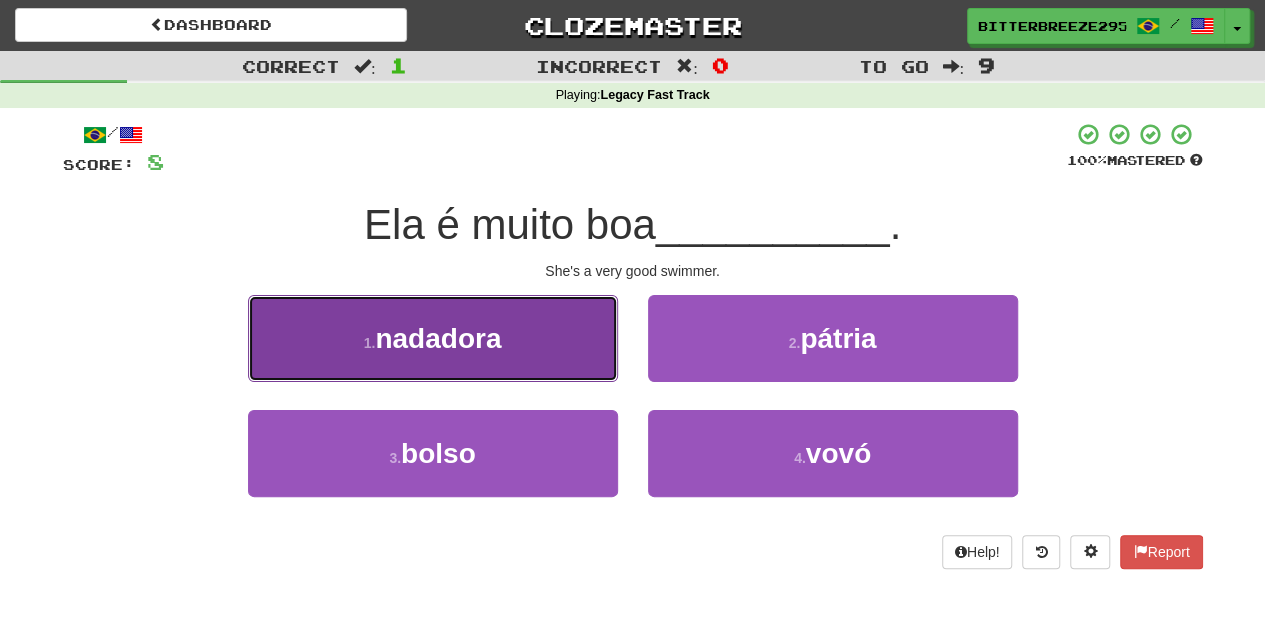 click on "1 .  nadadora" at bounding box center [433, 338] 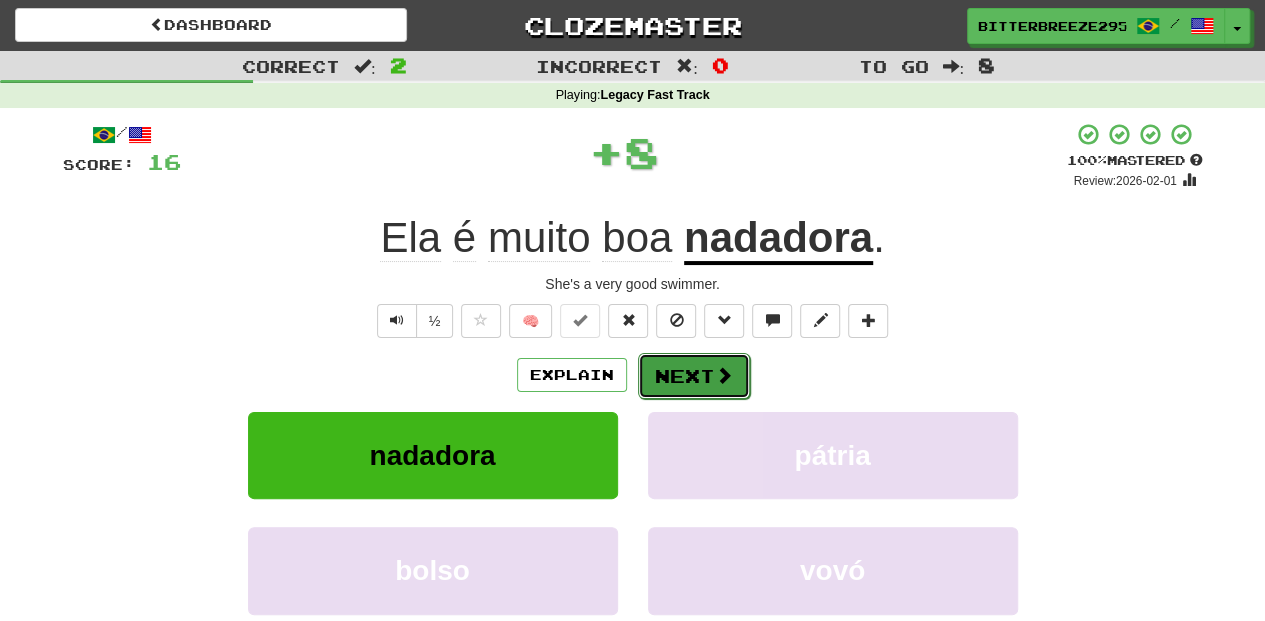 click on "Next" at bounding box center [694, 376] 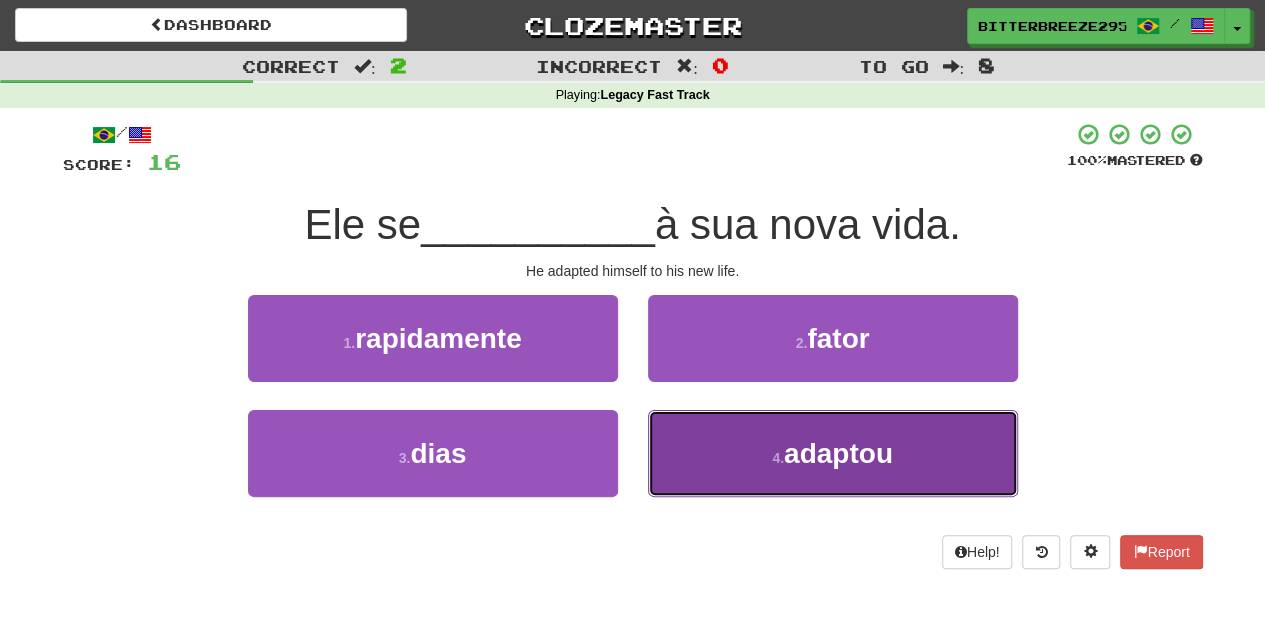 click on "4 .  adaptou" at bounding box center (833, 453) 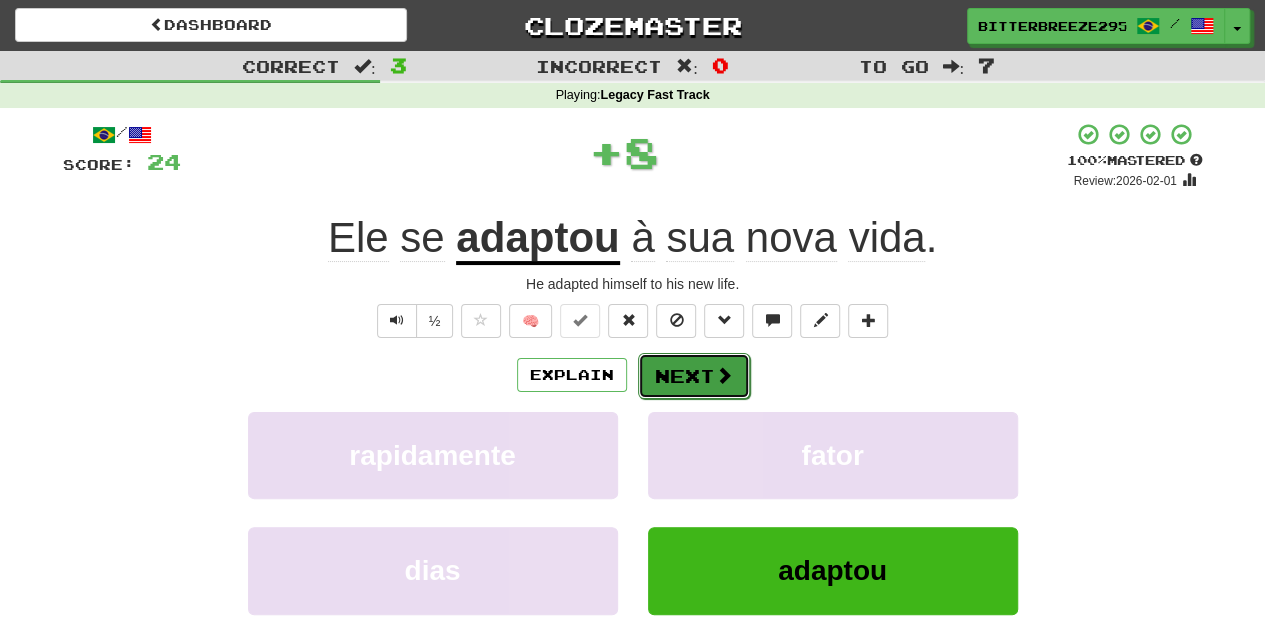 click on "Next" at bounding box center (694, 376) 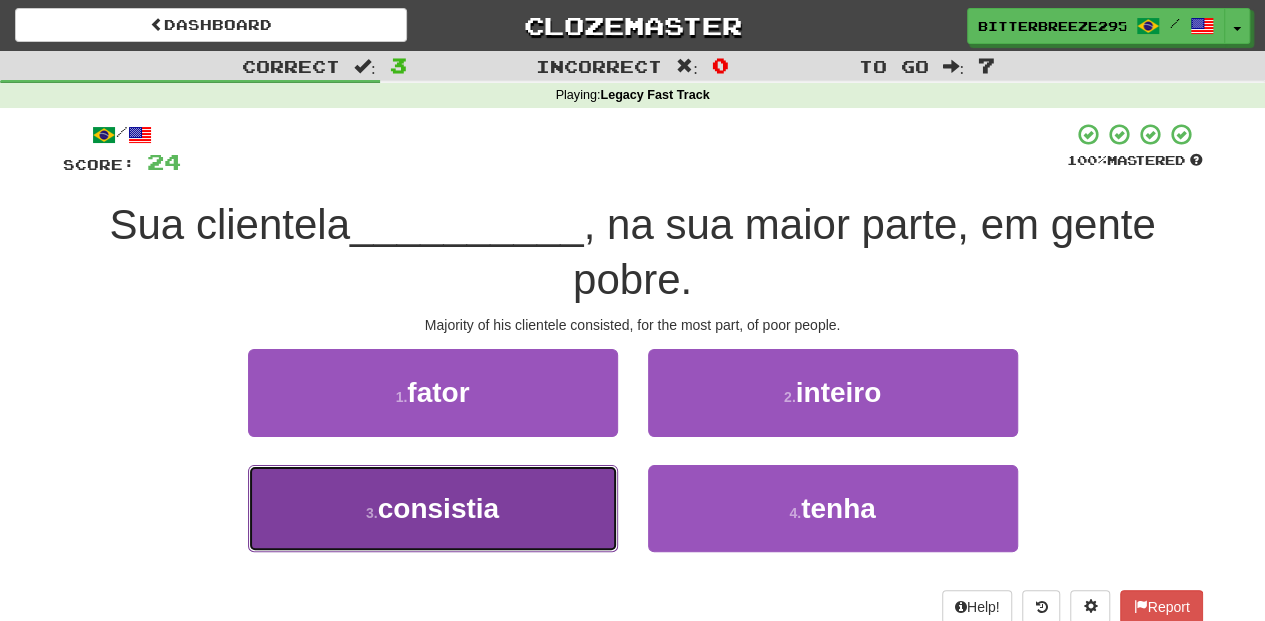 click on "3 .  consistia" at bounding box center (433, 508) 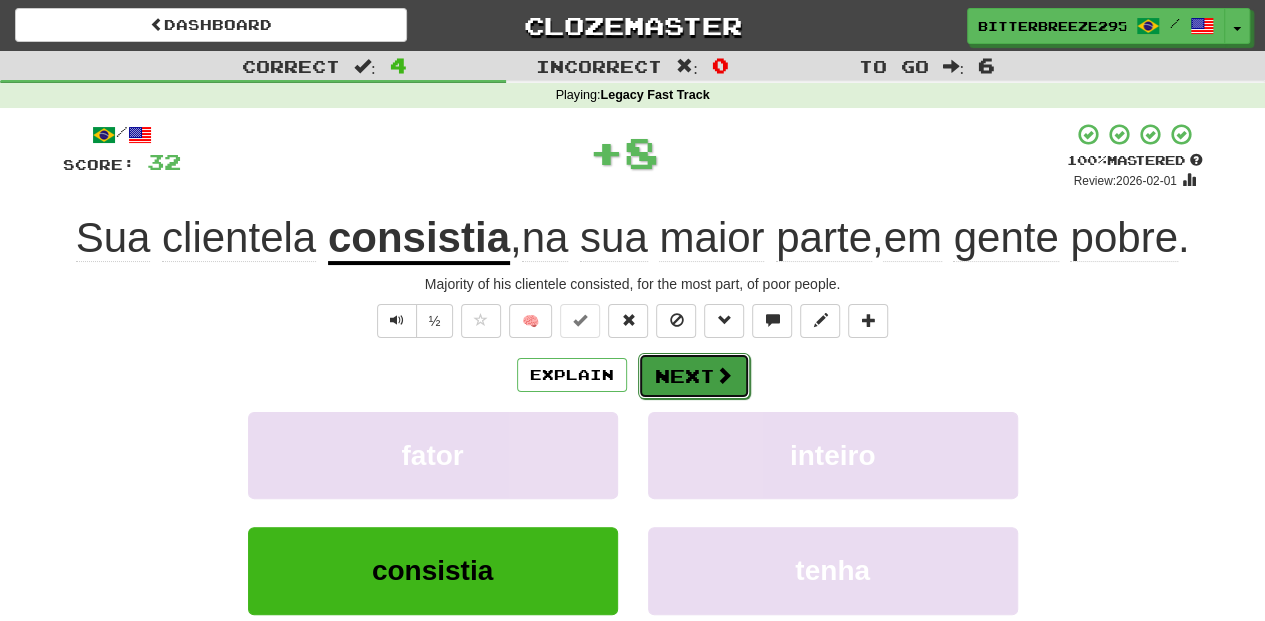 click on "Next" at bounding box center (694, 376) 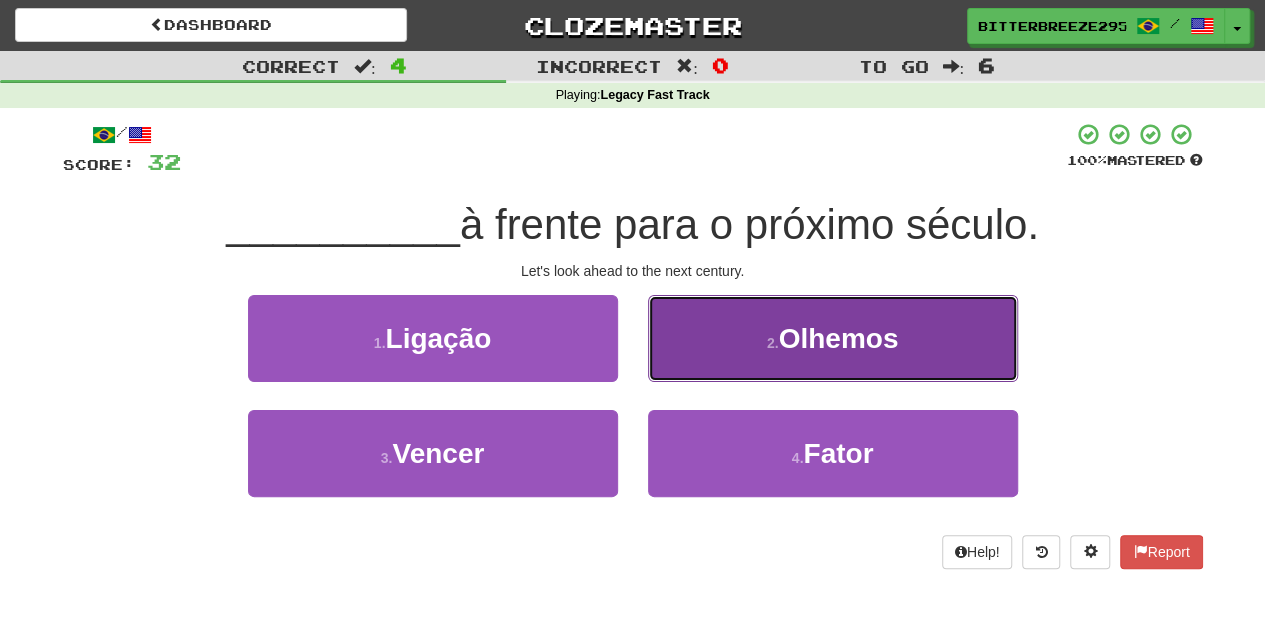 click on "2 .  Olhemos" at bounding box center (833, 338) 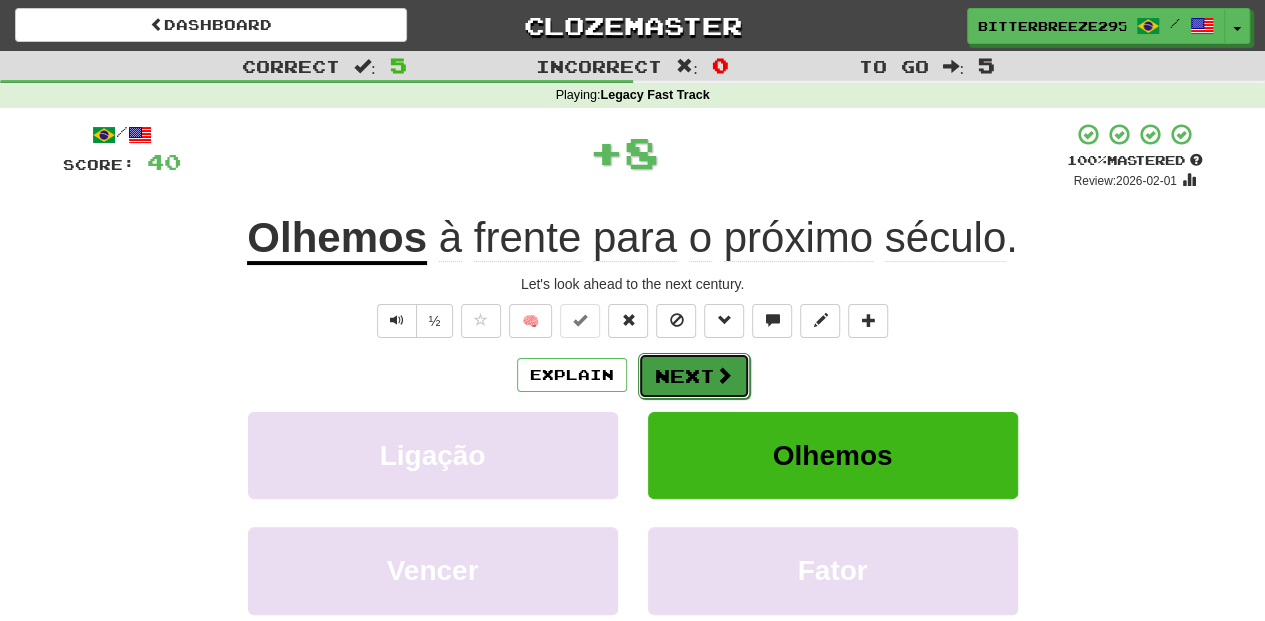 click on "Next" at bounding box center (694, 376) 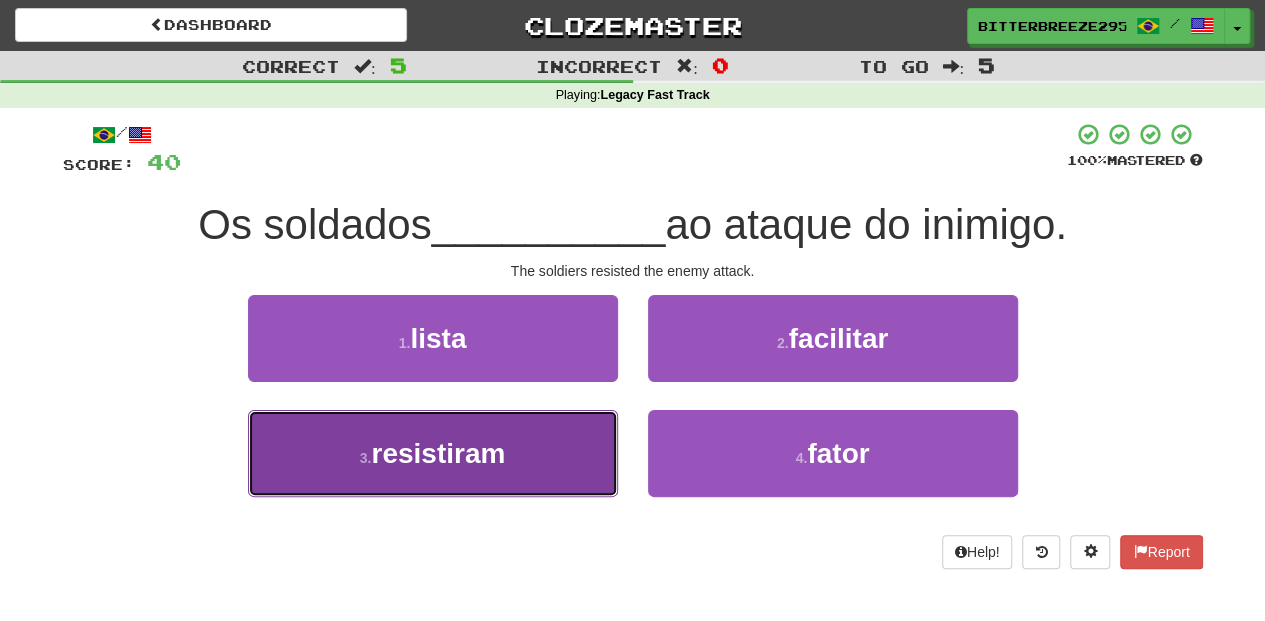 click on "3 .  resistiram" at bounding box center [433, 453] 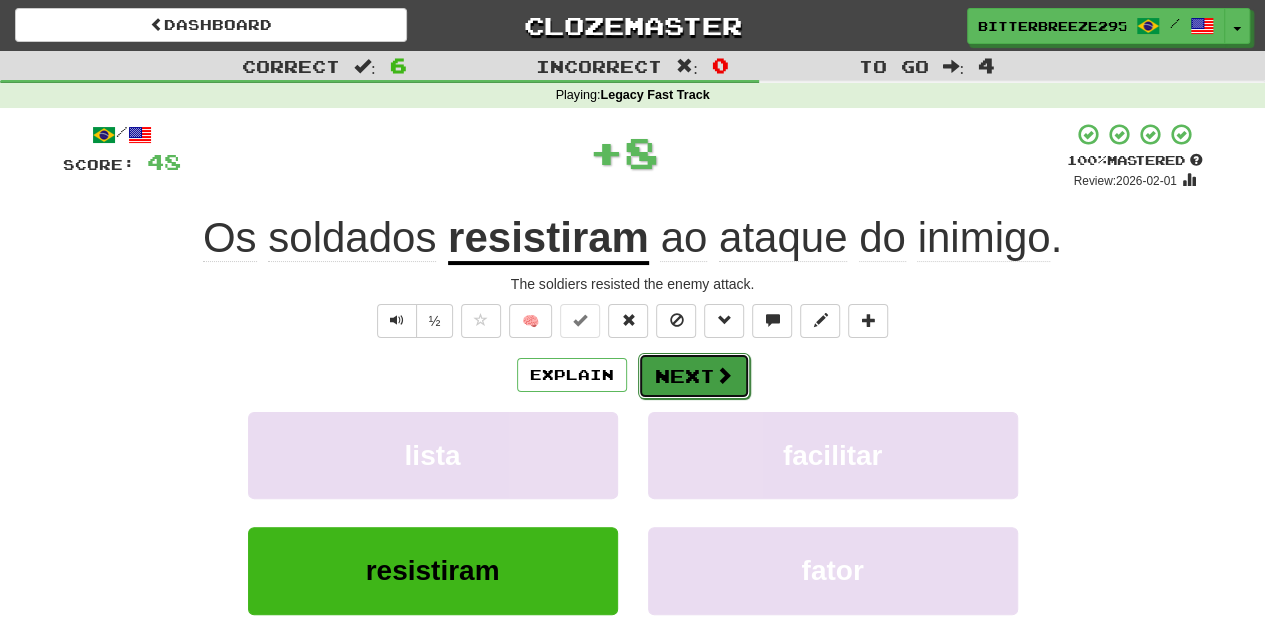 click on "Next" at bounding box center (694, 376) 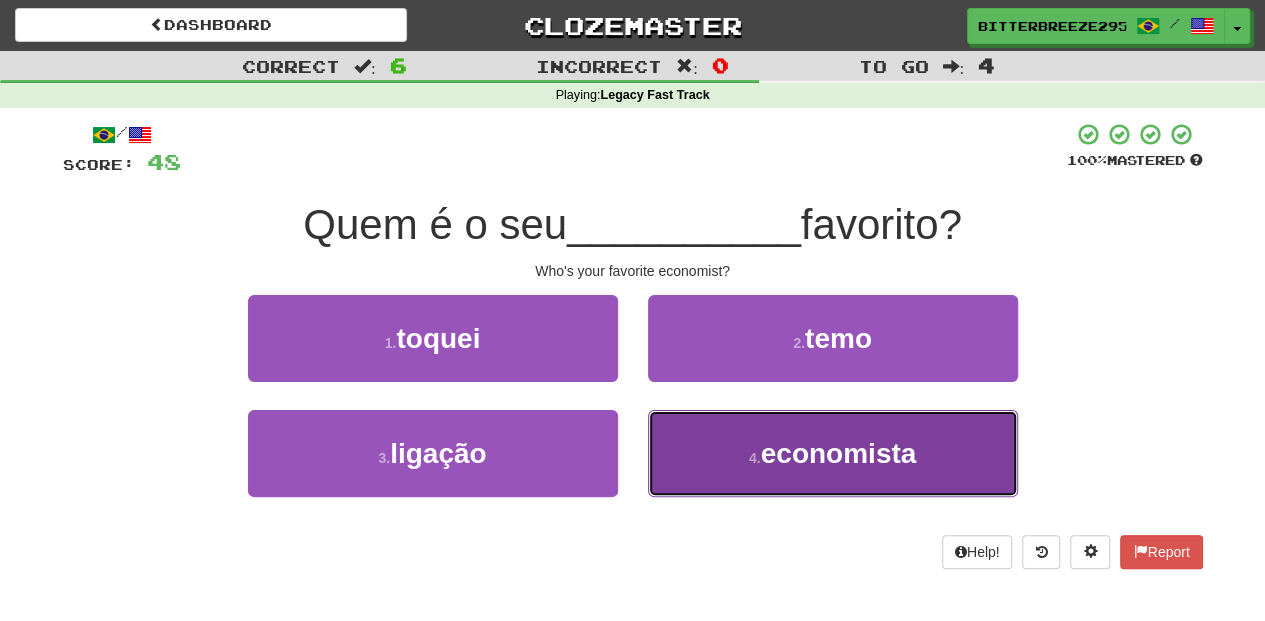 click on "4 .  economista" at bounding box center (833, 453) 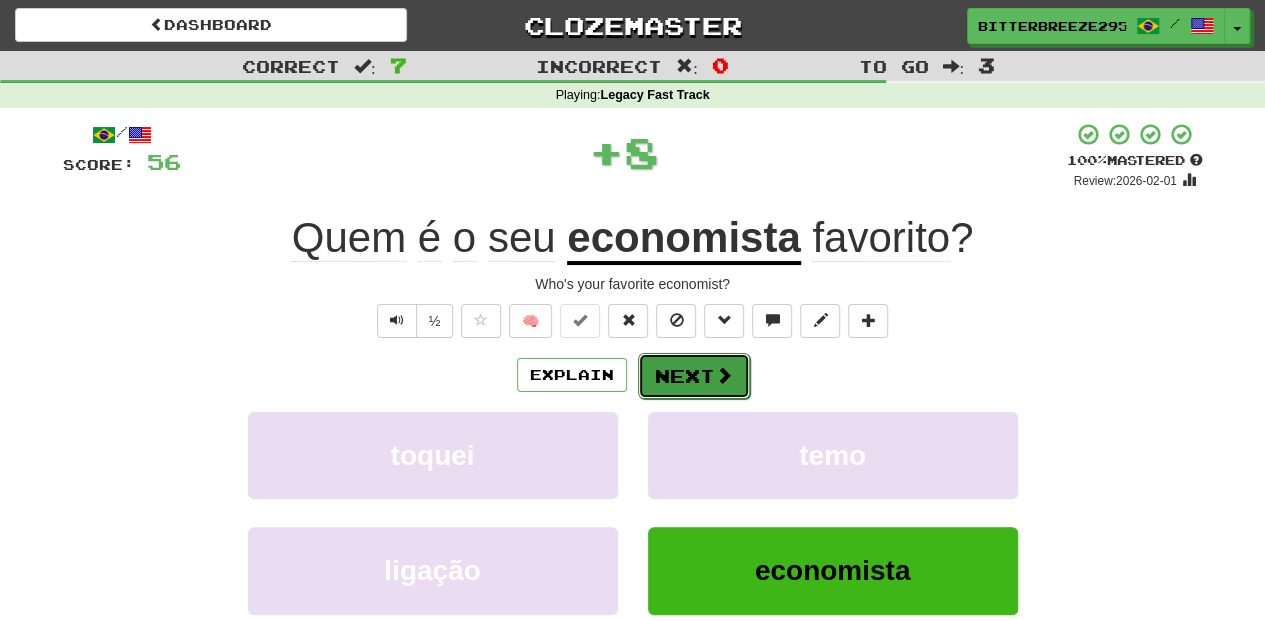 click on "Next" at bounding box center (694, 376) 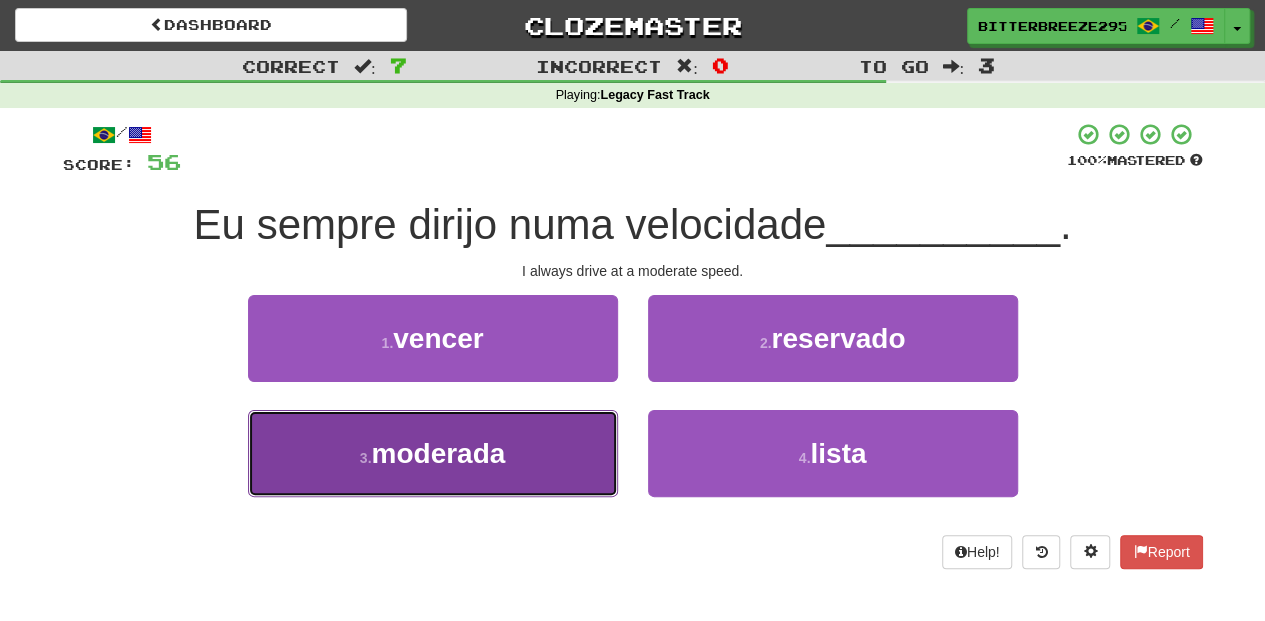 click on "3 .  moderada" at bounding box center (433, 453) 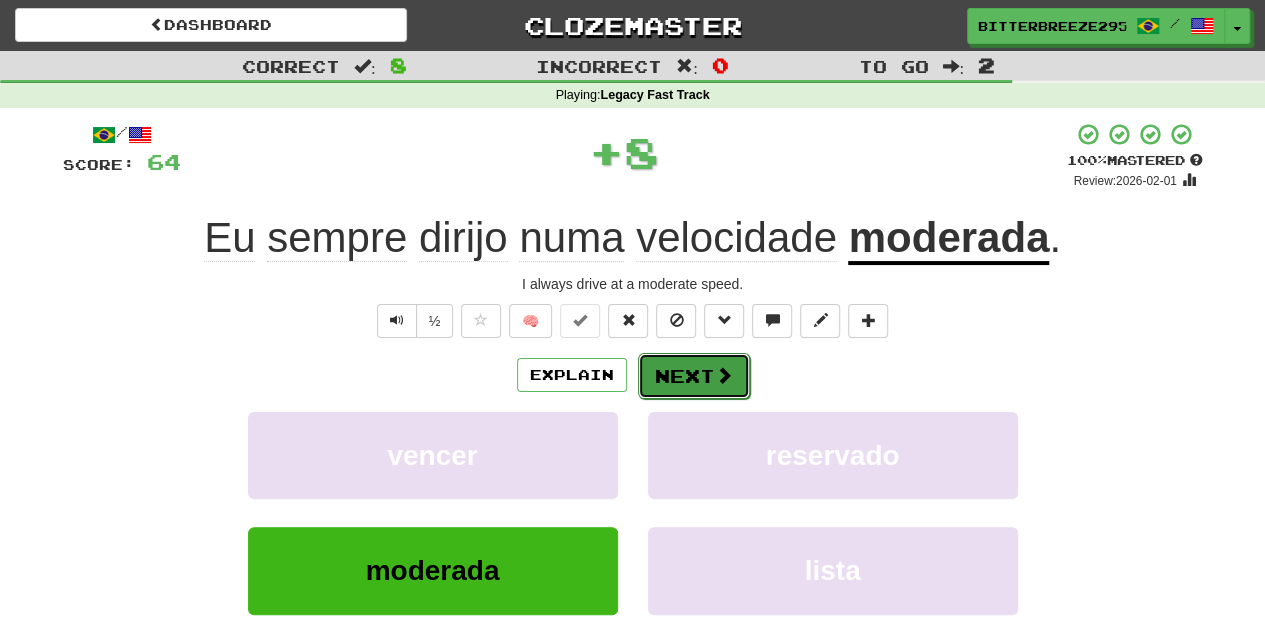 click on "Next" at bounding box center [694, 376] 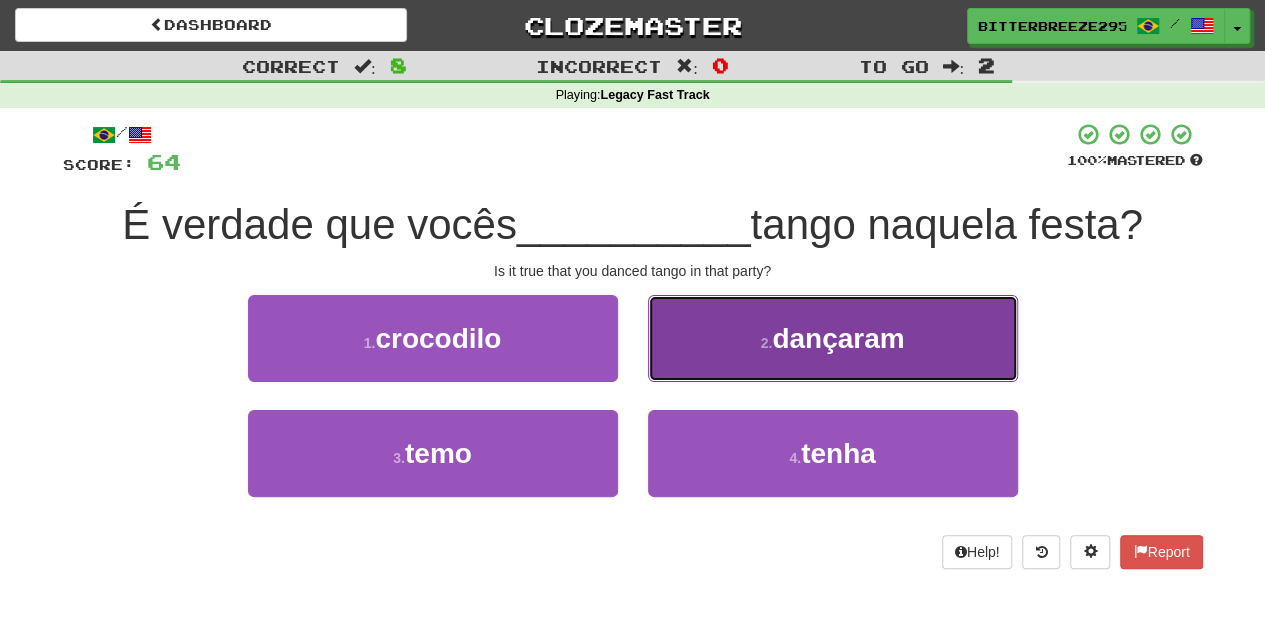 click on "2 .  dançaram" at bounding box center (833, 338) 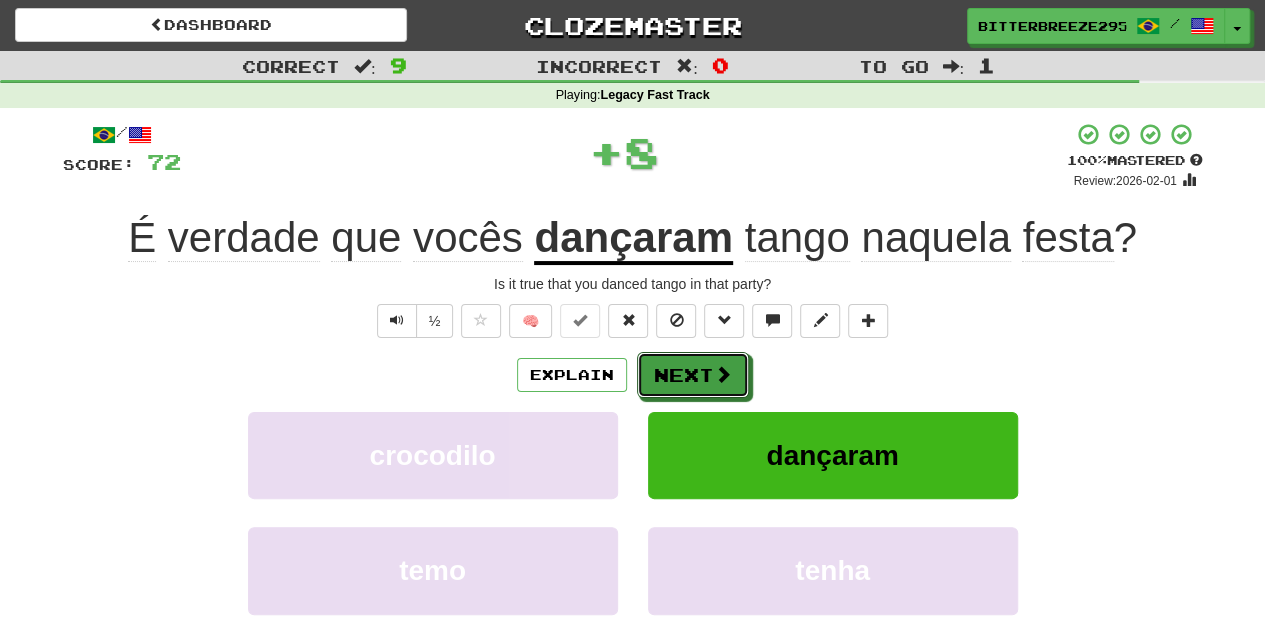 click on "Next" at bounding box center [693, 375] 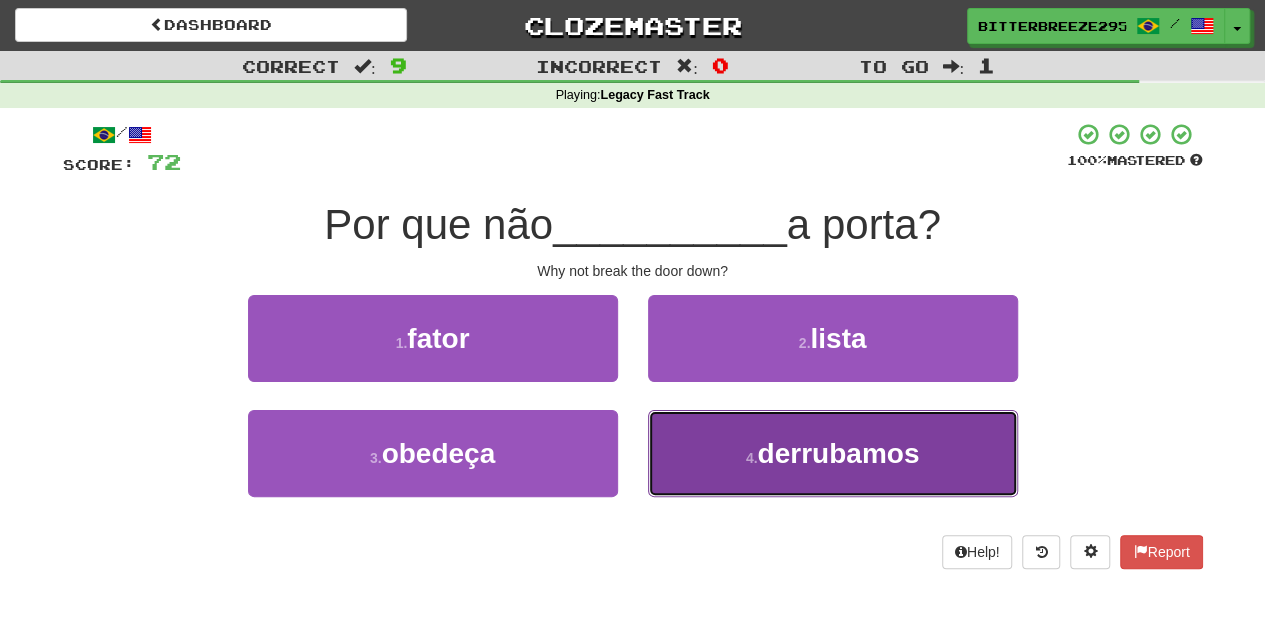 click on "4 .  derrubamos" at bounding box center (833, 453) 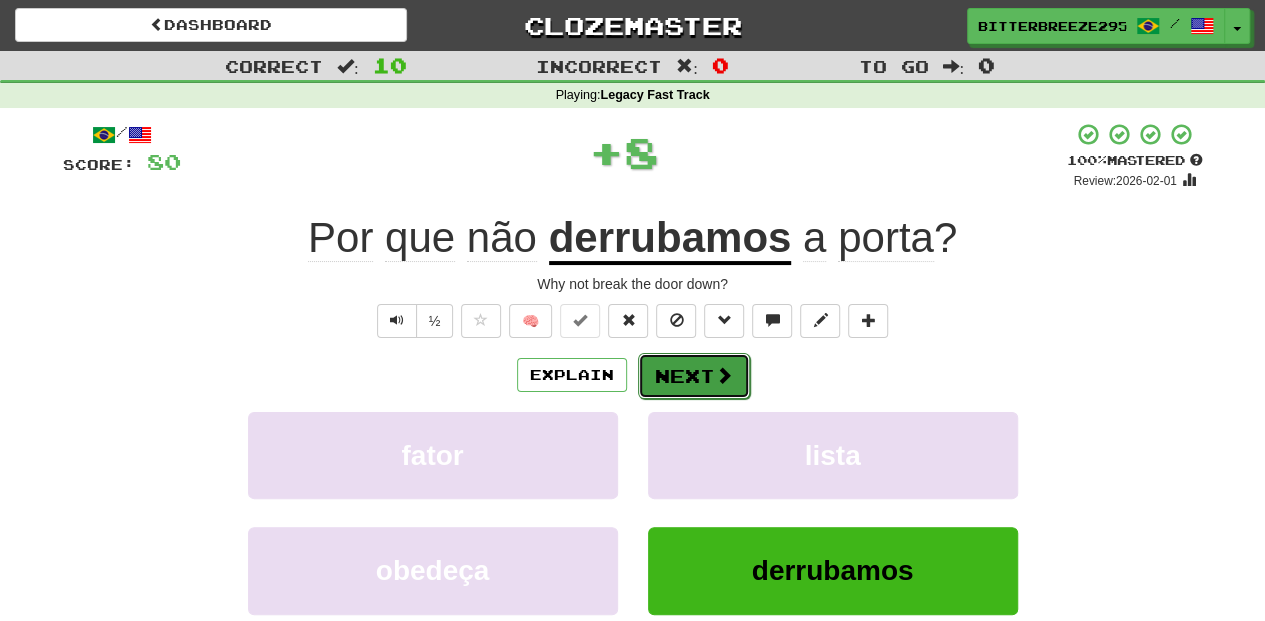 click on "Next" at bounding box center [694, 376] 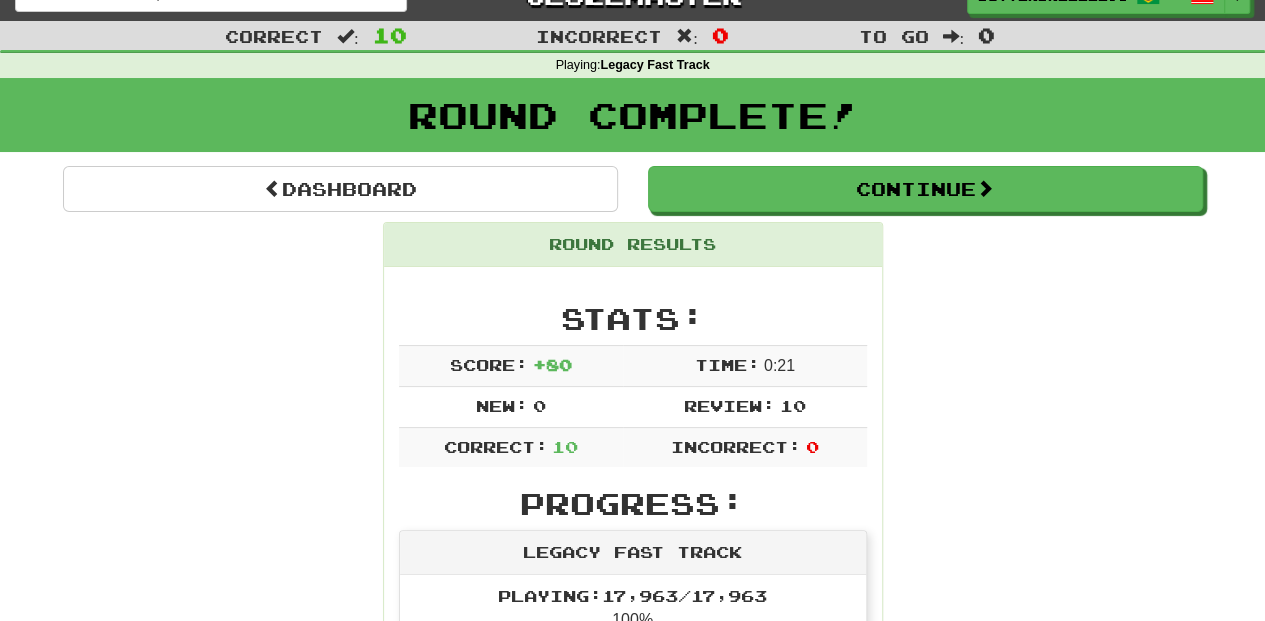 scroll, scrollTop: 0, scrollLeft: 0, axis: both 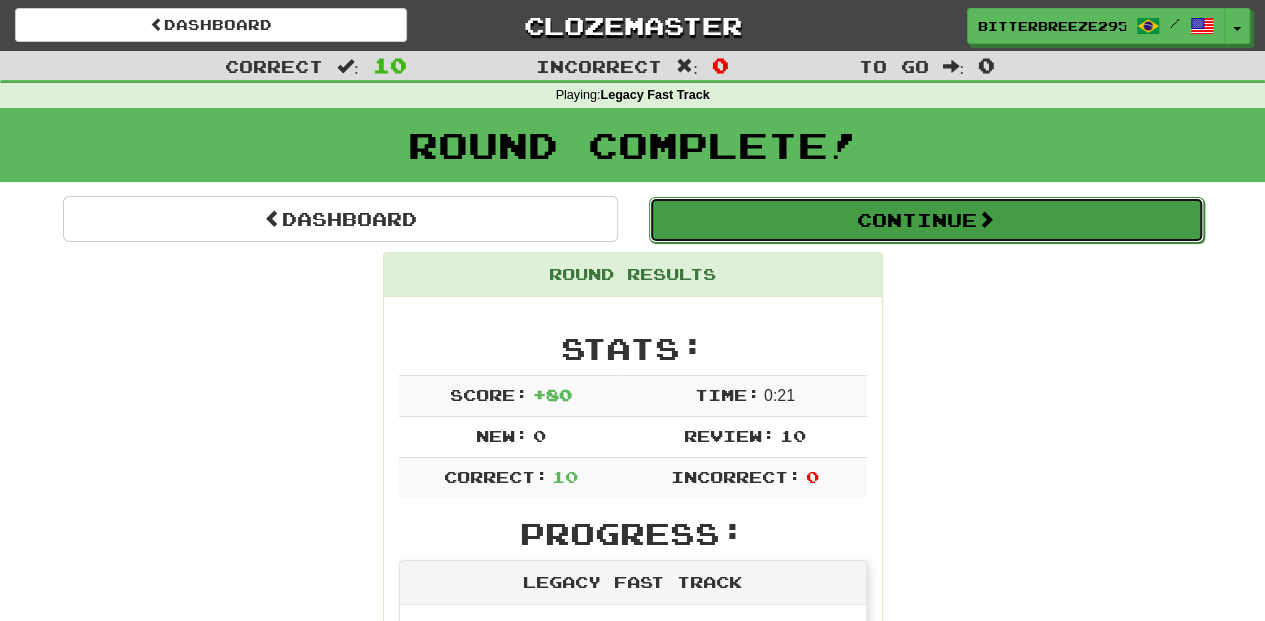 click on "Continue" at bounding box center [926, 220] 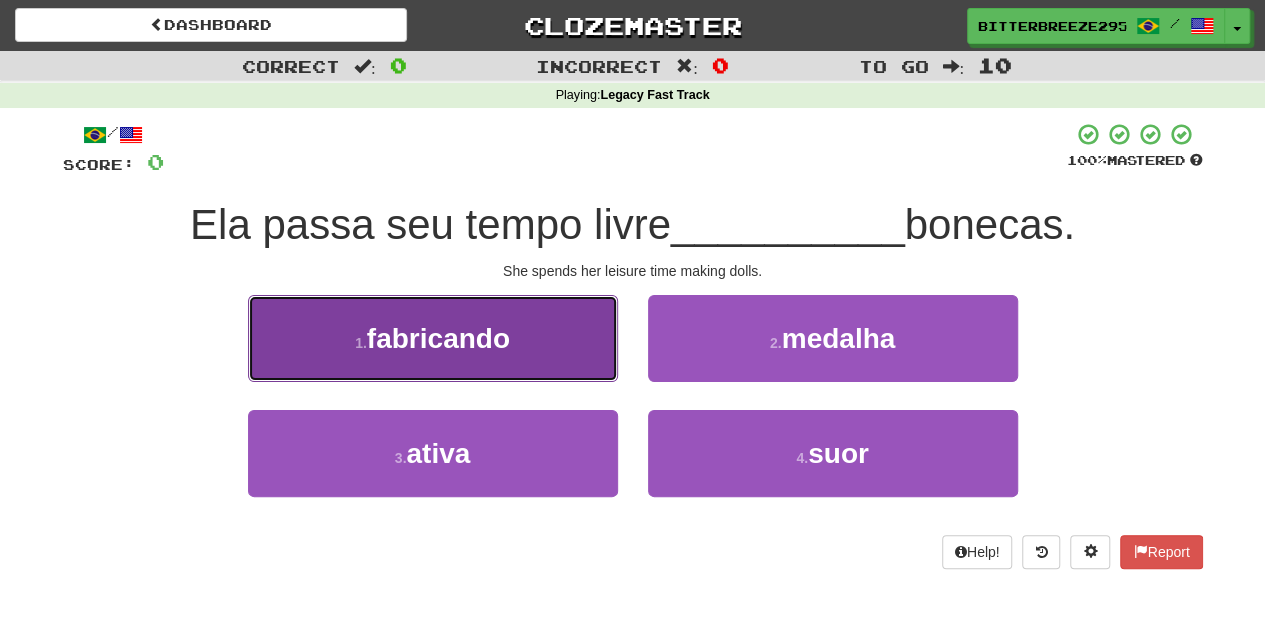 click on "1 .  fabricando" at bounding box center [433, 338] 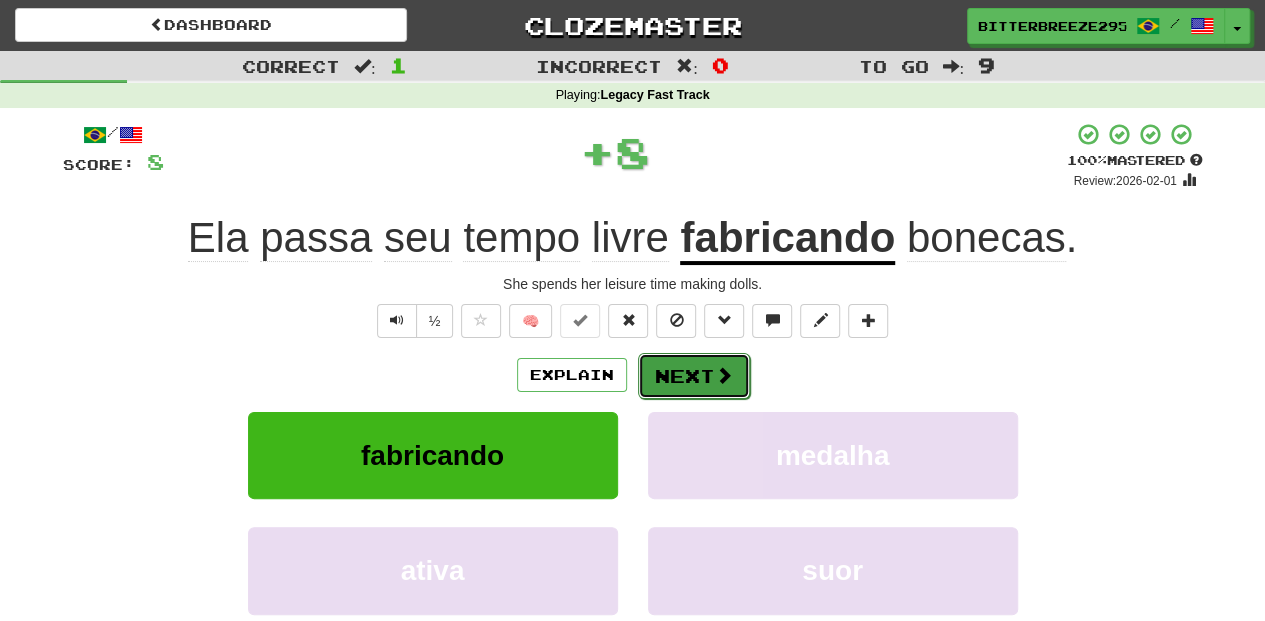 click on "Next" at bounding box center (694, 376) 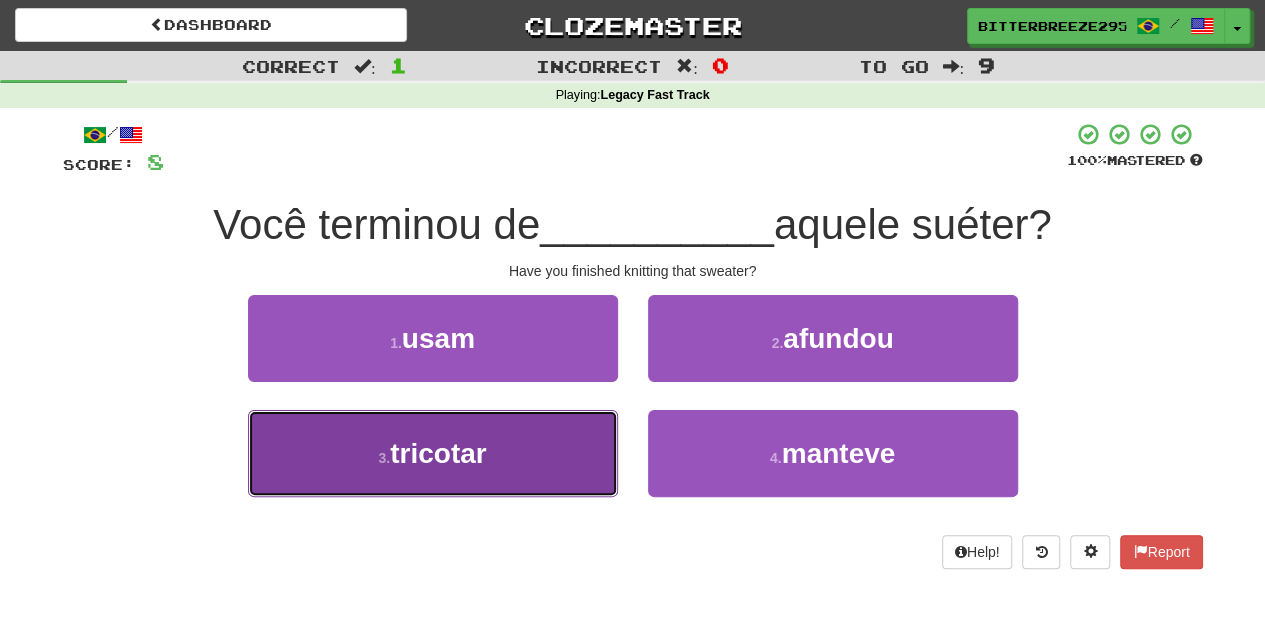 click on "3 .  tricotar" at bounding box center [433, 453] 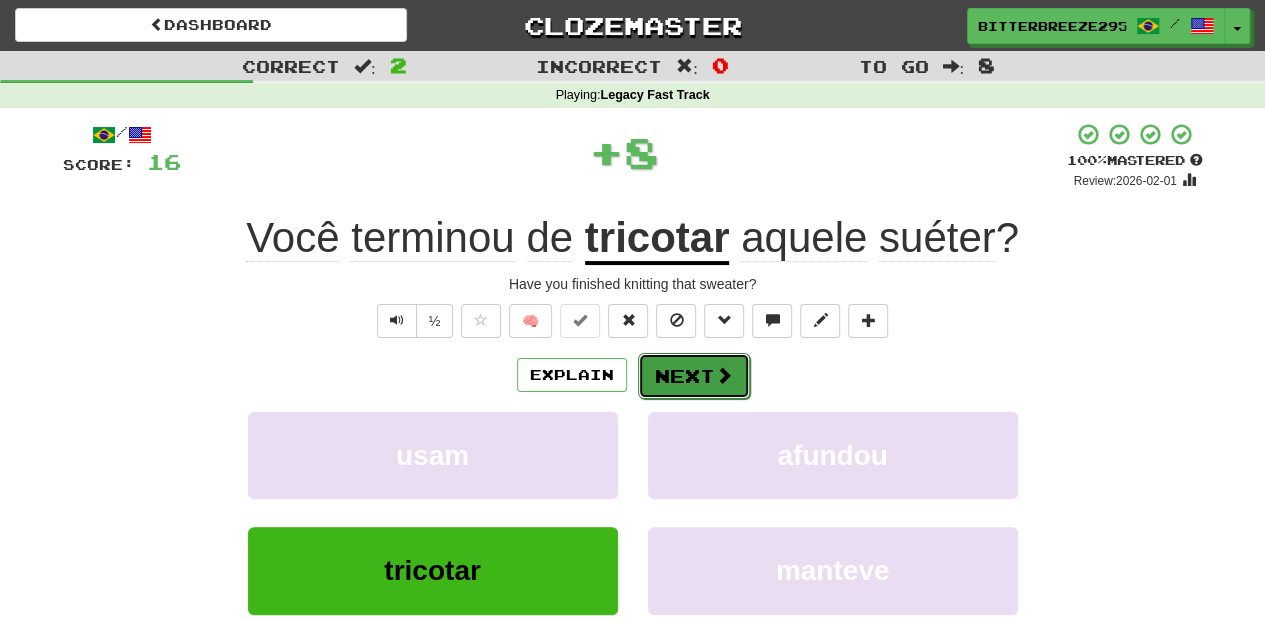 click on "Next" at bounding box center (694, 376) 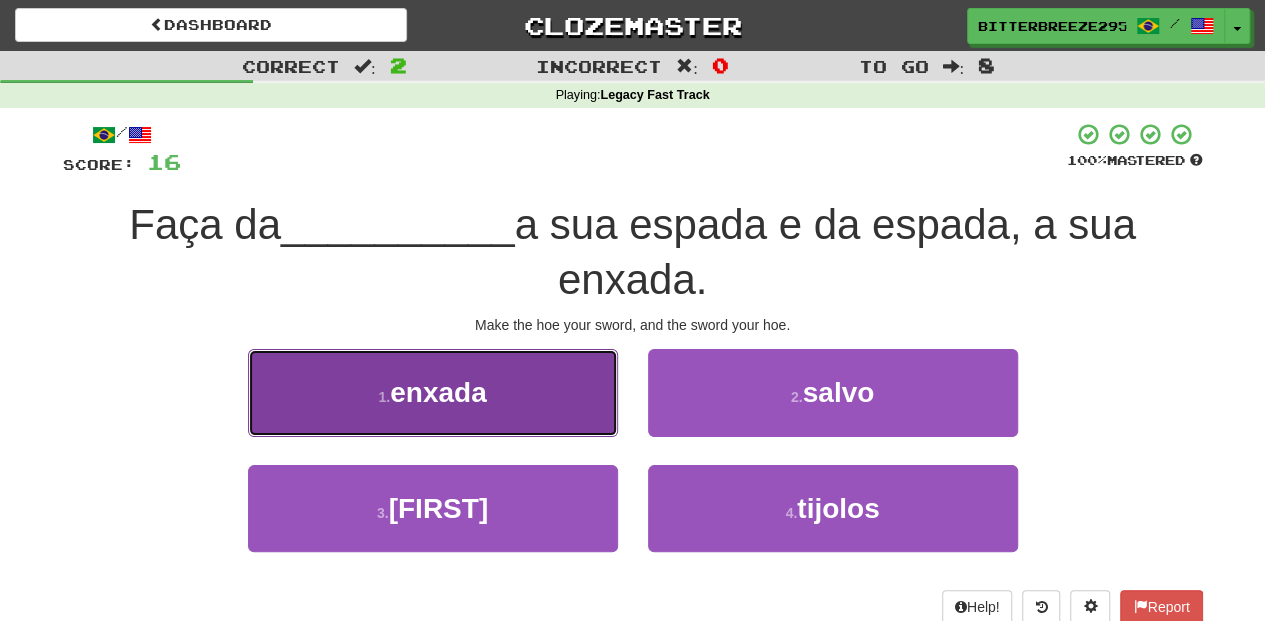 click on "1 .  enxada" at bounding box center [433, 392] 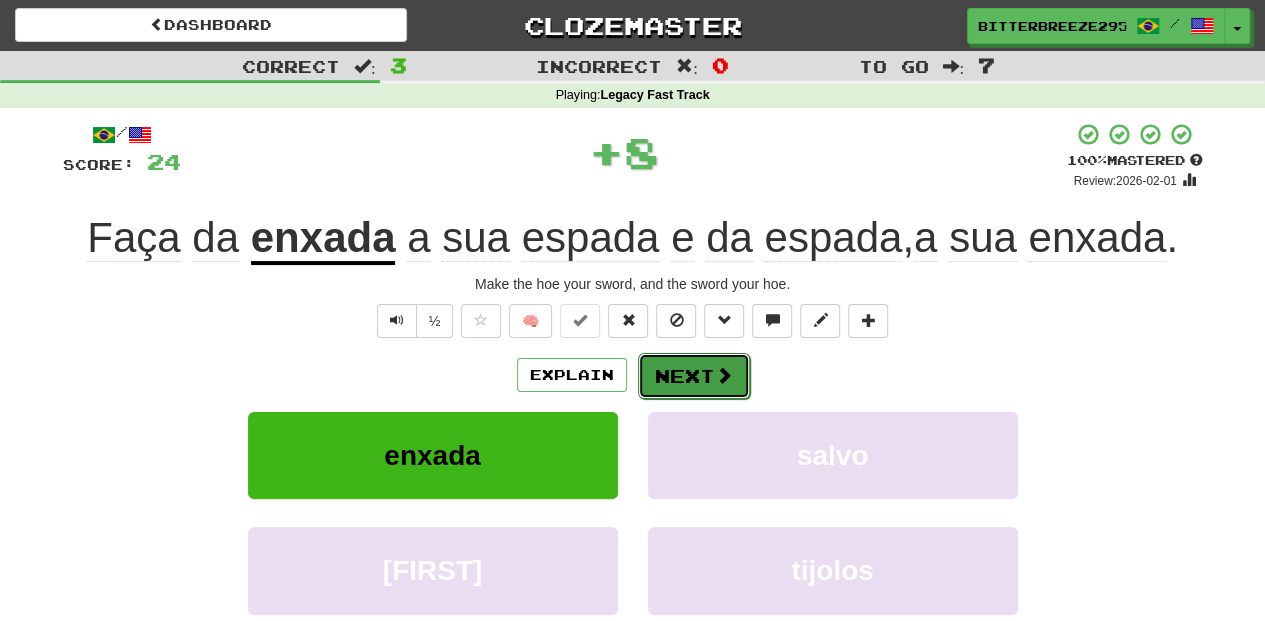 click on "Next" at bounding box center [694, 376] 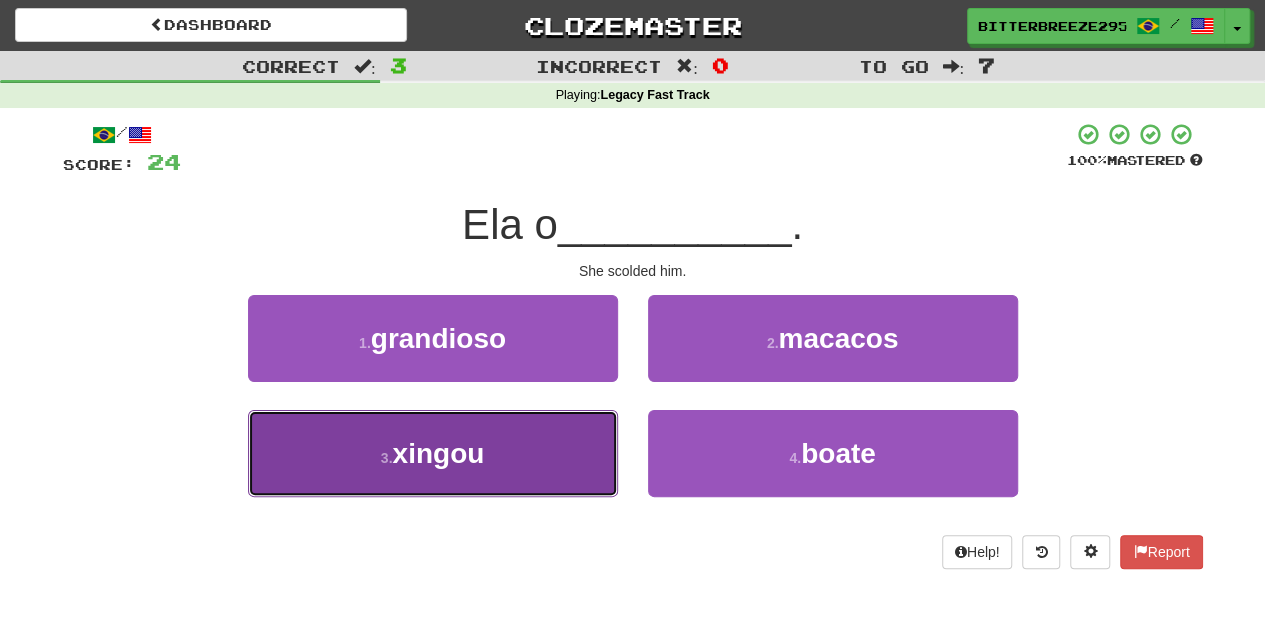 click on "3 .  xingou" at bounding box center (433, 453) 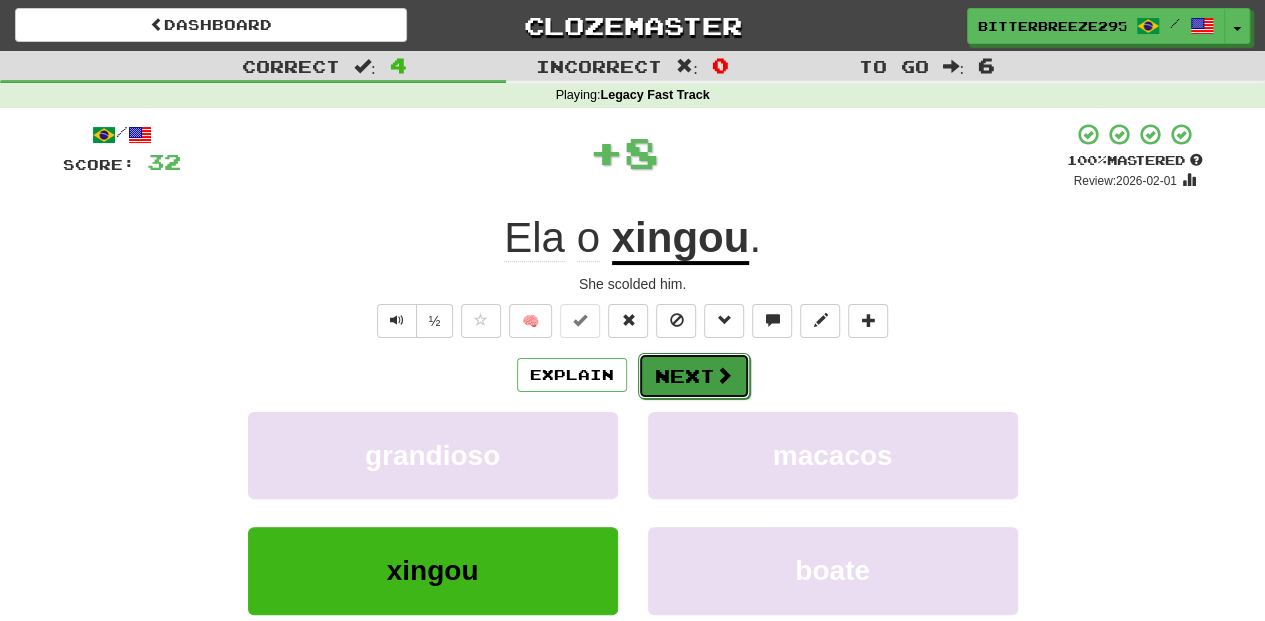 click on "Next" at bounding box center [694, 376] 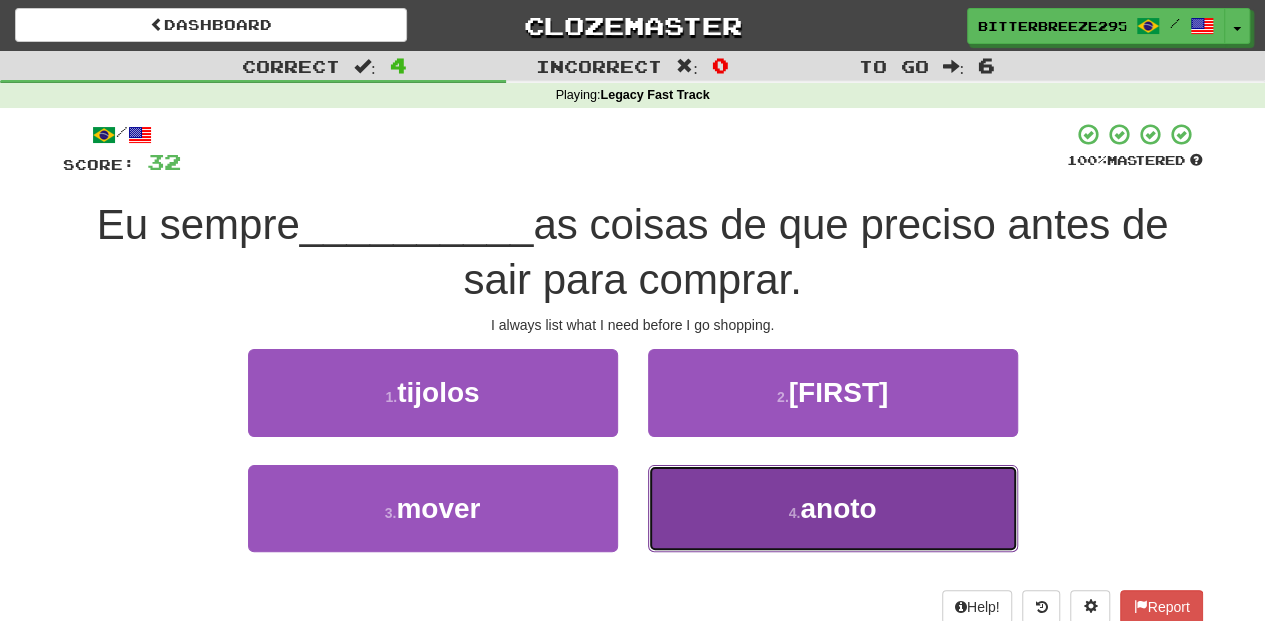 click on "4 .  anoto" at bounding box center [833, 508] 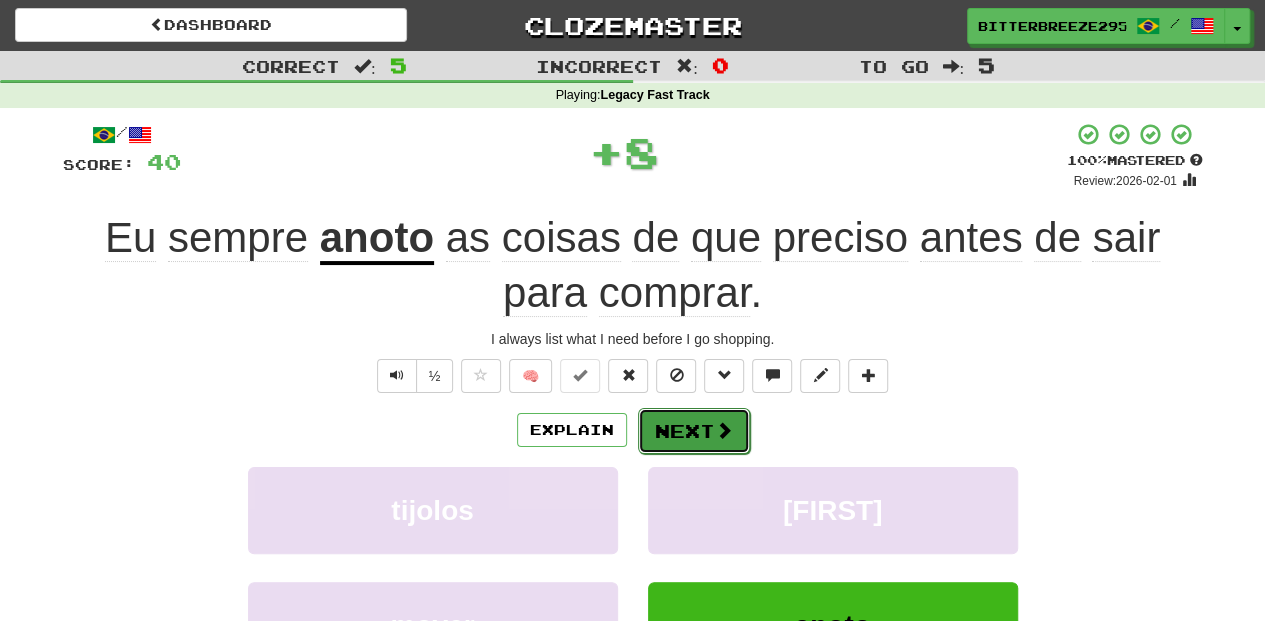 click on "Next" at bounding box center [694, 431] 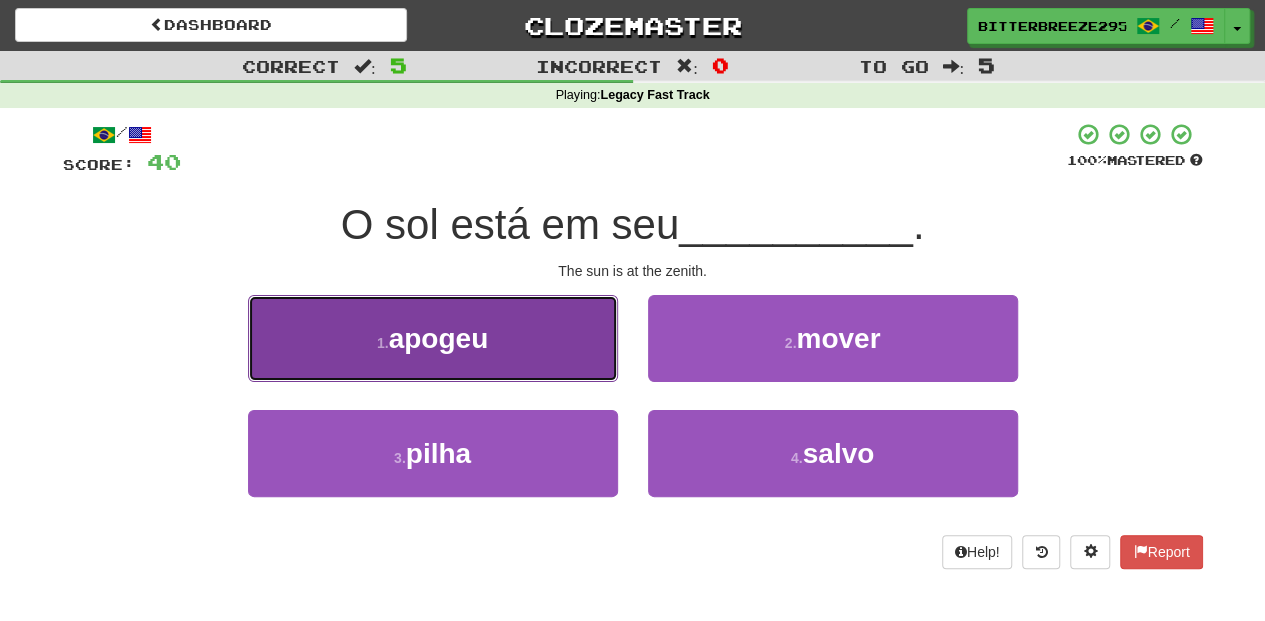 click on "1 .  apogeu" at bounding box center (433, 338) 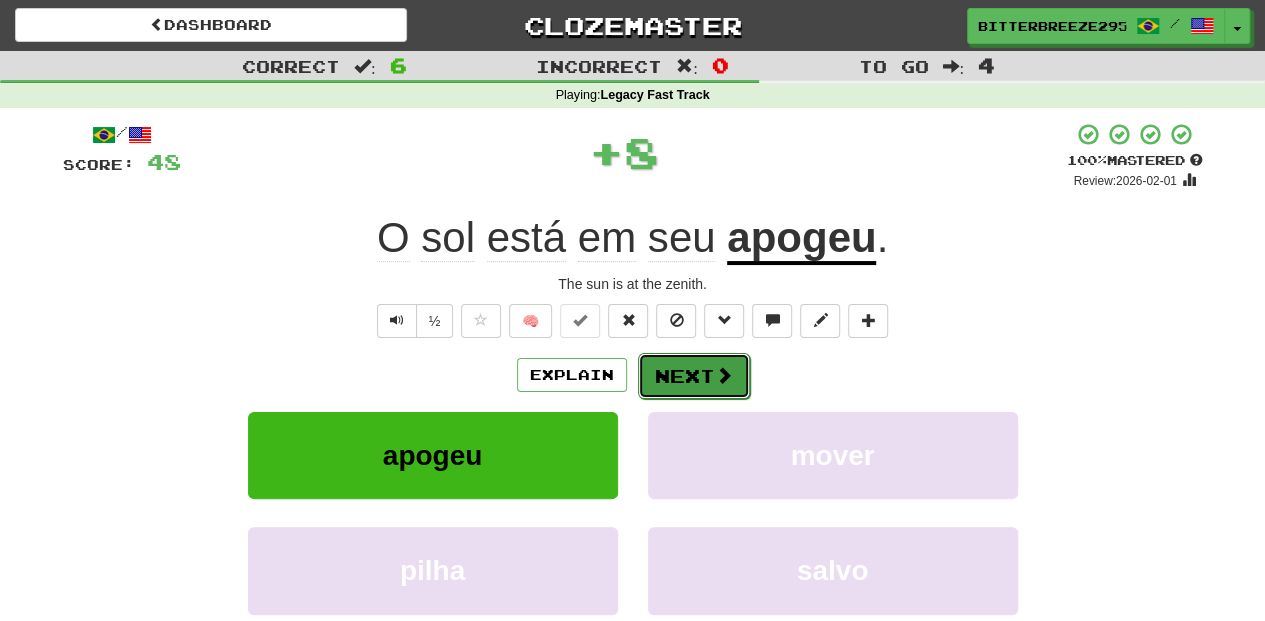 click on "Next" at bounding box center (694, 376) 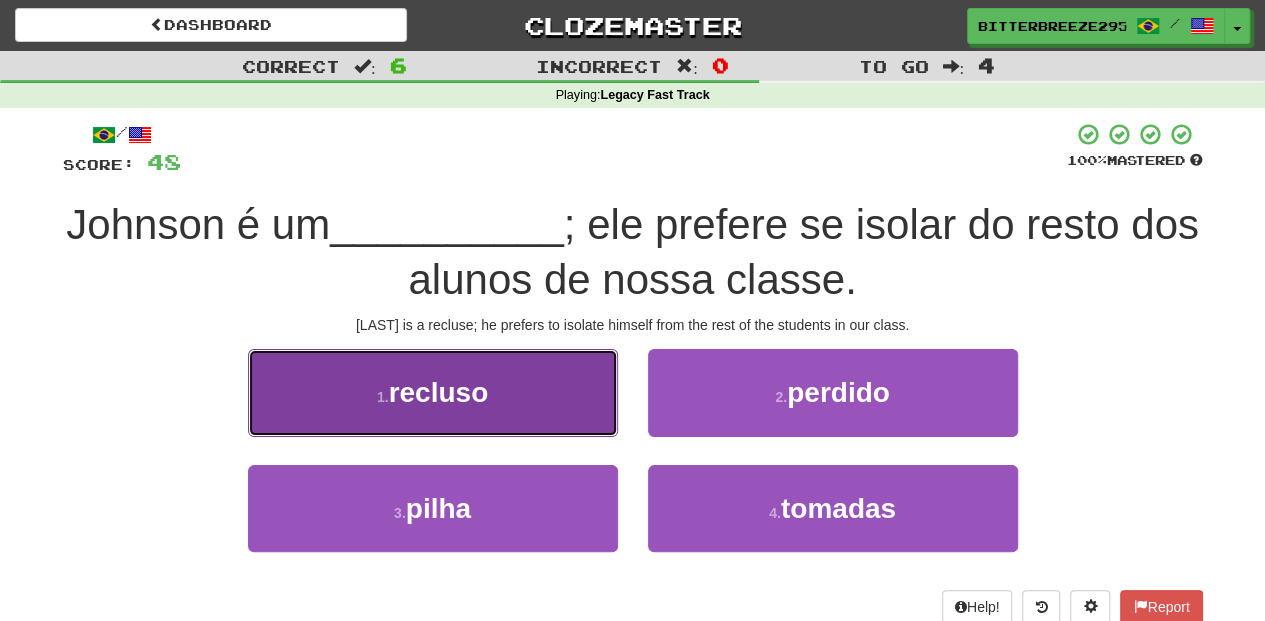 click on "1 .  recluso" at bounding box center [433, 392] 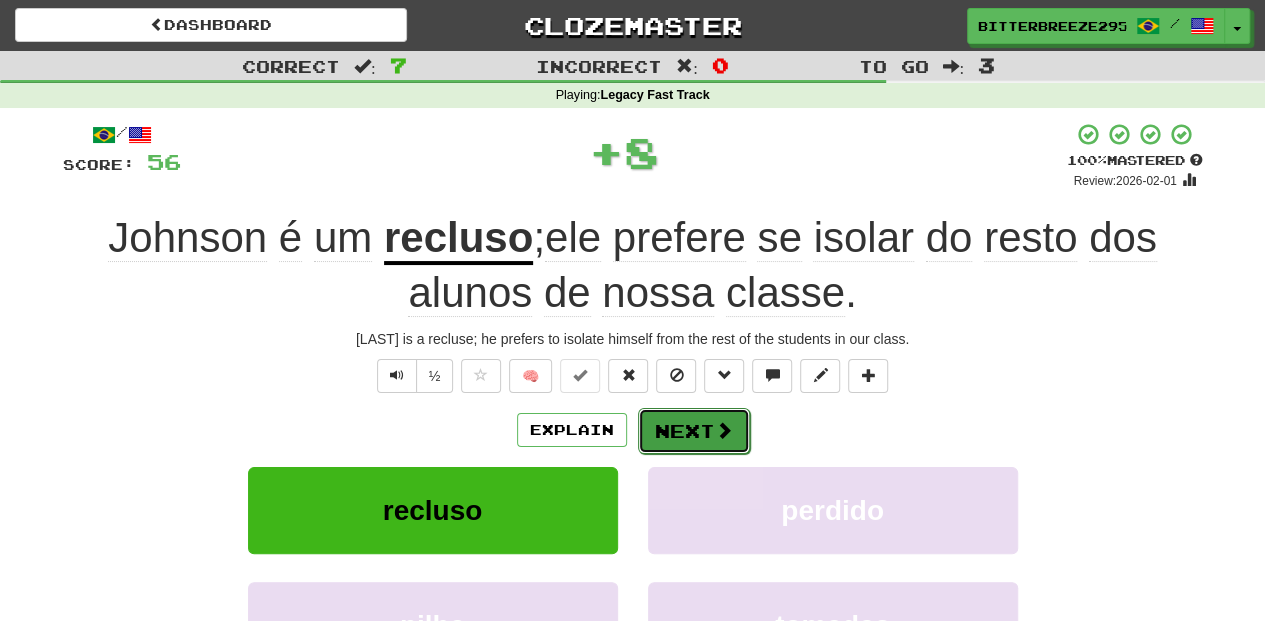 click on "Next" at bounding box center (694, 431) 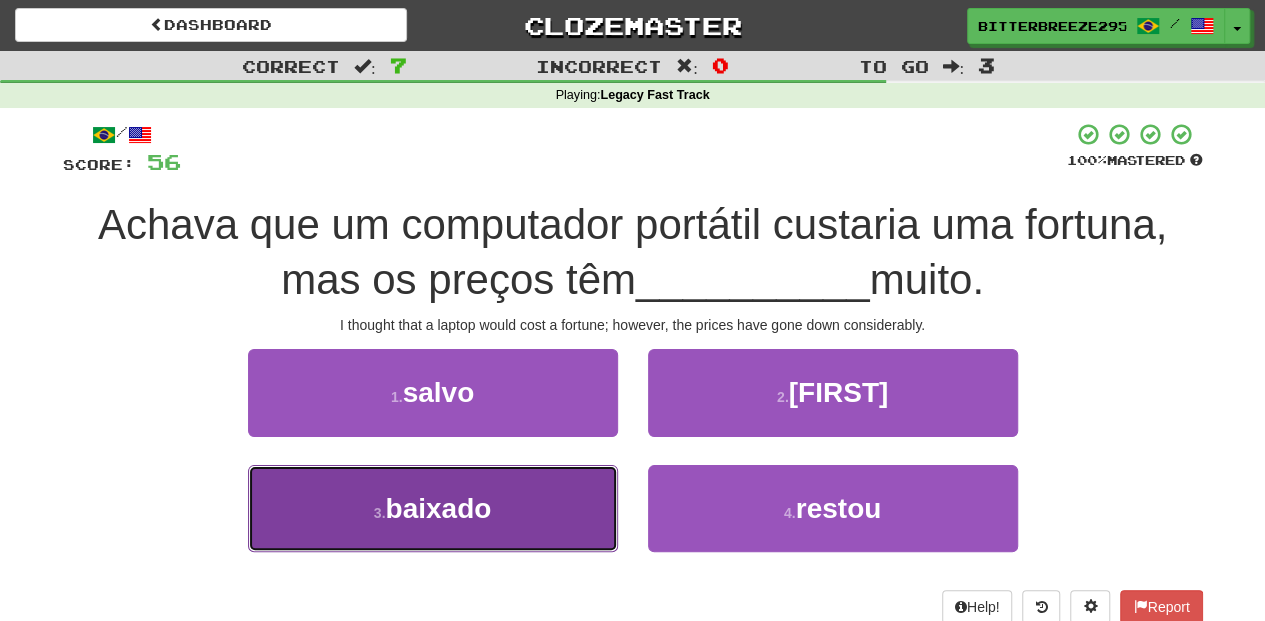 click on "3 .  baixado" at bounding box center (433, 508) 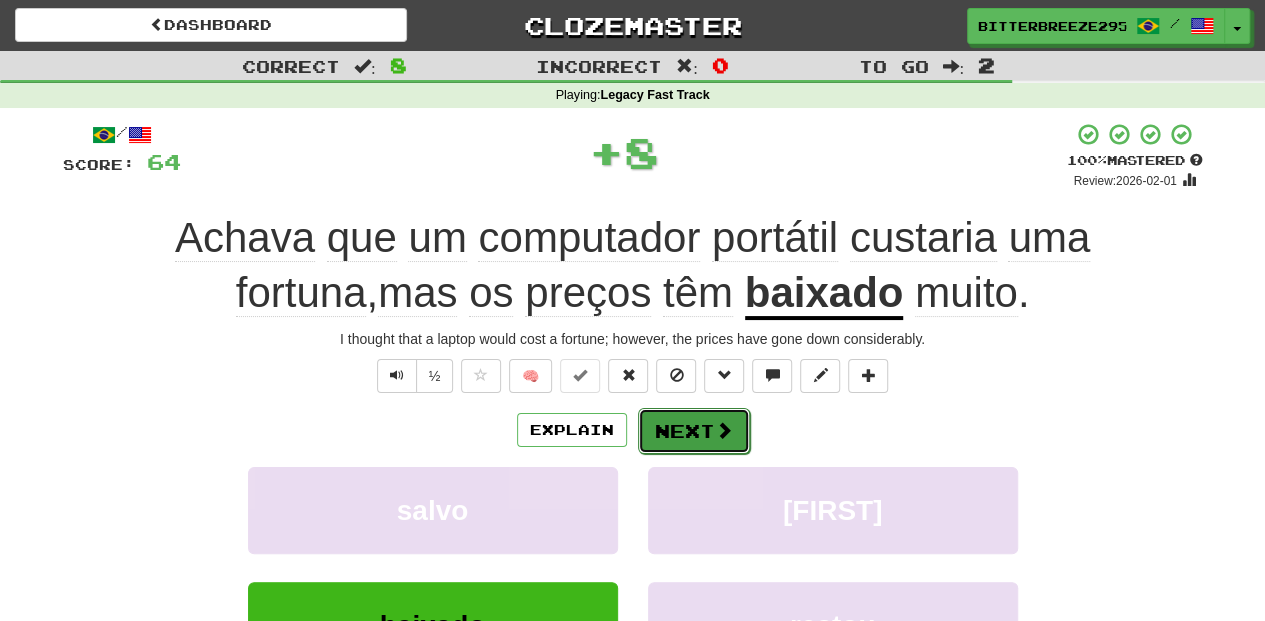 click on "Next" at bounding box center (694, 431) 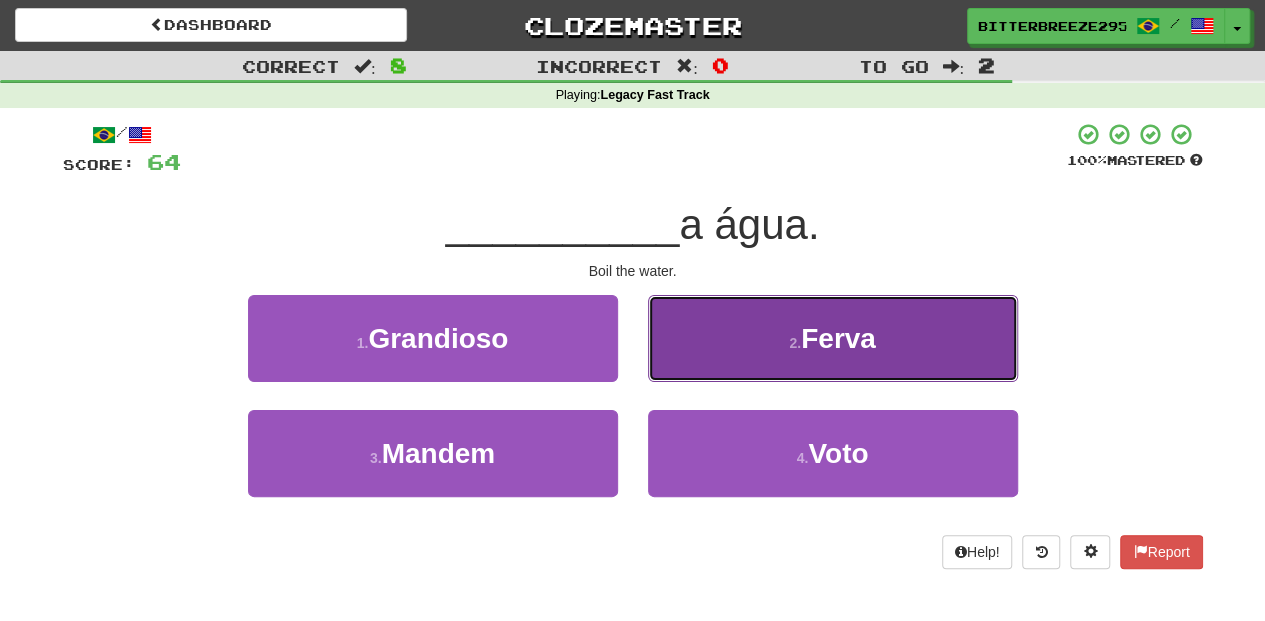 click on "2 .  Ferva" at bounding box center [833, 338] 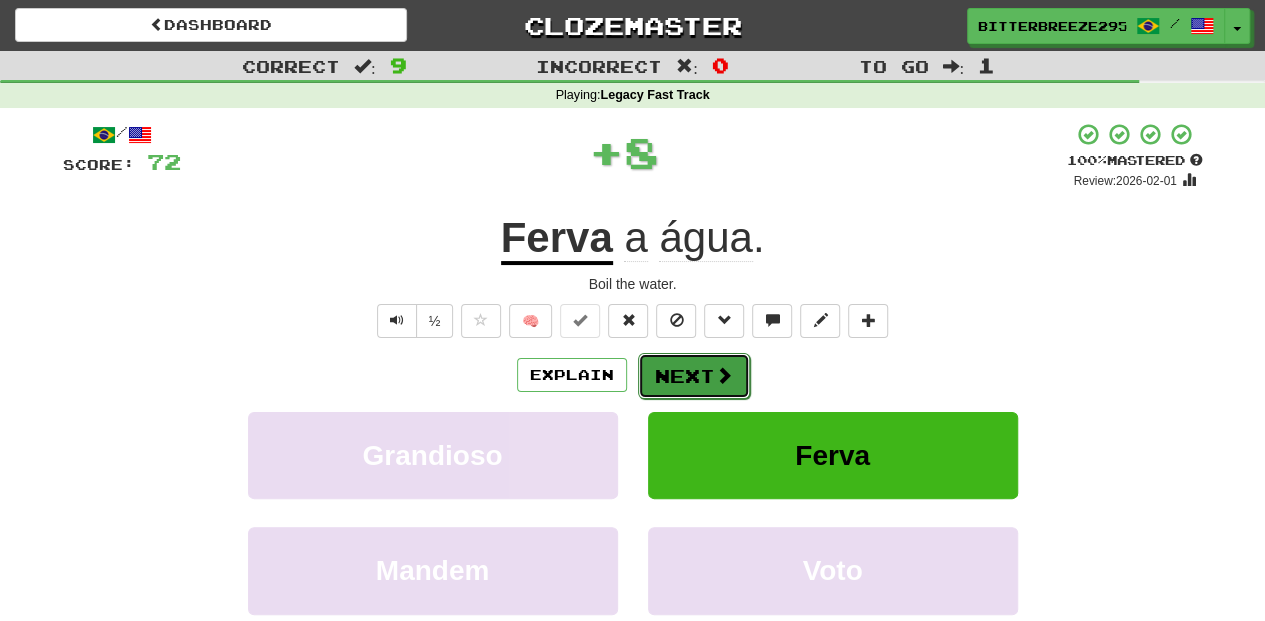 click on "Next" at bounding box center [694, 376] 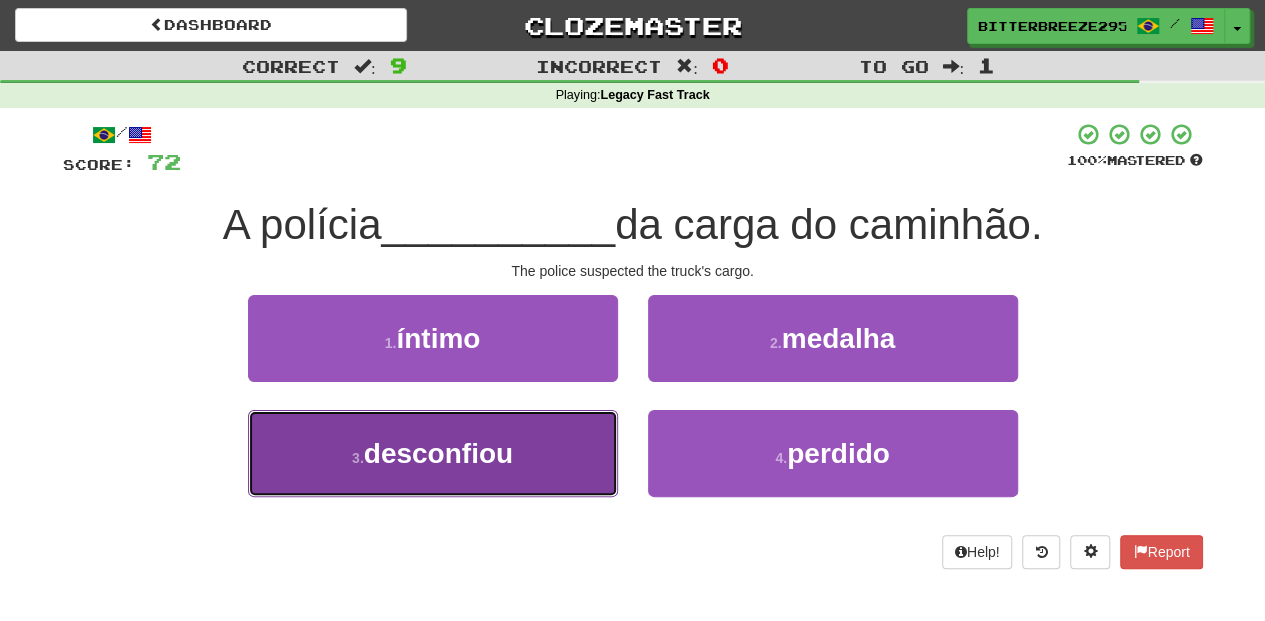 click on "3 .  desconfiou" at bounding box center (433, 453) 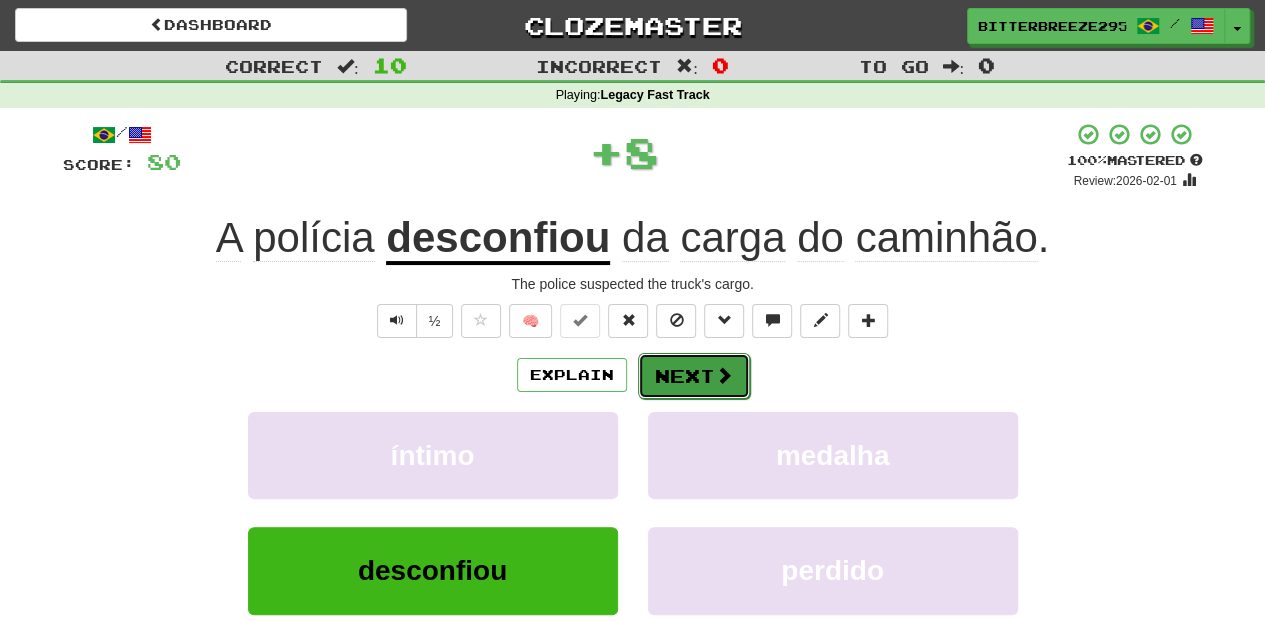 click on "Next" at bounding box center (694, 376) 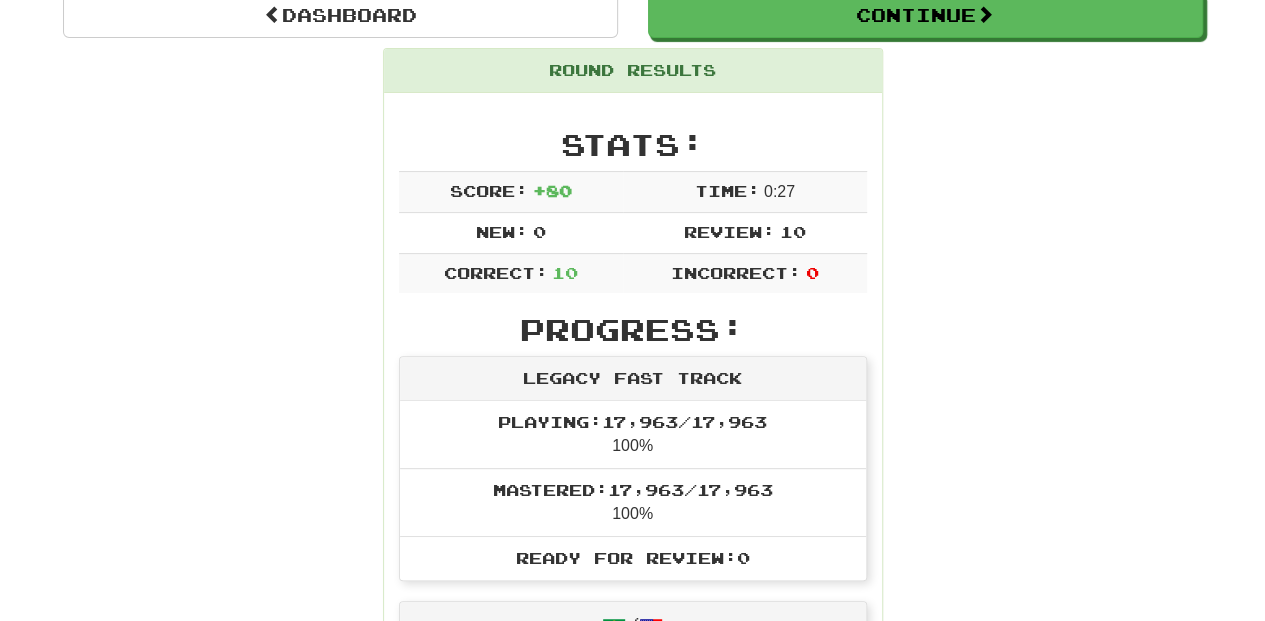 scroll, scrollTop: 66, scrollLeft: 0, axis: vertical 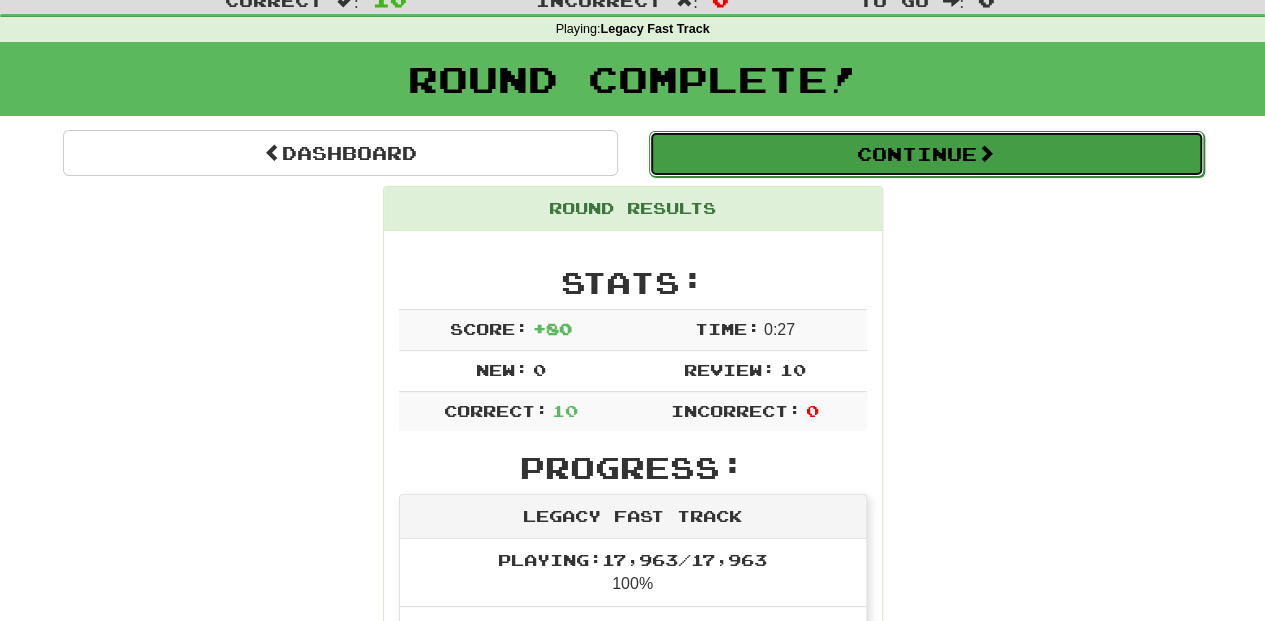click on "Continue" at bounding box center [926, 154] 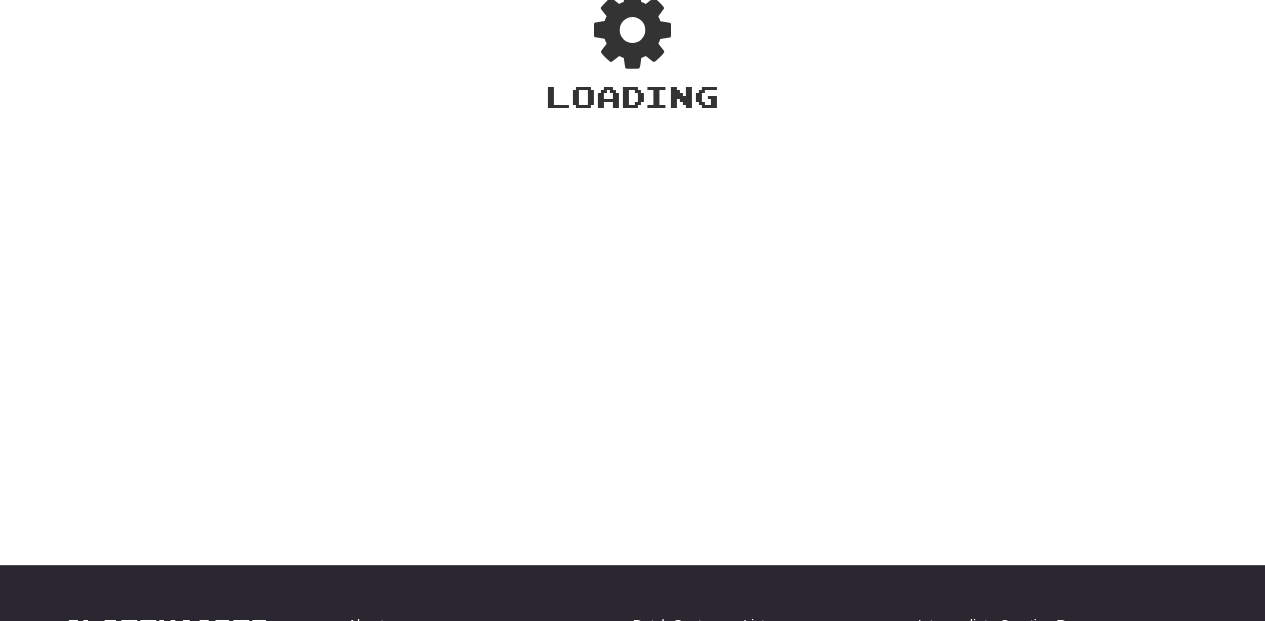 scroll, scrollTop: 66, scrollLeft: 0, axis: vertical 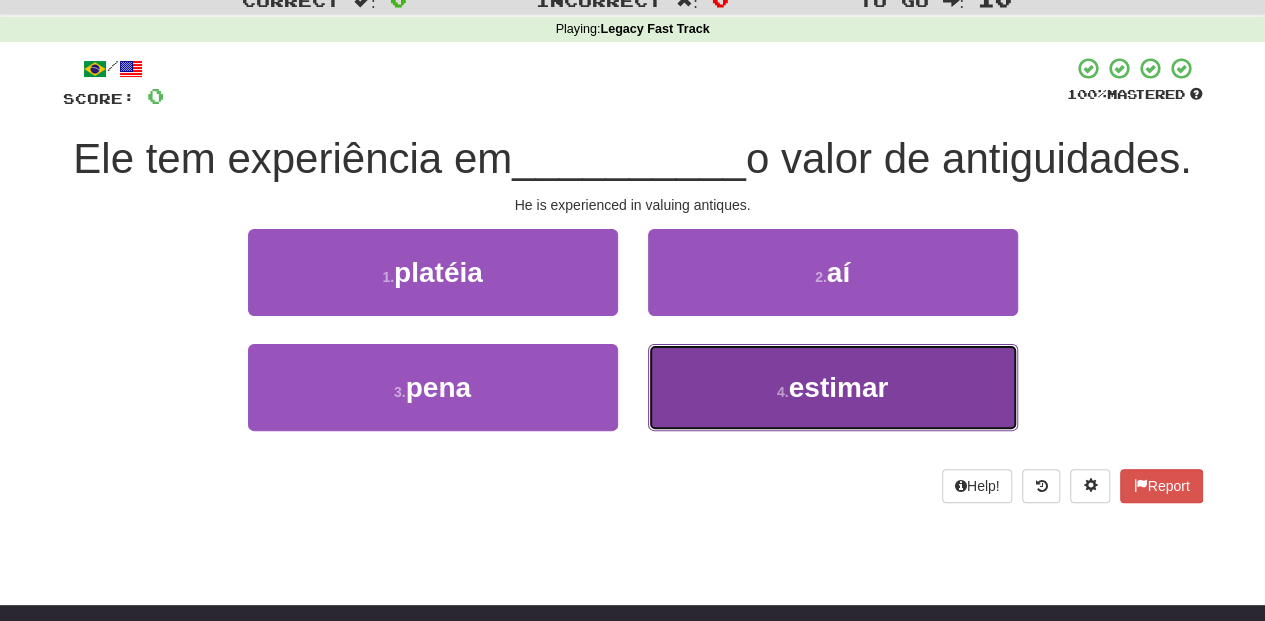 click on "4 .  estimar" at bounding box center (833, 387) 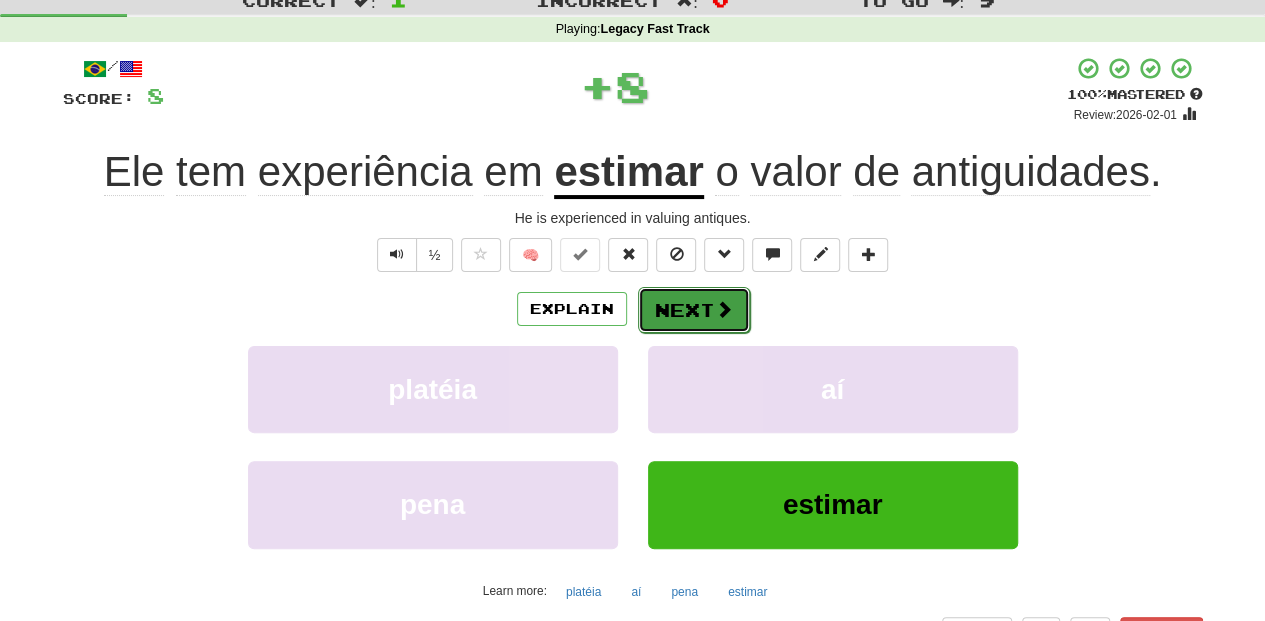 click on "Next" at bounding box center [694, 310] 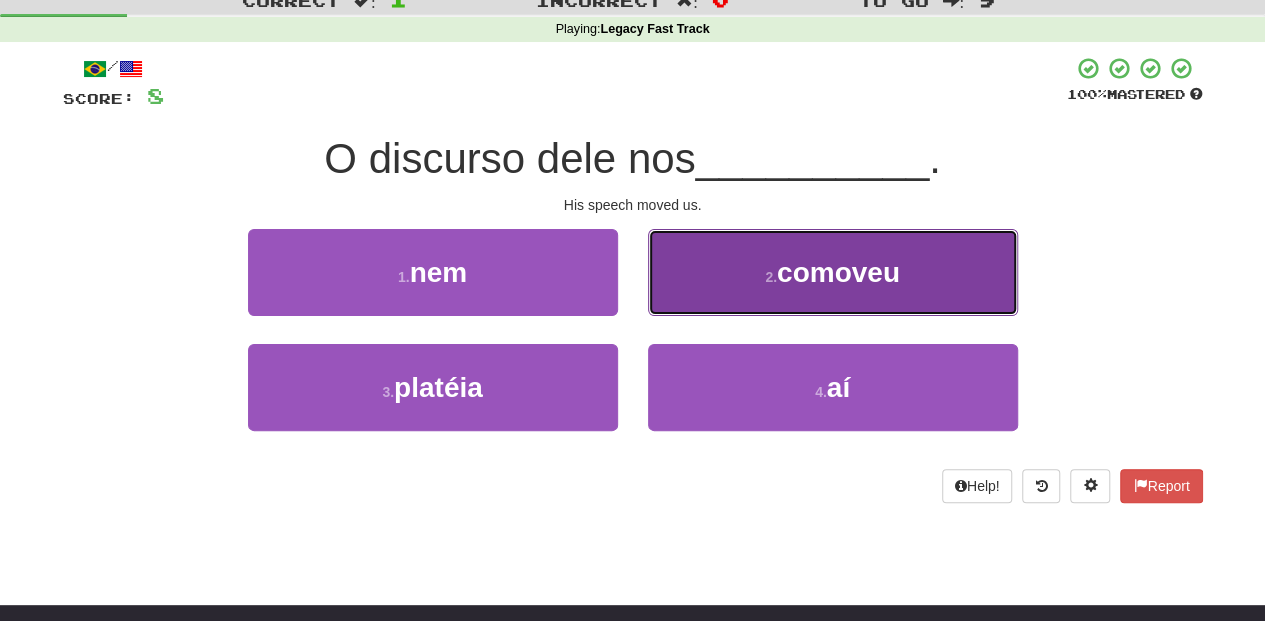 click on "2 .  comoveu" at bounding box center (833, 272) 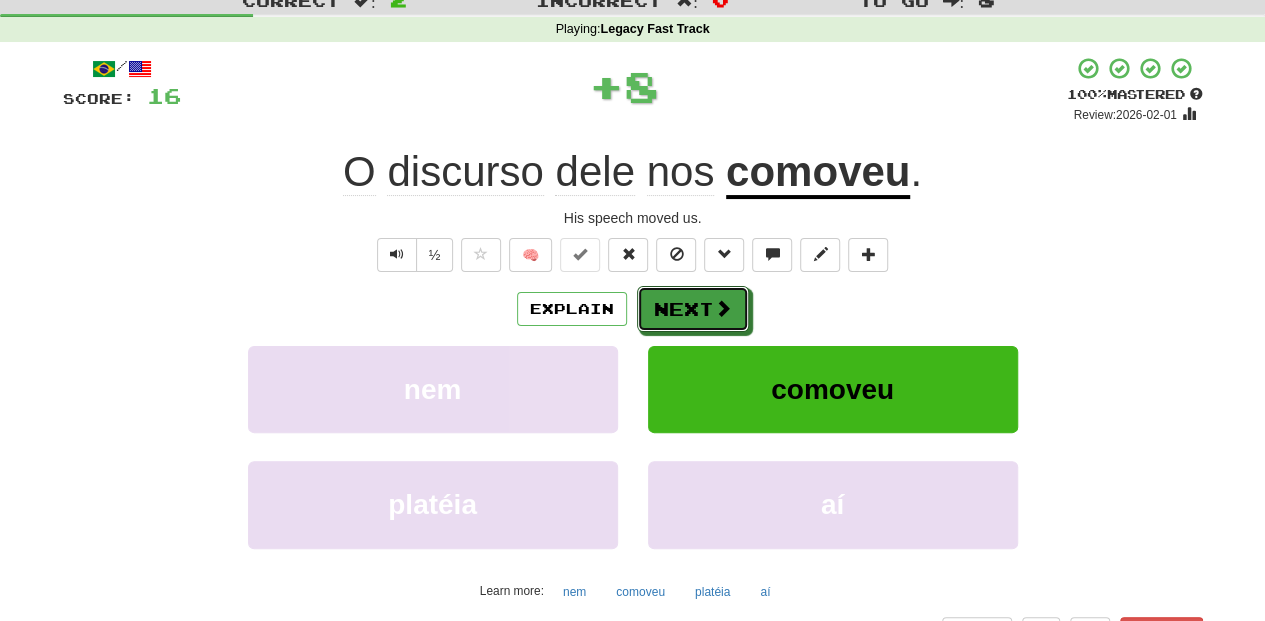 click on "Next" at bounding box center (693, 309) 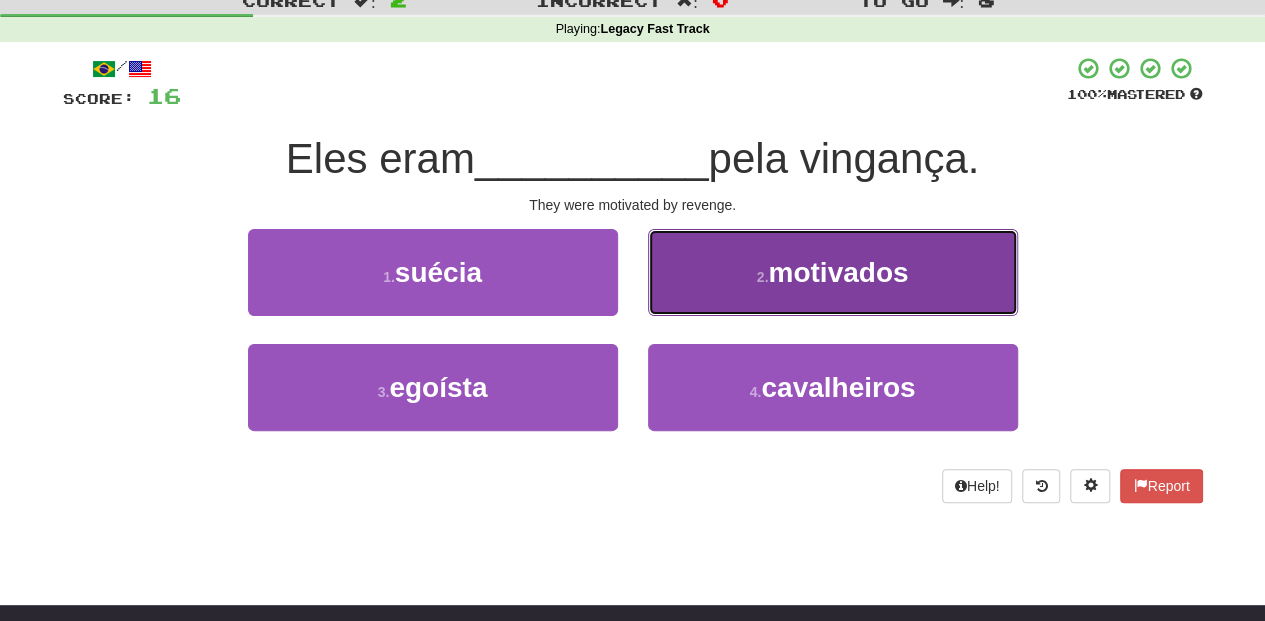 click on "2 .  motivados" at bounding box center (833, 272) 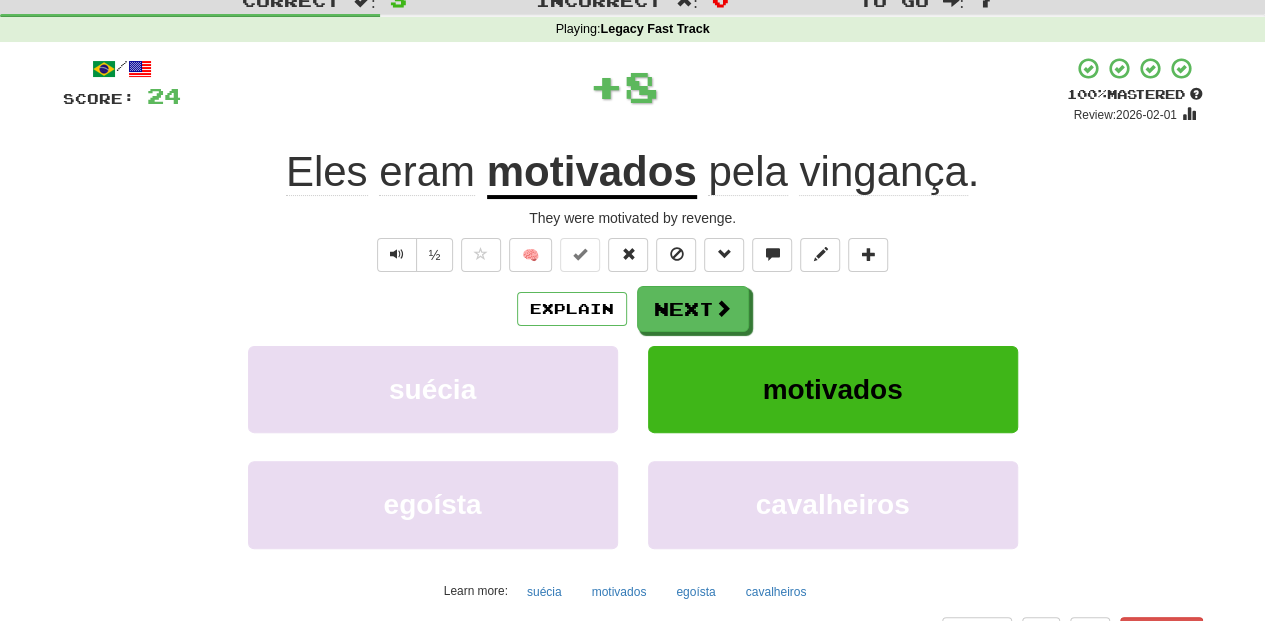click on "Next" at bounding box center (693, 309) 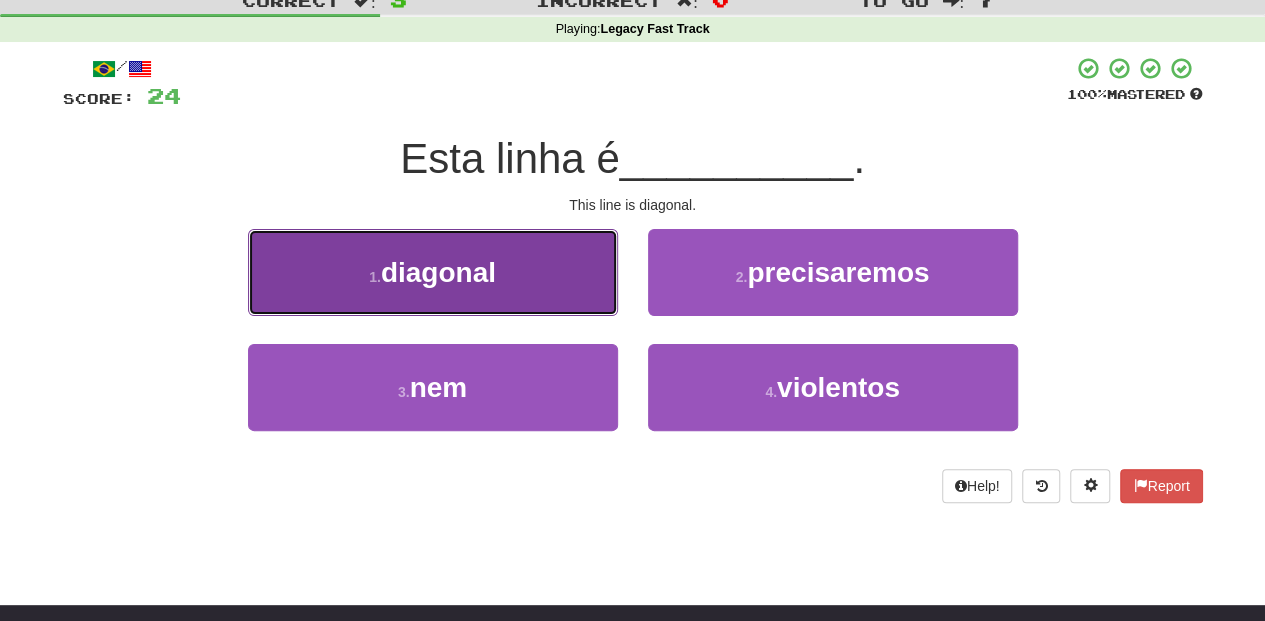 click on "1 .  diagonal" at bounding box center (433, 272) 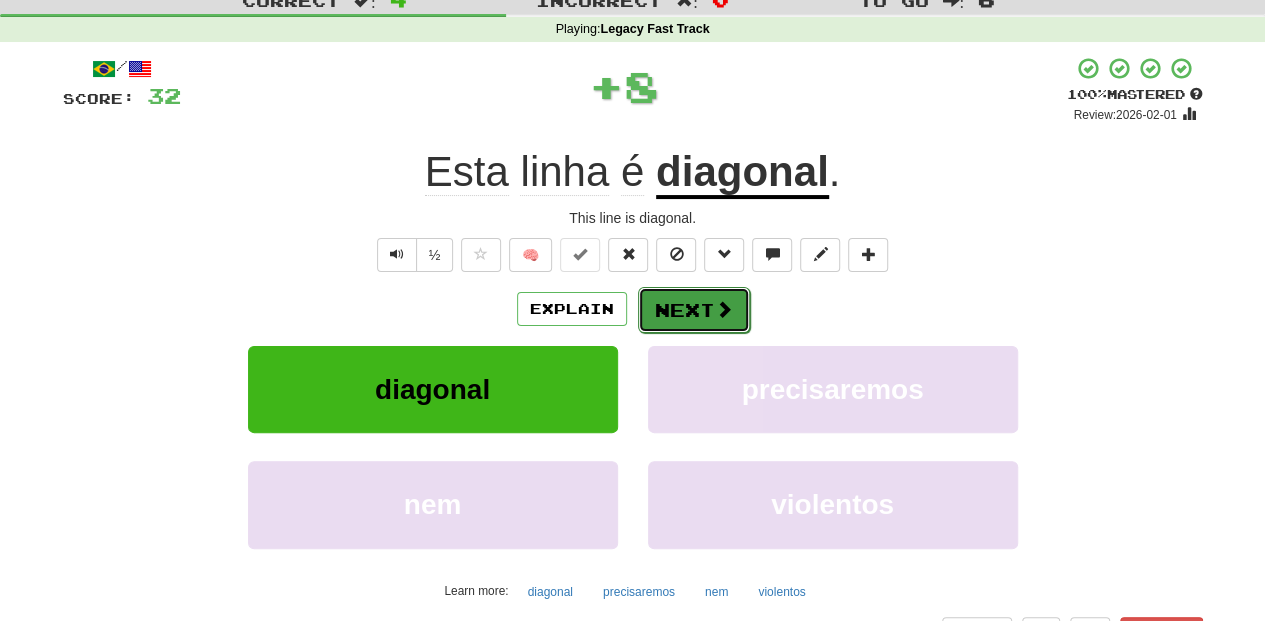 click on "Next" at bounding box center (694, 310) 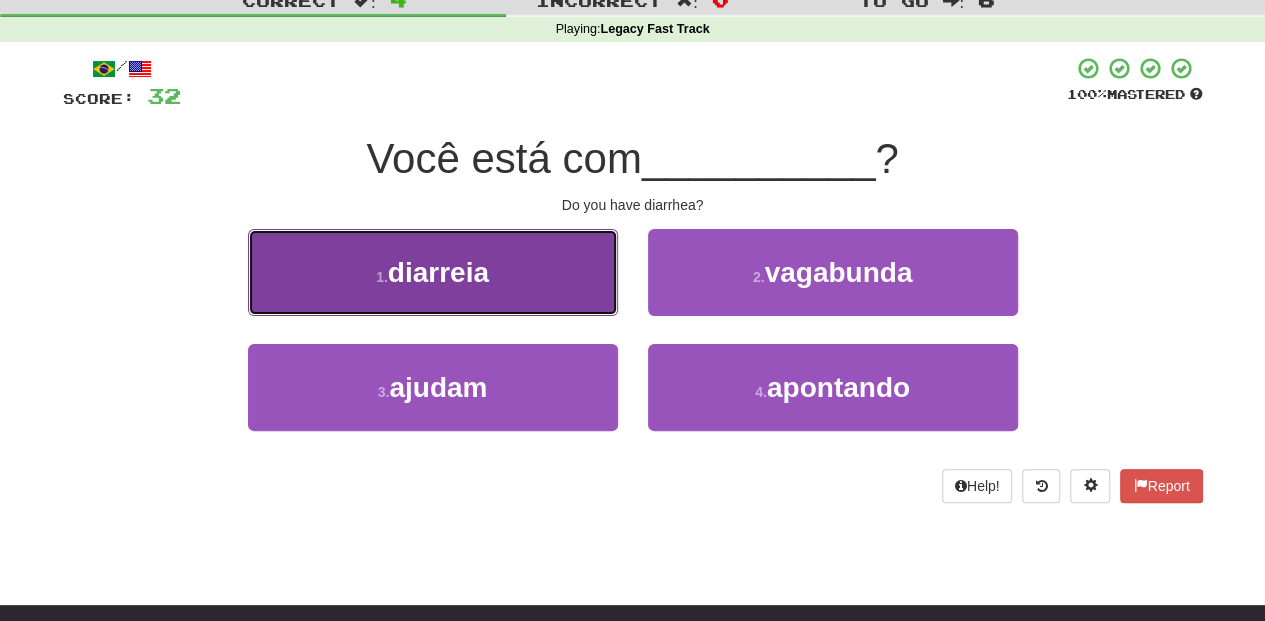 click on "1 .  diarreia" at bounding box center [433, 272] 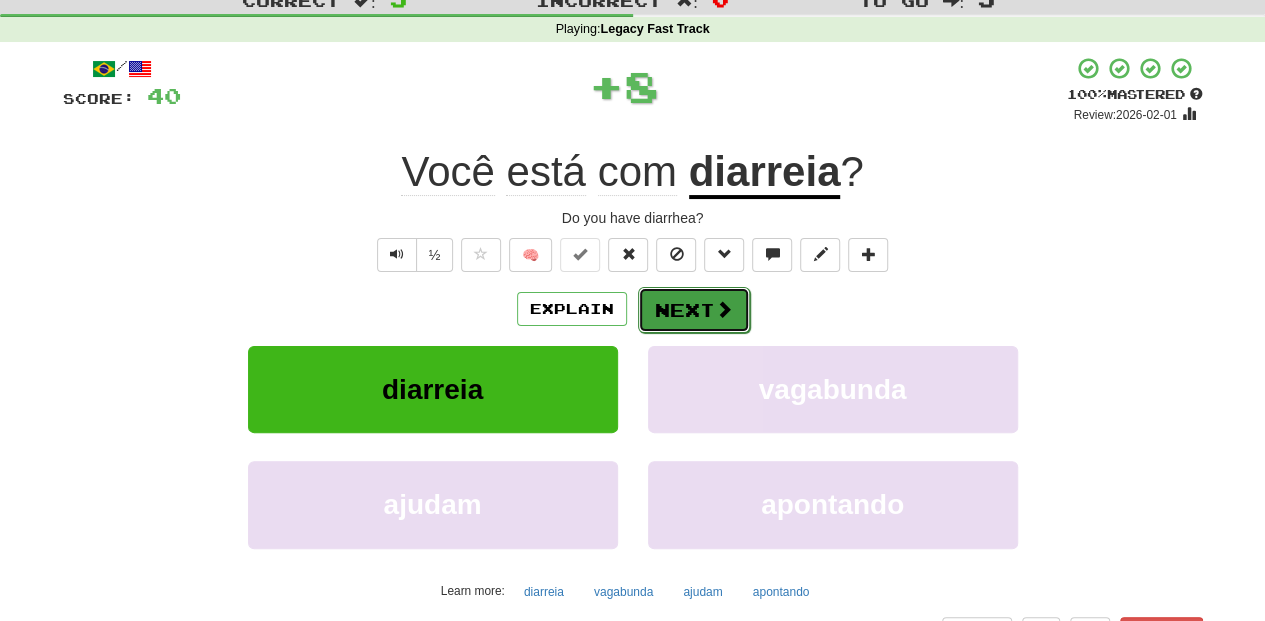 click on "Next" at bounding box center [694, 310] 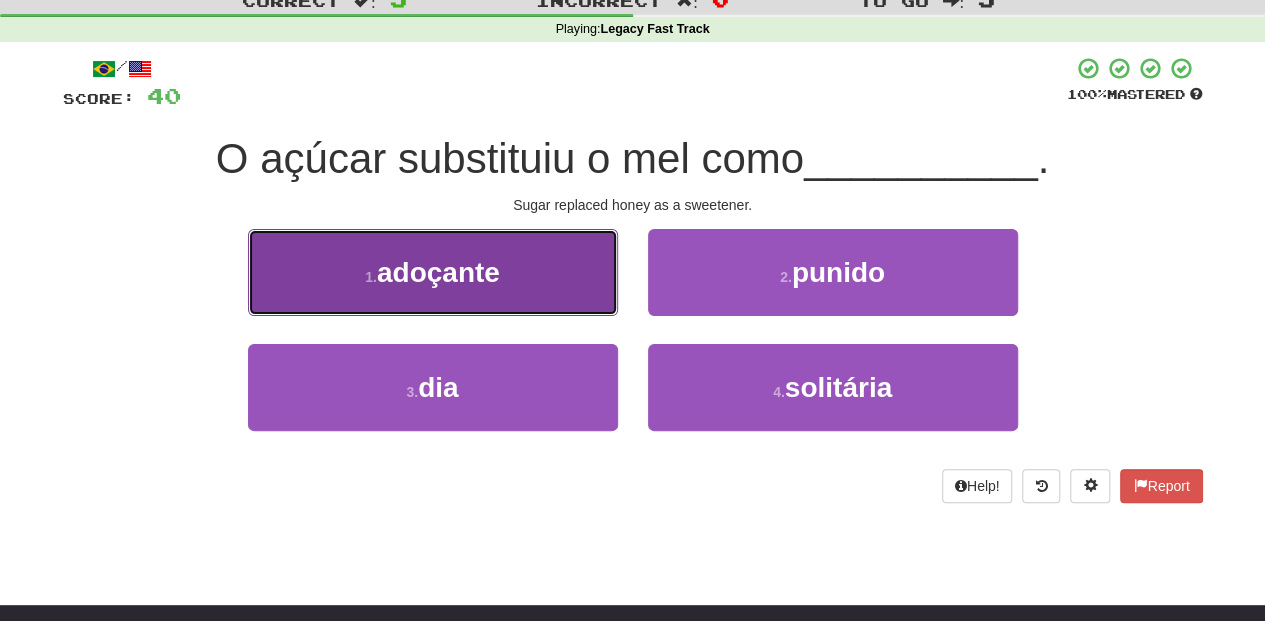click on "1 .  adoçante" at bounding box center [433, 272] 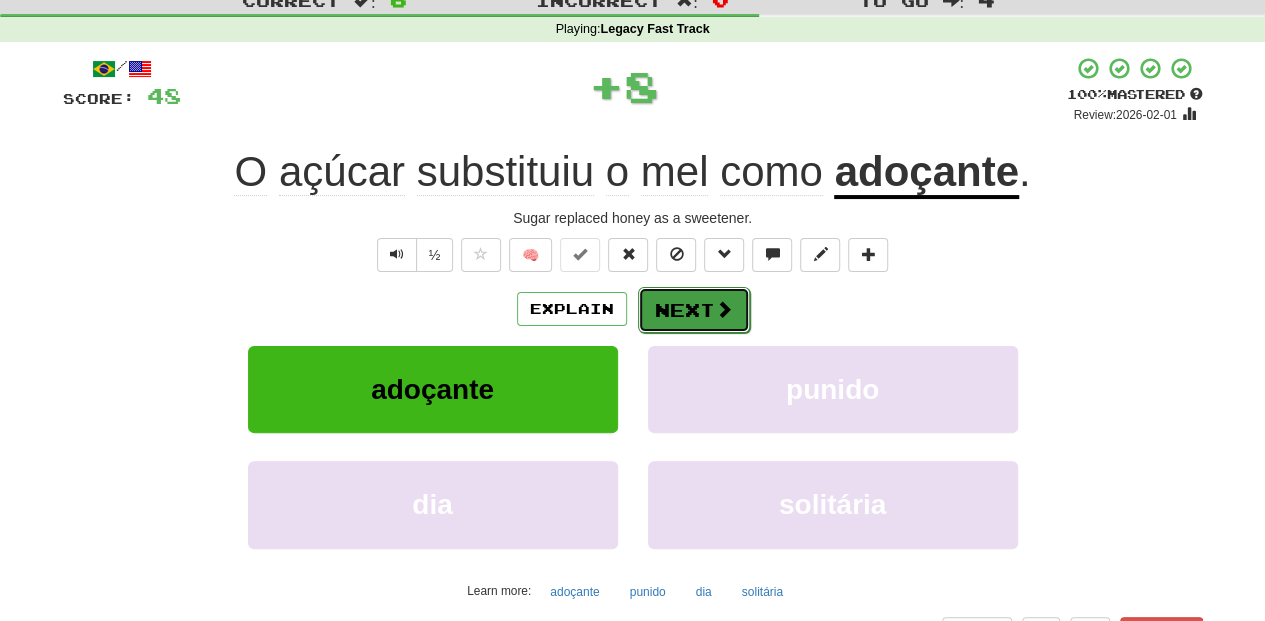 click on "Next" at bounding box center (694, 310) 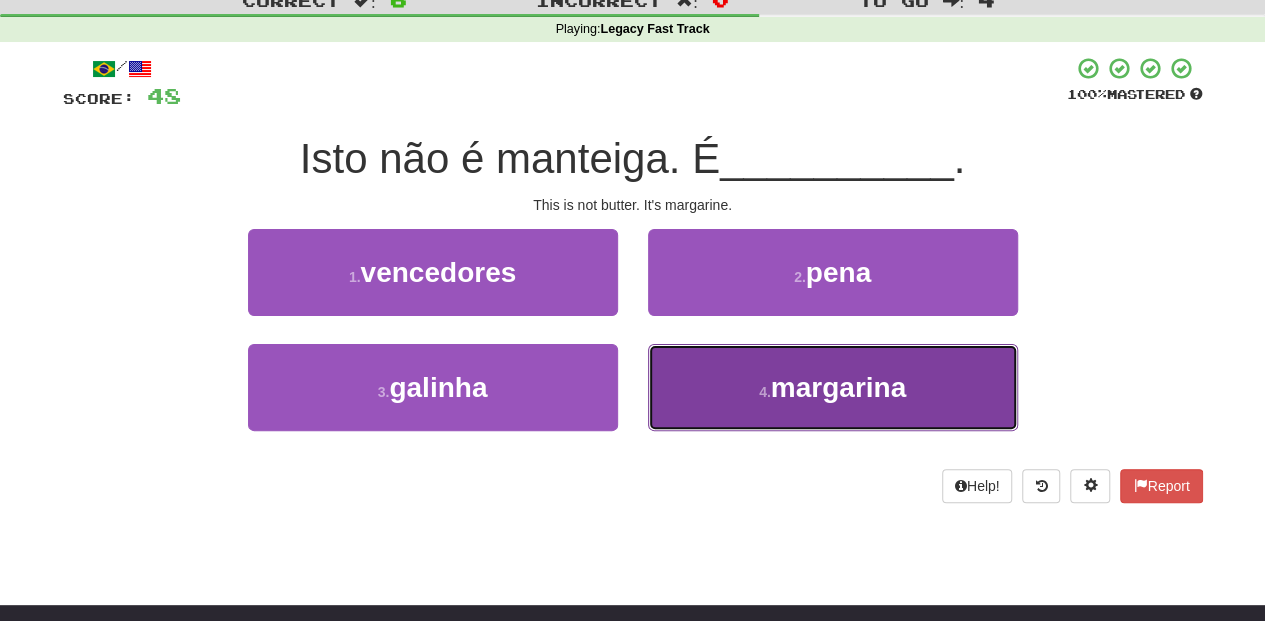 click on "4 .  margarina" at bounding box center (833, 387) 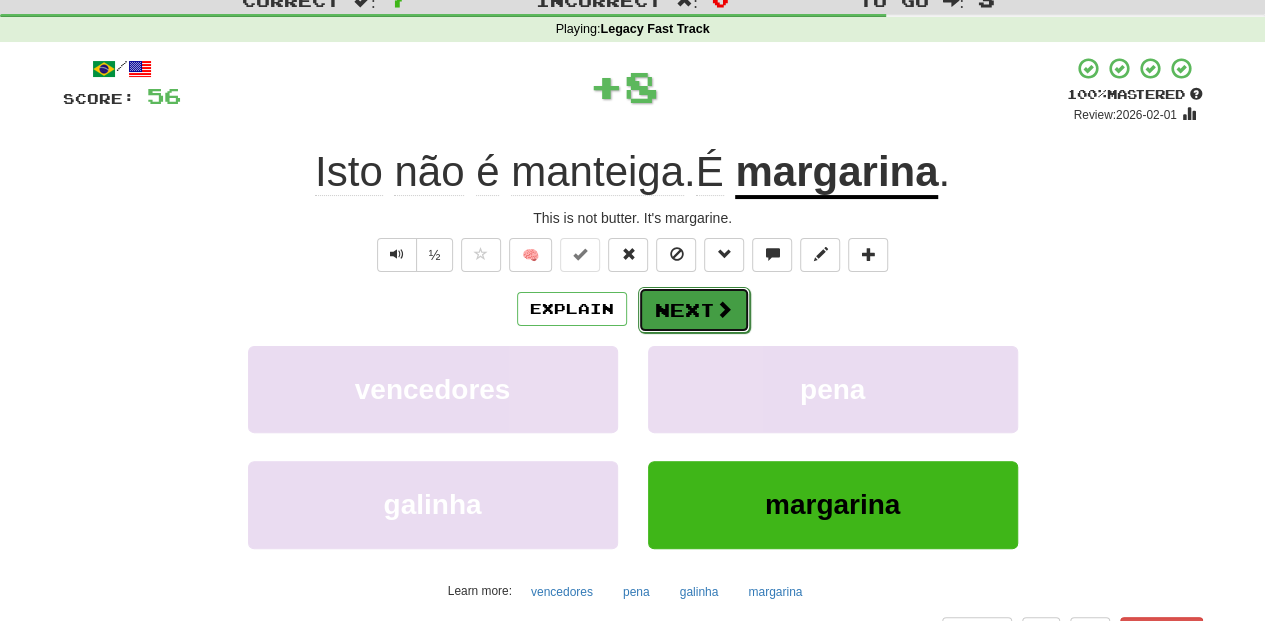 click on "Next" at bounding box center (694, 310) 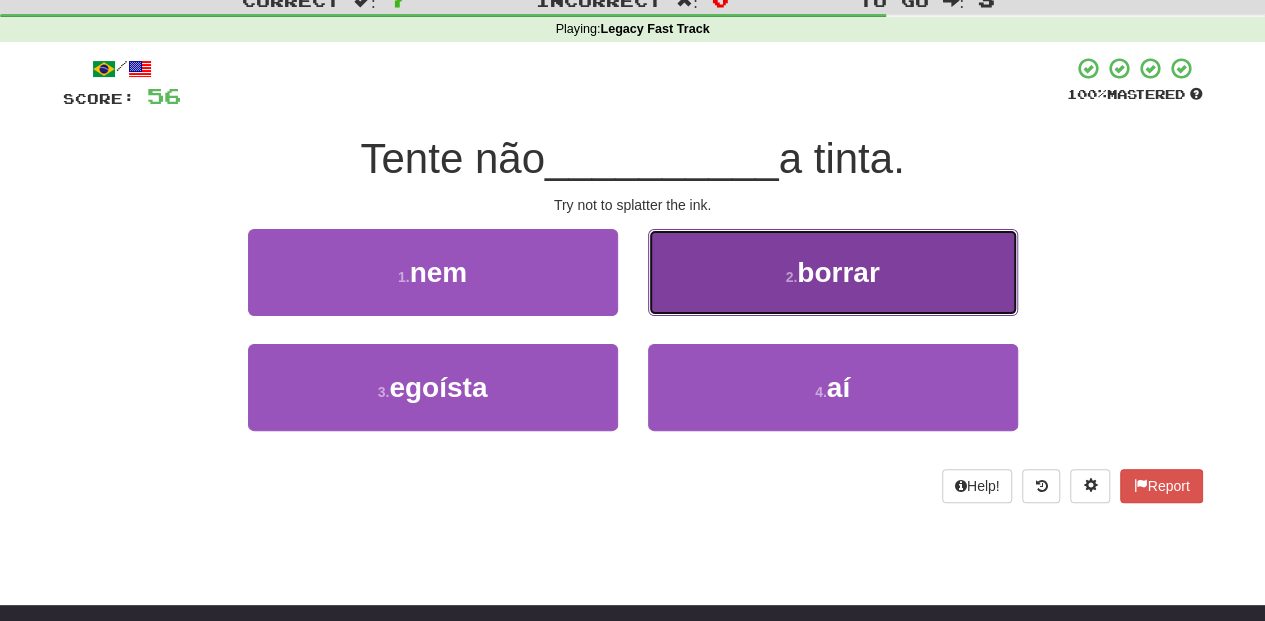 click on "2 .  borrar" at bounding box center (833, 272) 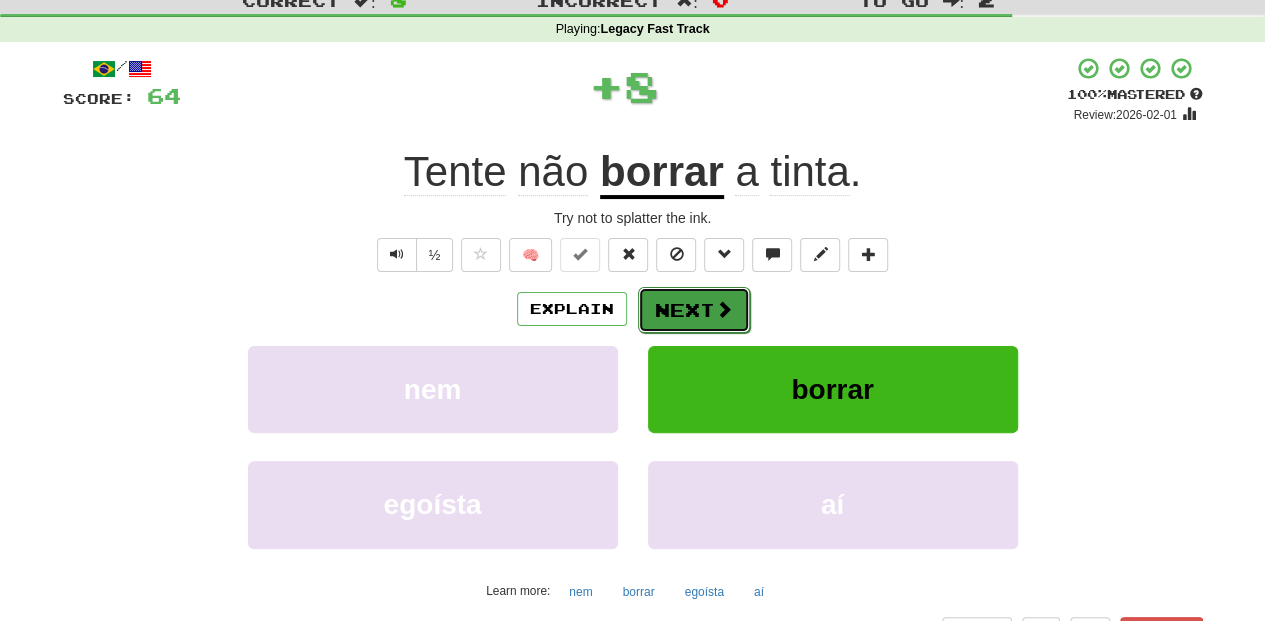 click on "Next" at bounding box center (694, 310) 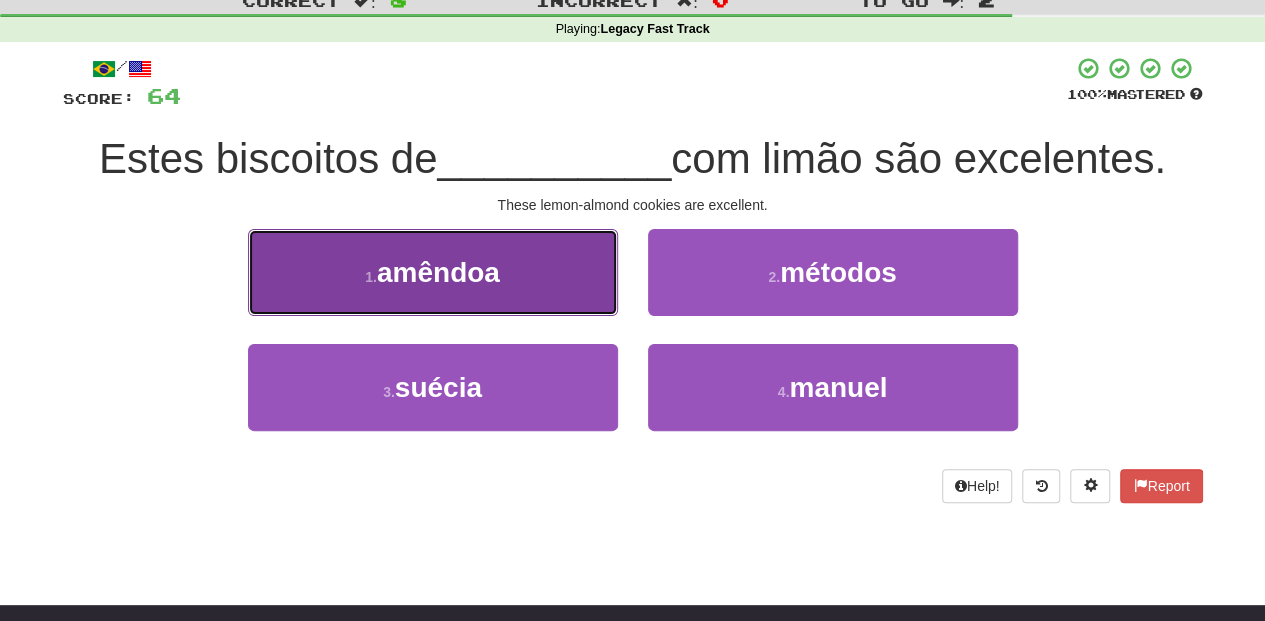 click on "1 .  amêndoa" at bounding box center [433, 272] 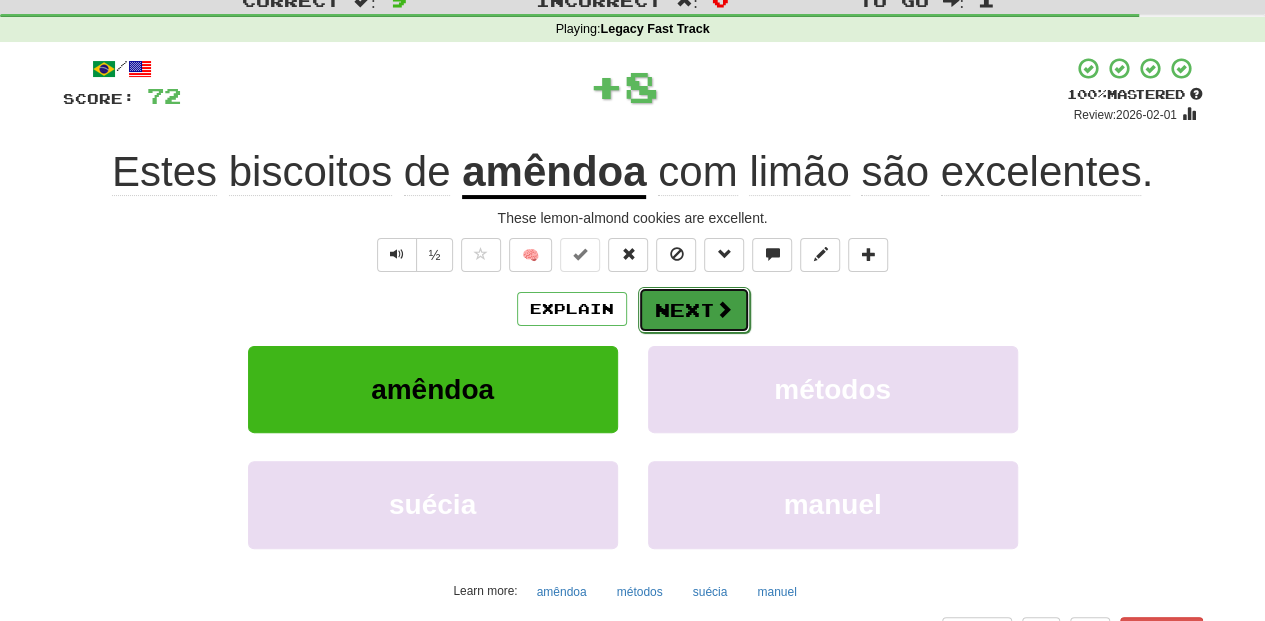 click on "Next" at bounding box center [694, 310] 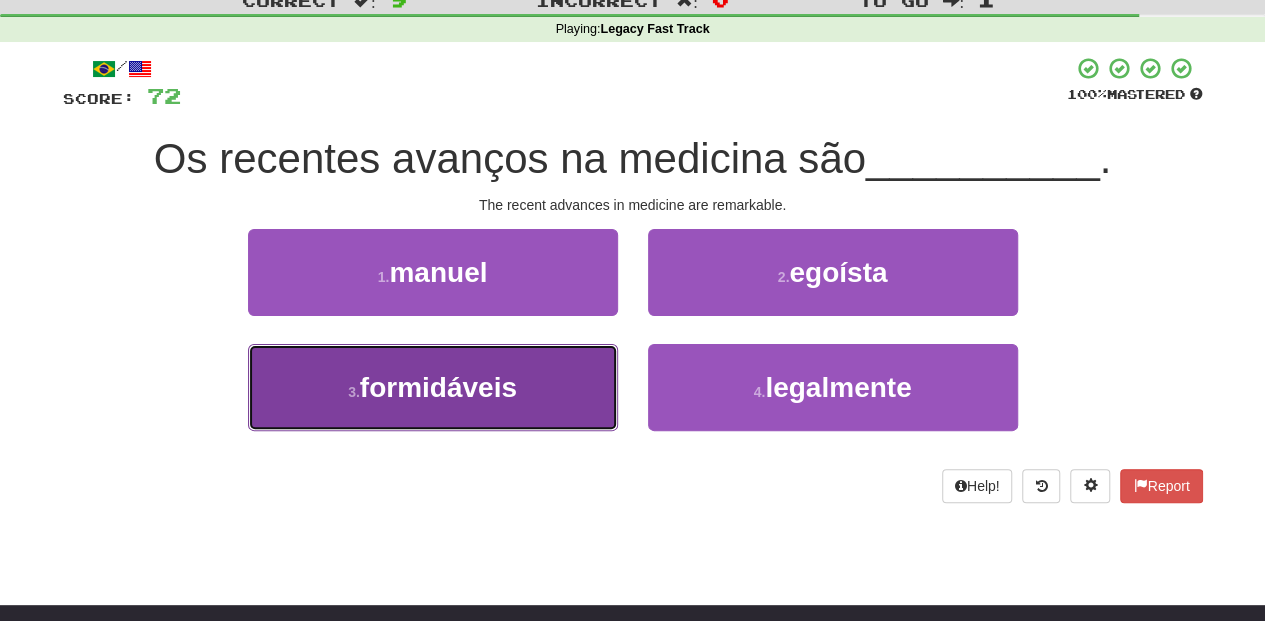 click on "3 .  formidáveis" at bounding box center (433, 387) 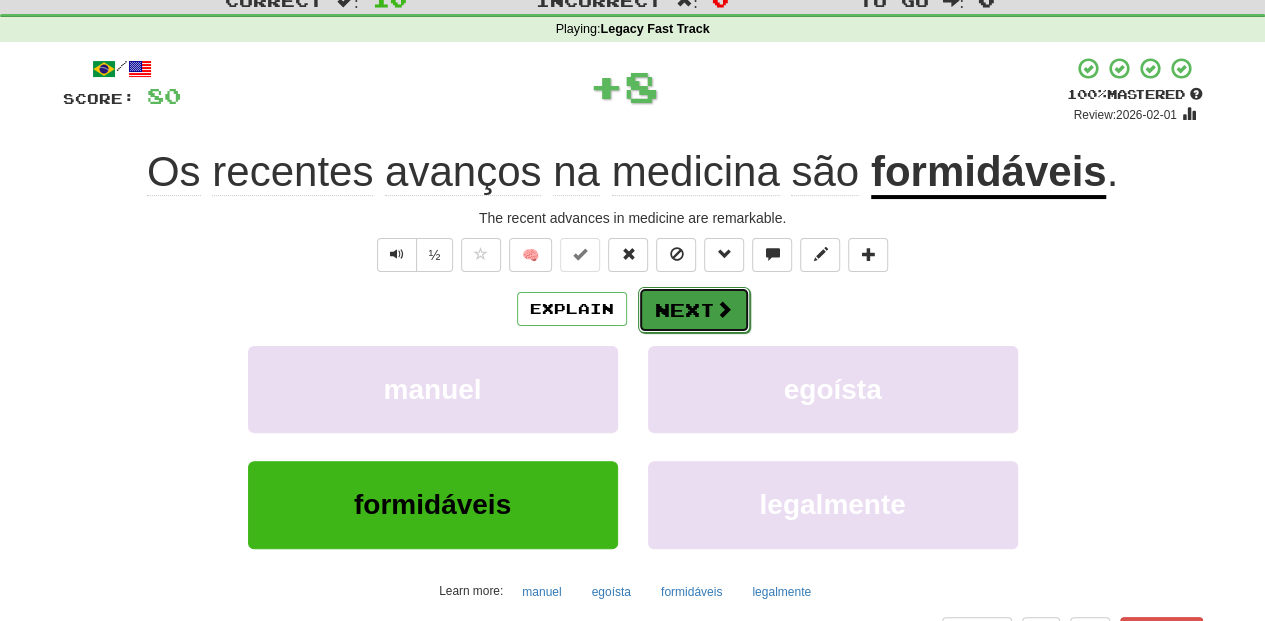 click on "Next" at bounding box center (694, 310) 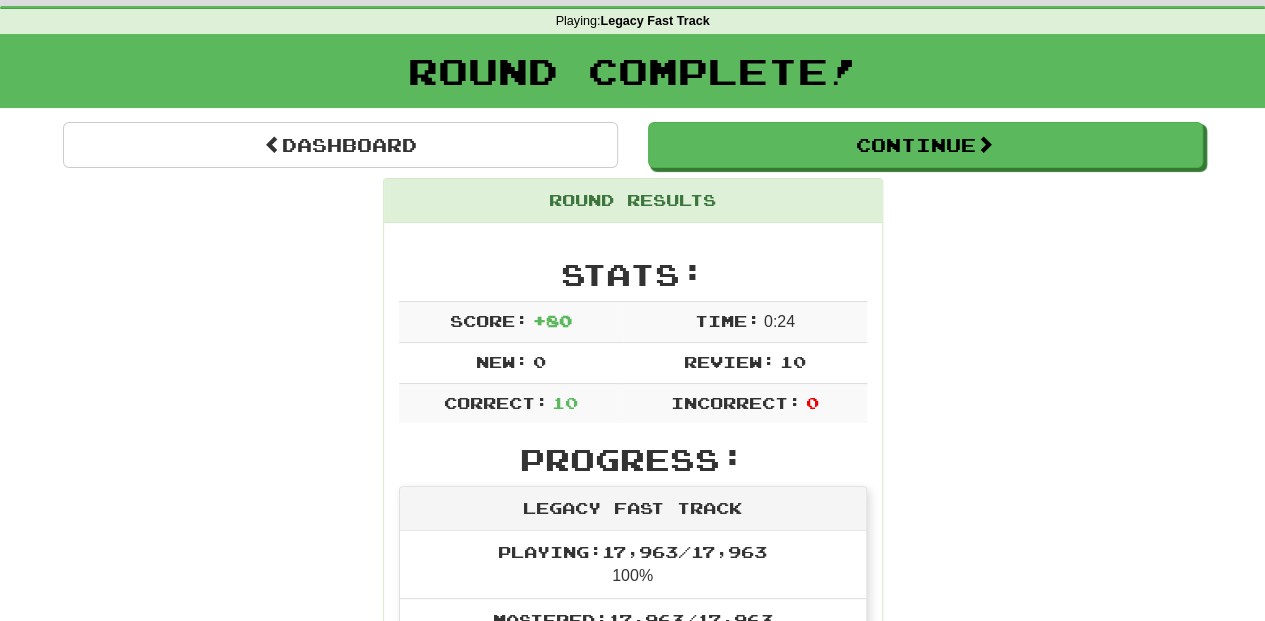 scroll, scrollTop: 0, scrollLeft: 0, axis: both 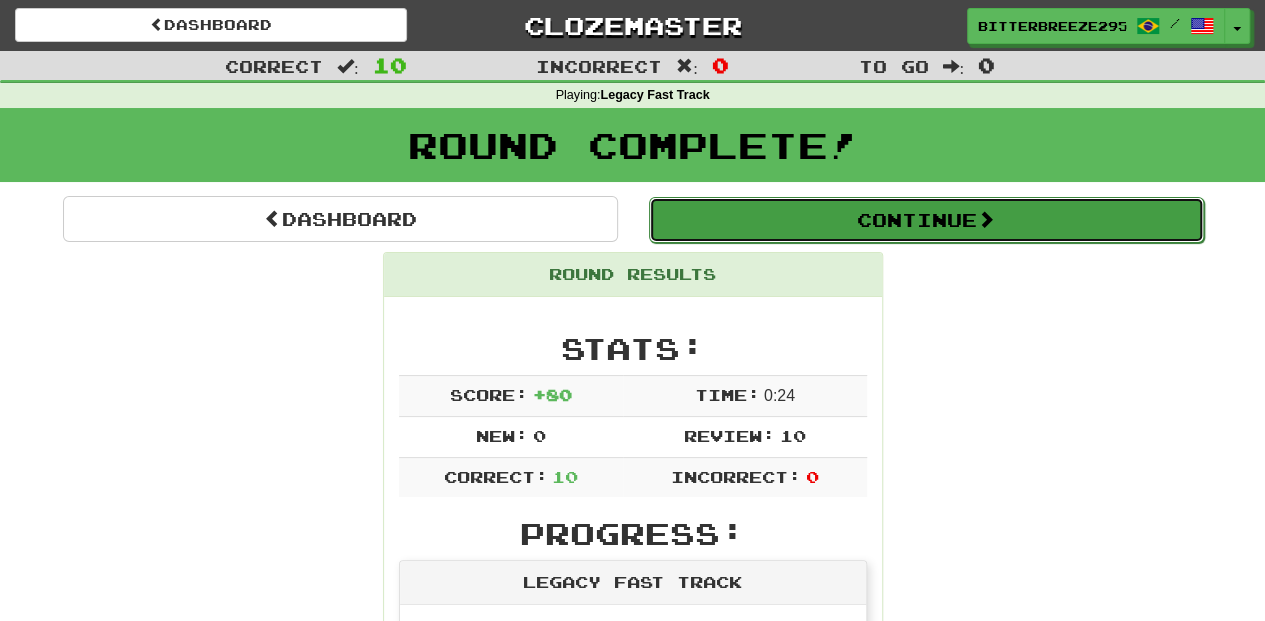 click on "Continue" at bounding box center [926, 220] 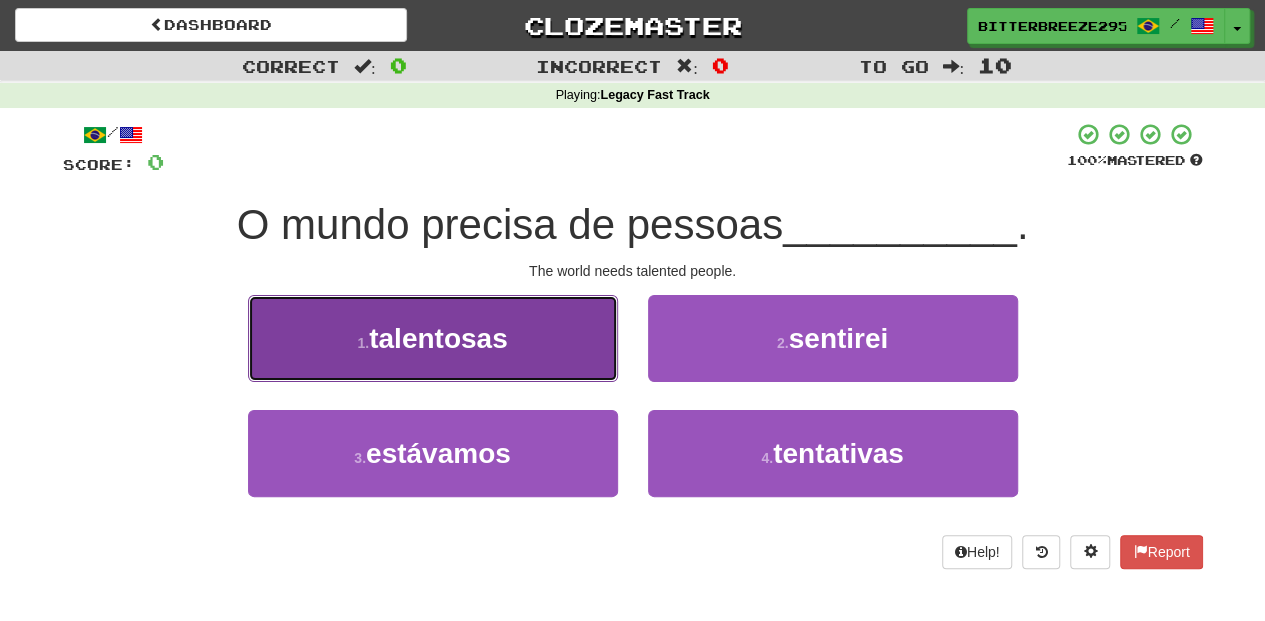 click on "1 .  talentosas" at bounding box center [433, 338] 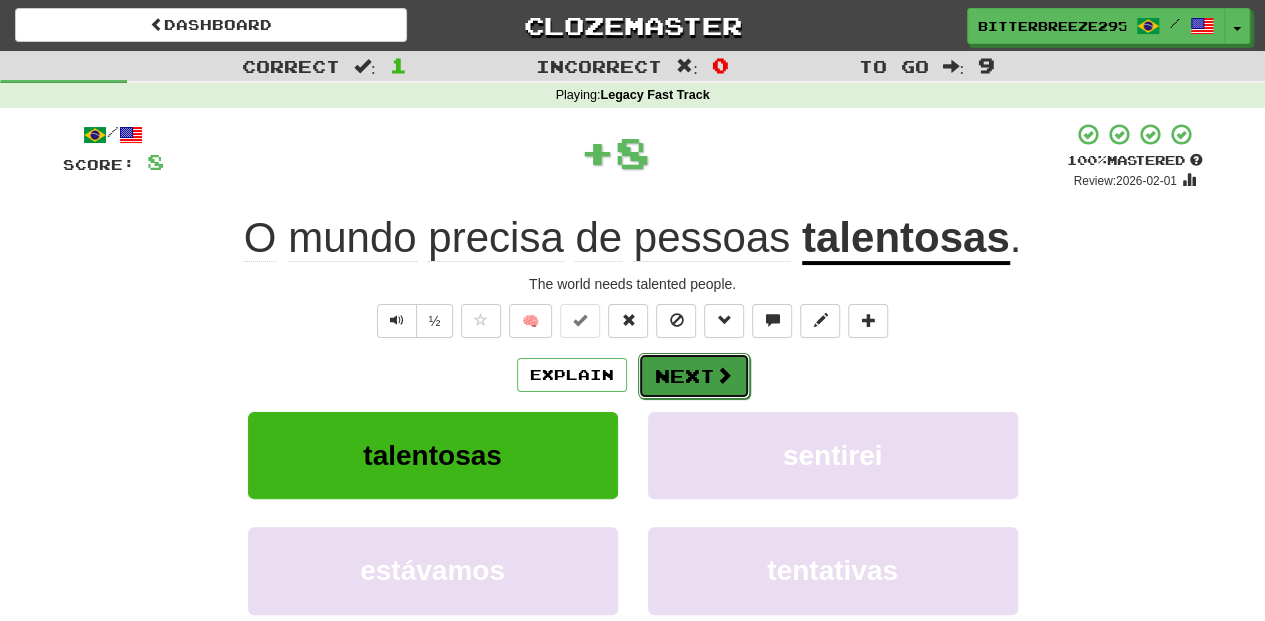 click on "Next" at bounding box center [694, 376] 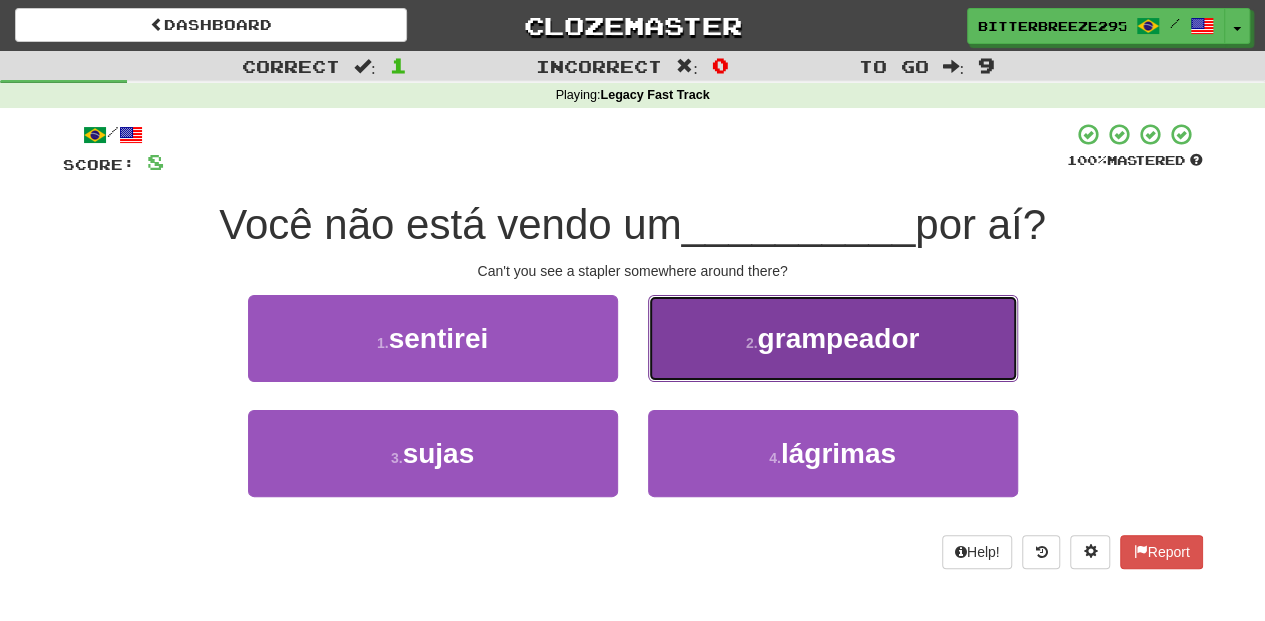 click on "2 .  grampeador" at bounding box center [833, 338] 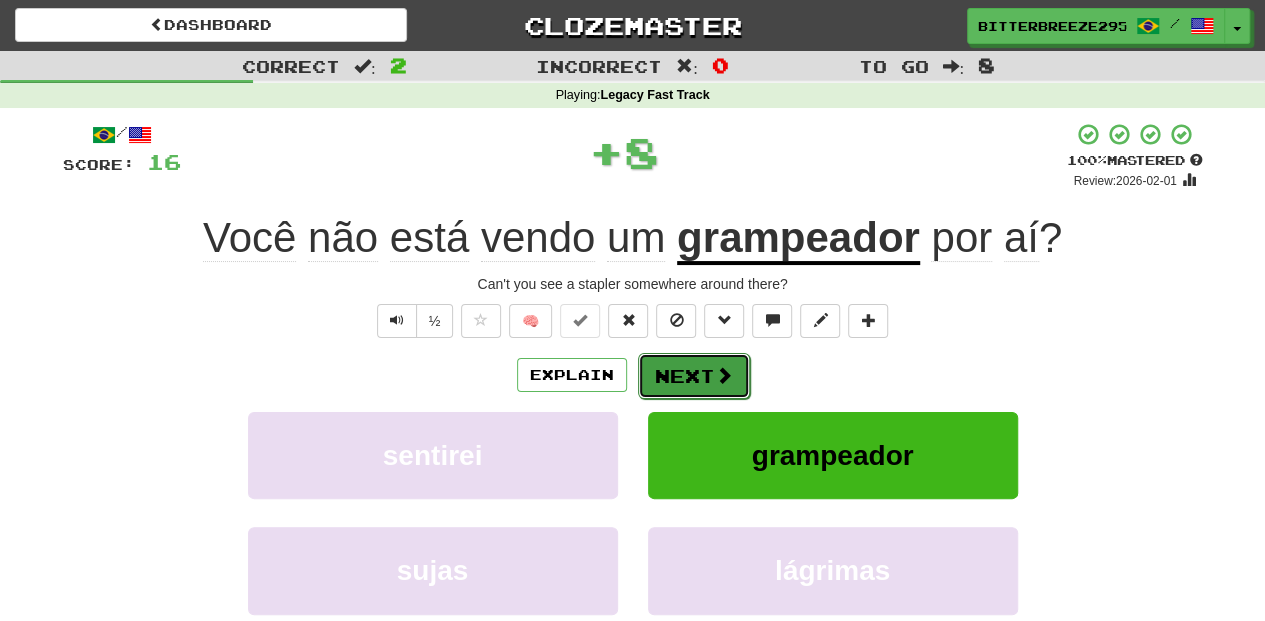 click on "Next" at bounding box center (694, 376) 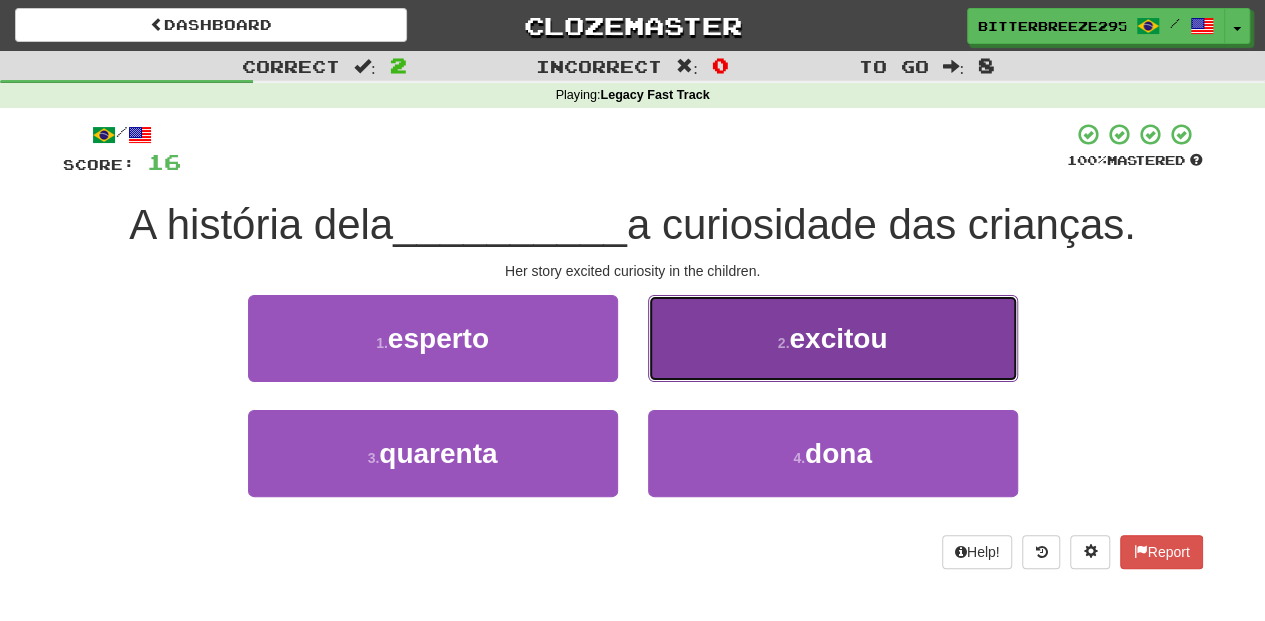 click on "2 .  excitou" at bounding box center [833, 338] 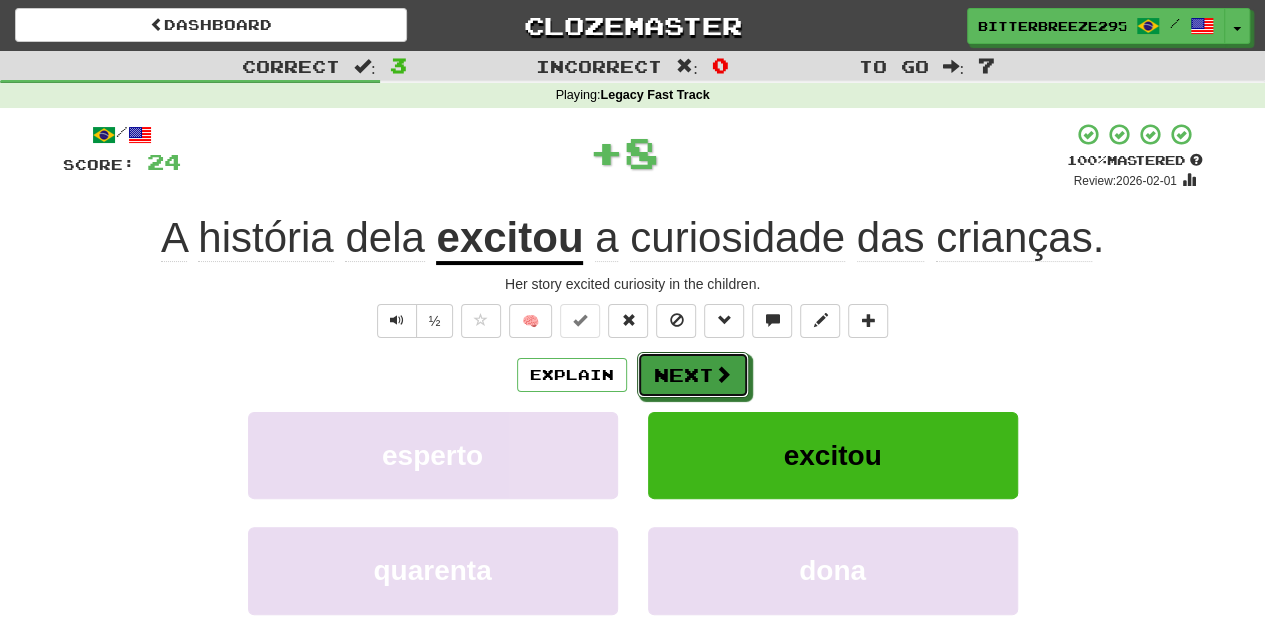 click on "Next" at bounding box center [693, 375] 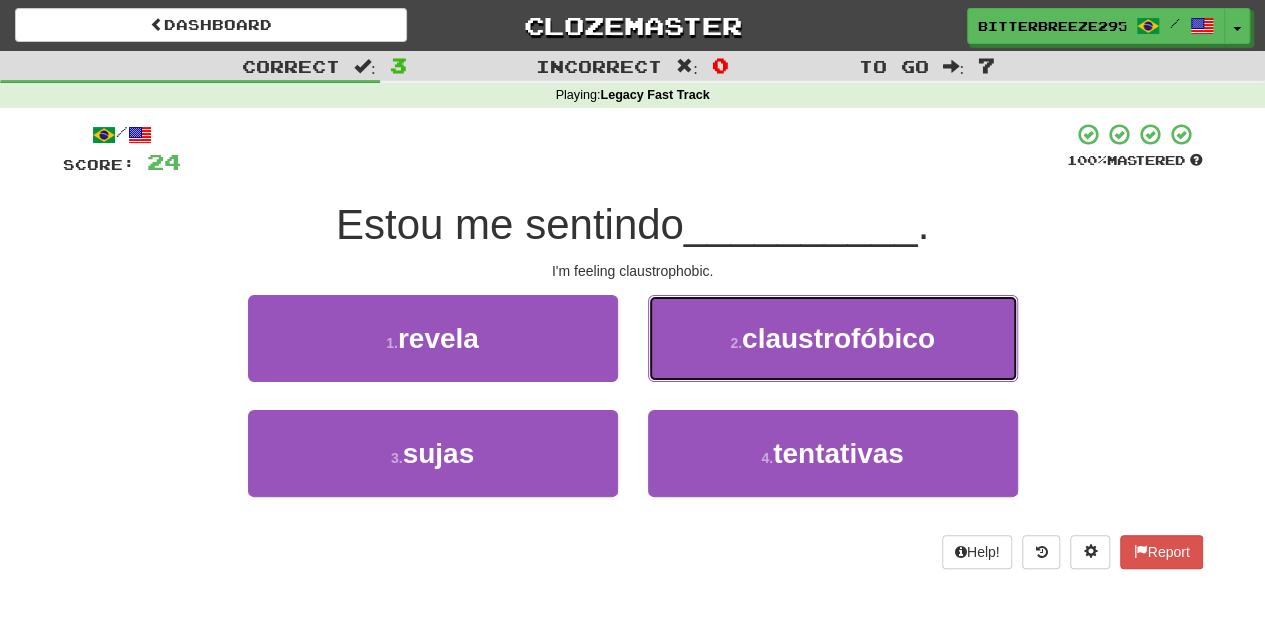 click on "2 .  claustrofóbico" at bounding box center [833, 338] 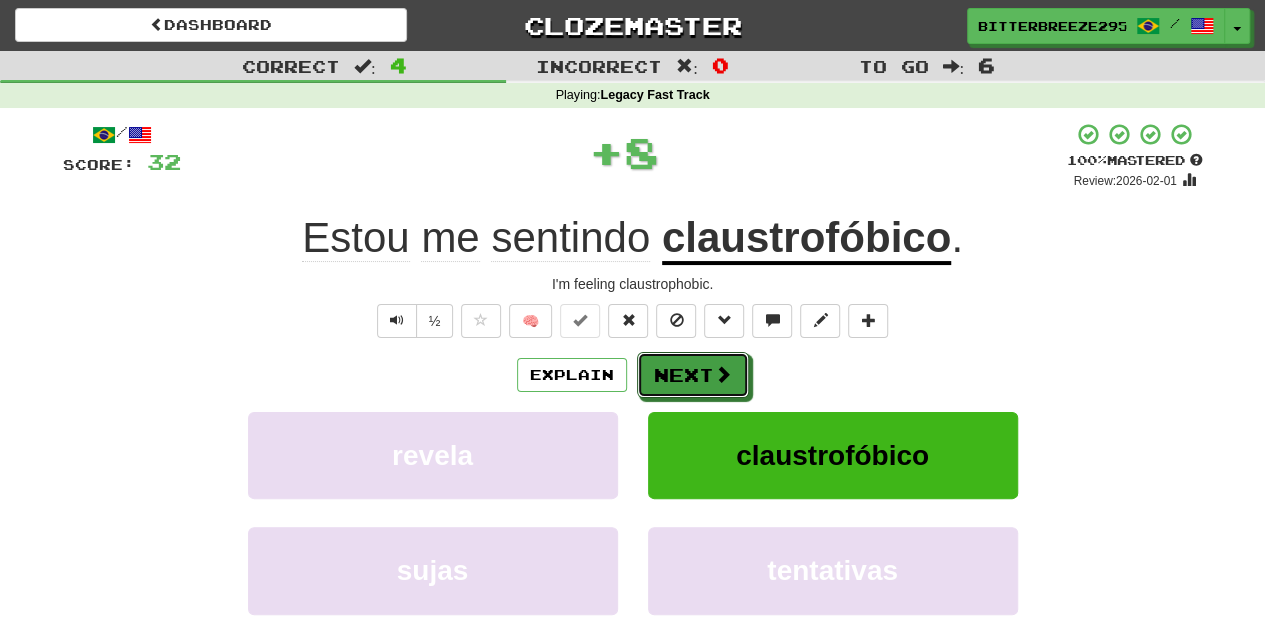 click on "Next" at bounding box center [693, 375] 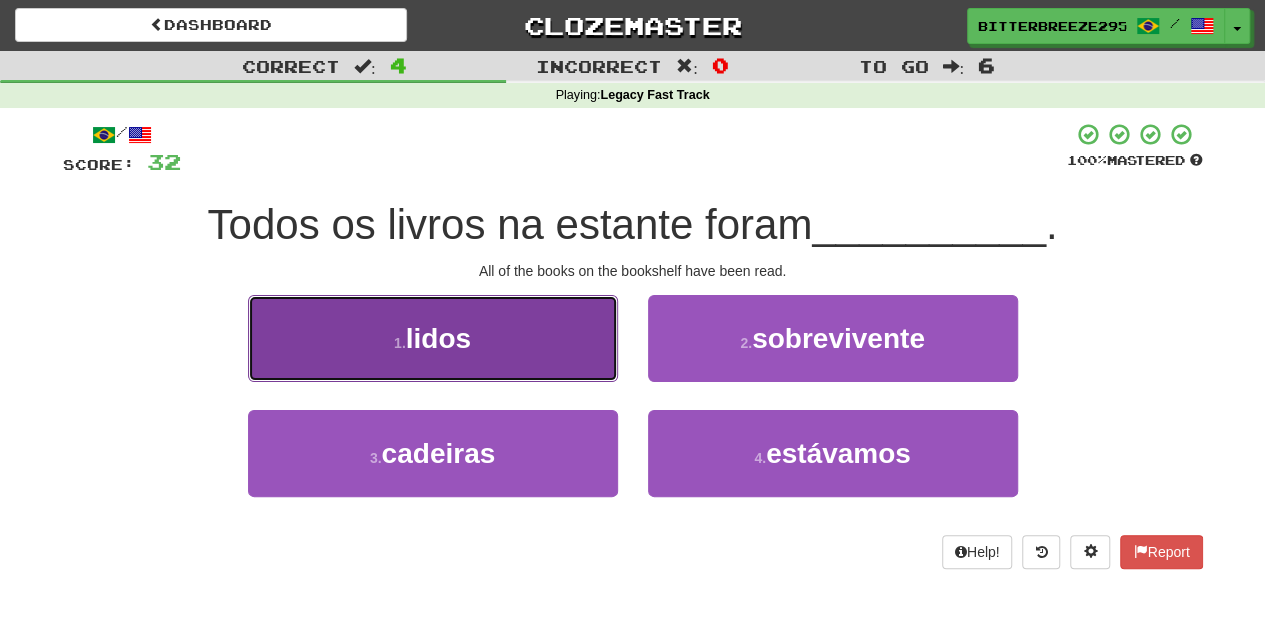 click on "1 .  lidos" at bounding box center (433, 338) 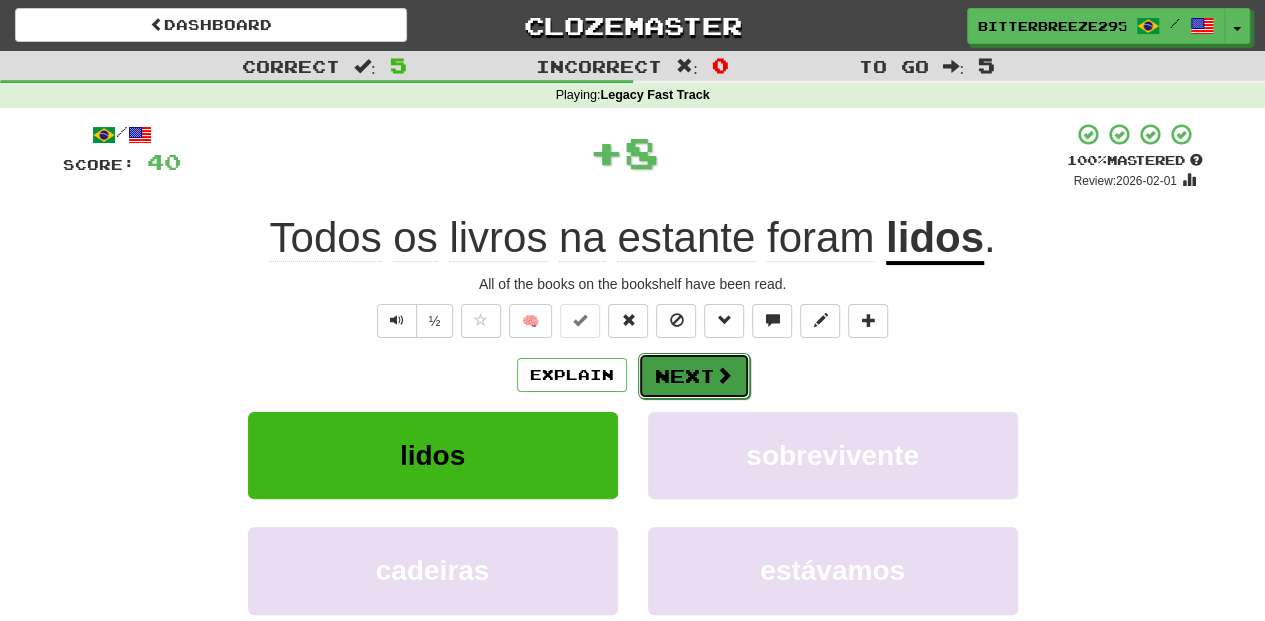 click on "Next" at bounding box center (694, 376) 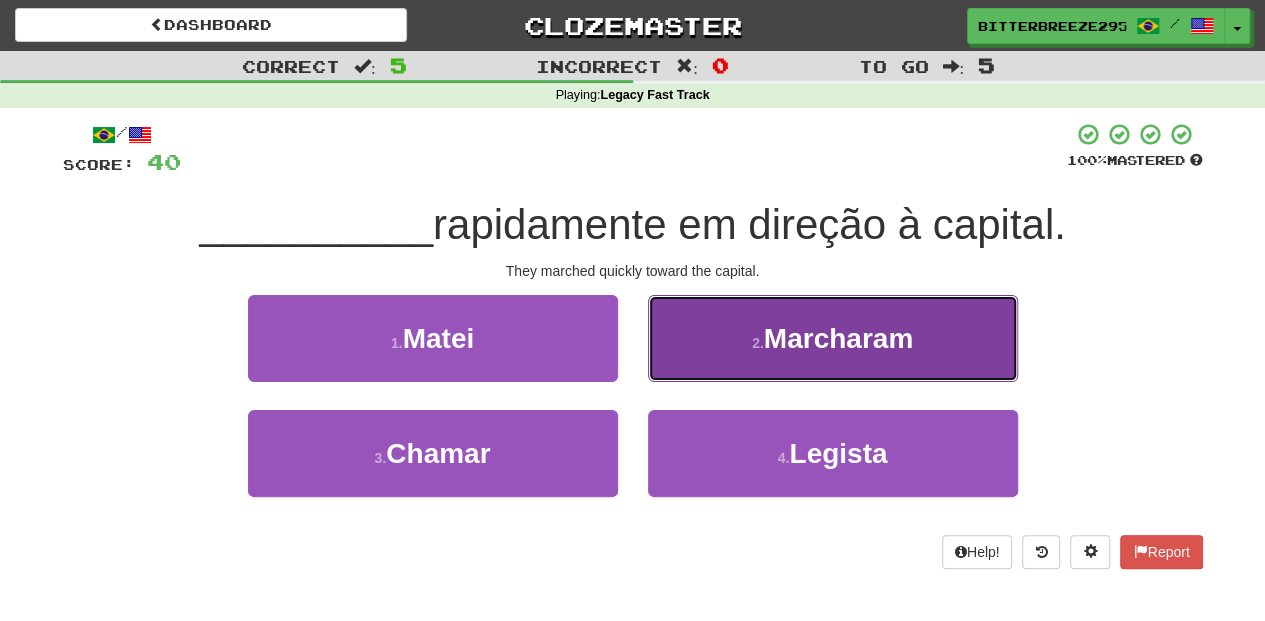 click on "2 .  Marcharam" at bounding box center (833, 338) 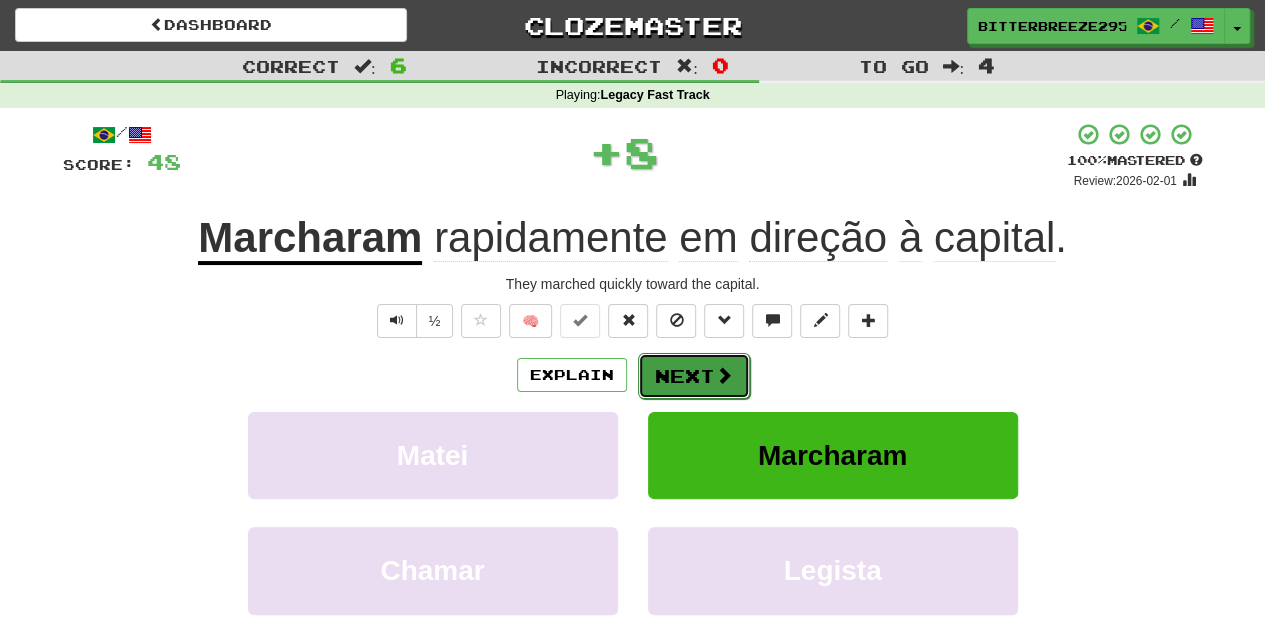 click on "Next" at bounding box center [694, 376] 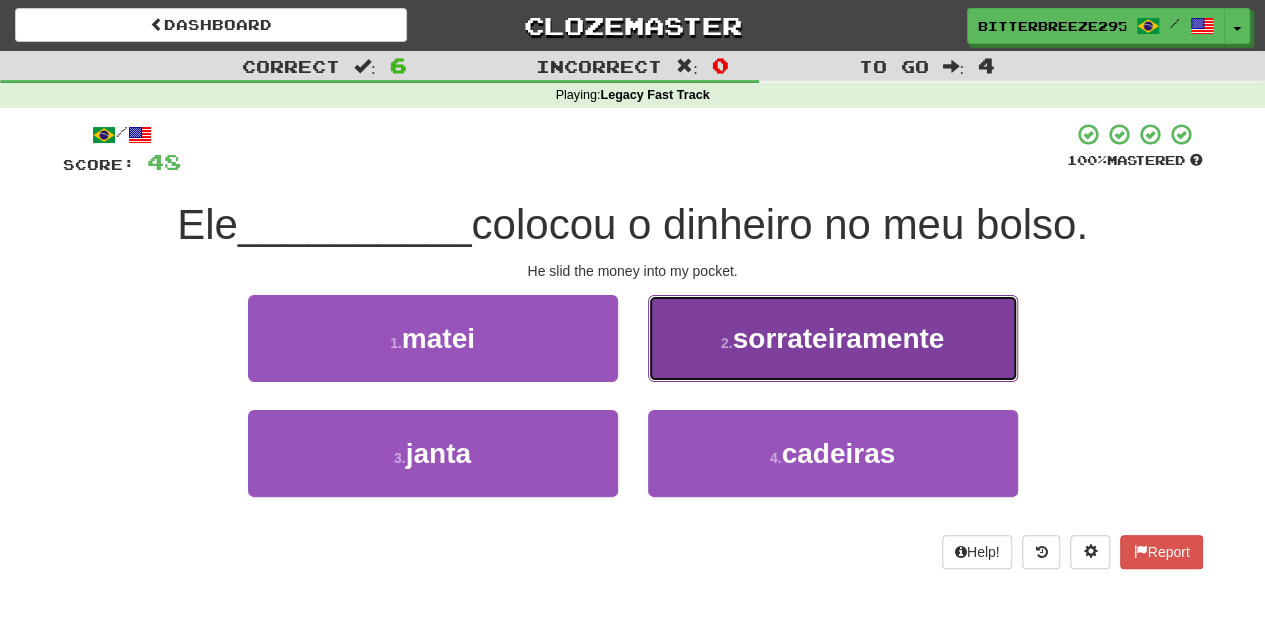 click on "2 .  sorrateiramente" at bounding box center (833, 338) 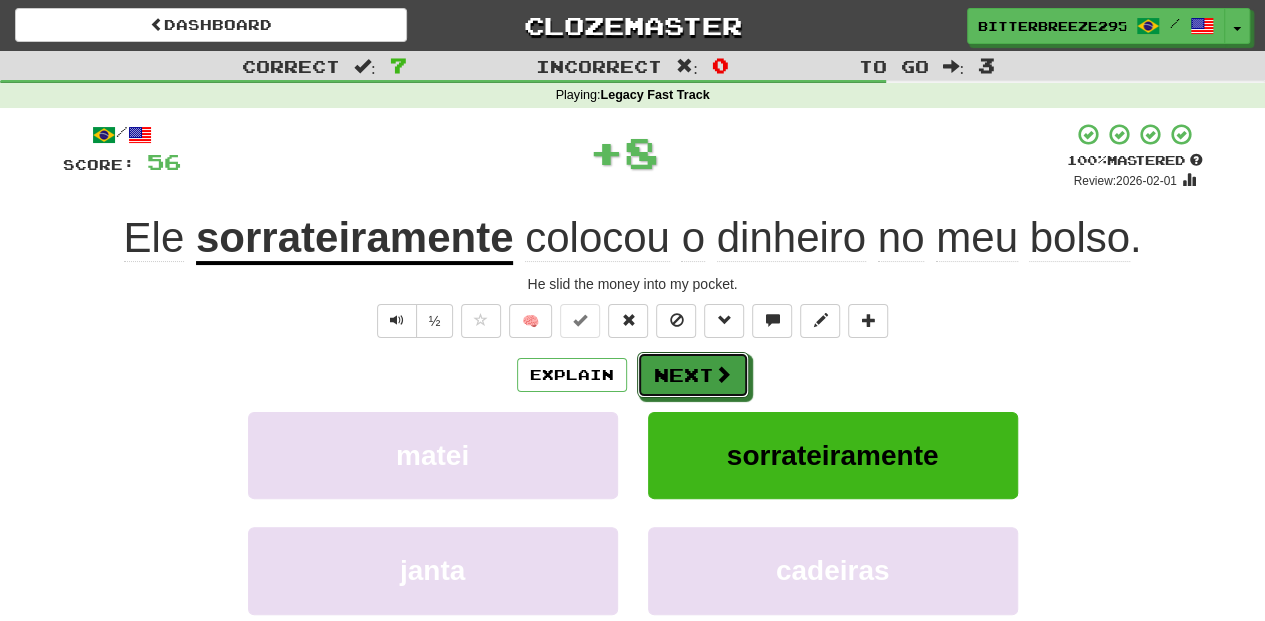 click on "Next" at bounding box center [693, 375] 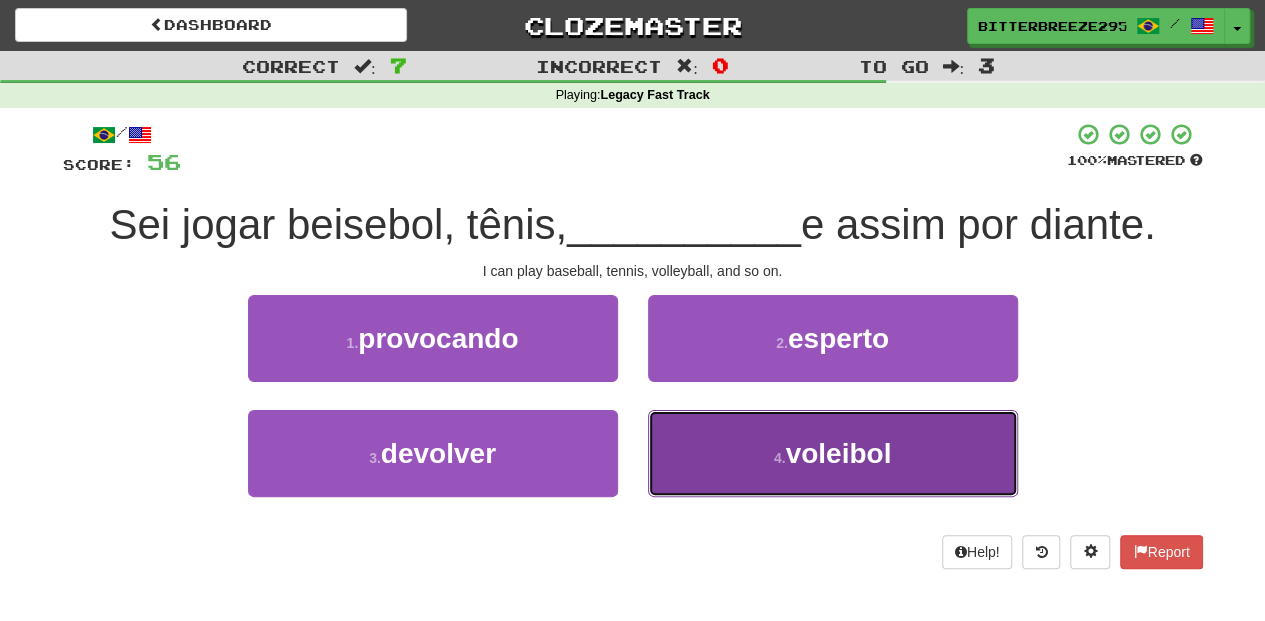 click on "4 .  voleibol" at bounding box center [833, 453] 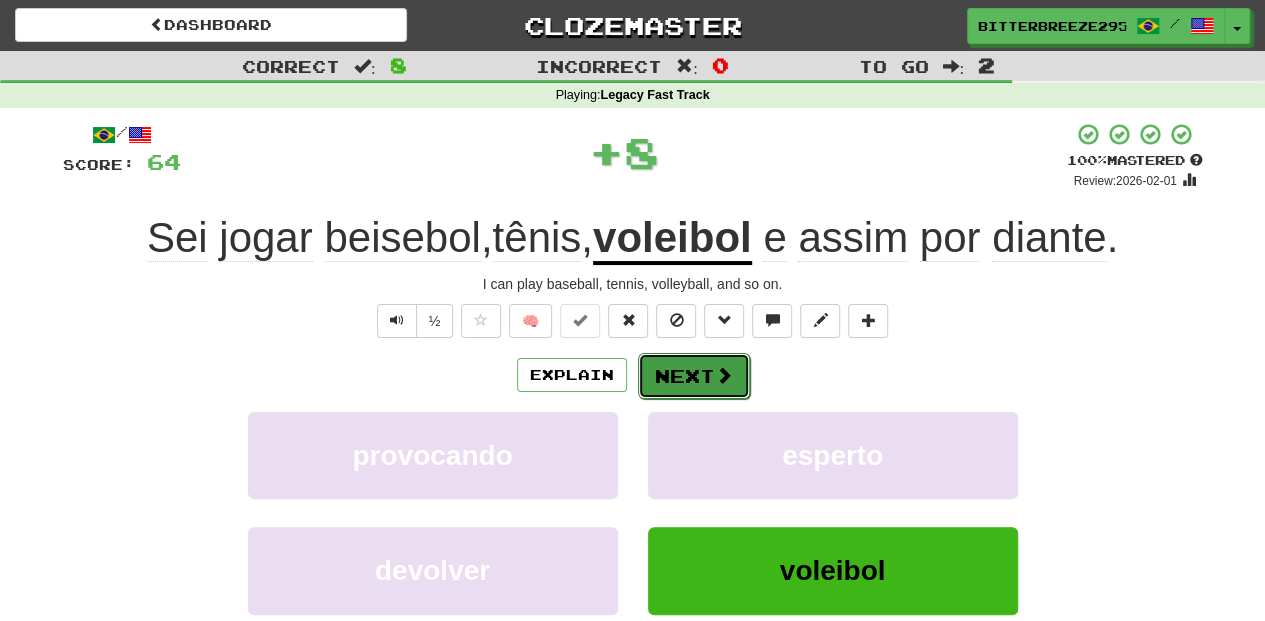 click on "Next" at bounding box center (694, 376) 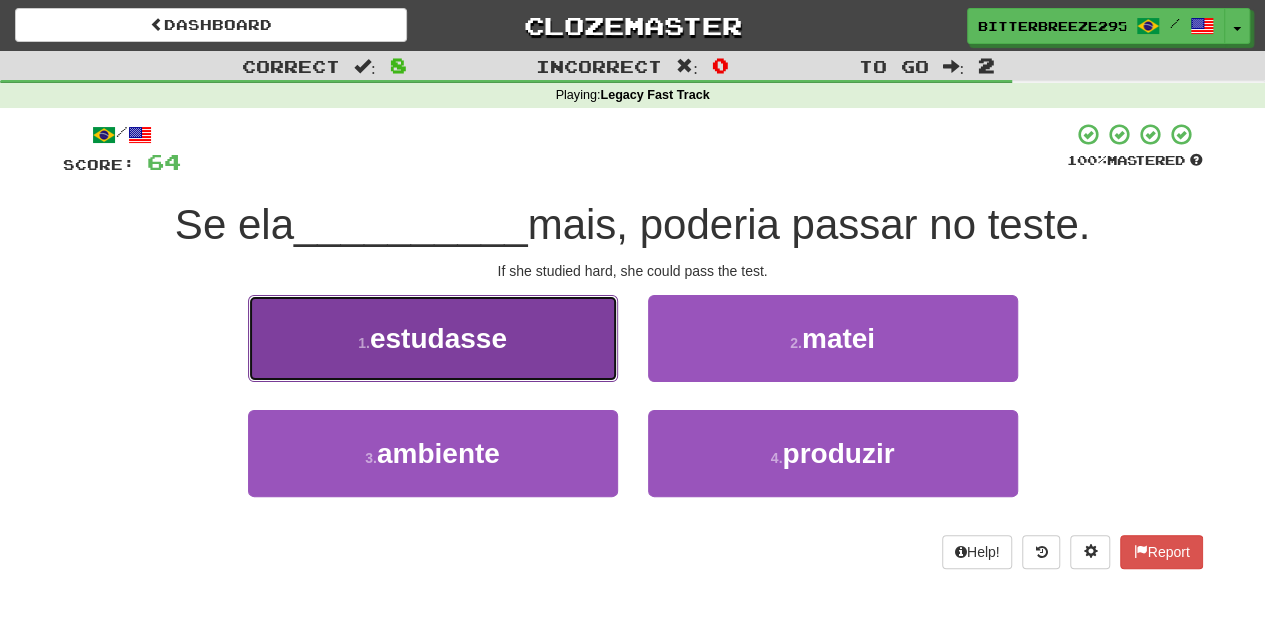 click on "1 .  estudasse" at bounding box center [433, 338] 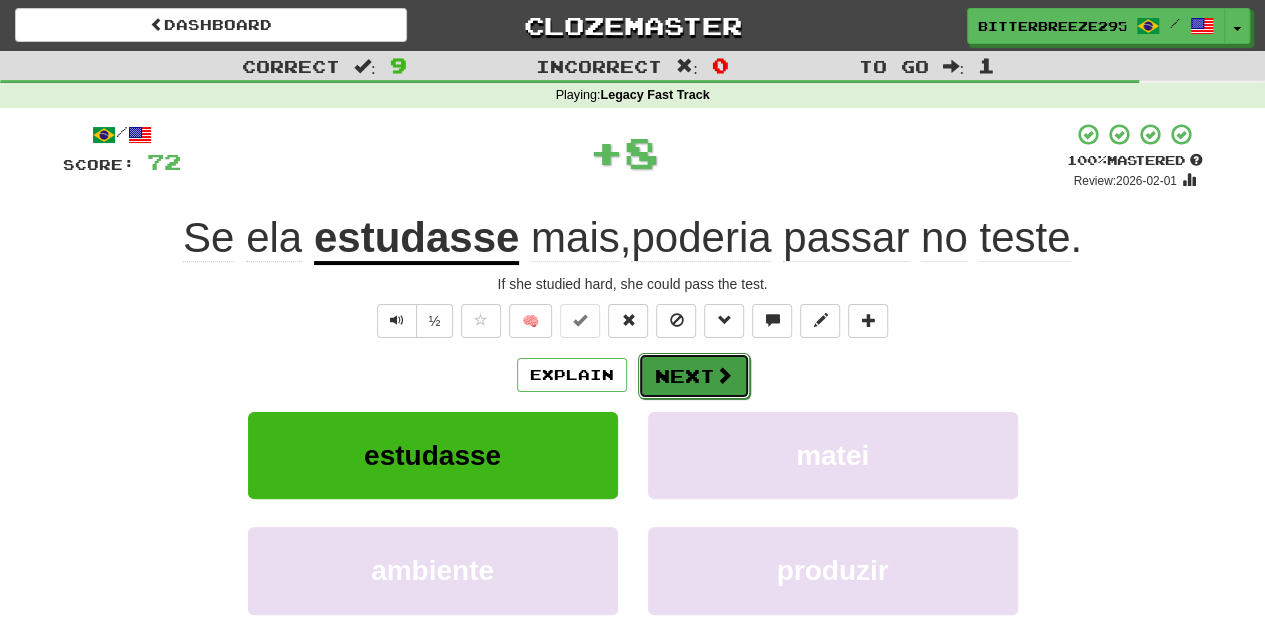 click on "Next" at bounding box center (694, 376) 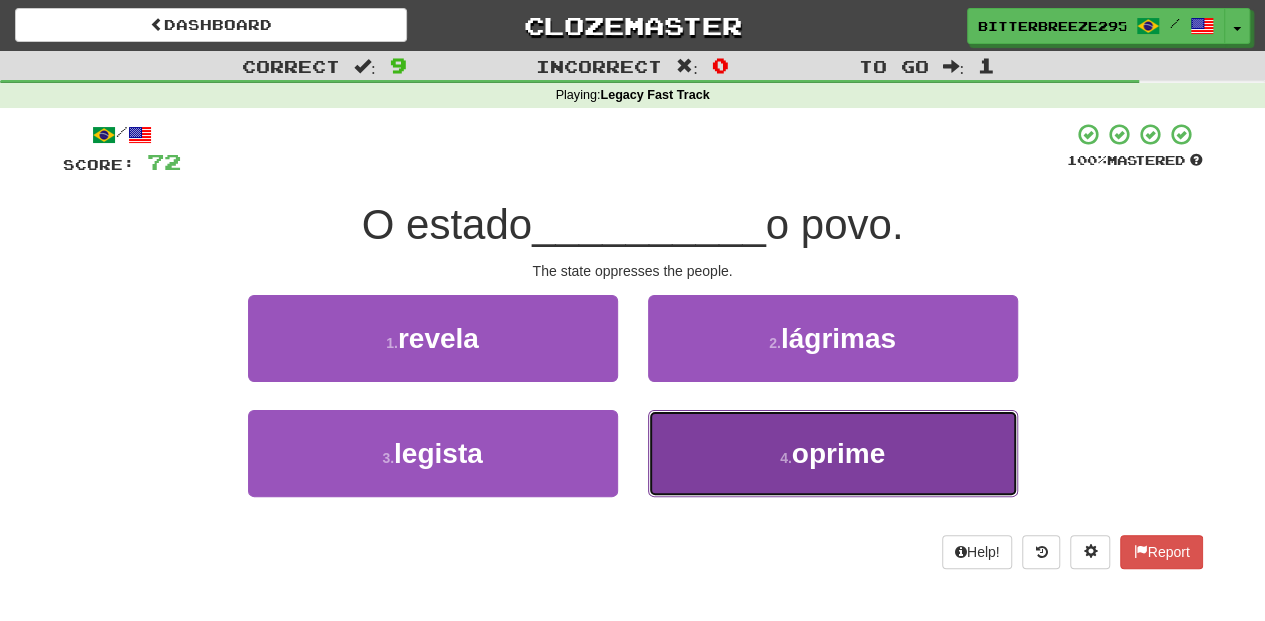 click on "4 .  oprime" at bounding box center [833, 453] 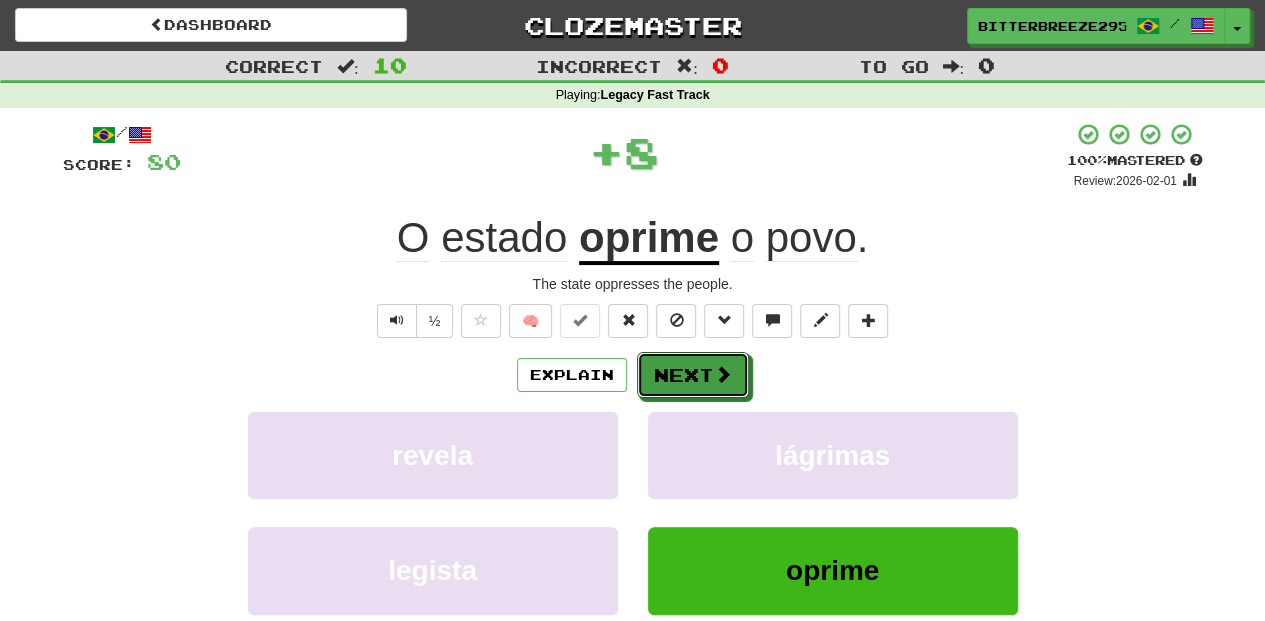 click on "Next" at bounding box center (693, 375) 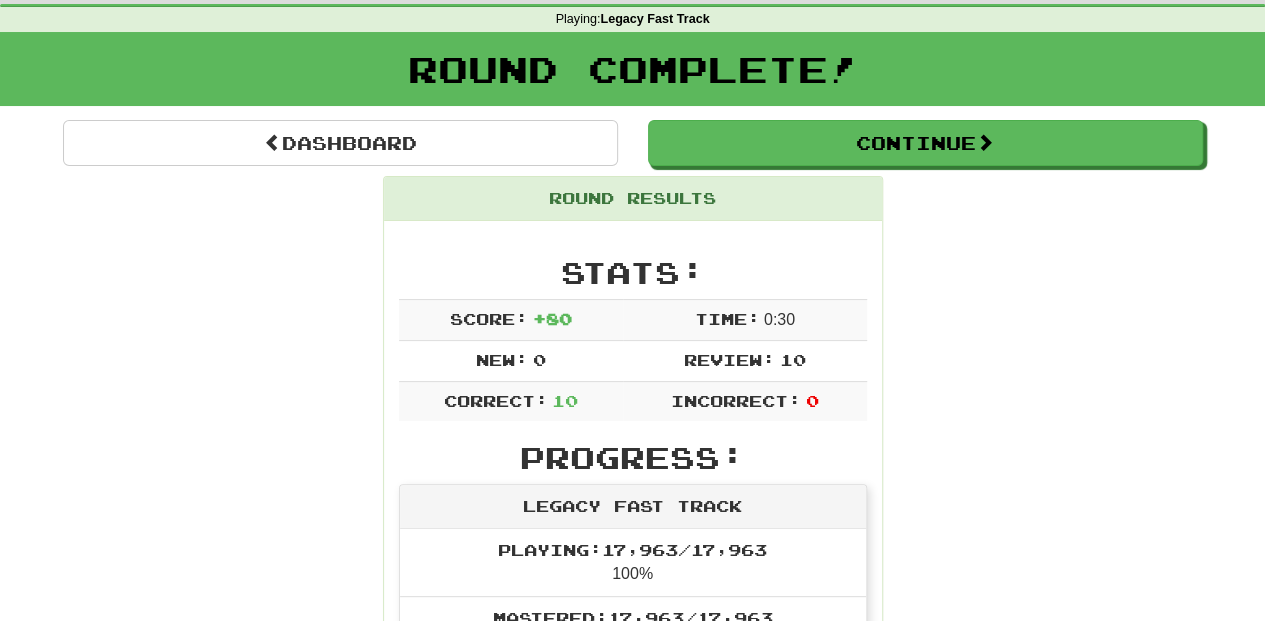 scroll, scrollTop: 0, scrollLeft: 0, axis: both 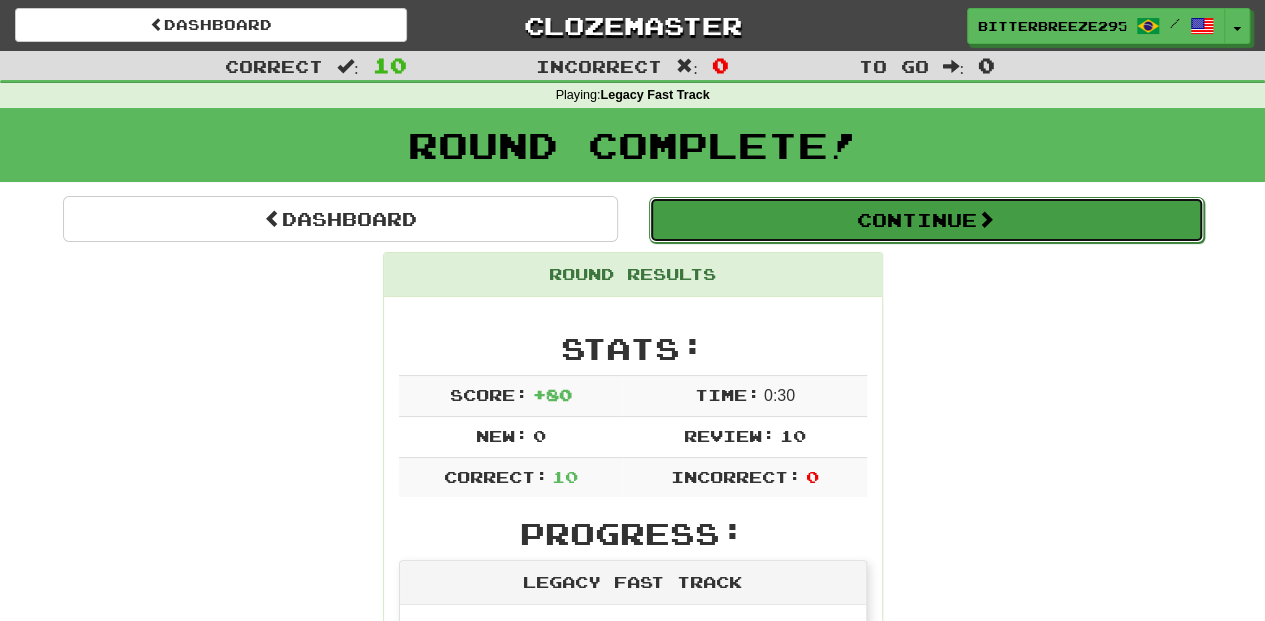click on "Continue" at bounding box center [926, 220] 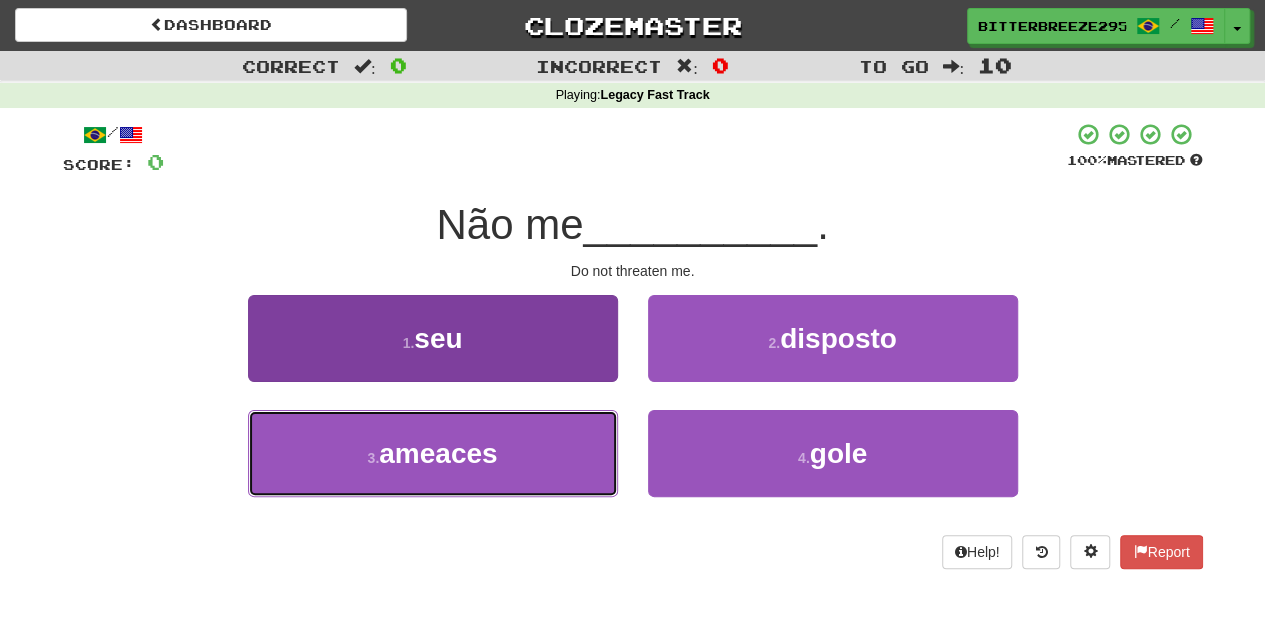 click on "3 .  ameaces" at bounding box center (433, 453) 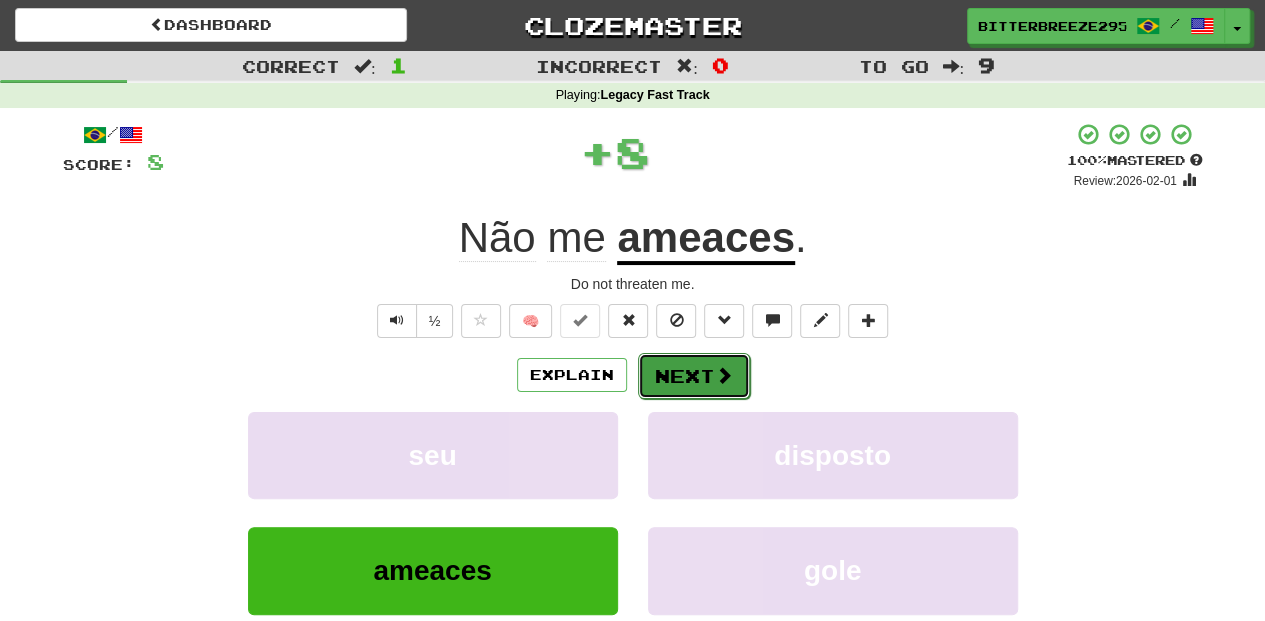 click on "Next" at bounding box center [694, 376] 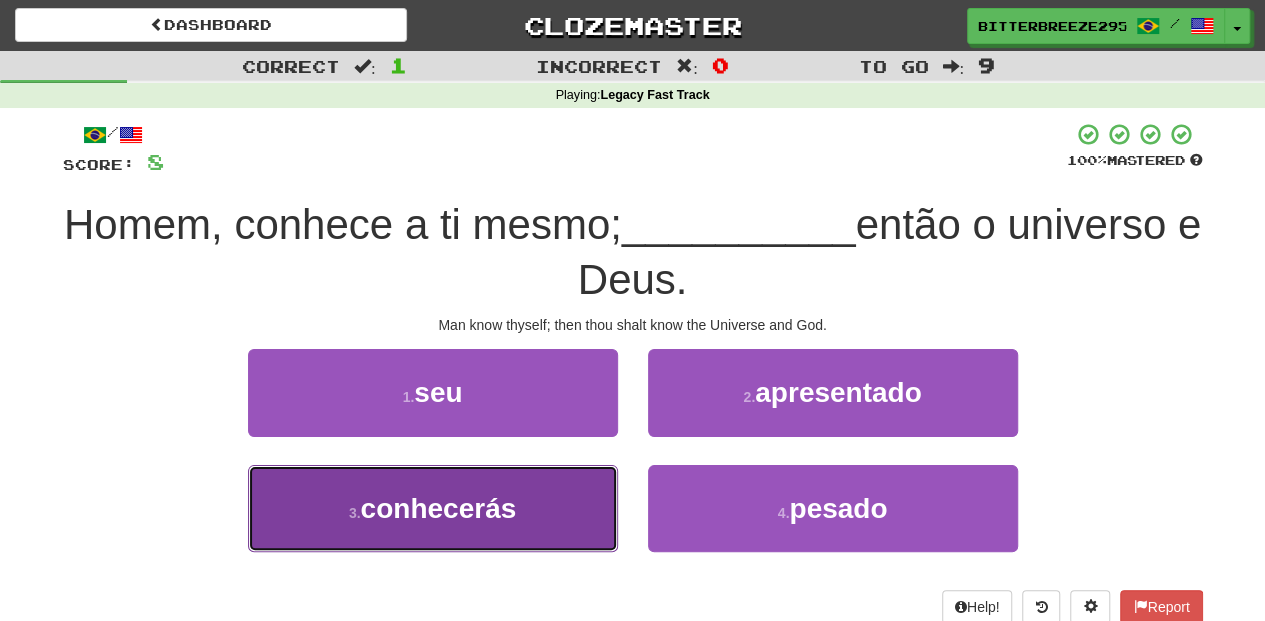 click on "3 .  conhecerás" at bounding box center (433, 508) 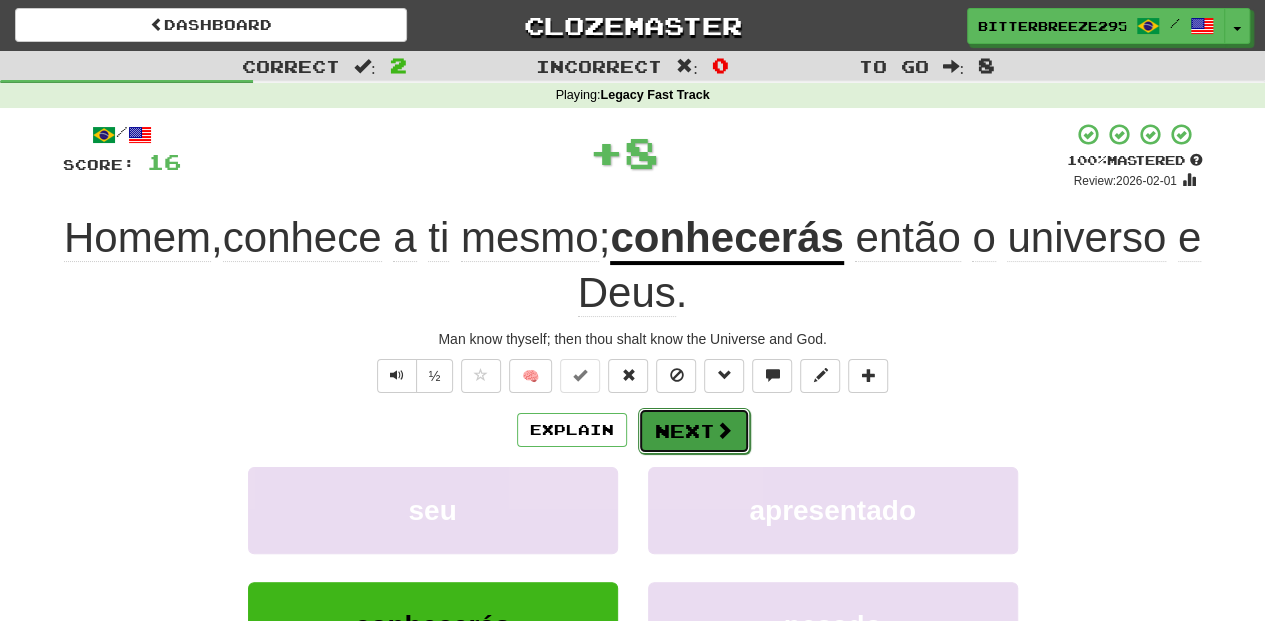 click on "Next" at bounding box center (694, 431) 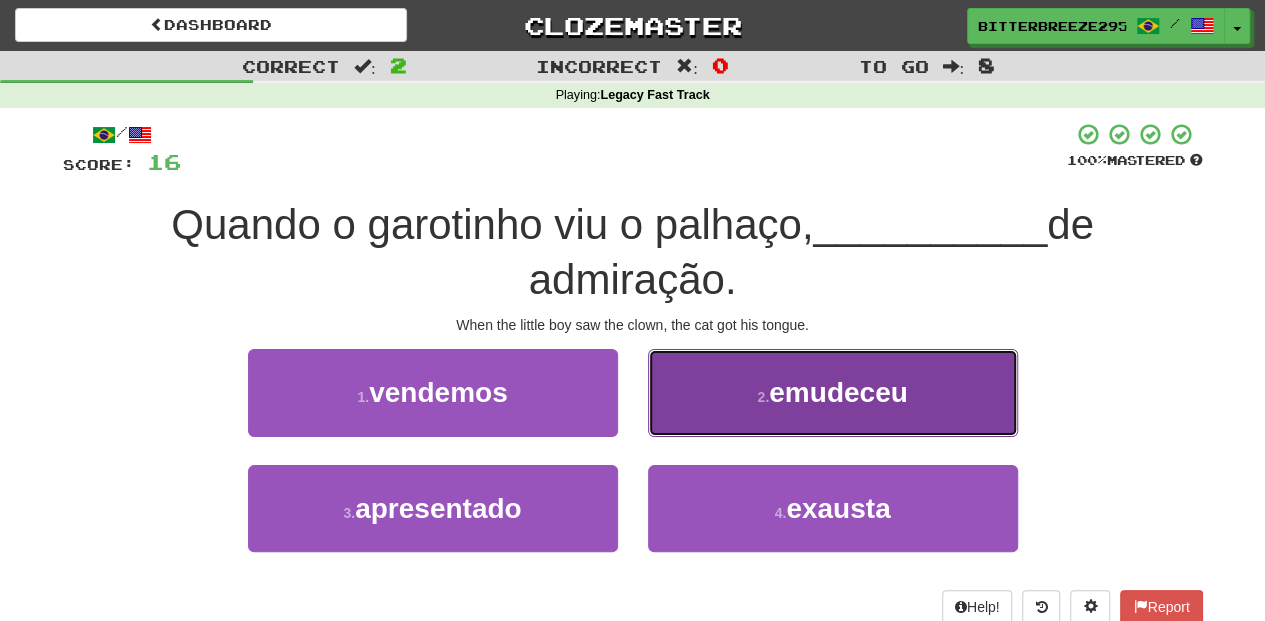 click on "2 .  emudeceu" at bounding box center [833, 392] 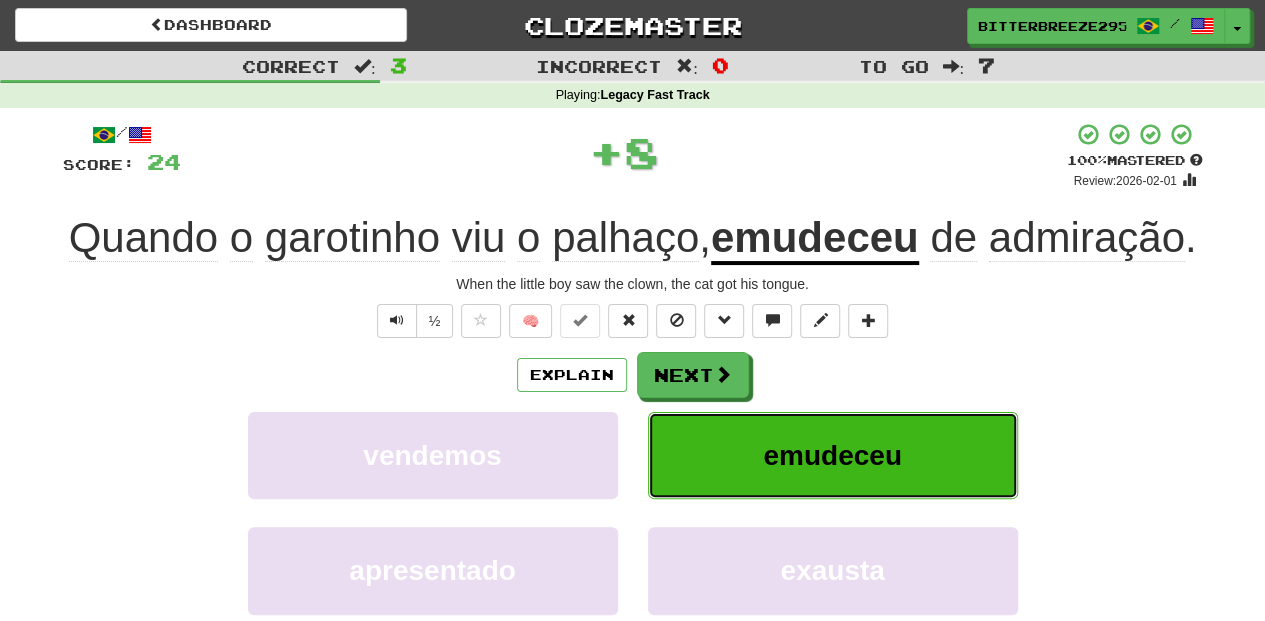 click on "emudeceu" at bounding box center [833, 455] 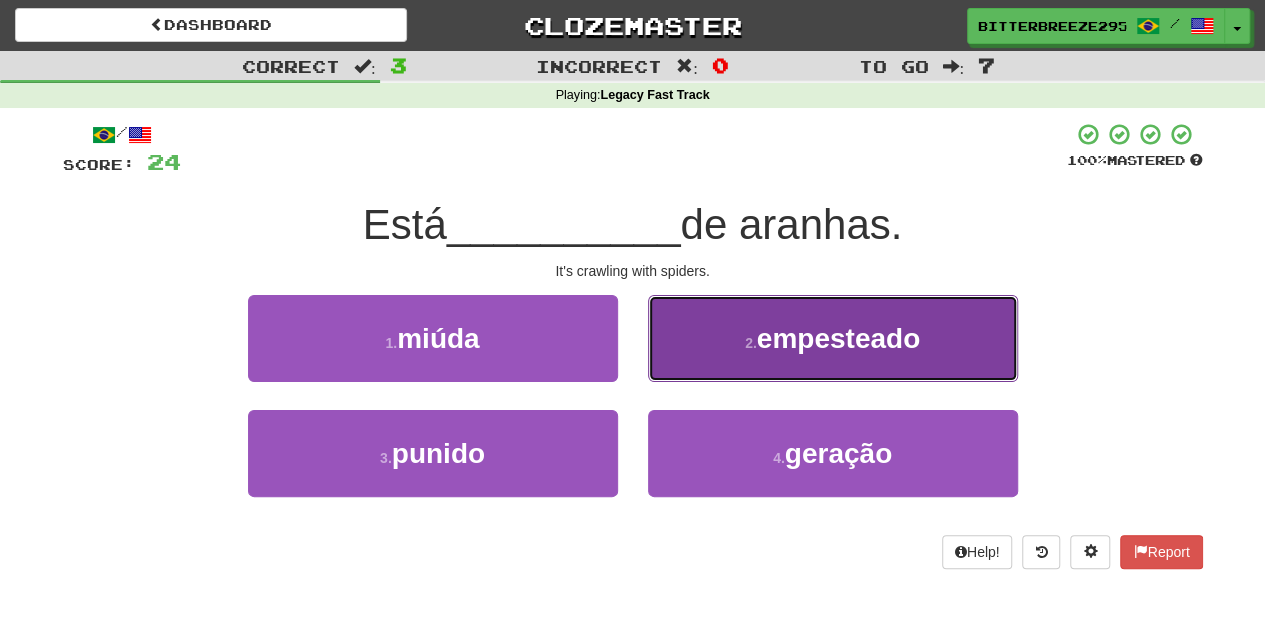 click on "2 .  empesteado" at bounding box center [833, 338] 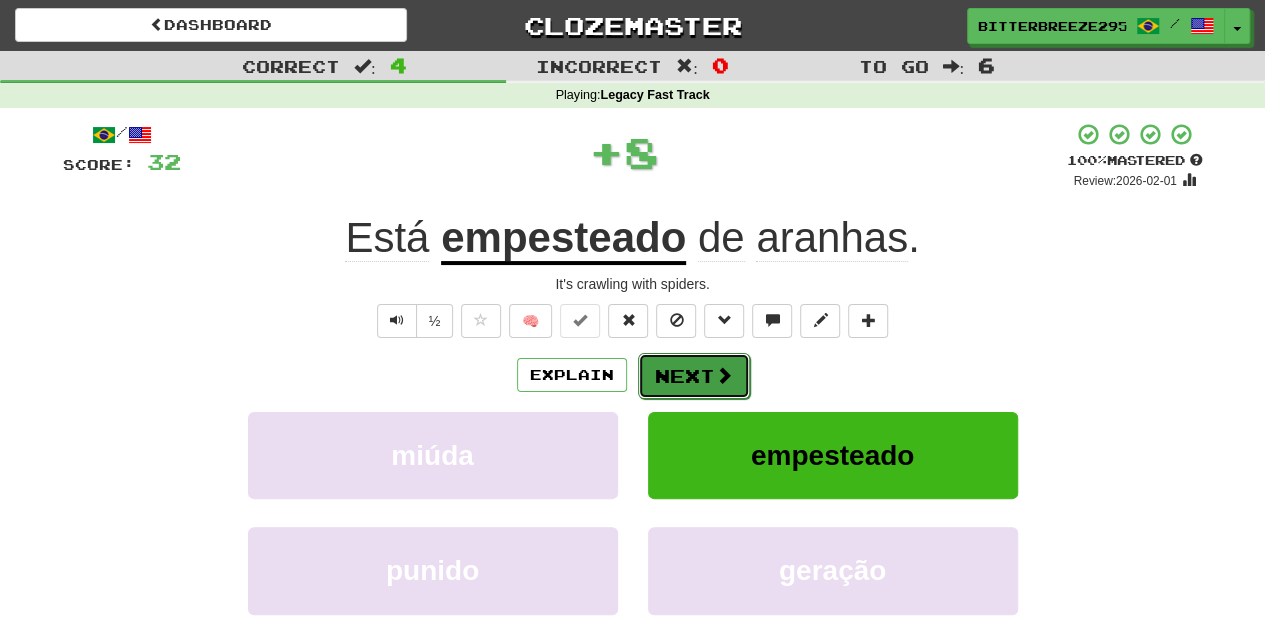 click on "Next" at bounding box center [694, 376] 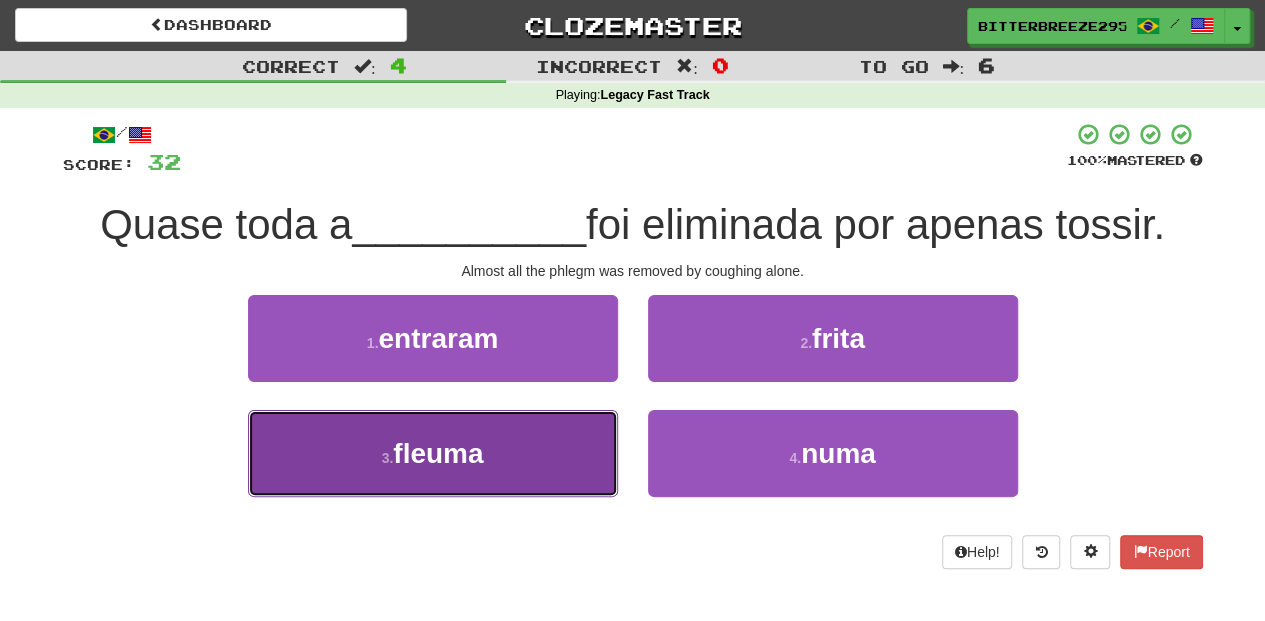 click on "3 .  fleuma" at bounding box center [433, 453] 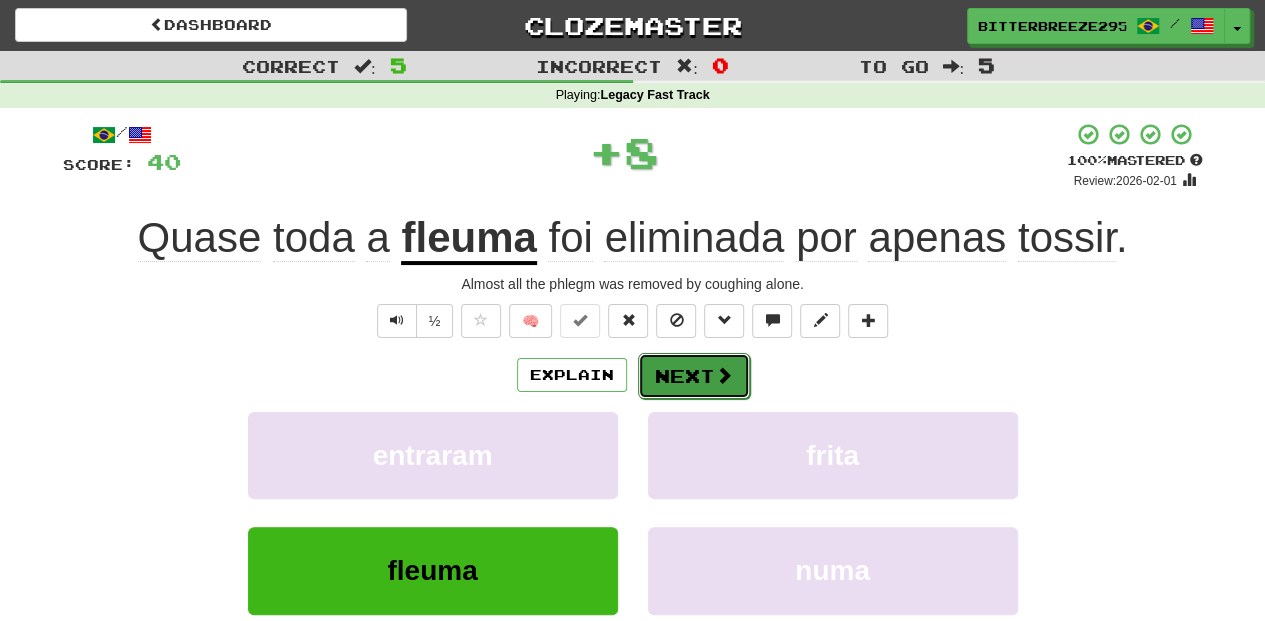 click on "Next" at bounding box center [694, 376] 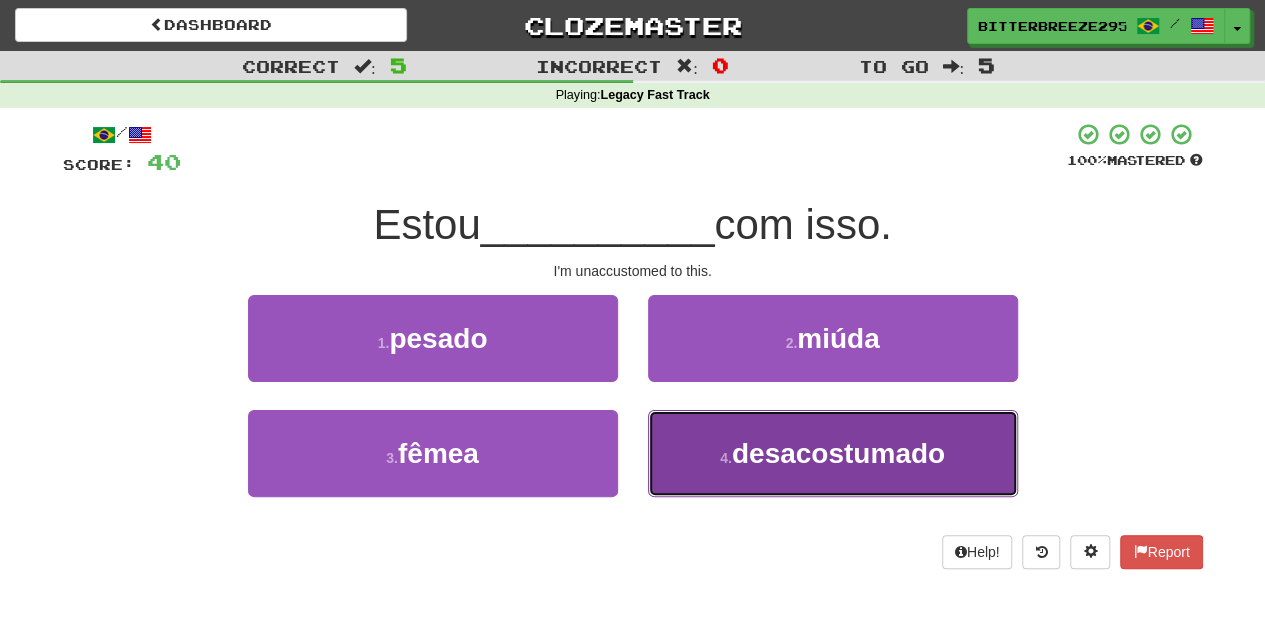click on "4 .  desacostumado" at bounding box center (833, 453) 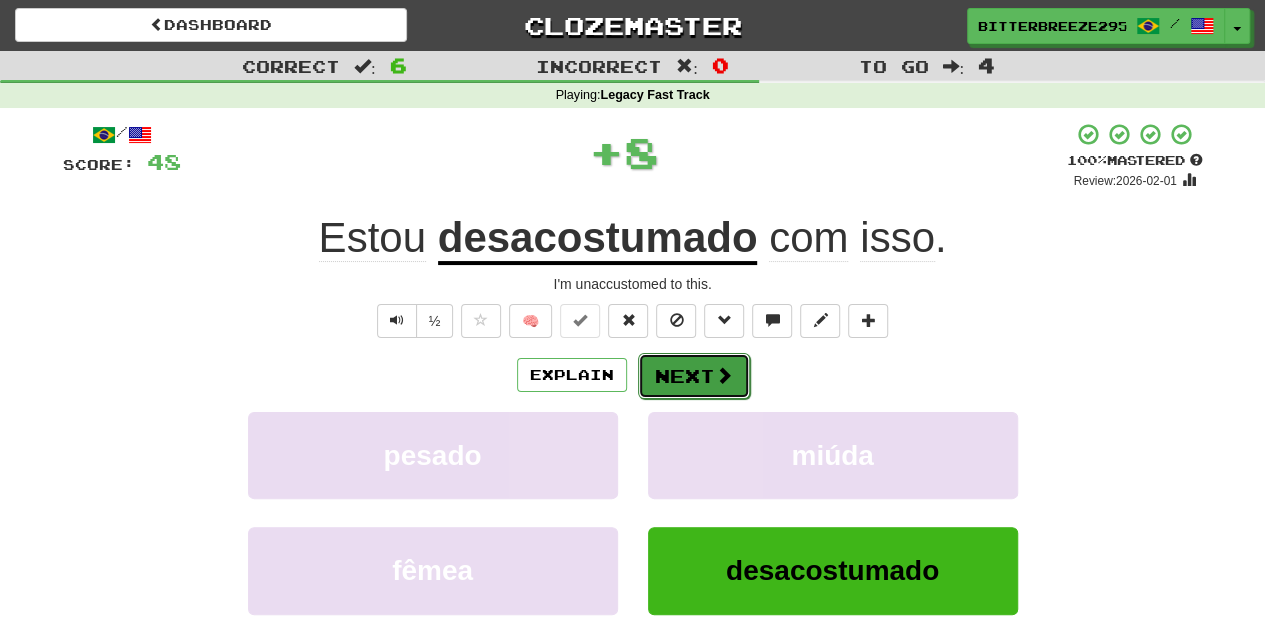 click on "Next" at bounding box center (694, 376) 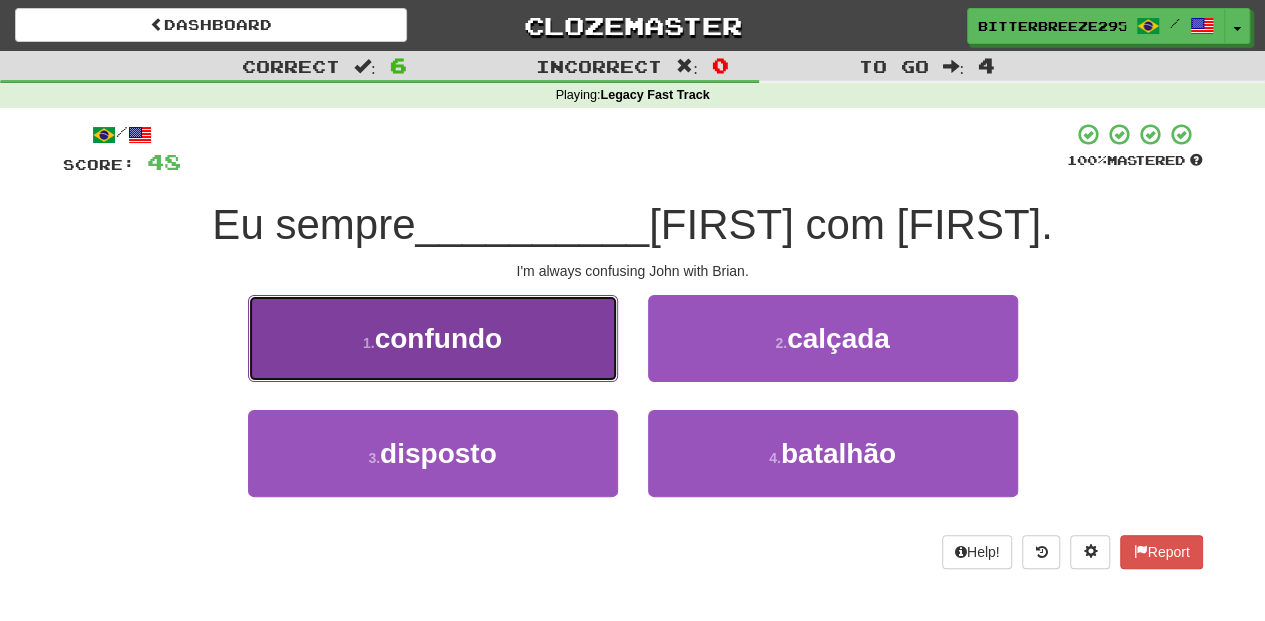 click on "1 .  confundo" at bounding box center [433, 338] 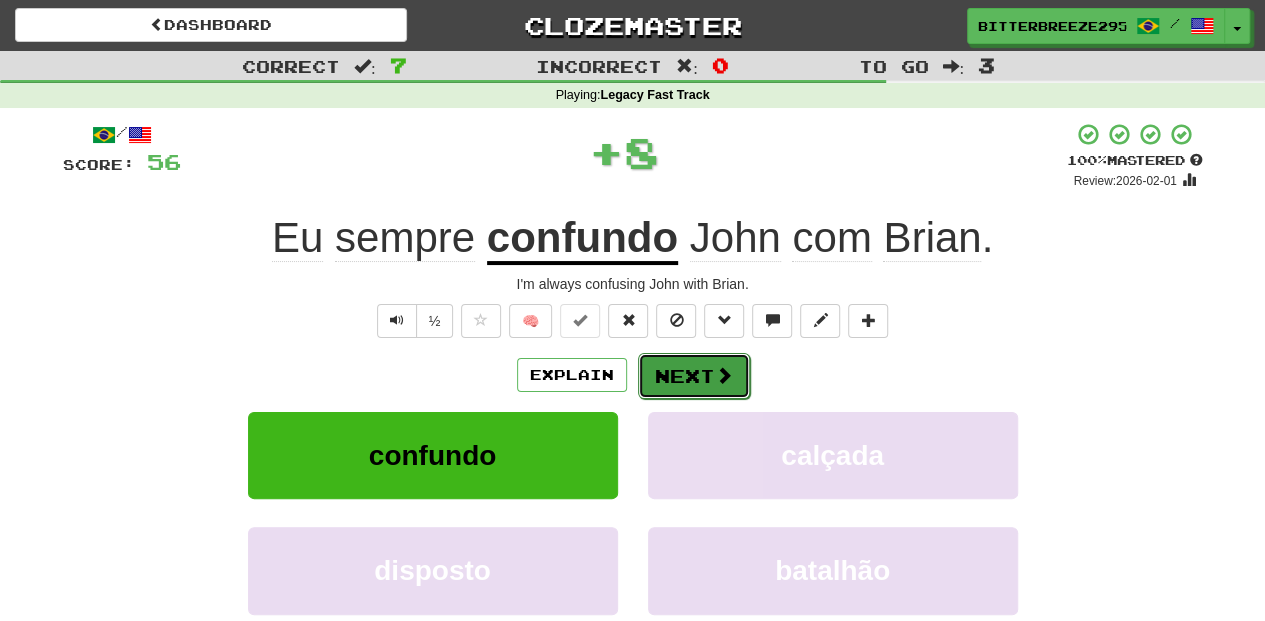 click on "Next" at bounding box center [694, 376] 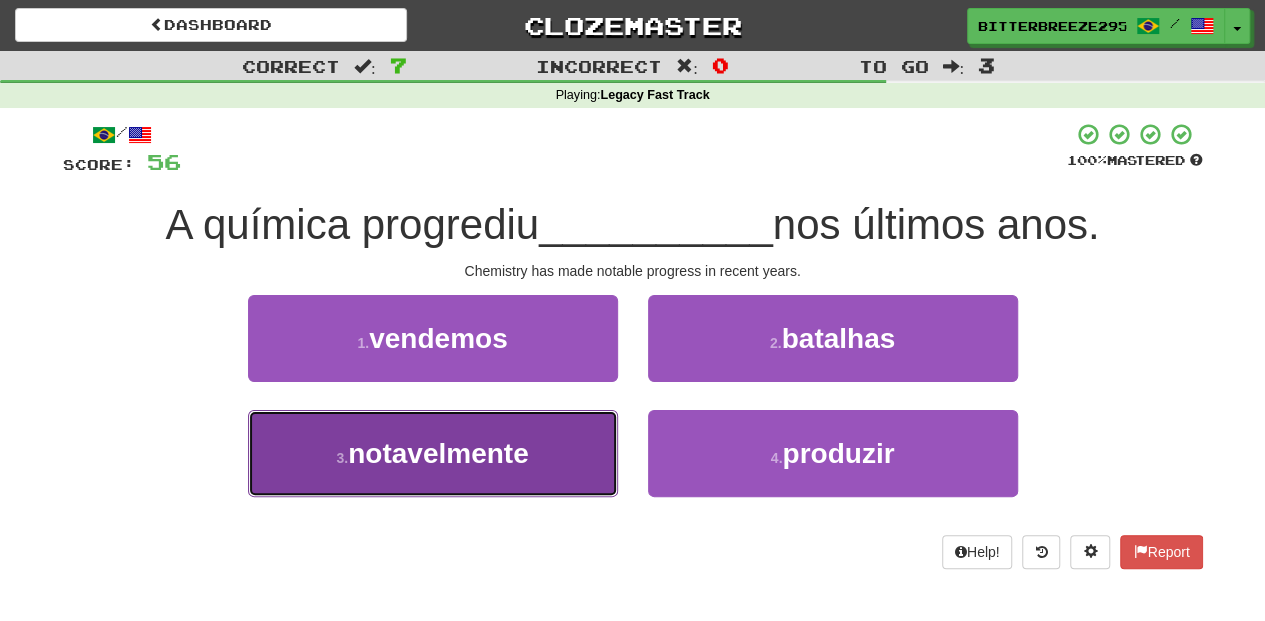 click on "3 .  notavelmente" at bounding box center [433, 453] 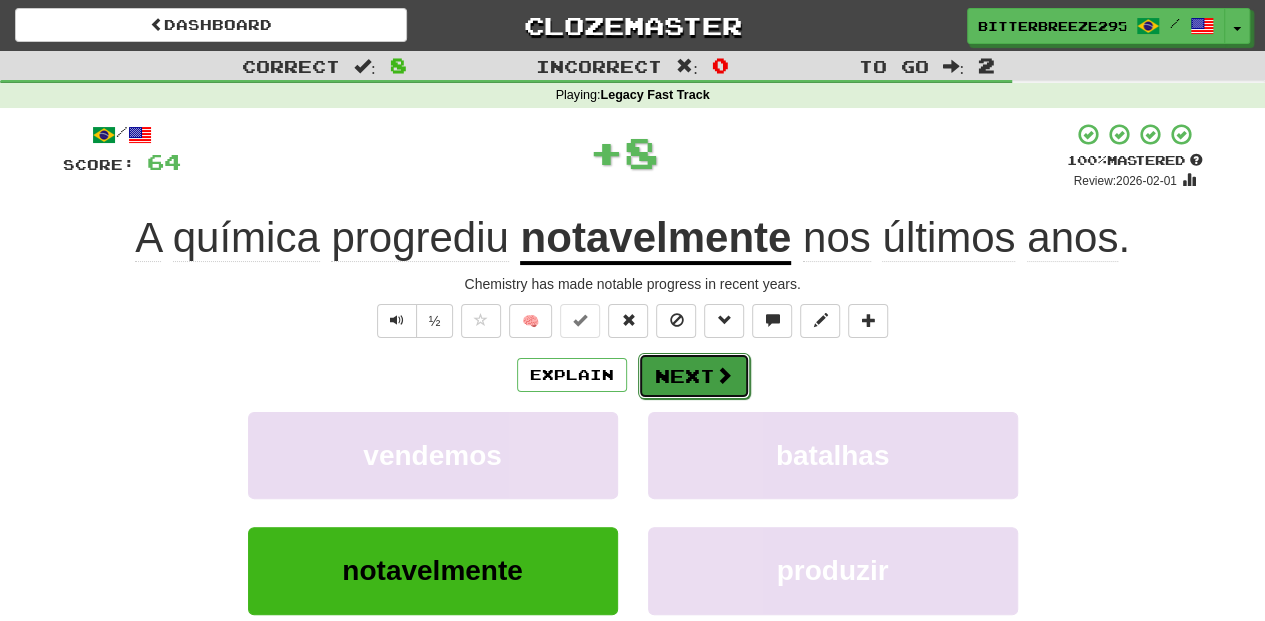 click on "Next" at bounding box center (694, 376) 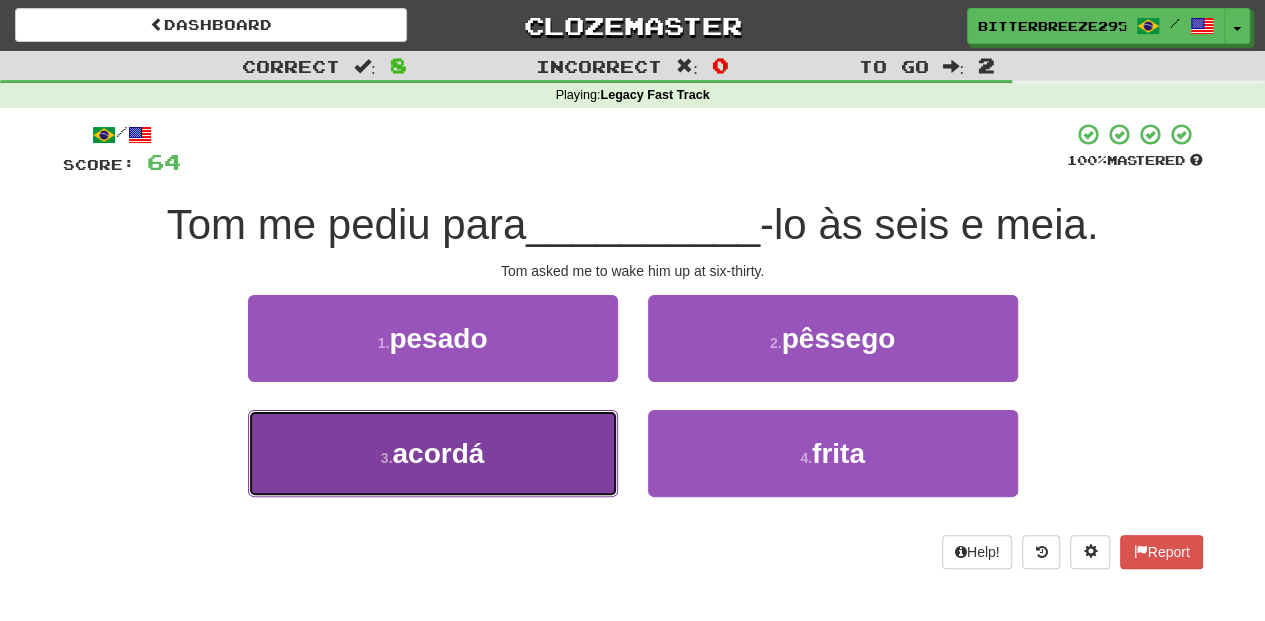 click on "3 .  acordá" at bounding box center [433, 453] 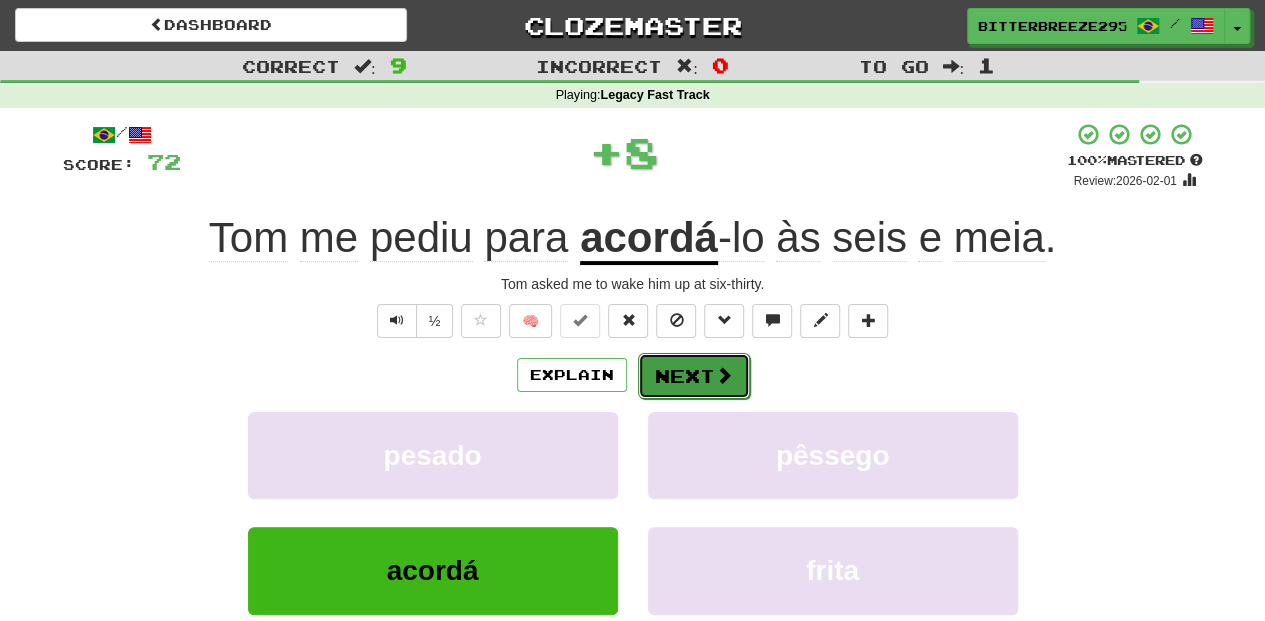 click on "Next" at bounding box center (694, 376) 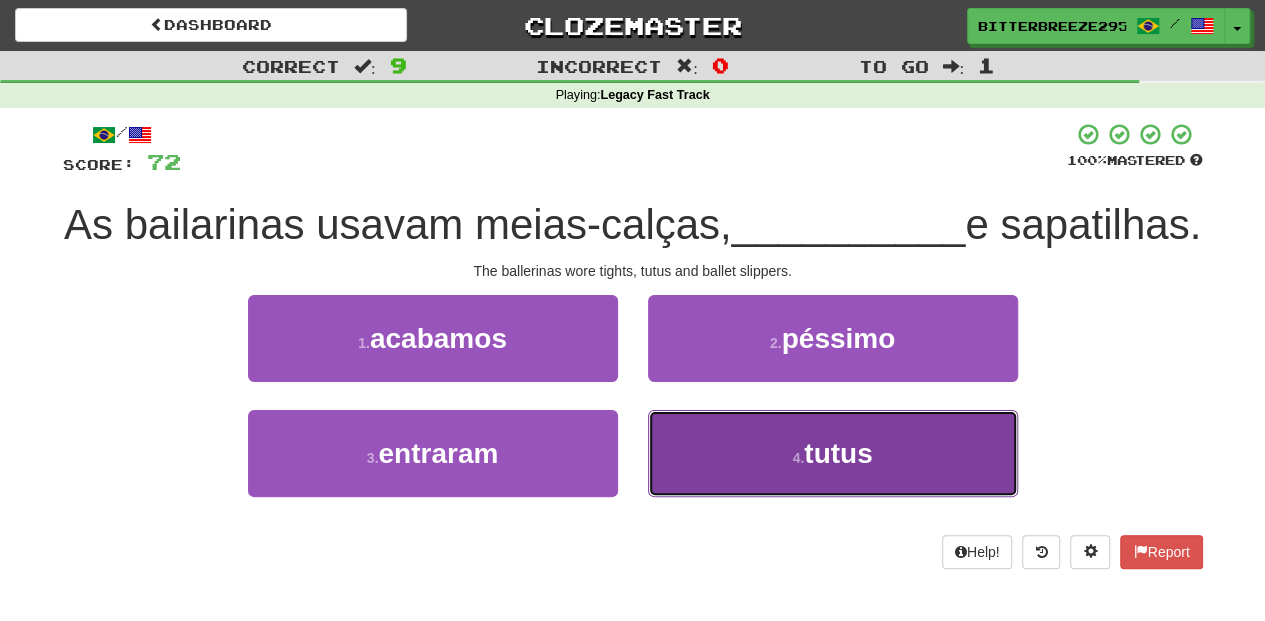 click on "4 .  tutus" at bounding box center [833, 453] 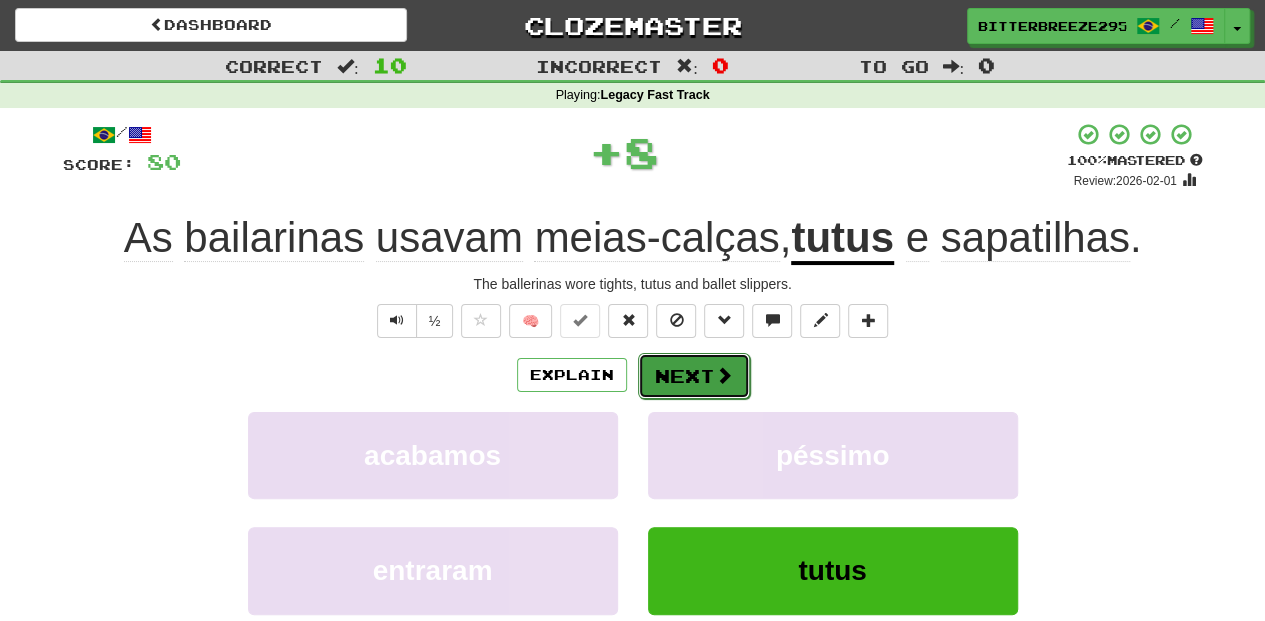 click on "Next" at bounding box center (694, 376) 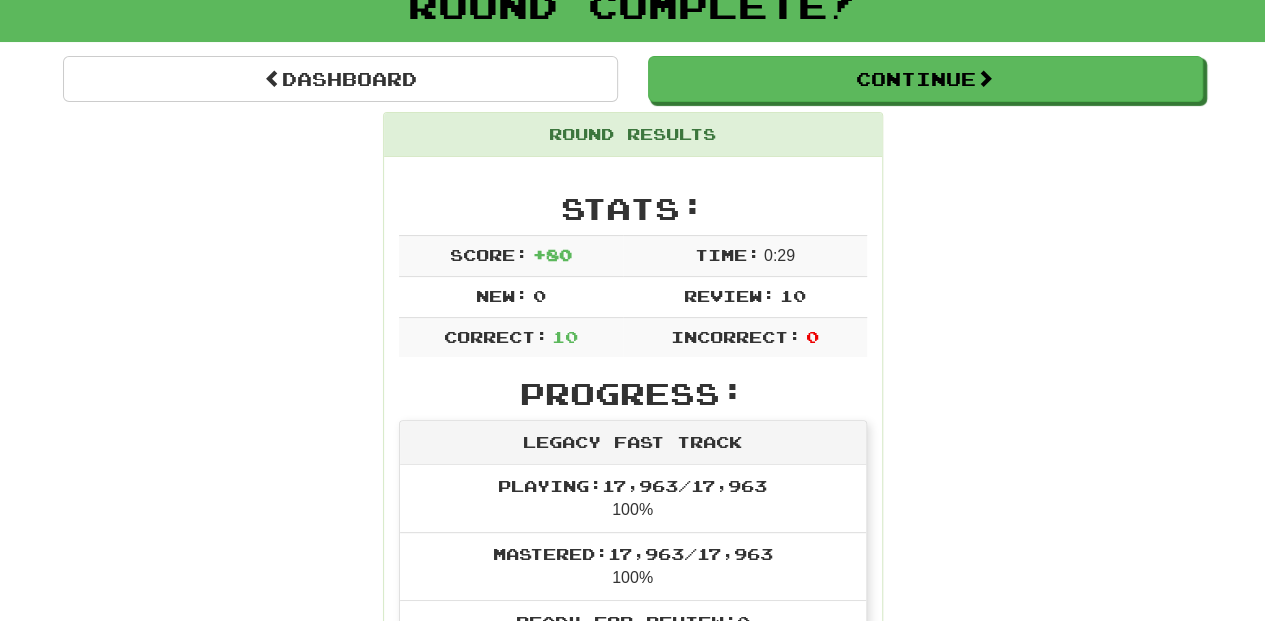 scroll, scrollTop: 133, scrollLeft: 0, axis: vertical 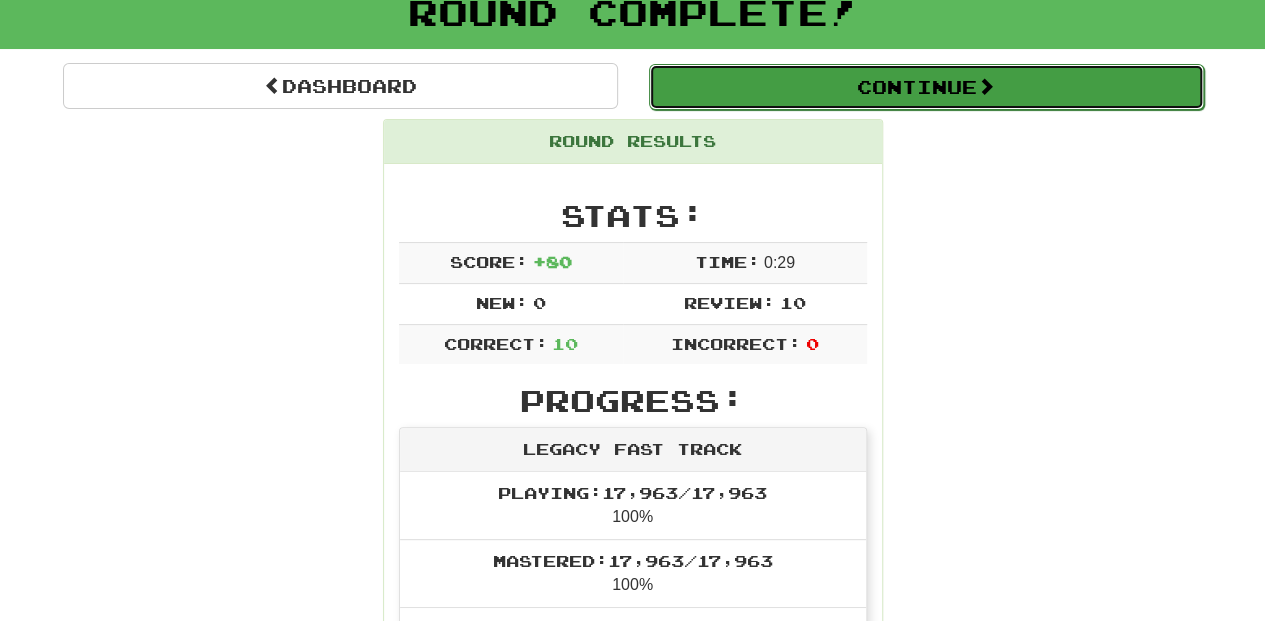 click on "Continue" at bounding box center [926, 87] 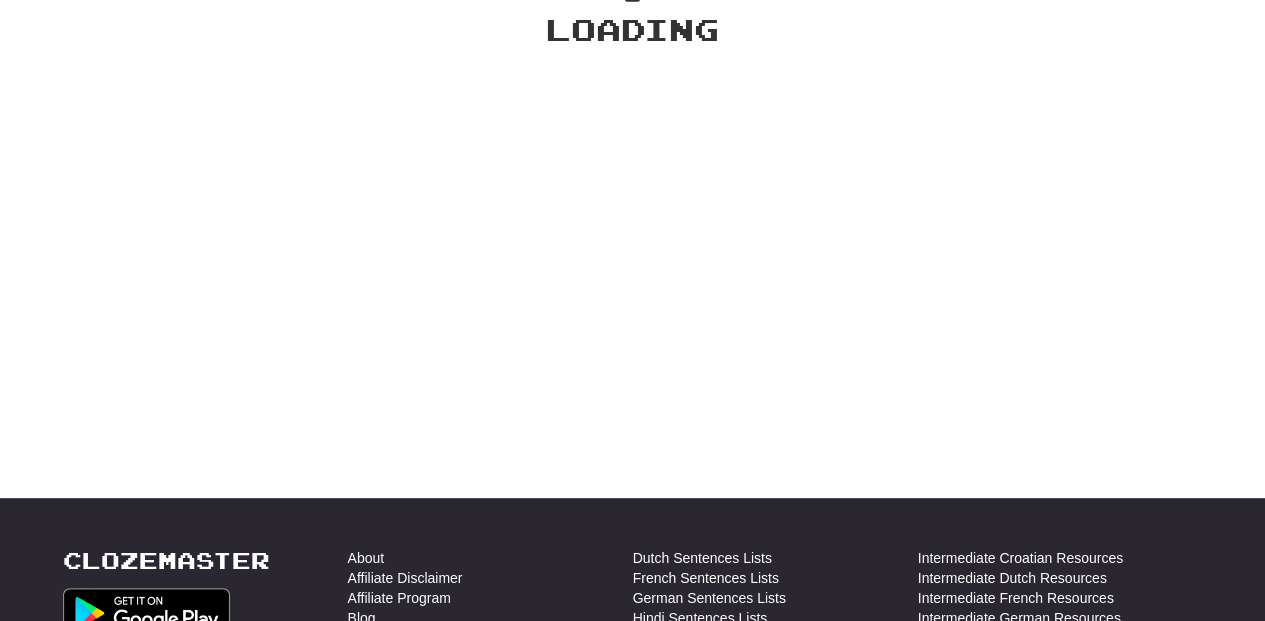scroll, scrollTop: 133, scrollLeft: 0, axis: vertical 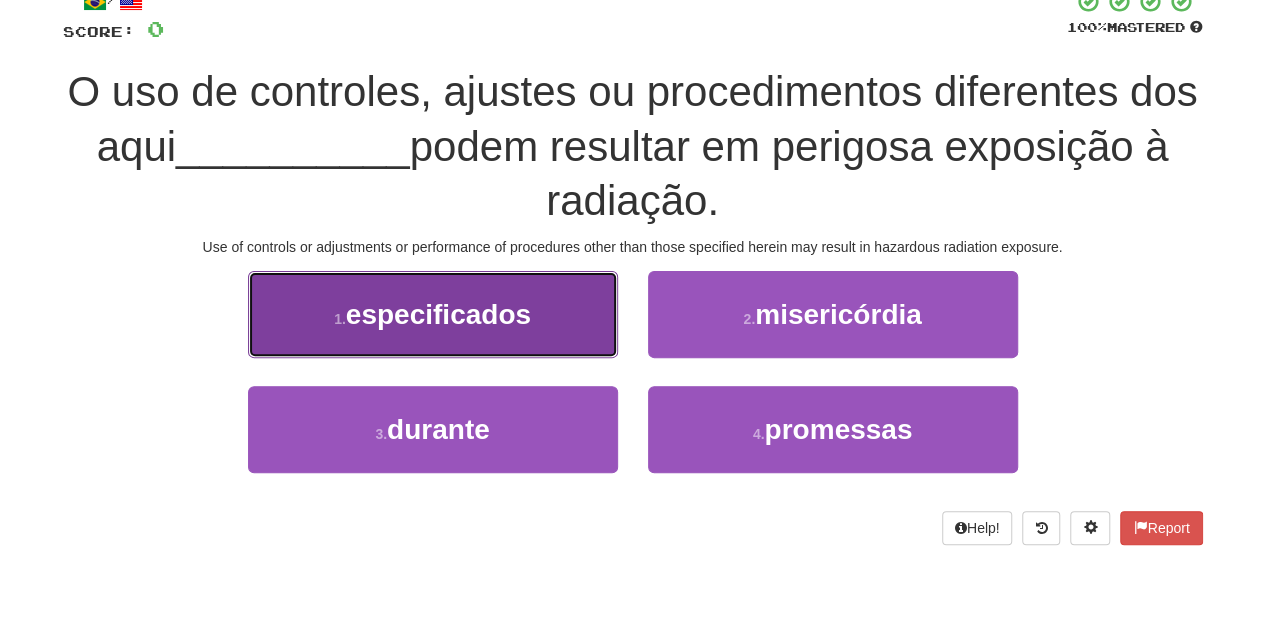 click on "1 .  especificados" at bounding box center (433, 314) 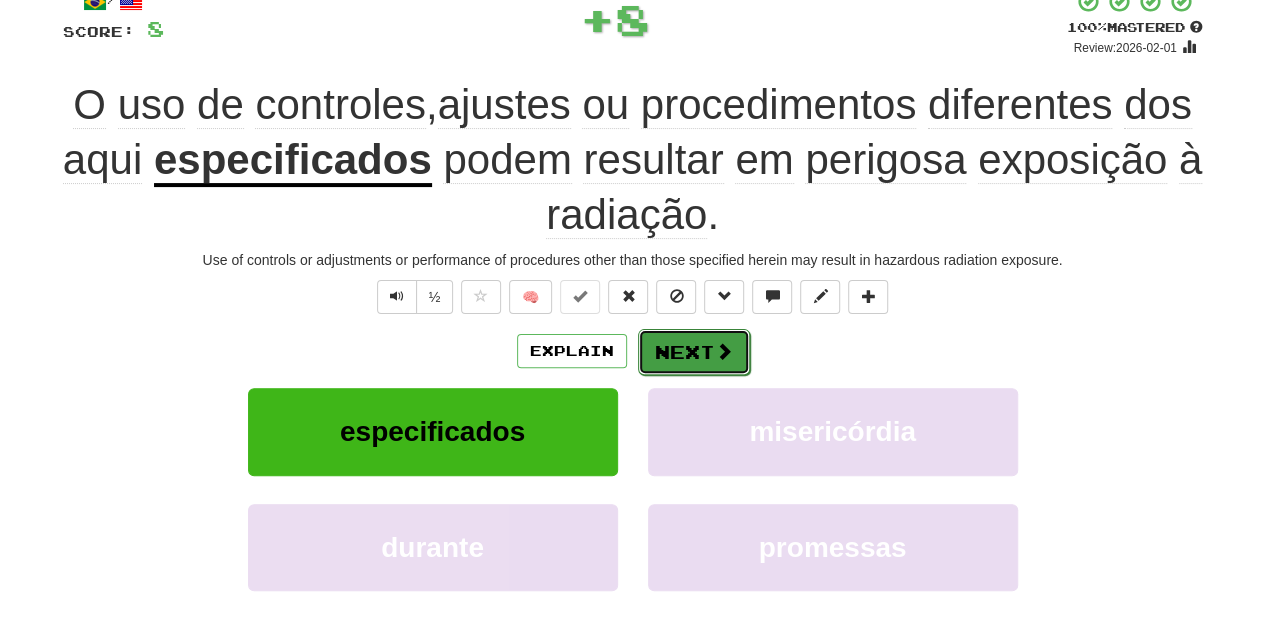 click on "Next" at bounding box center [694, 352] 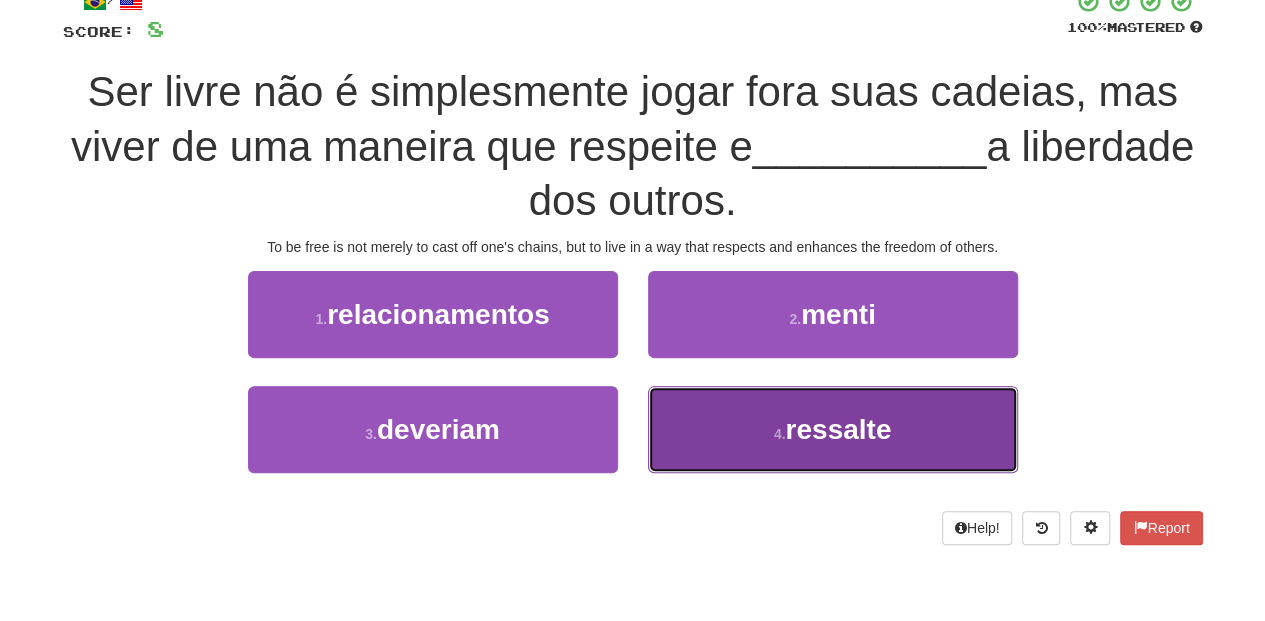 click on "4 .  ressalte" at bounding box center [833, 429] 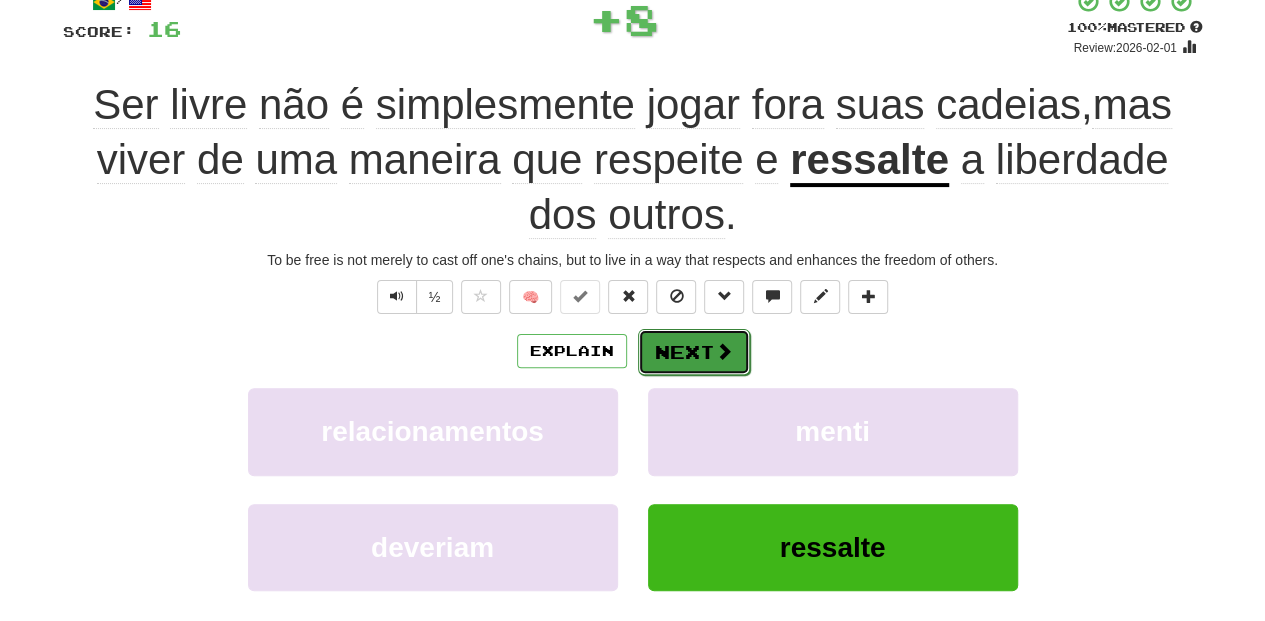 click on "Next" at bounding box center [694, 352] 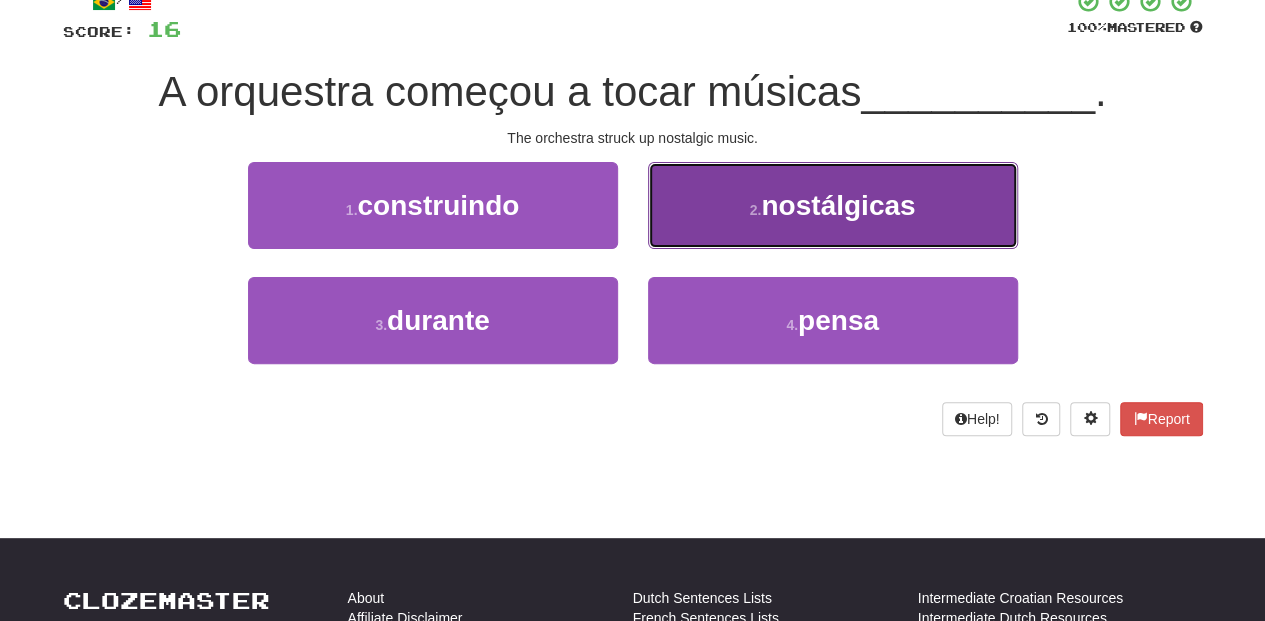 click on "2 .  nostálgicas" at bounding box center (833, 205) 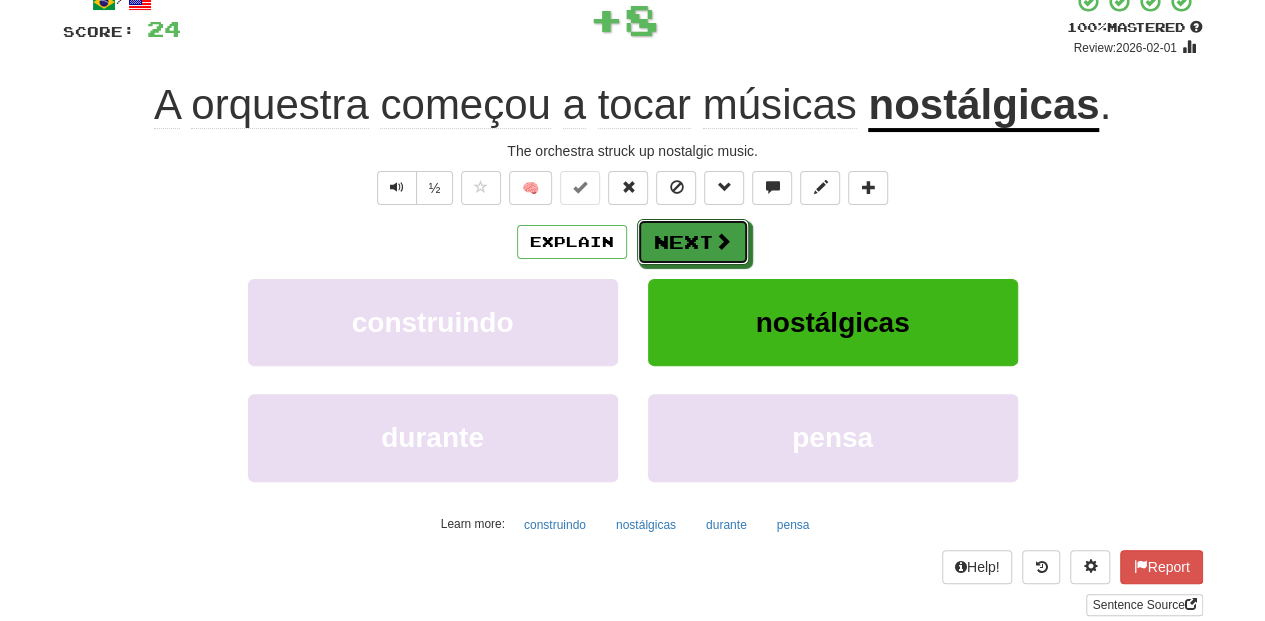 click on "Next" at bounding box center (693, 242) 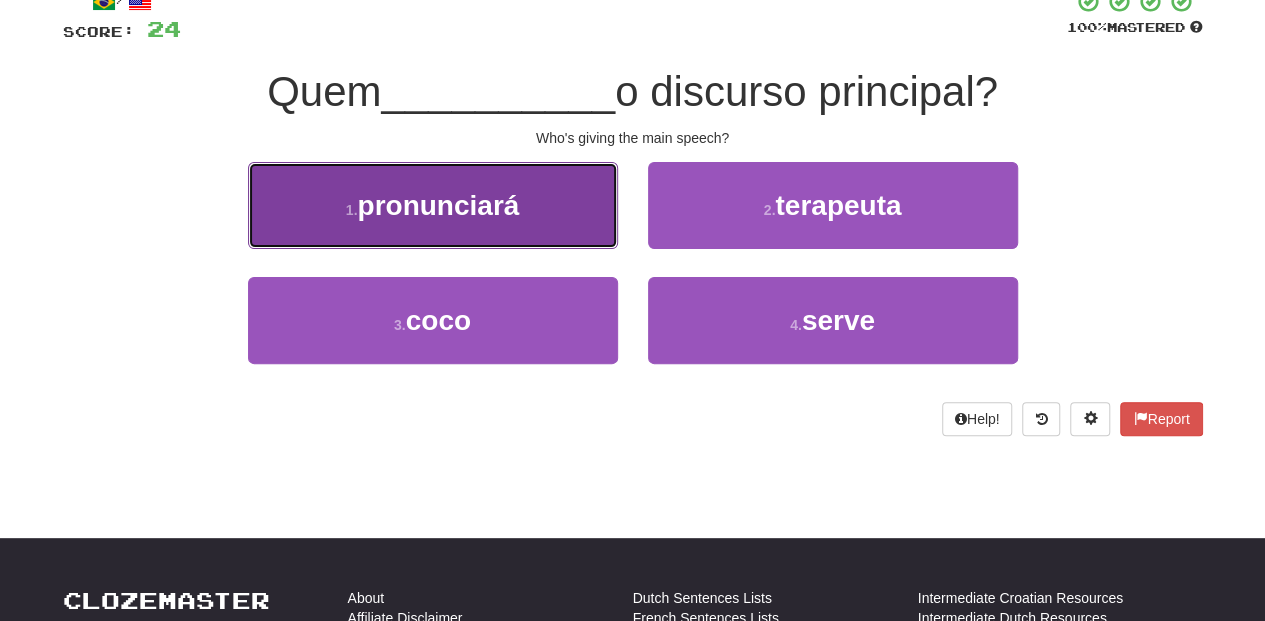 click on "1 .  pronunciará" at bounding box center (433, 205) 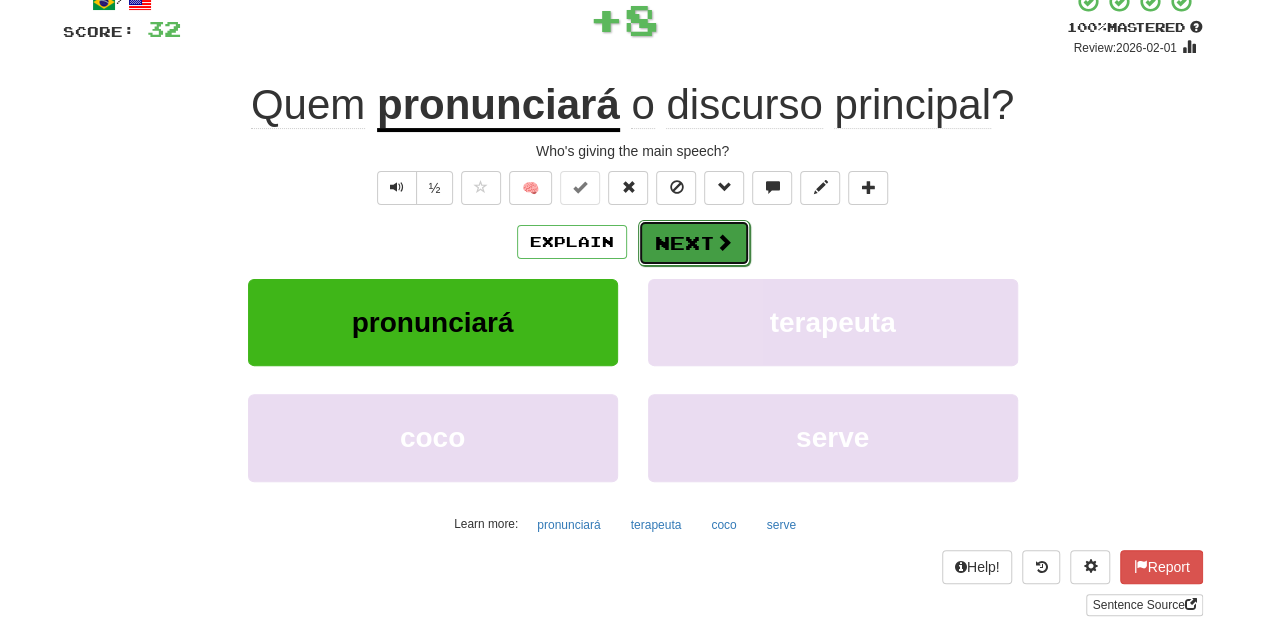 click on "Next" at bounding box center [694, 243] 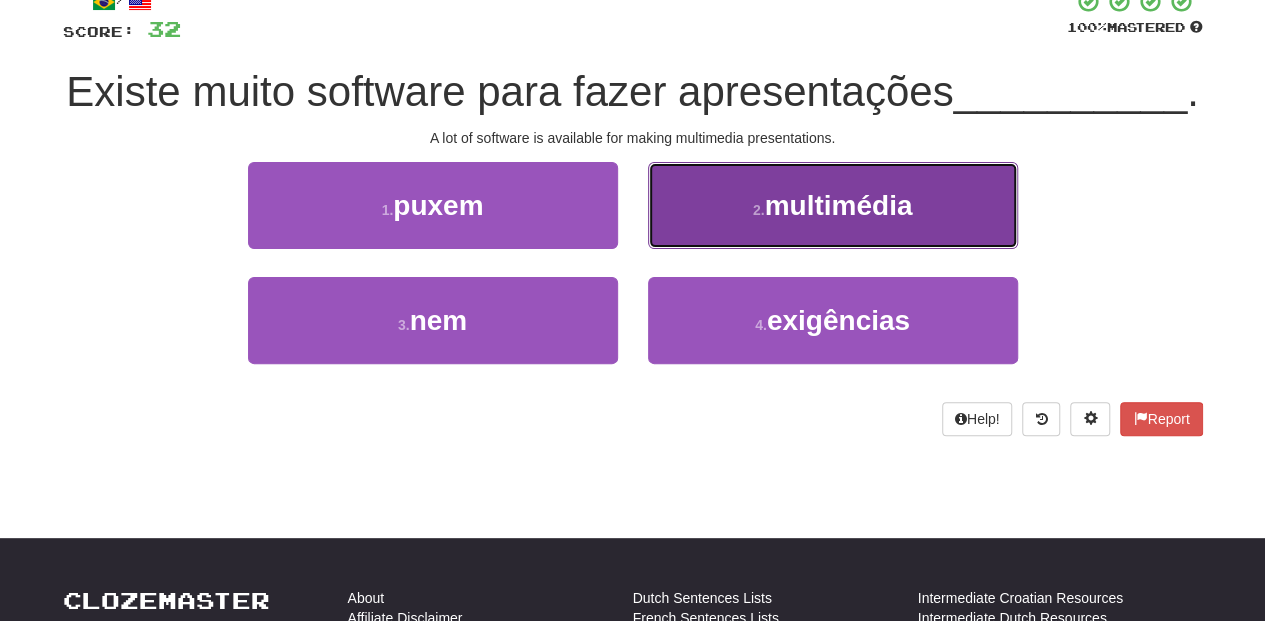 click on "2 .  multimédia" at bounding box center [833, 205] 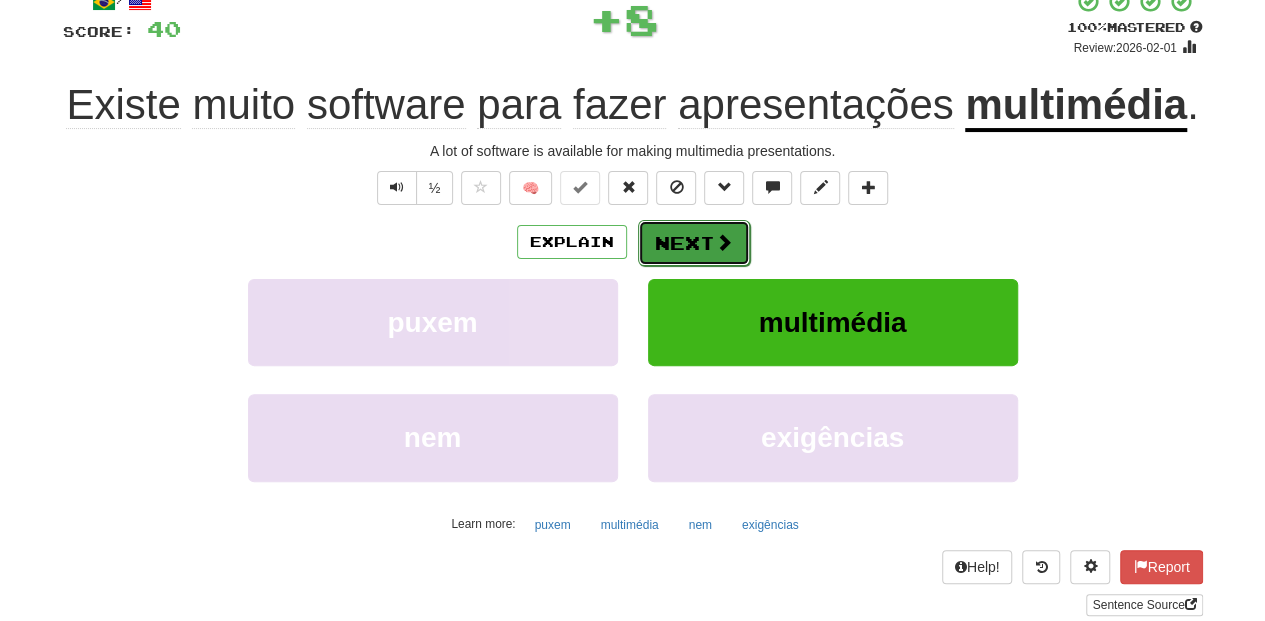 click on "Next" at bounding box center (694, 243) 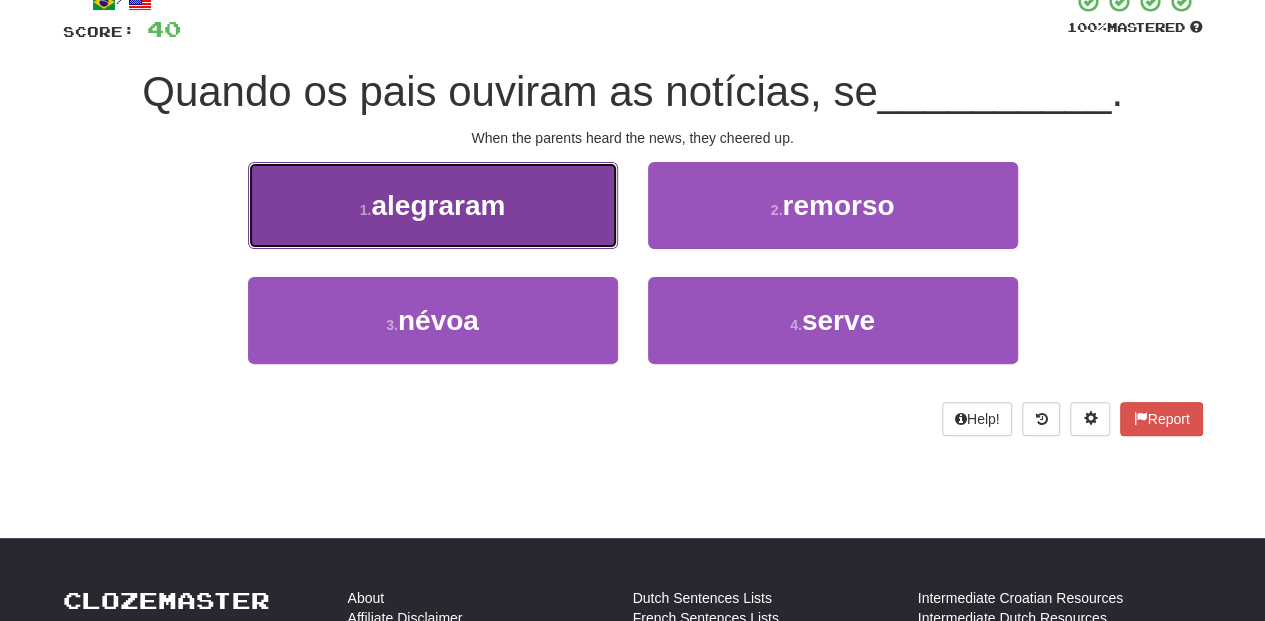 click on "1 .  alegraram" at bounding box center (433, 205) 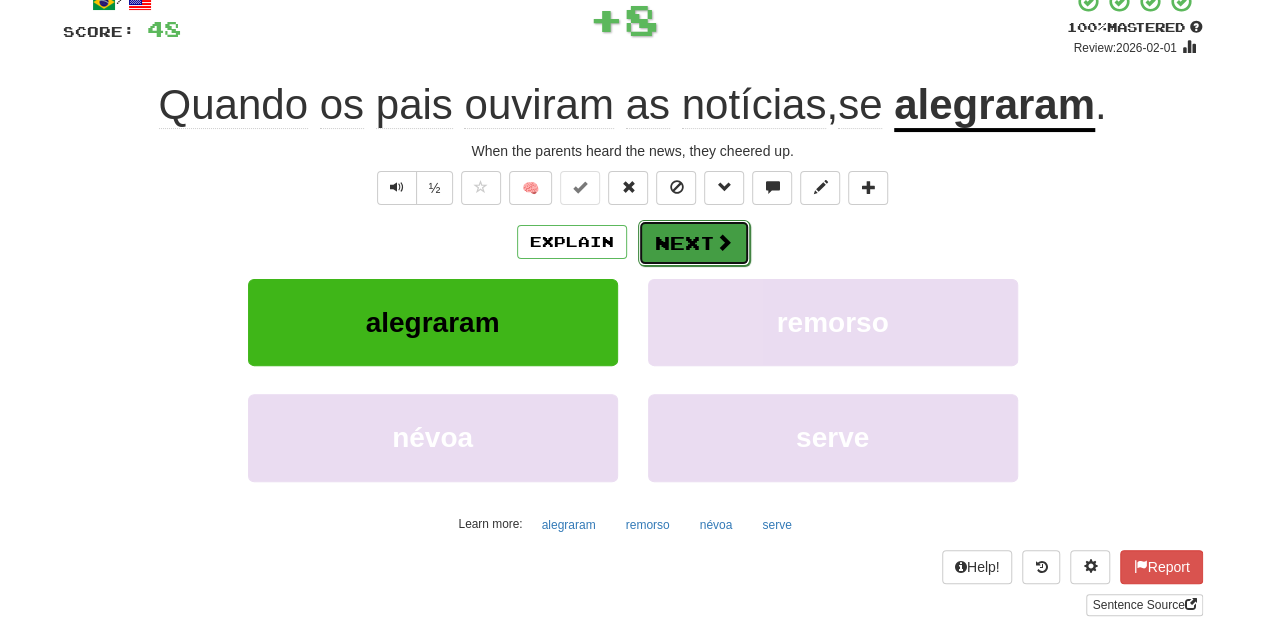 click on "Next" at bounding box center (694, 243) 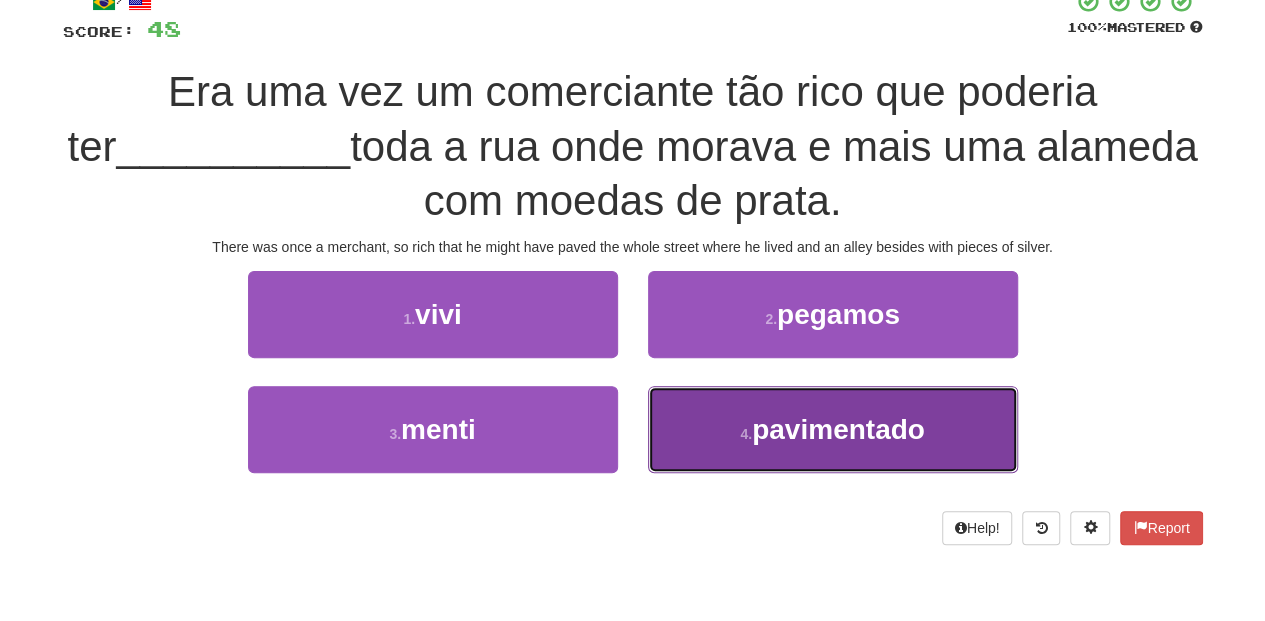 click on "pavimentado" at bounding box center [838, 429] 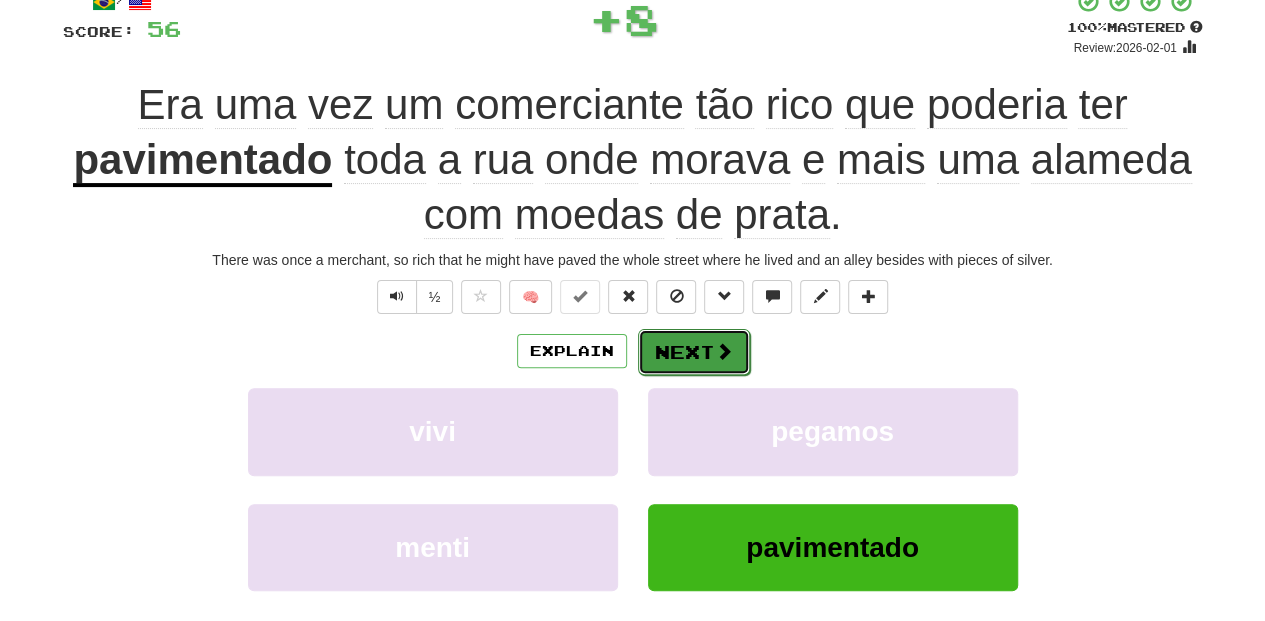 click at bounding box center [724, 351] 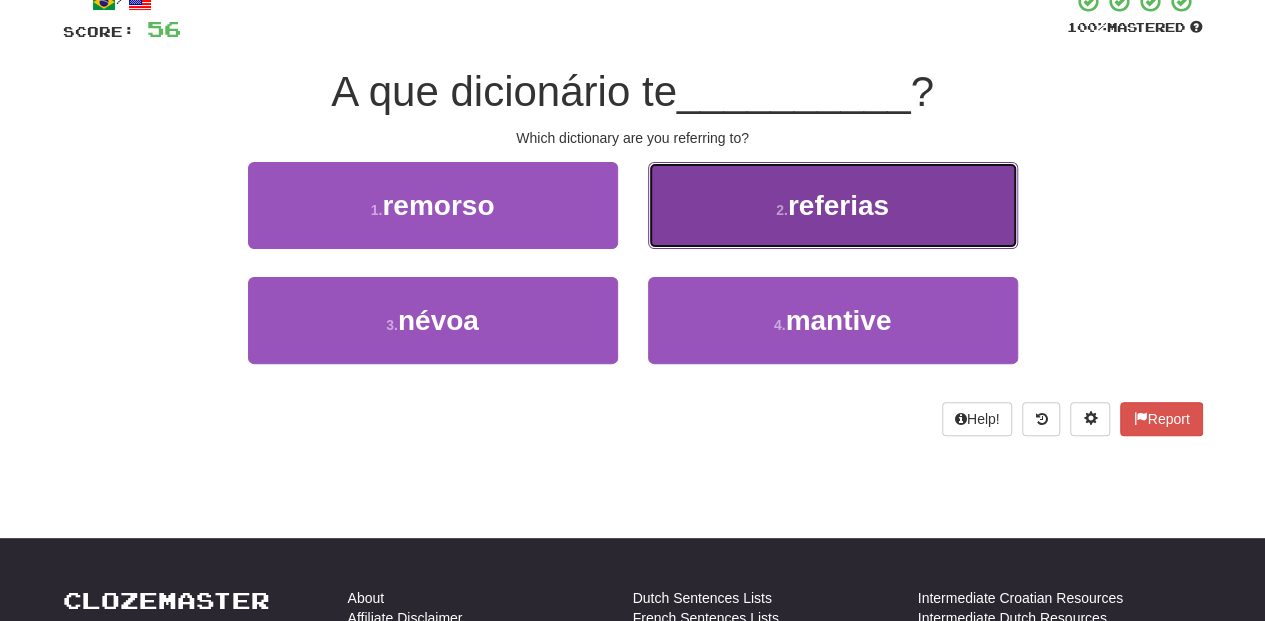 click on "2 .  referias" at bounding box center (833, 205) 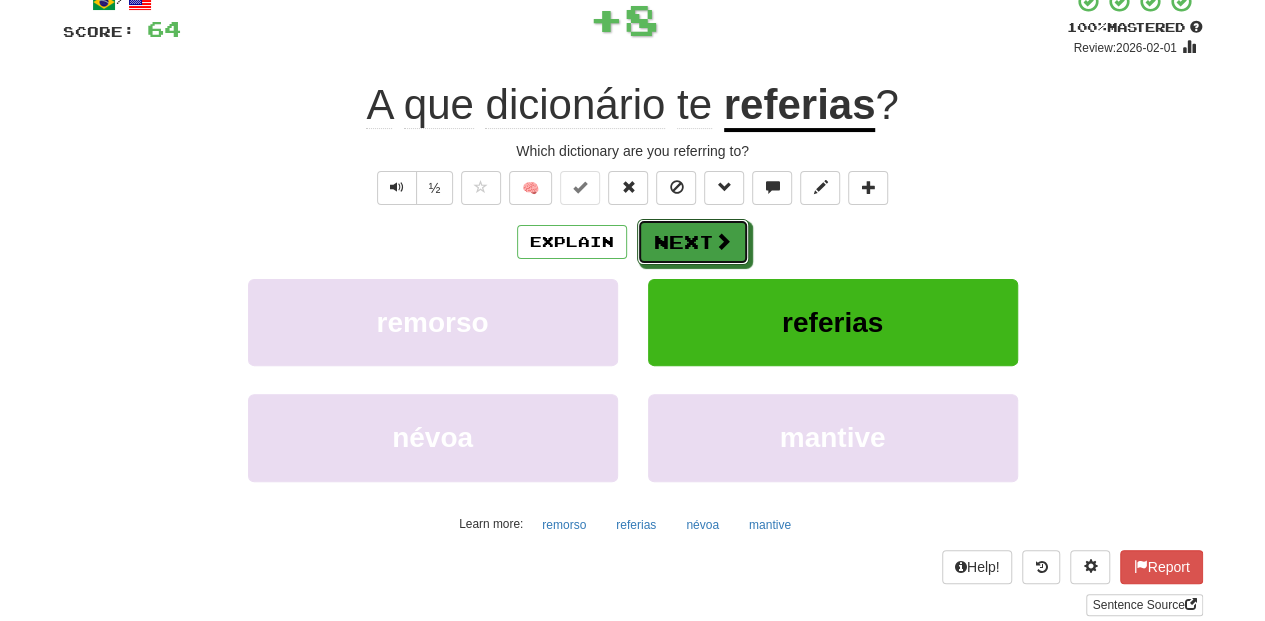 click on "Next" at bounding box center (693, 242) 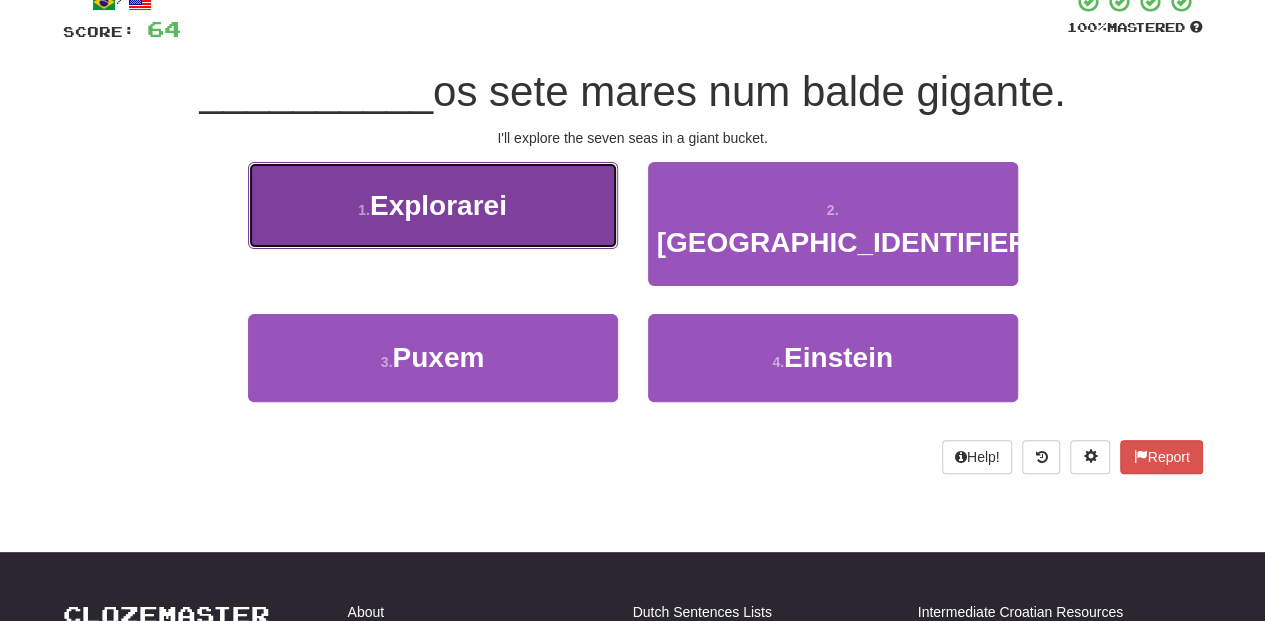click on "1 .  Explorarei" at bounding box center (433, 205) 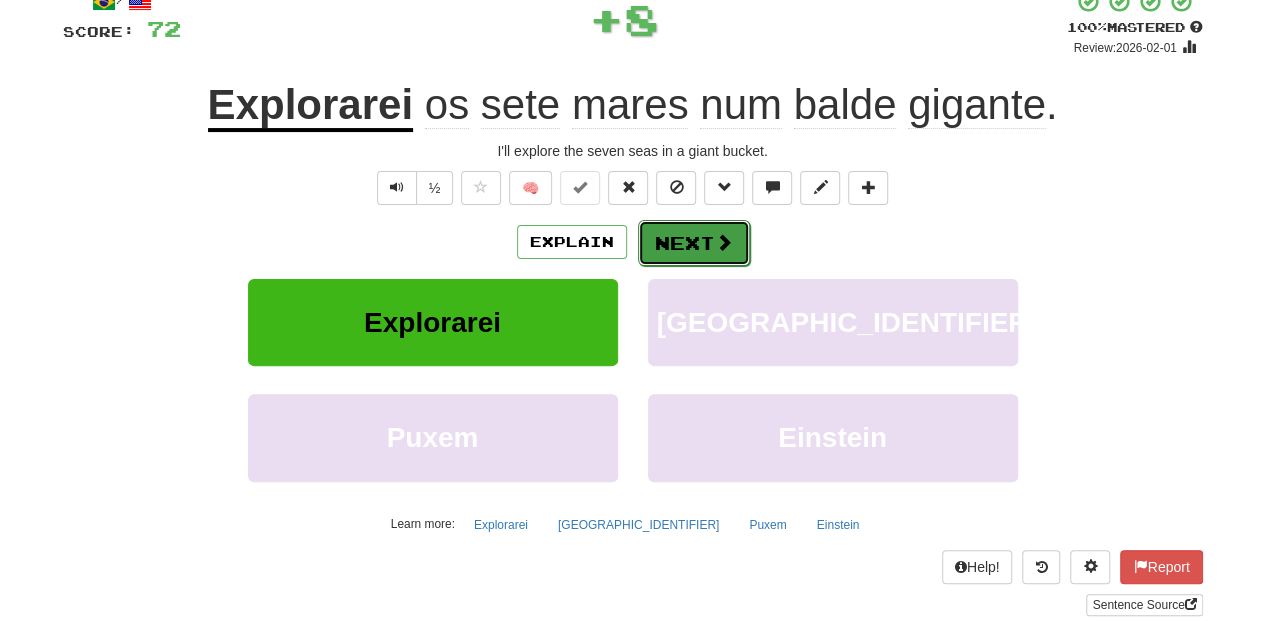 click on "Next" at bounding box center (694, 243) 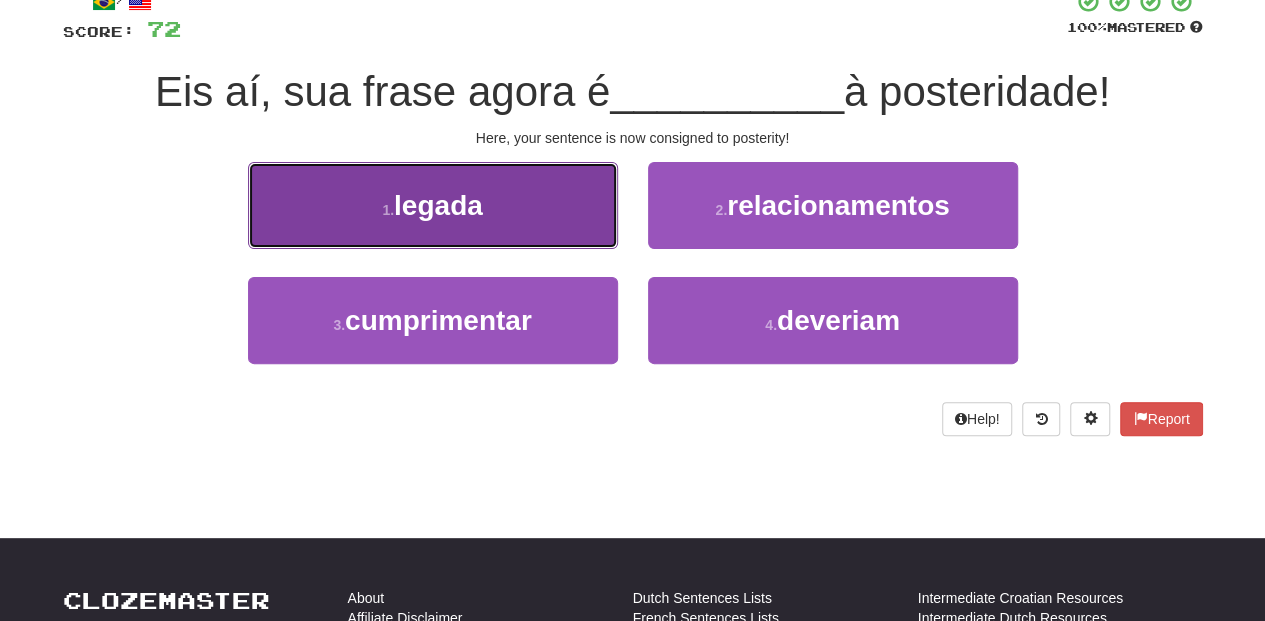 click on "1 .  legada" at bounding box center (433, 205) 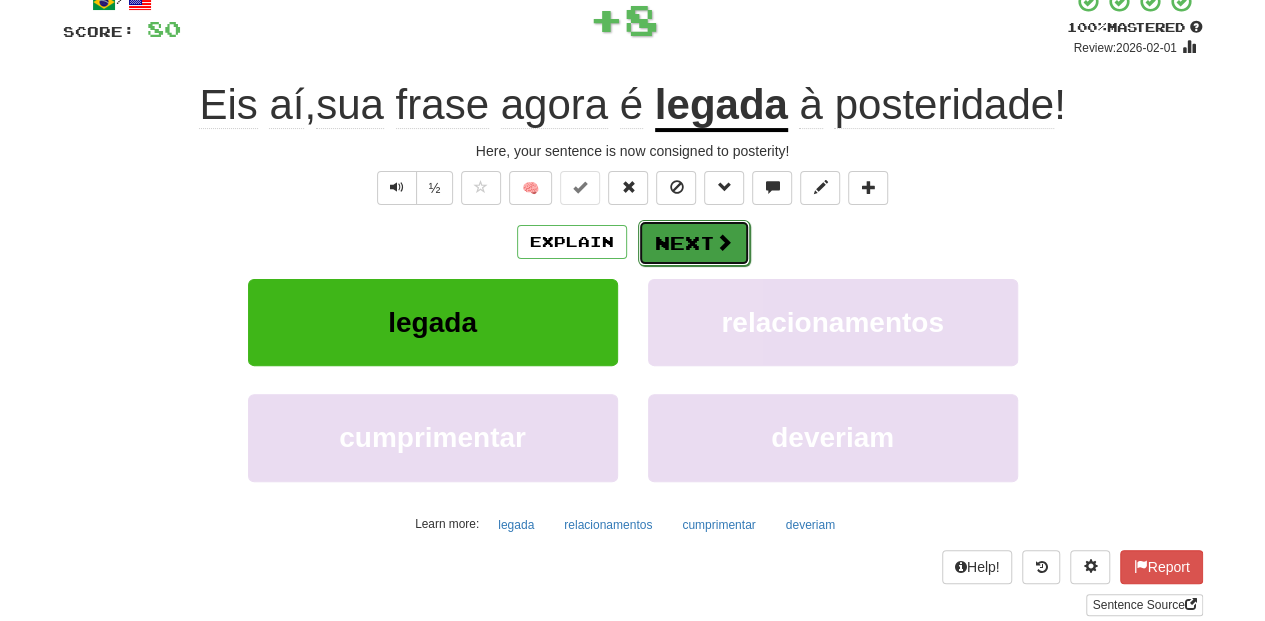 click on "Next" at bounding box center [694, 243] 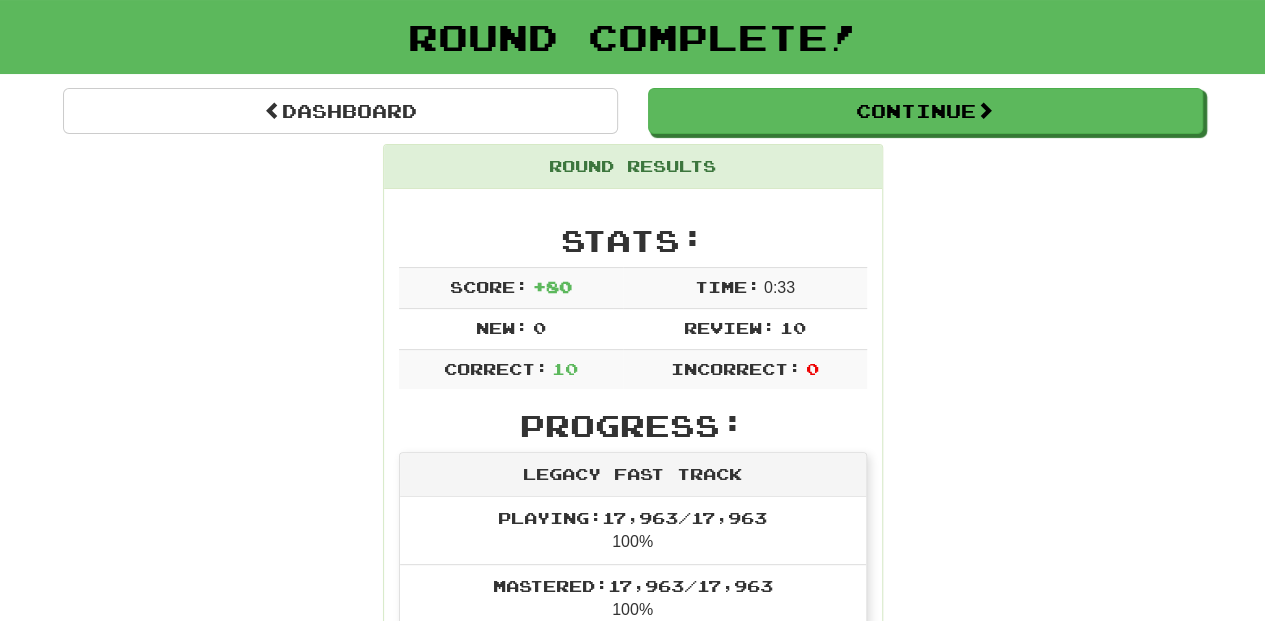 scroll, scrollTop: 87, scrollLeft: 0, axis: vertical 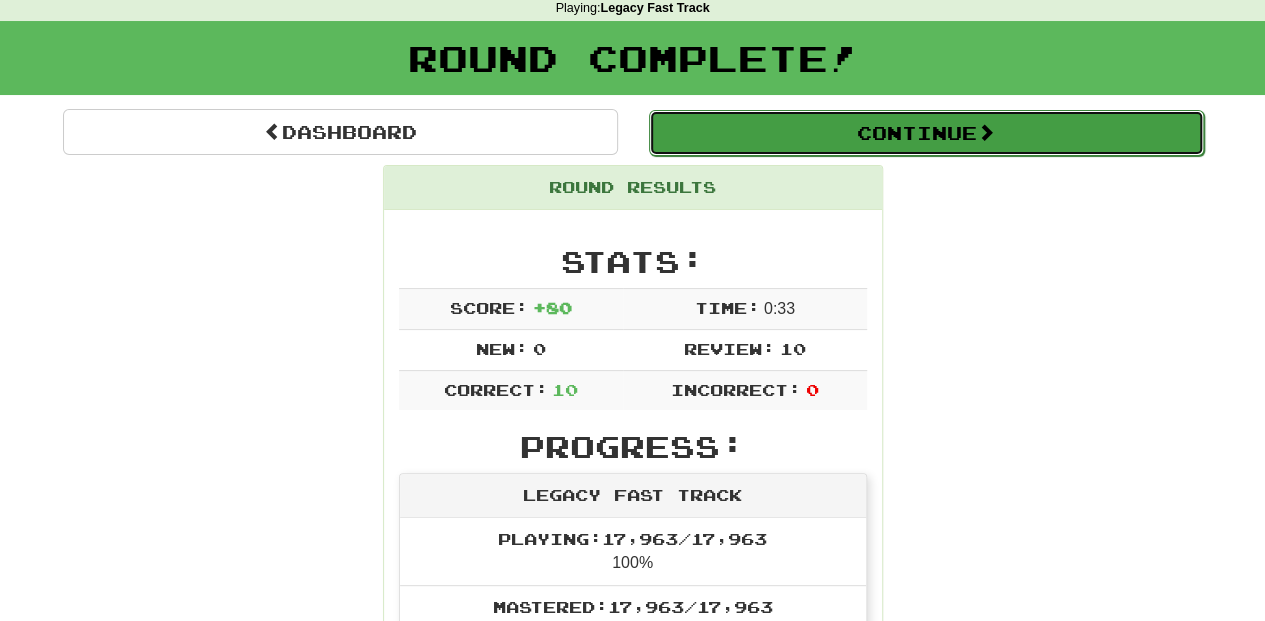 click on "Continue" at bounding box center [926, 133] 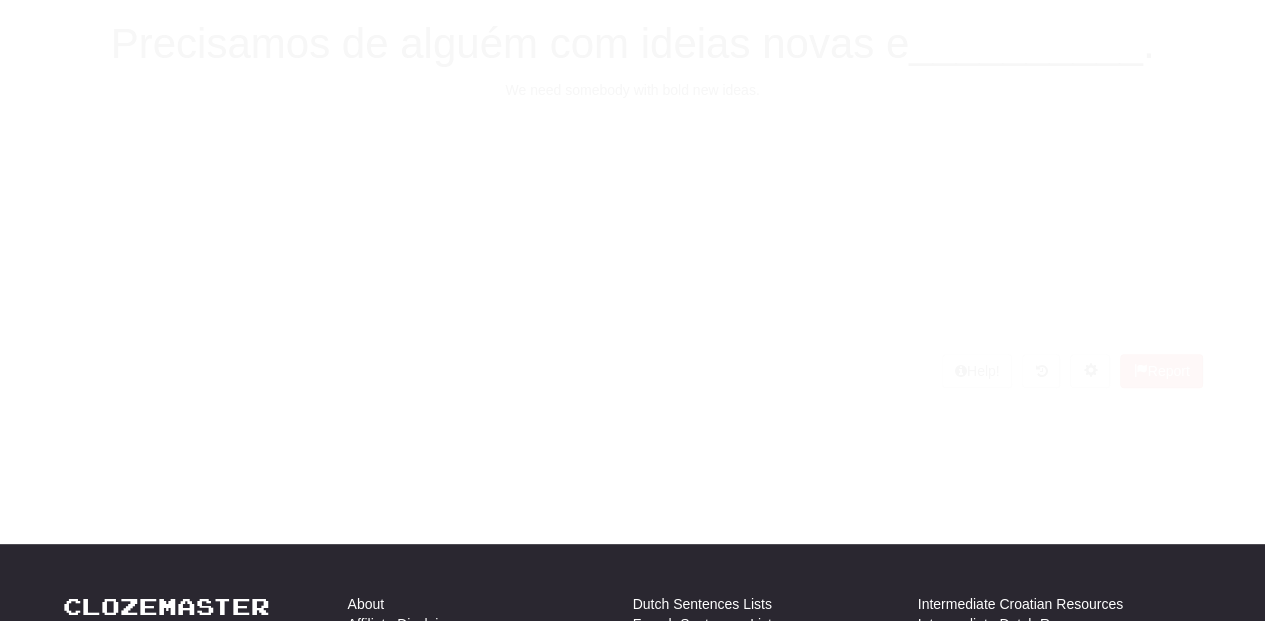 scroll, scrollTop: 87, scrollLeft: 0, axis: vertical 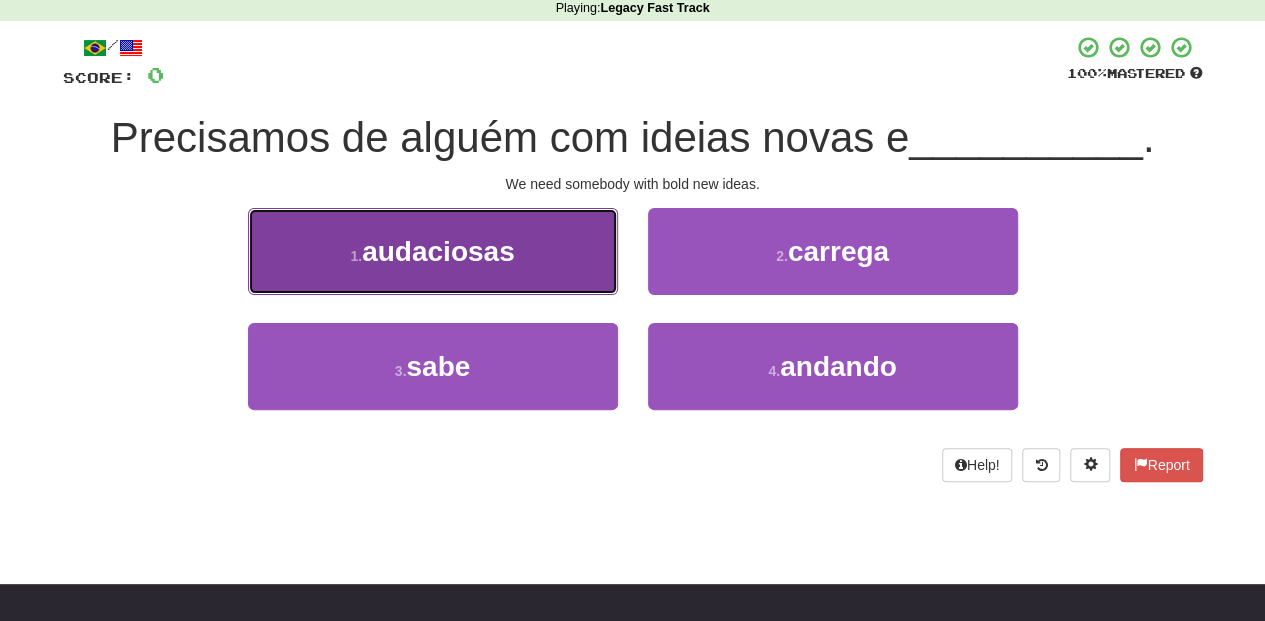 click on "1 .  audaciosas" at bounding box center (433, 251) 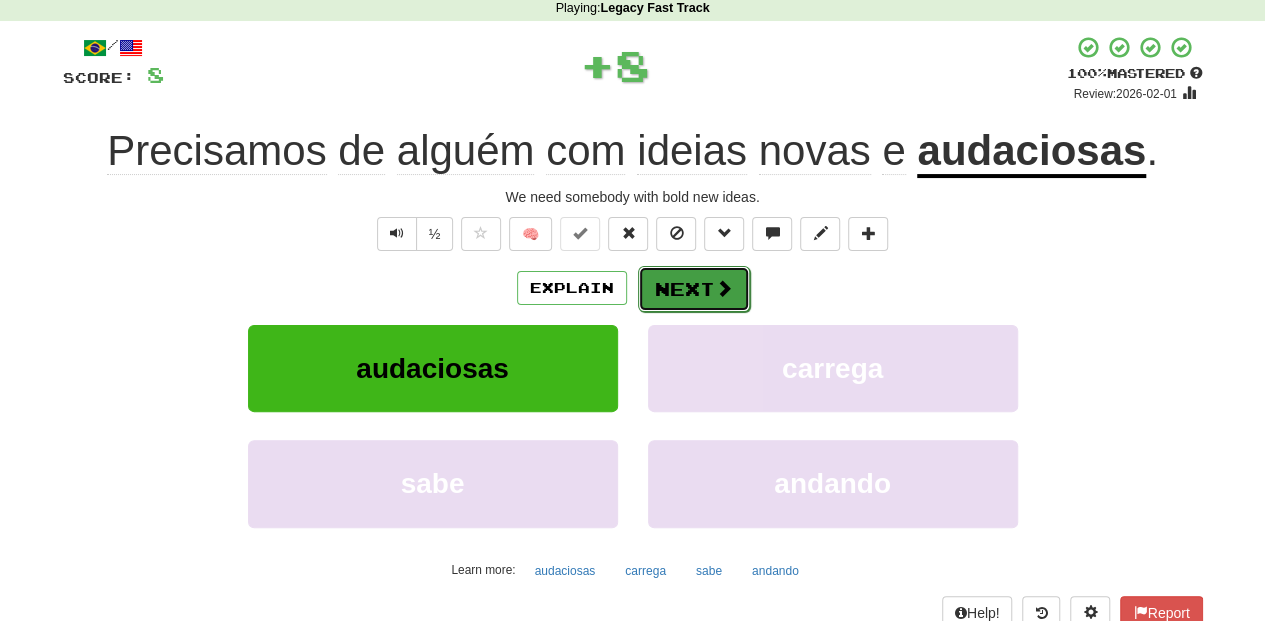 click on "Next" at bounding box center (694, 289) 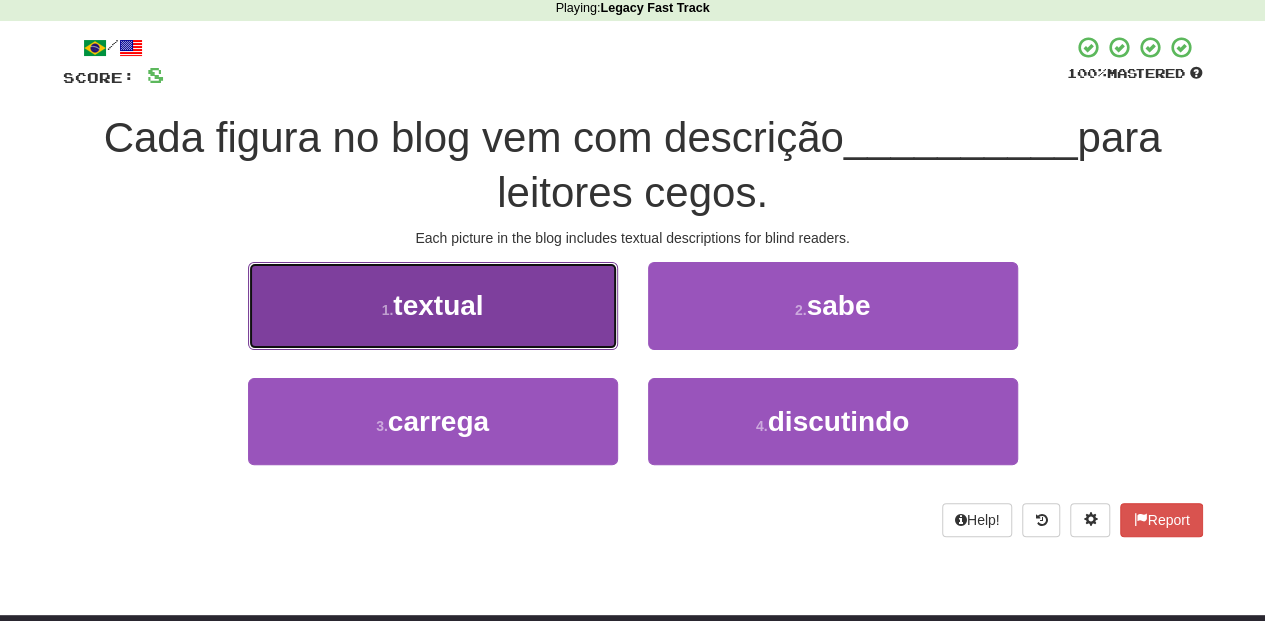 click on "1 .  textual" at bounding box center (433, 305) 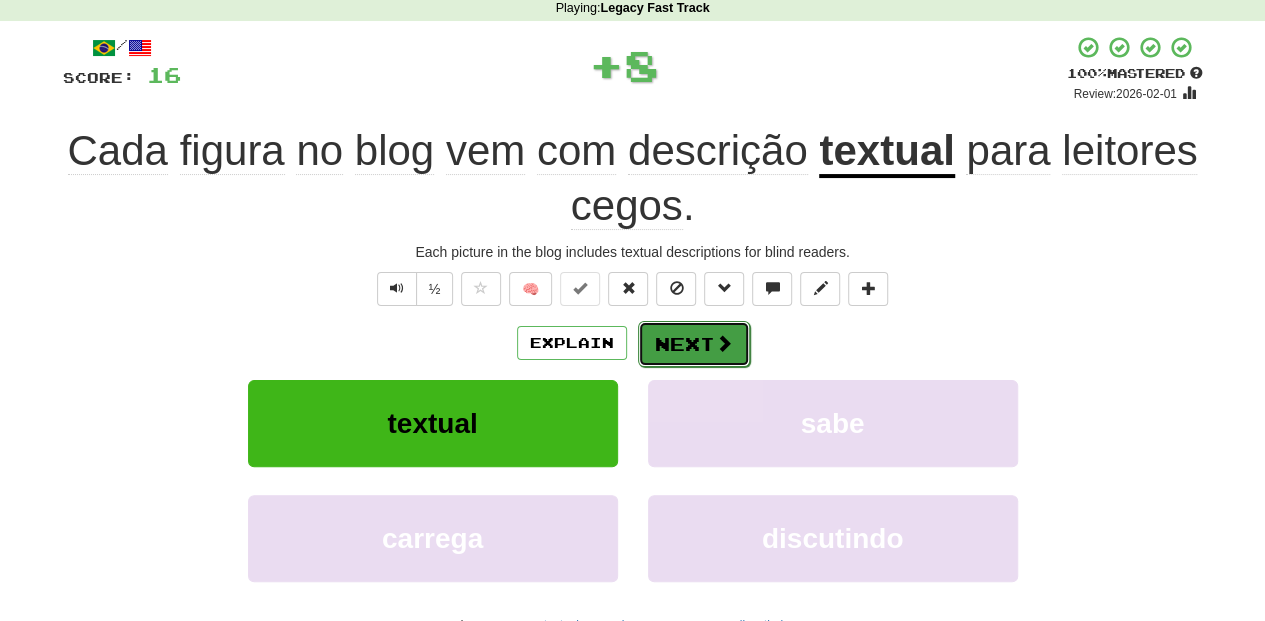 click on "Next" at bounding box center (694, 344) 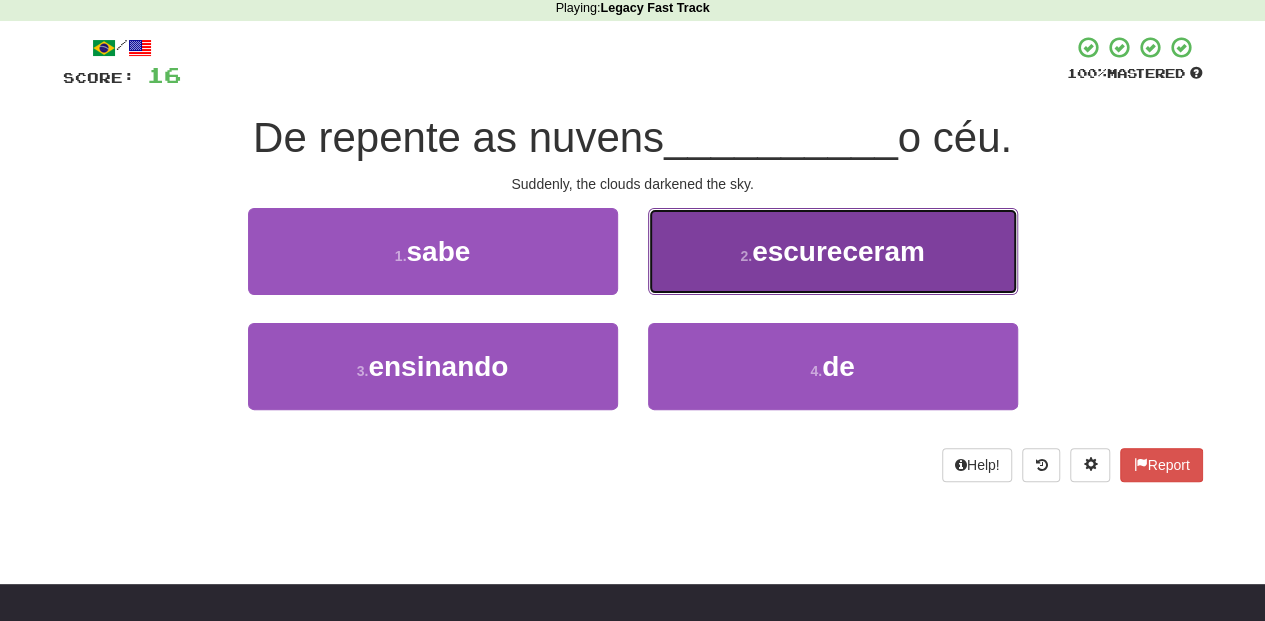 click on "2 .  escureceram" at bounding box center (833, 251) 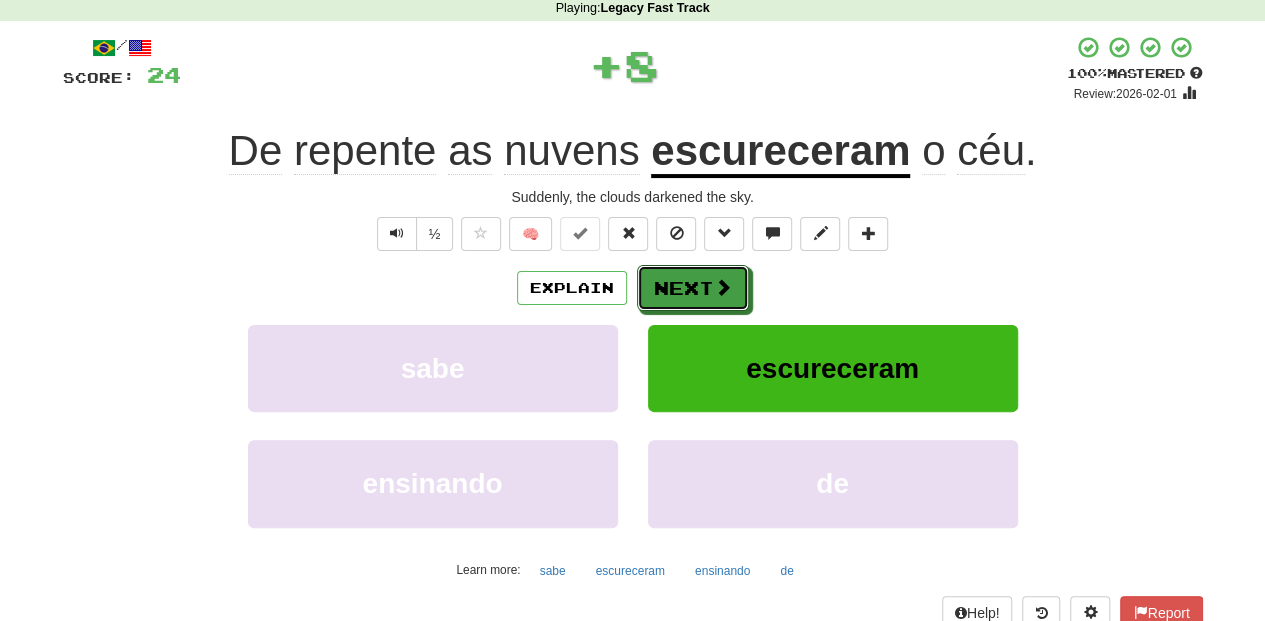 click on "Next" at bounding box center (693, 288) 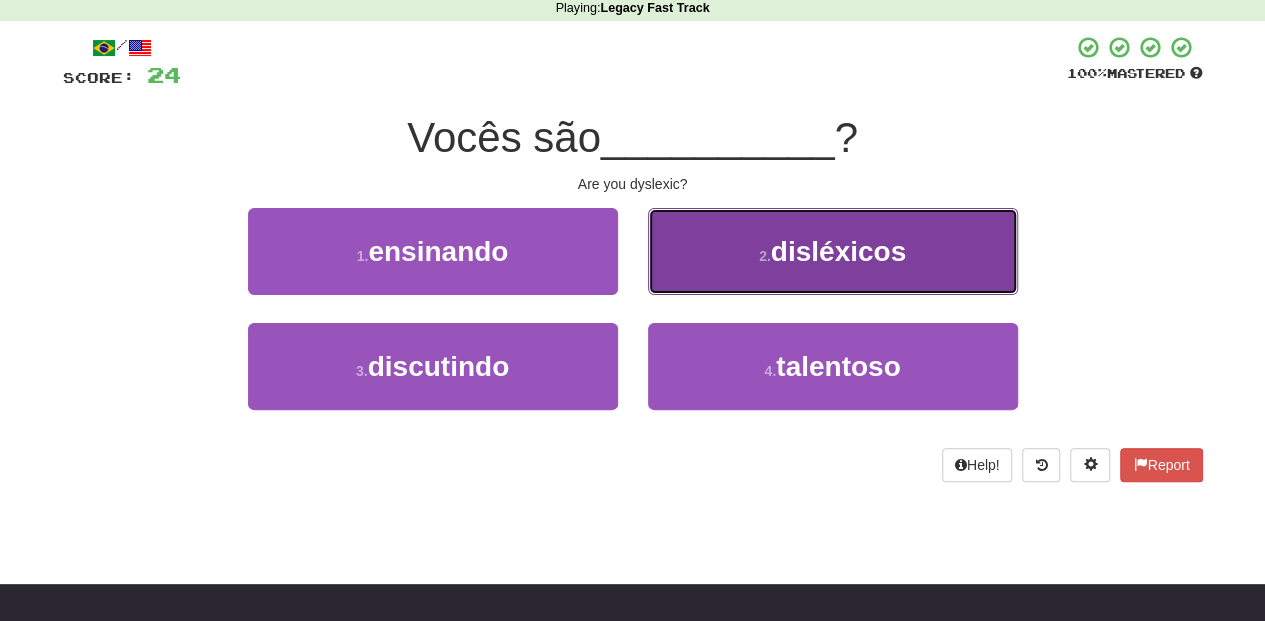 click on "2 .  disléxicos" at bounding box center (833, 251) 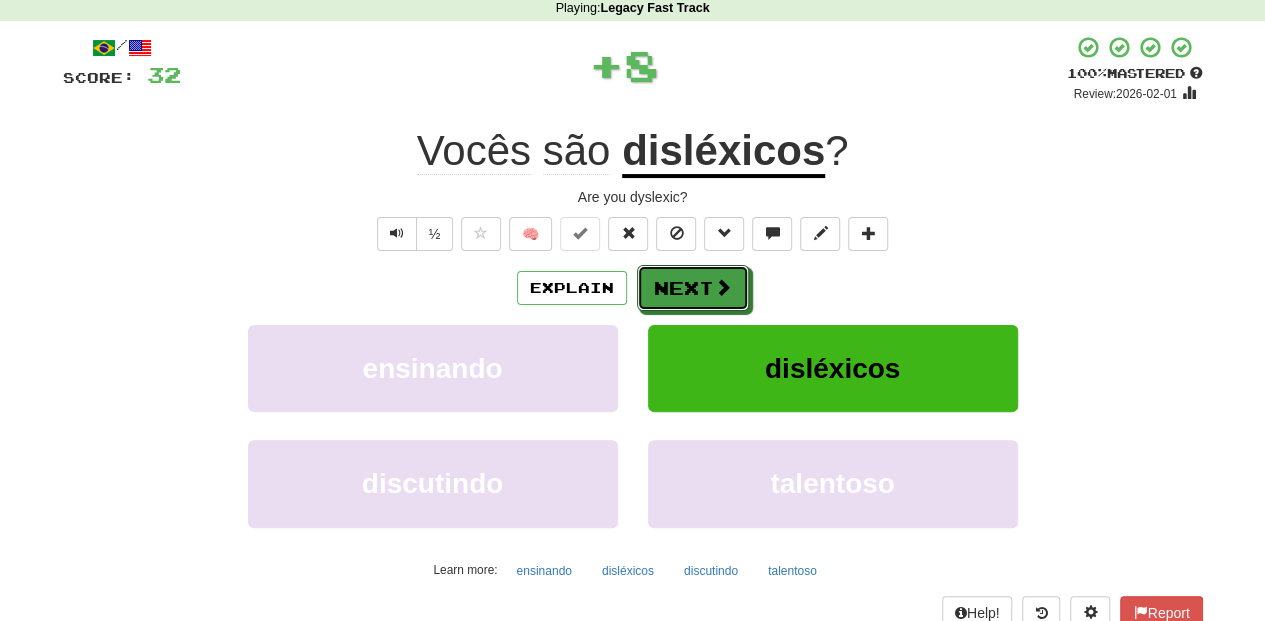click on "Next" at bounding box center (693, 288) 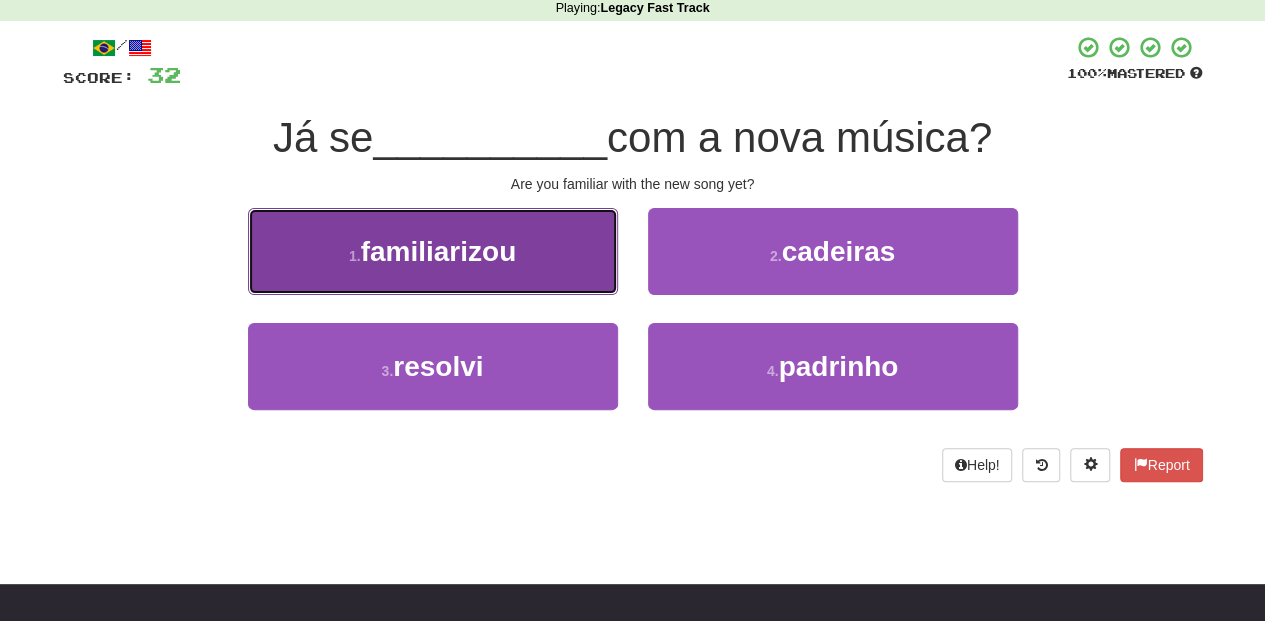 click on "1 .  familiarizou" at bounding box center (433, 251) 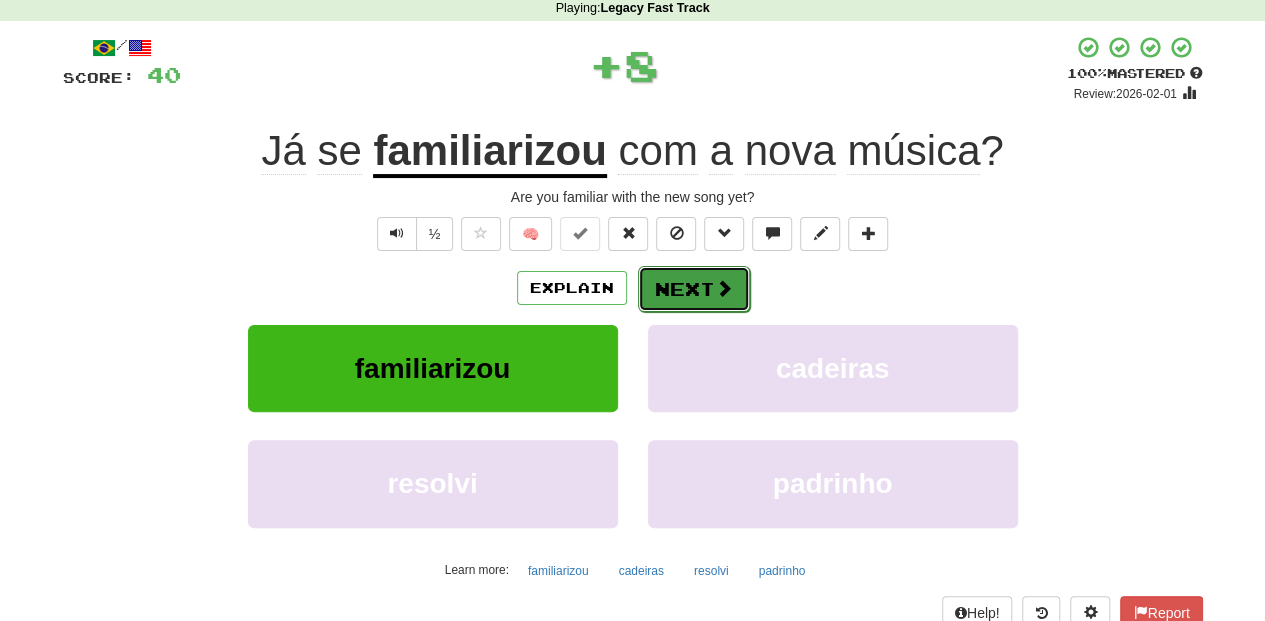 click on "Next" at bounding box center (694, 289) 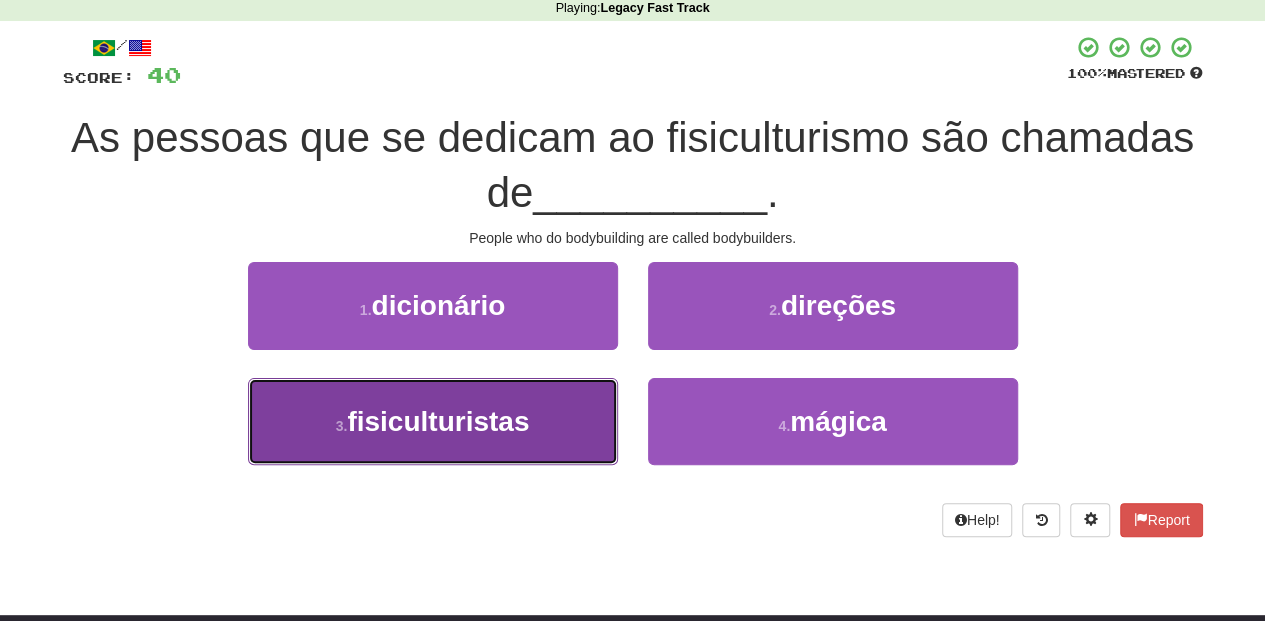 click on "3 .  fisiculturistas" at bounding box center (433, 421) 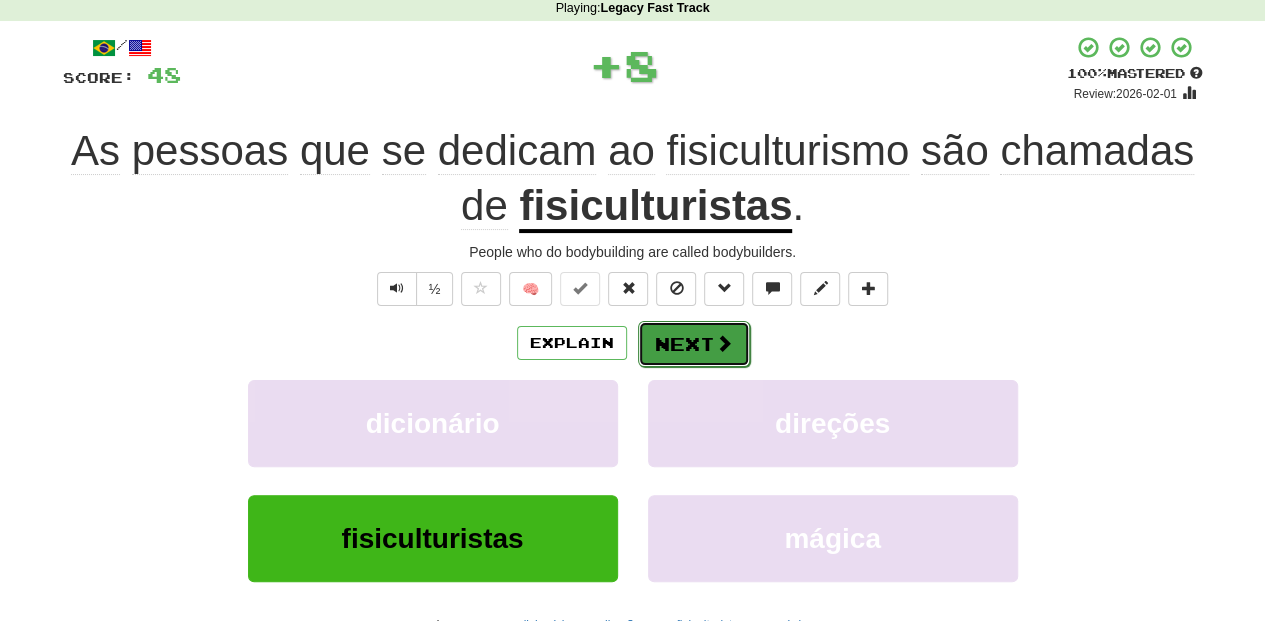 click on "Next" at bounding box center [694, 344] 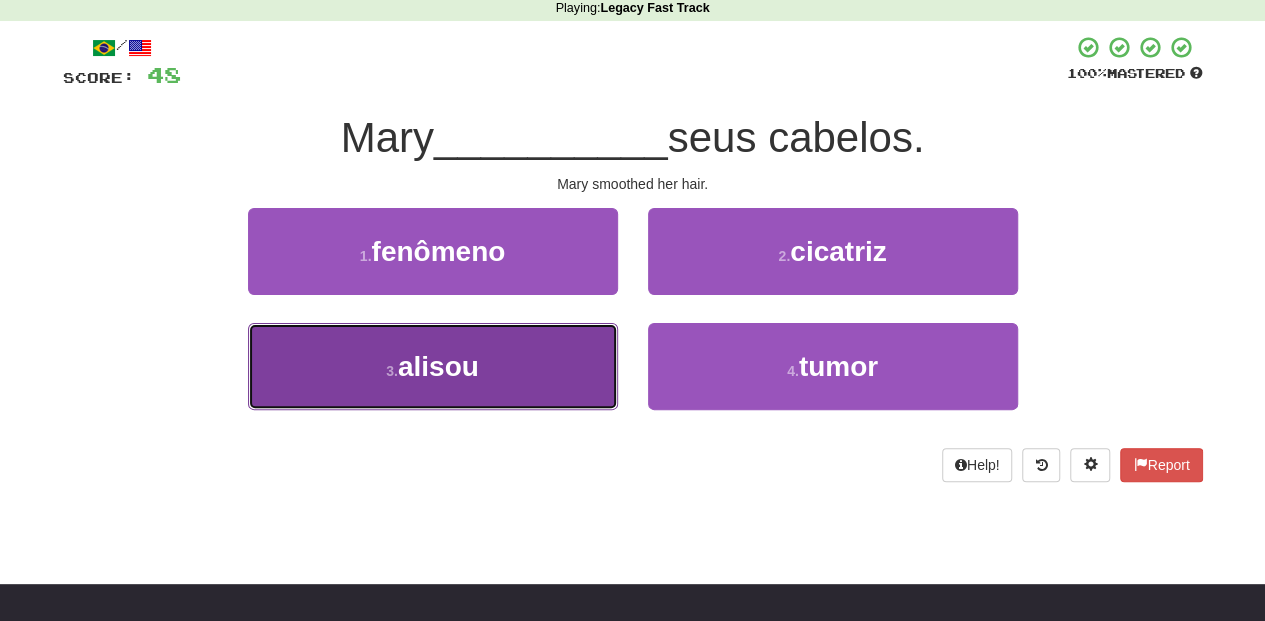 click on "3 .  alisou" at bounding box center [433, 366] 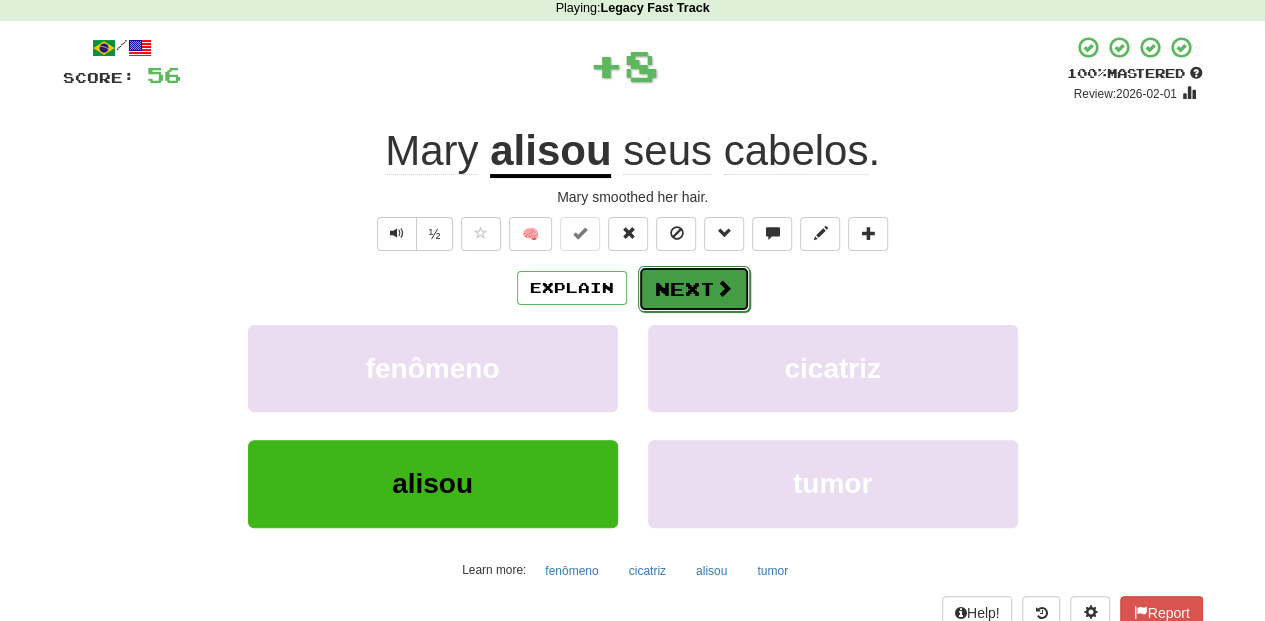 click on "Next" at bounding box center (694, 289) 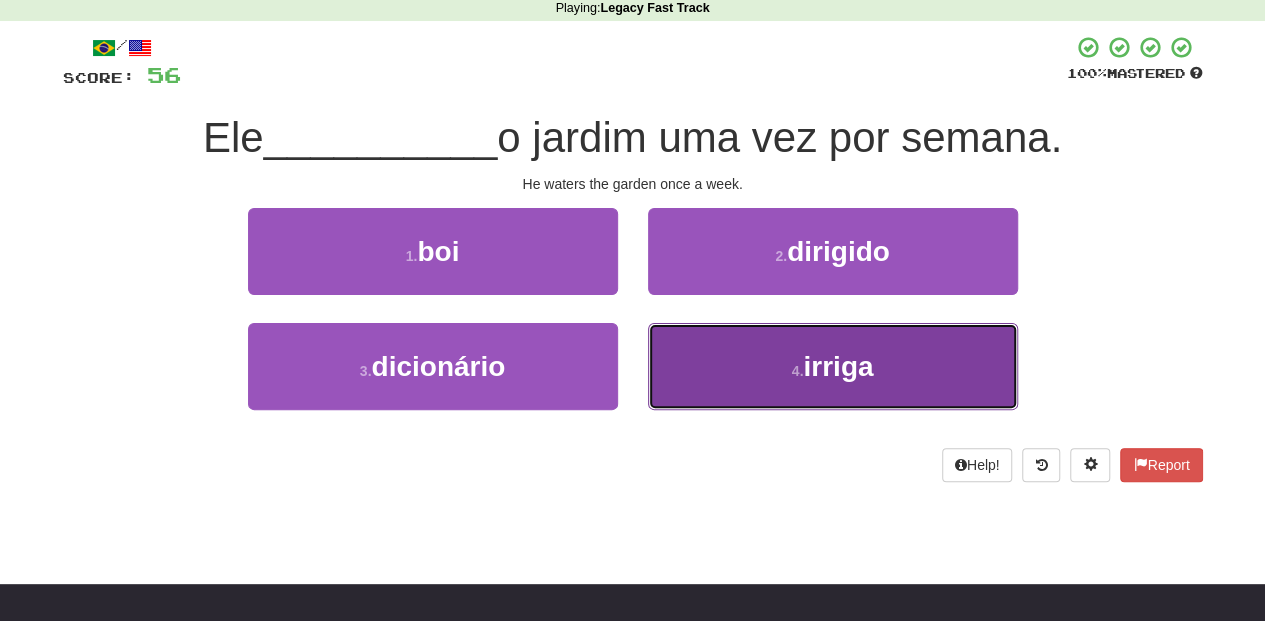 click on "4 .  irriga" at bounding box center [833, 366] 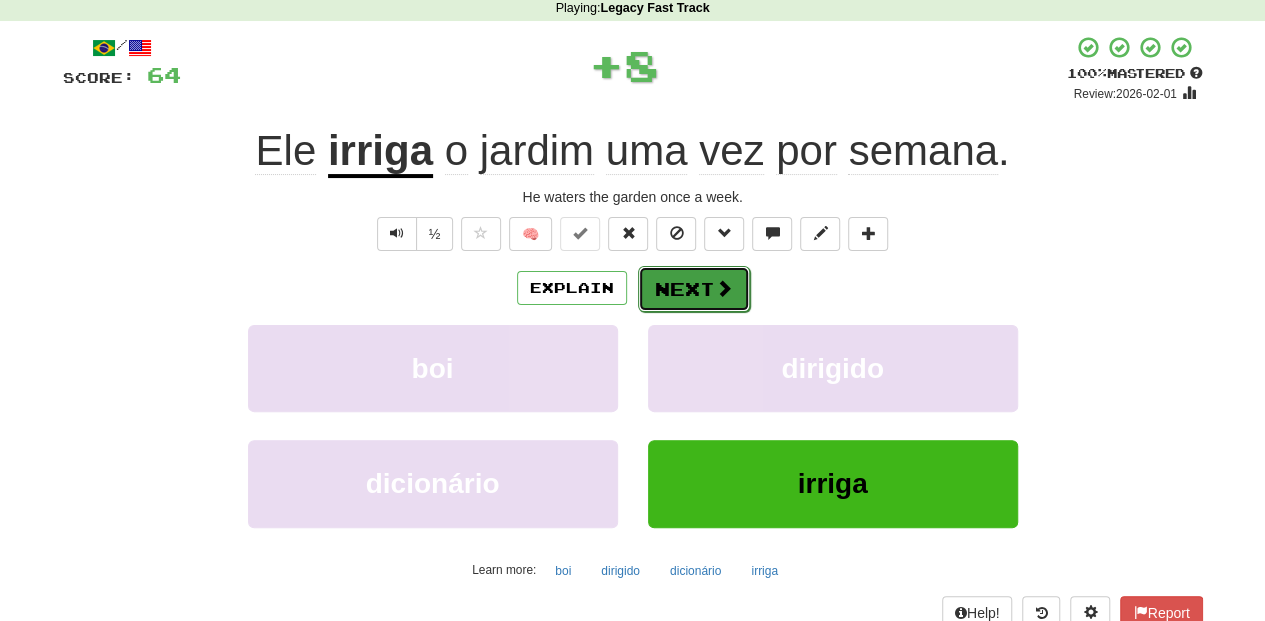 click on "Next" at bounding box center (694, 289) 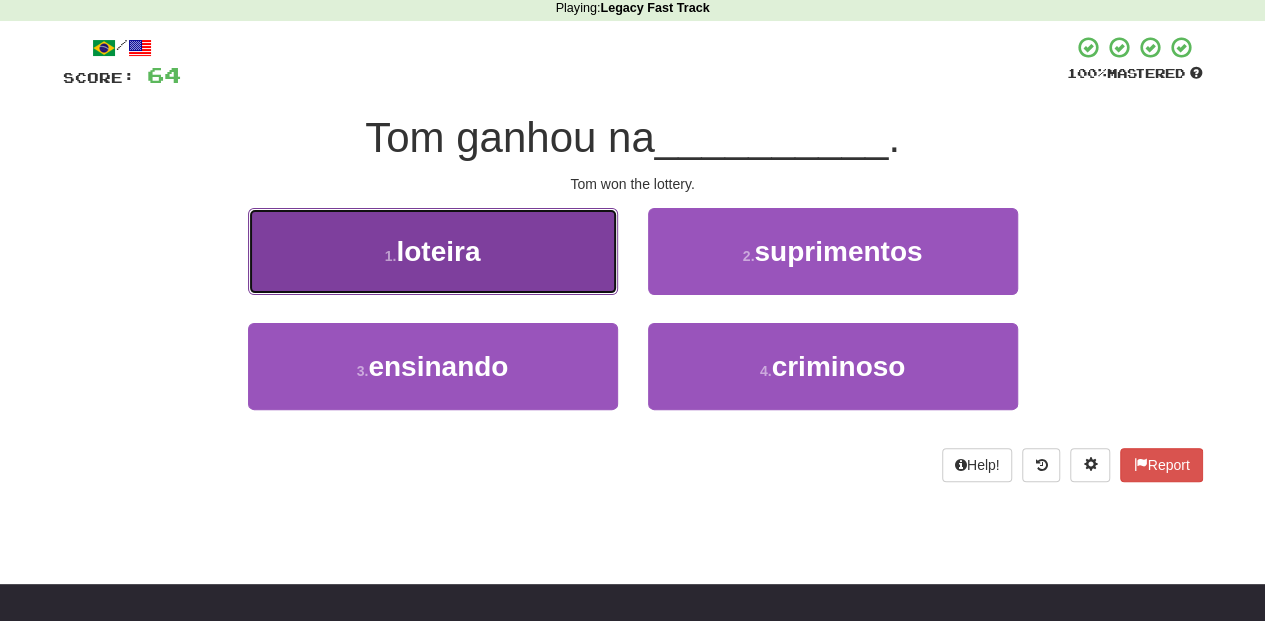click on "1 .  loteira" at bounding box center [433, 251] 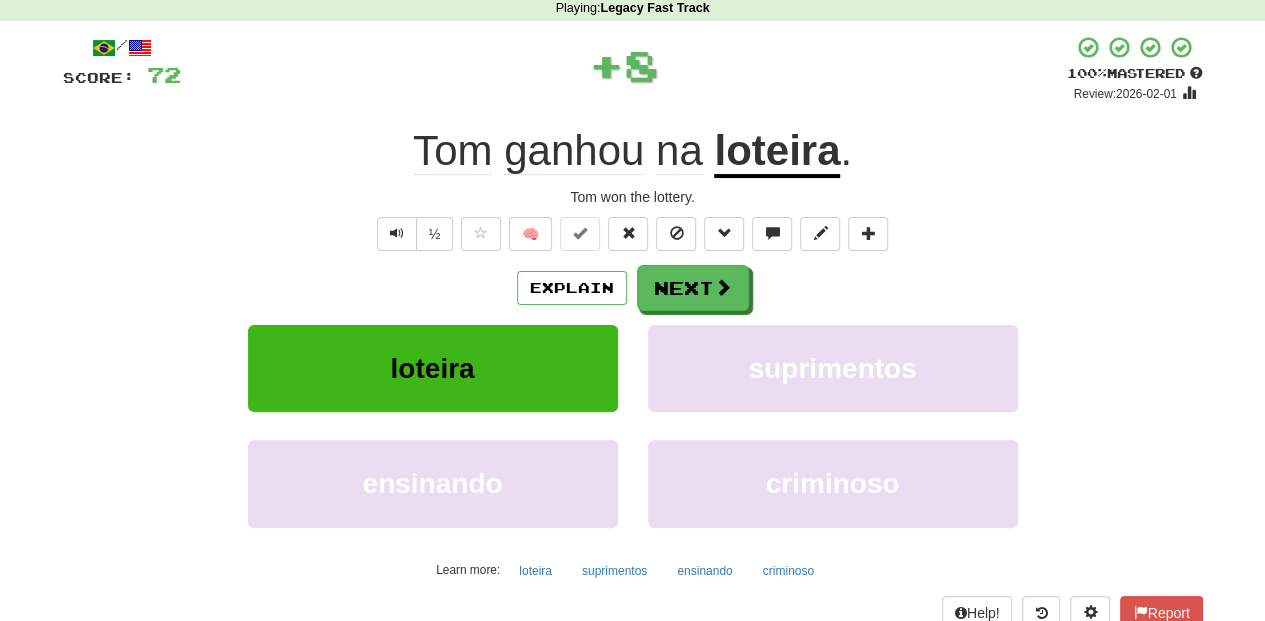 click on "Explain Next" at bounding box center [633, 288] 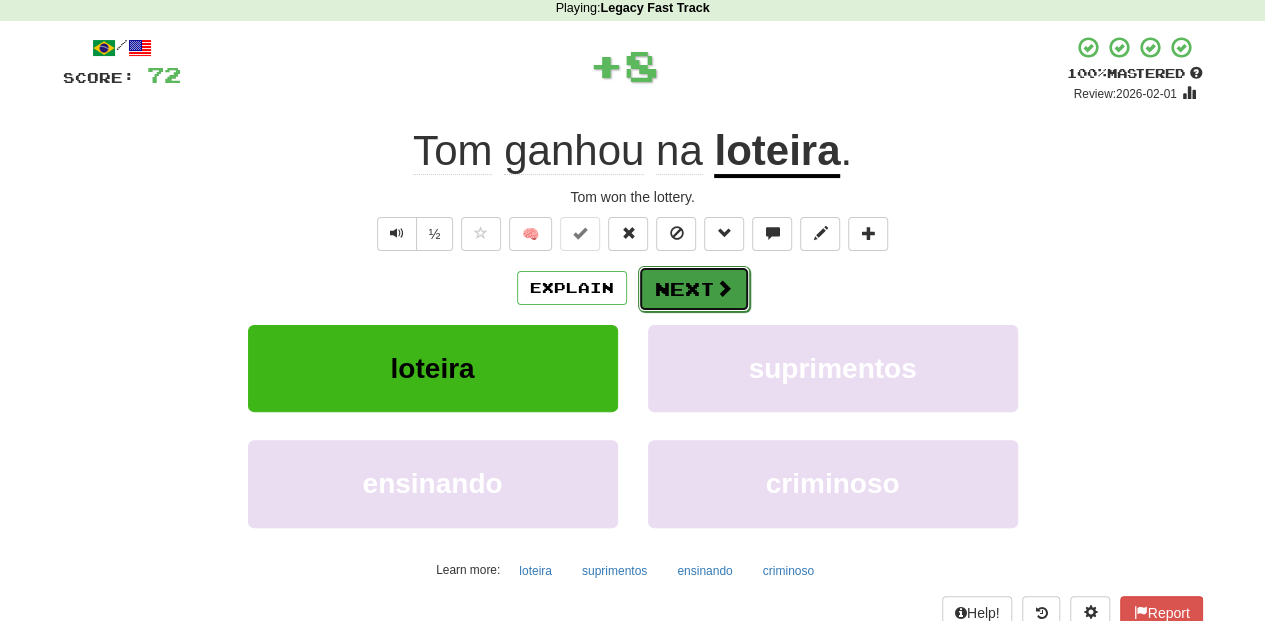click on "Next" at bounding box center (694, 289) 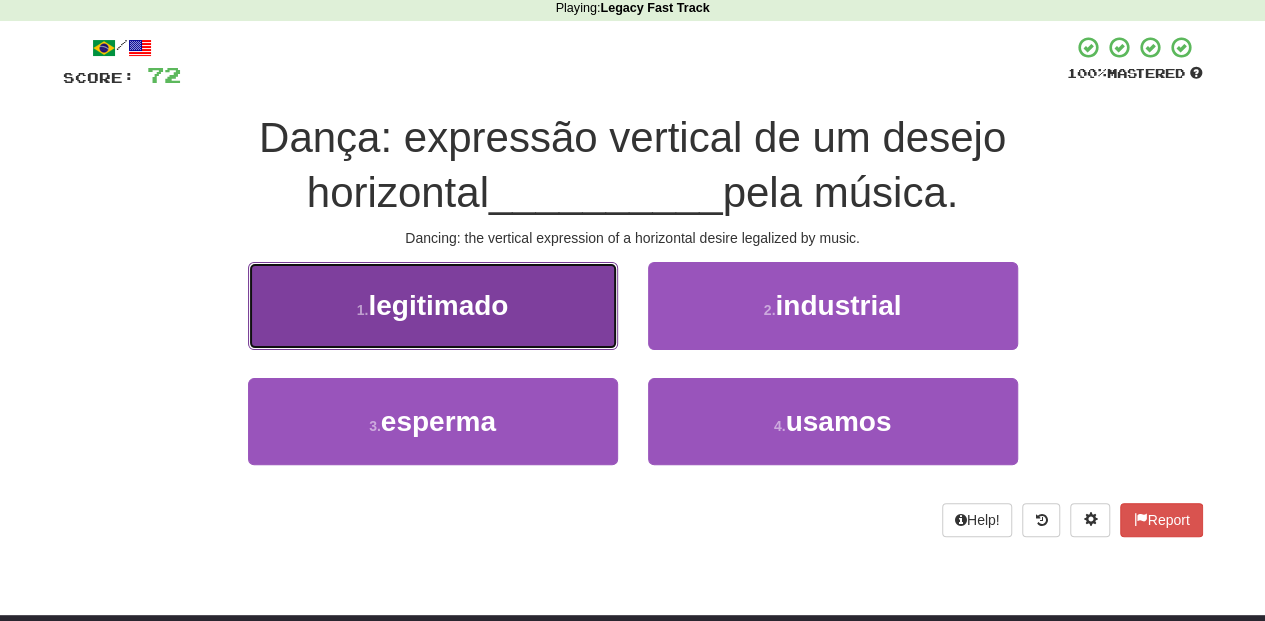 click on "1 .  legitimado" at bounding box center [433, 305] 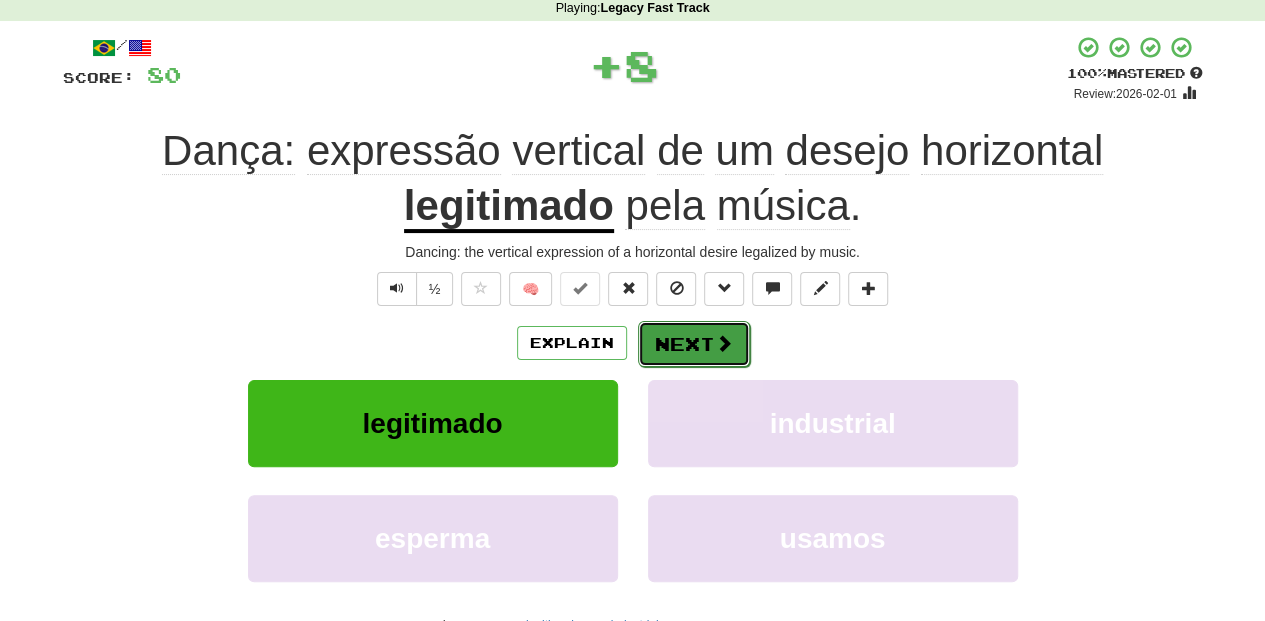 click on "Next" at bounding box center [694, 344] 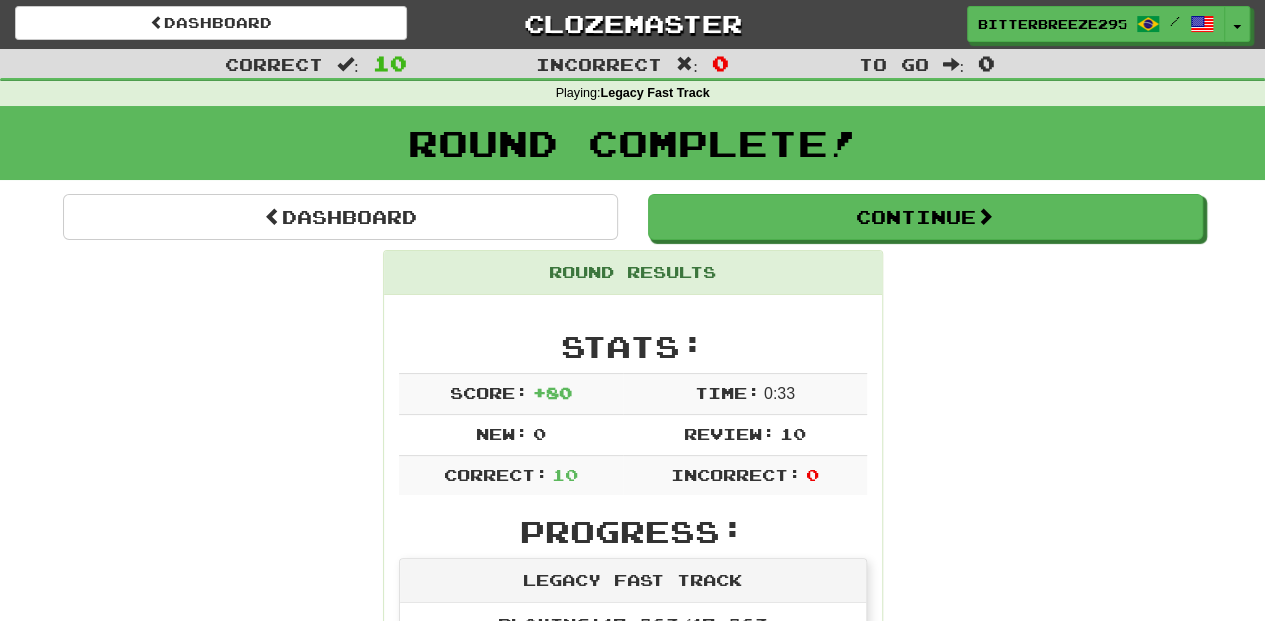 scroll, scrollTop: 0, scrollLeft: 0, axis: both 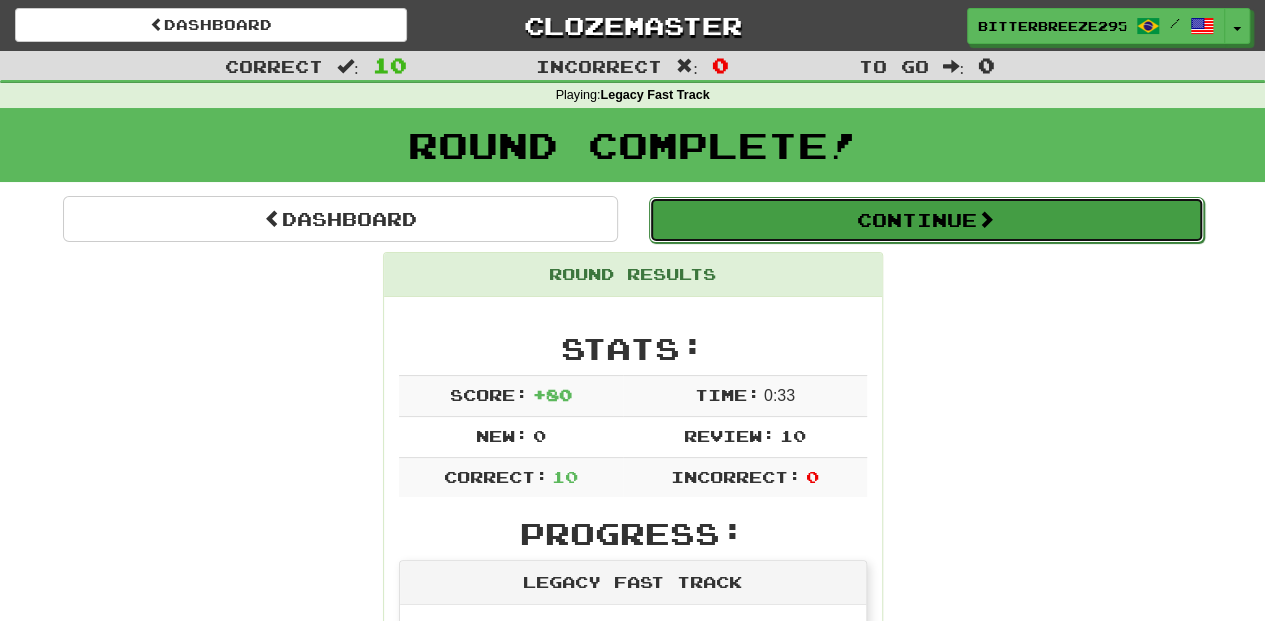 click on "Continue" at bounding box center (926, 220) 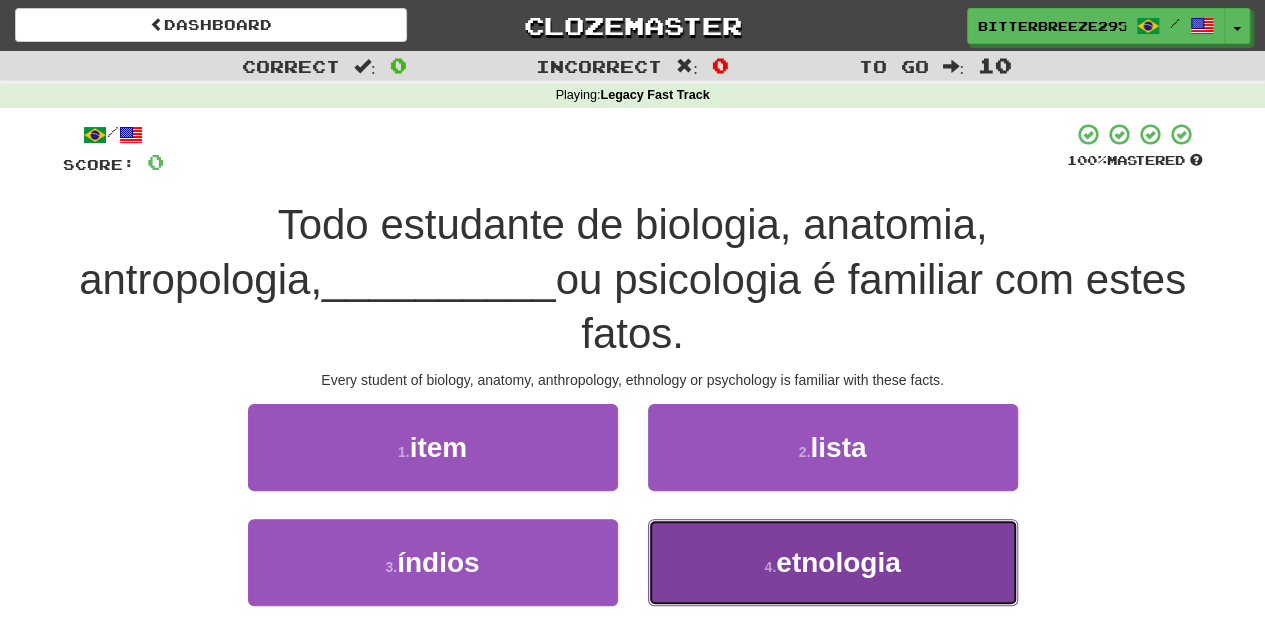 click on "etnologia" at bounding box center (838, 562) 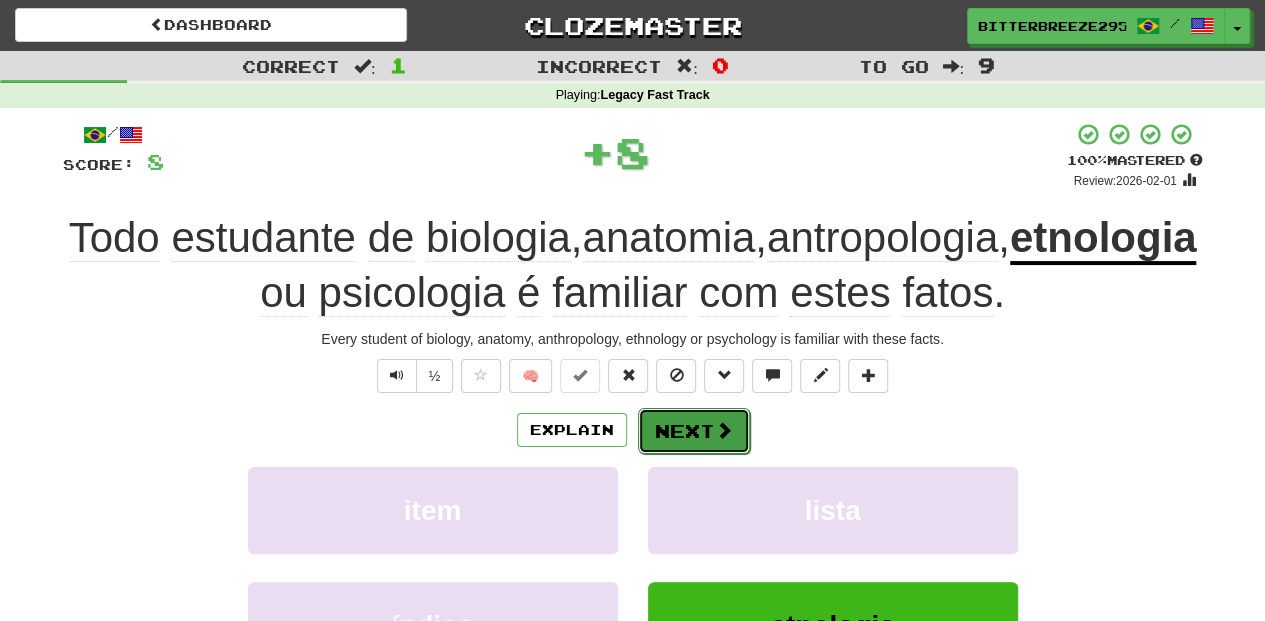 click at bounding box center [724, 430] 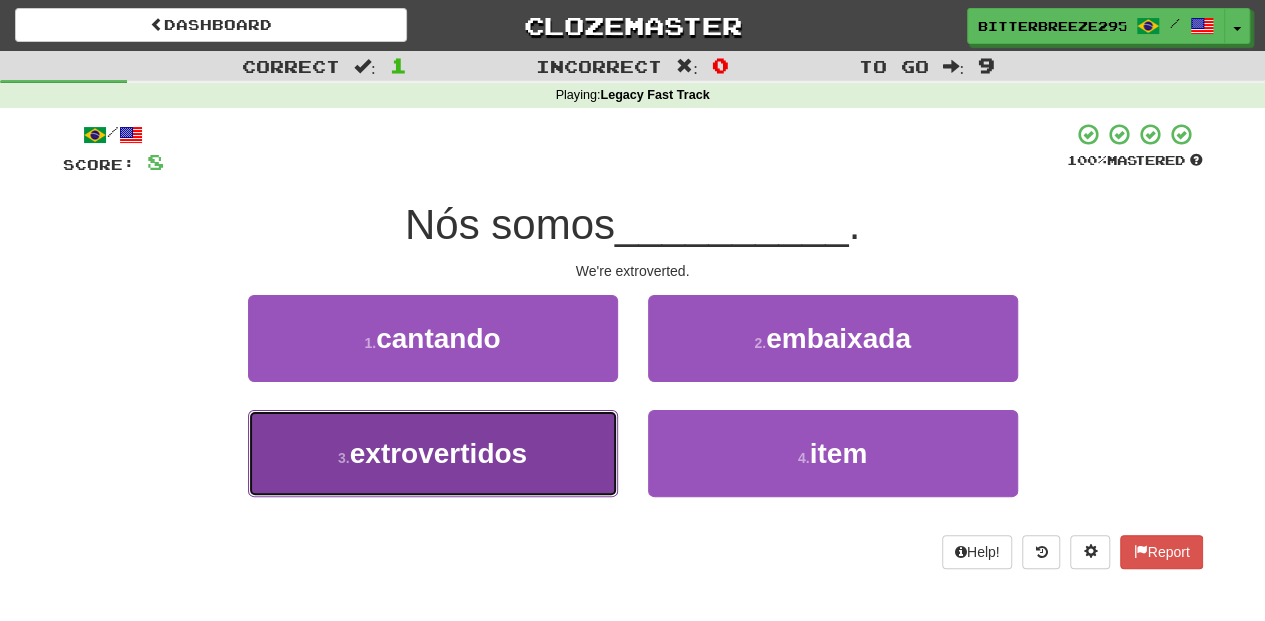 click on "3 .  extrovertidos" at bounding box center [433, 453] 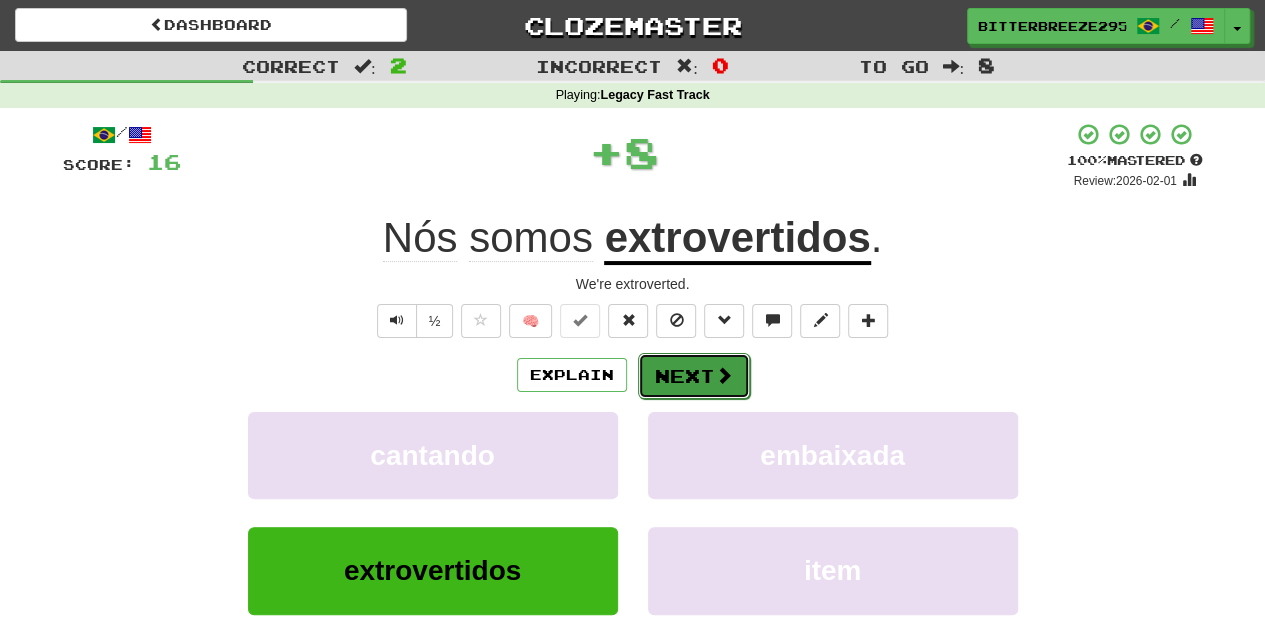 click on "Next" at bounding box center (694, 376) 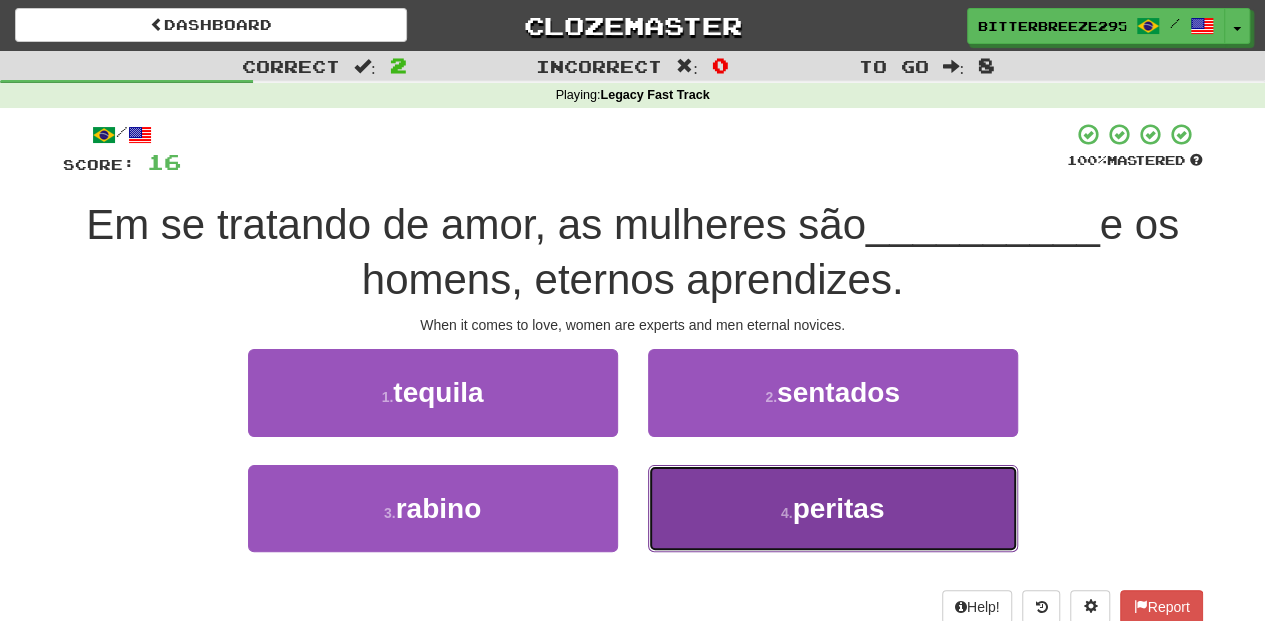 click on "4 .  peritas" at bounding box center (833, 508) 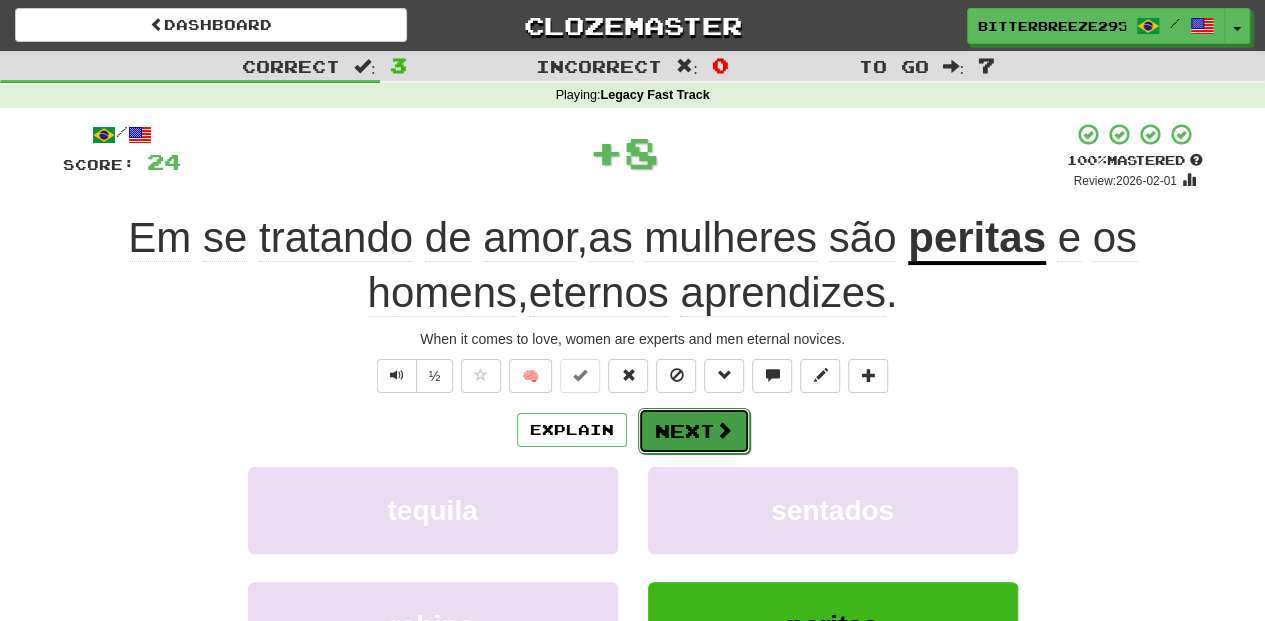 click on "Next" at bounding box center [694, 431] 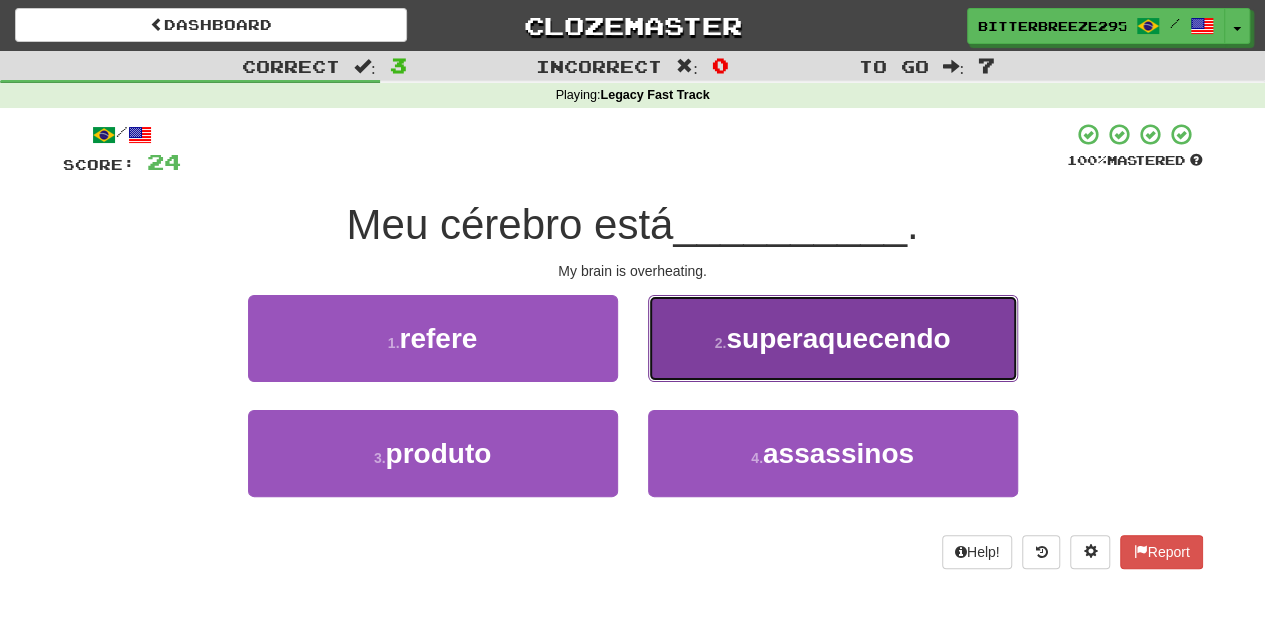 click on "2 .  superaquecendo" at bounding box center (833, 338) 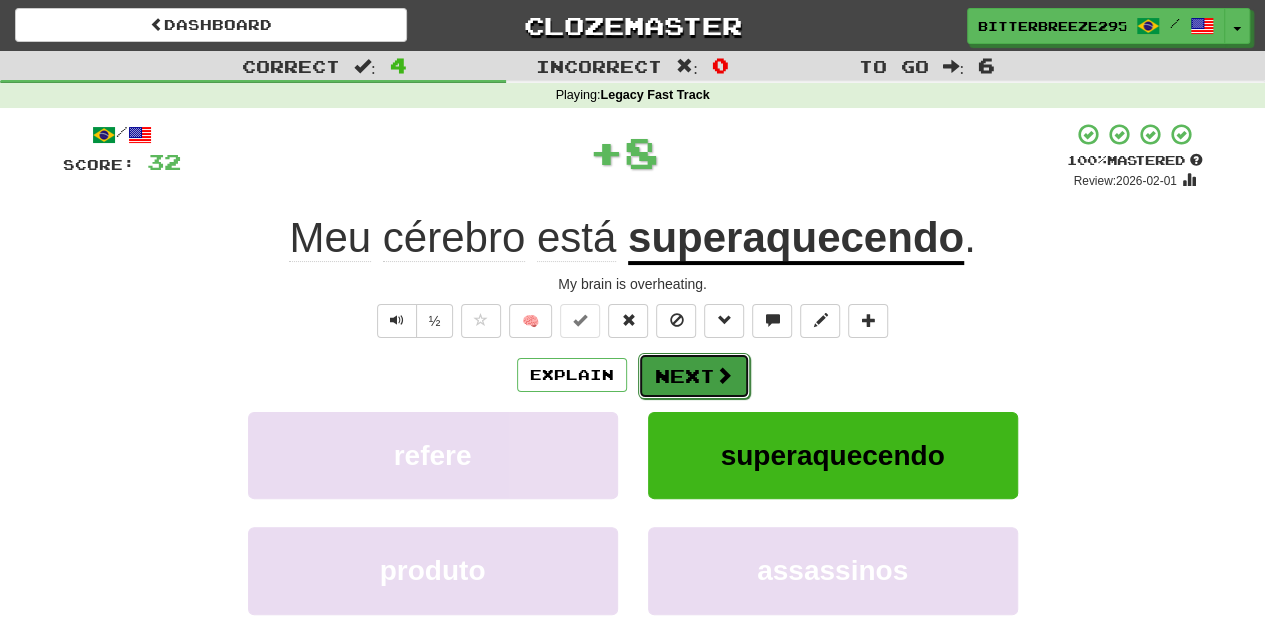 click on "Next" at bounding box center (694, 376) 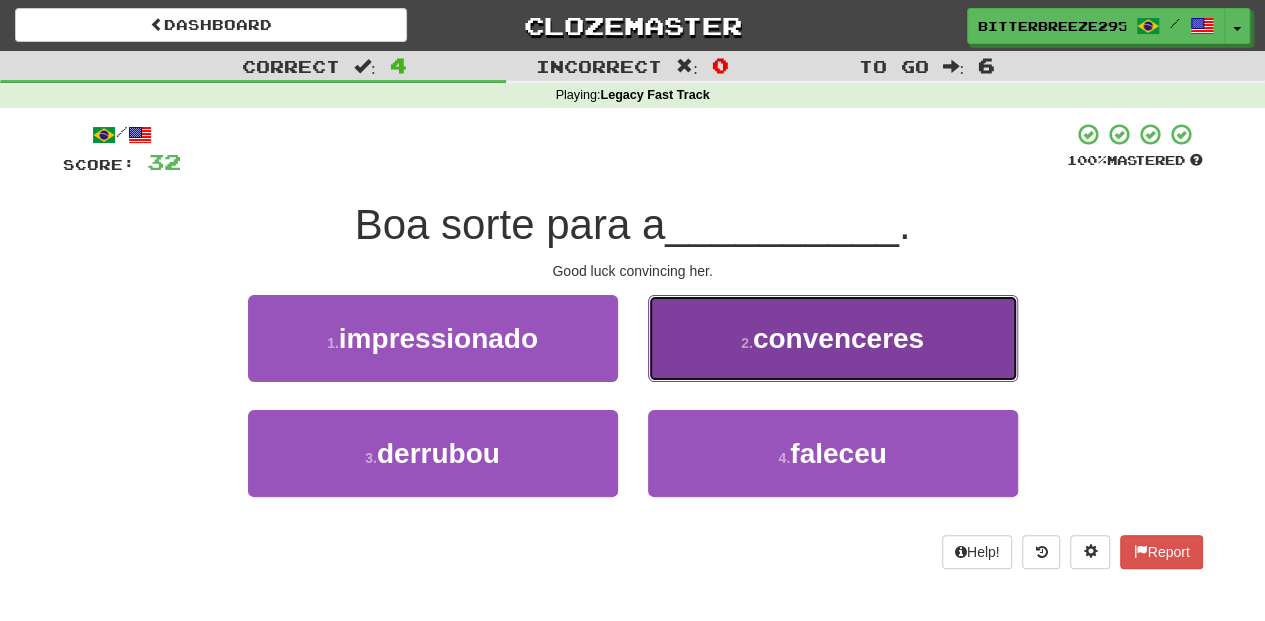 click on "2 .  convenceres" at bounding box center (833, 338) 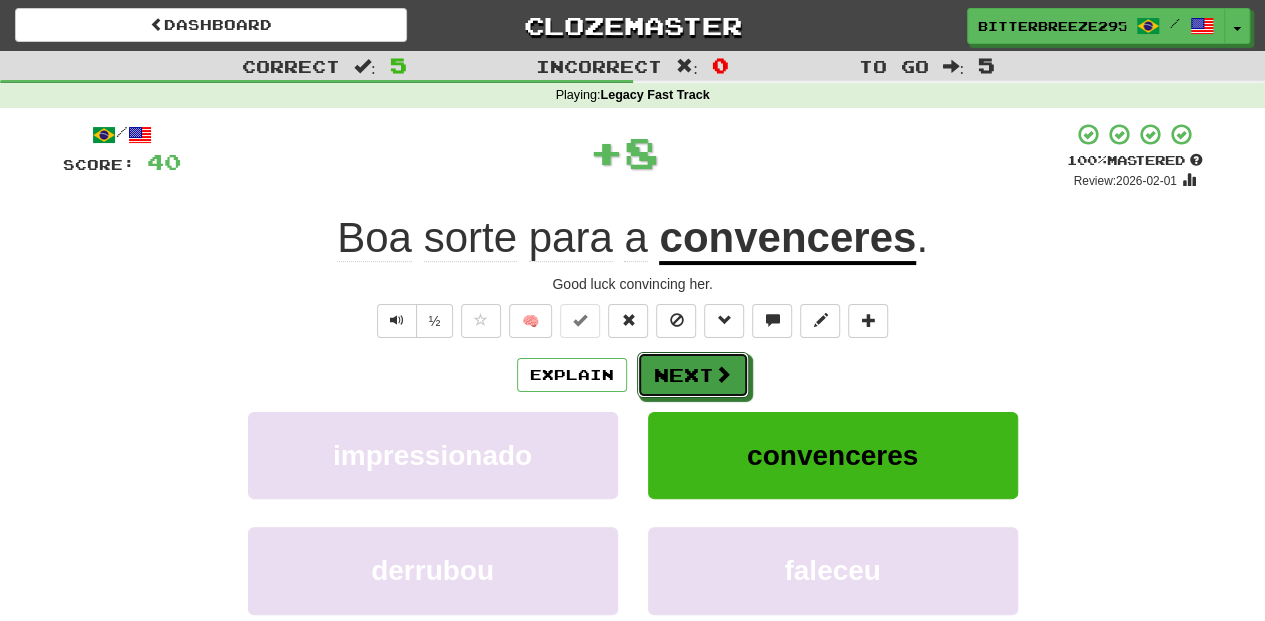 click on "Next" at bounding box center [693, 375] 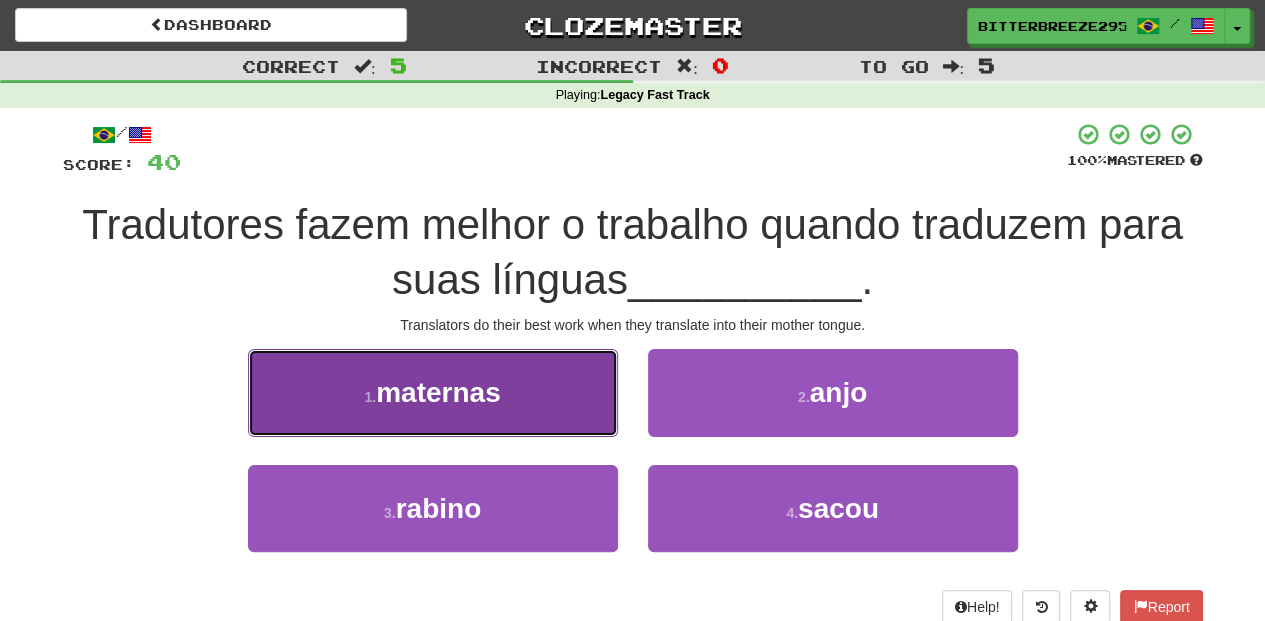 click on "1 .  maternas" at bounding box center [433, 392] 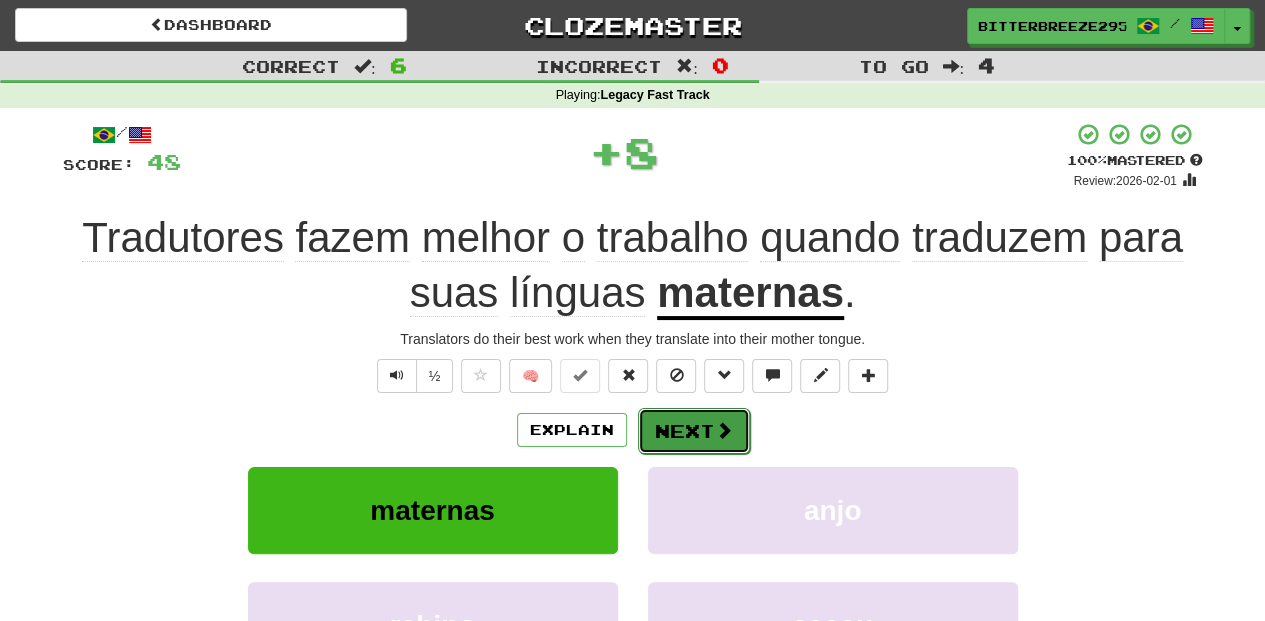 click on "Next" at bounding box center [694, 431] 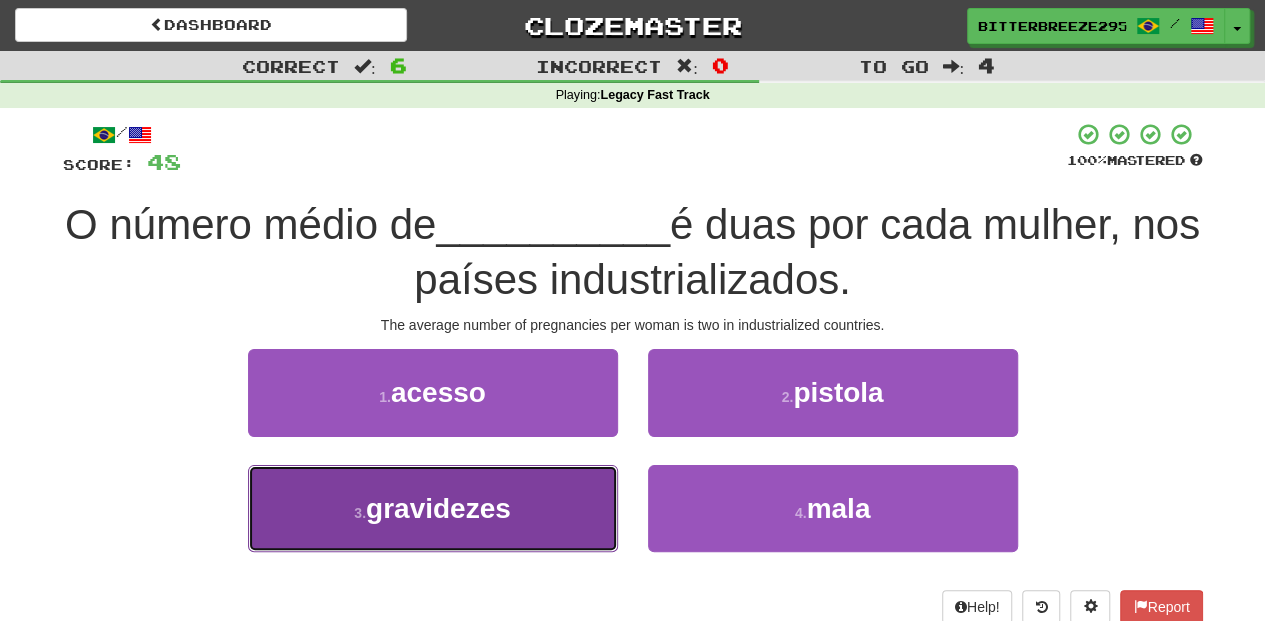 click on "3 .  gravidezes" at bounding box center [433, 508] 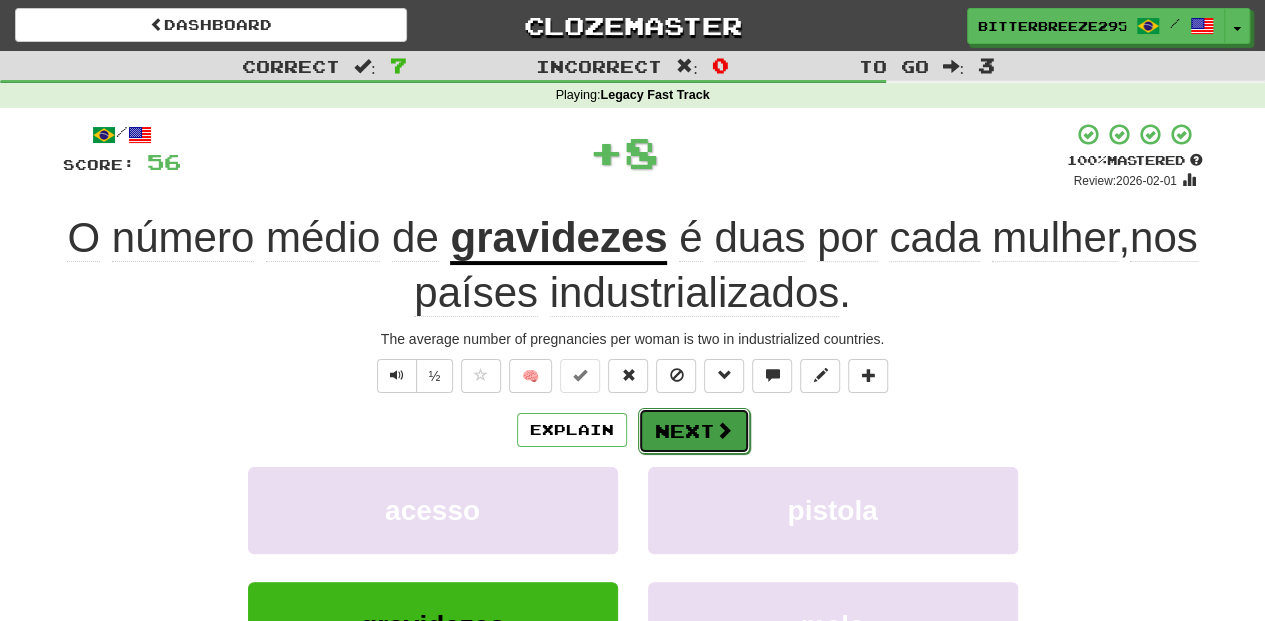 click on "Next" at bounding box center (694, 431) 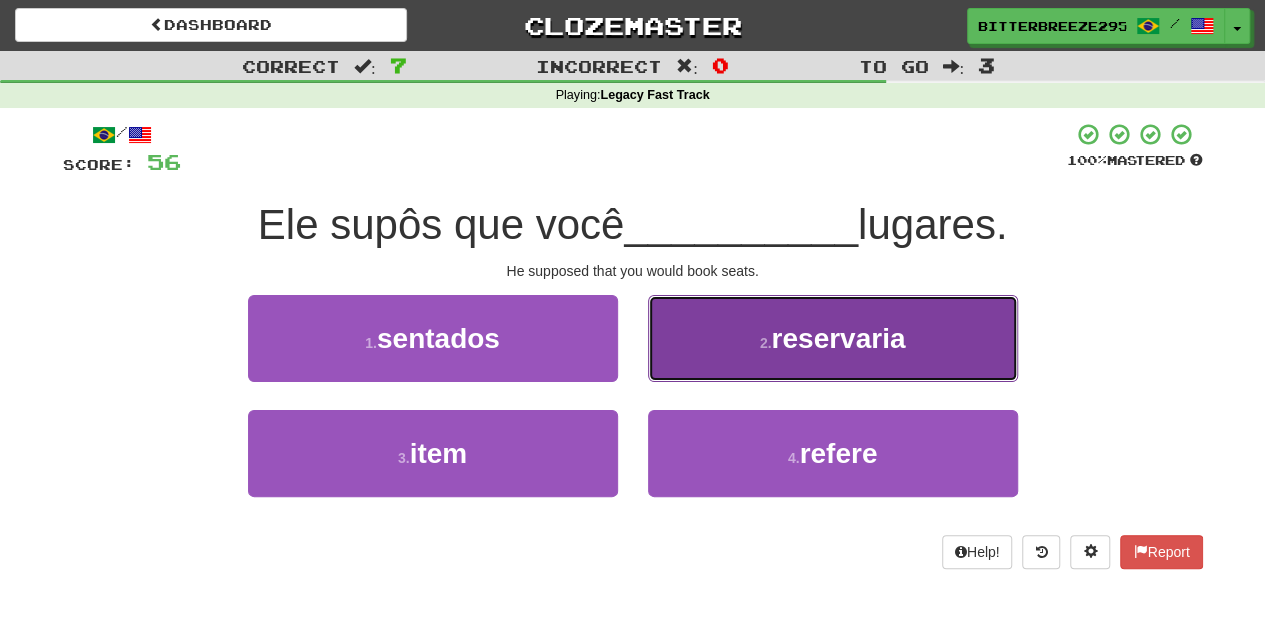 click on "2 .  reservaria" at bounding box center (833, 338) 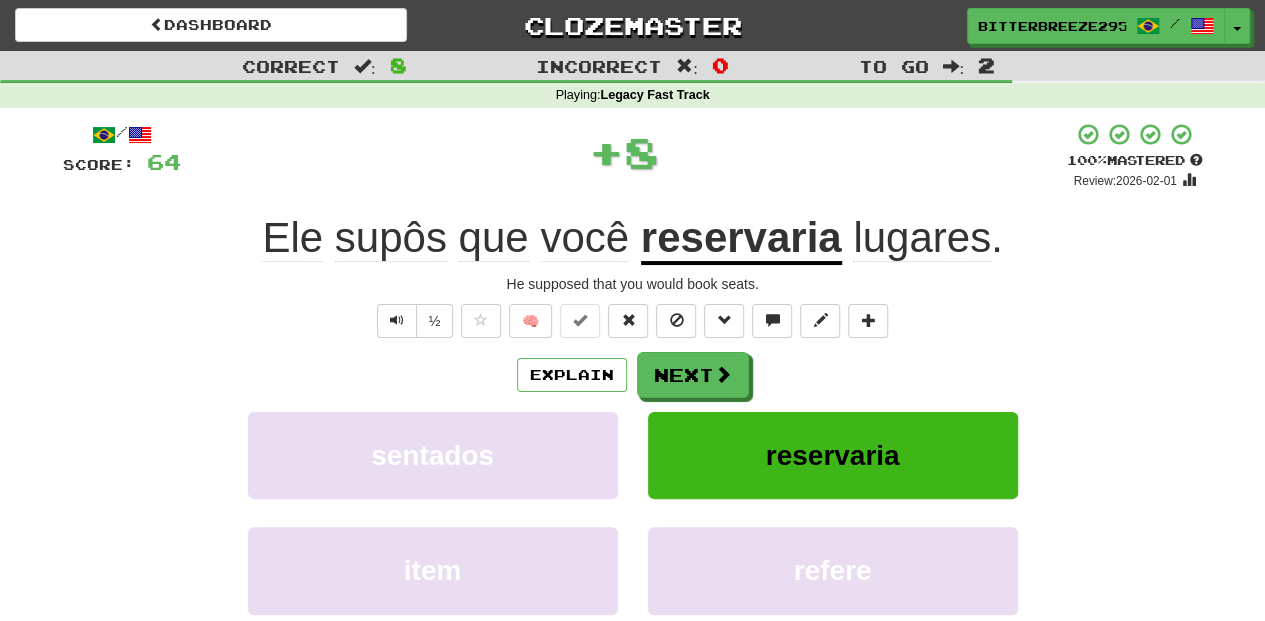 click on "Next" at bounding box center [693, 375] 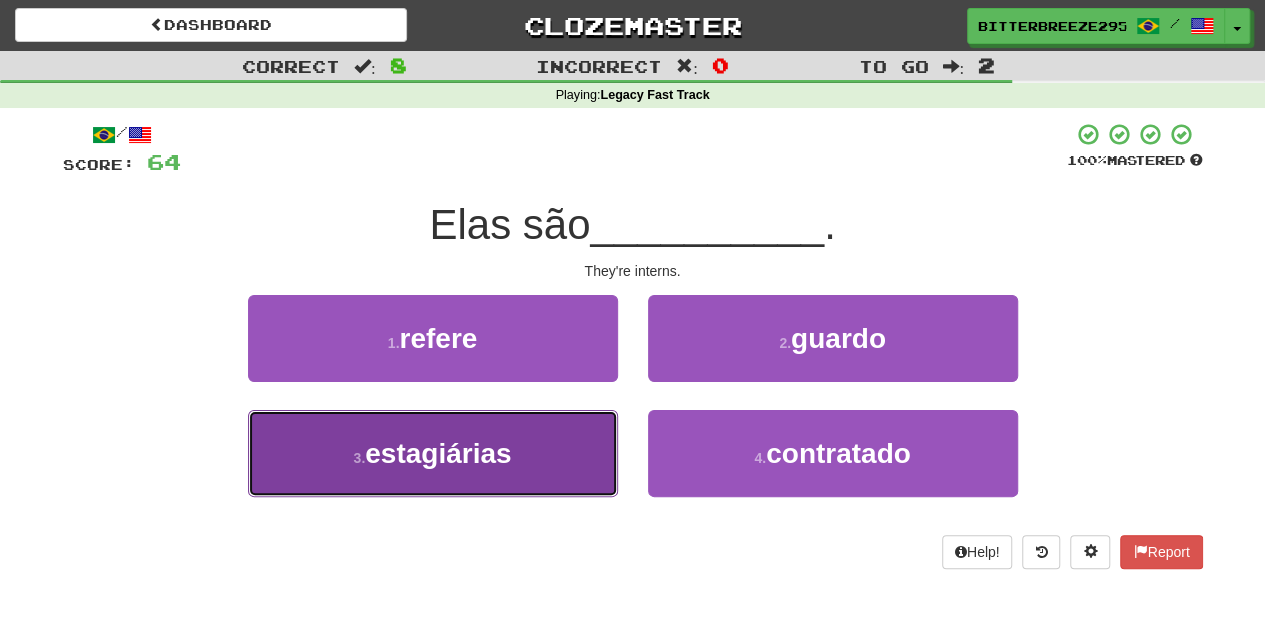 click on "3 .  estagiárias" at bounding box center (433, 453) 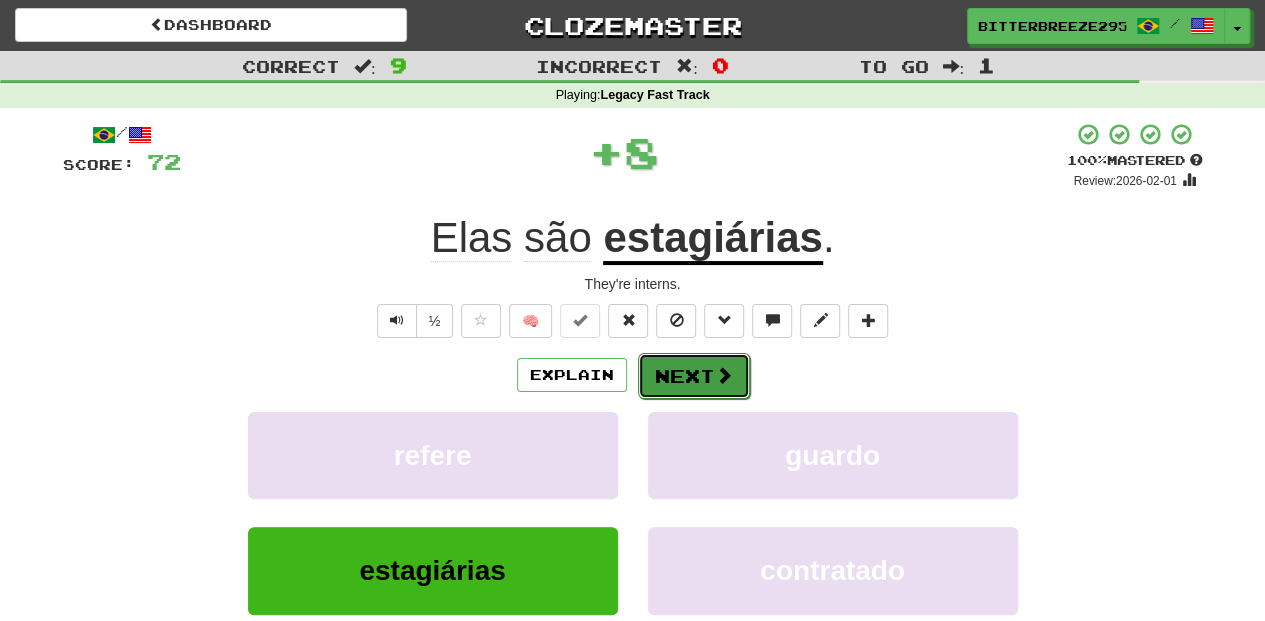 click on "Next" at bounding box center (694, 376) 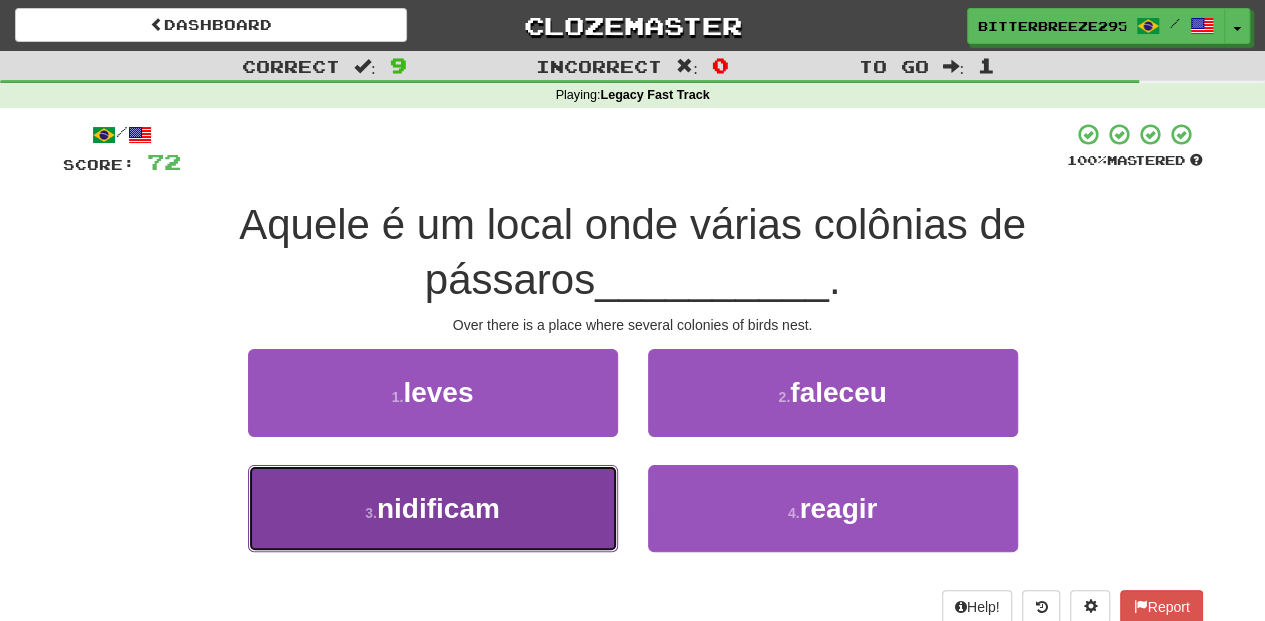 click on "3 .  nidificam" at bounding box center (433, 508) 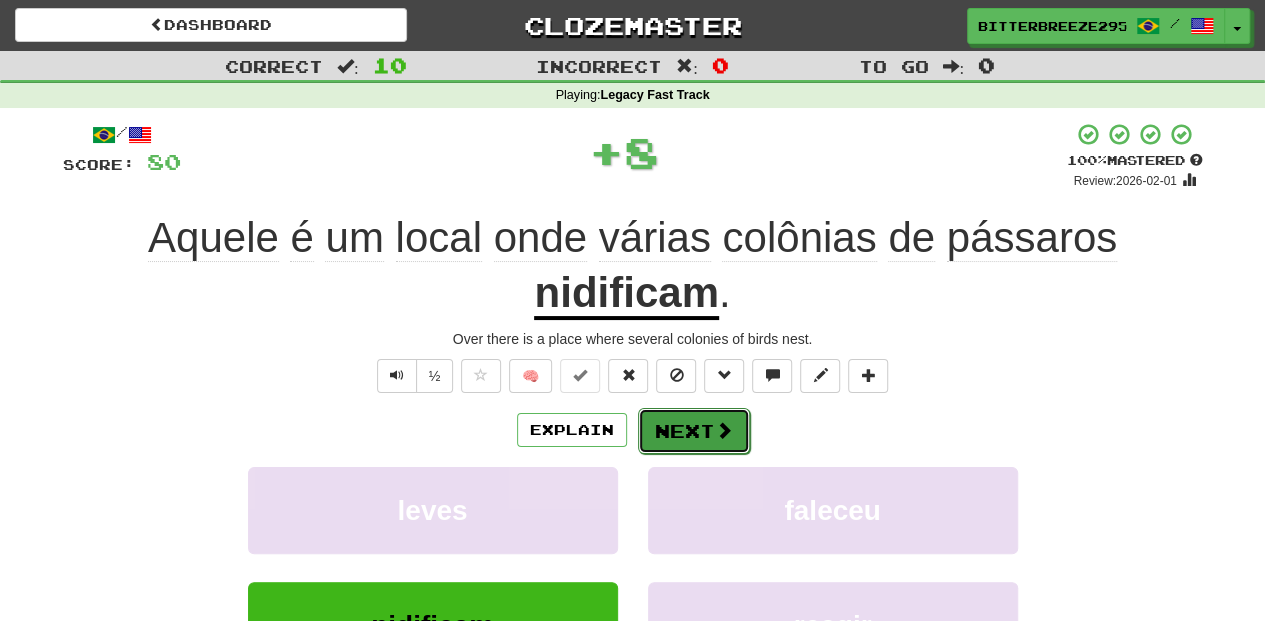 click on "Next" at bounding box center (694, 431) 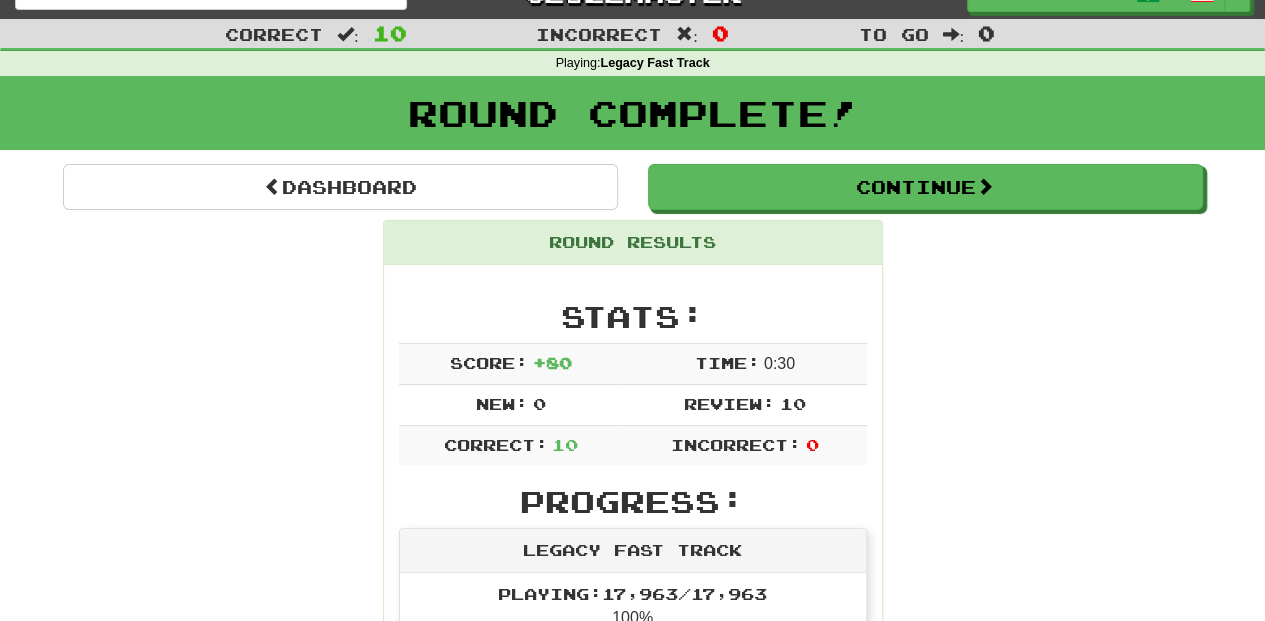 scroll, scrollTop: 0, scrollLeft: 0, axis: both 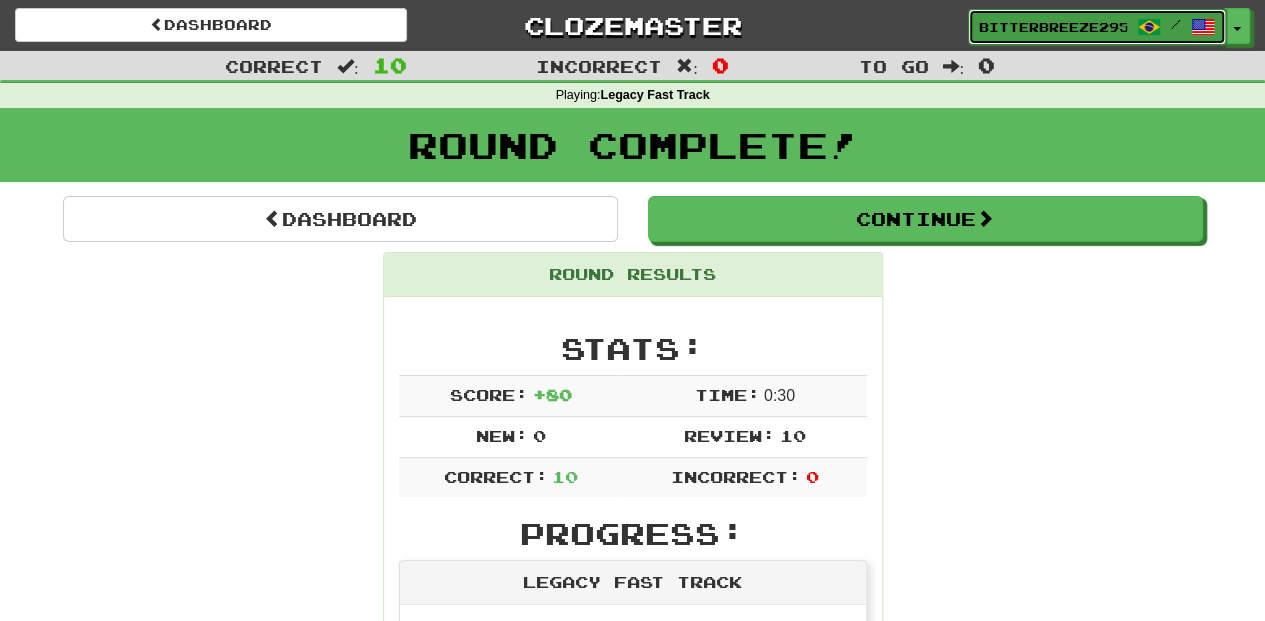 click on "BitterBreeze2956" at bounding box center (1053, 27) 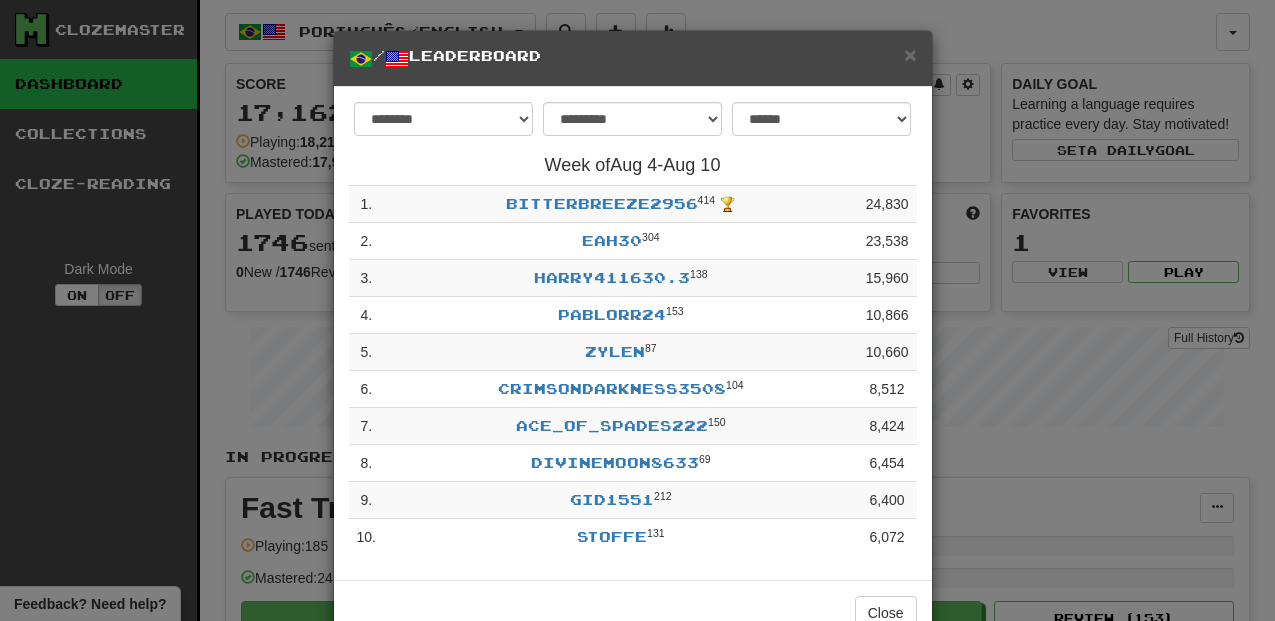 select on "**********" 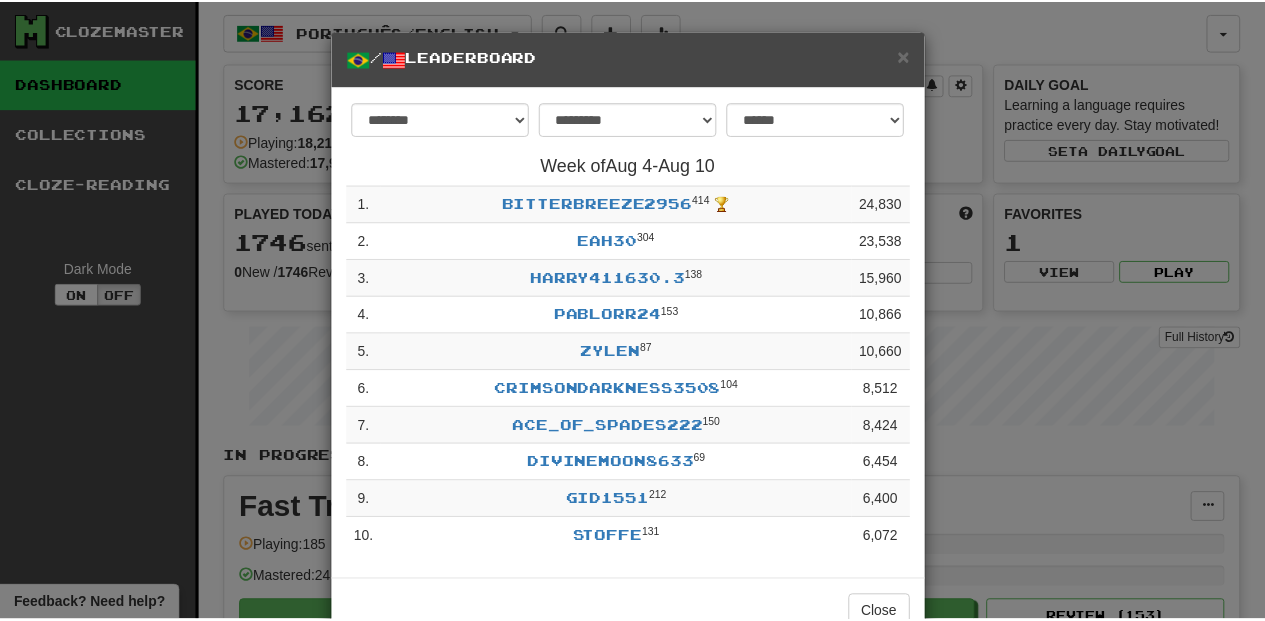 scroll, scrollTop: 0, scrollLeft: 0, axis: both 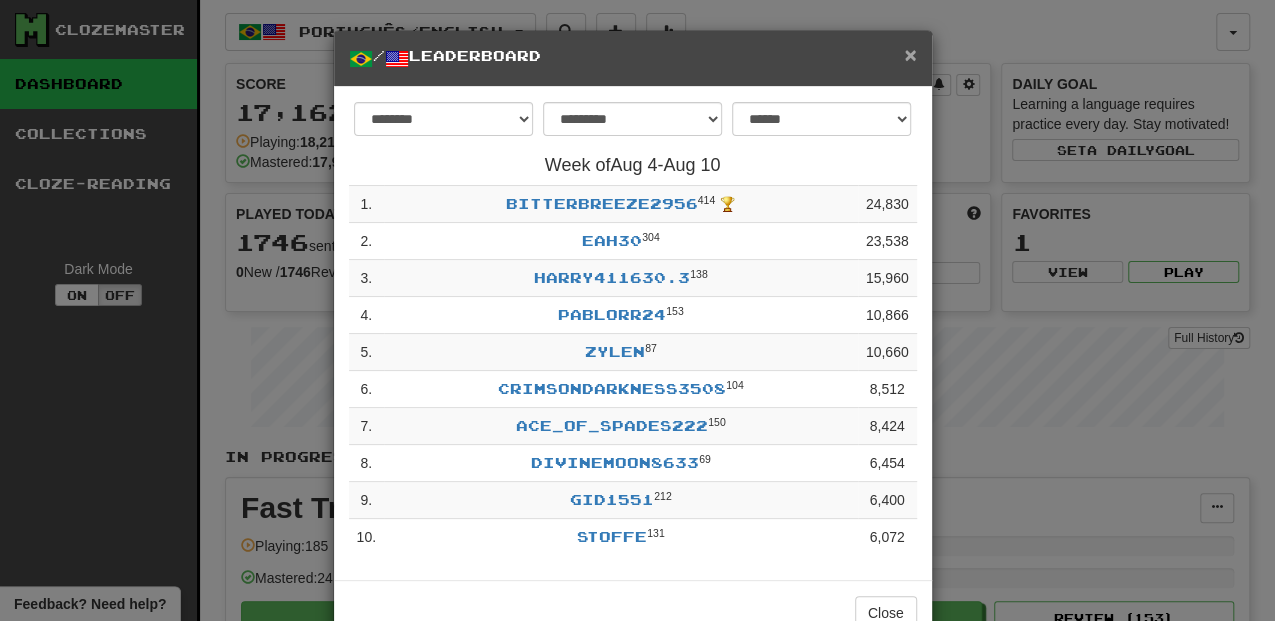 click on "×" at bounding box center (910, 54) 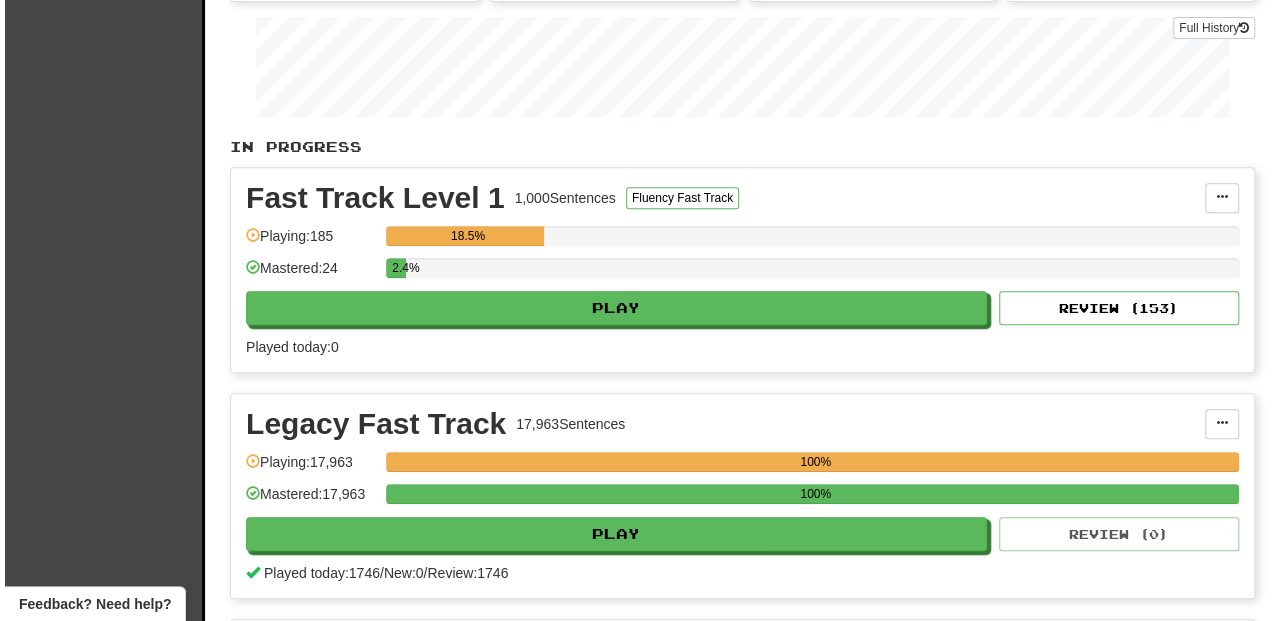 scroll, scrollTop: 400, scrollLeft: 0, axis: vertical 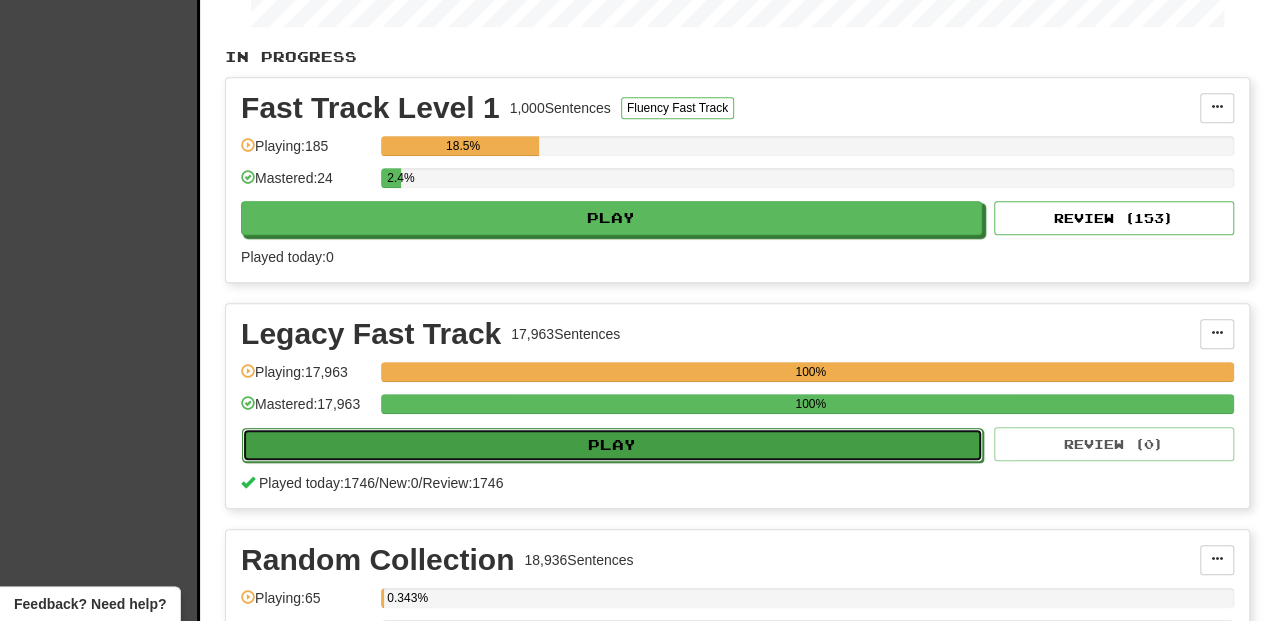 click on "Play" at bounding box center (612, 445) 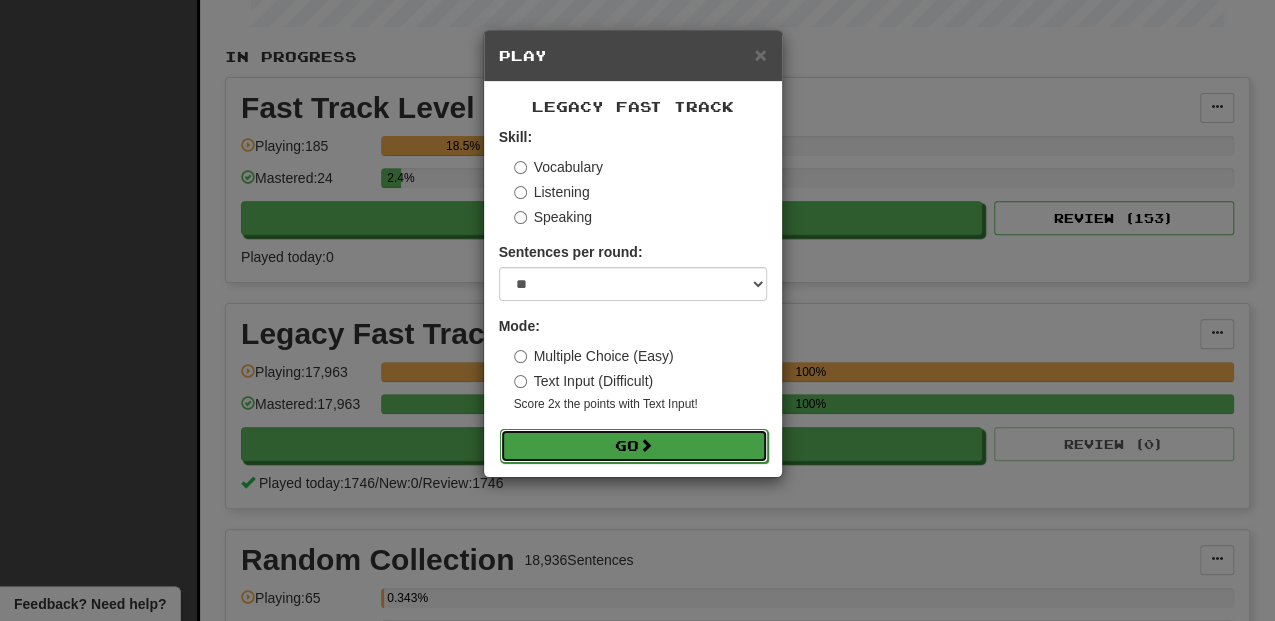 click on "Go" at bounding box center (634, 446) 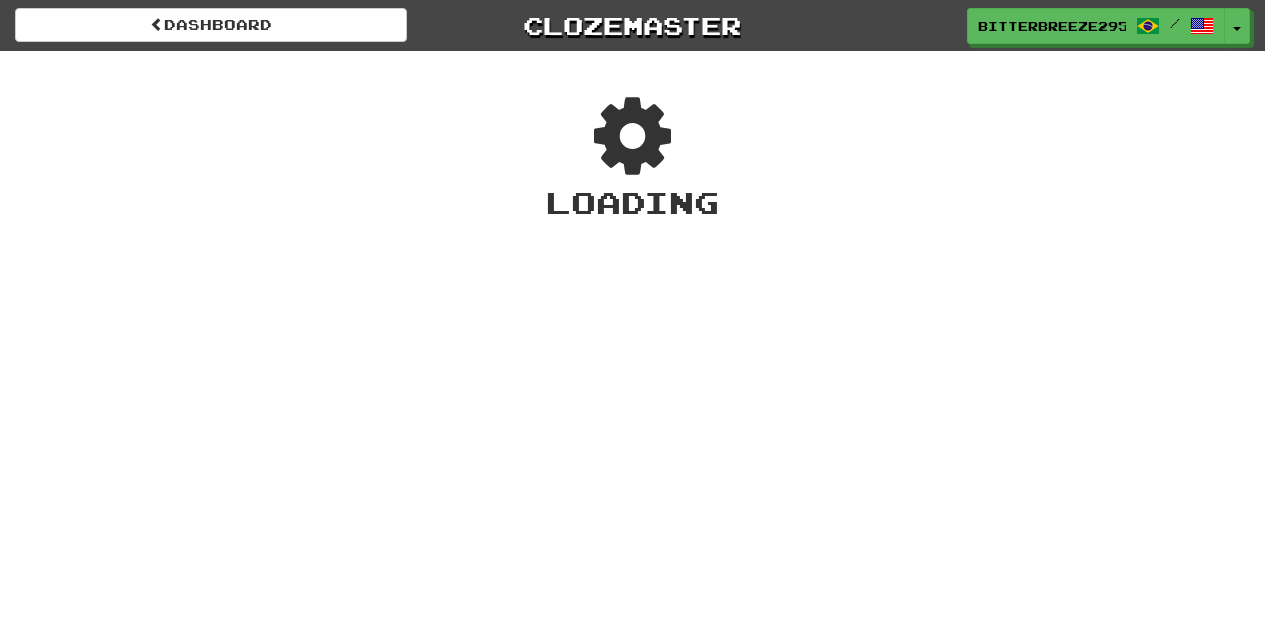 scroll, scrollTop: 0, scrollLeft: 0, axis: both 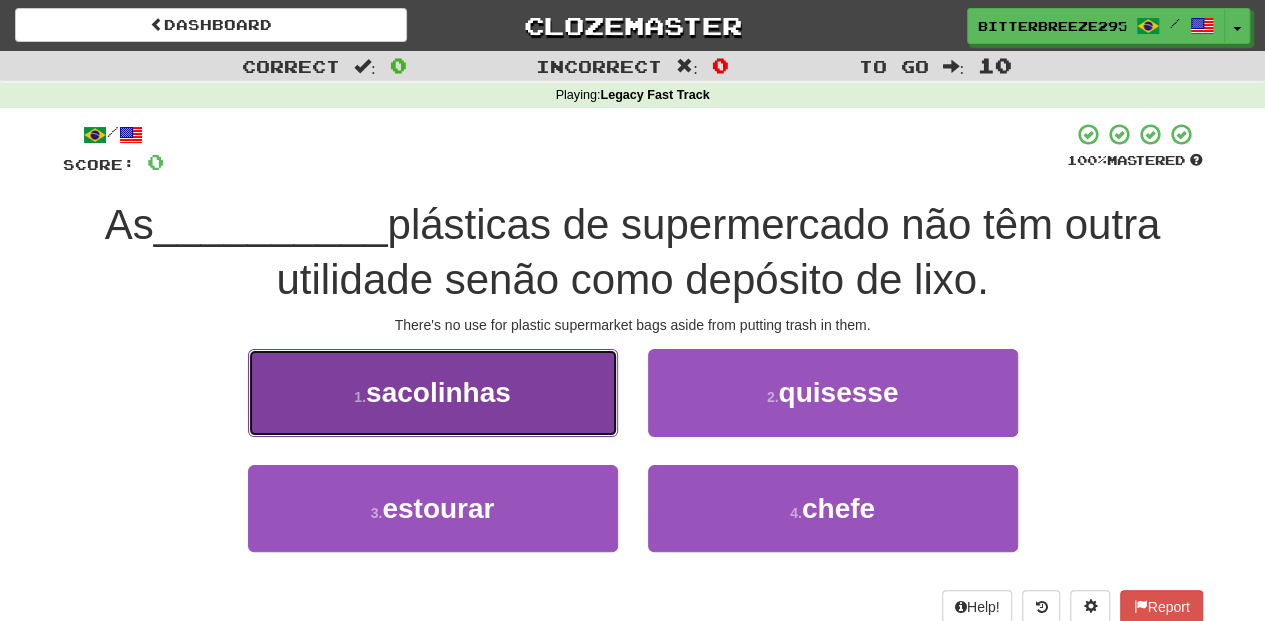 click on "1 . sacolinhas" at bounding box center [433, 392] 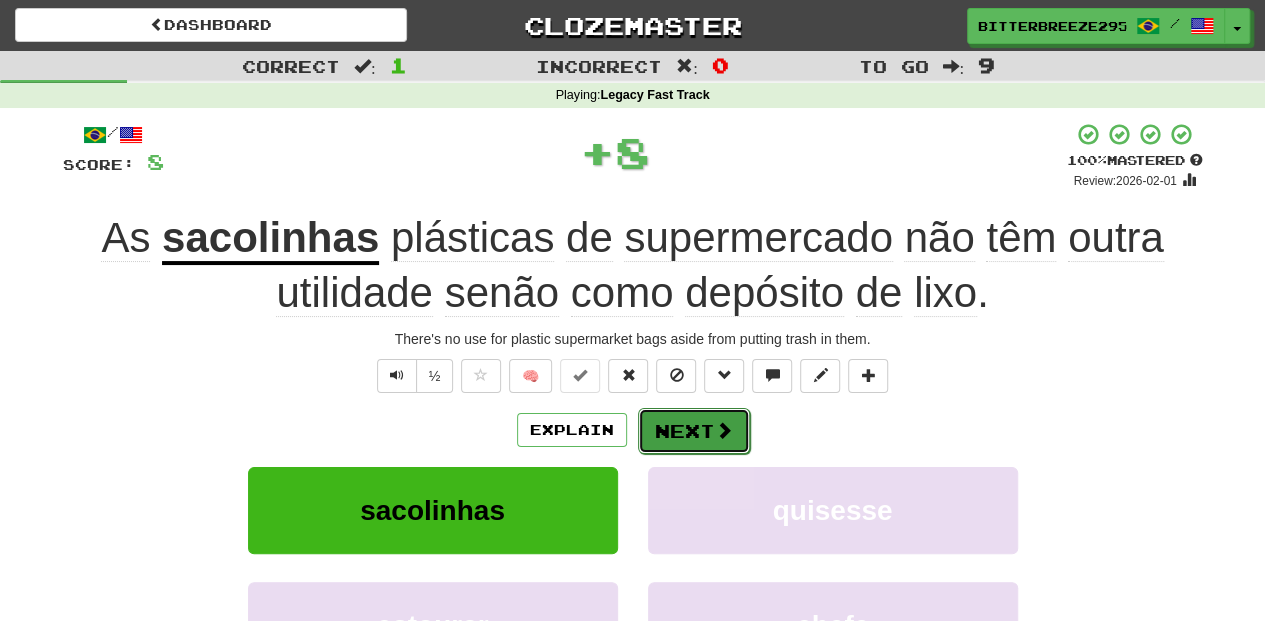 click on "Next" at bounding box center [694, 431] 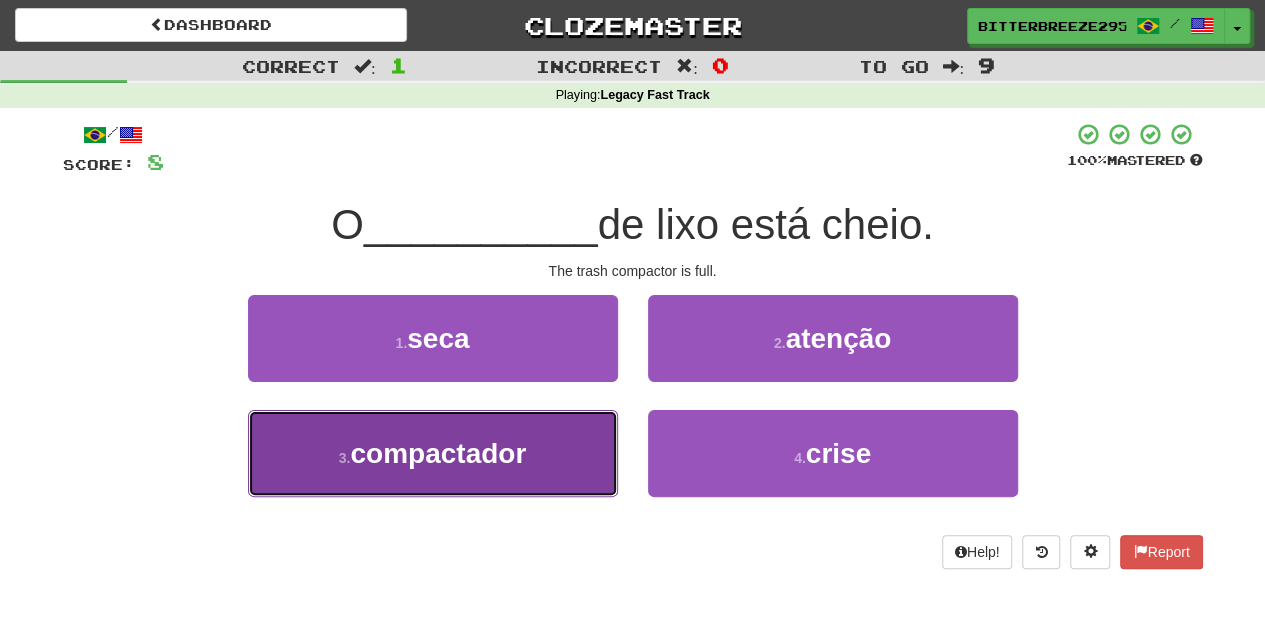 click on "3 . compactador" at bounding box center (433, 453) 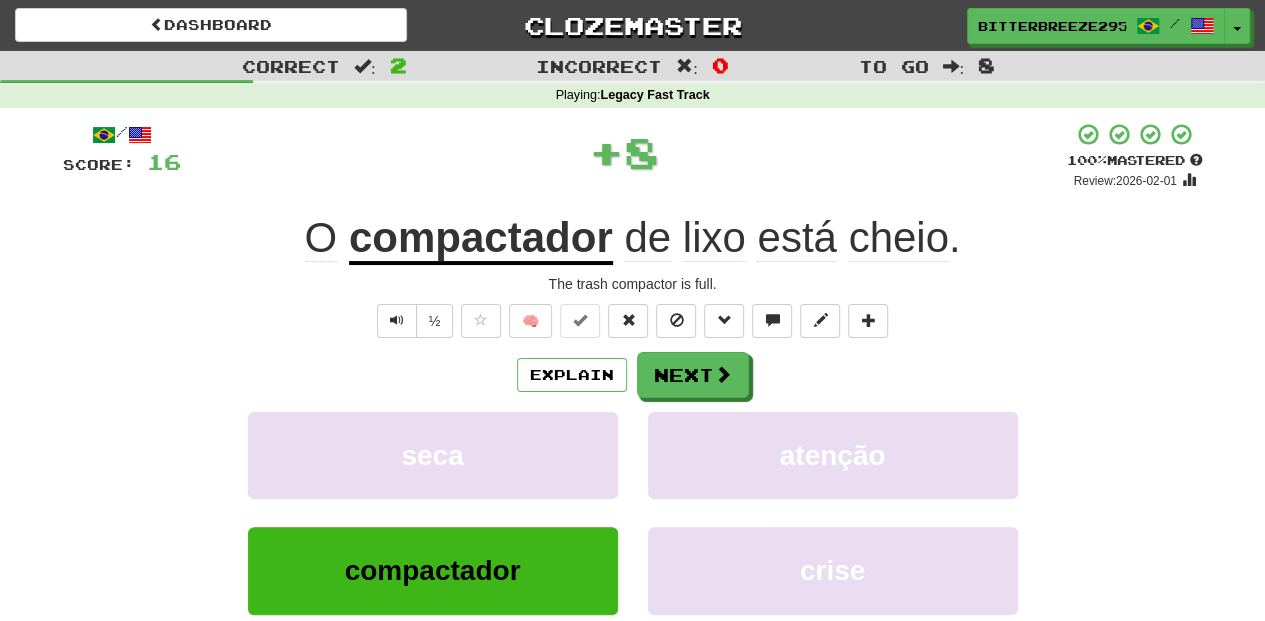 click on "/ Score: 16 + 8 100 % Mastered Review: 2026-02-01 O compactador de lixo está cheio. The trash compactor is full. ½ 🧠 Explain Next seca atenção compactador crise Learn more: seca atenção compactador crise Help! Report Sentence Source" at bounding box center [633, 435] 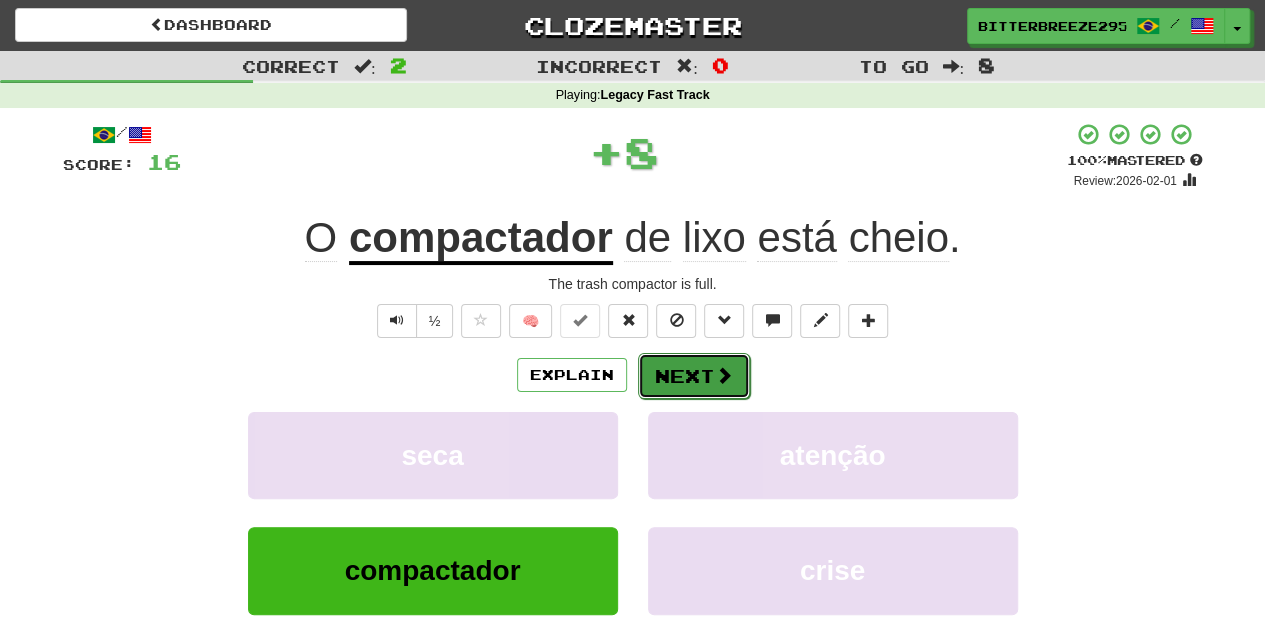 click on "Next" at bounding box center (694, 376) 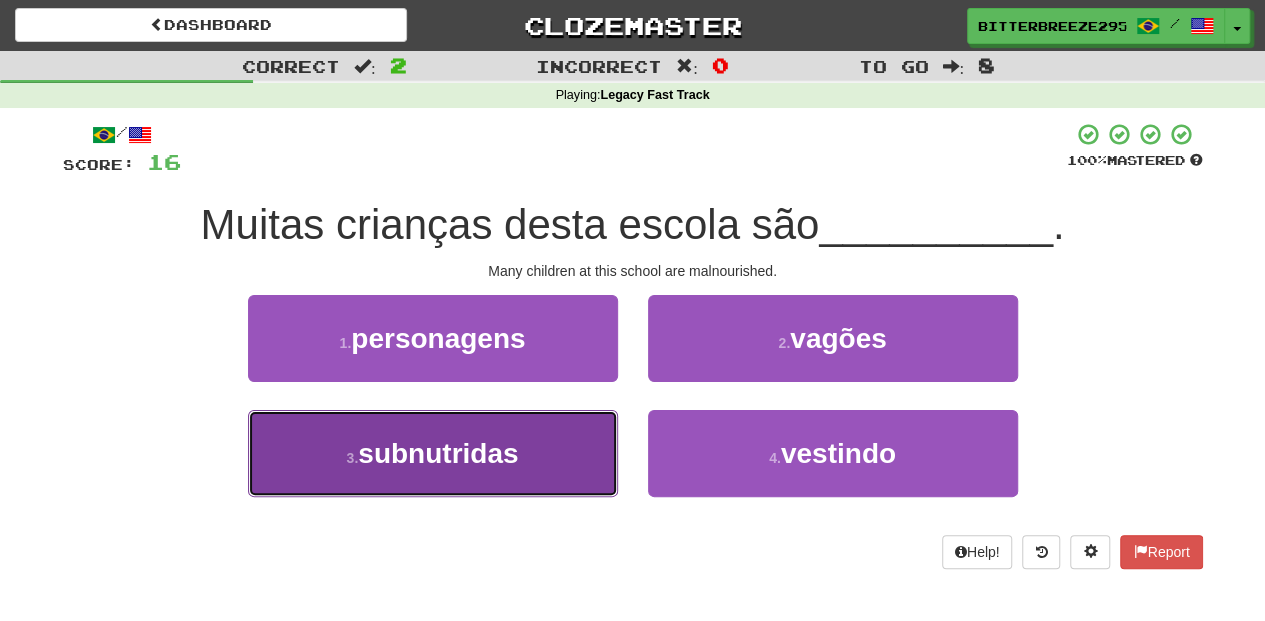 click on "3 .  subnutridas" at bounding box center [433, 453] 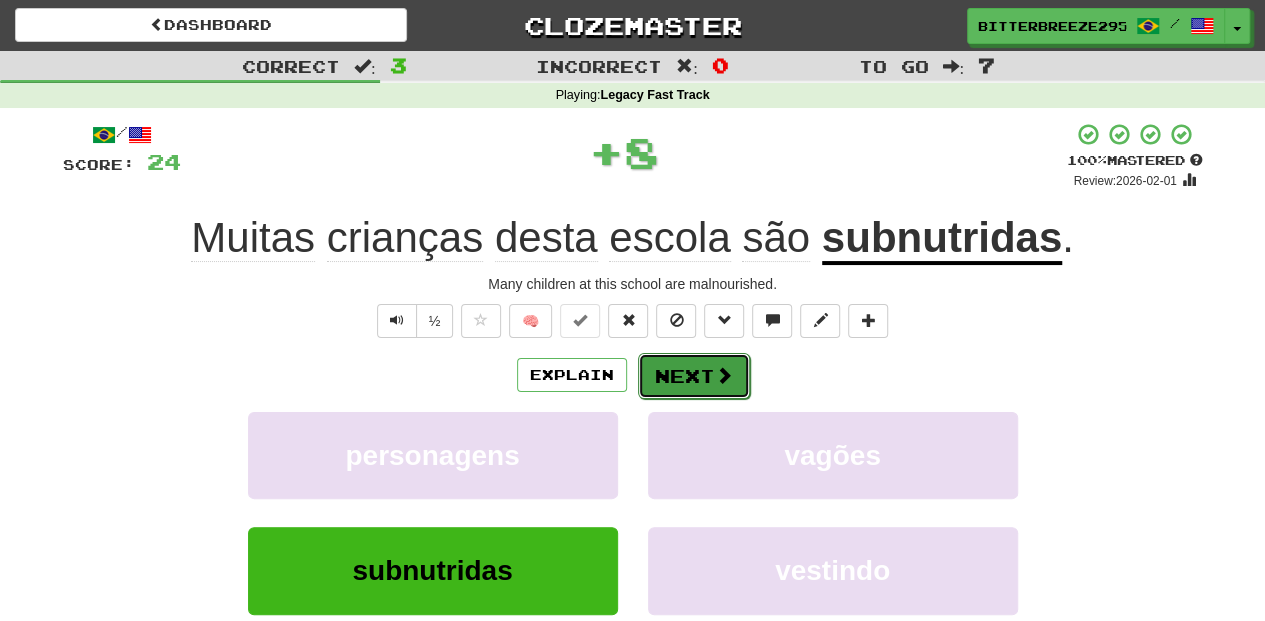click on "Next" at bounding box center [694, 376] 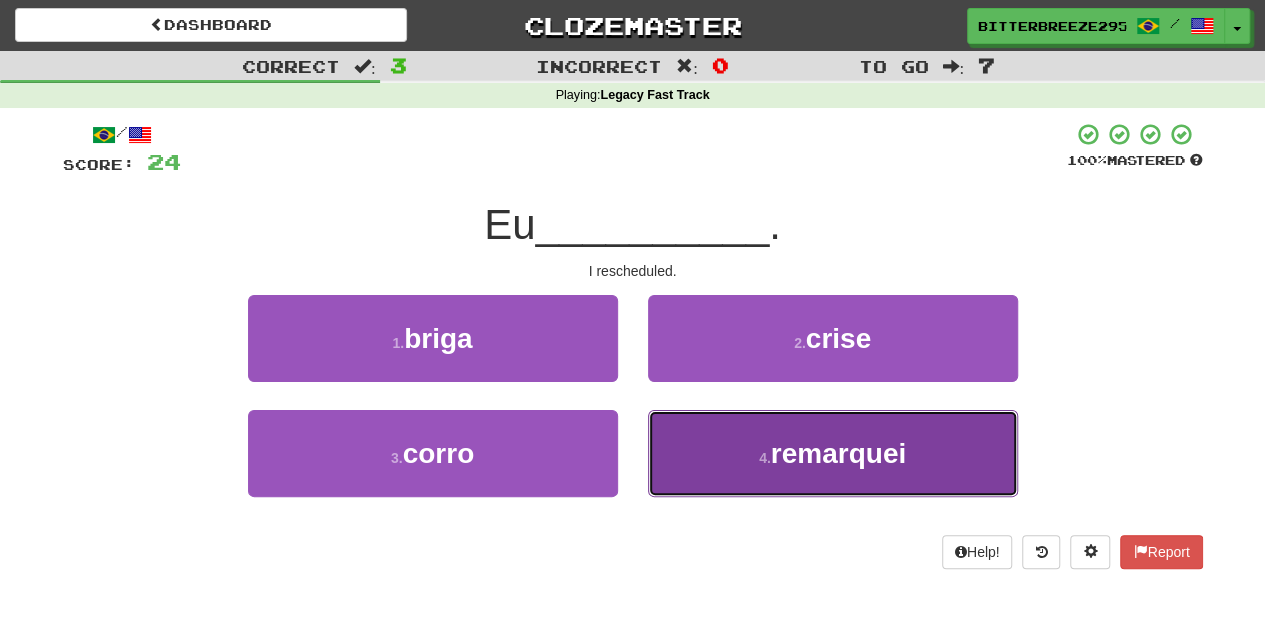 click on "4 . remarquei" at bounding box center [833, 453] 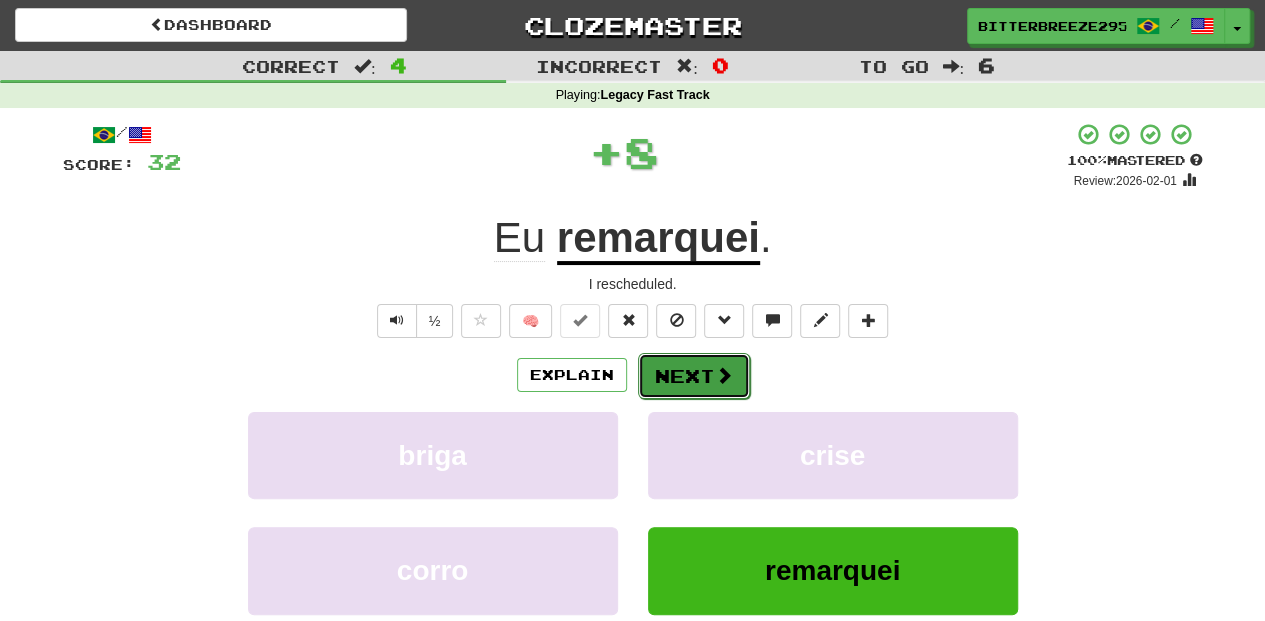 click on "Next" at bounding box center [694, 376] 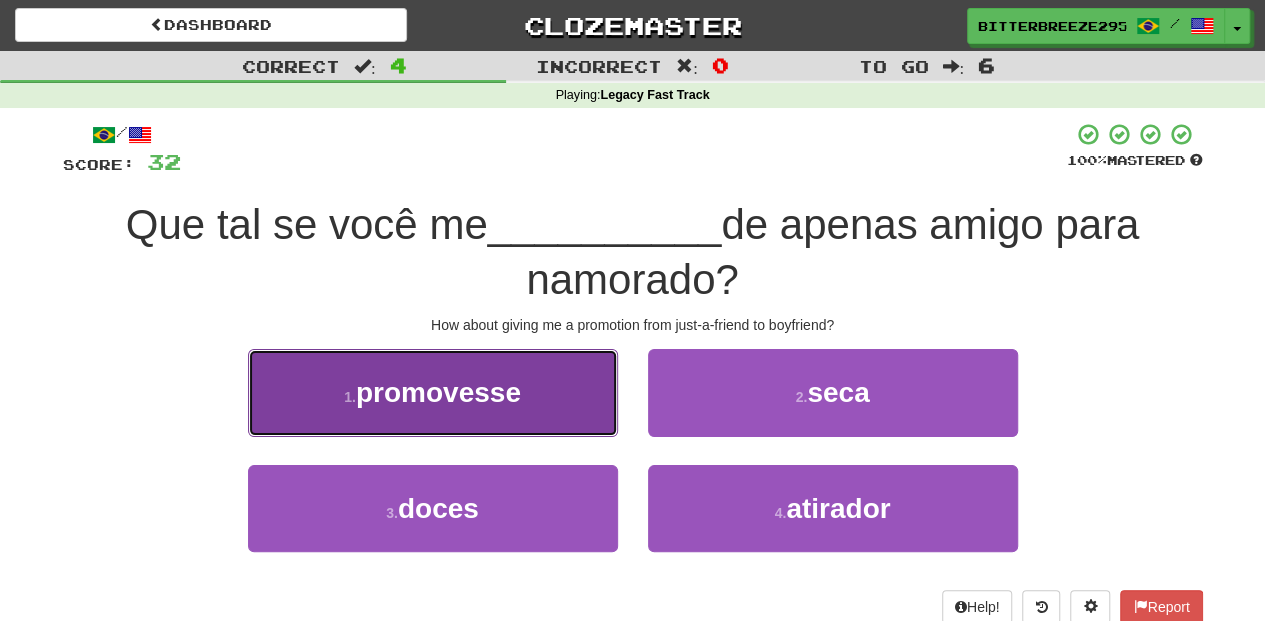 click on "1 . promovesse" at bounding box center [433, 392] 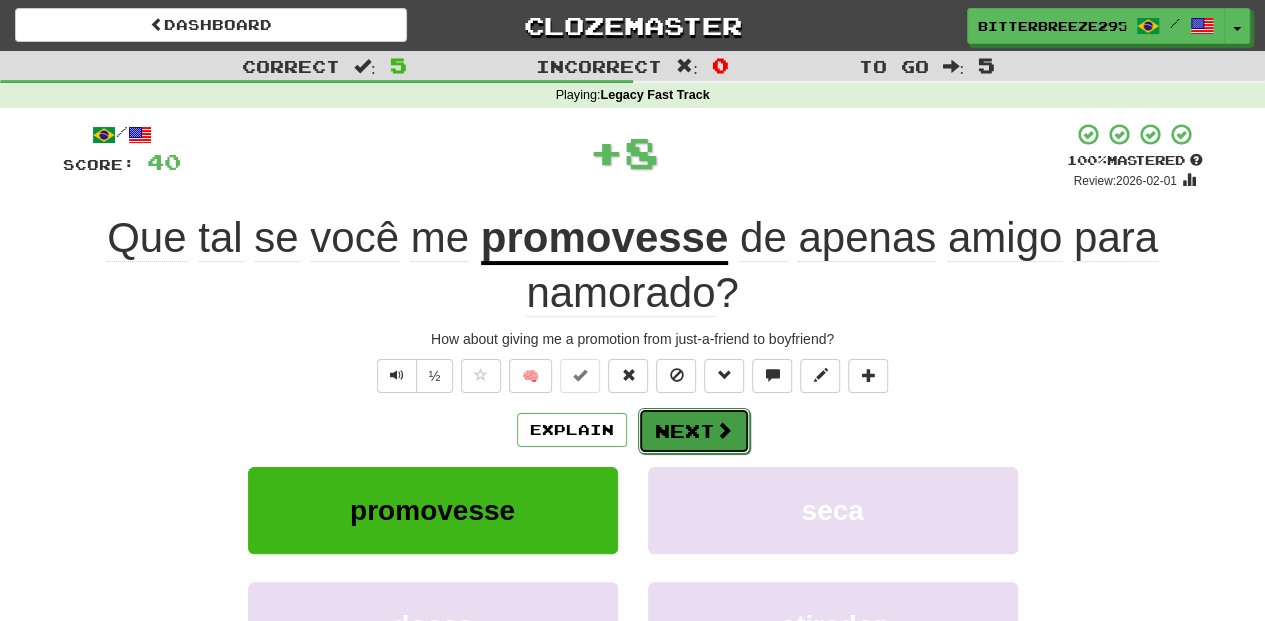 click on "Next" at bounding box center [694, 431] 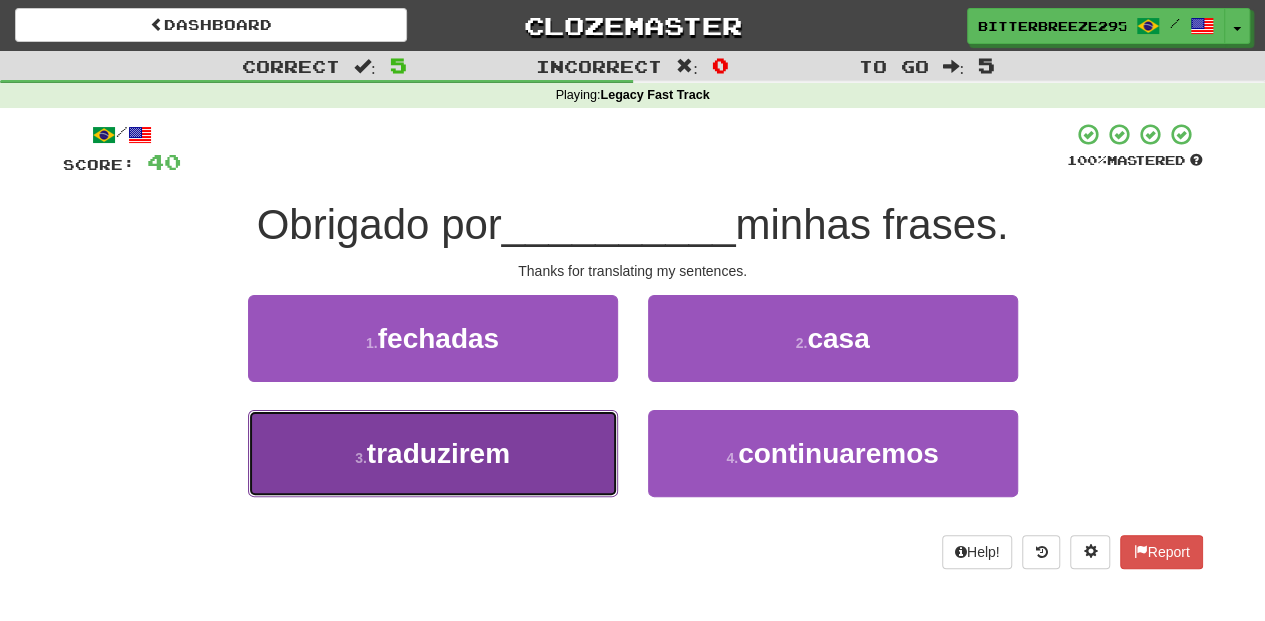 click on "3 .  traduzirem" at bounding box center [433, 453] 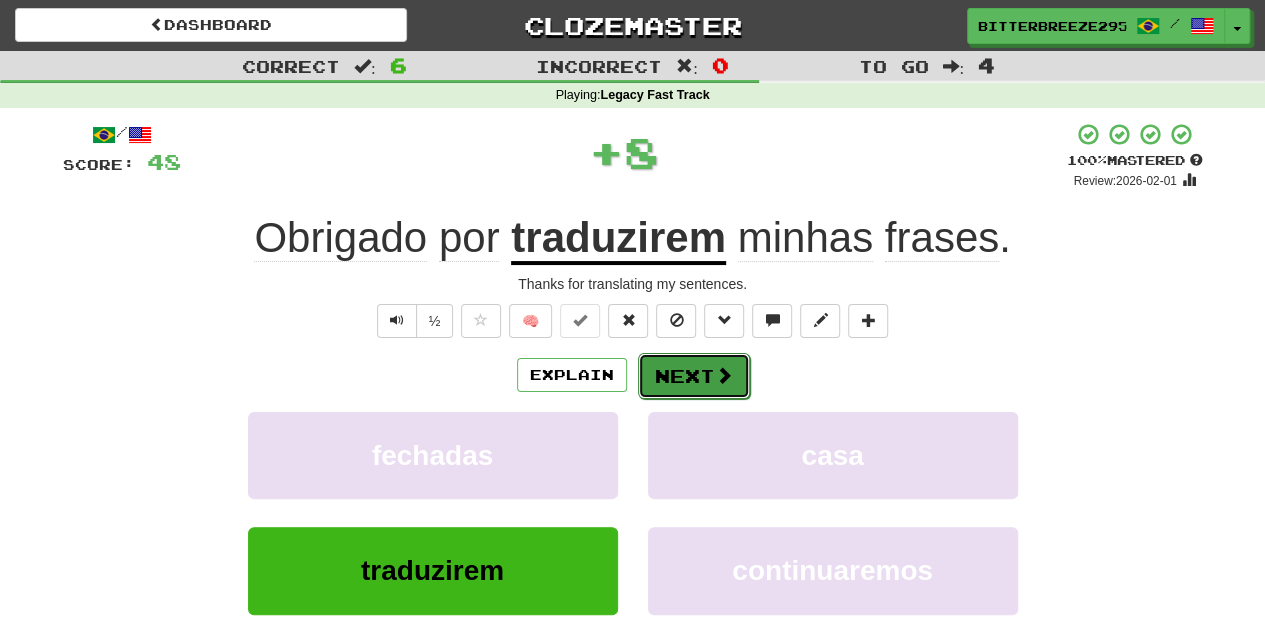 click on "Next" at bounding box center (694, 376) 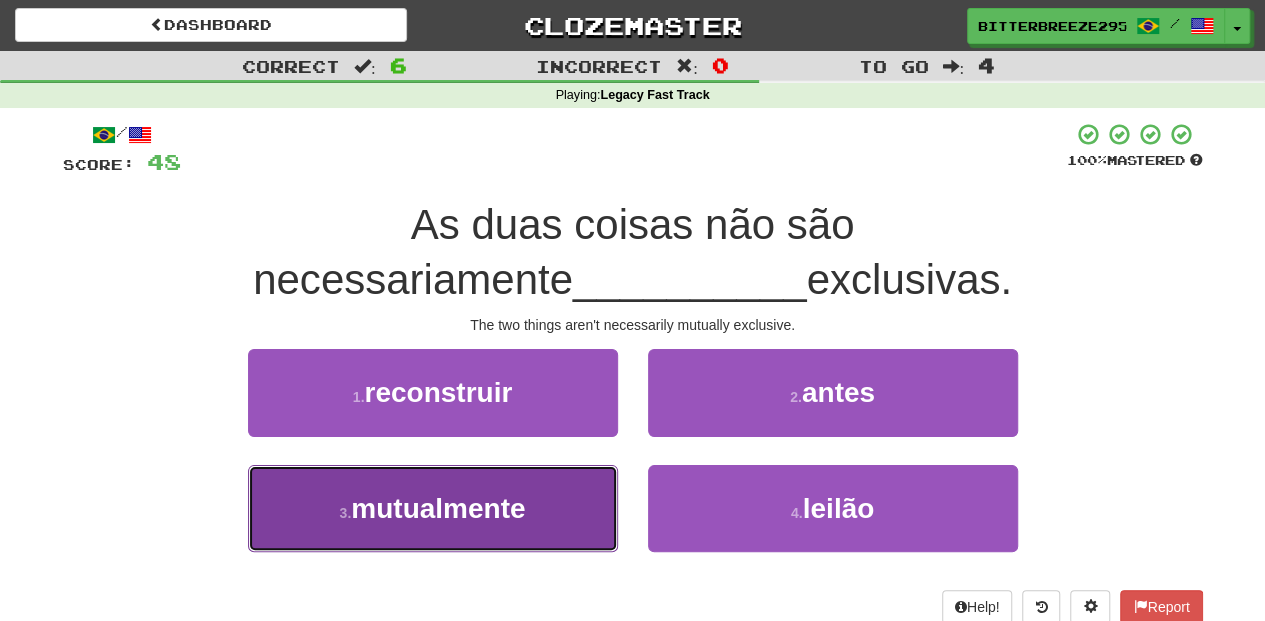 click on "3 . mutuamente" at bounding box center [433, 508] 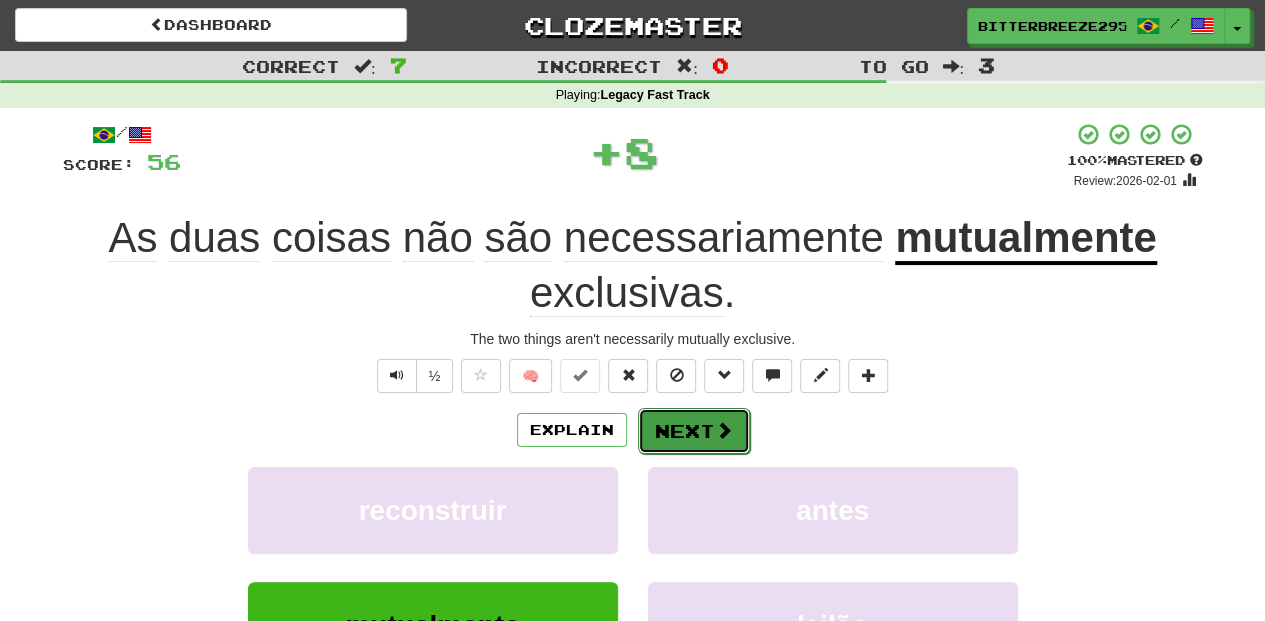 click on "Next" at bounding box center [694, 431] 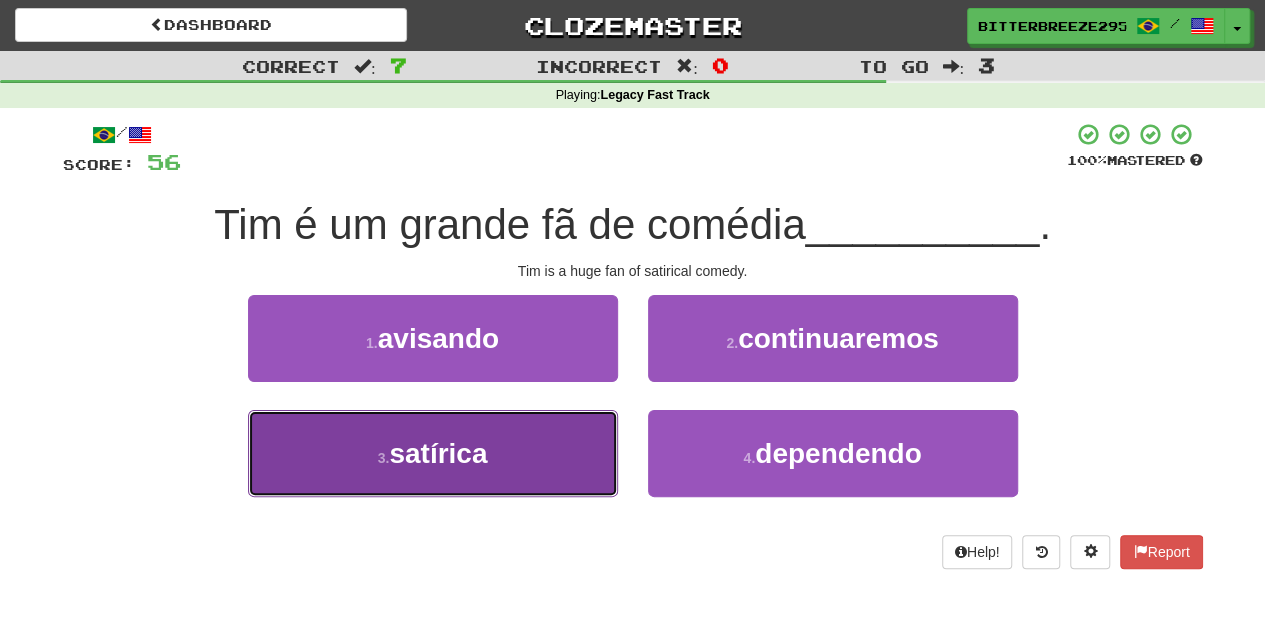 click on "3 . satírica" at bounding box center (433, 453) 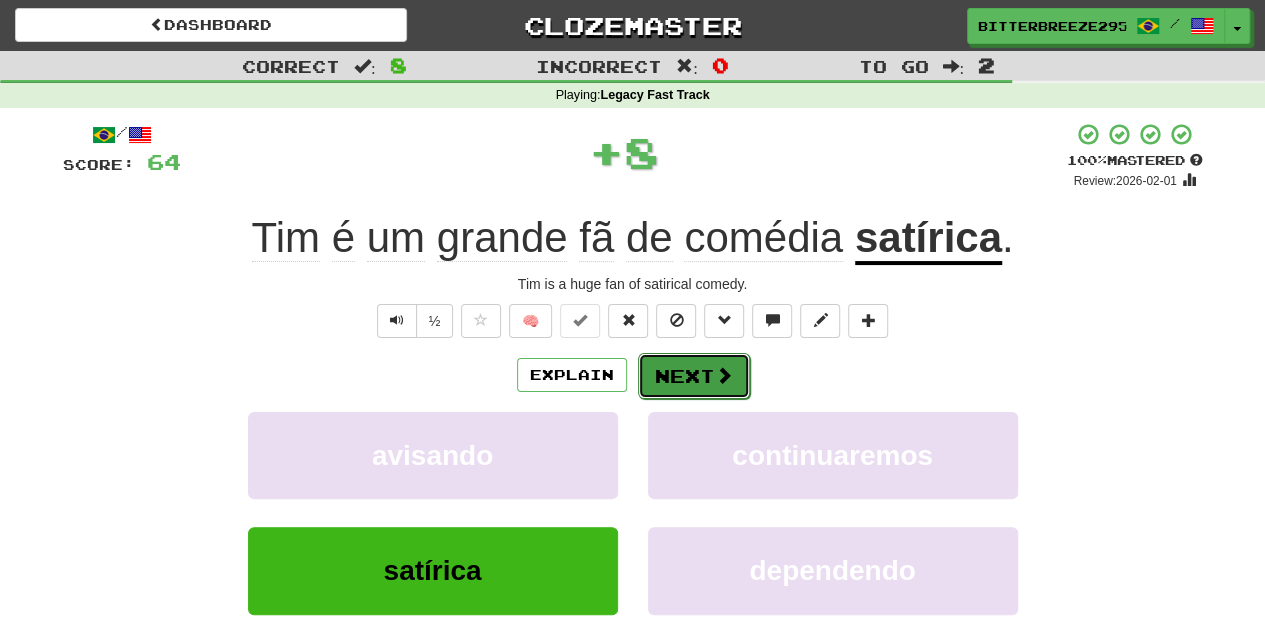 click on "Next" at bounding box center [694, 376] 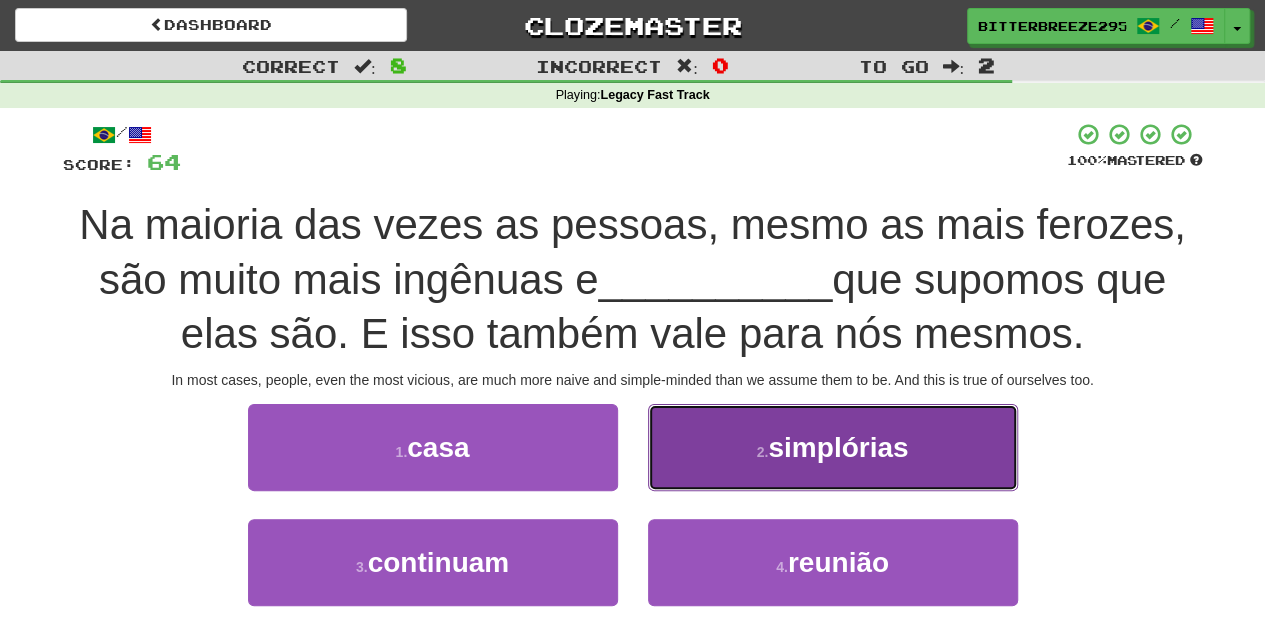 click on "2 .  simplórias" at bounding box center [833, 447] 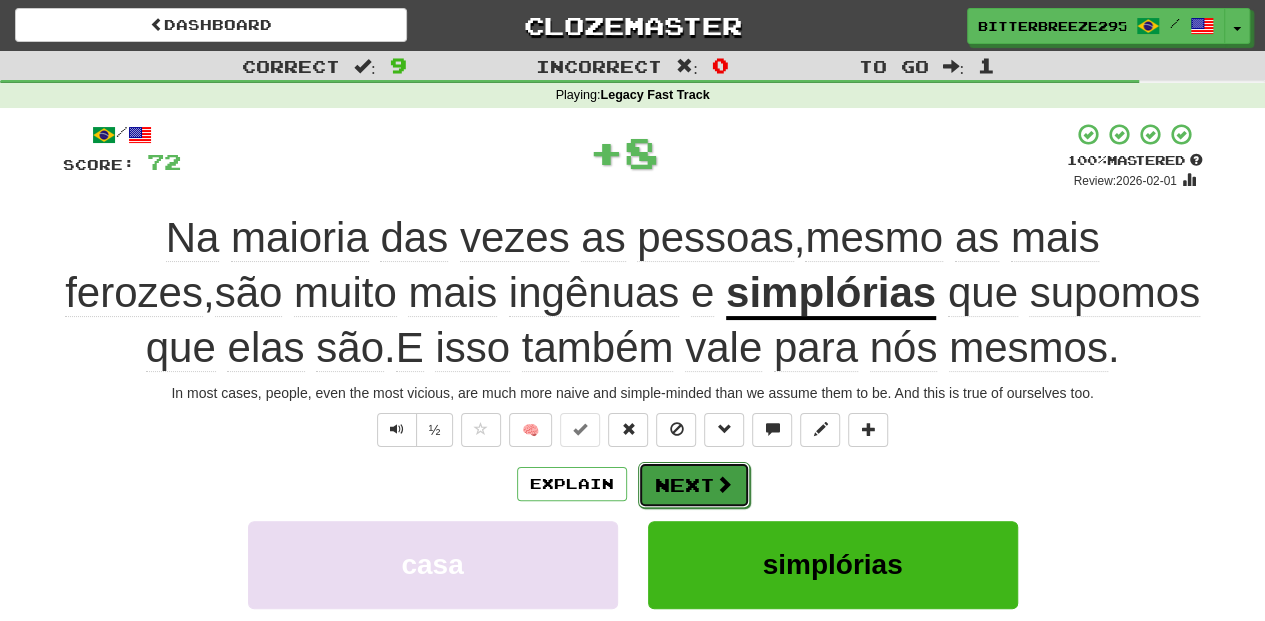 click on "Next" at bounding box center (694, 485) 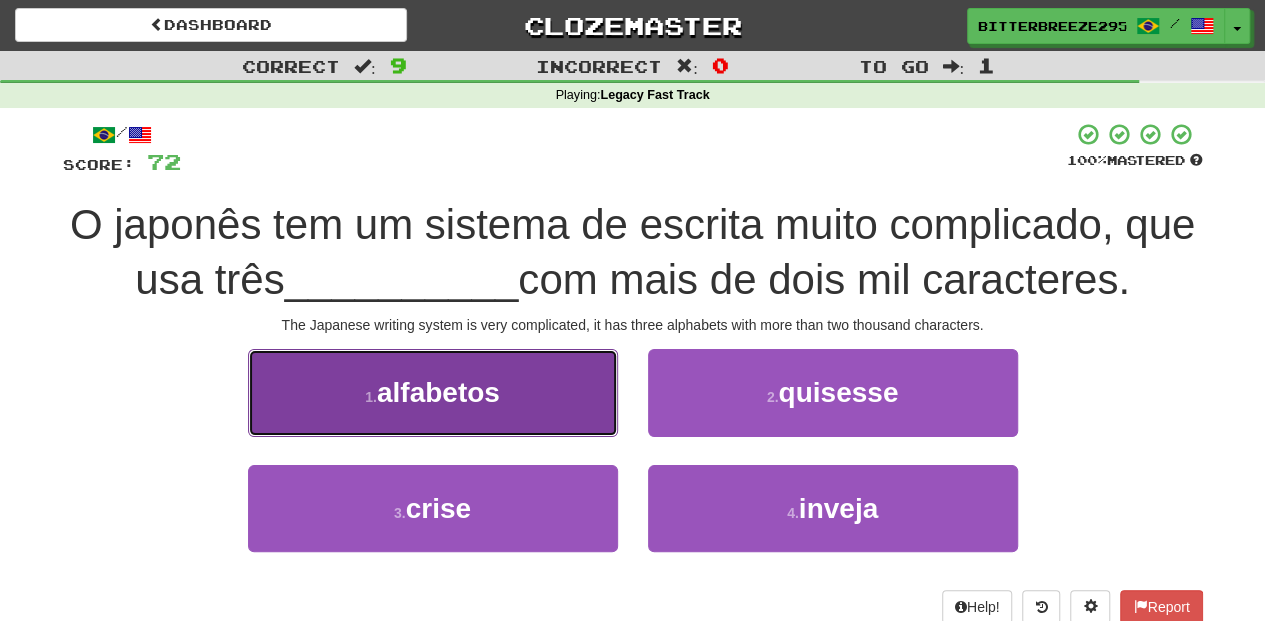 click on "1 .  alfabetos" at bounding box center [433, 392] 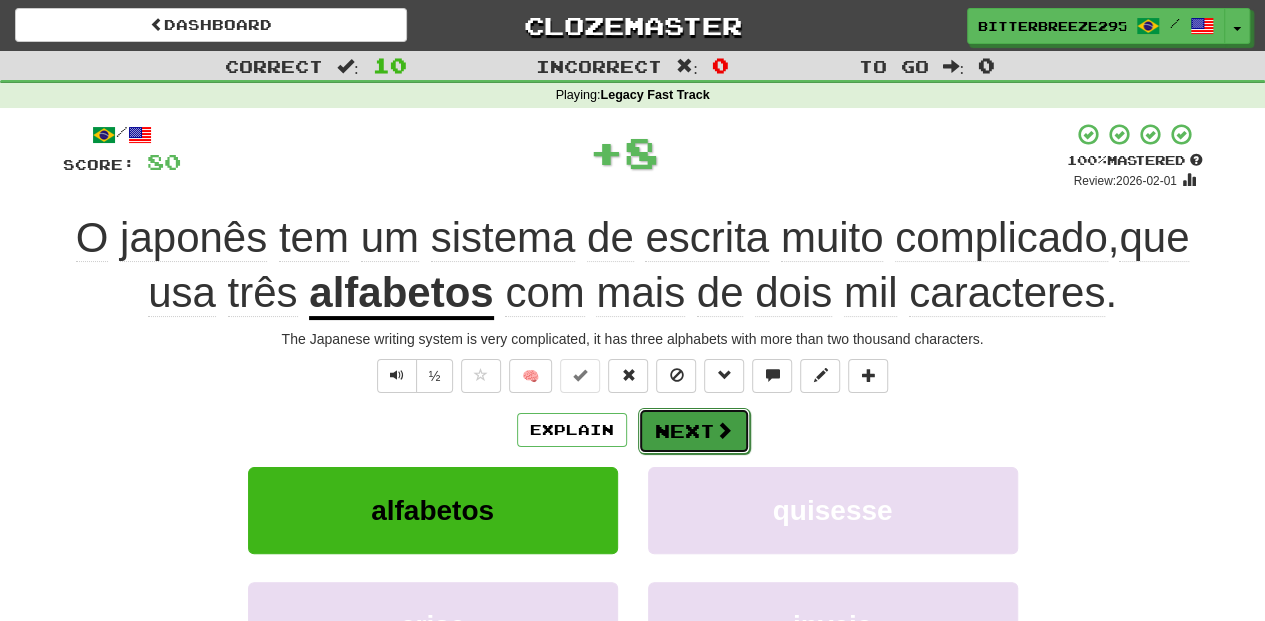 click on "Next" at bounding box center [694, 431] 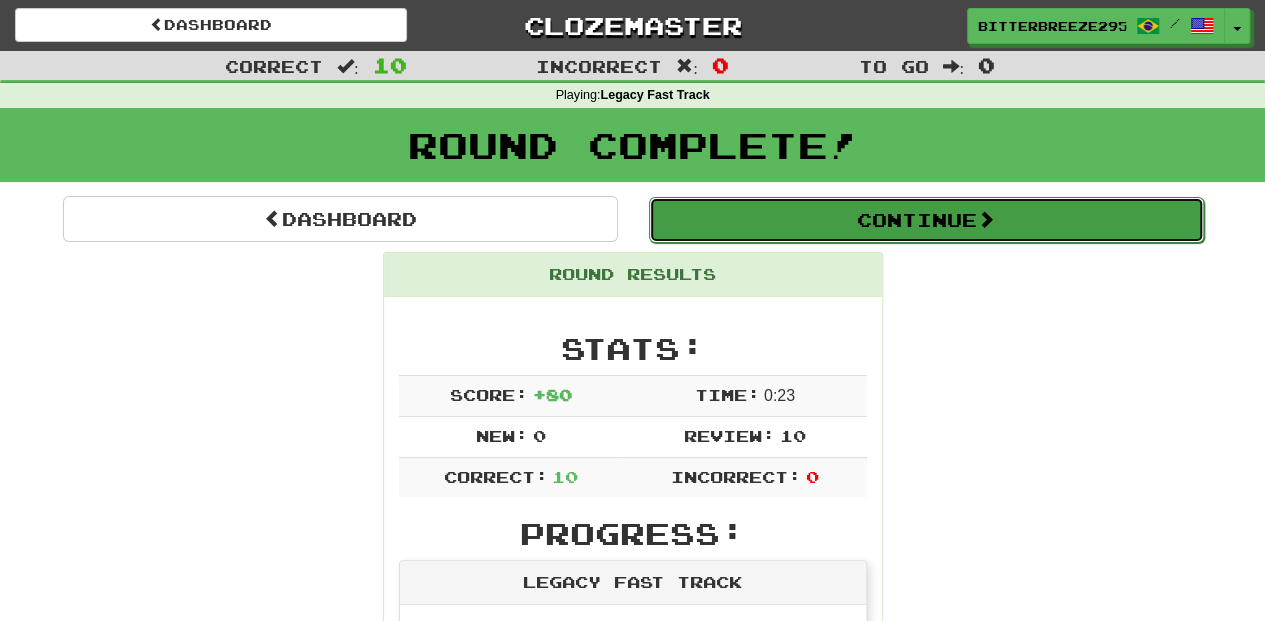 click on "Continue" at bounding box center [926, 220] 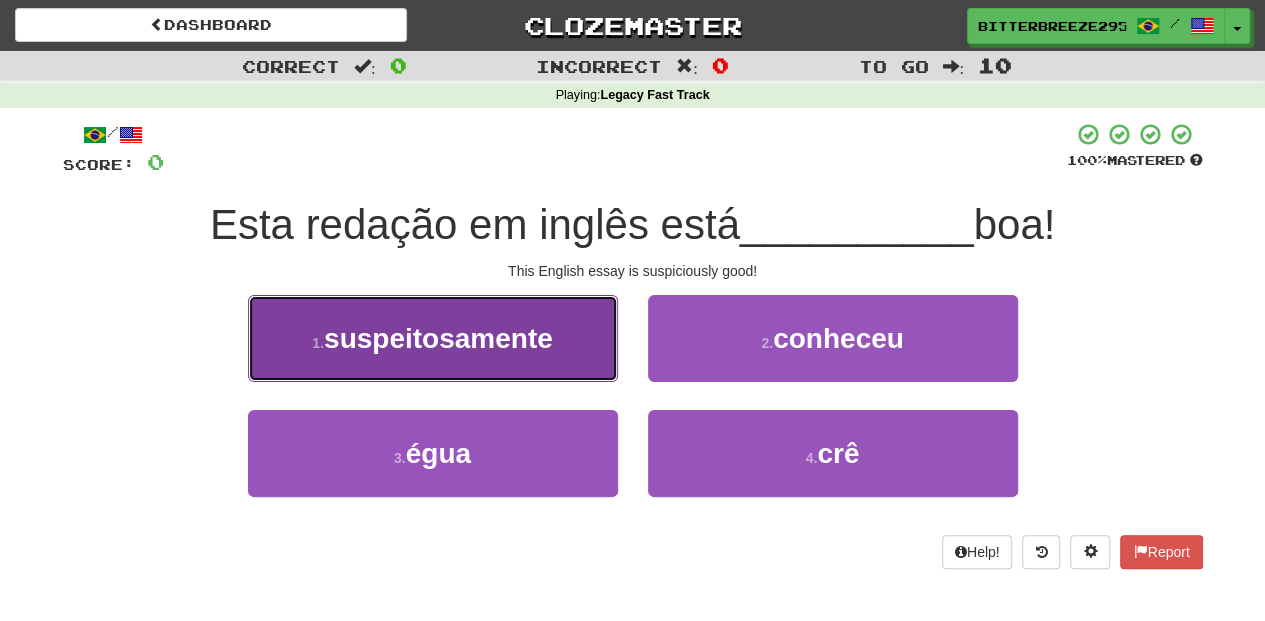 click on "1 . suspeitosamente" at bounding box center [433, 338] 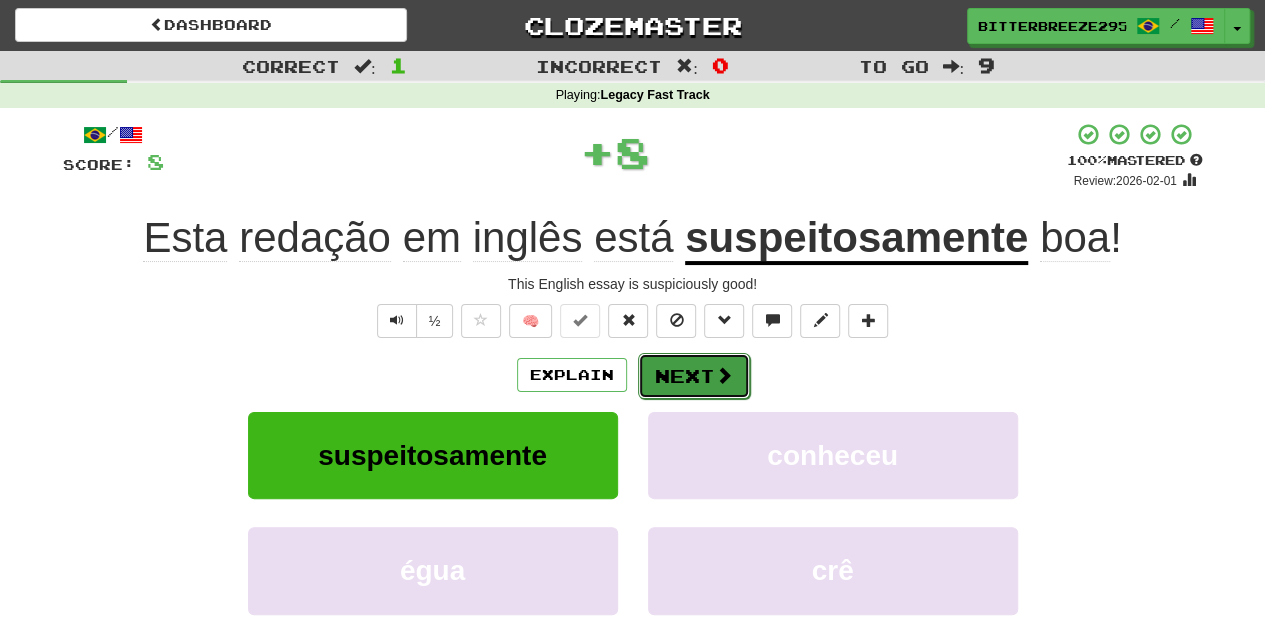 click on "Next" at bounding box center [694, 376] 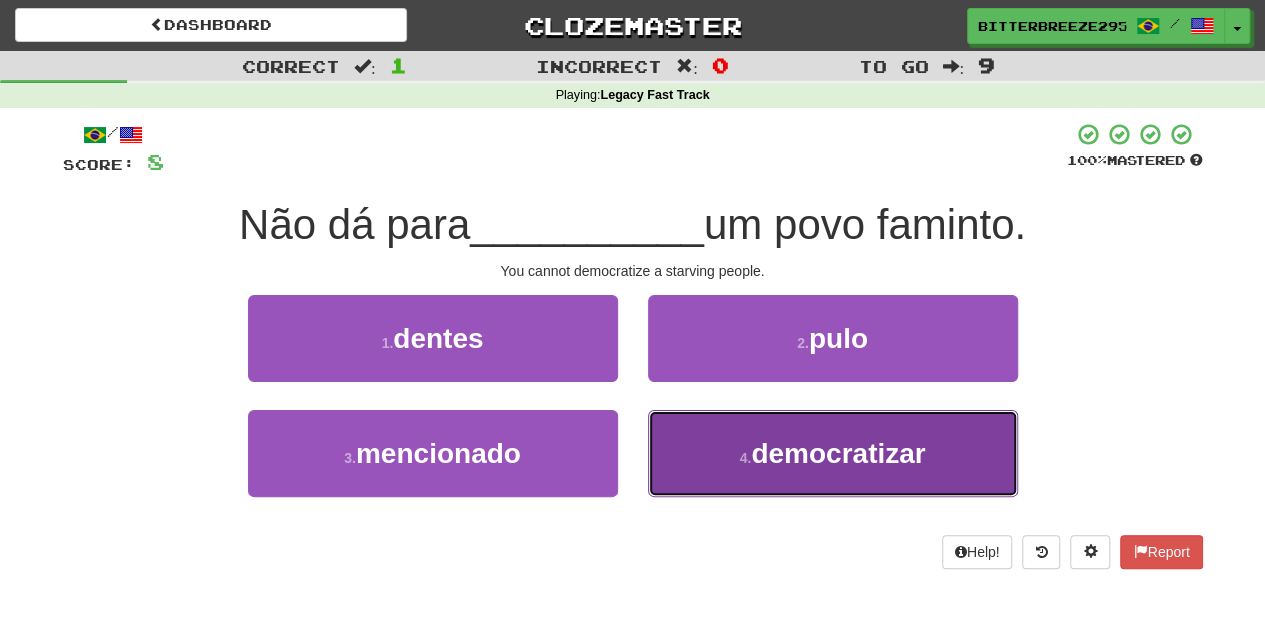 click on "4 ." at bounding box center (746, 458) 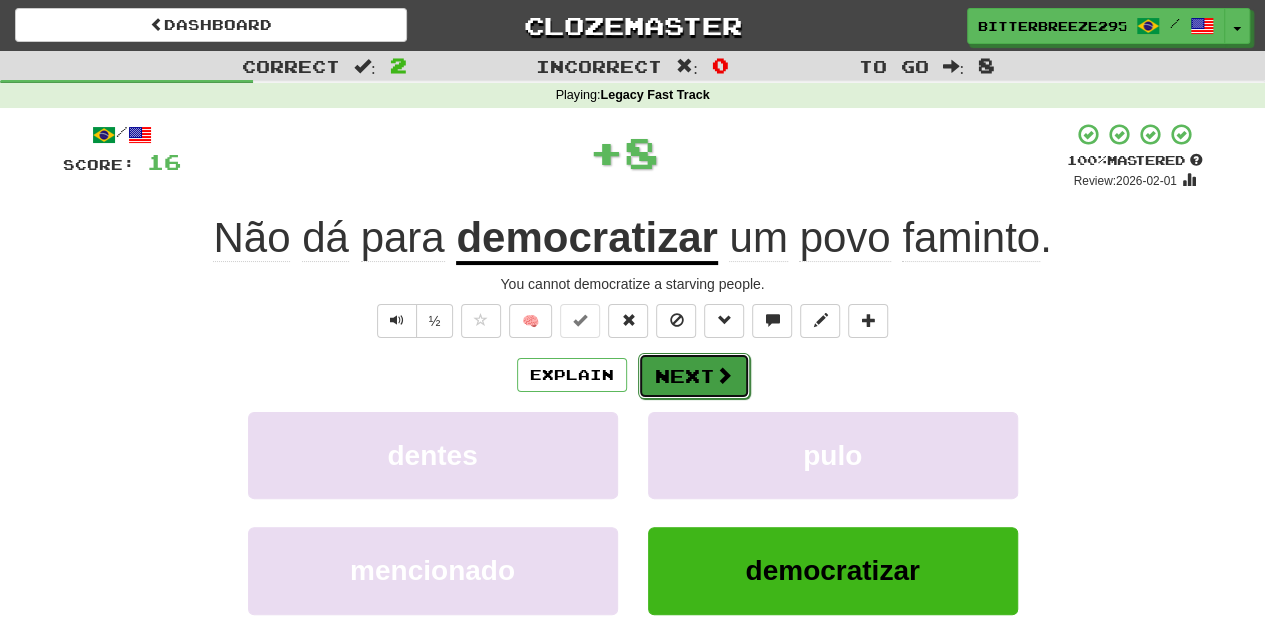 click on "Next" at bounding box center [694, 376] 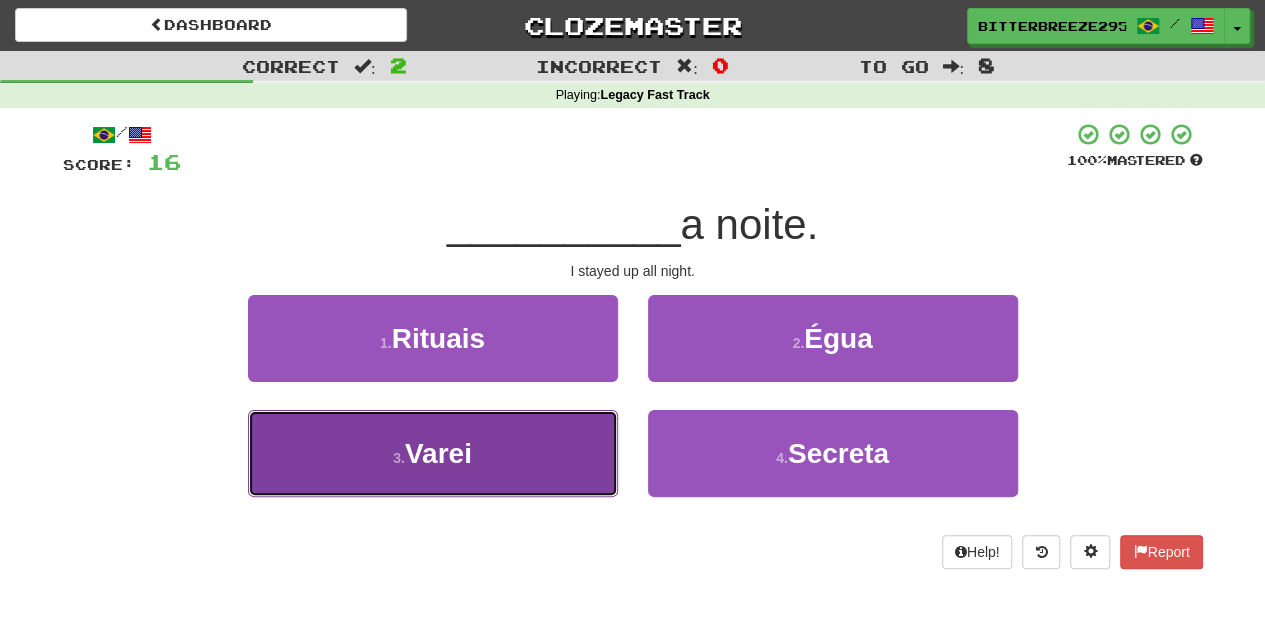 click on "3 . Varei" at bounding box center (433, 453) 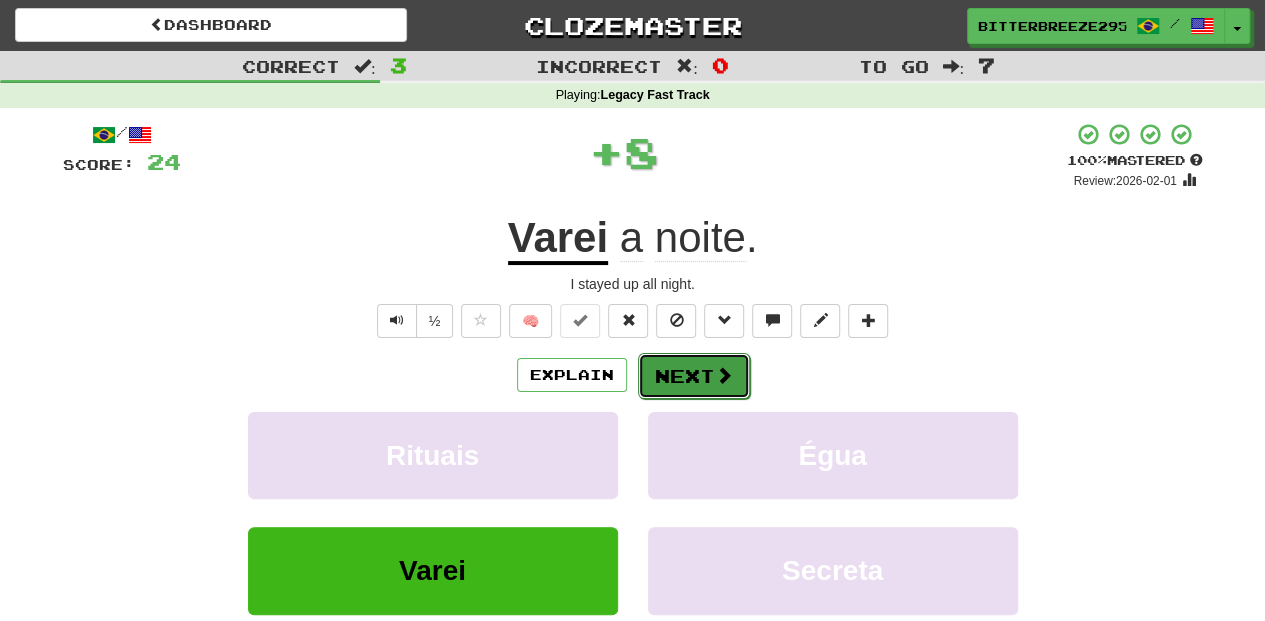 click on "Next" at bounding box center [694, 376] 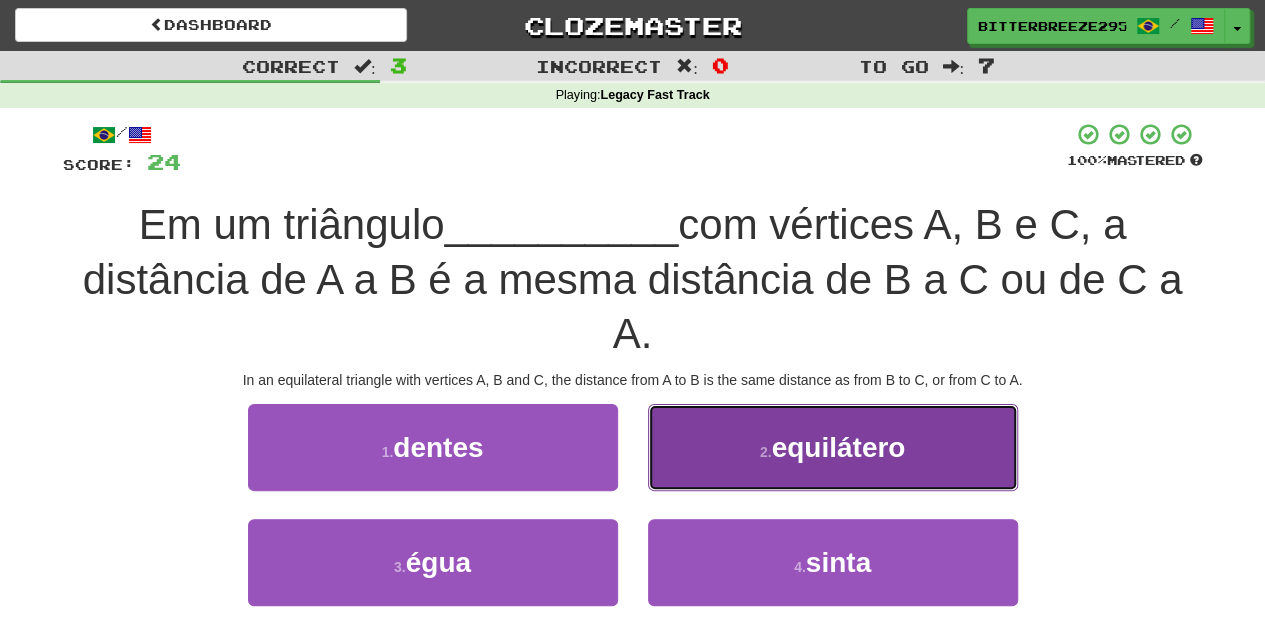 click on "2 .  equilátero" at bounding box center [833, 447] 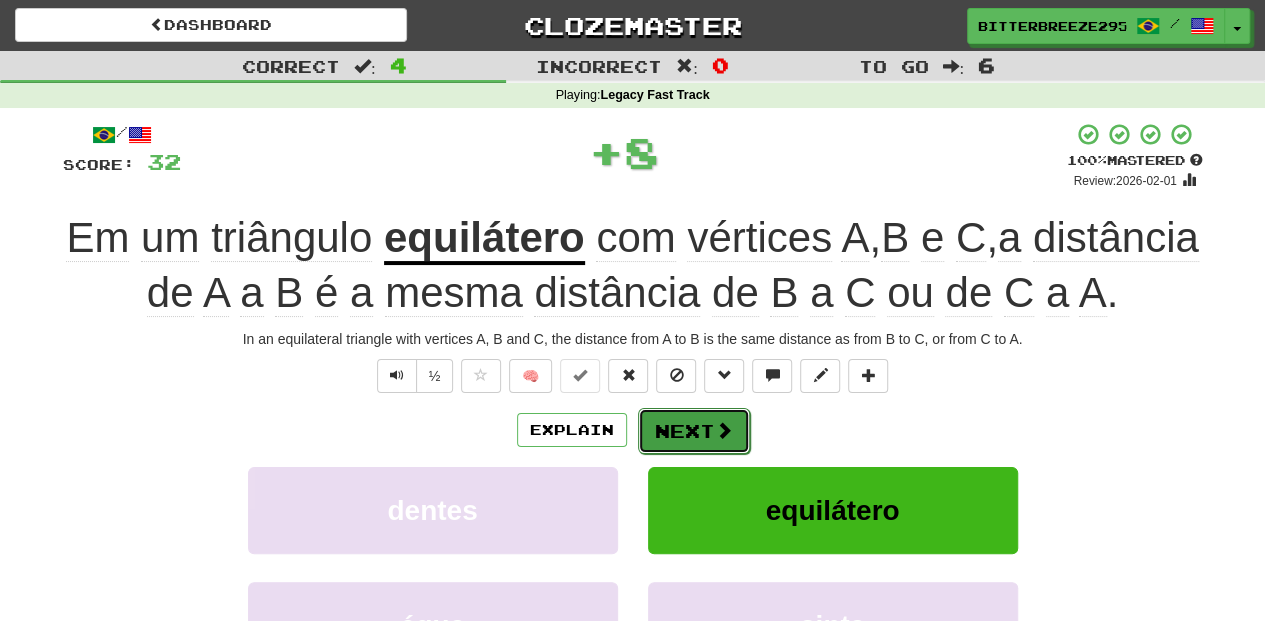 click on "Next" at bounding box center [694, 431] 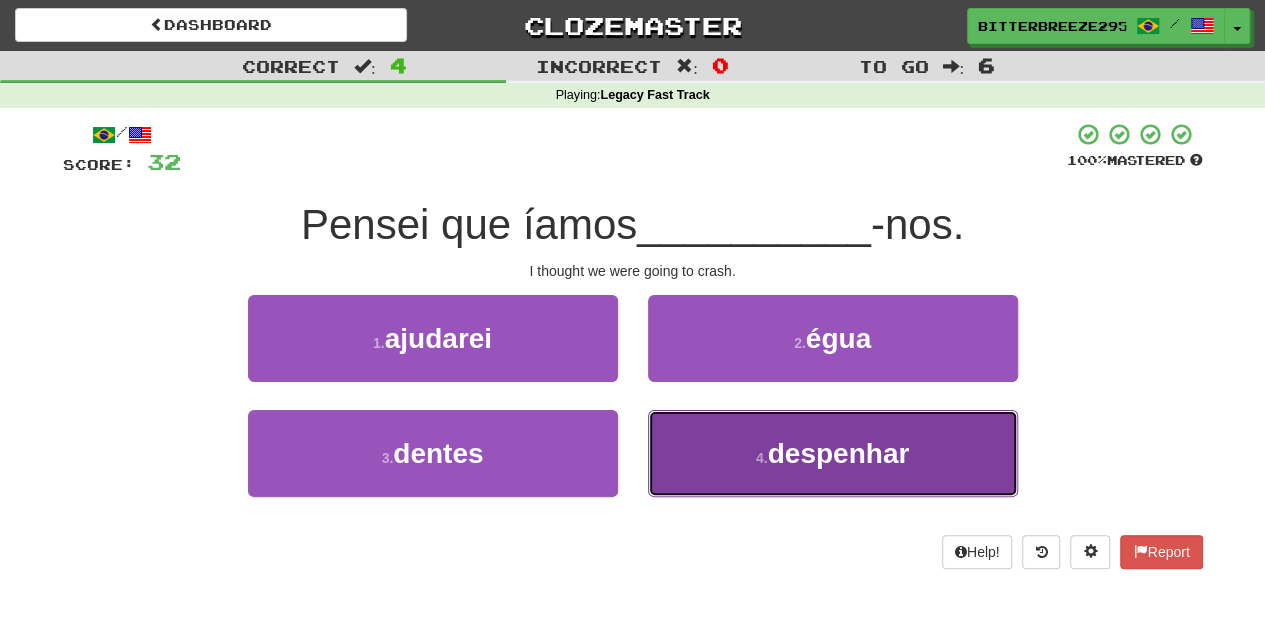 click on "4 .  despenhar" at bounding box center (833, 453) 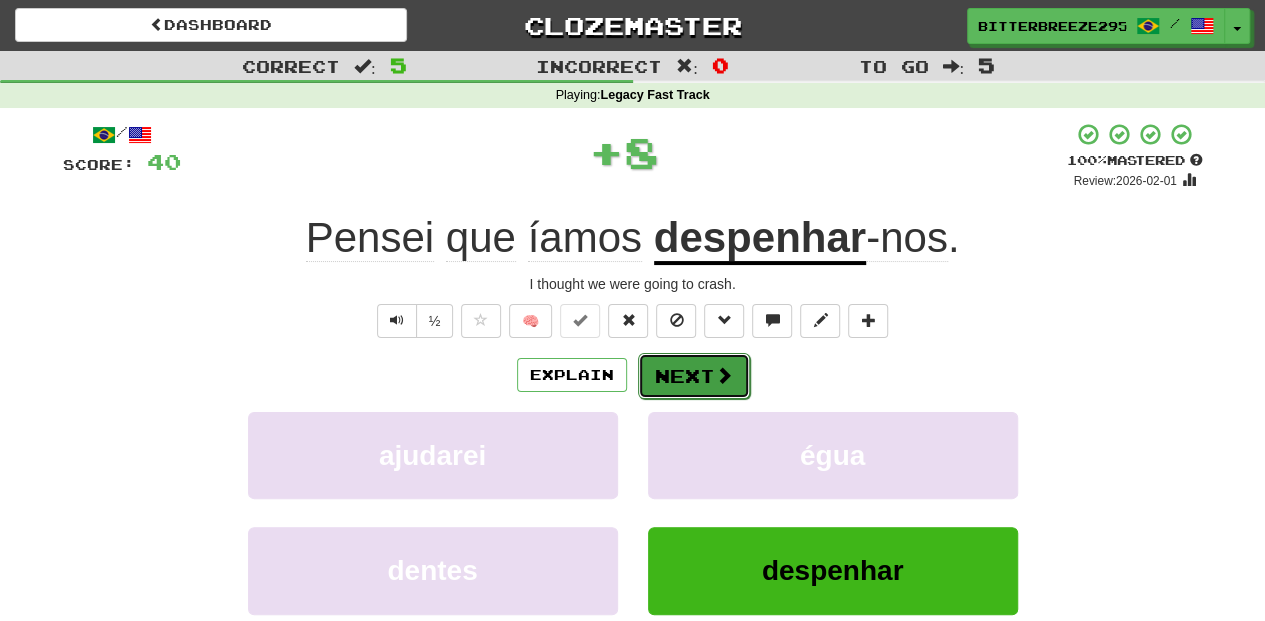 click on "Next" at bounding box center [694, 376] 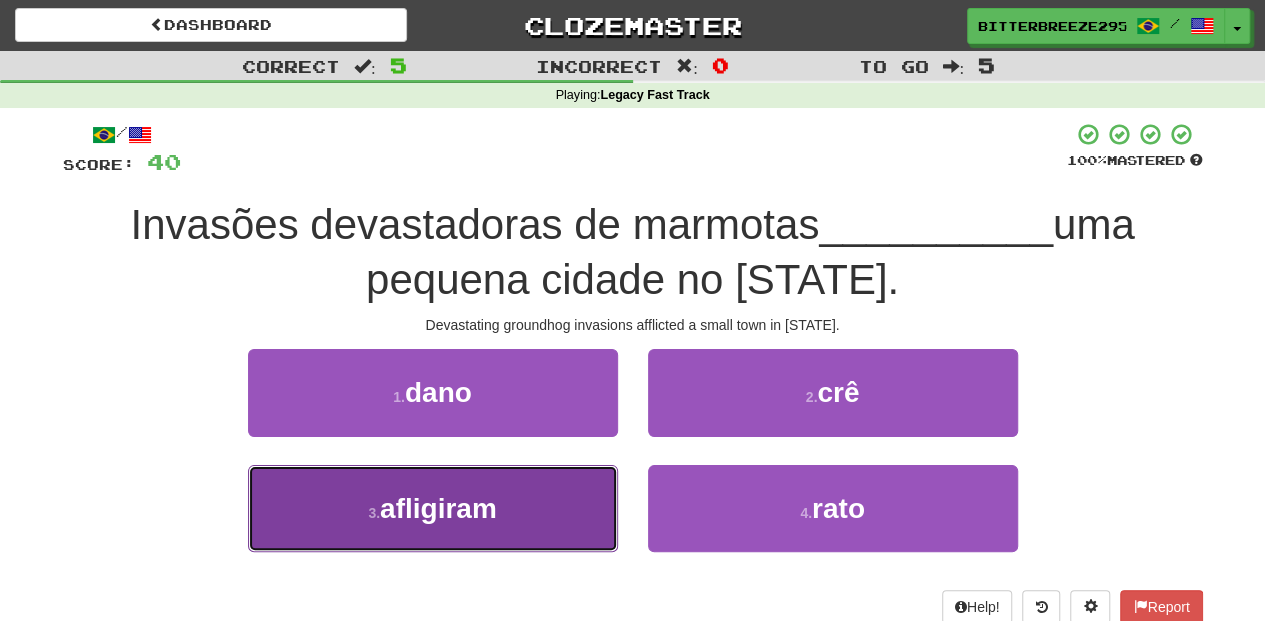click on "3 .  afligiram" at bounding box center [433, 508] 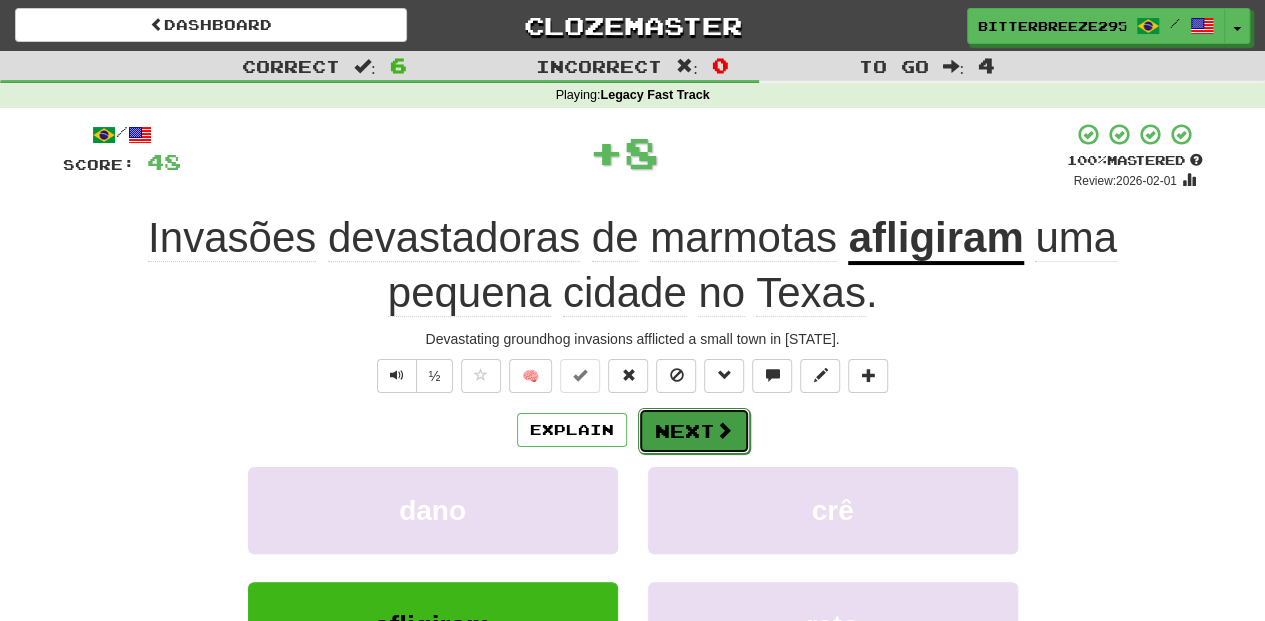 click on "Next" at bounding box center (694, 431) 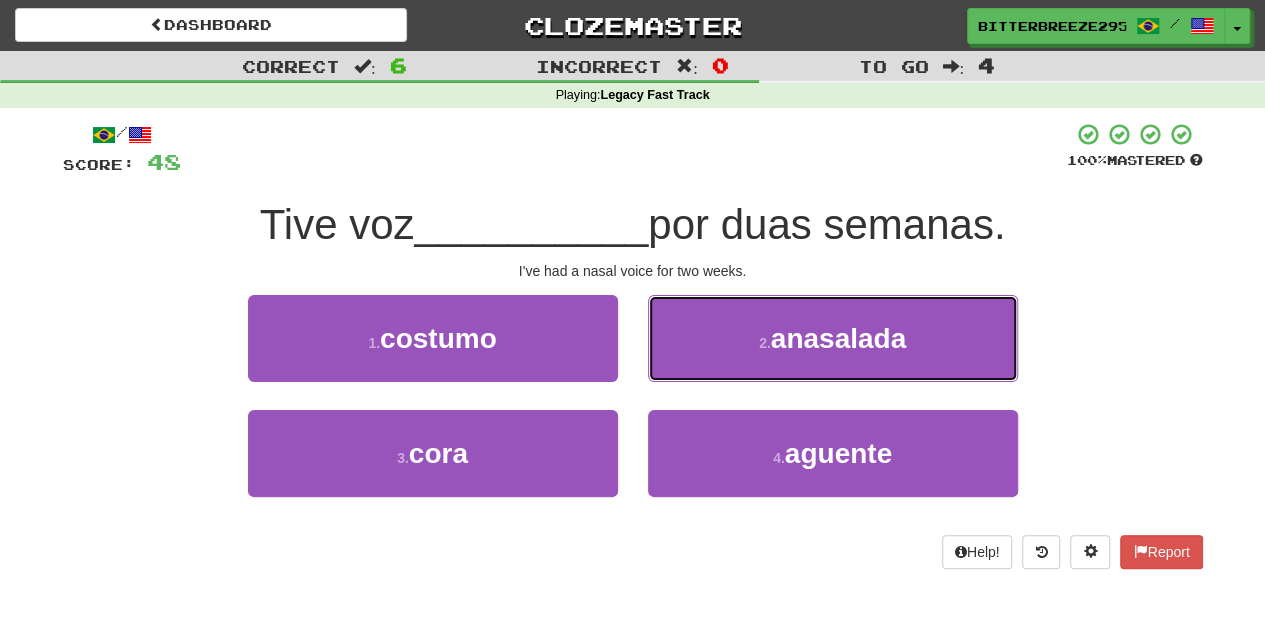click on "2 .  anasalada" at bounding box center [833, 338] 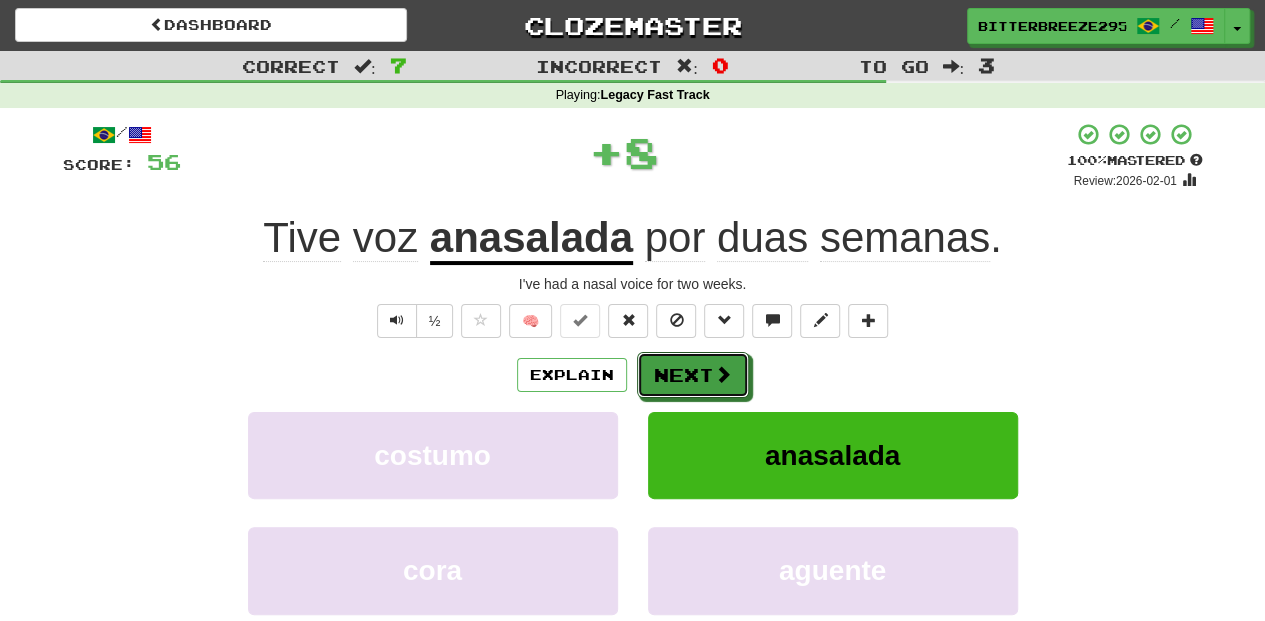 click on "Next" at bounding box center (693, 375) 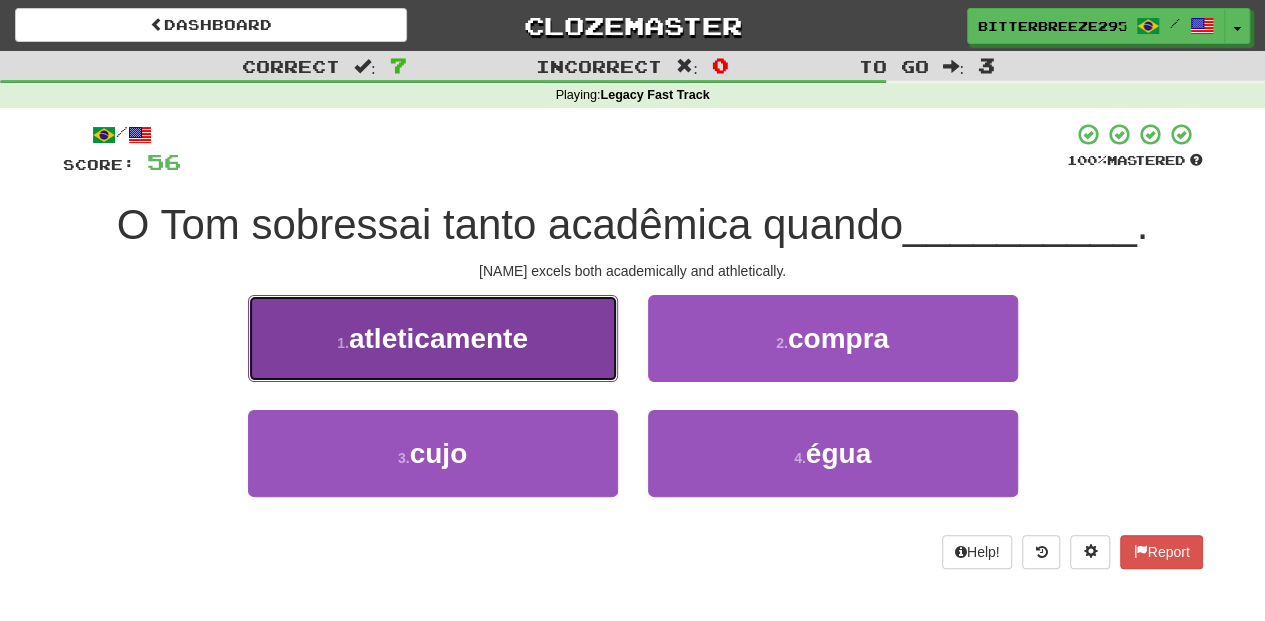 click on "1 .  atleticamente" at bounding box center (433, 338) 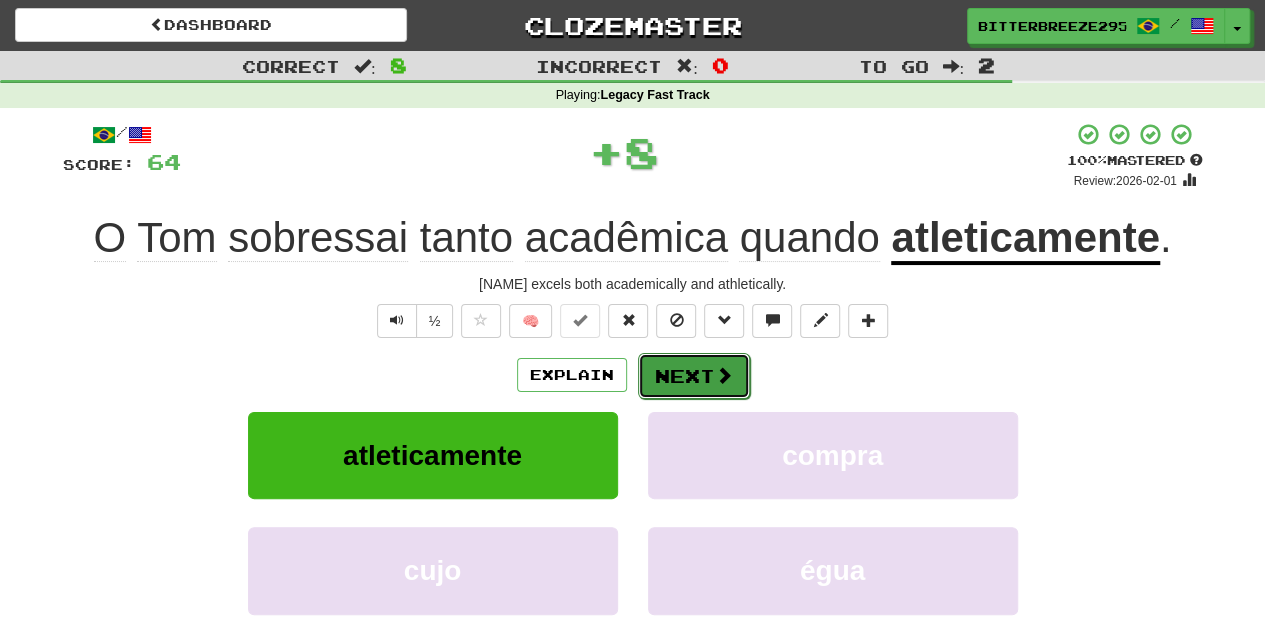 click on "Next" at bounding box center [694, 376] 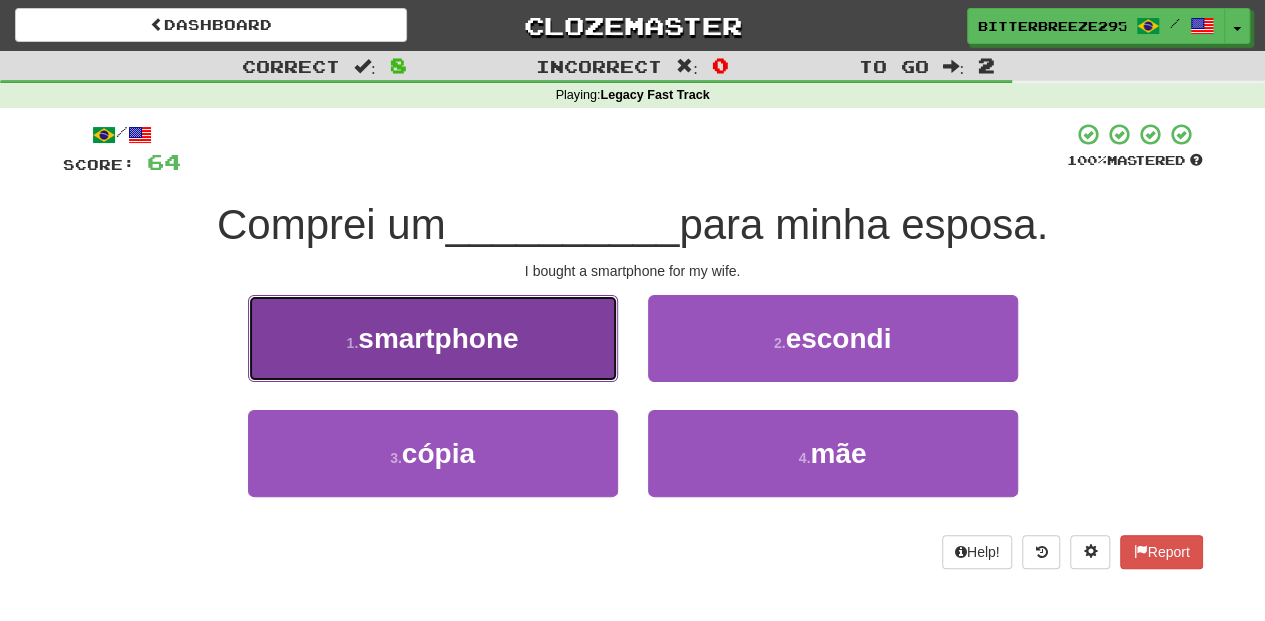 click on "1 .  smartphone" at bounding box center (433, 338) 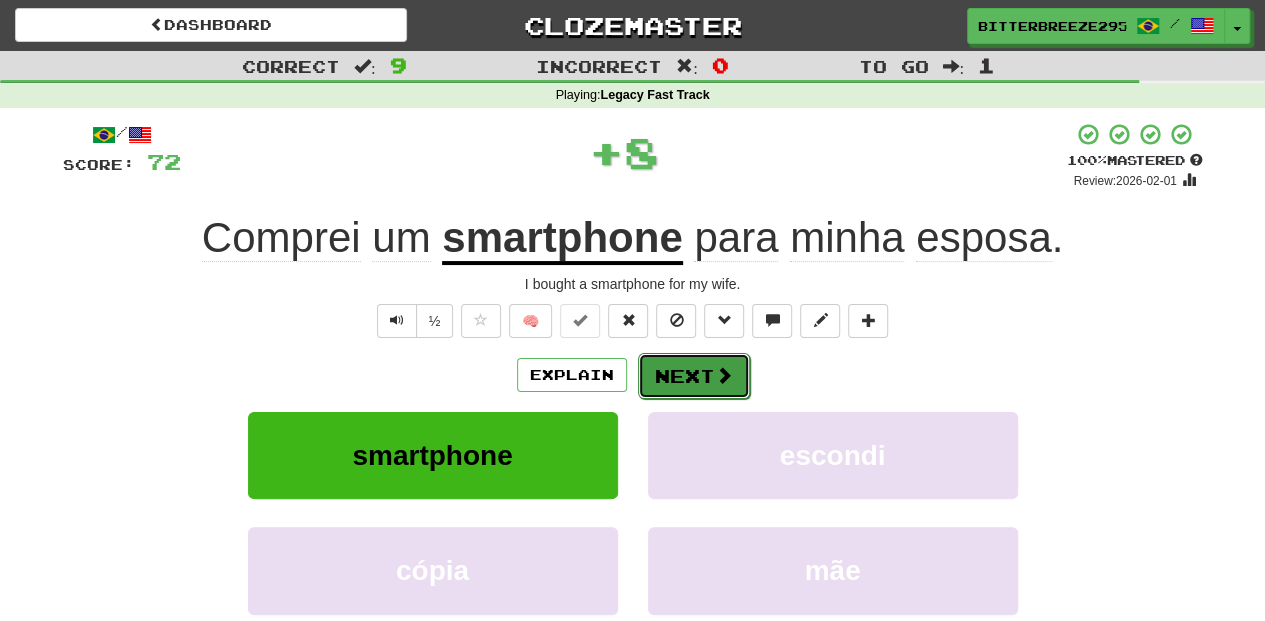 click on "Next" at bounding box center [694, 376] 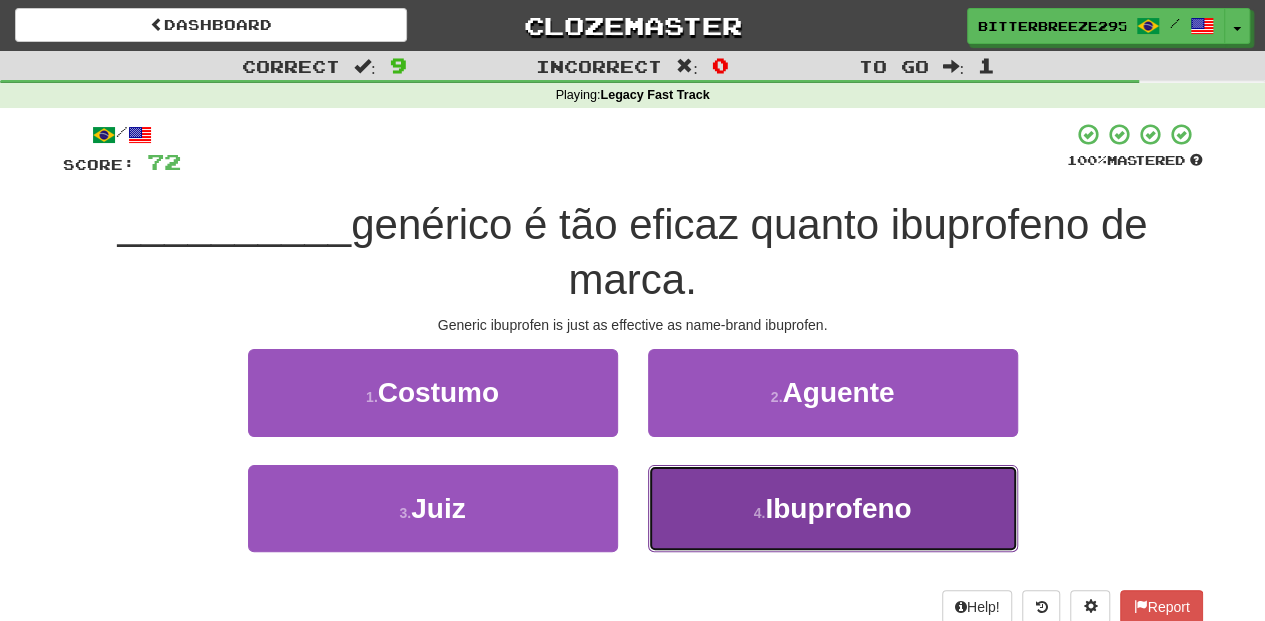 click on "4 .  Ibuprofeno" at bounding box center (833, 508) 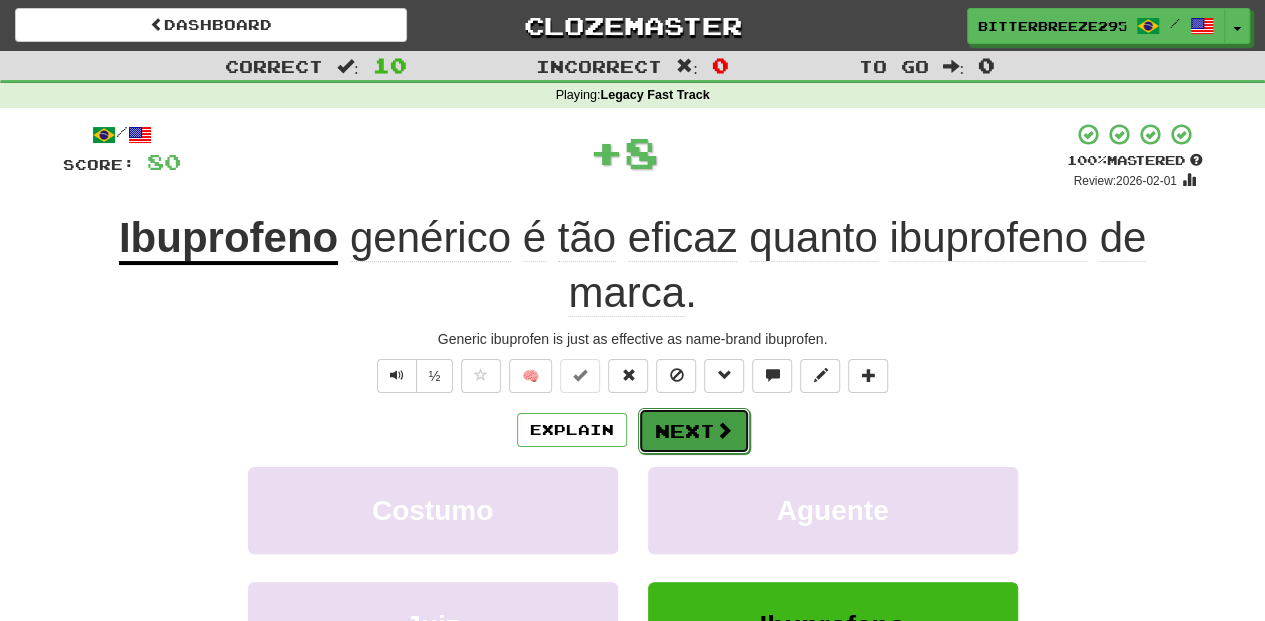 click on "Next" at bounding box center (694, 431) 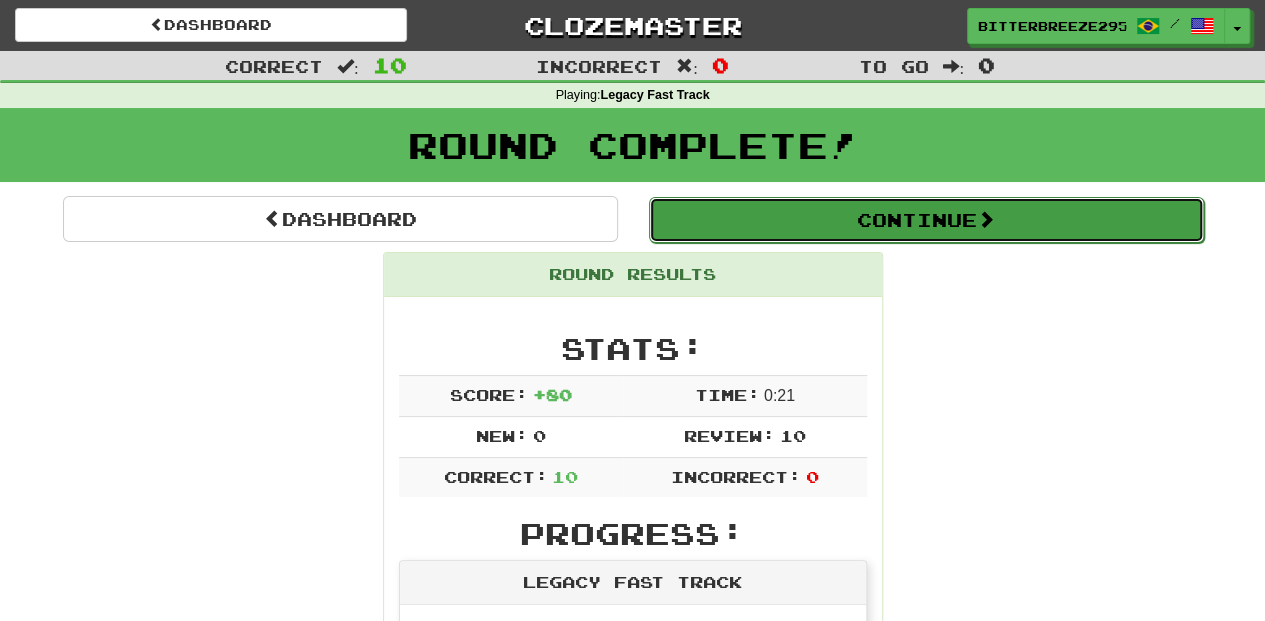 click on "Continue" at bounding box center (926, 220) 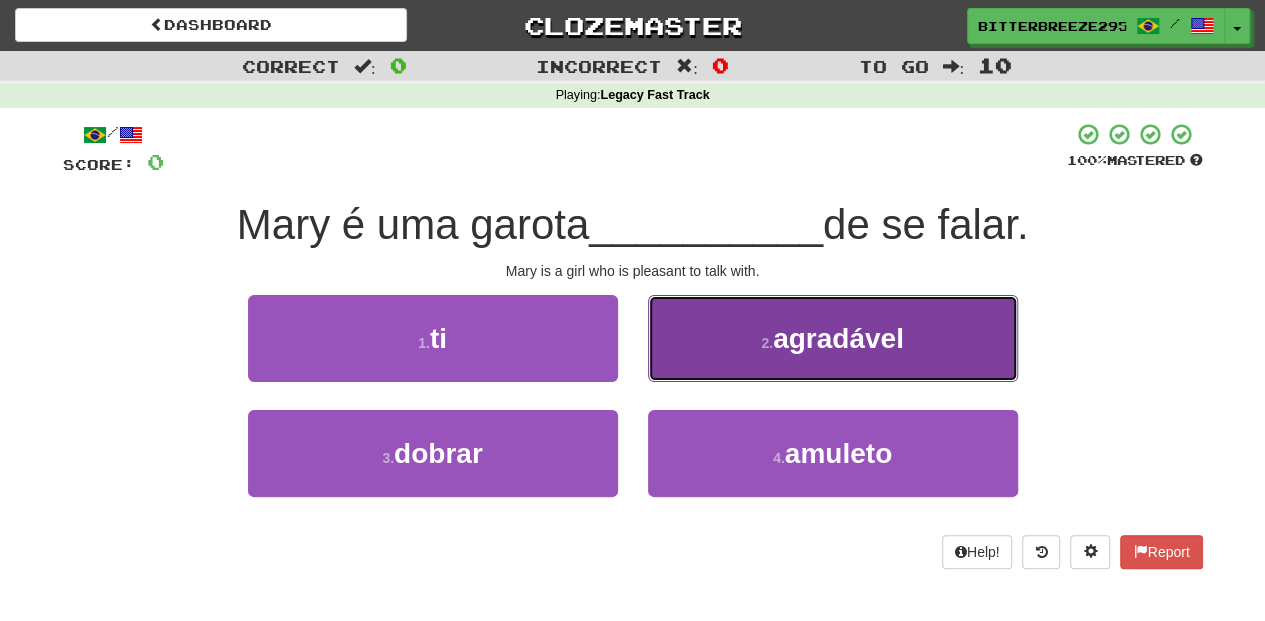 click on "2 .  agradável" at bounding box center [833, 338] 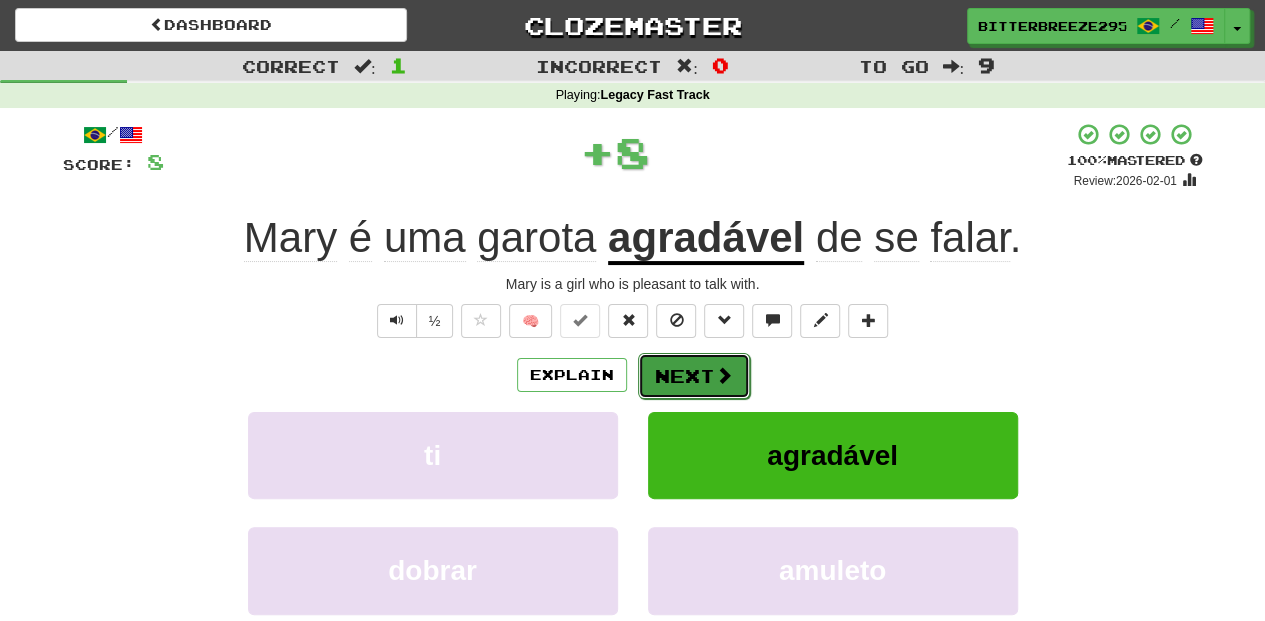 click on "Next" at bounding box center (694, 376) 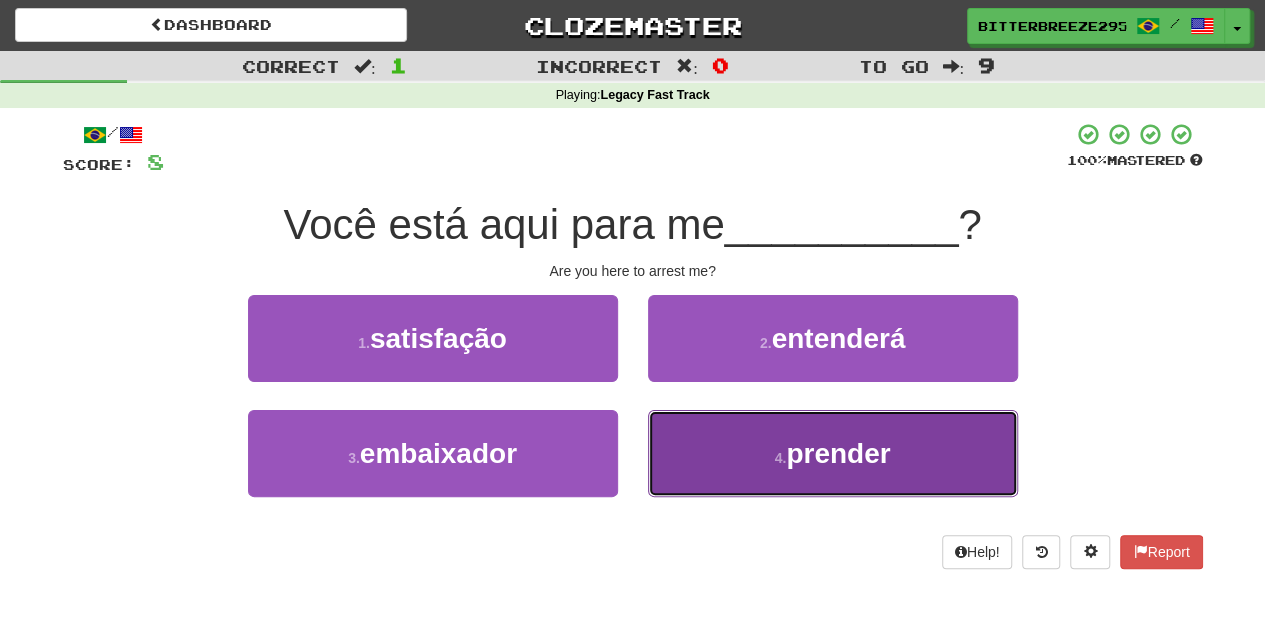 click on "4 . prender" at bounding box center (833, 453) 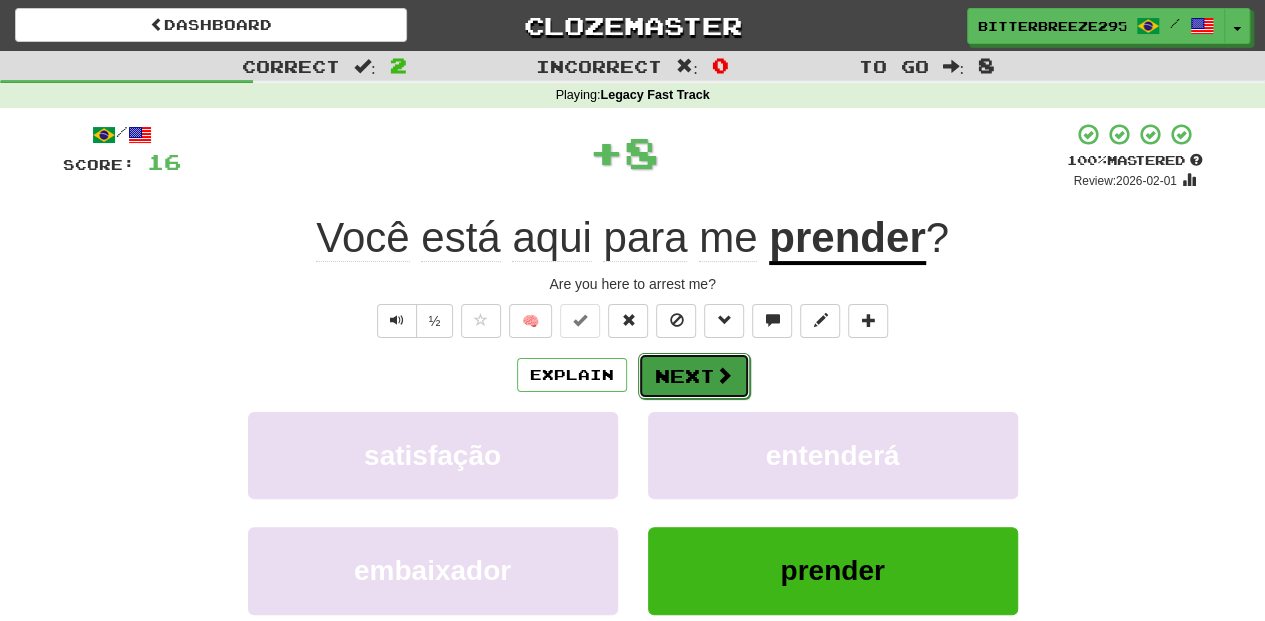 click on "Next" at bounding box center (694, 376) 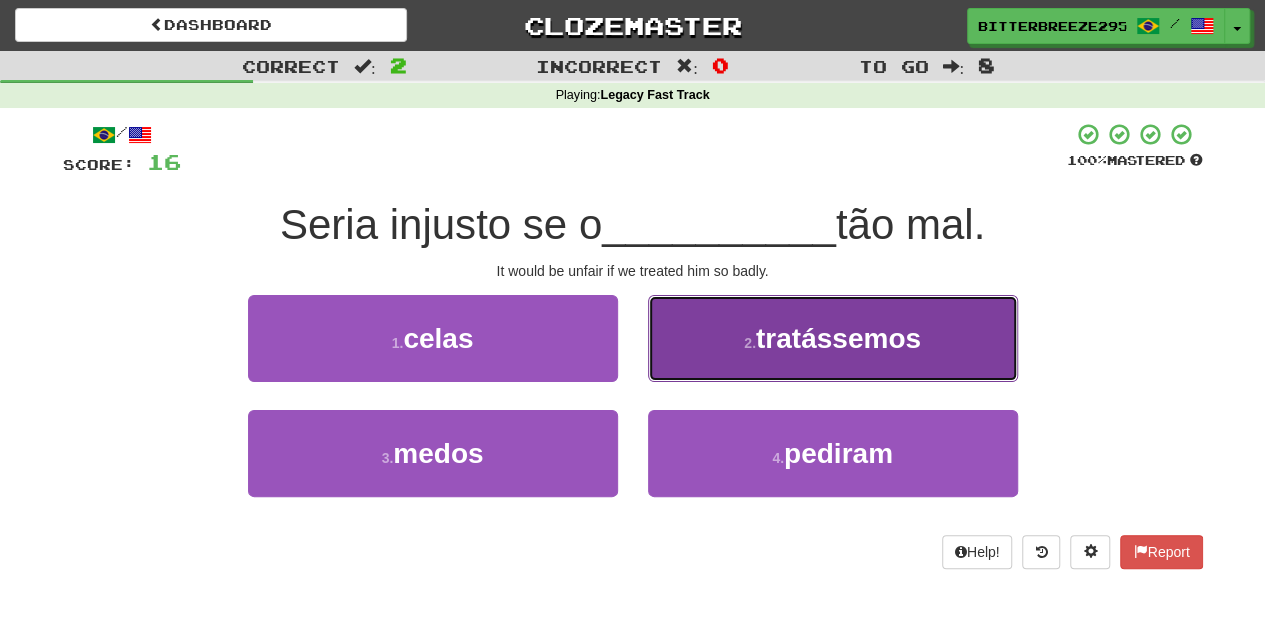 click on "2 . tratássemos" at bounding box center [833, 338] 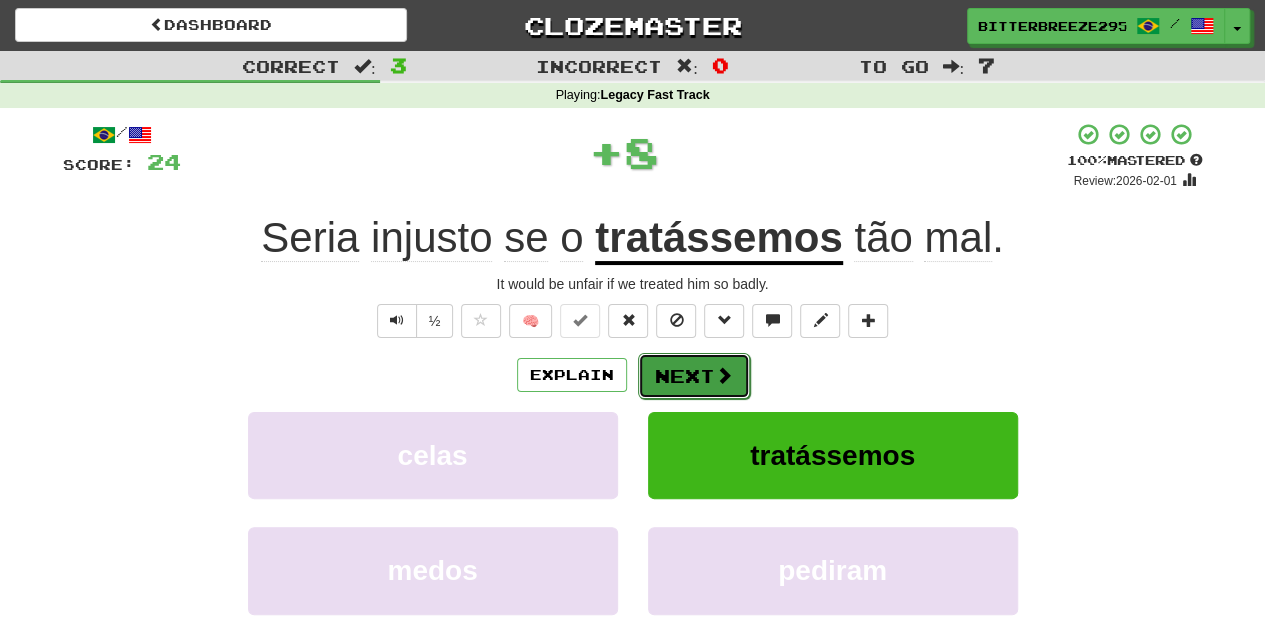 click on "Next" at bounding box center [694, 376] 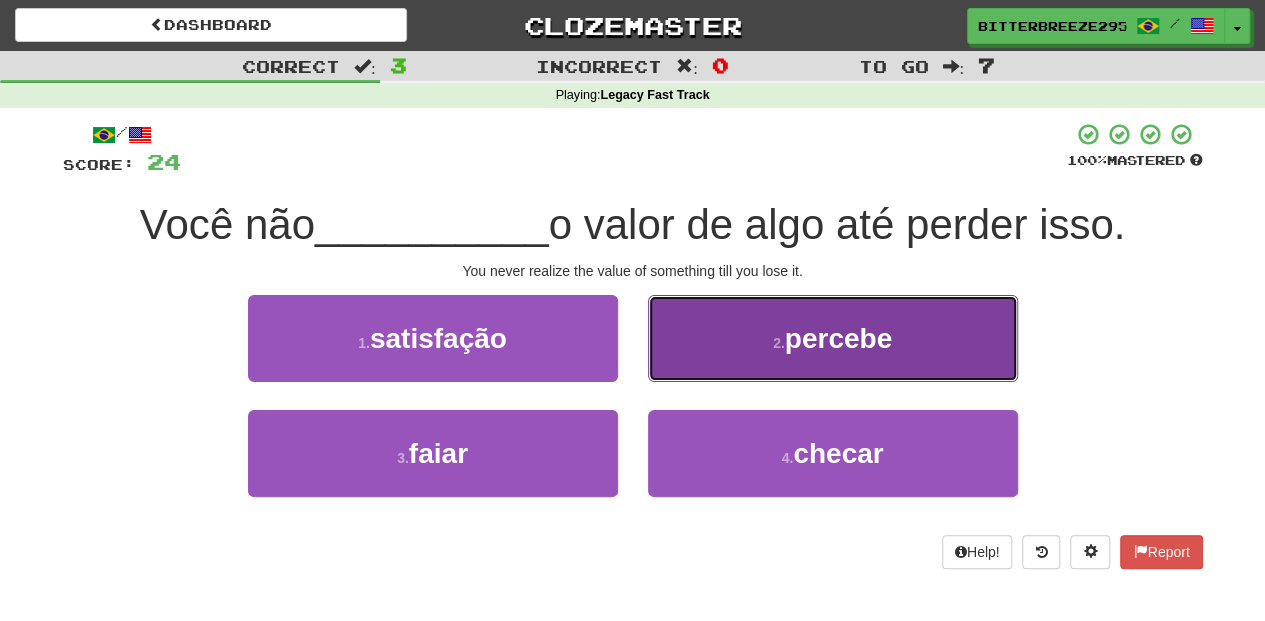 click on "2 . percebe" at bounding box center [833, 338] 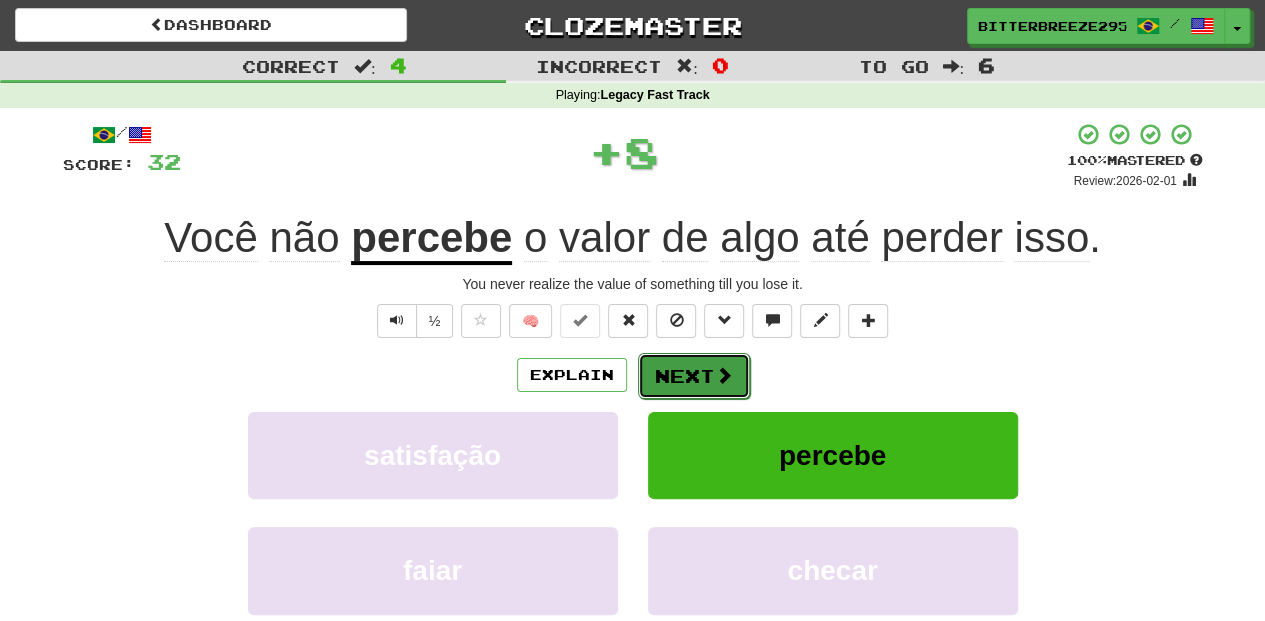 click on "Next" at bounding box center (694, 376) 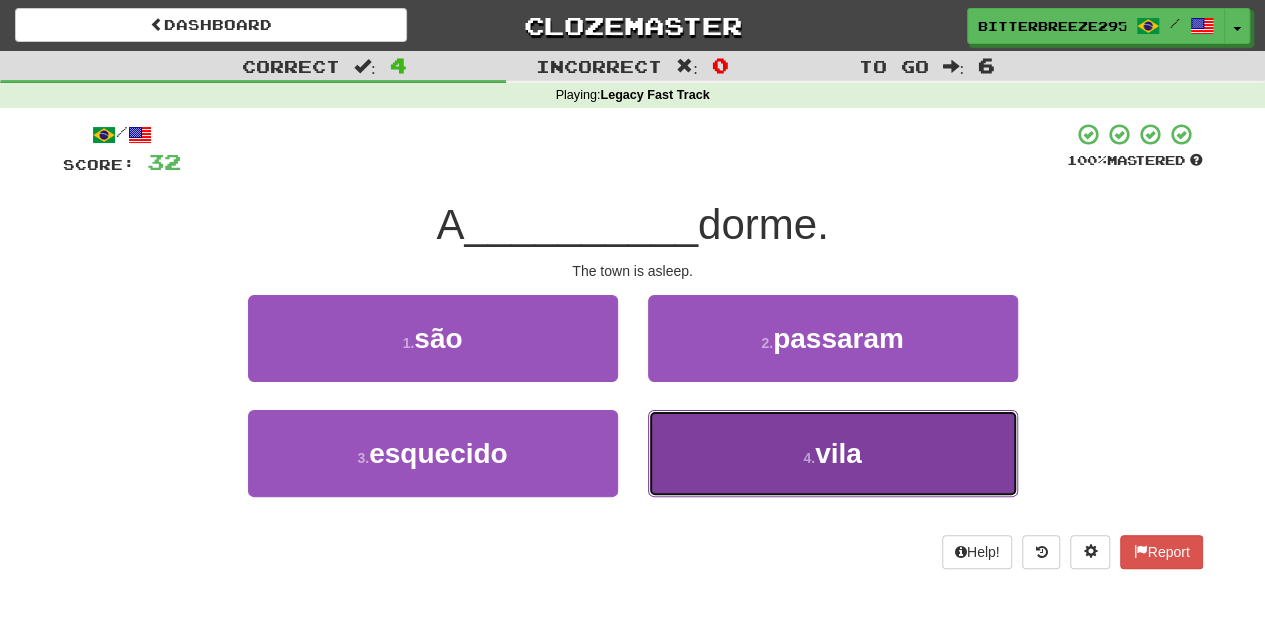 click on "4 . vila" at bounding box center (833, 453) 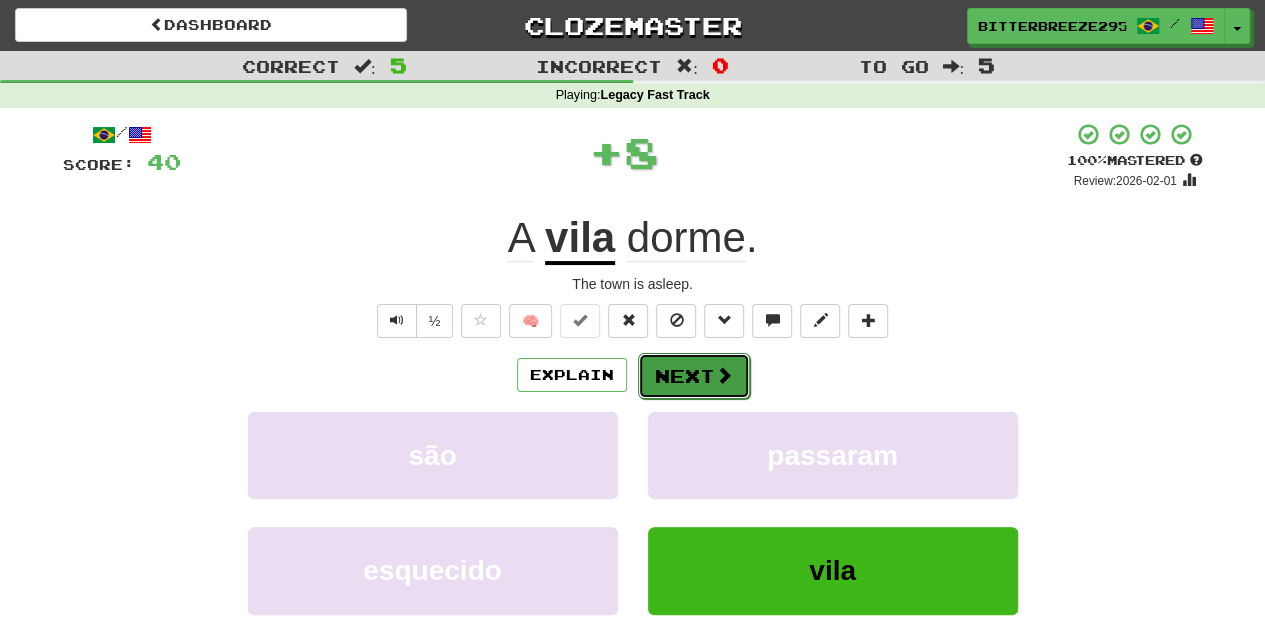 click on "Next" at bounding box center [694, 376] 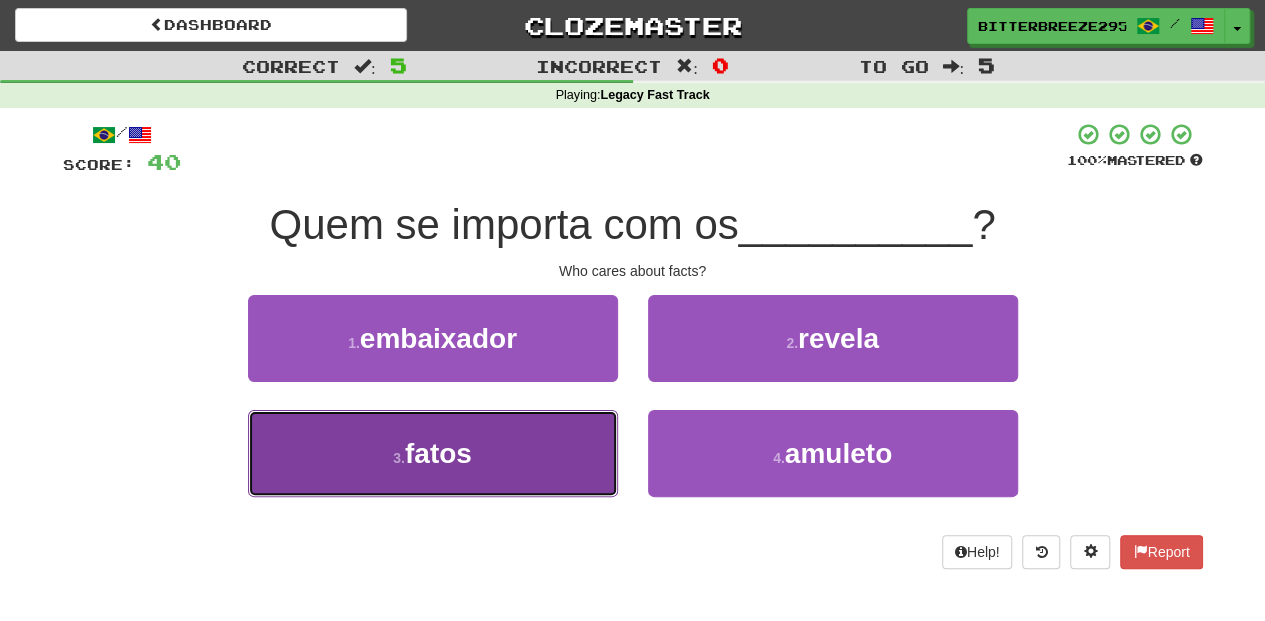 click on "3 . fatos" at bounding box center (433, 453) 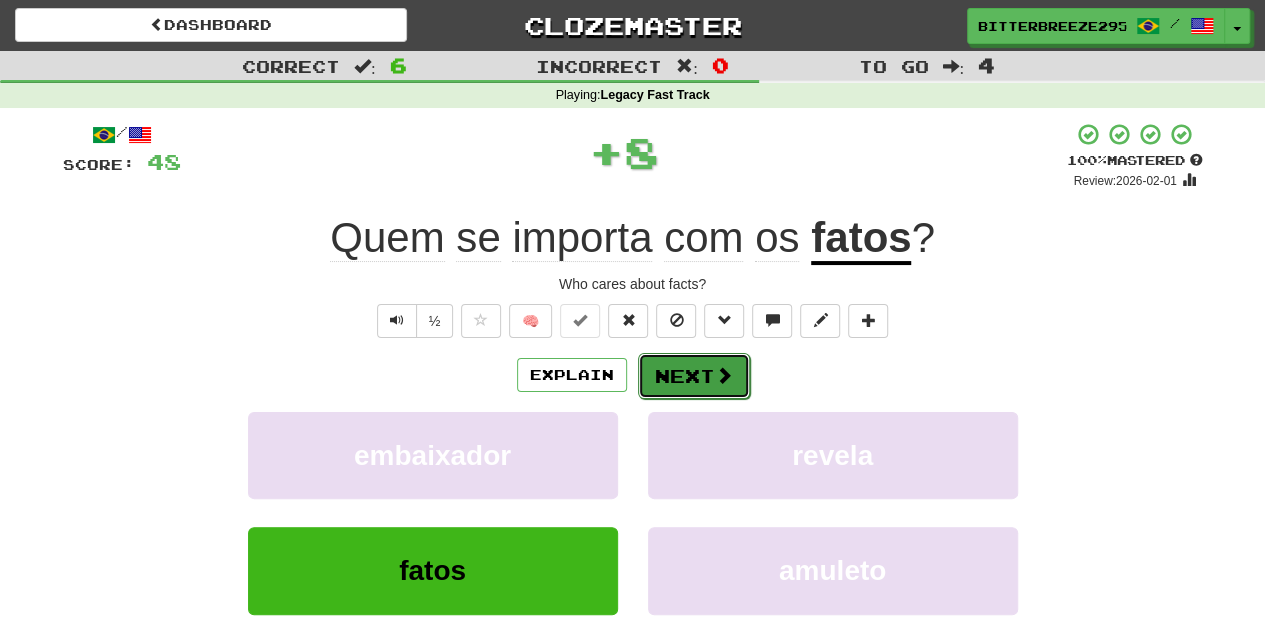 click on "Next" at bounding box center (694, 376) 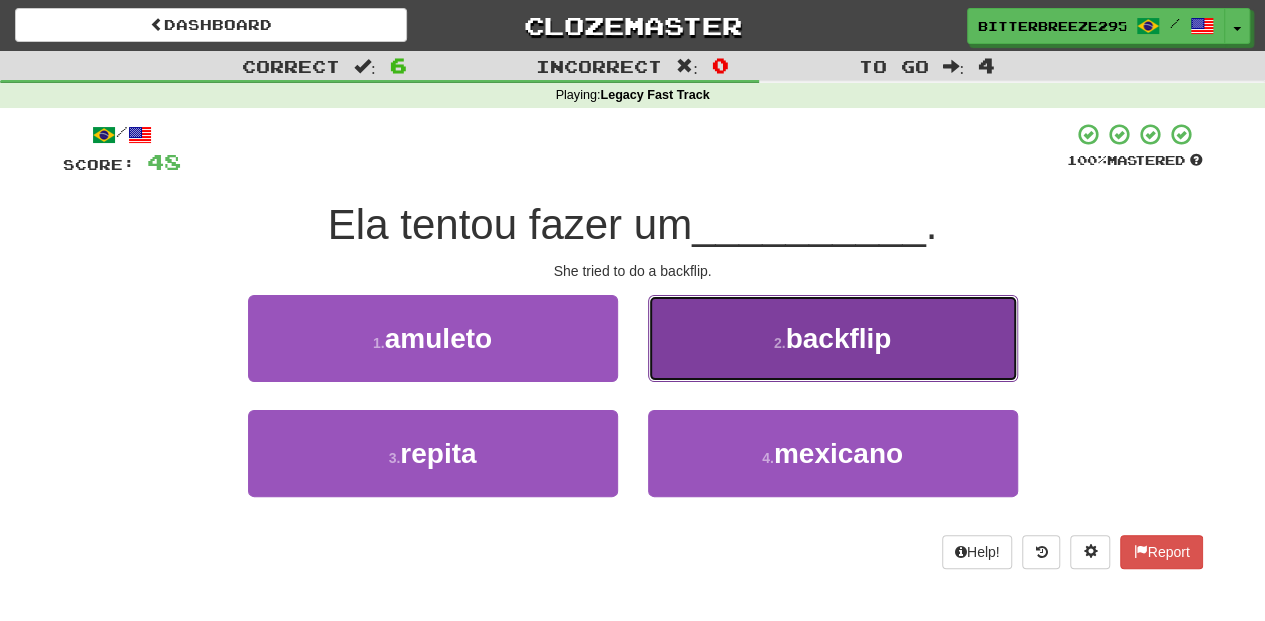 click on "2 . backflip" at bounding box center (833, 338) 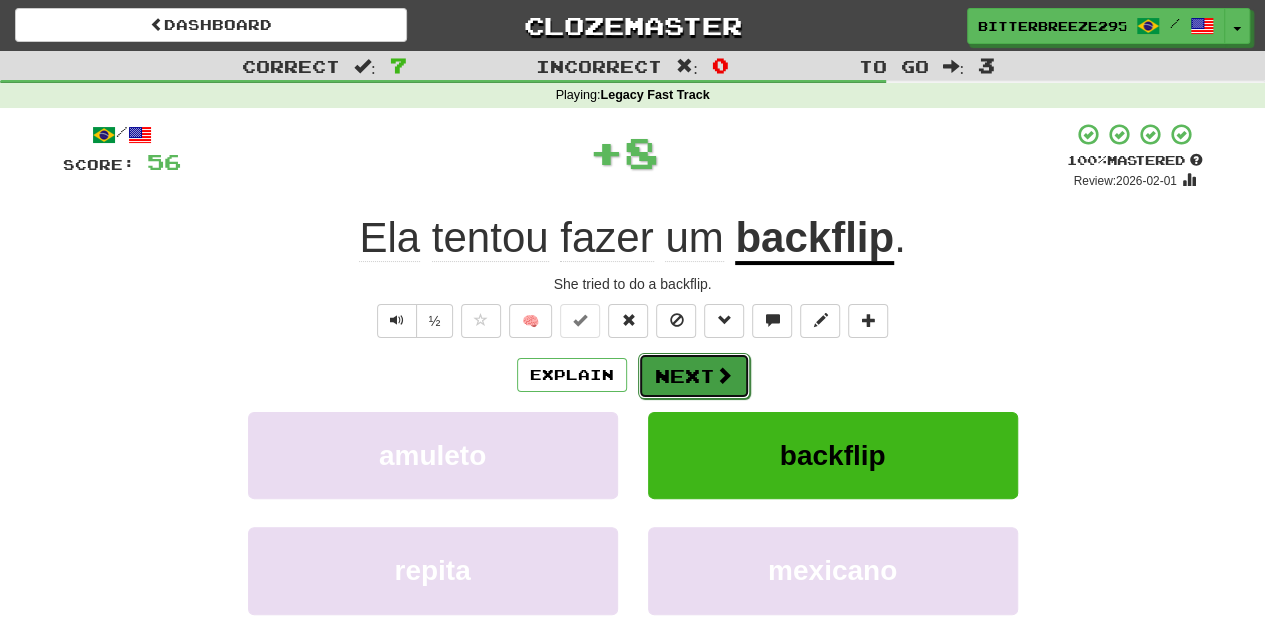 click on "Next" at bounding box center [694, 376] 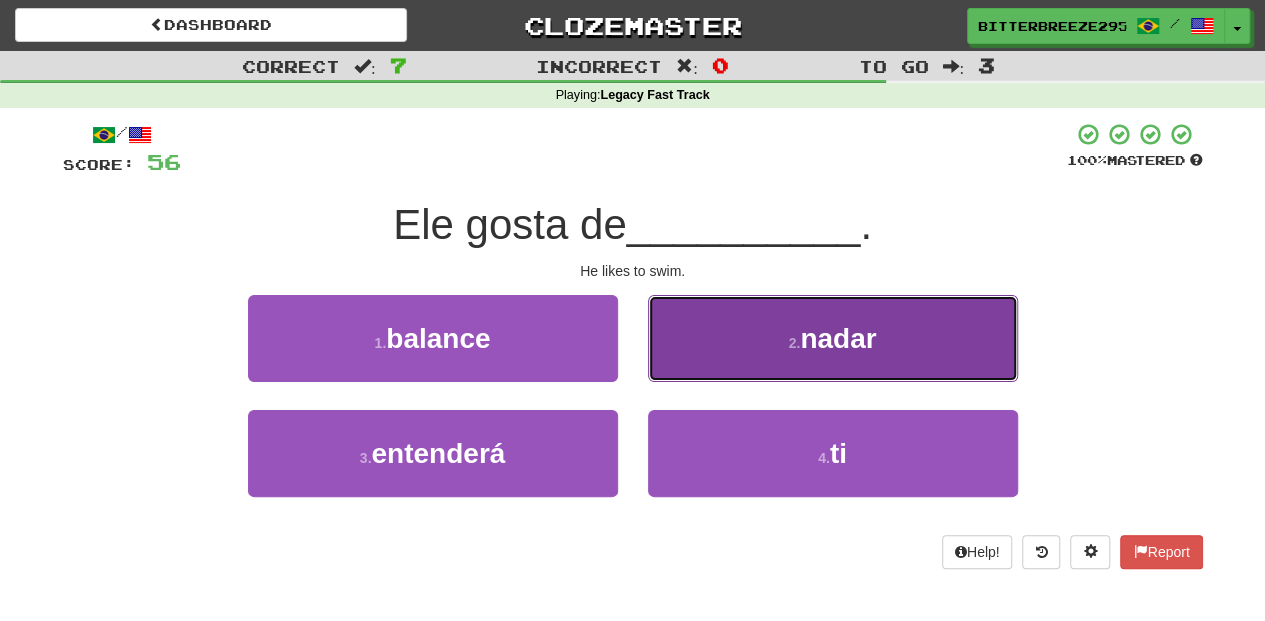 click on "2 .  nadar" at bounding box center [833, 338] 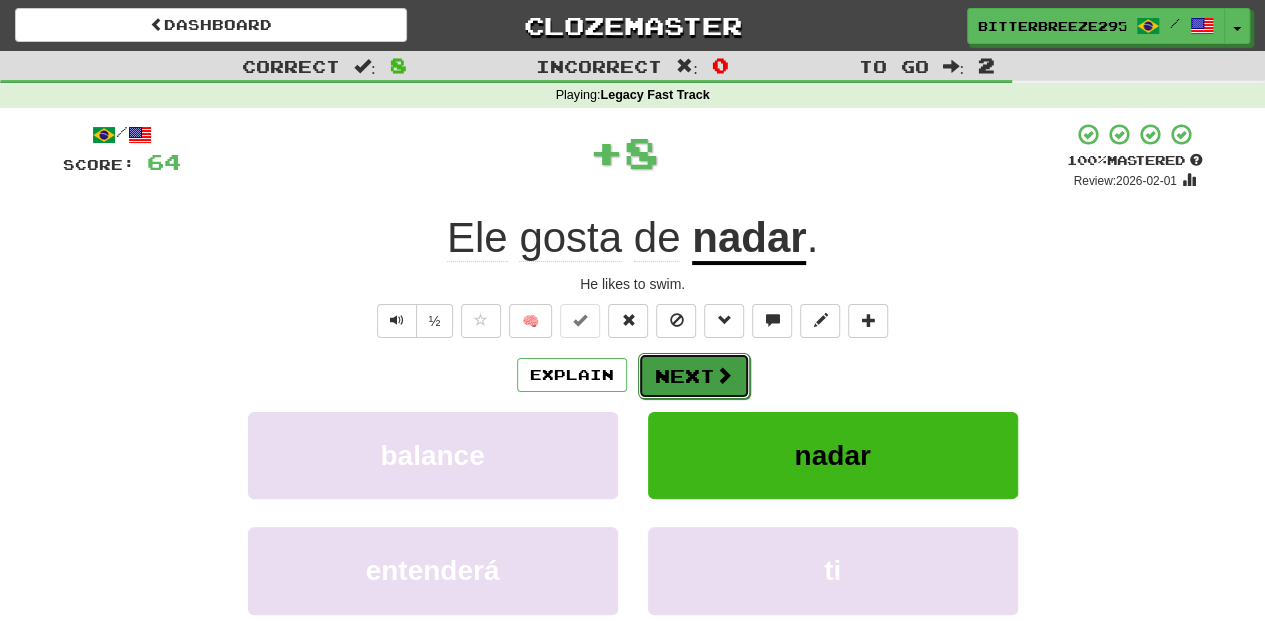 click on "Next" at bounding box center (694, 376) 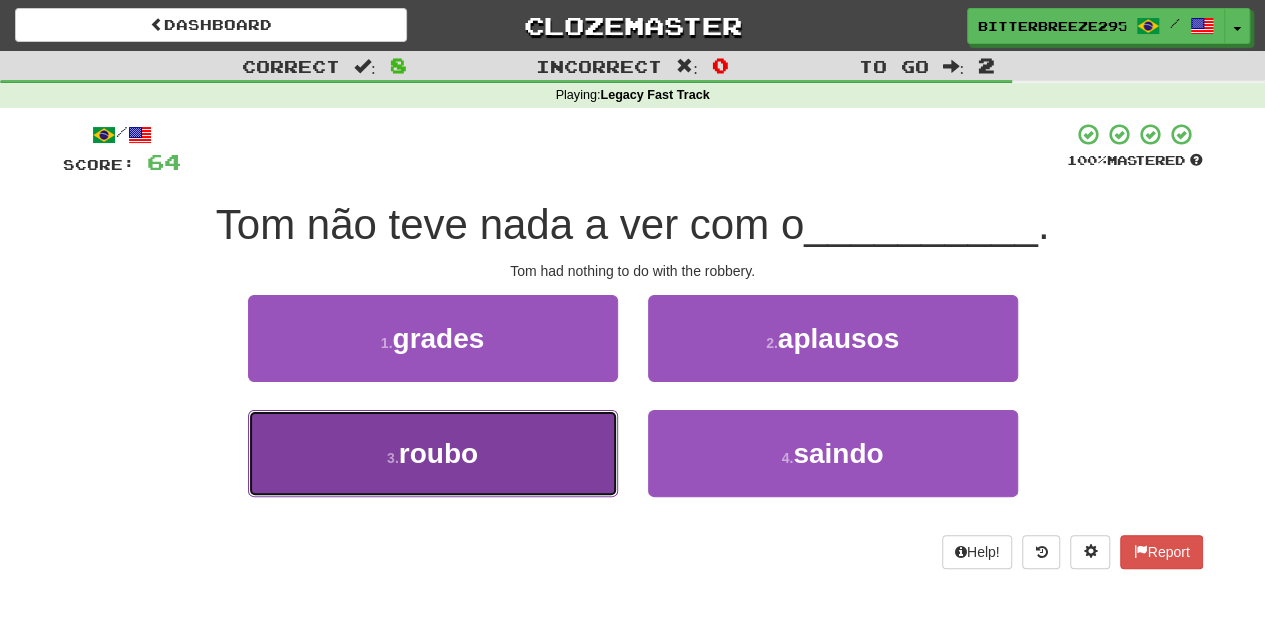 click on "3 . roubo" at bounding box center [433, 453] 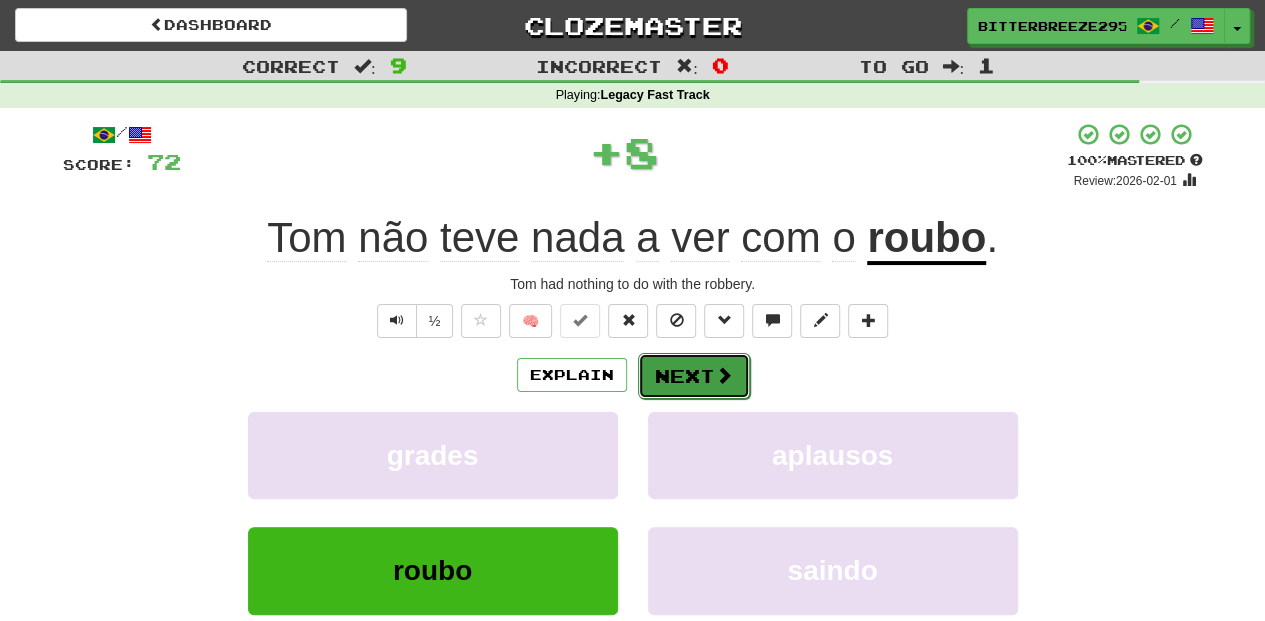 click on "Next" at bounding box center (694, 376) 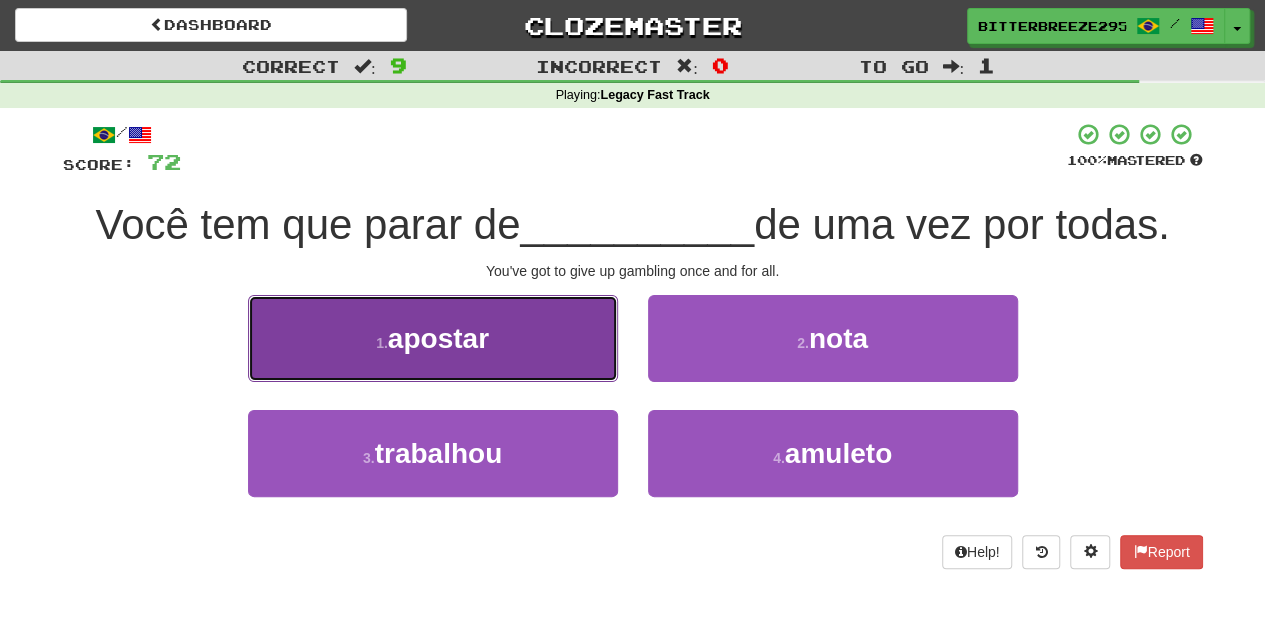 click on "1 . apostar" at bounding box center [433, 338] 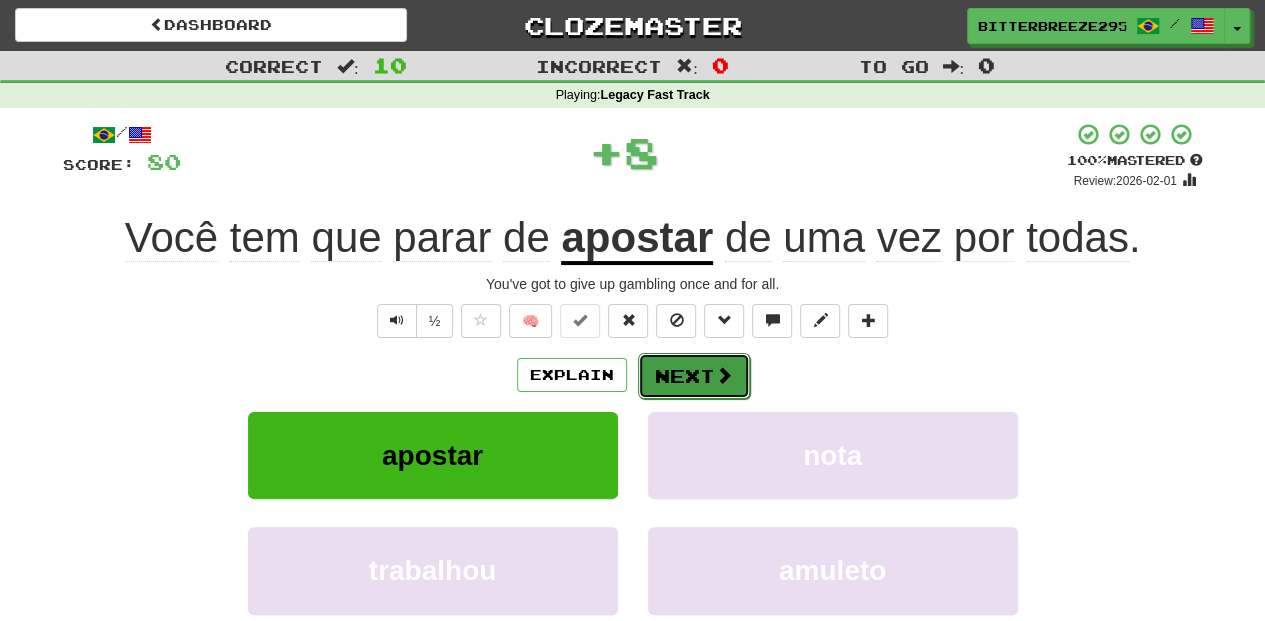 click on "Next" at bounding box center (694, 376) 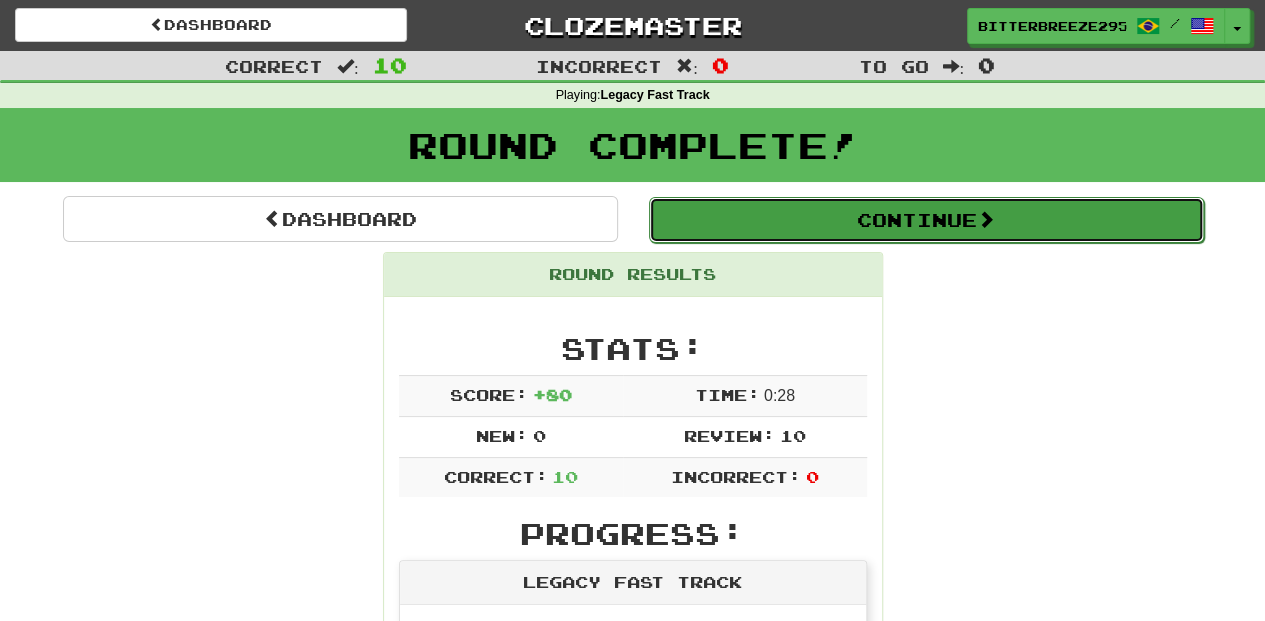 click on "Continue" at bounding box center (926, 220) 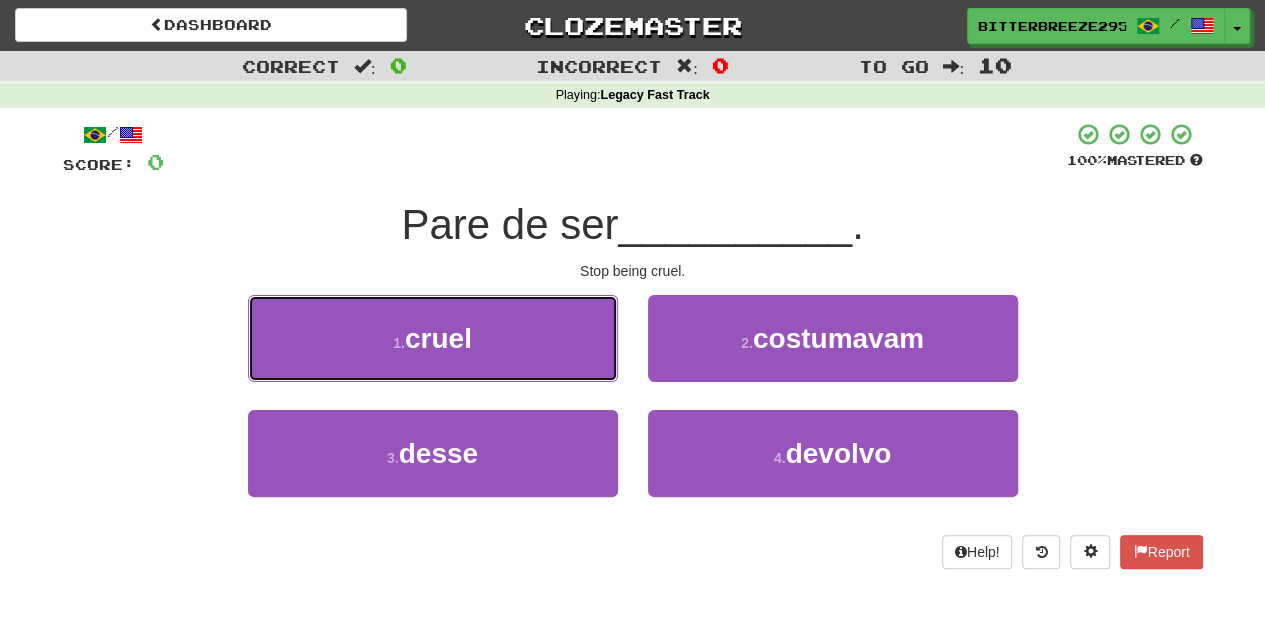 drag, startPoint x: 508, startPoint y: 335, endPoint x: 511, endPoint y: 350, distance: 15.297058 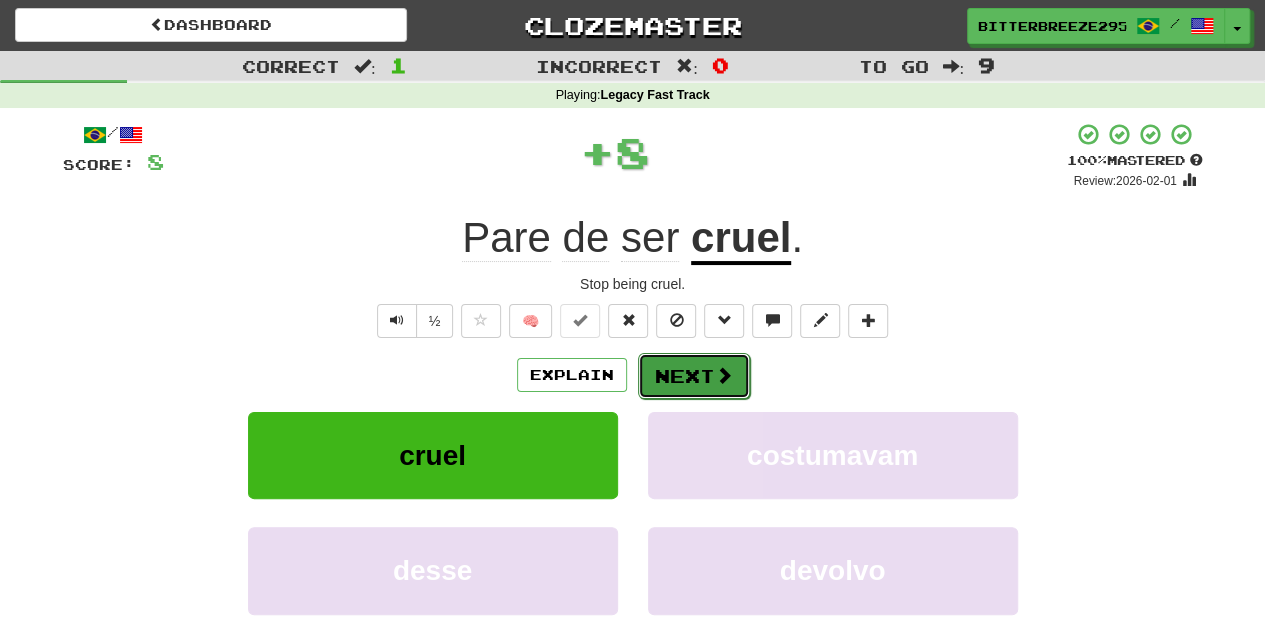 click on "Next" at bounding box center [694, 376] 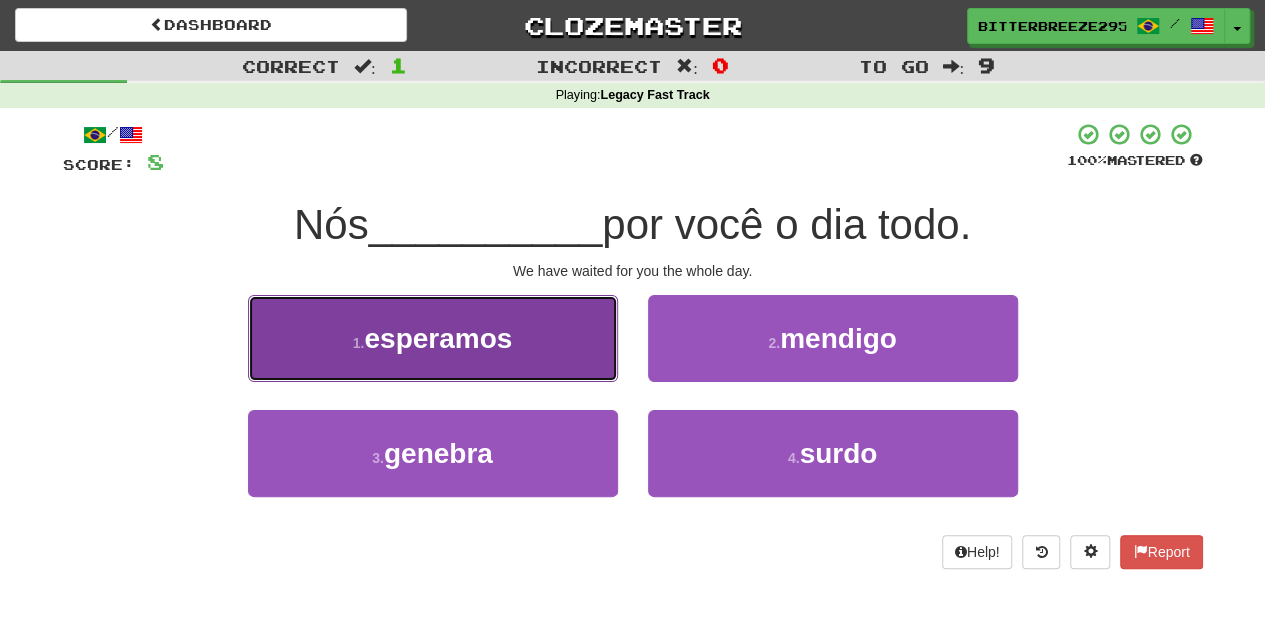 click on "1 .  esperamos" at bounding box center [433, 338] 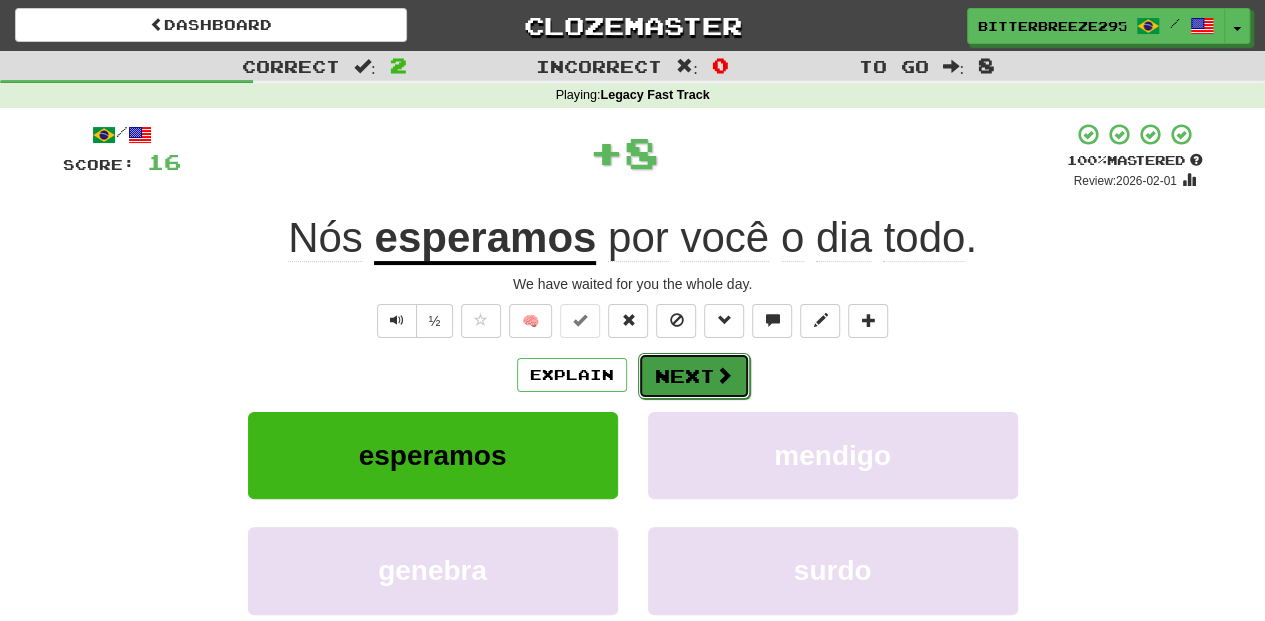 click on "Next" at bounding box center (694, 376) 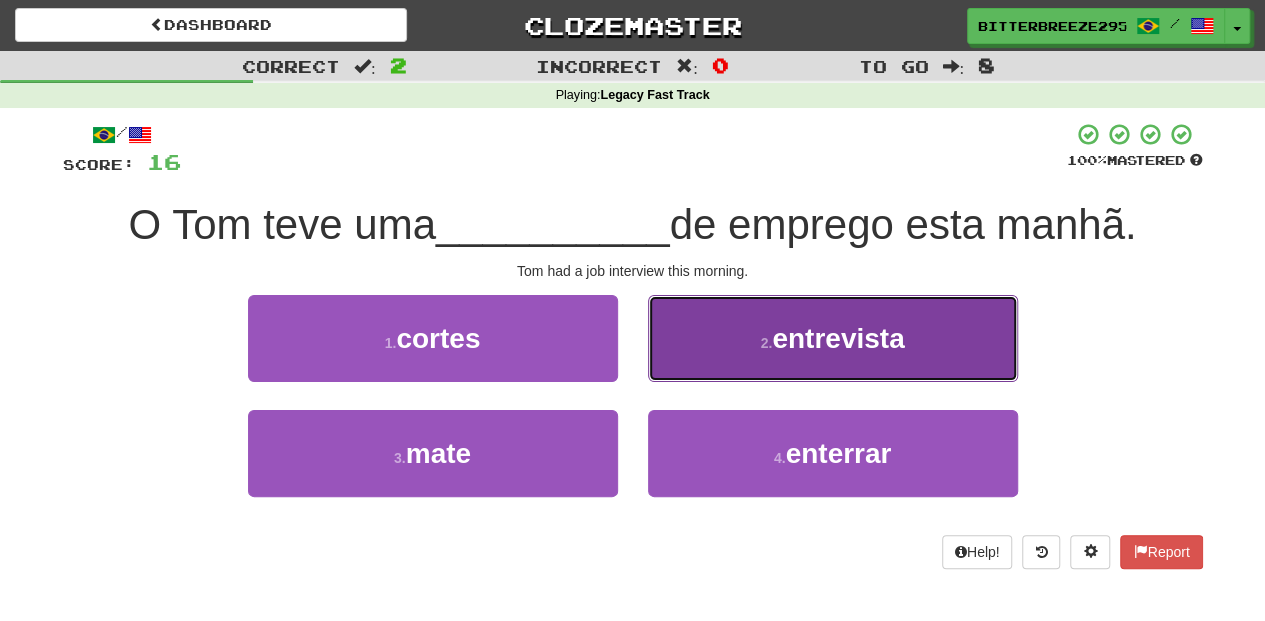 click on "2 . entrevista" at bounding box center (833, 338) 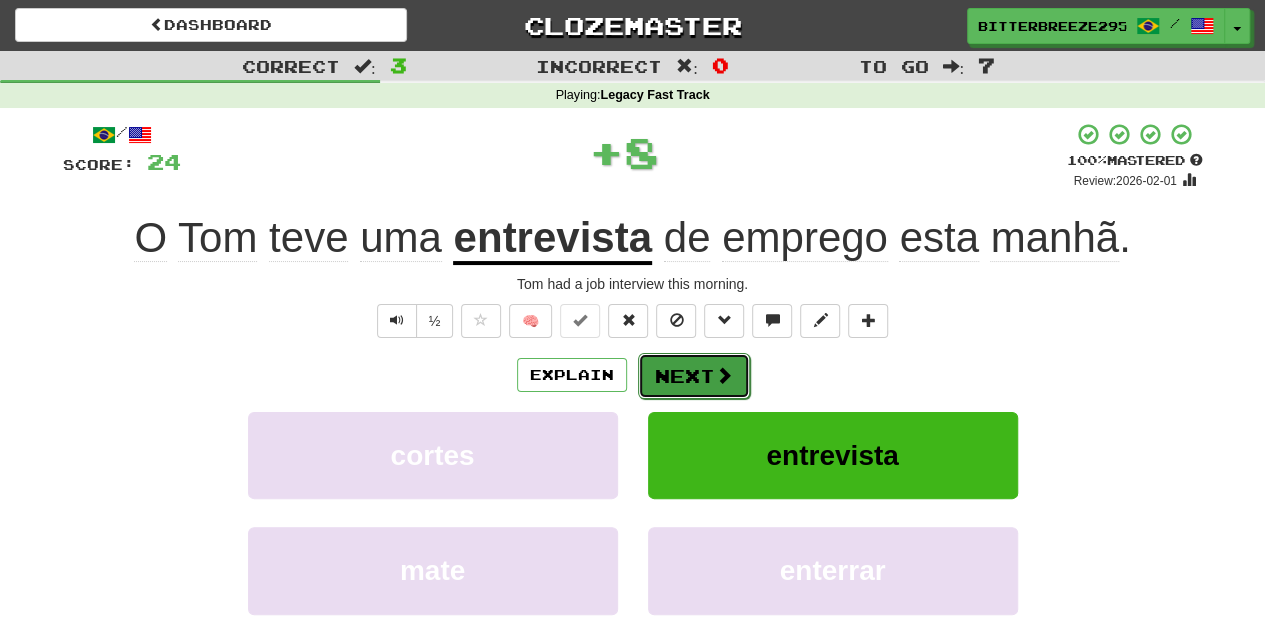 click on "Next" at bounding box center [694, 376] 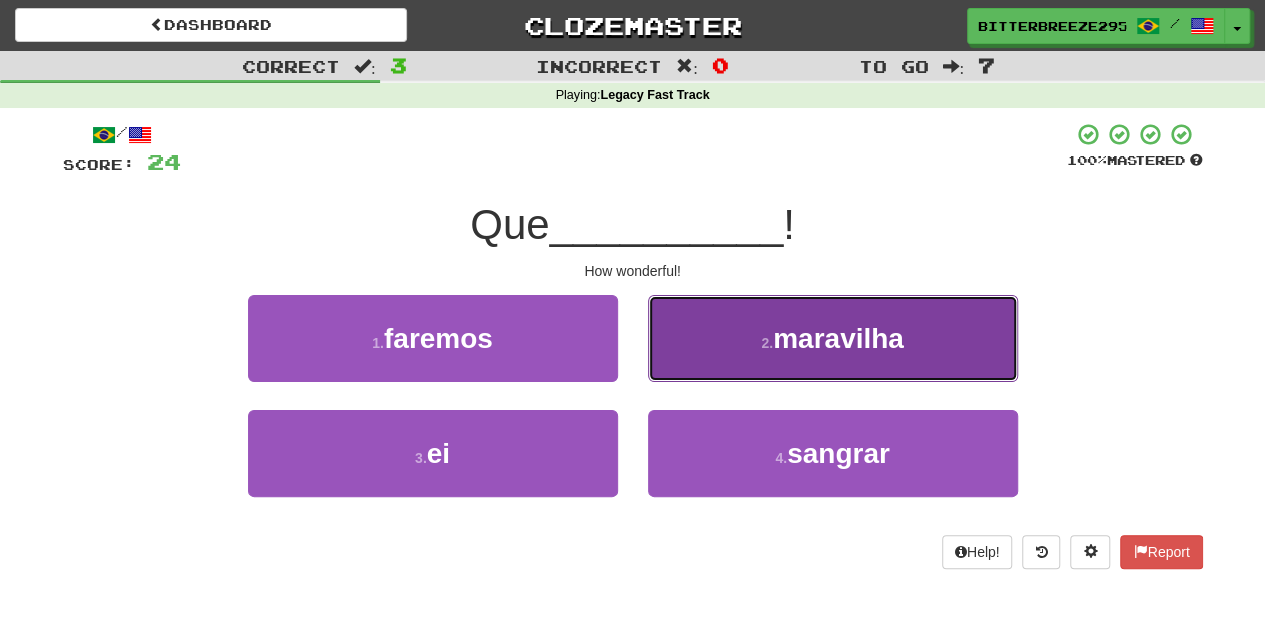 click on "2 . maravilha" at bounding box center (833, 338) 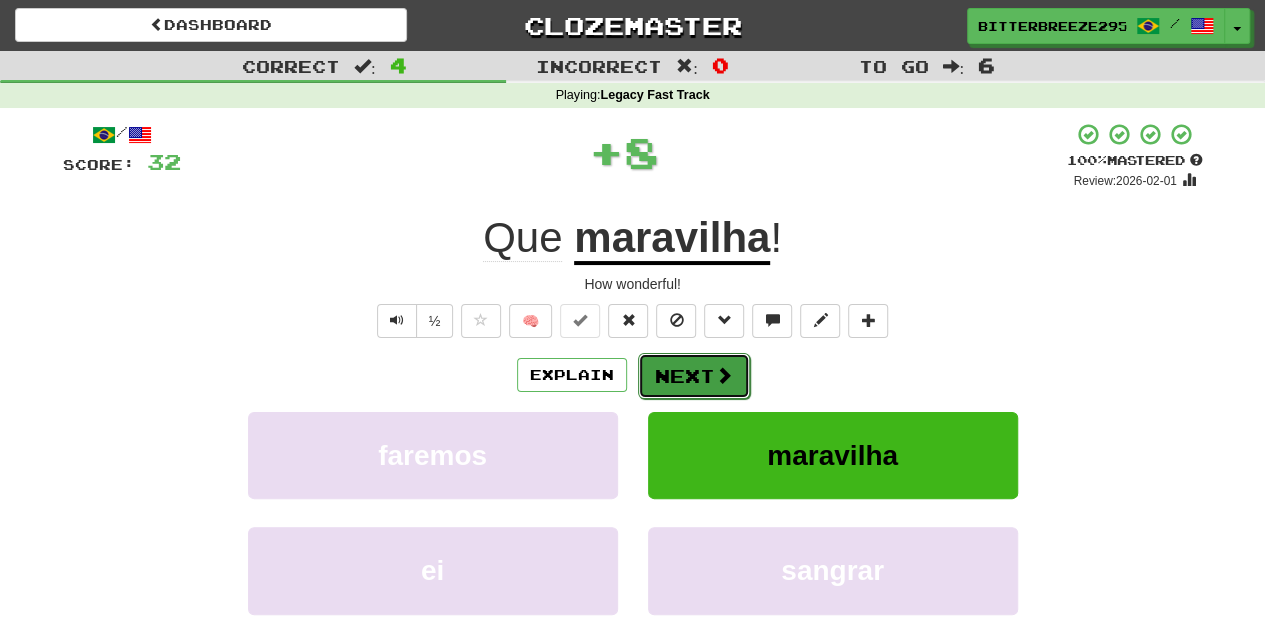 click on "Next" at bounding box center (694, 376) 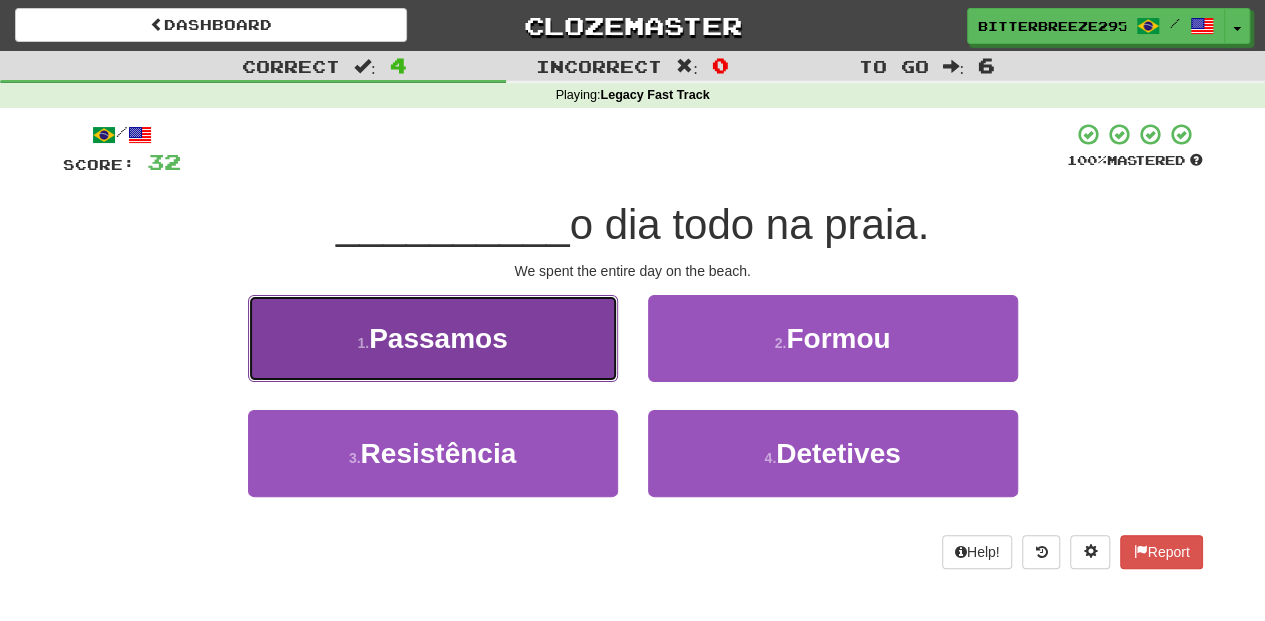 click on "1 .  Passamos" at bounding box center [433, 338] 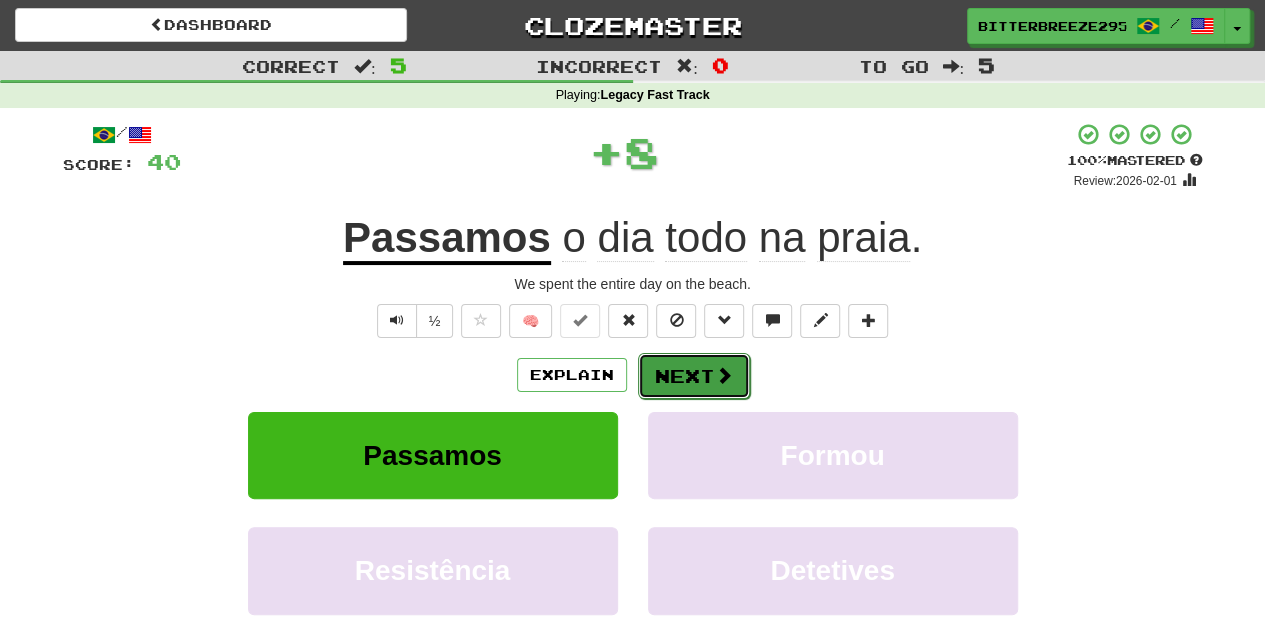 click on "Next" at bounding box center (694, 376) 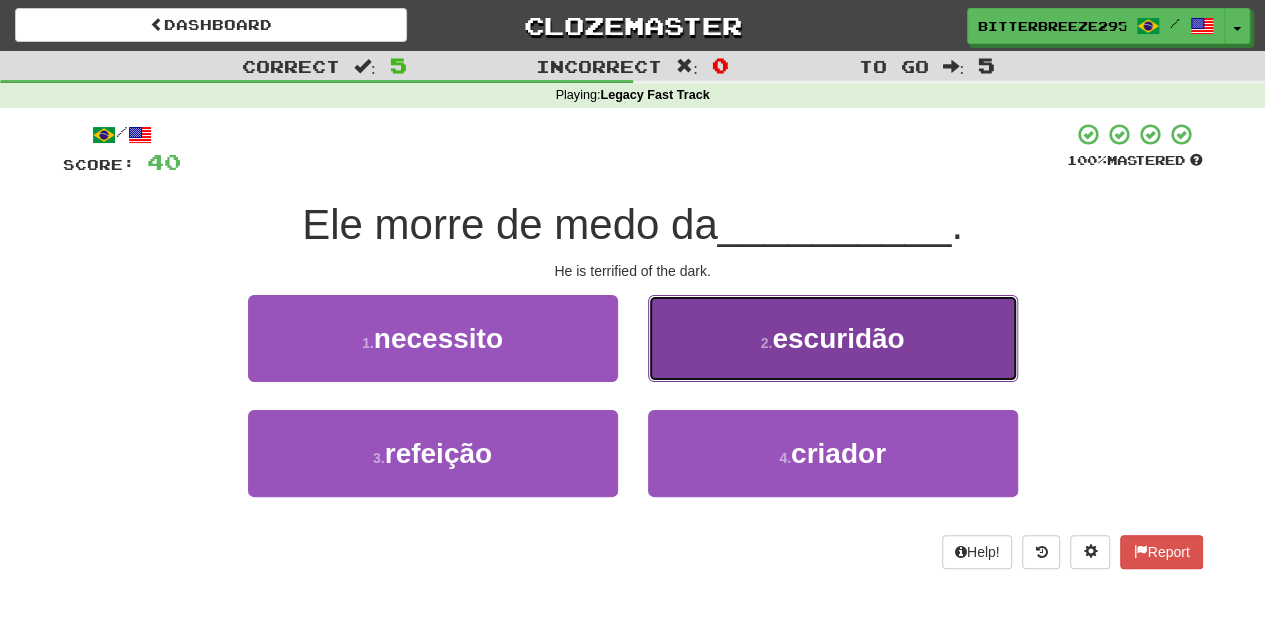 click on "2 .  escuridão" at bounding box center (833, 338) 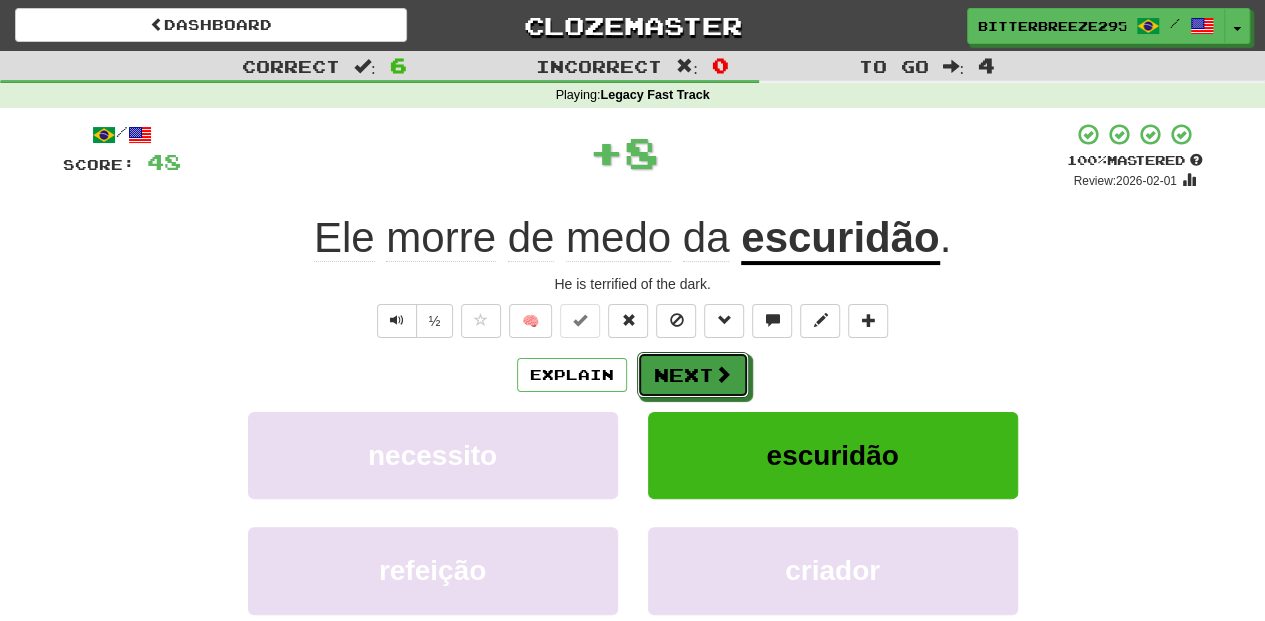 click on "Next" at bounding box center (693, 375) 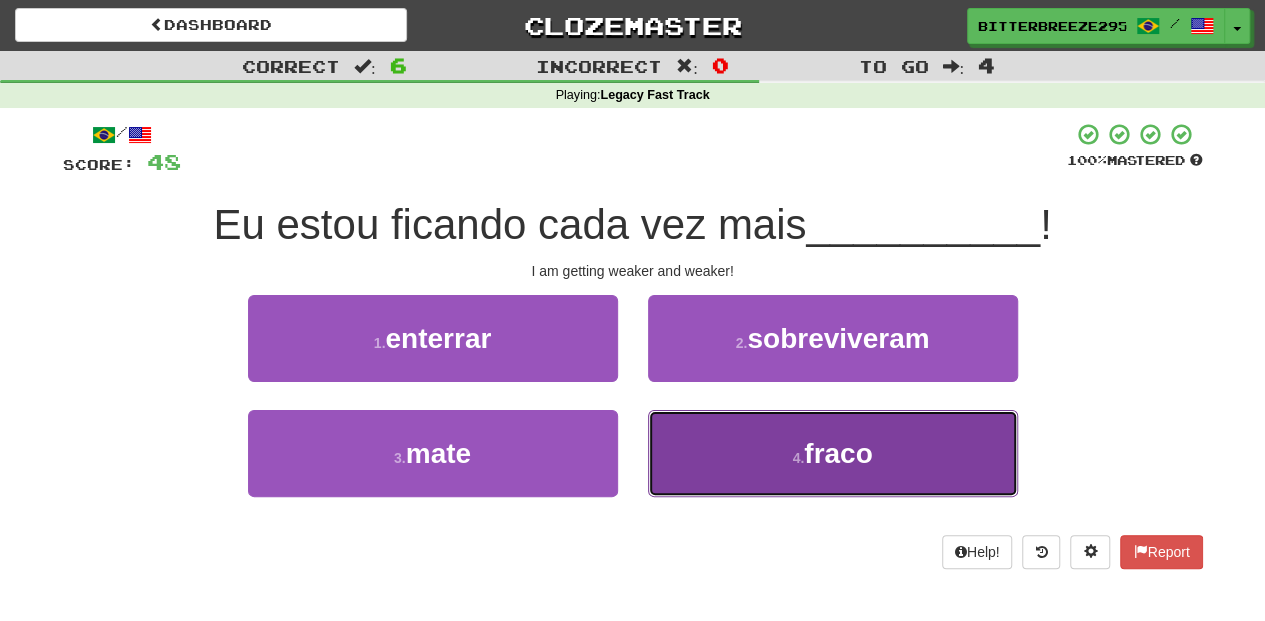 click on "4 . fraco" at bounding box center [833, 453] 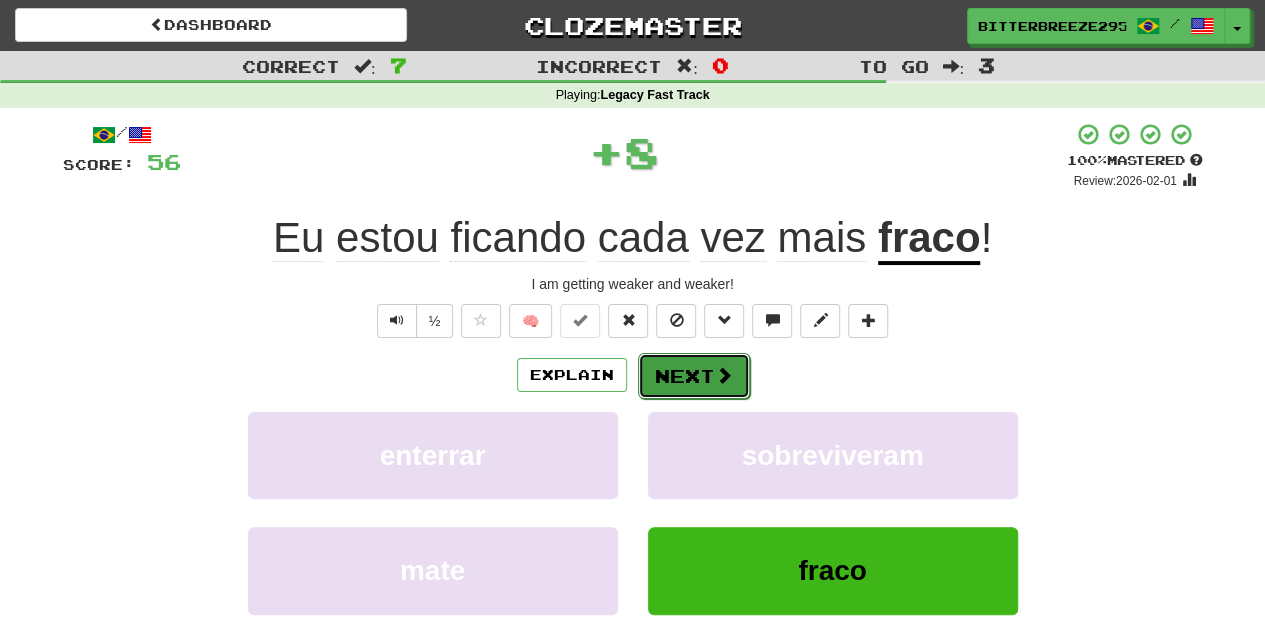 click at bounding box center [724, 375] 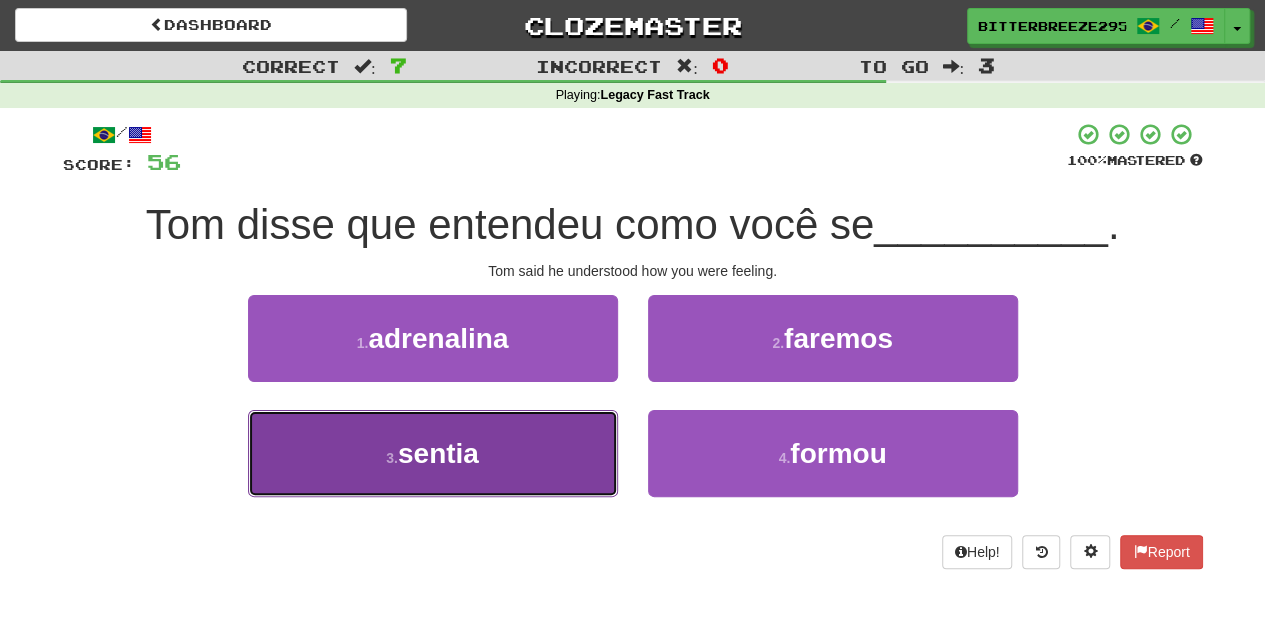 click on "3 .  sentia" at bounding box center [433, 453] 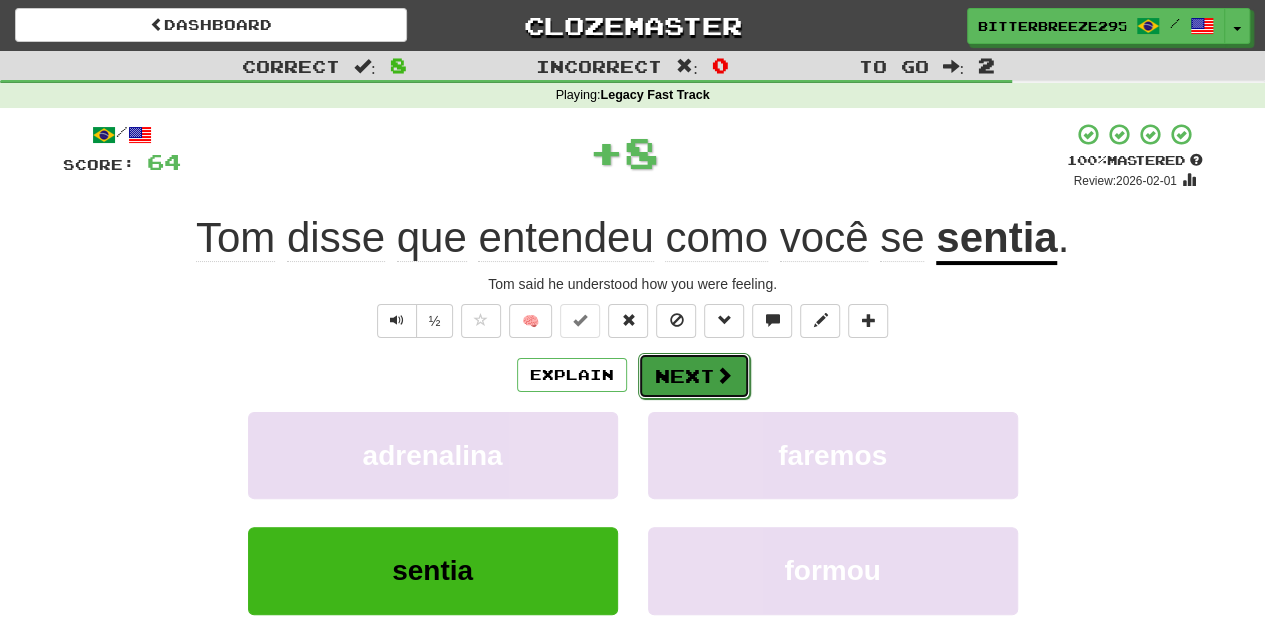 click on "Next" at bounding box center [694, 376] 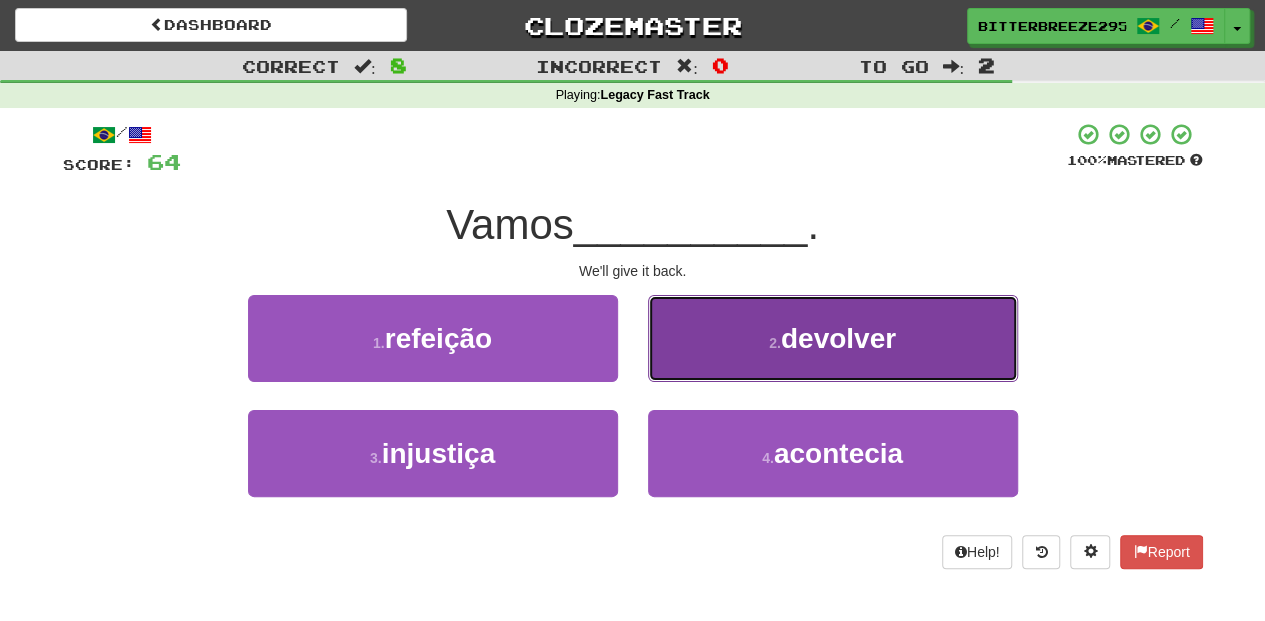 click on "2 .  devolver" at bounding box center (833, 338) 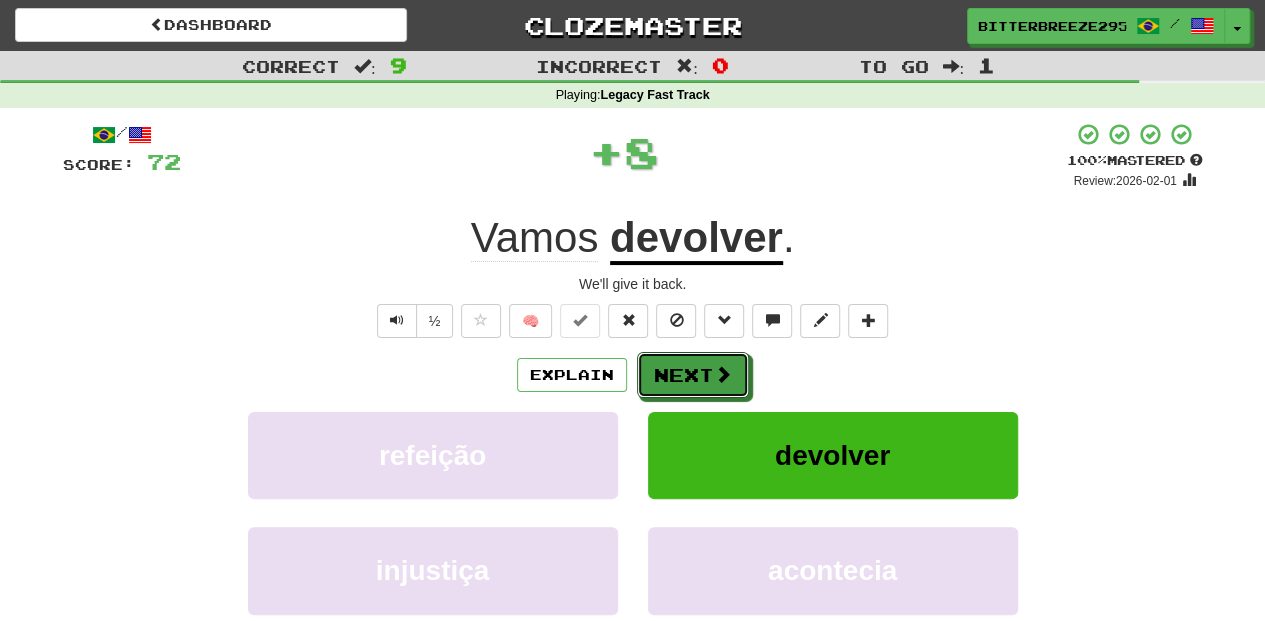 click on "Next" at bounding box center [693, 375] 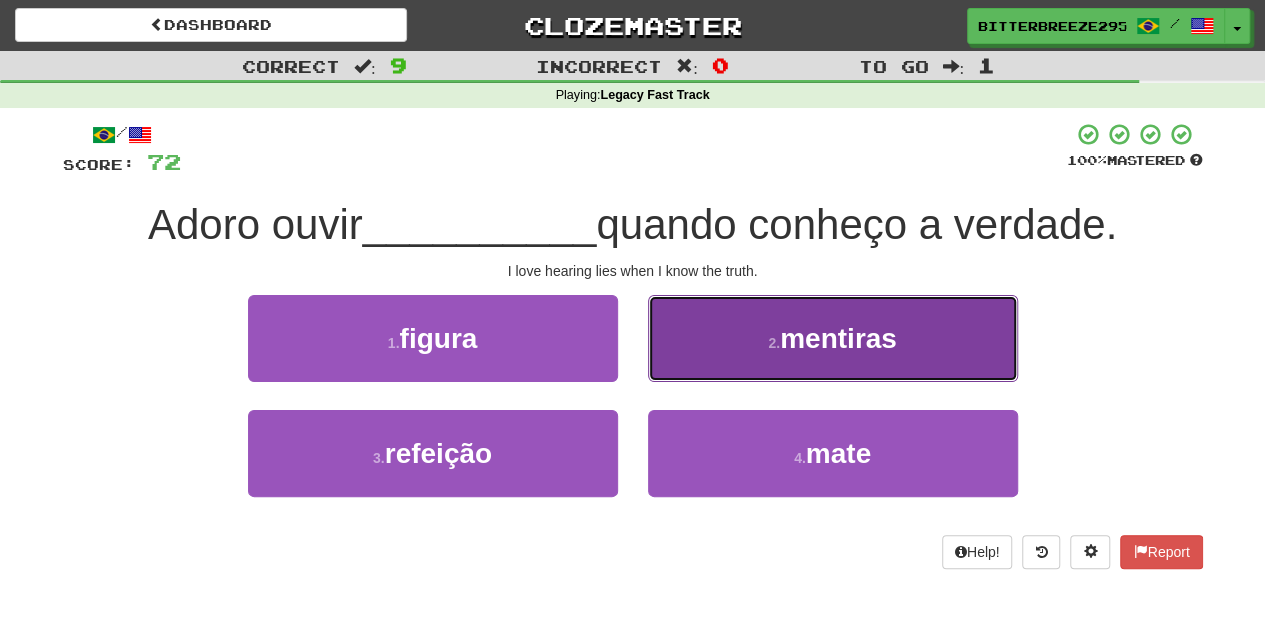 click on "2 . mentiras" at bounding box center (833, 338) 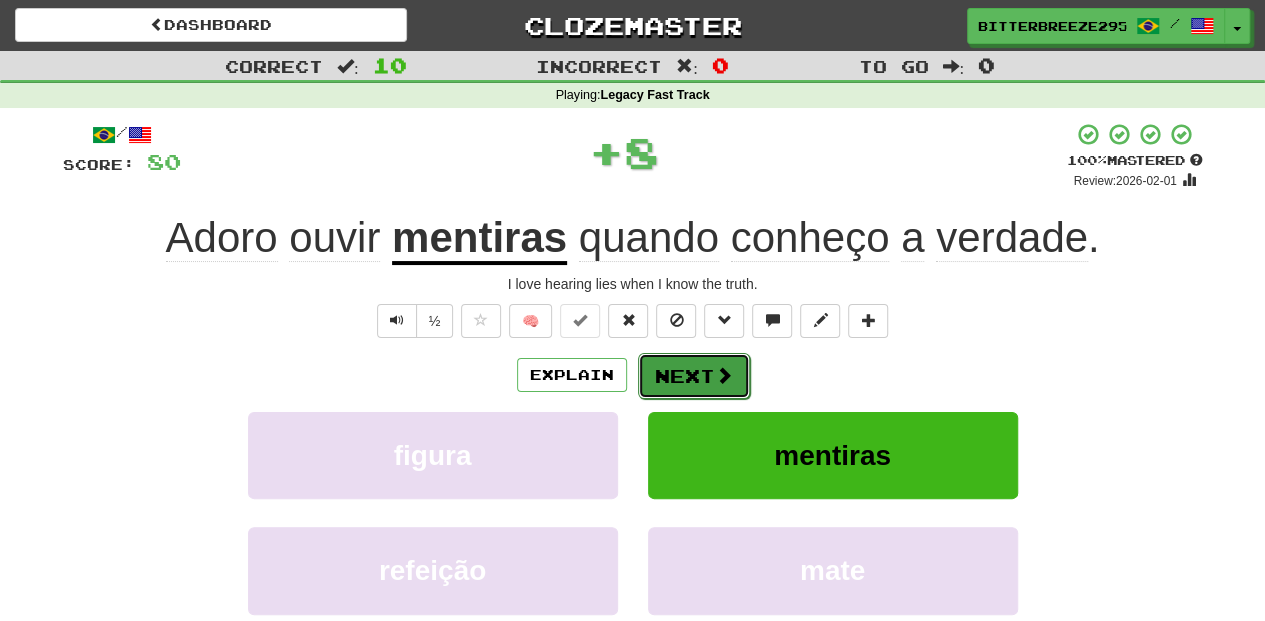 click on "Next" at bounding box center [694, 376] 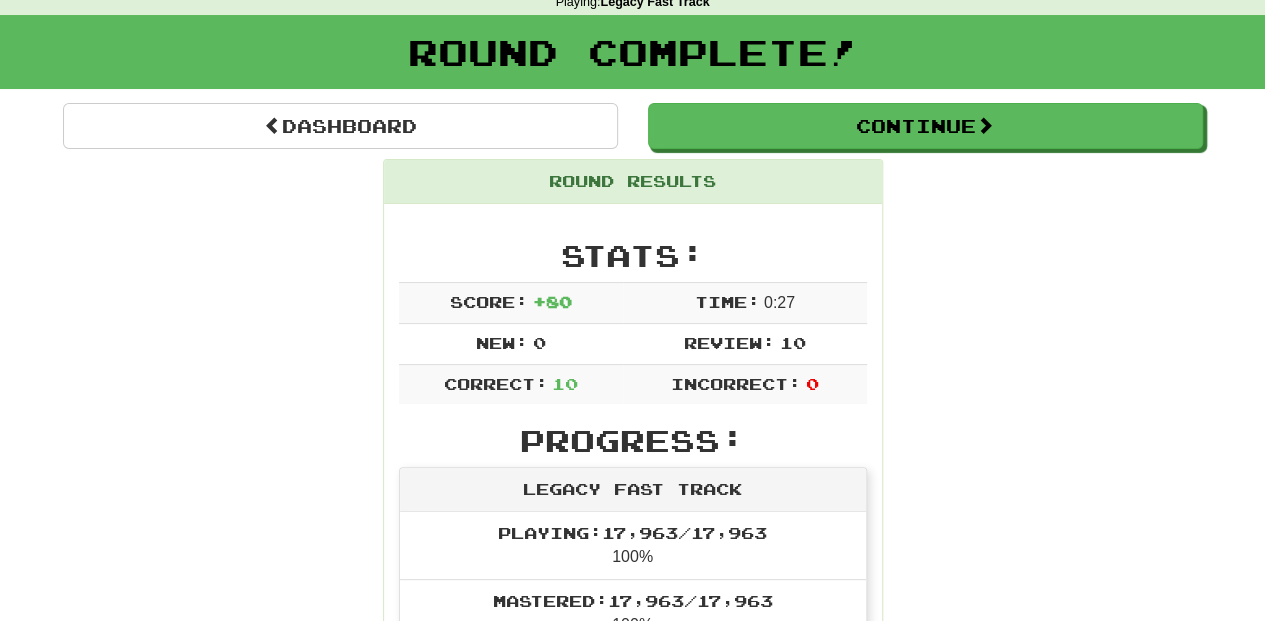 scroll, scrollTop: 66, scrollLeft: 0, axis: vertical 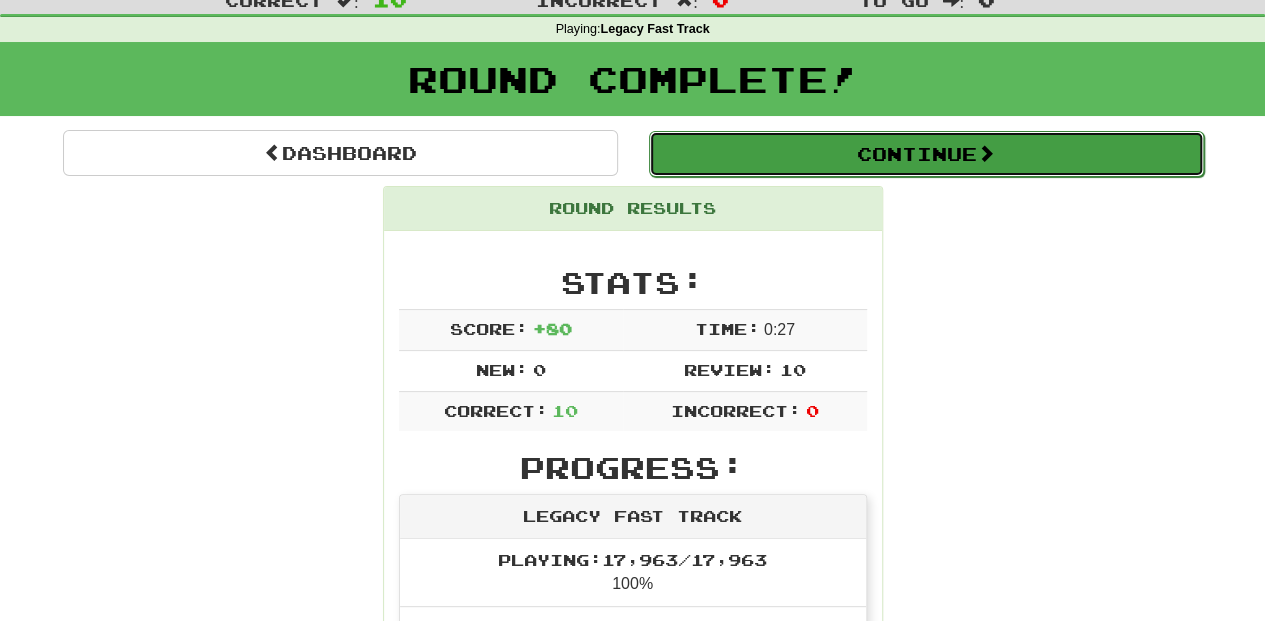 click on "Continue" at bounding box center (926, 154) 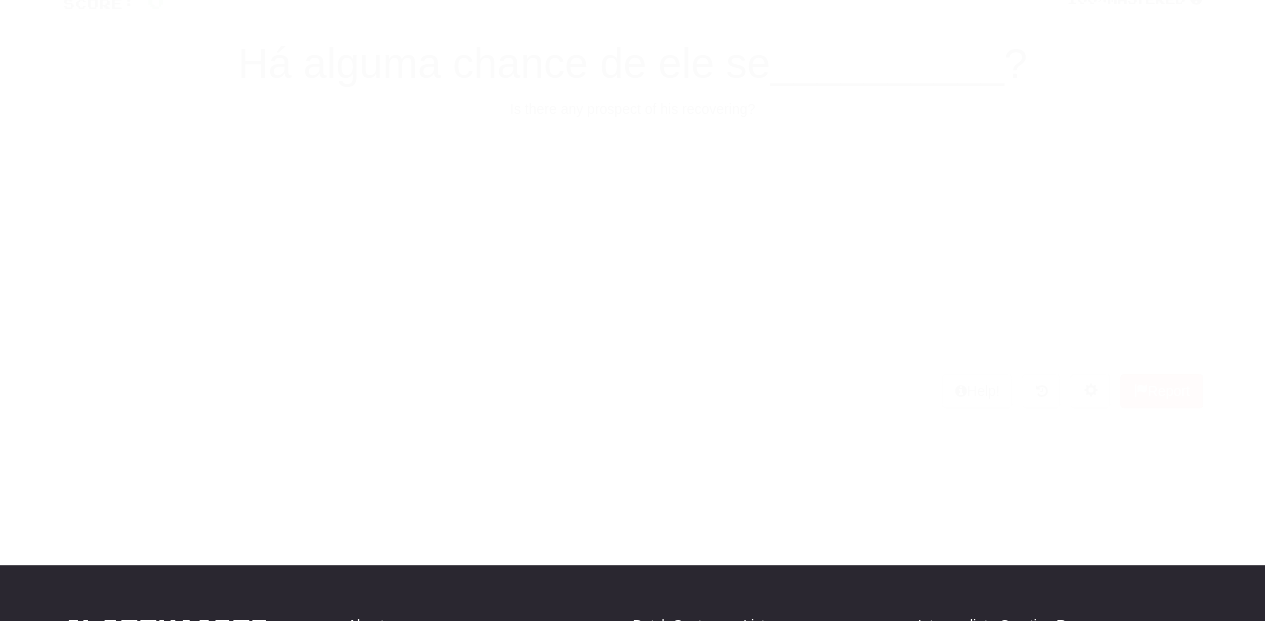 scroll, scrollTop: 66, scrollLeft: 0, axis: vertical 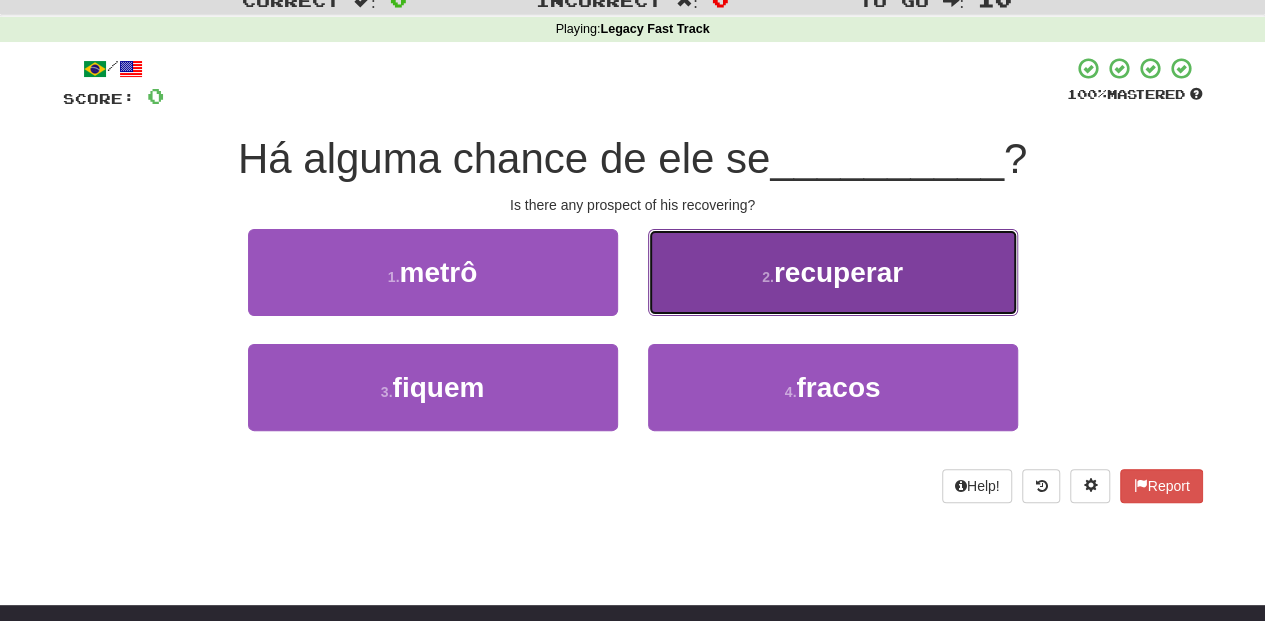 click on "2 .  recuperar" at bounding box center [833, 272] 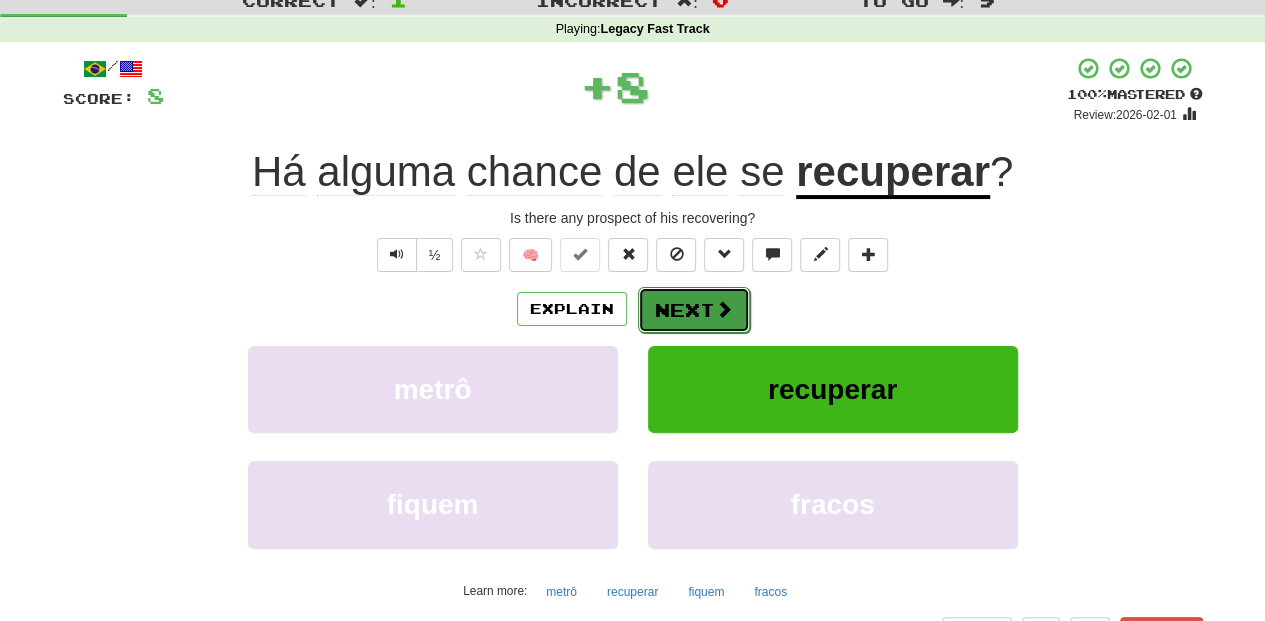 click on "Next" at bounding box center [694, 310] 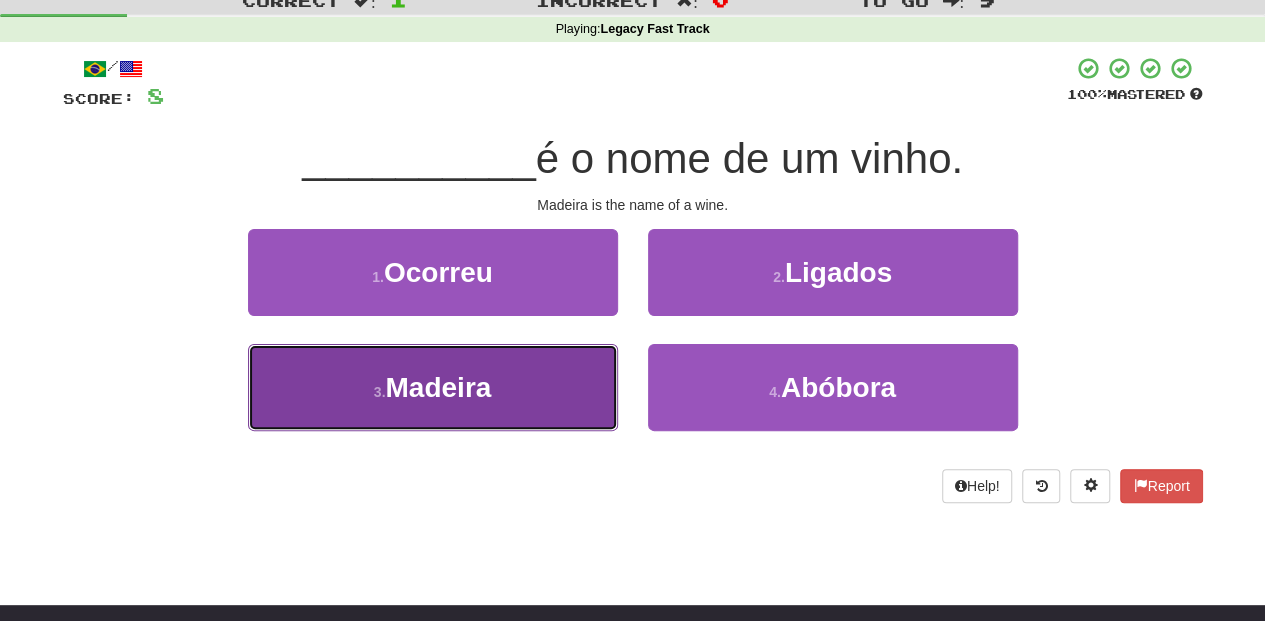 click on "3 . Madeira" at bounding box center [433, 387] 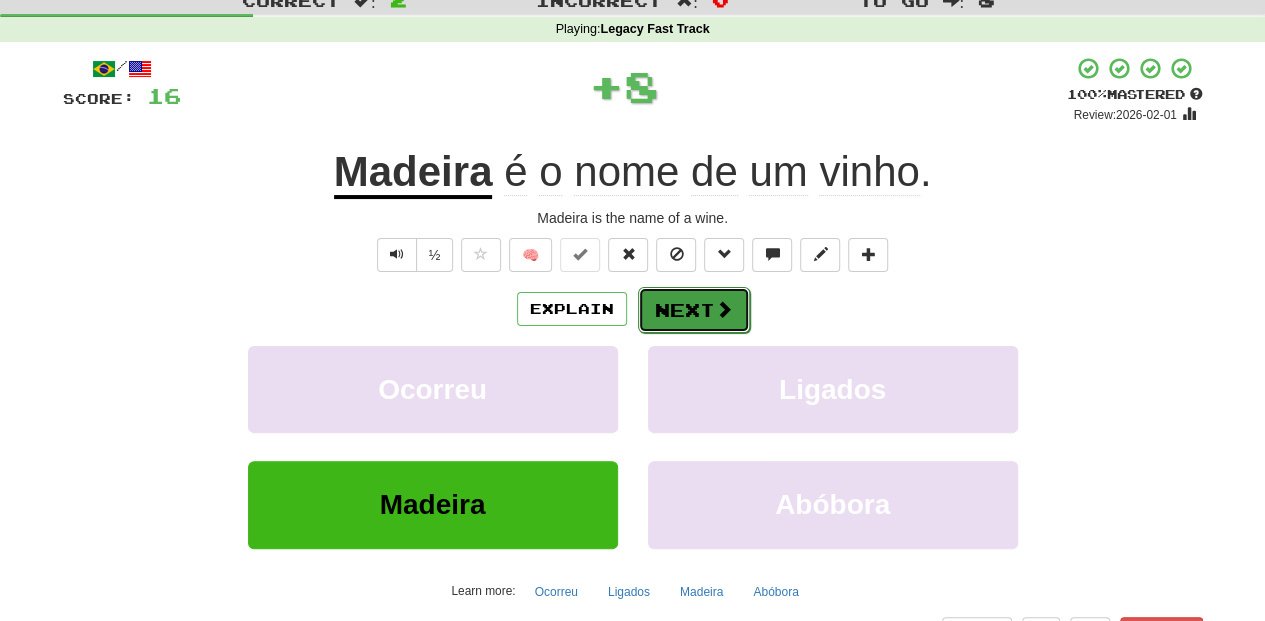 click on "Next" at bounding box center [694, 310] 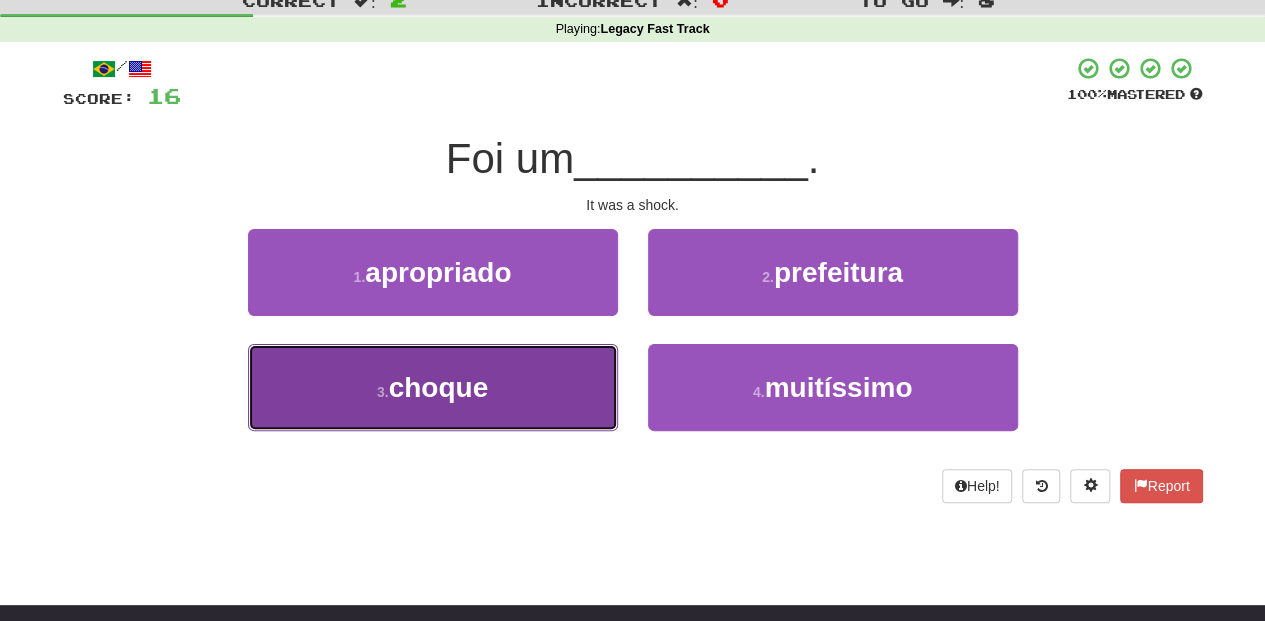 click on "3 .  choque" at bounding box center [433, 387] 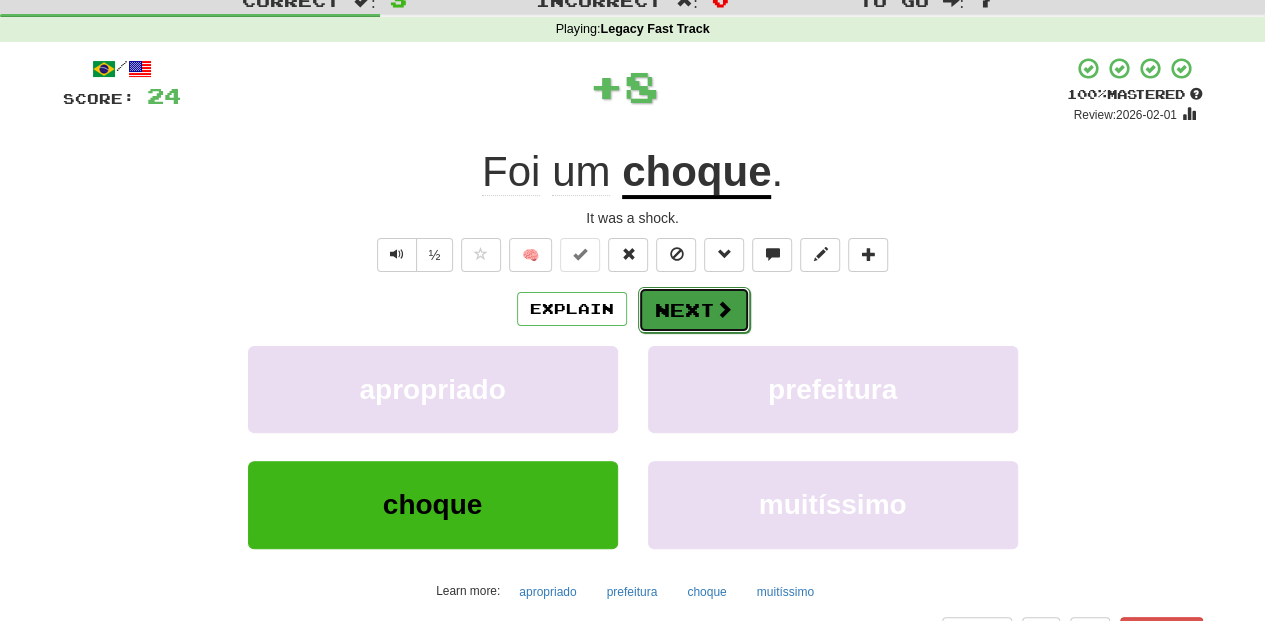 click on "Next" at bounding box center [694, 310] 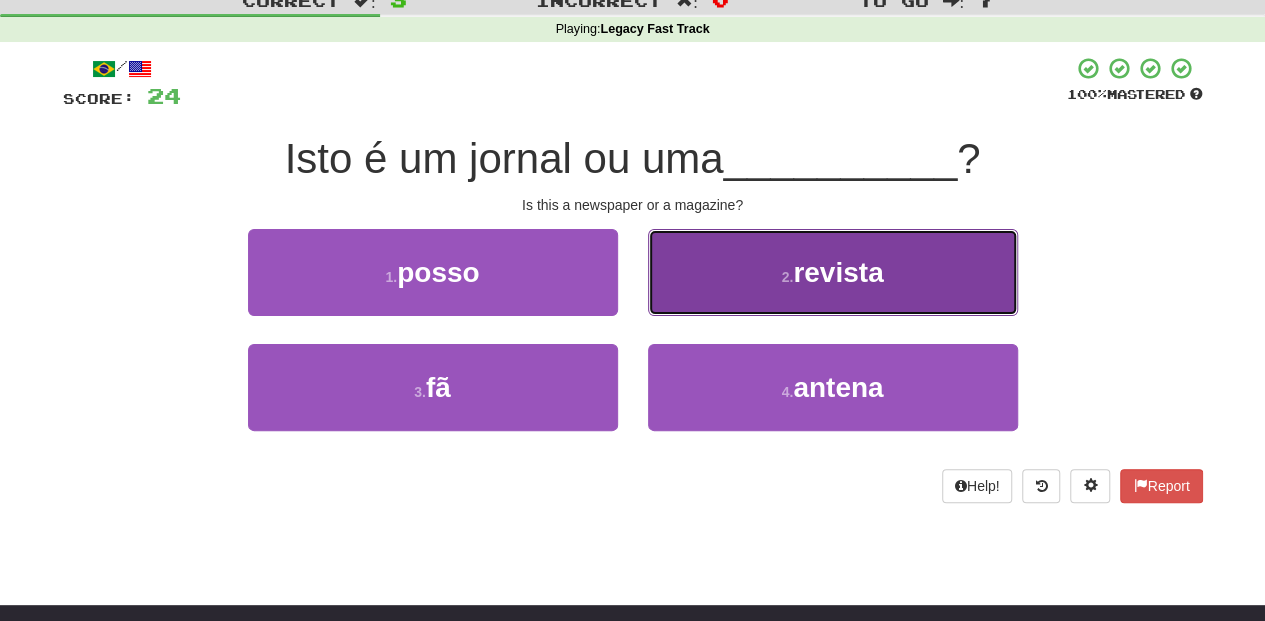 click on "2 . revista" at bounding box center [833, 272] 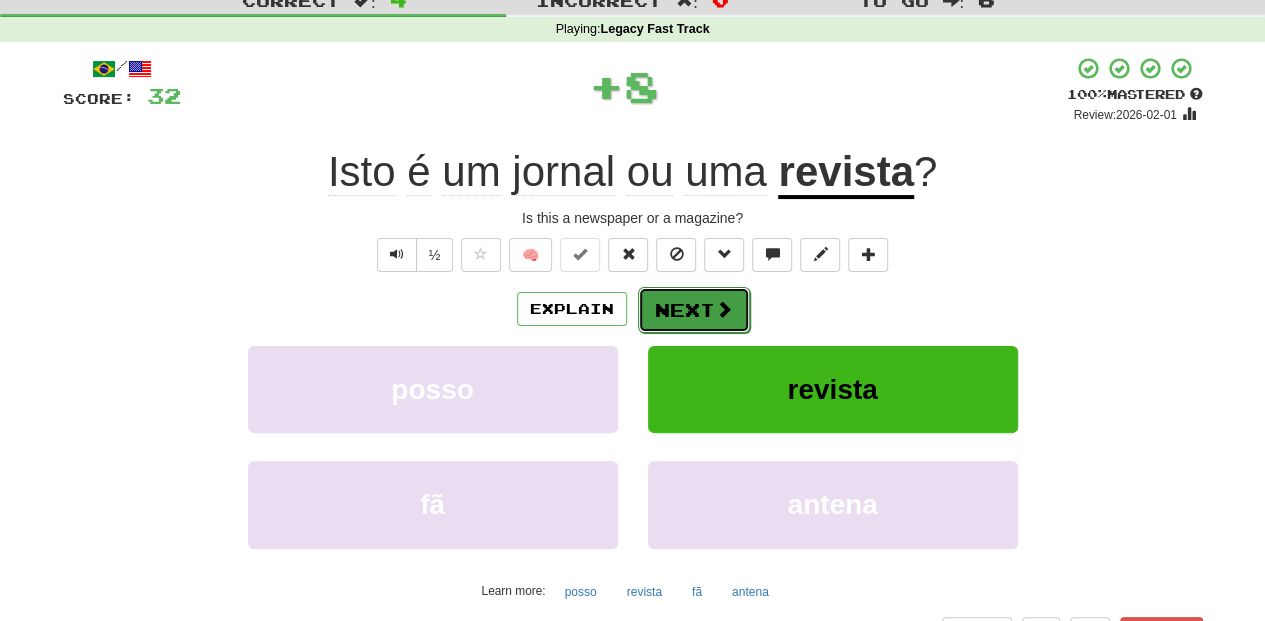 click on "Next" at bounding box center (694, 310) 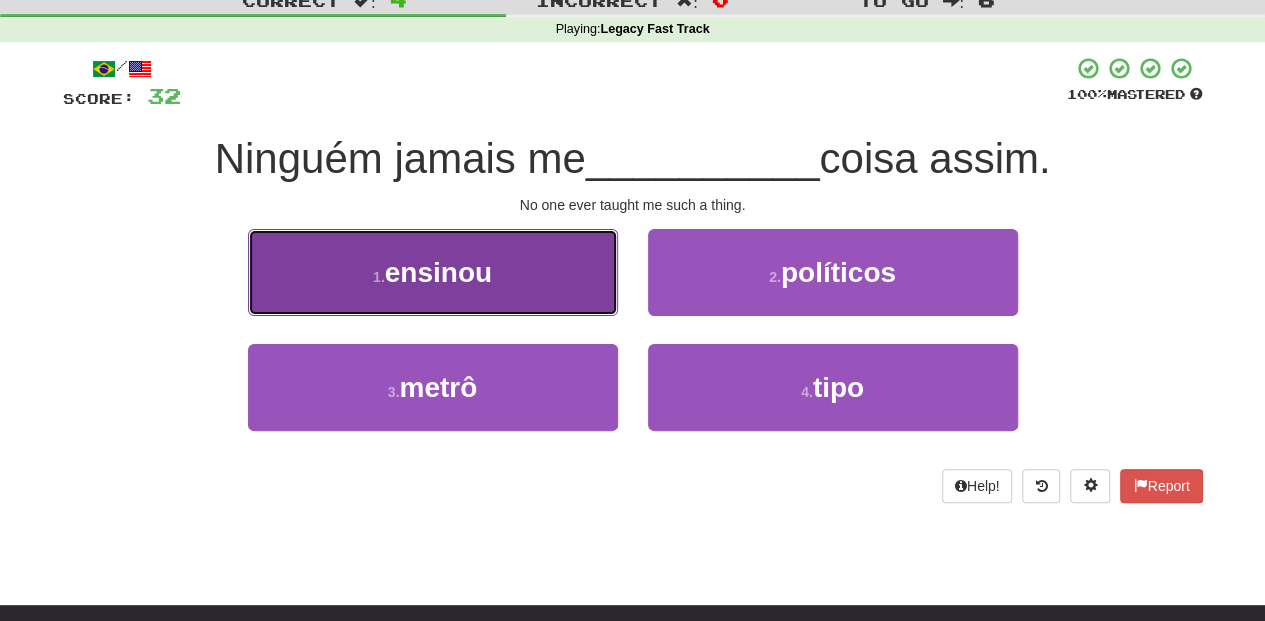 click on "1 .  ensinou" at bounding box center (433, 272) 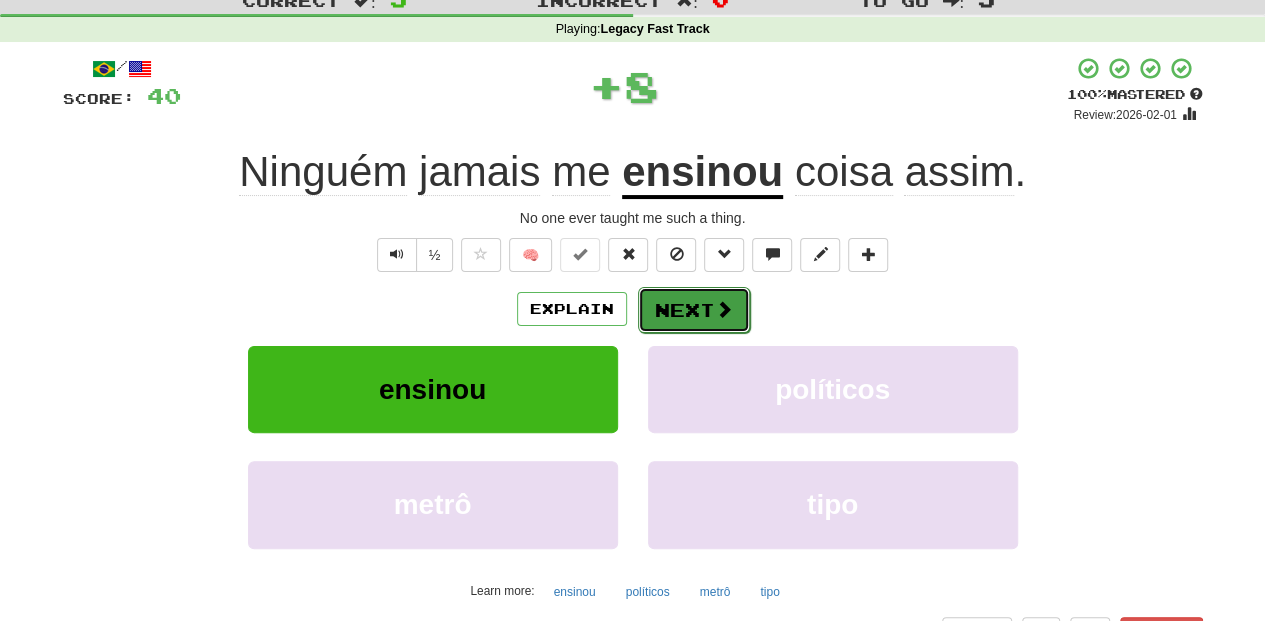 click on "Next" at bounding box center (694, 310) 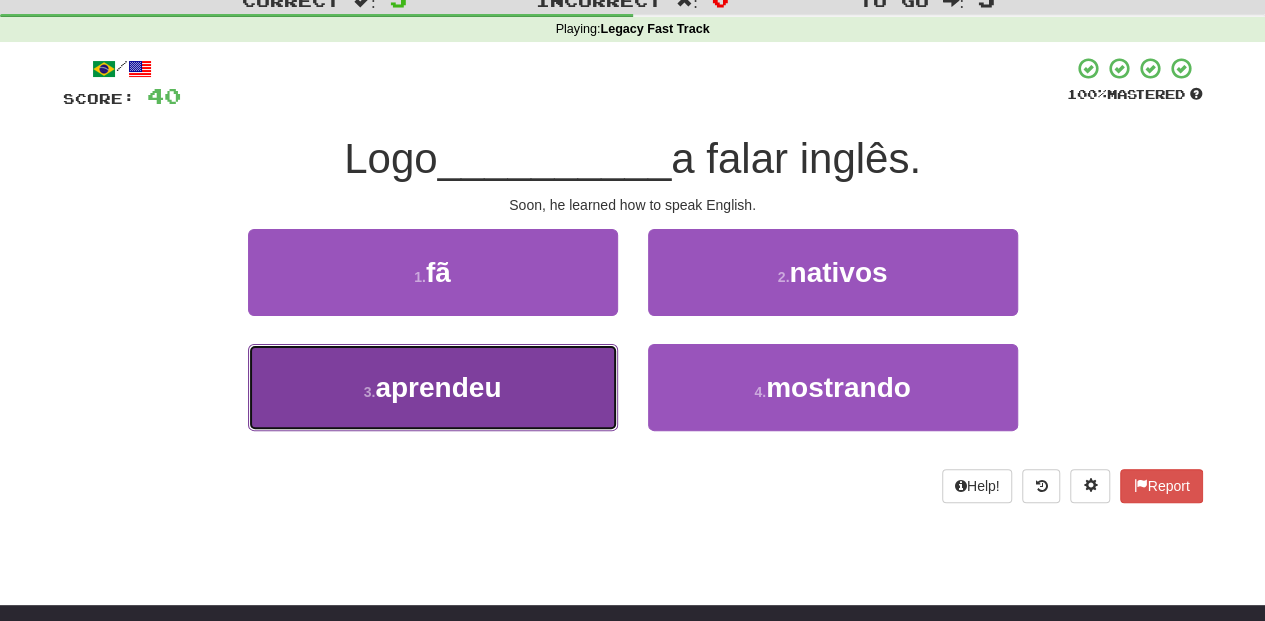 click on "3 .  aprendeu" at bounding box center [433, 387] 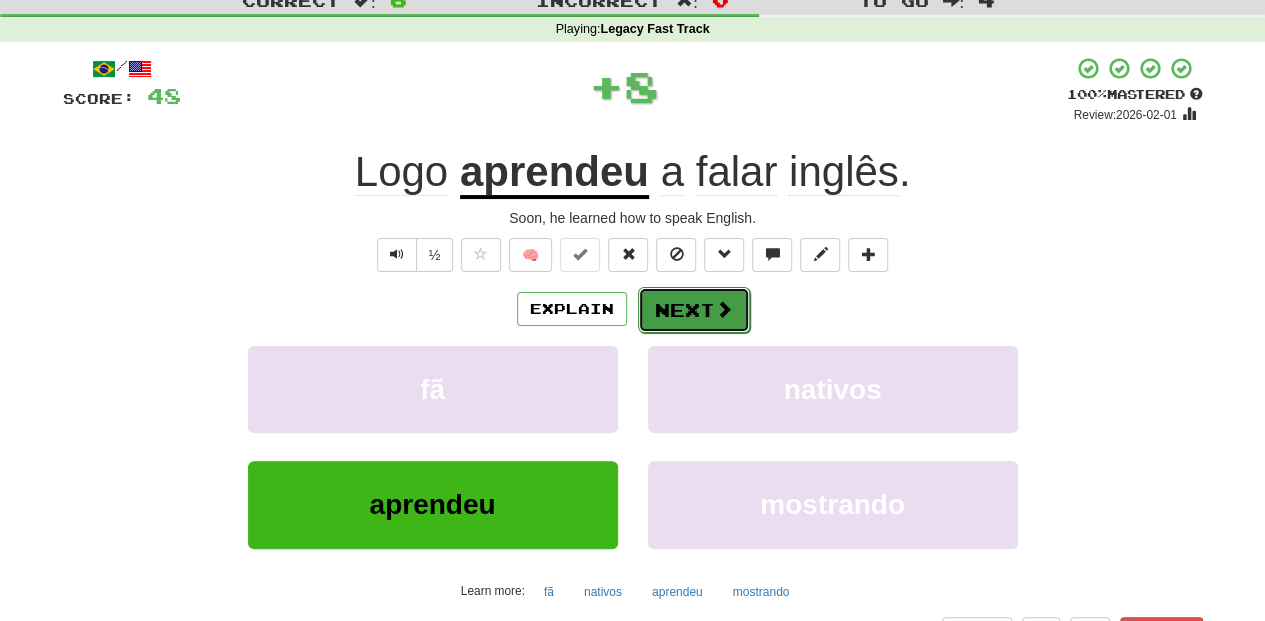 click on "Next" at bounding box center [694, 310] 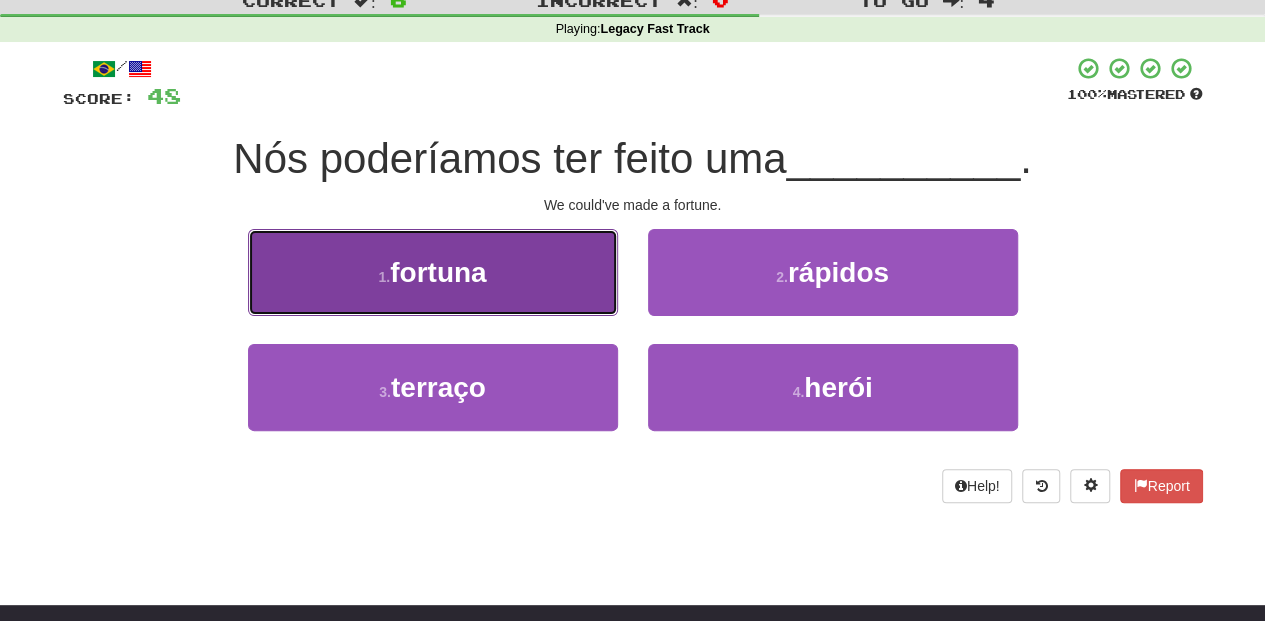 click on "1 .  fortuna" at bounding box center (433, 272) 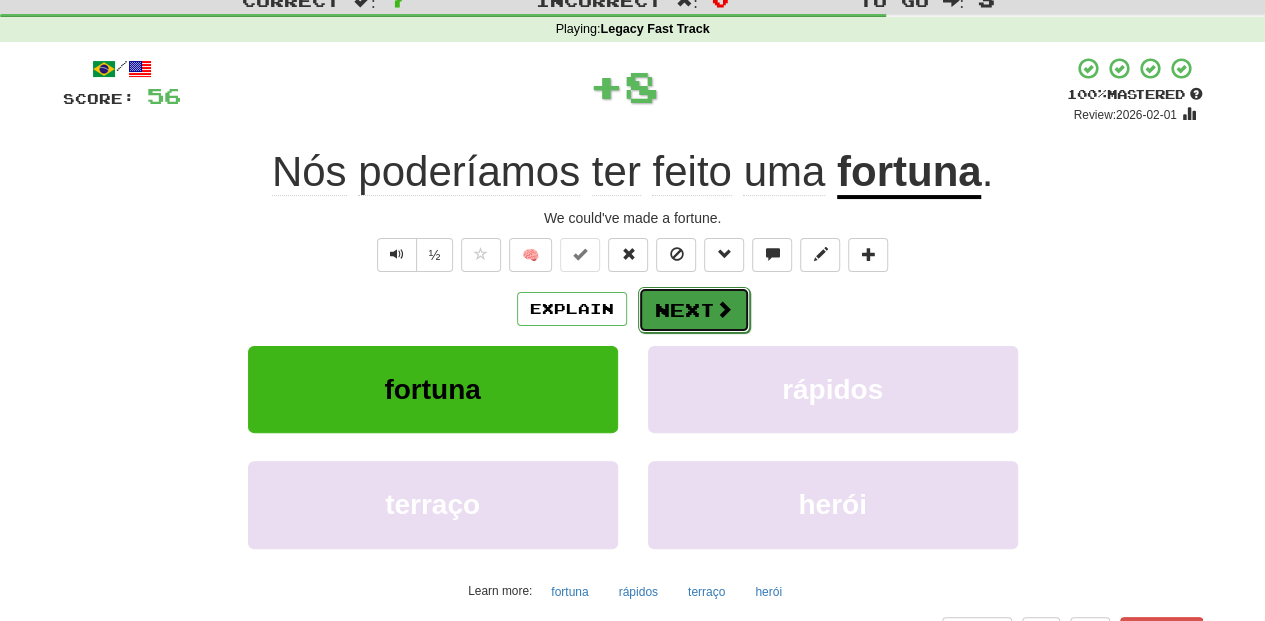 click on "Next" at bounding box center (694, 310) 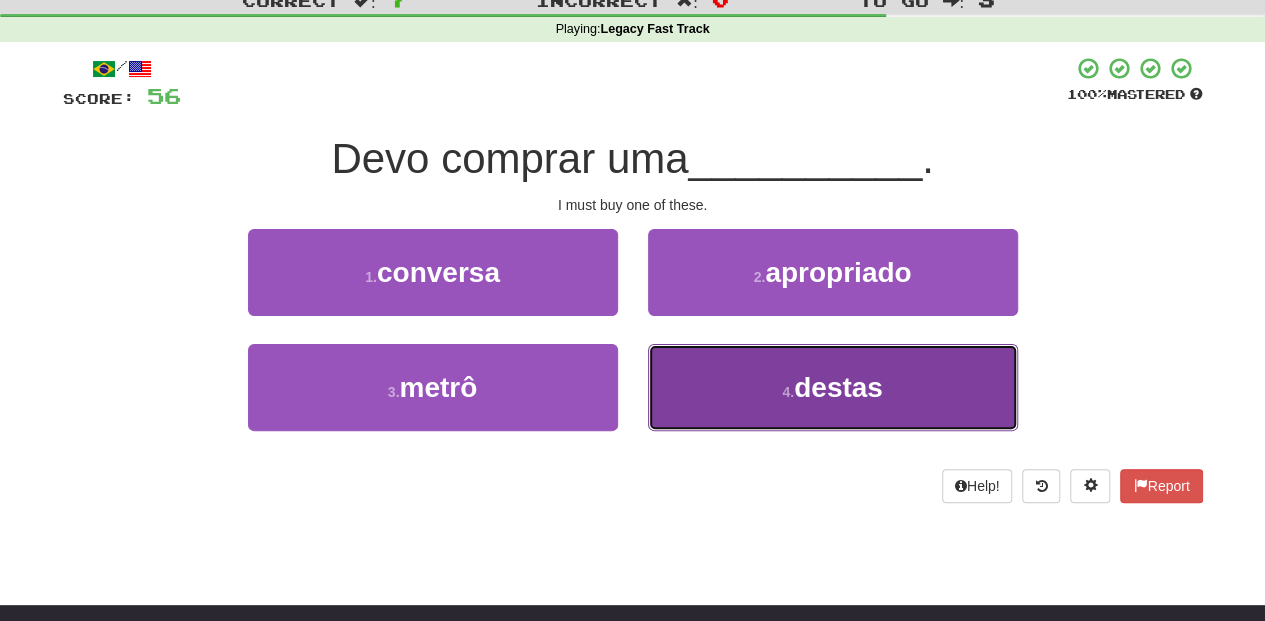 click on "4 . destas" at bounding box center (833, 387) 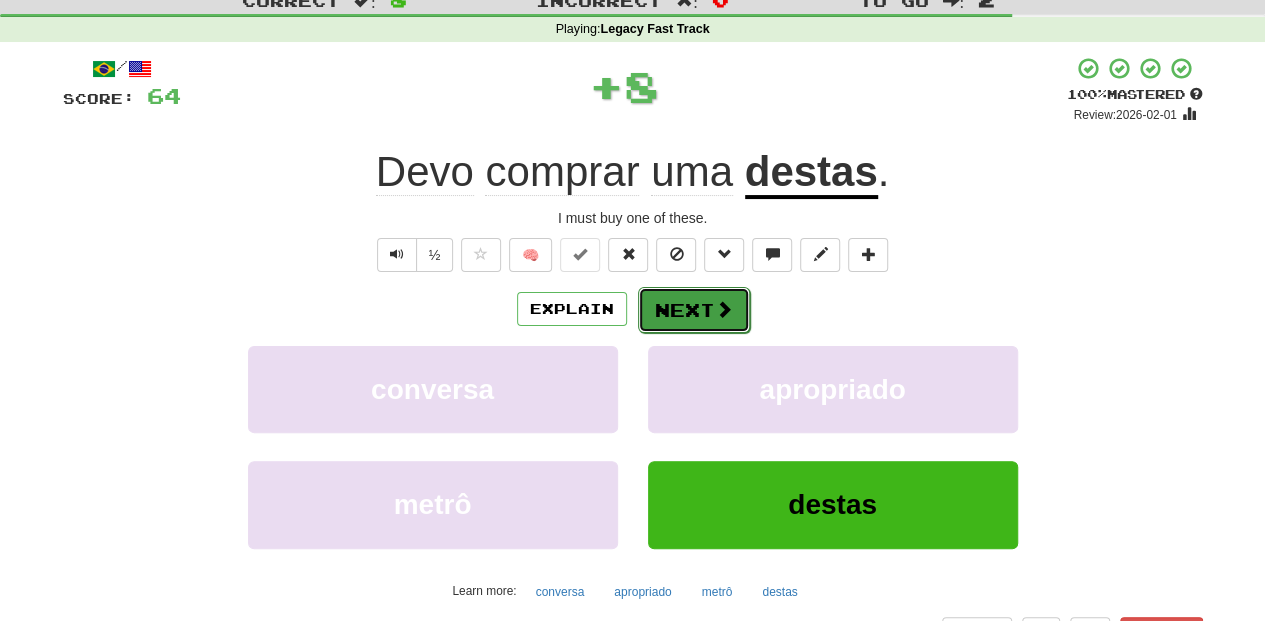 click on "Next" at bounding box center (694, 310) 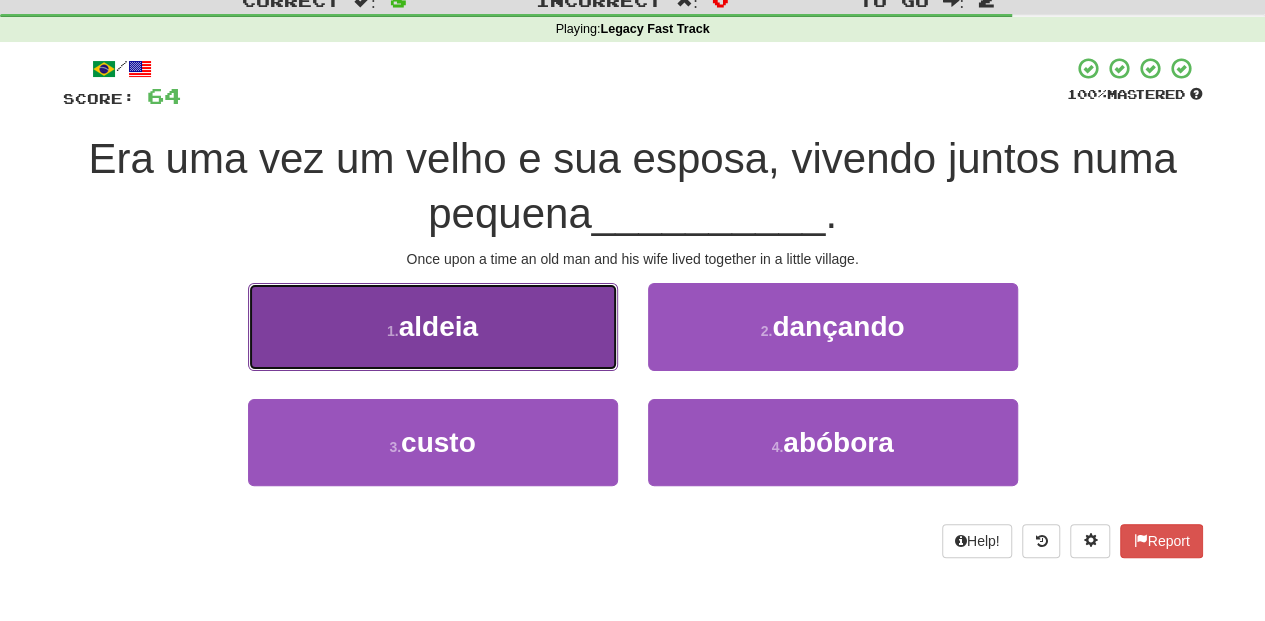 click on "1 . aldeia" at bounding box center (433, 326) 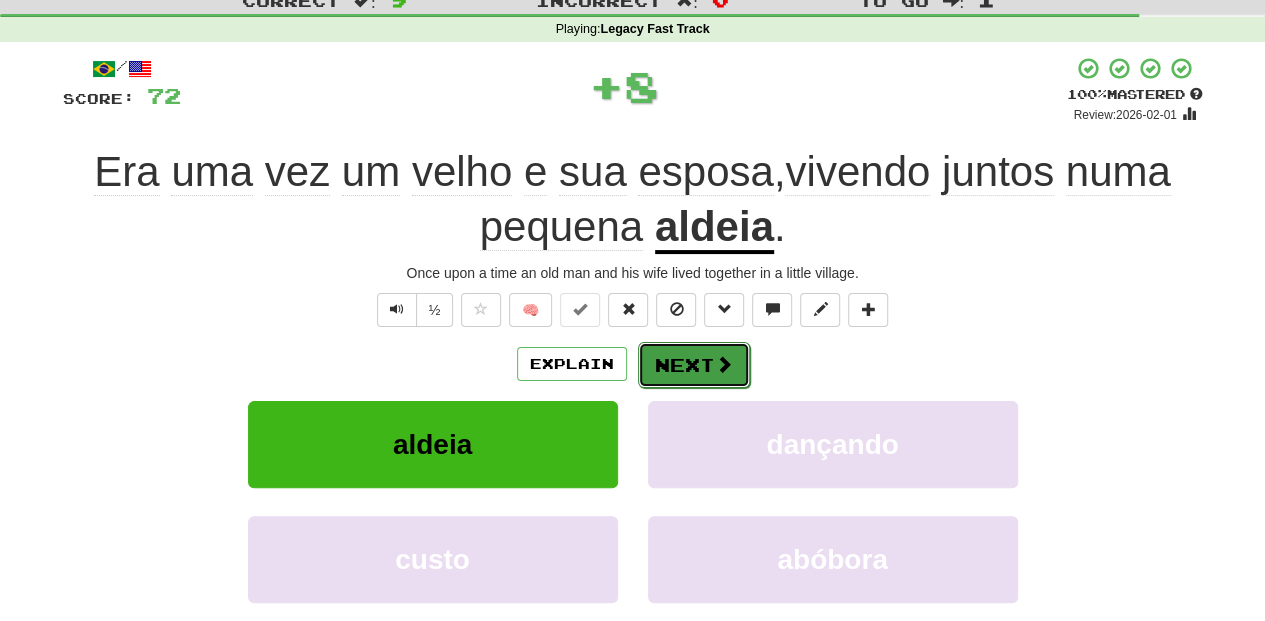 click on "Next" at bounding box center (694, 365) 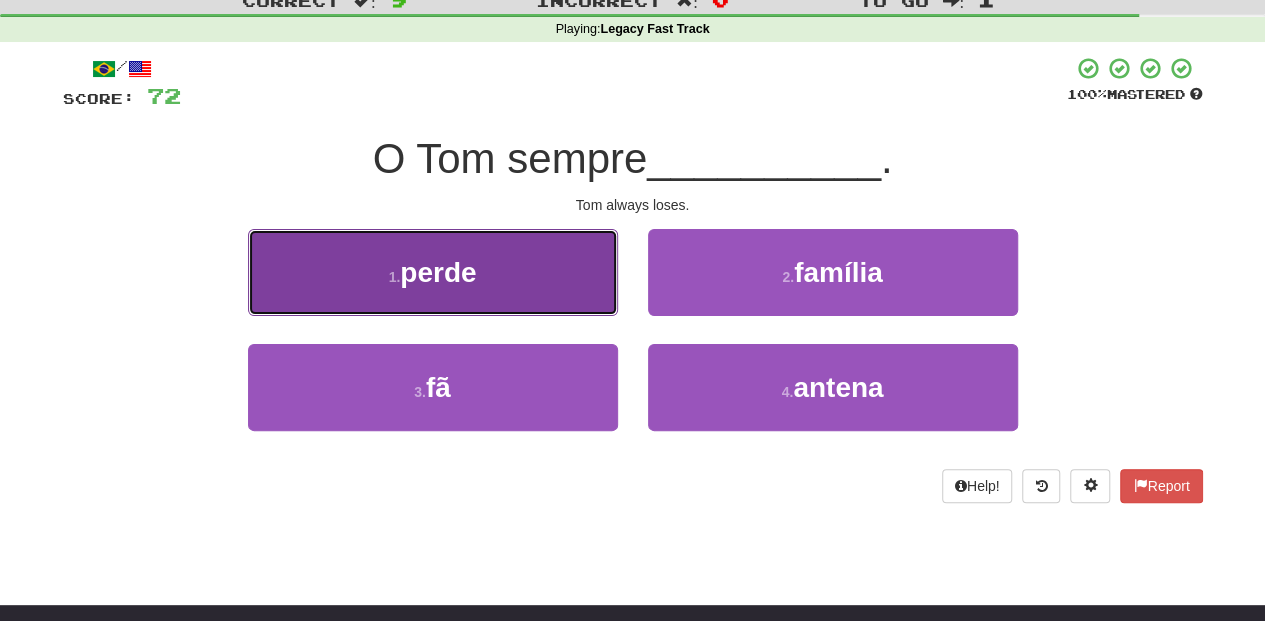click on "1 .  perde" at bounding box center (433, 272) 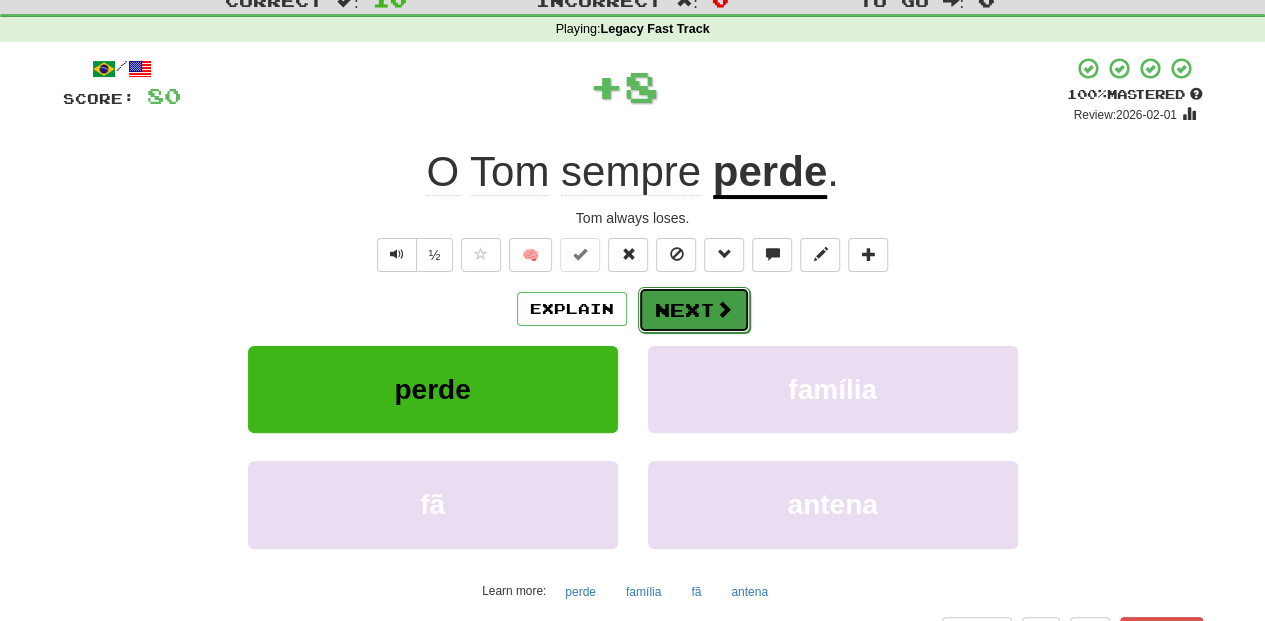 click on "Next" at bounding box center (694, 310) 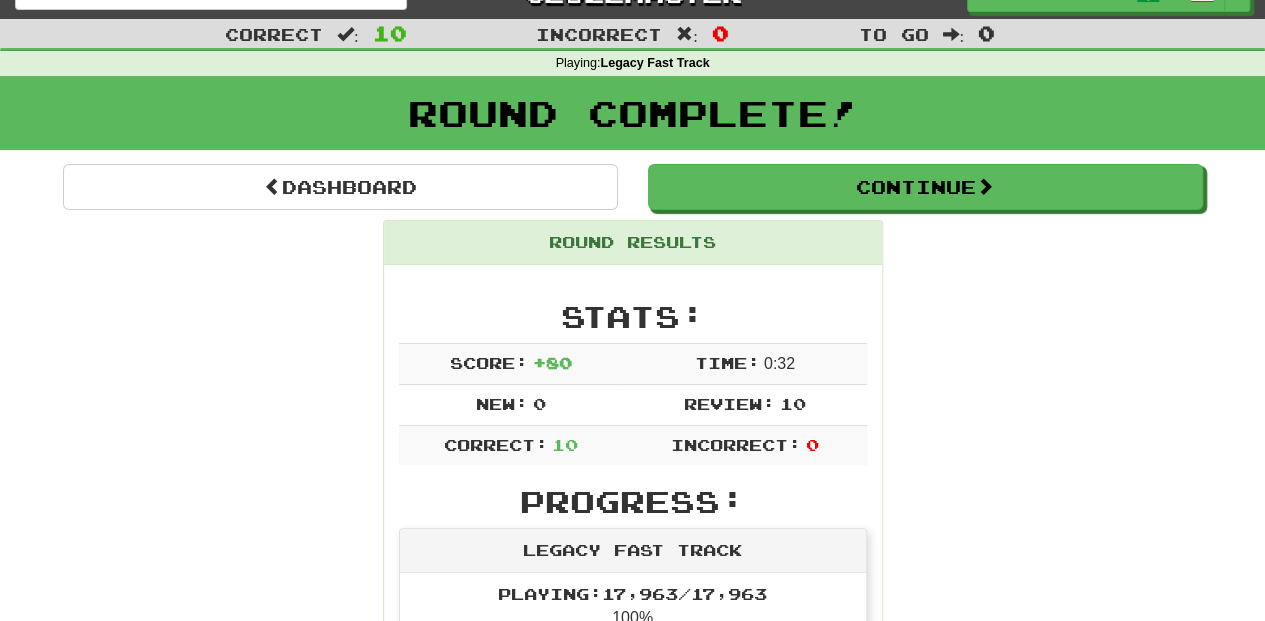 scroll, scrollTop: 0, scrollLeft: 0, axis: both 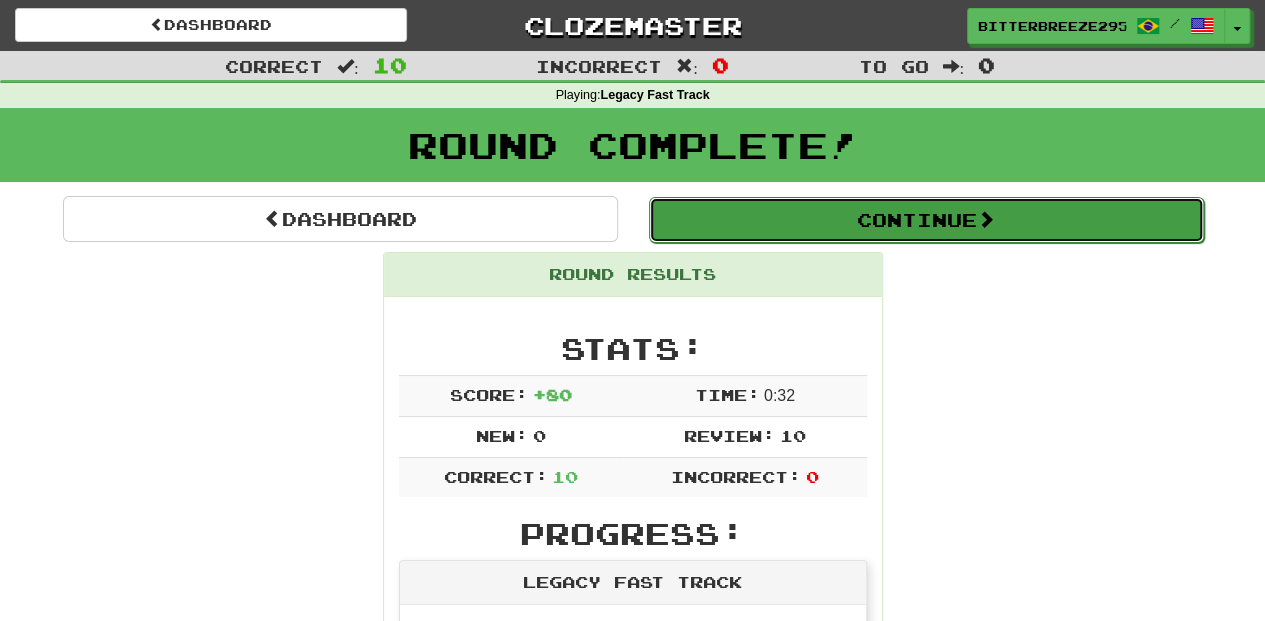 click on "Continue" at bounding box center [926, 220] 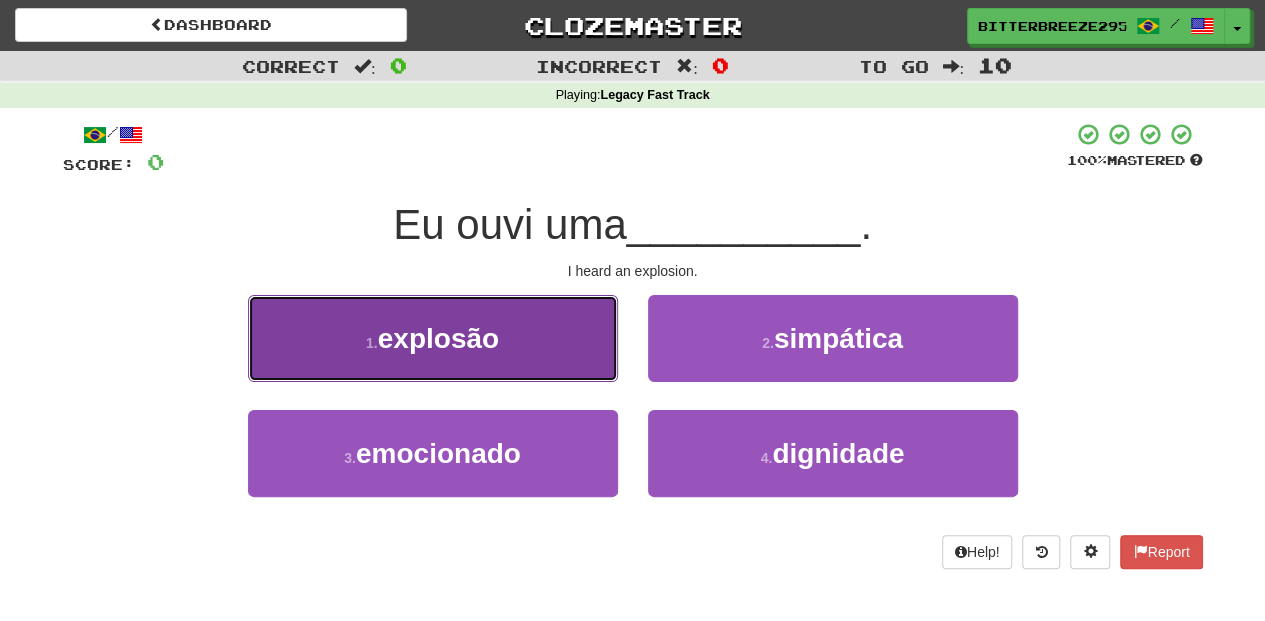 click on "1 . explosão" at bounding box center [433, 338] 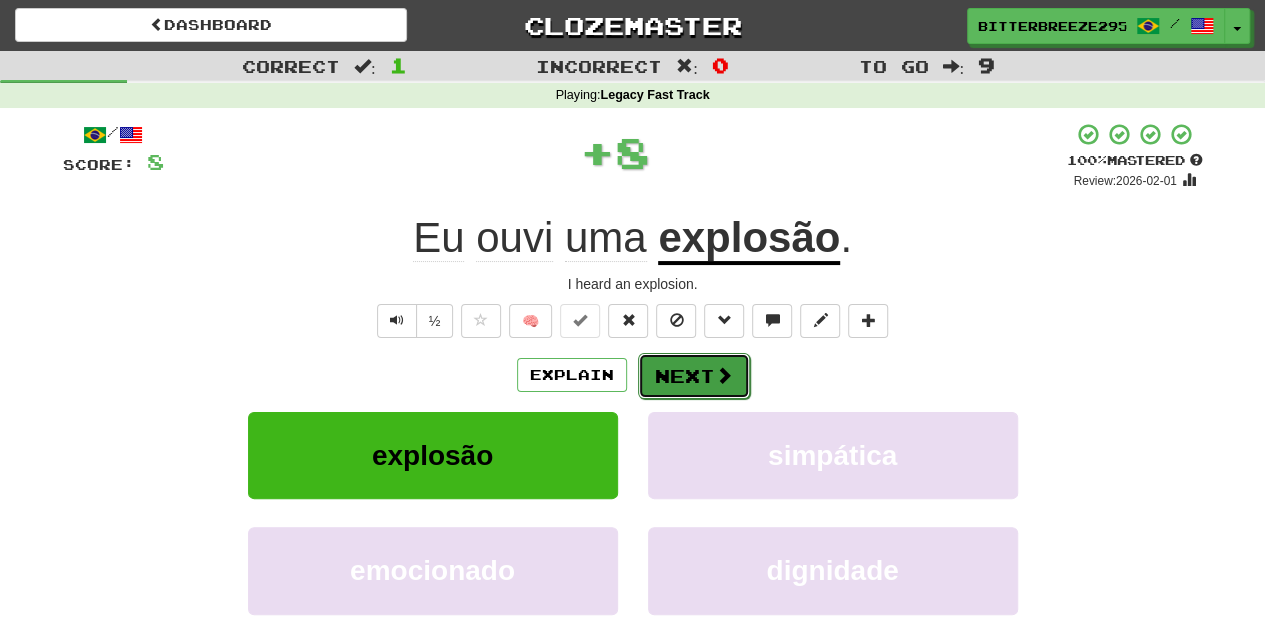 click on "Next" at bounding box center (694, 376) 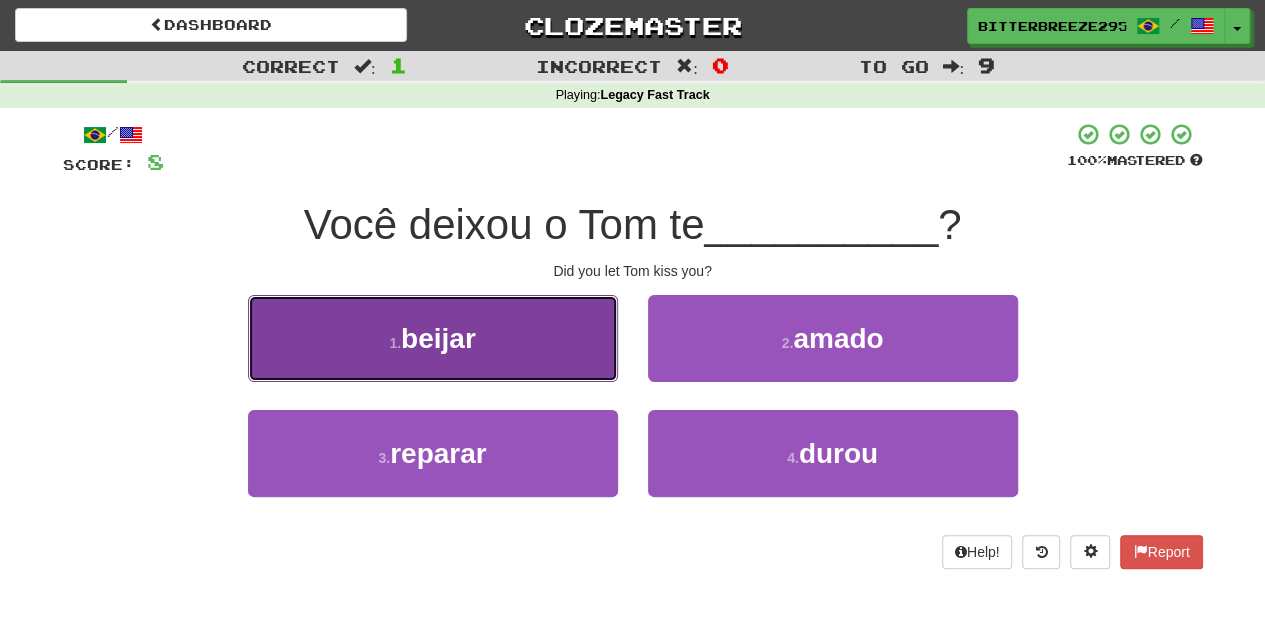 click on "1 . beijar" at bounding box center (433, 338) 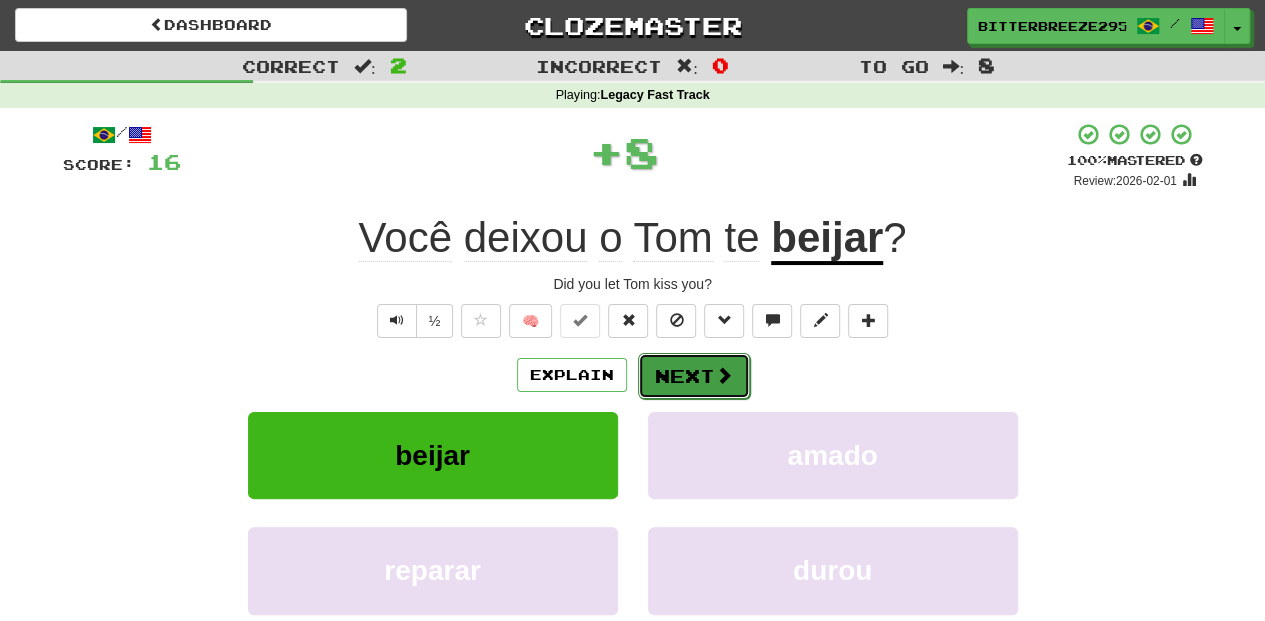 click on "Next" at bounding box center (694, 376) 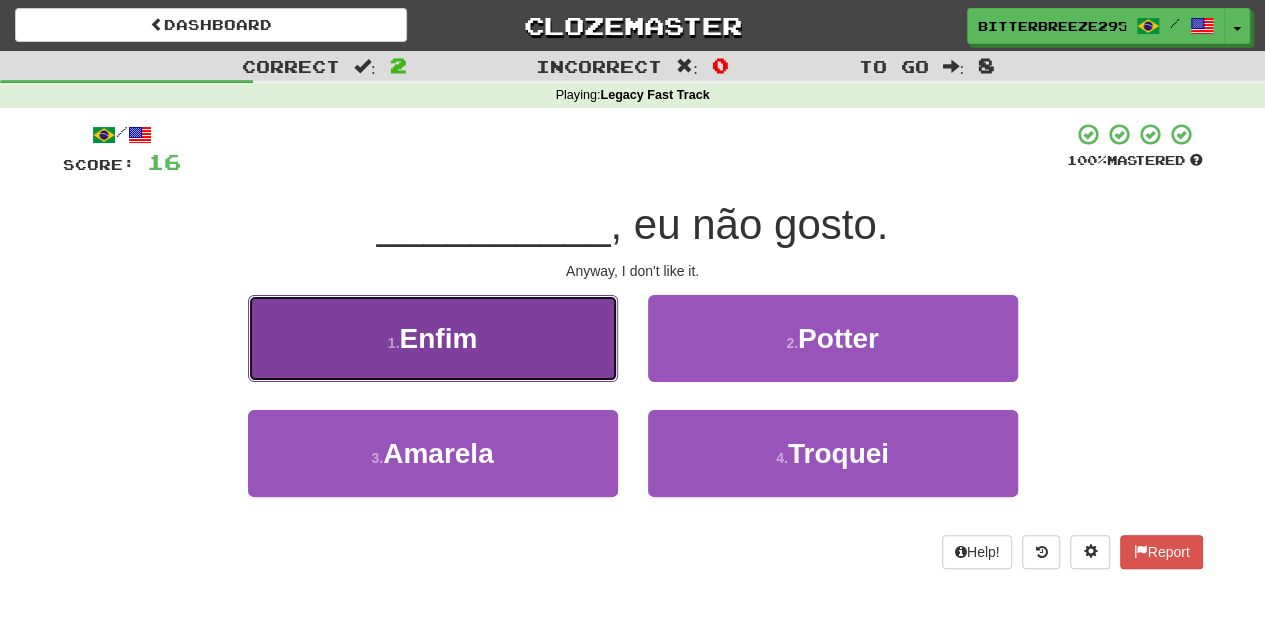 click on "1 . Enfim" at bounding box center (433, 338) 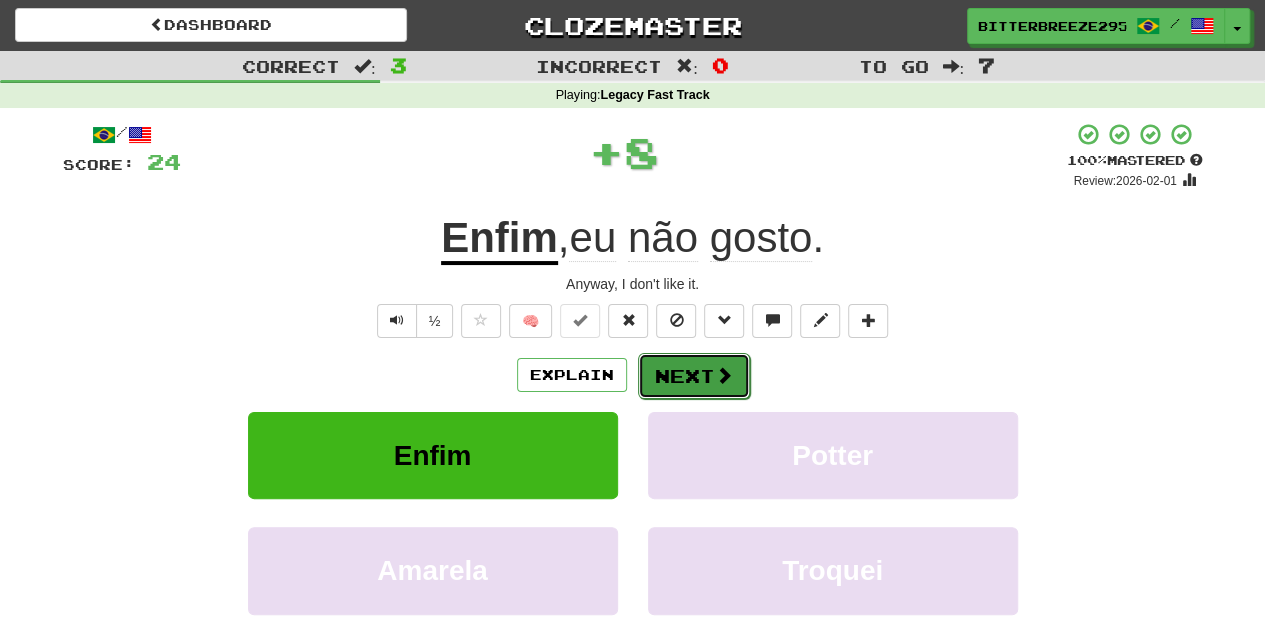 click on "Next" at bounding box center [694, 376] 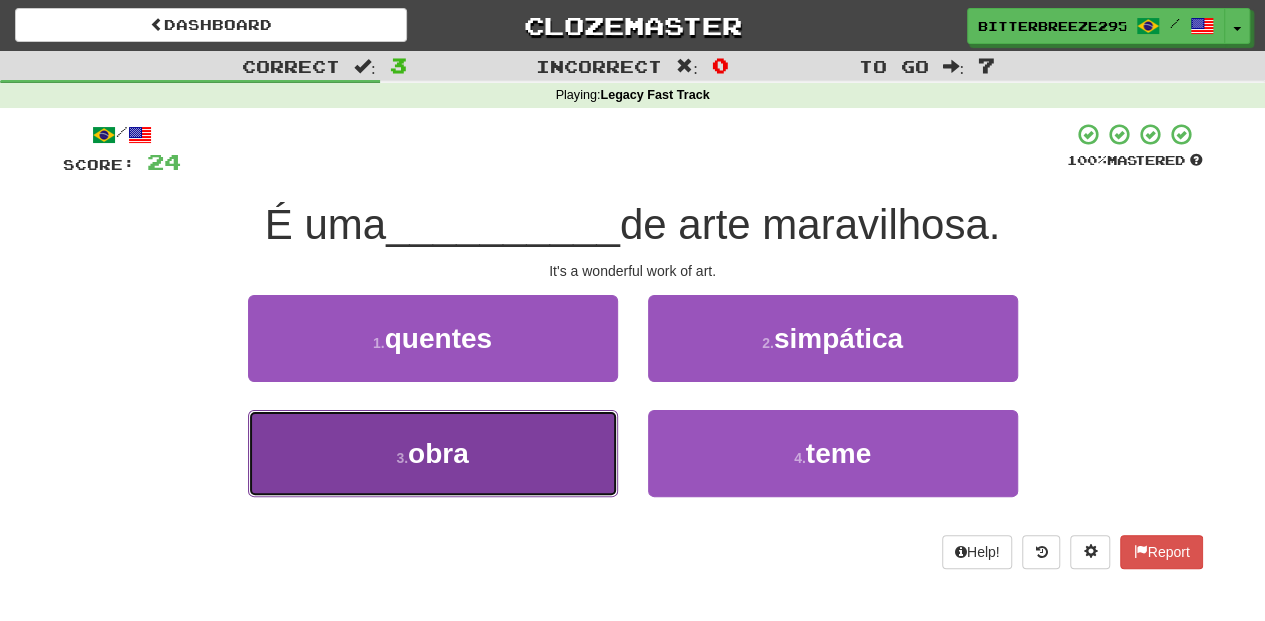 click on "3 . obra" at bounding box center [433, 453] 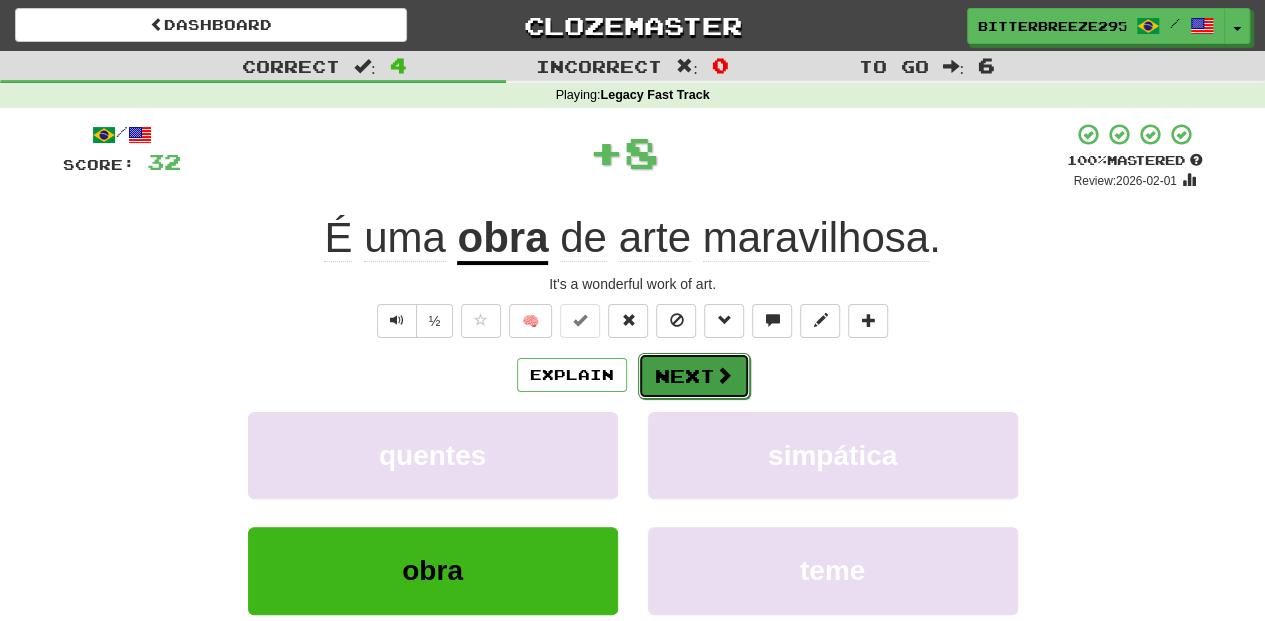 click on "Next" at bounding box center [694, 376] 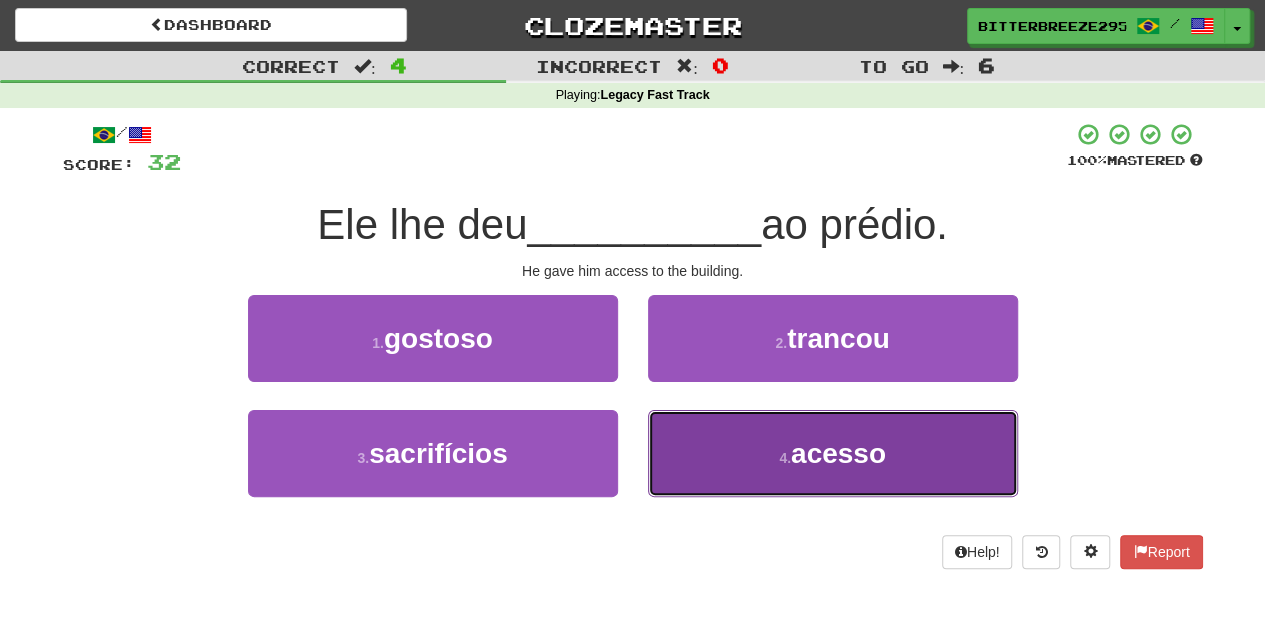 click on "4 . acesso" at bounding box center [833, 453] 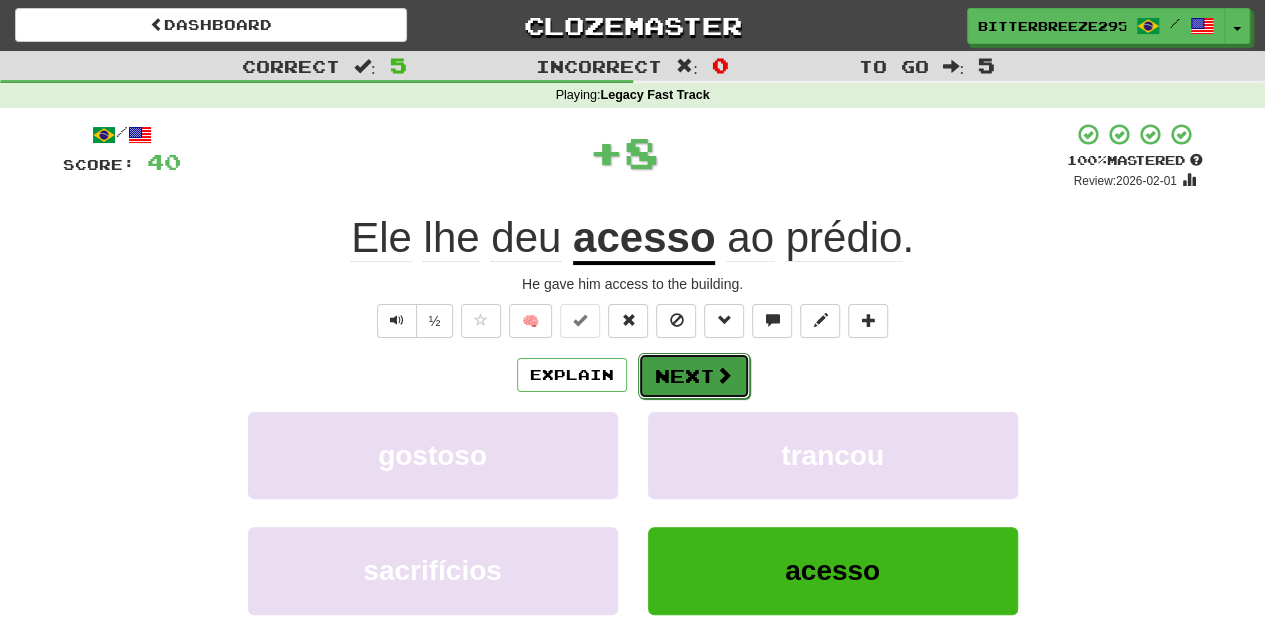 click on "Next" at bounding box center (694, 376) 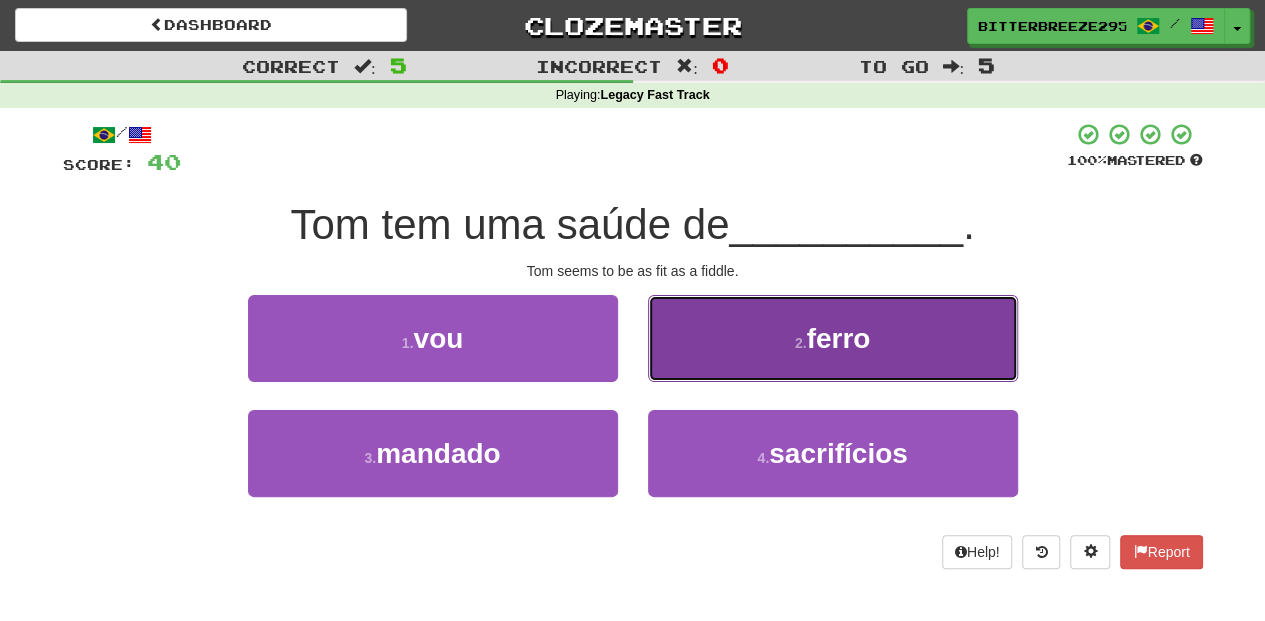 click on "2 . ferro" at bounding box center [833, 338] 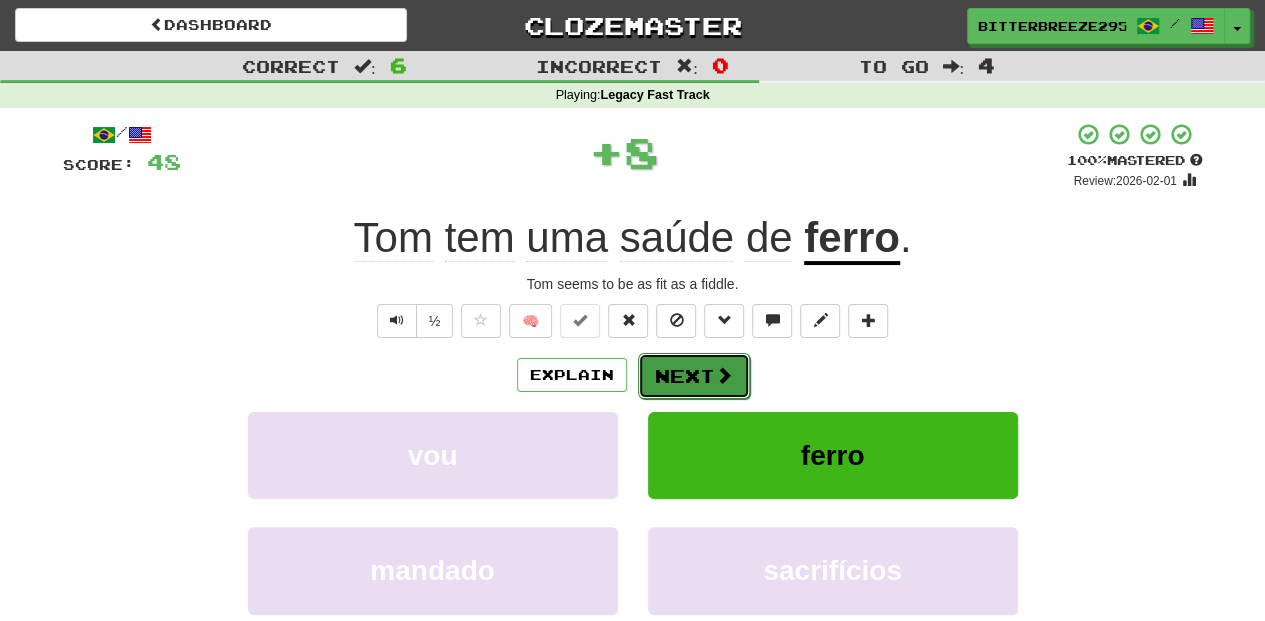 click on "Next" at bounding box center [694, 376] 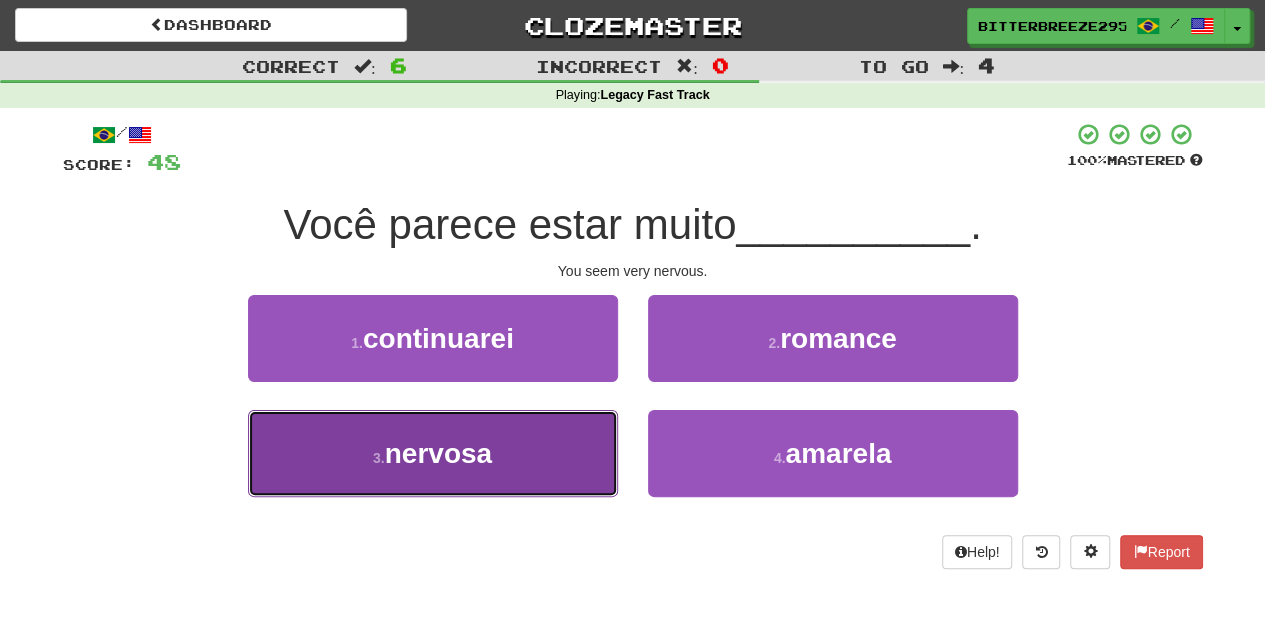 click on "3 .  nervosa" at bounding box center [433, 453] 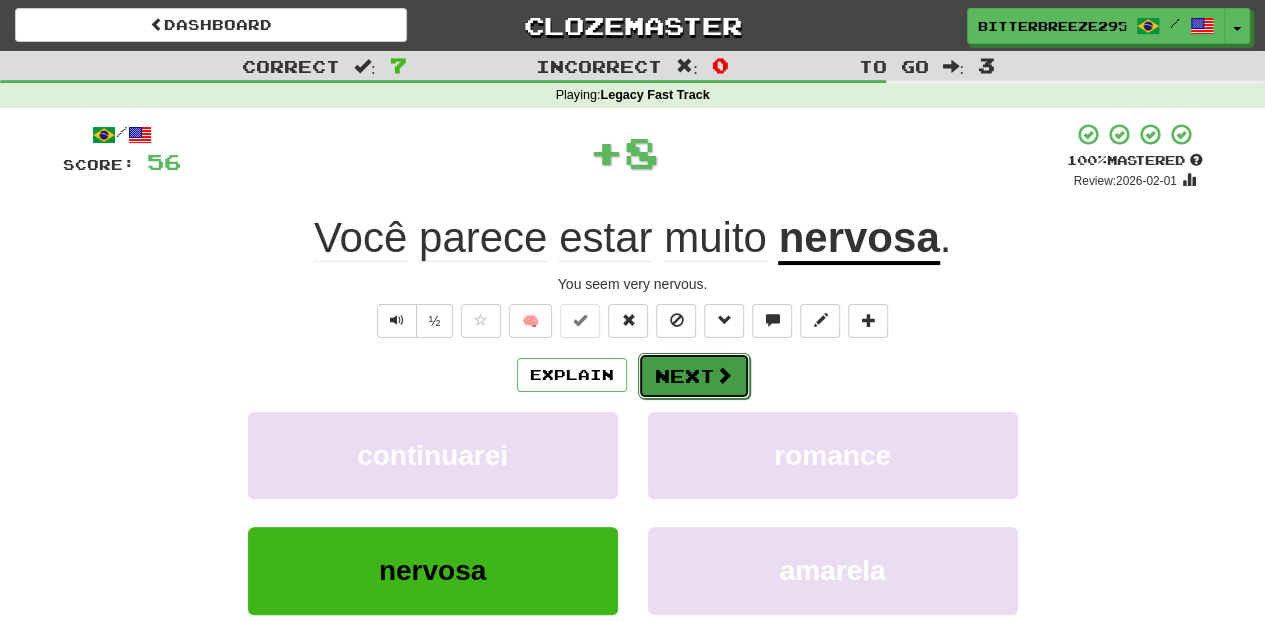 click on "Next" at bounding box center (694, 376) 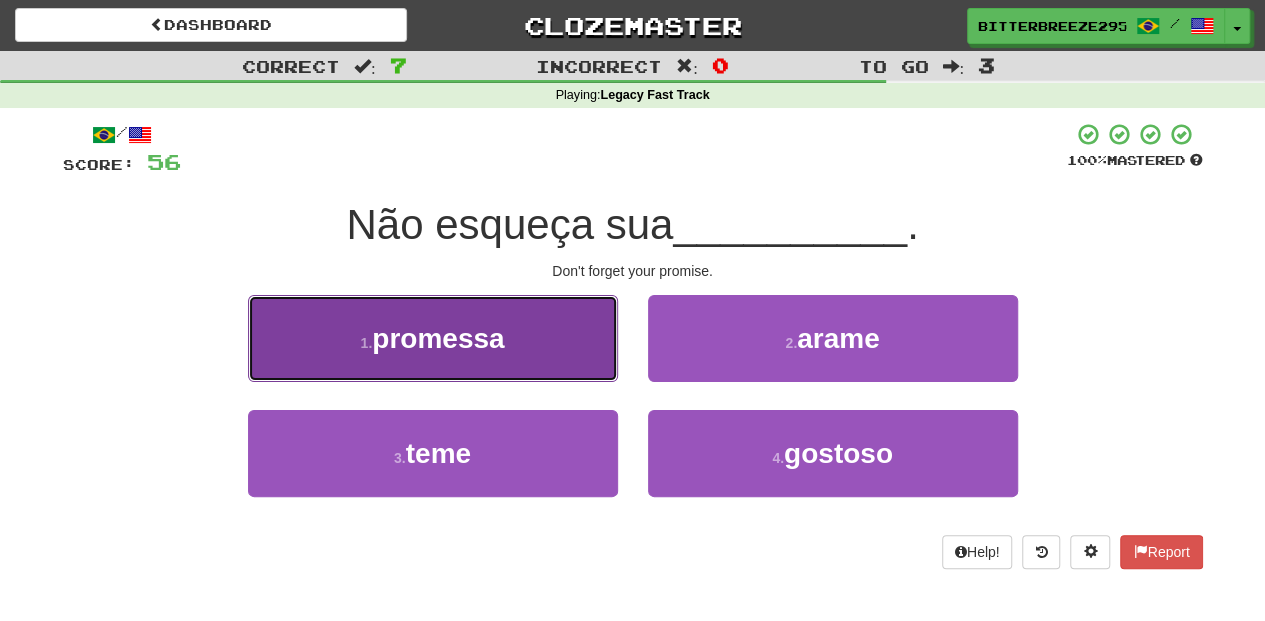 click on "1 .  promessa" at bounding box center [433, 338] 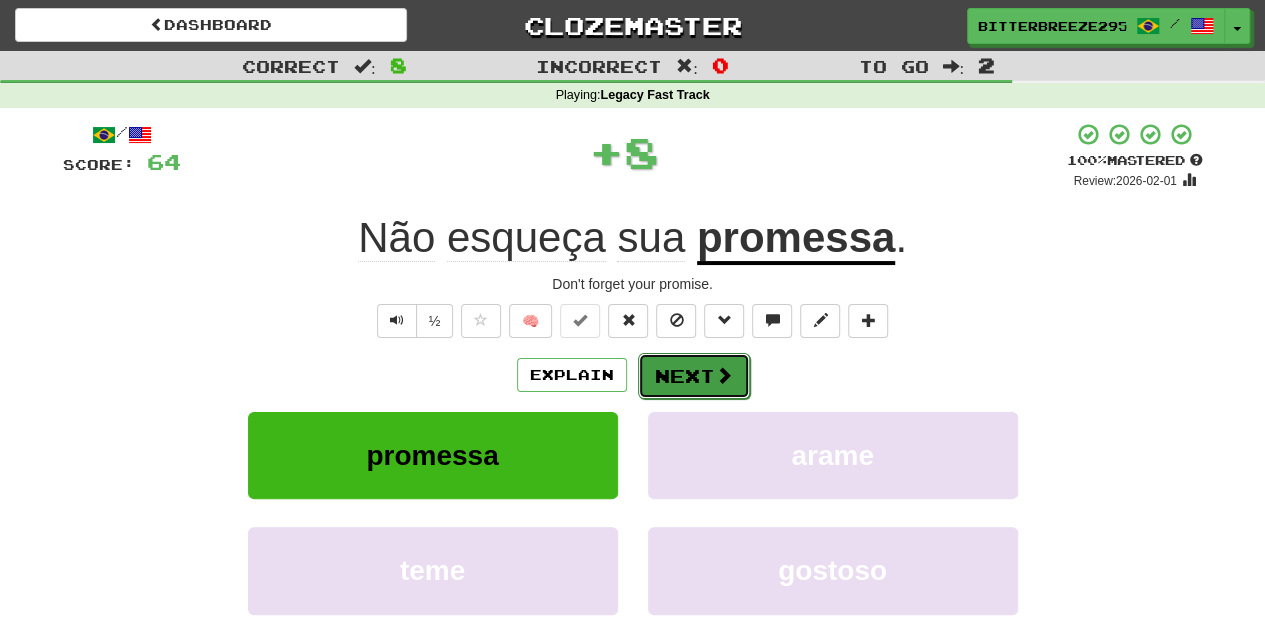 click on "Next" at bounding box center [694, 376] 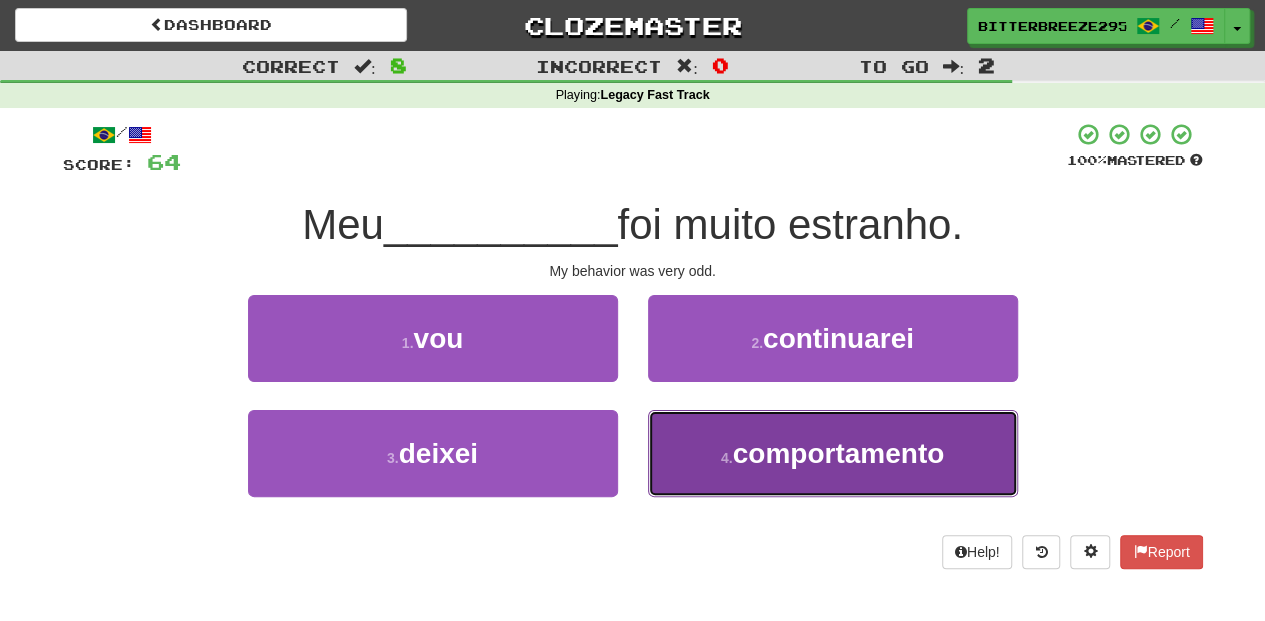 click on "4 .  comportamento" at bounding box center (833, 453) 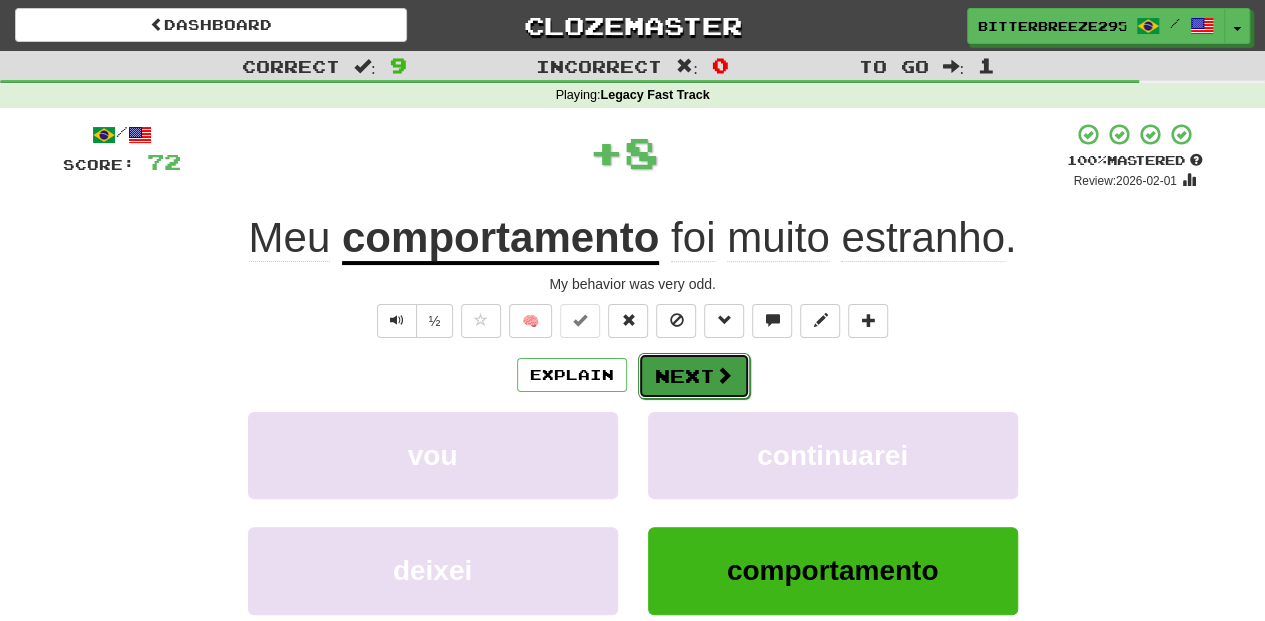 click on "Next" at bounding box center [694, 376] 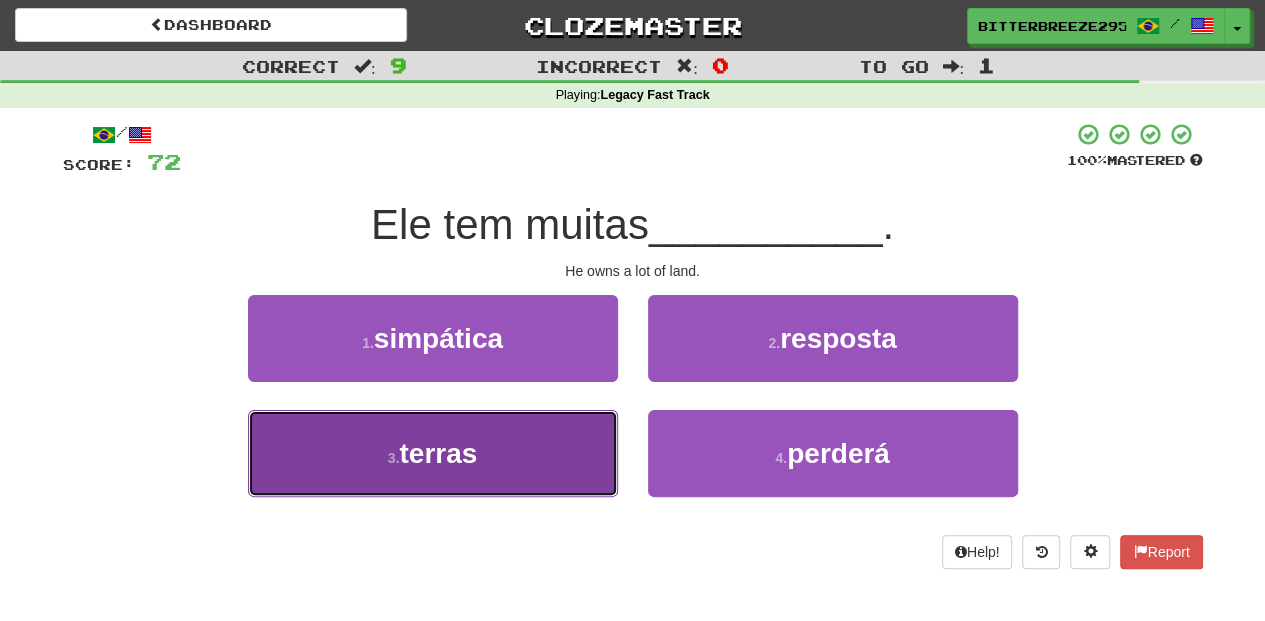 click on "3 . terras" at bounding box center (433, 453) 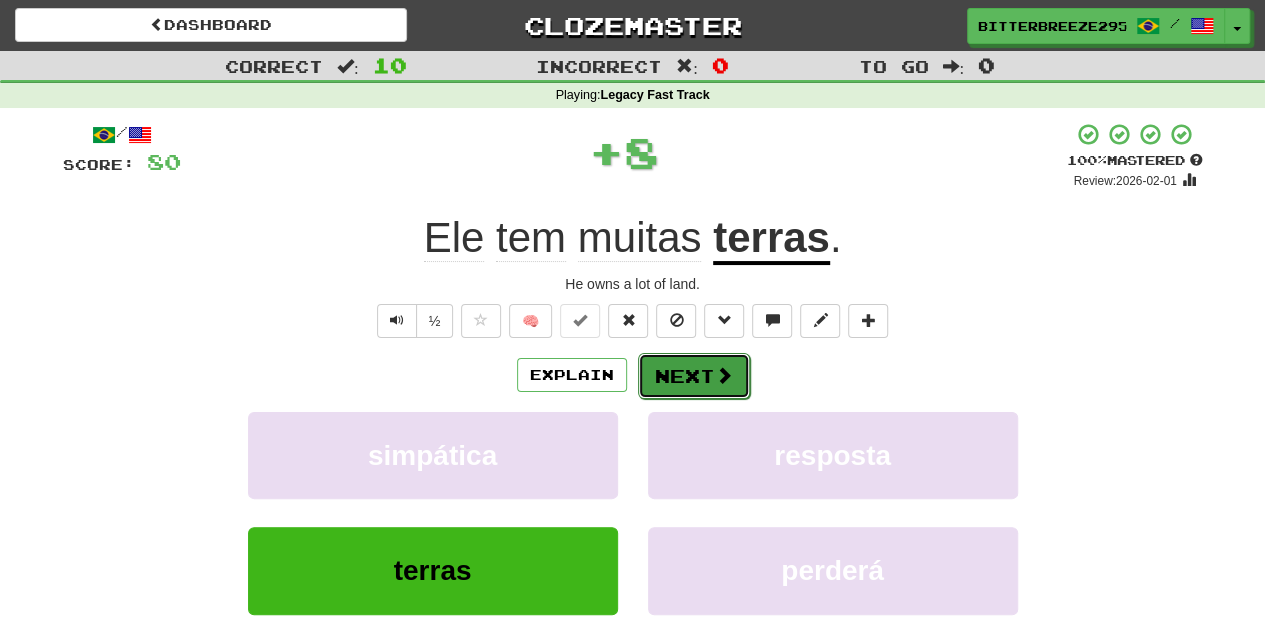 click on "Next" at bounding box center (694, 376) 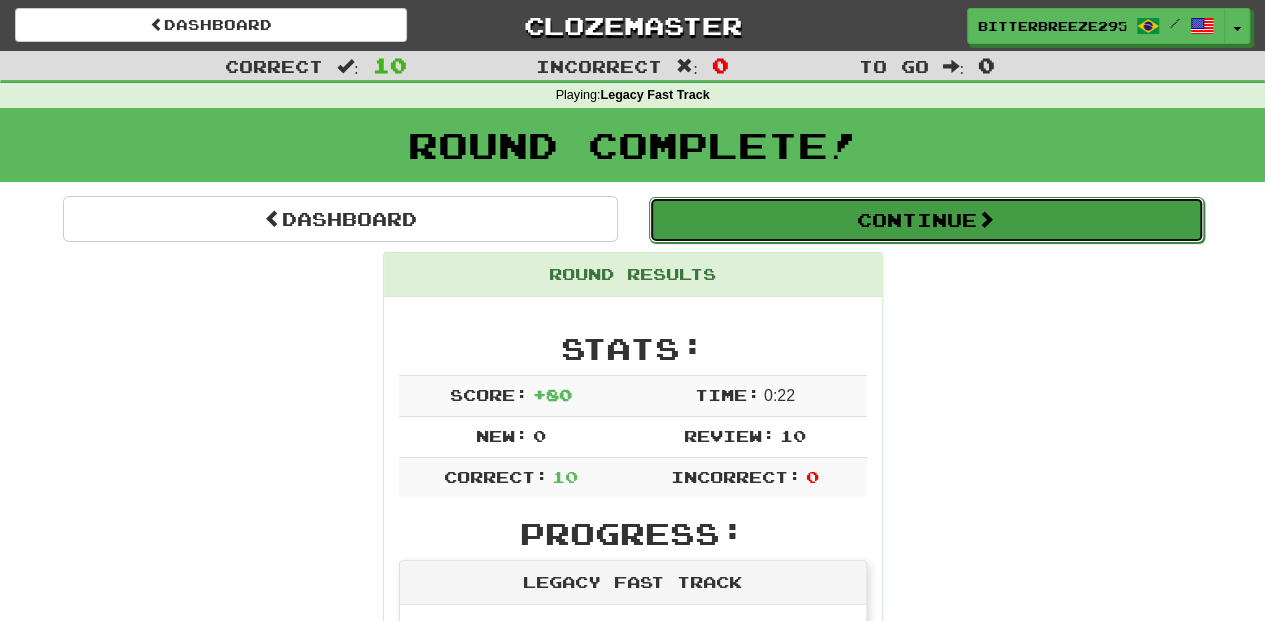 click on "Continue" at bounding box center (926, 220) 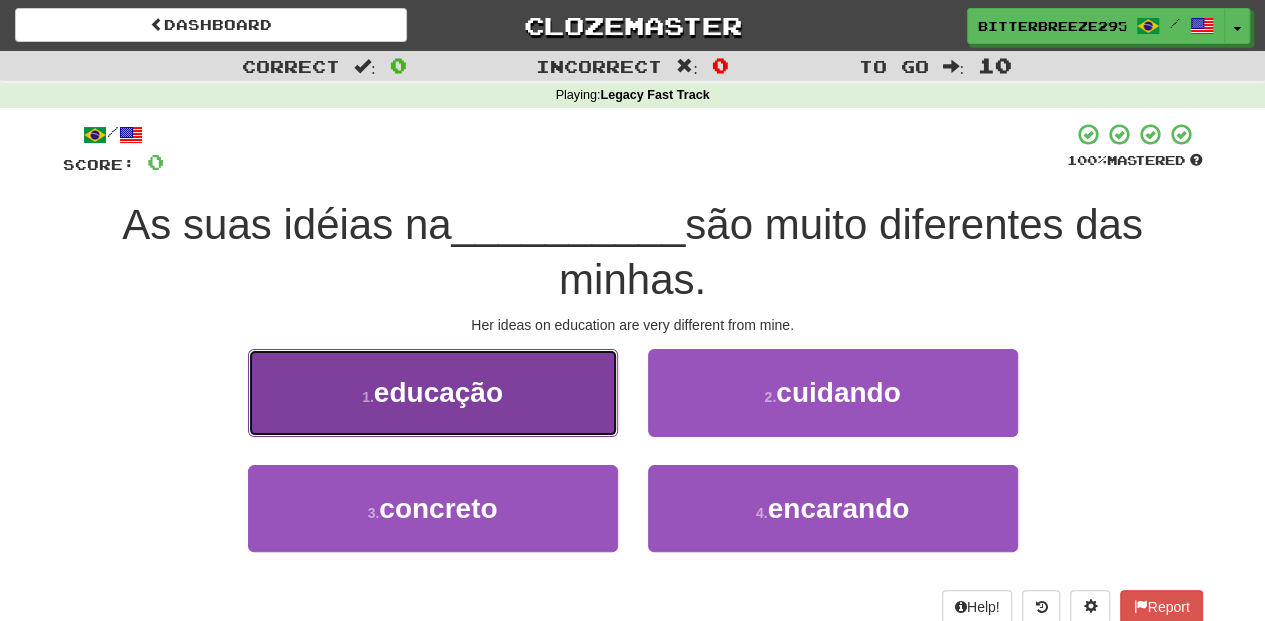 click on "1 .  educação" at bounding box center (433, 392) 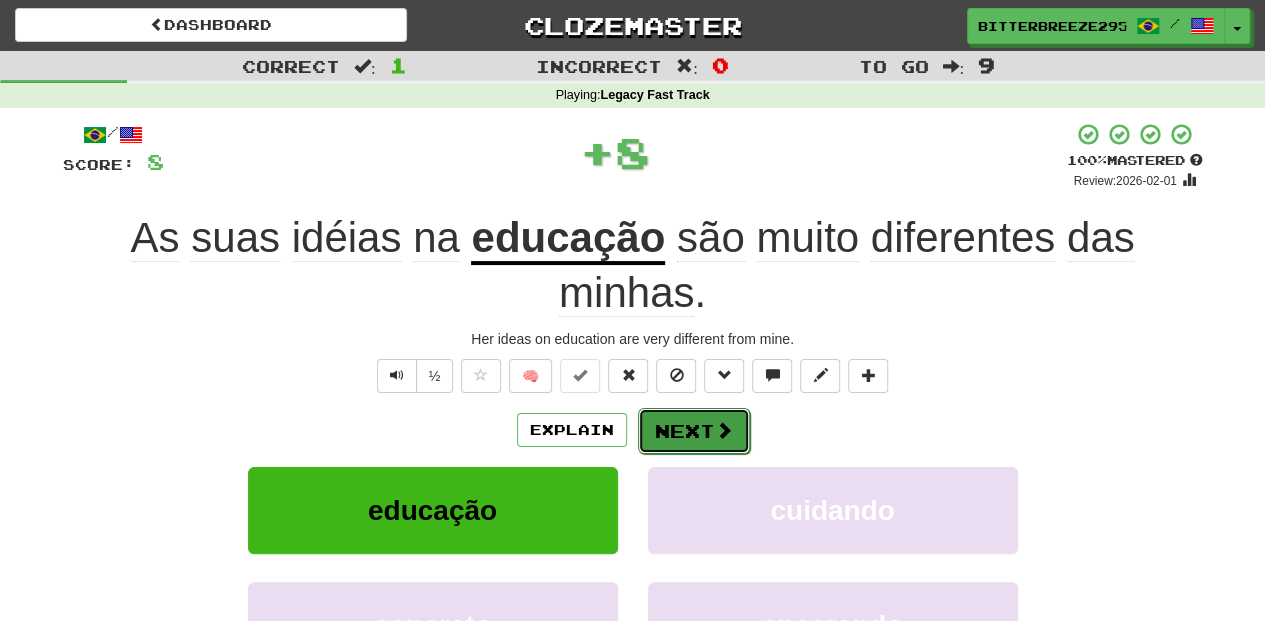 click on "Next" at bounding box center (694, 431) 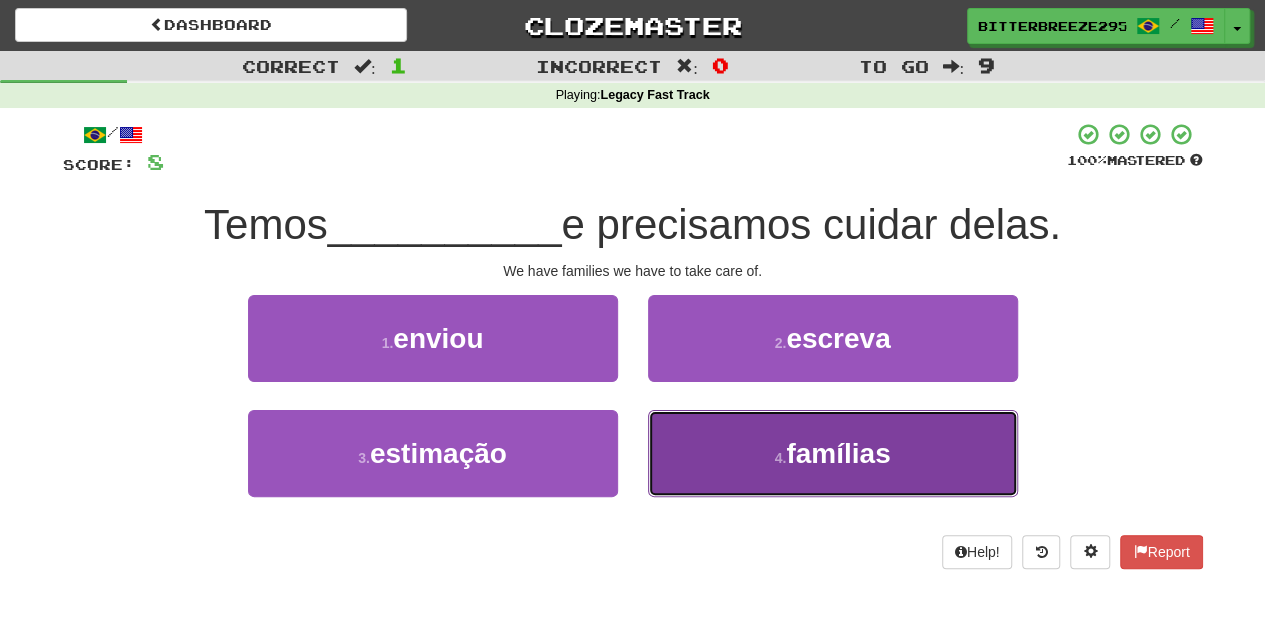click on "4 .  famílias" at bounding box center (833, 453) 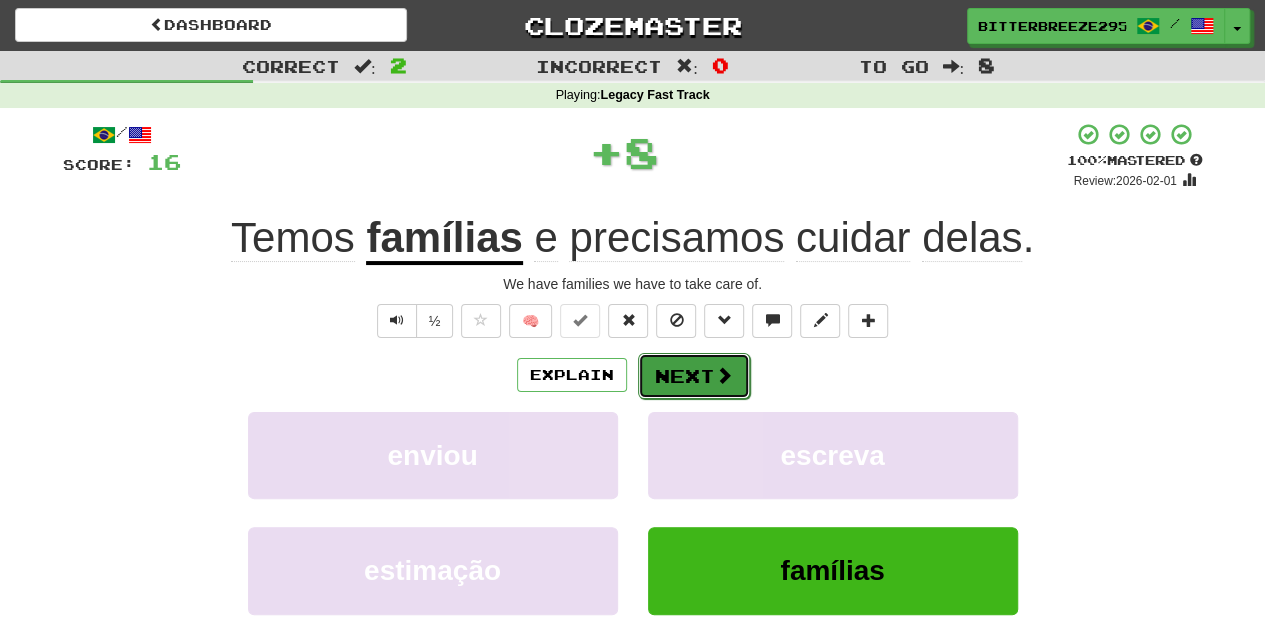 click on "Next" at bounding box center (694, 376) 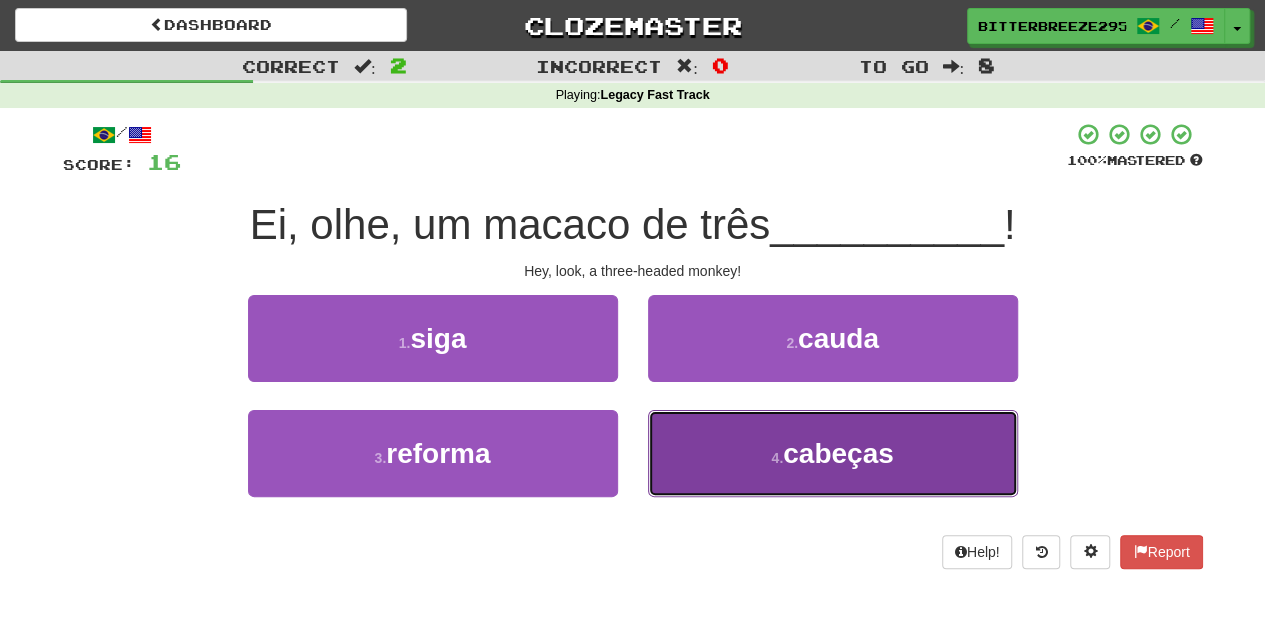 click on "4 . cabeças" at bounding box center [833, 453] 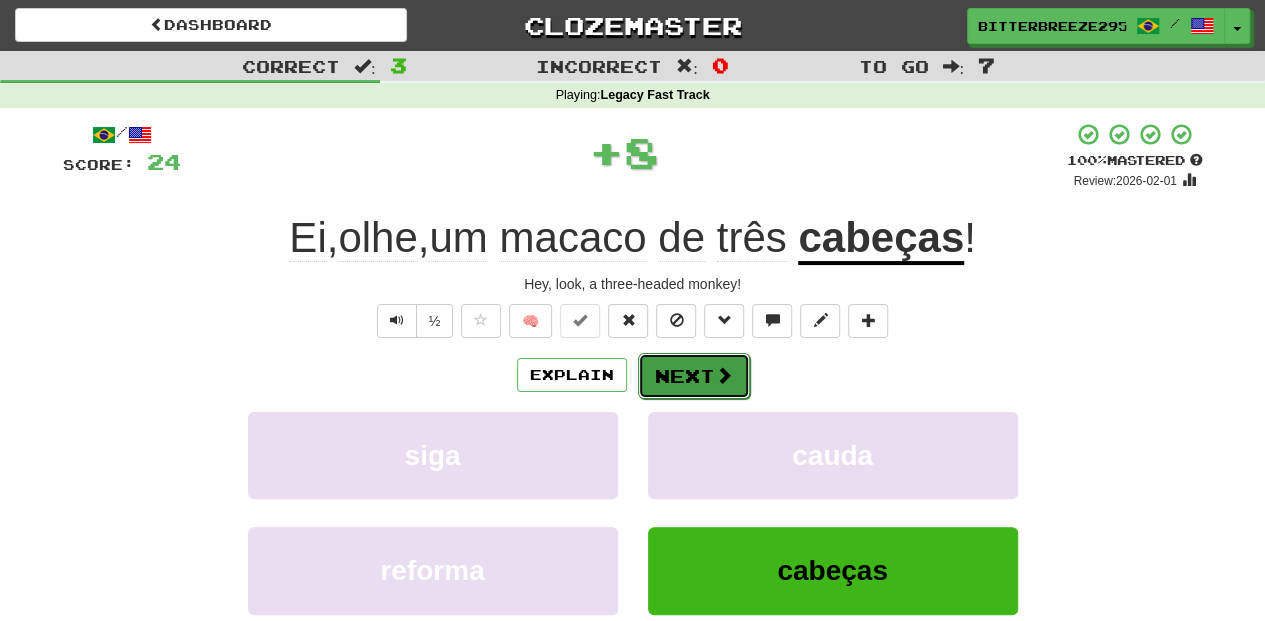 click on "Next" at bounding box center [694, 376] 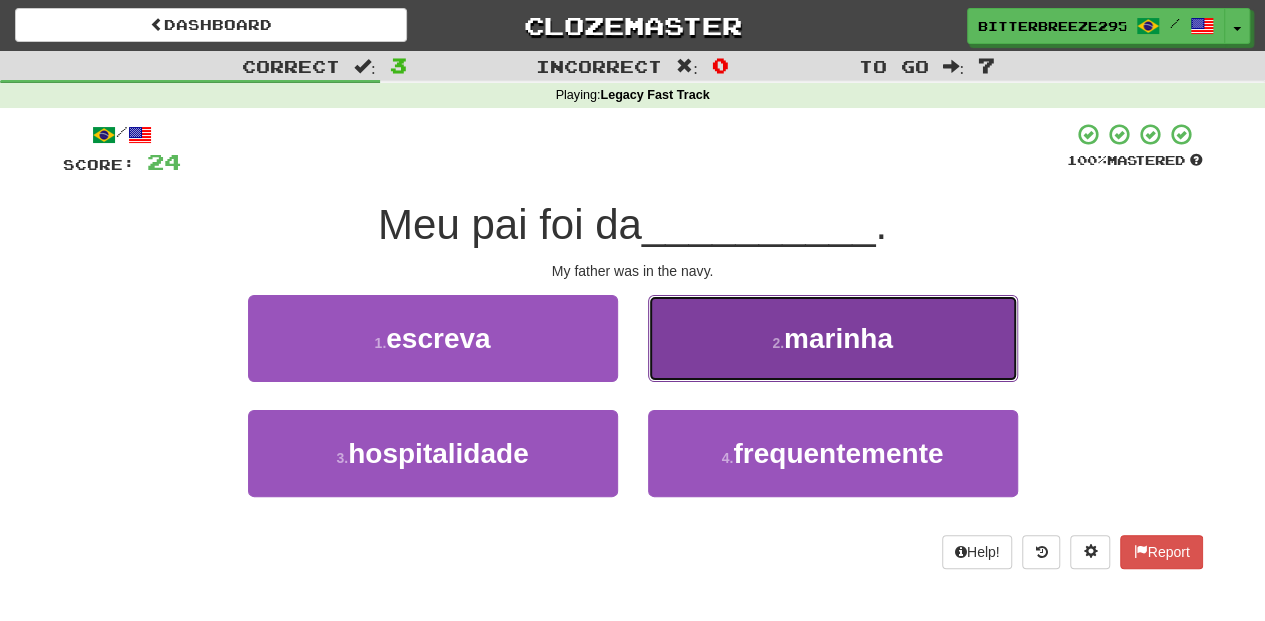 click on "2 .  marinha" at bounding box center (833, 338) 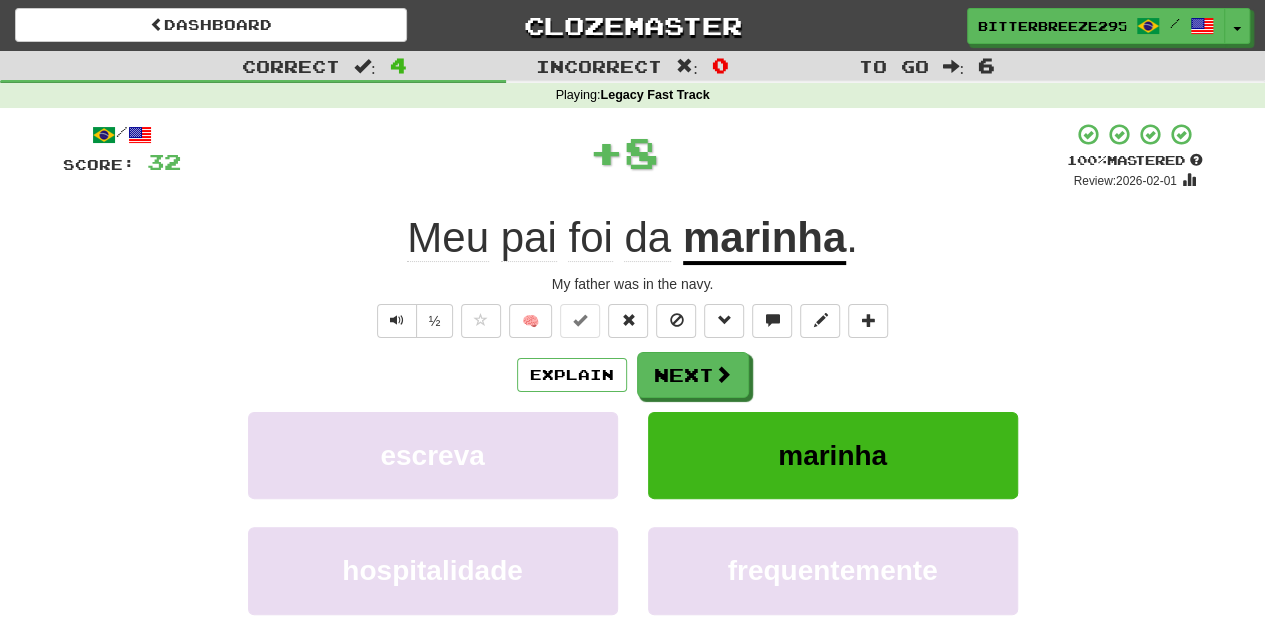 click on "Next" at bounding box center (693, 375) 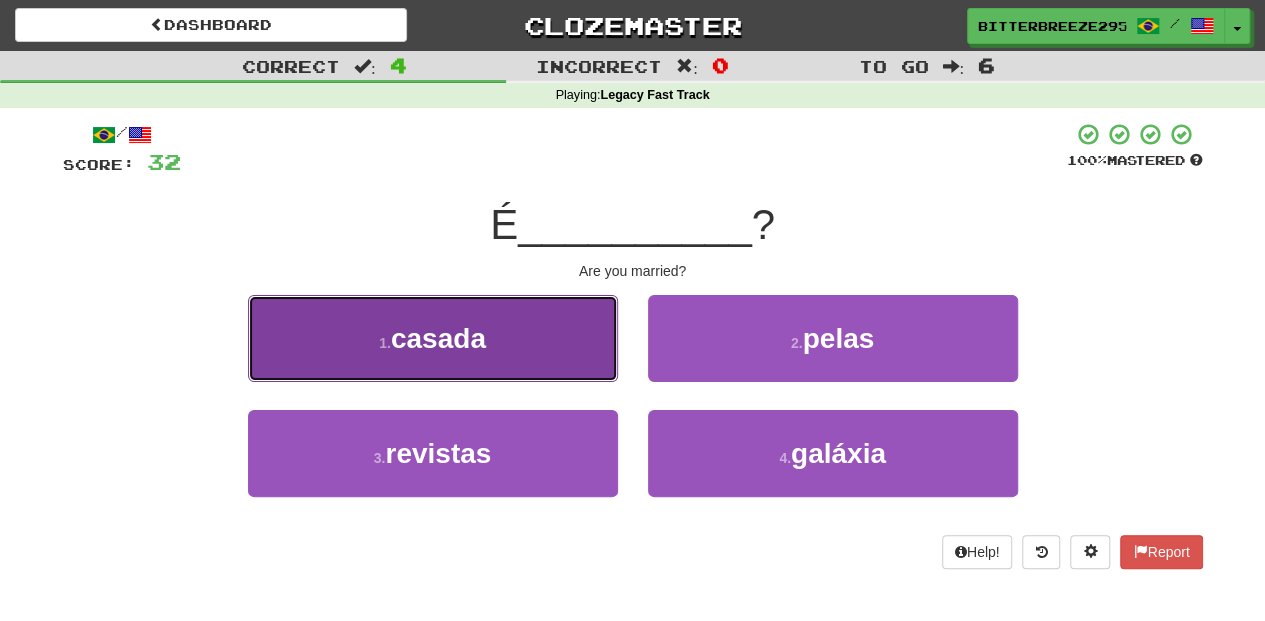 click on "1 .  casada" at bounding box center (433, 338) 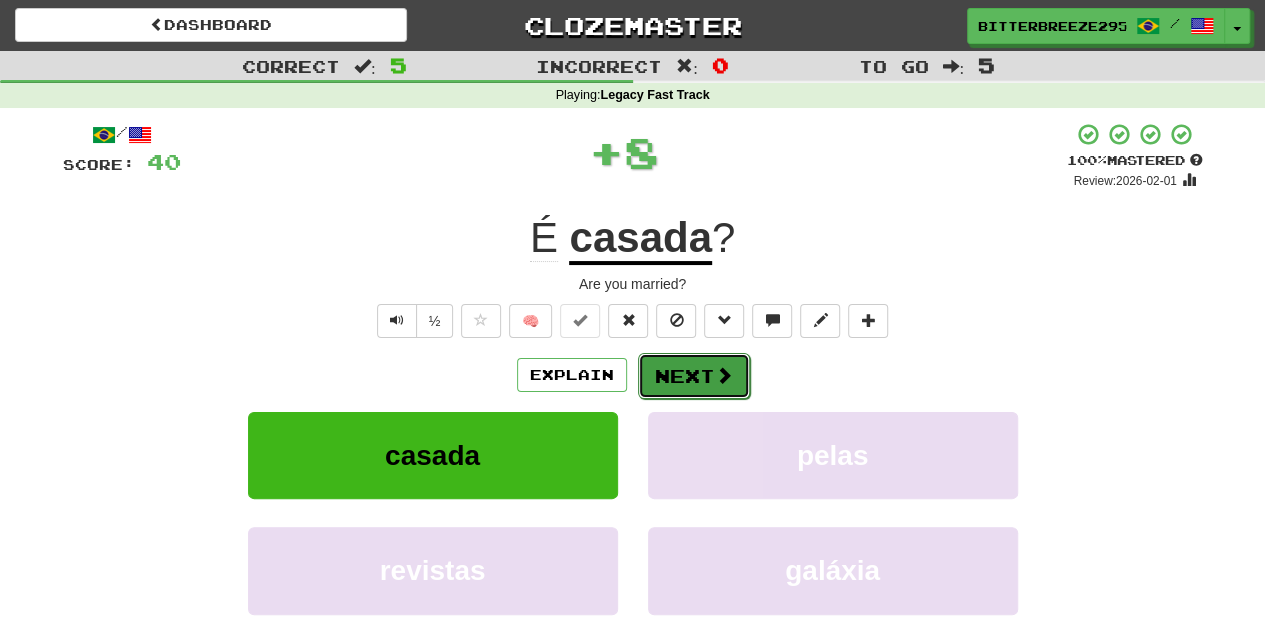 click on "Next" at bounding box center [694, 376] 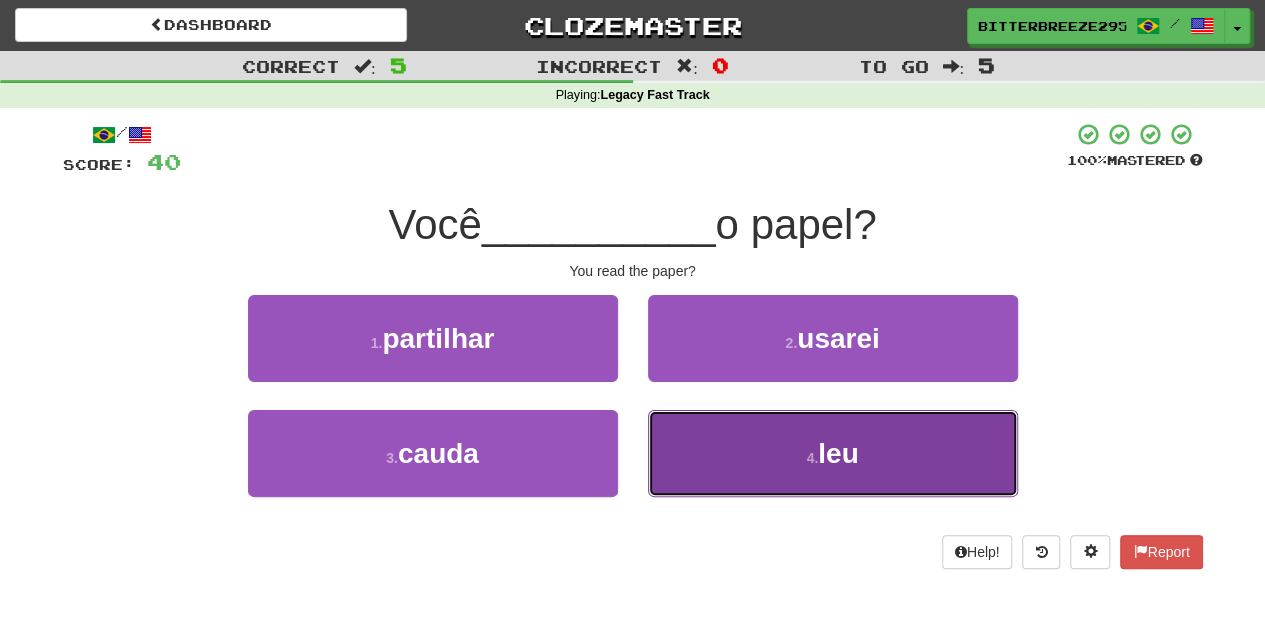 click on "4 . leu" at bounding box center (833, 453) 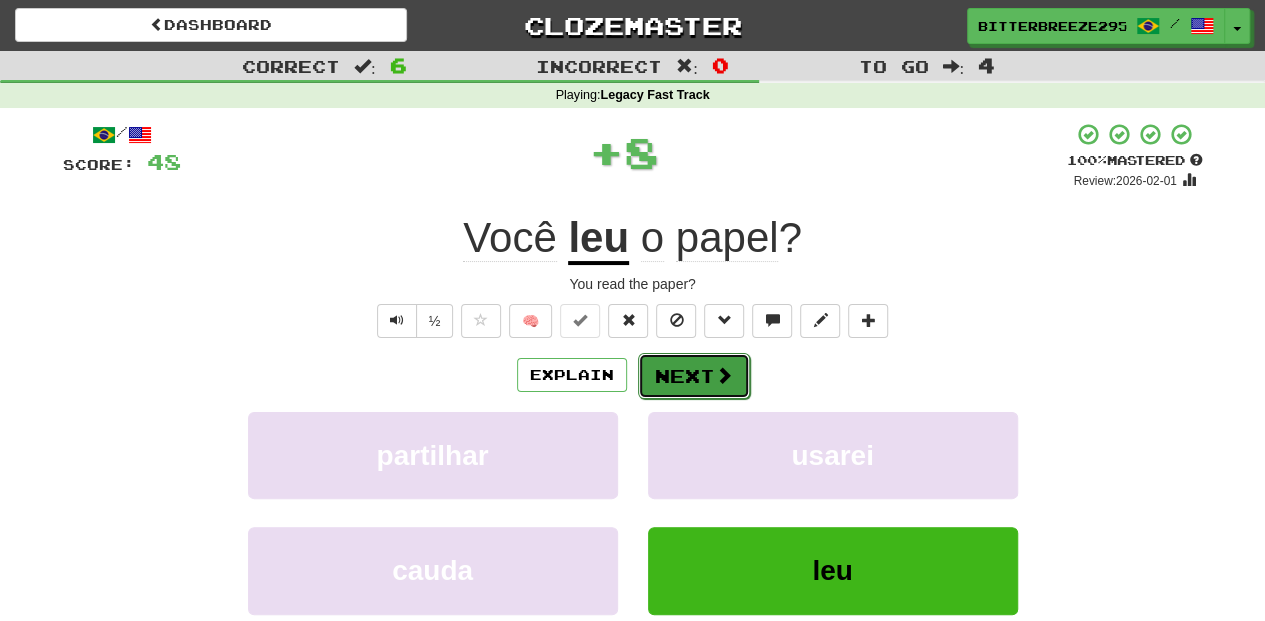 click on "Next" at bounding box center [694, 376] 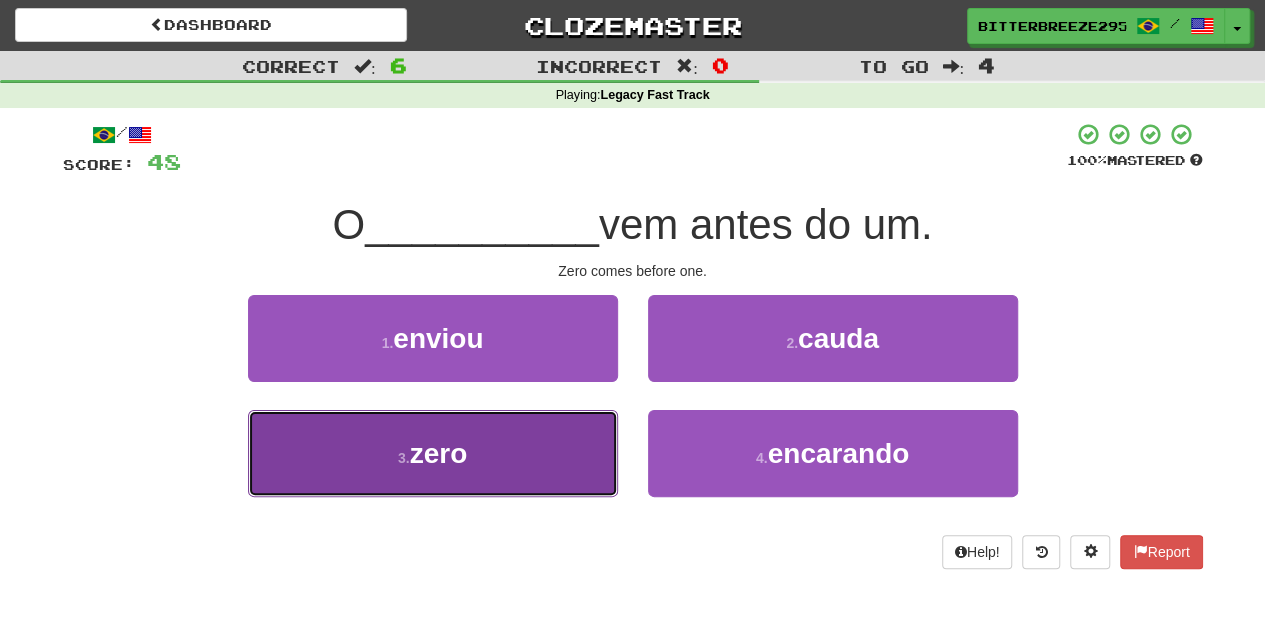 click on "3 . zero" at bounding box center [433, 453] 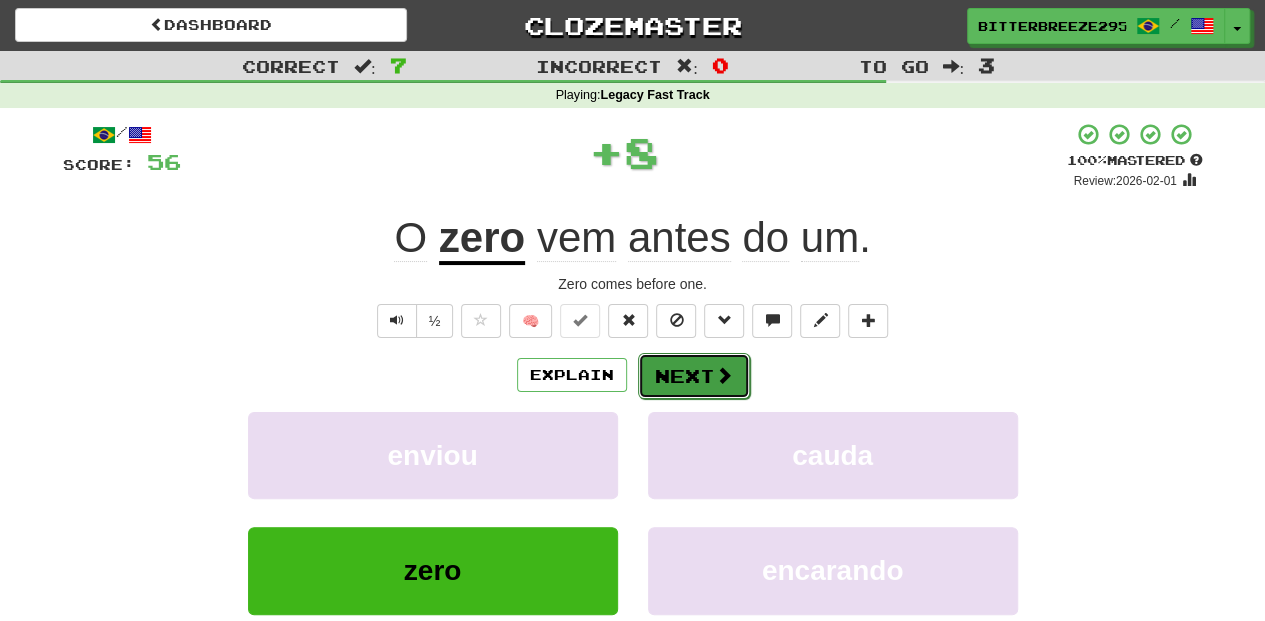 click on "Next" at bounding box center (694, 376) 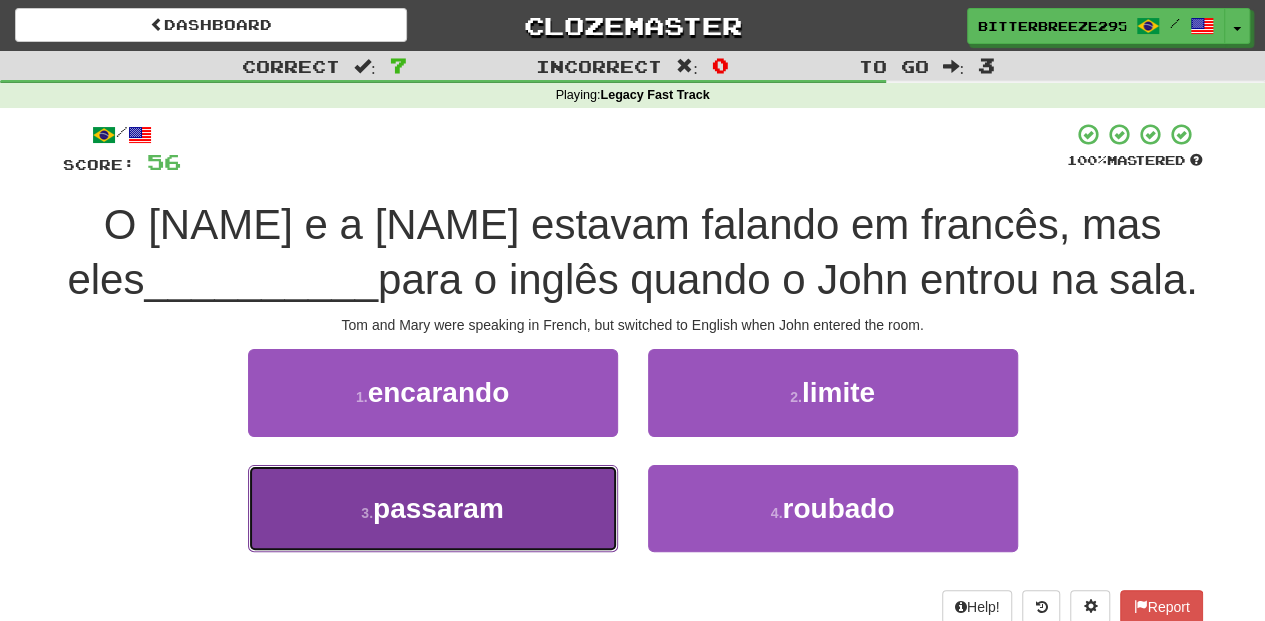click on "3 . passaram" at bounding box center [433, 508] 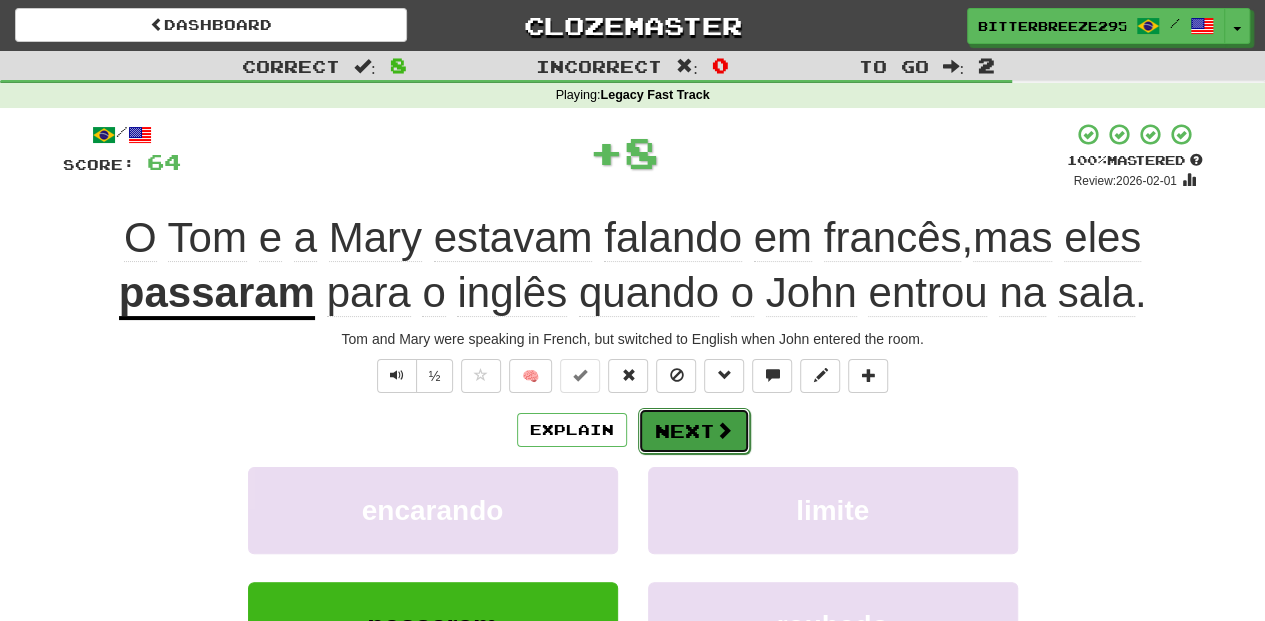click on "Next" at bounding box center [694, 431] 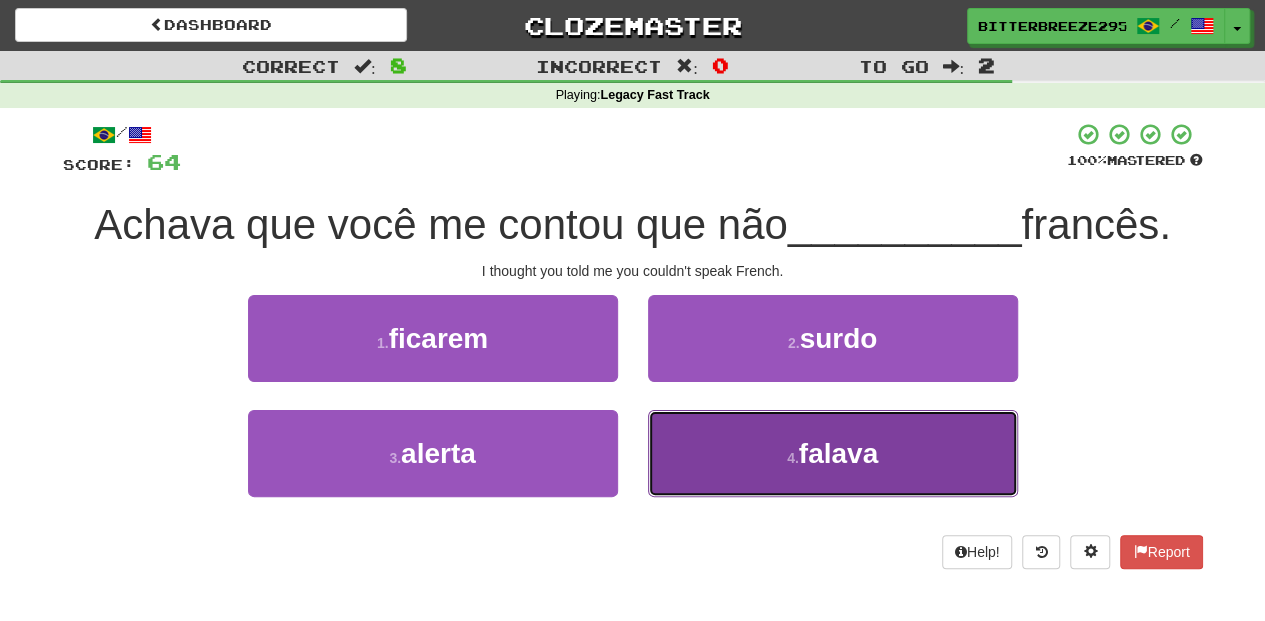 click on "4 . falava" at bounding box center [833, 453] 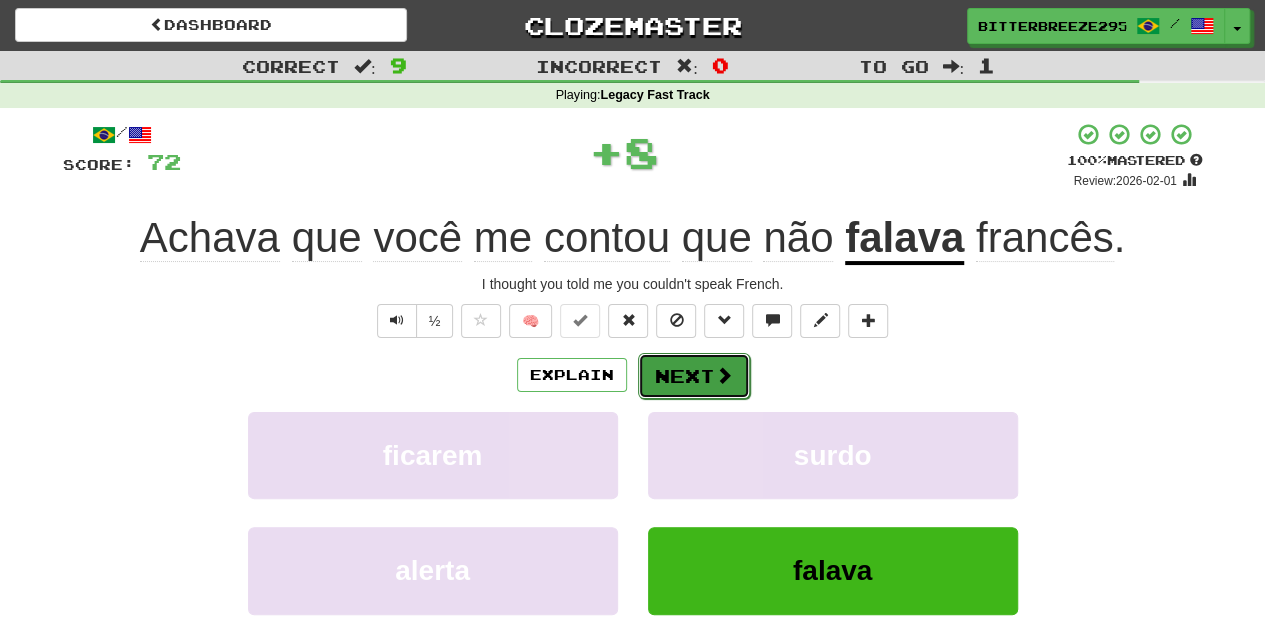 click on "Next" at bounding box center (694, 376) 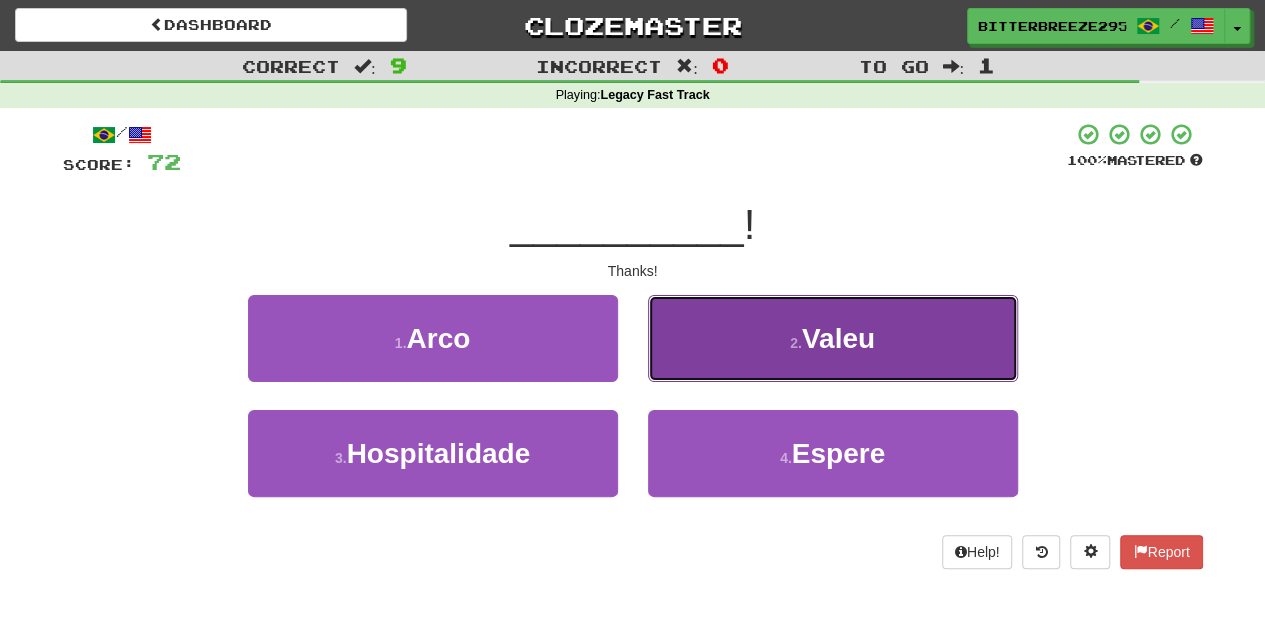 click on "2 . Valeu" at bounding box center (833, 338) 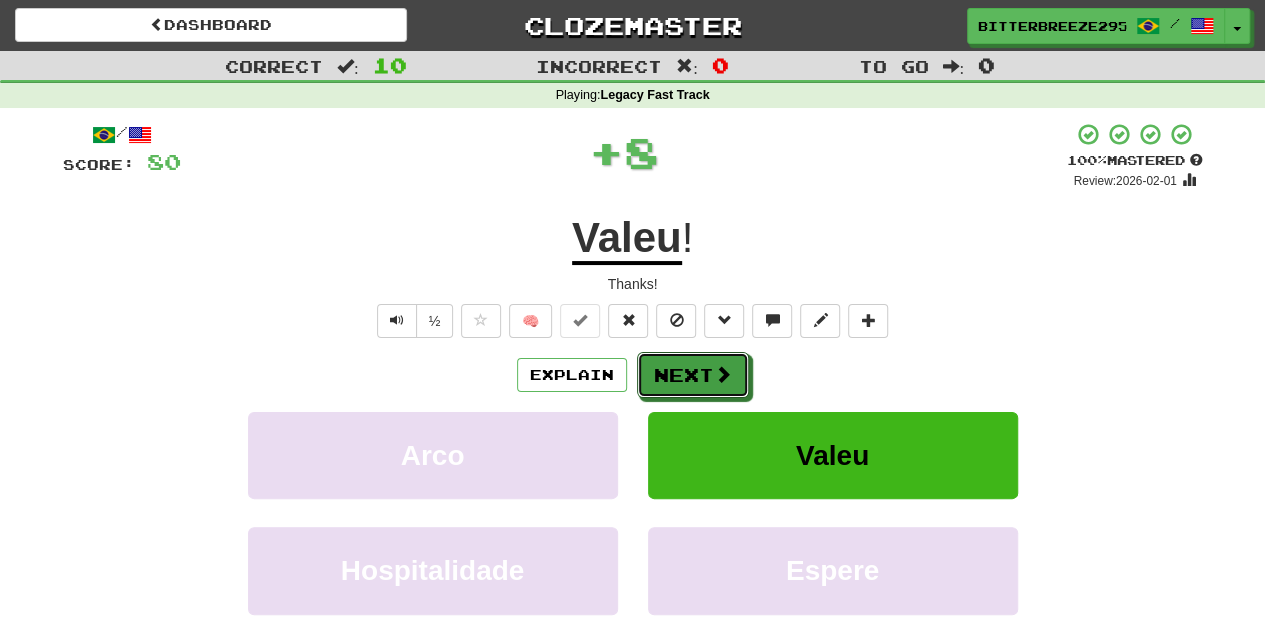 click on "Next" at bounding box center [693, 375] 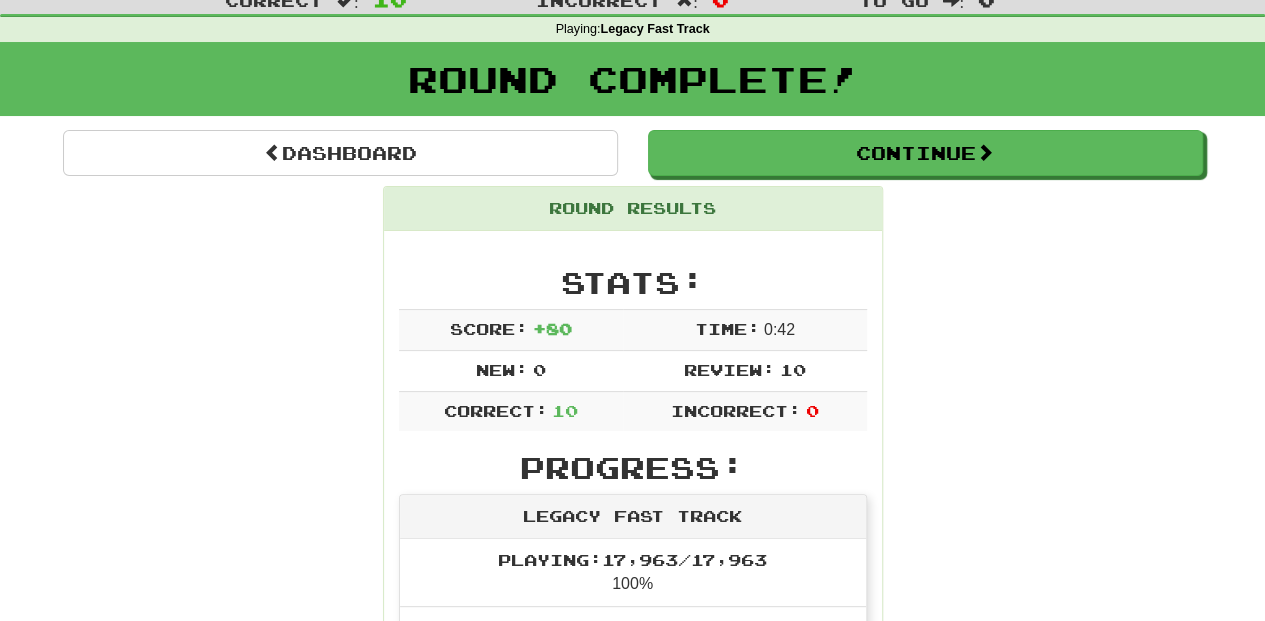scroll, scrollTop: 0, scrollLeft: 0, axis: both 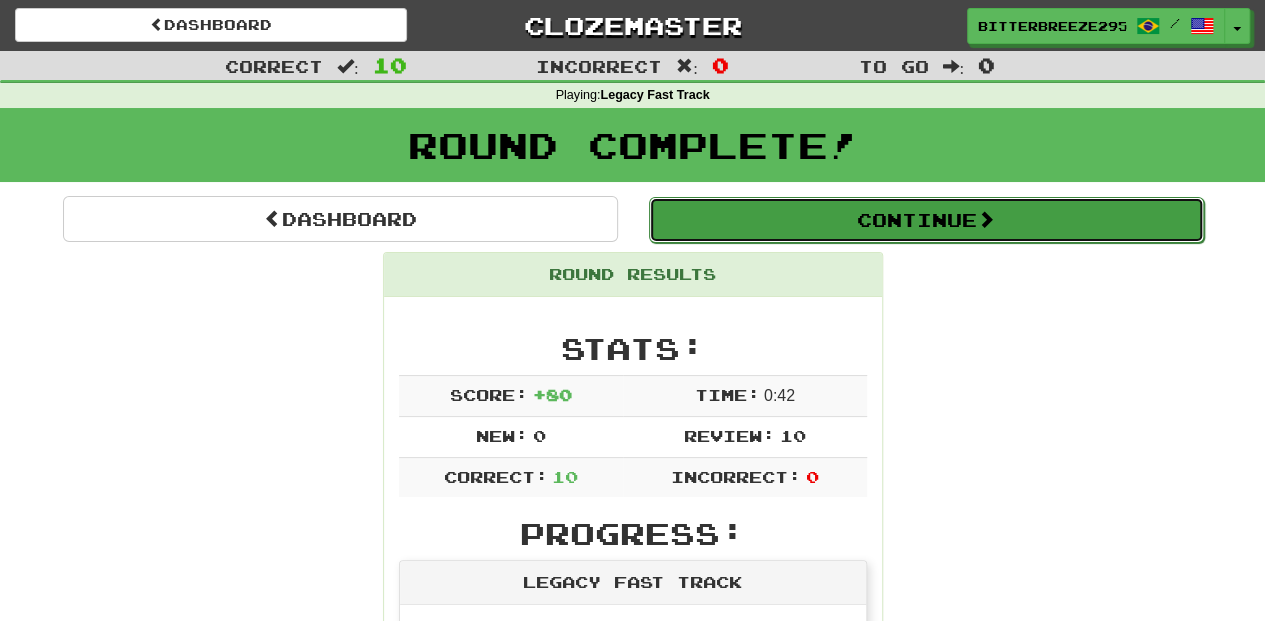 click on "Continue" at bounding box center (926, 220) 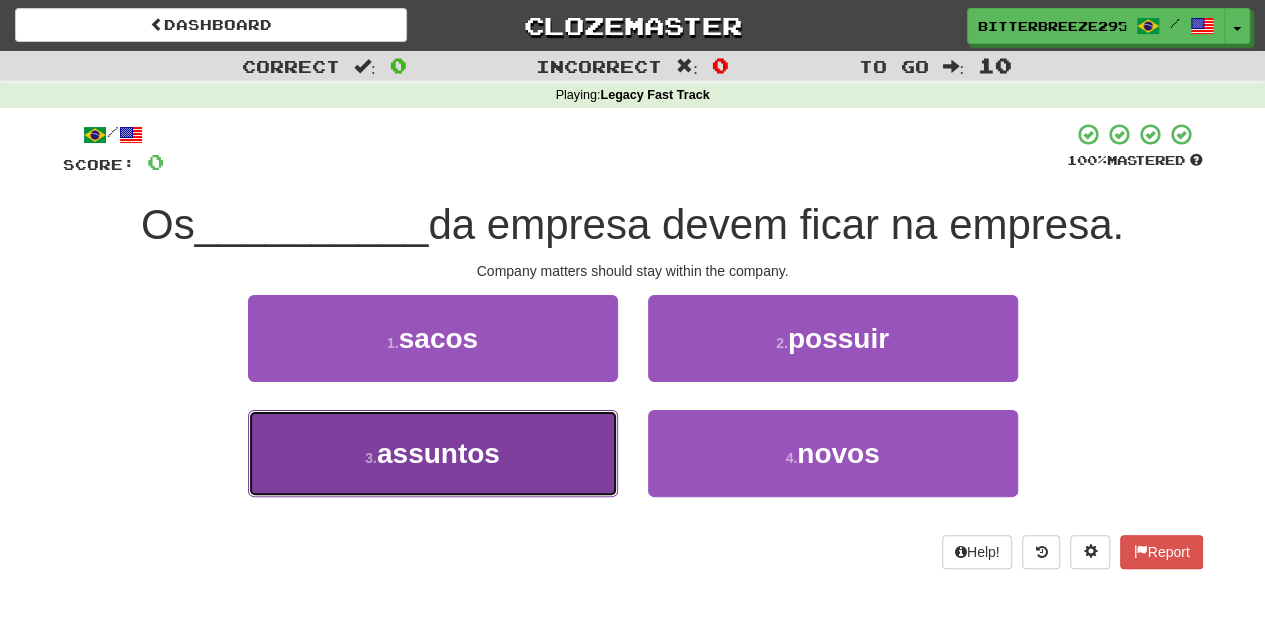 click on "3 .  assuntos" at bounding box center [433, 453] 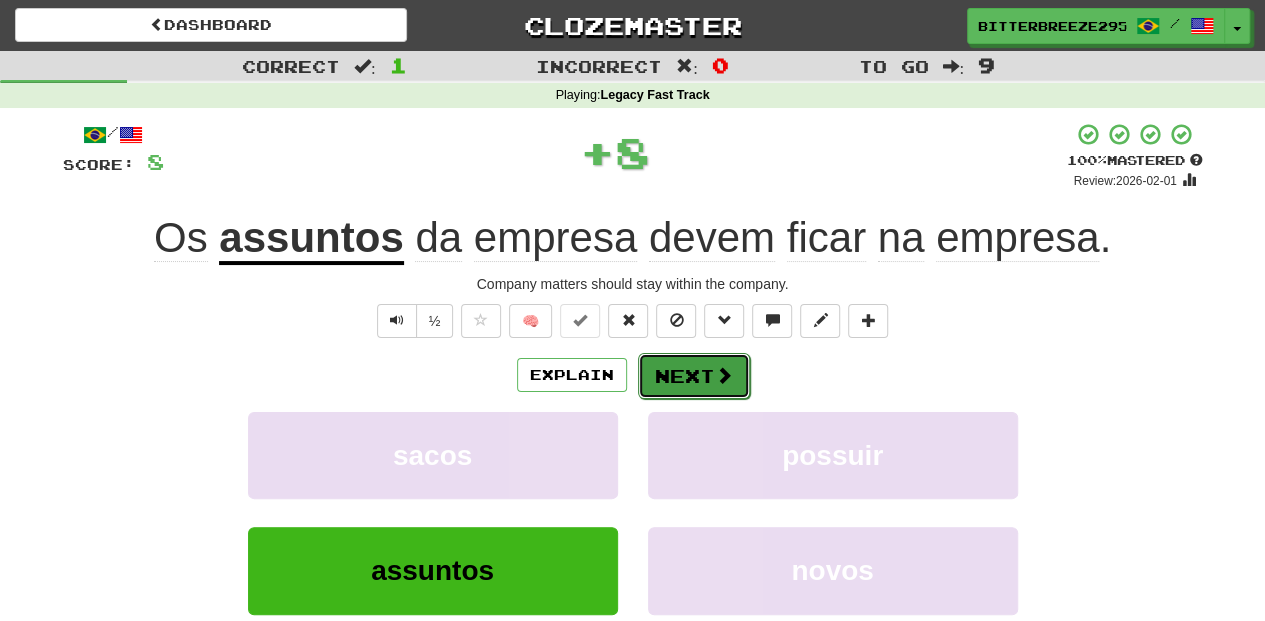 click on "Next" at bounding box center (694, 376) 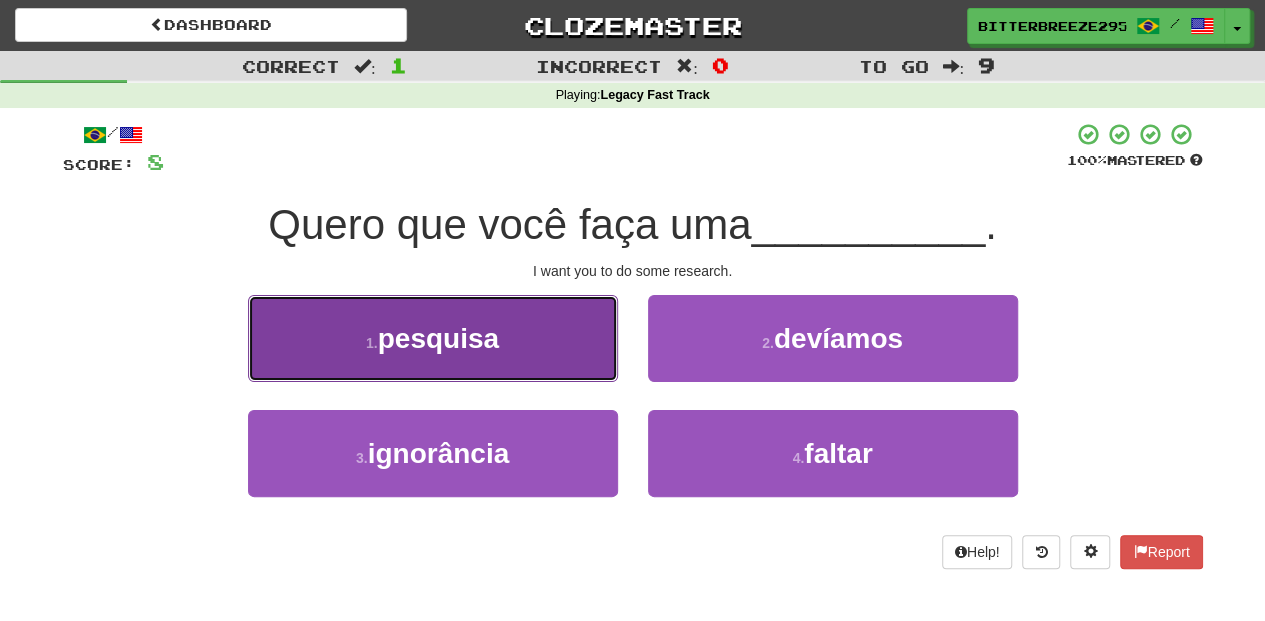 click on "1 . pesquisa" at bounding box center (433, 338) 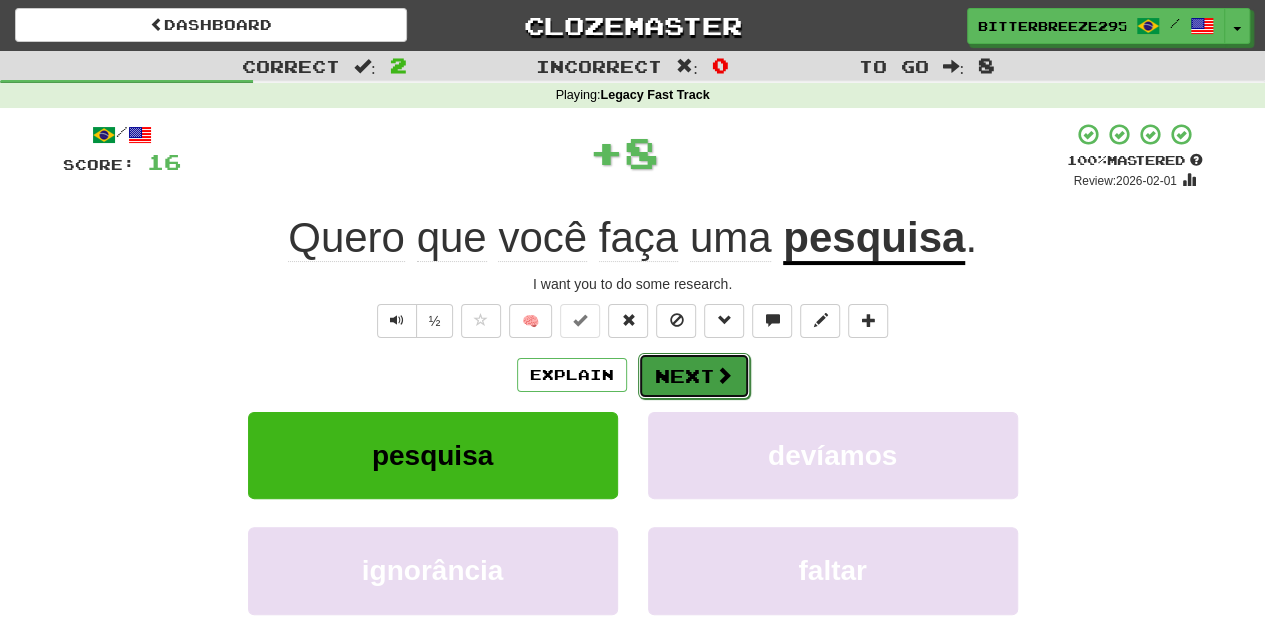 click on "Next" at bounding box center [694, 376] 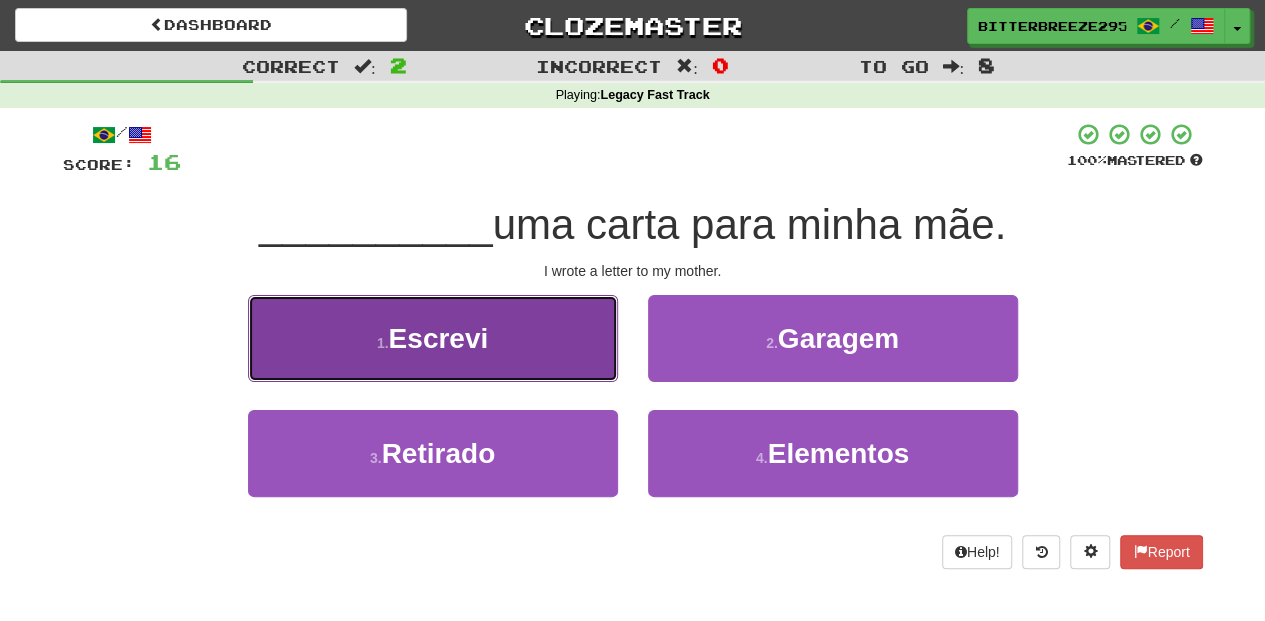 click on "1 .  Escrevi" at bounding box center (433, 338) 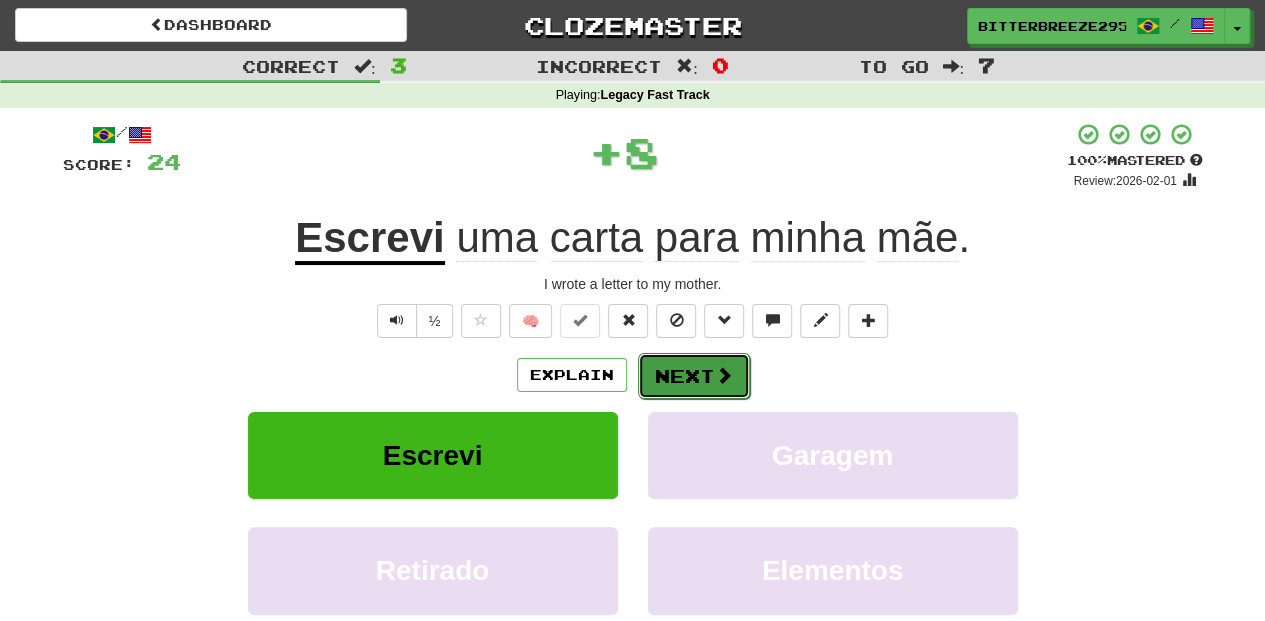 click on "Next" at bounding box center [694, 376] 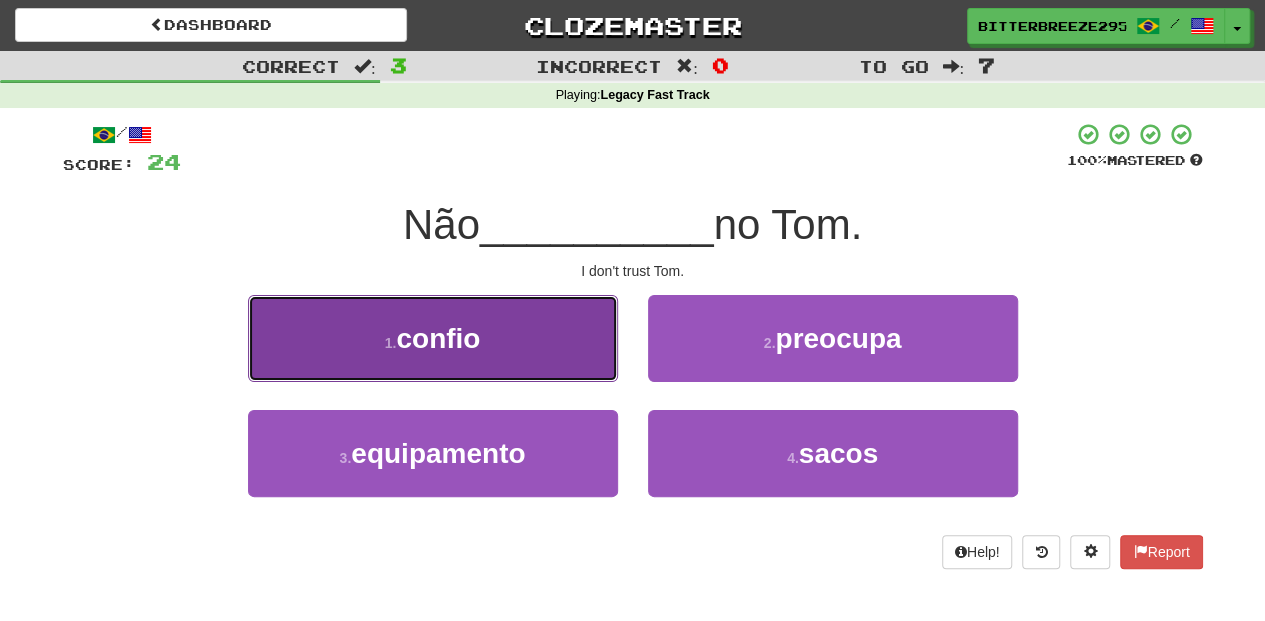 click on "1 .  confio" at bounding box center (433, 338) 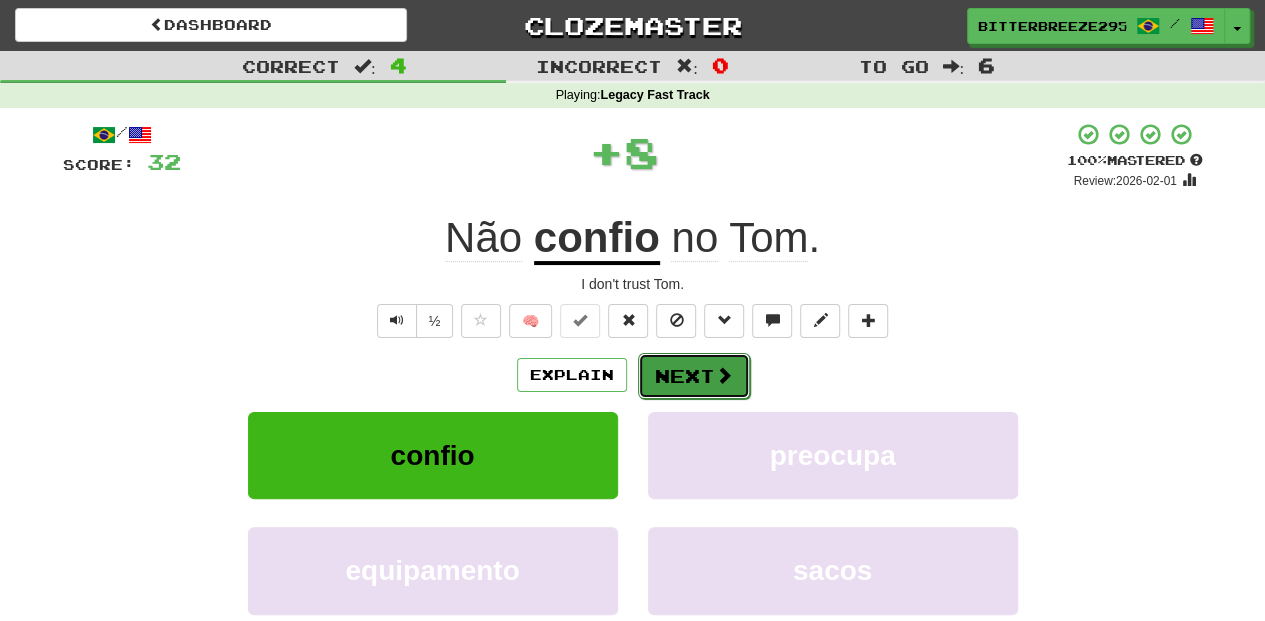 click on "Next" at bounding box center (694, 376) 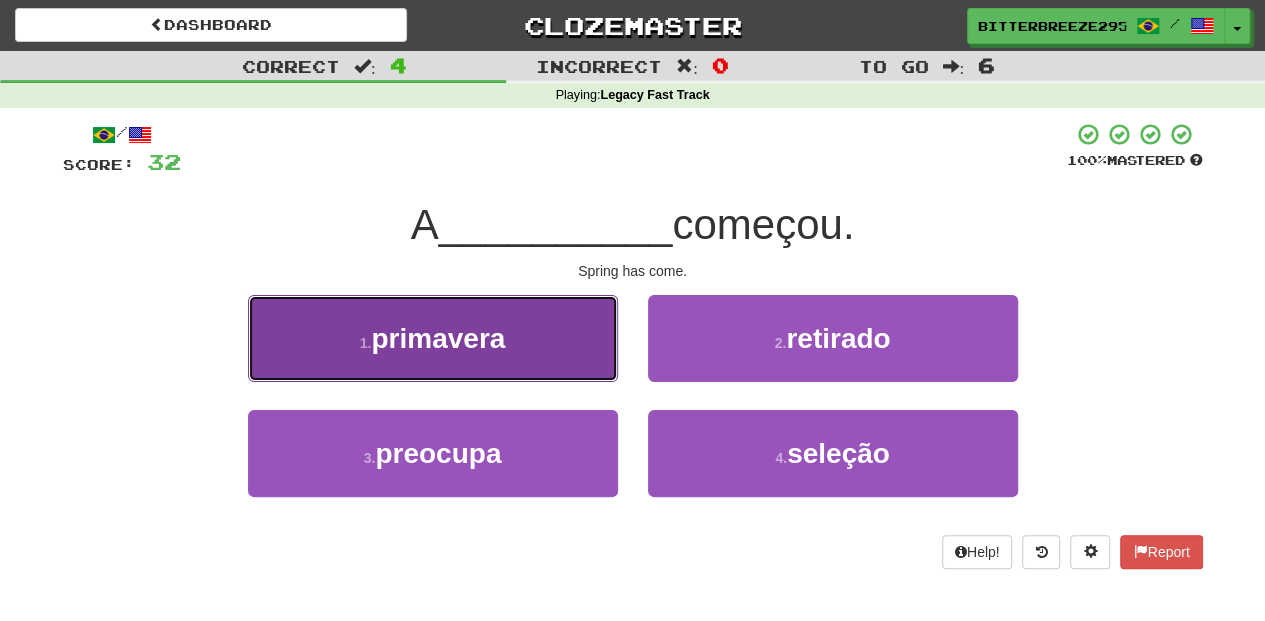 click on "1 .  primavera" at bounding box center (433, 338) 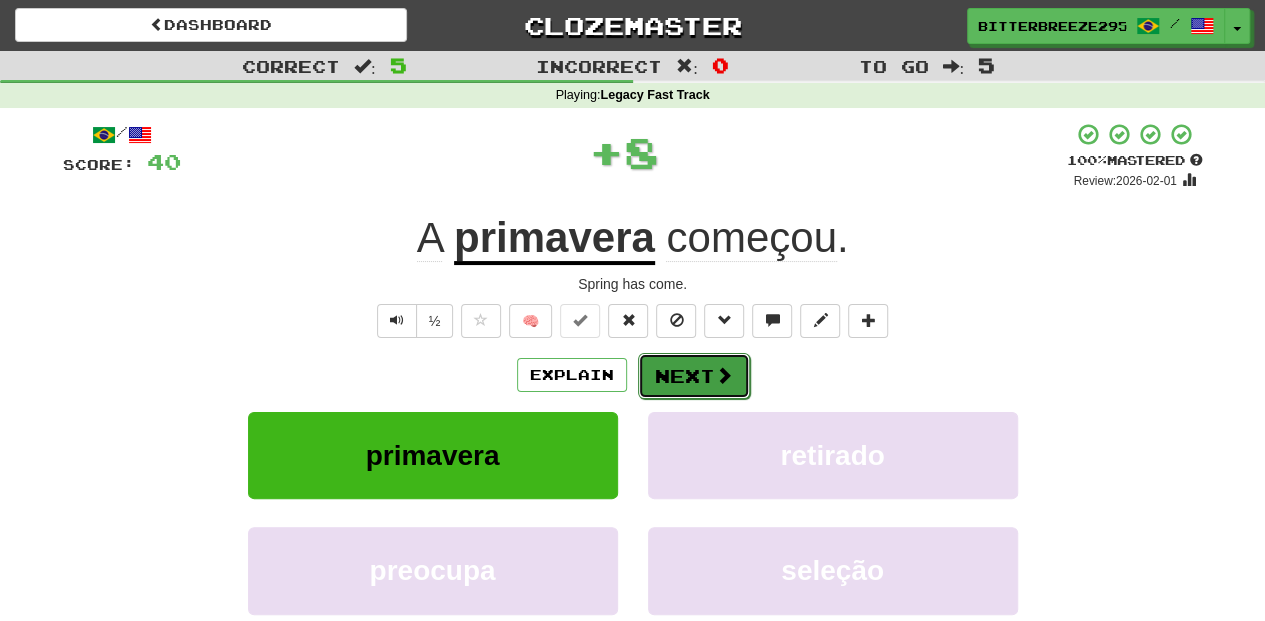 click on "Next" at bounding box center [694, 376] 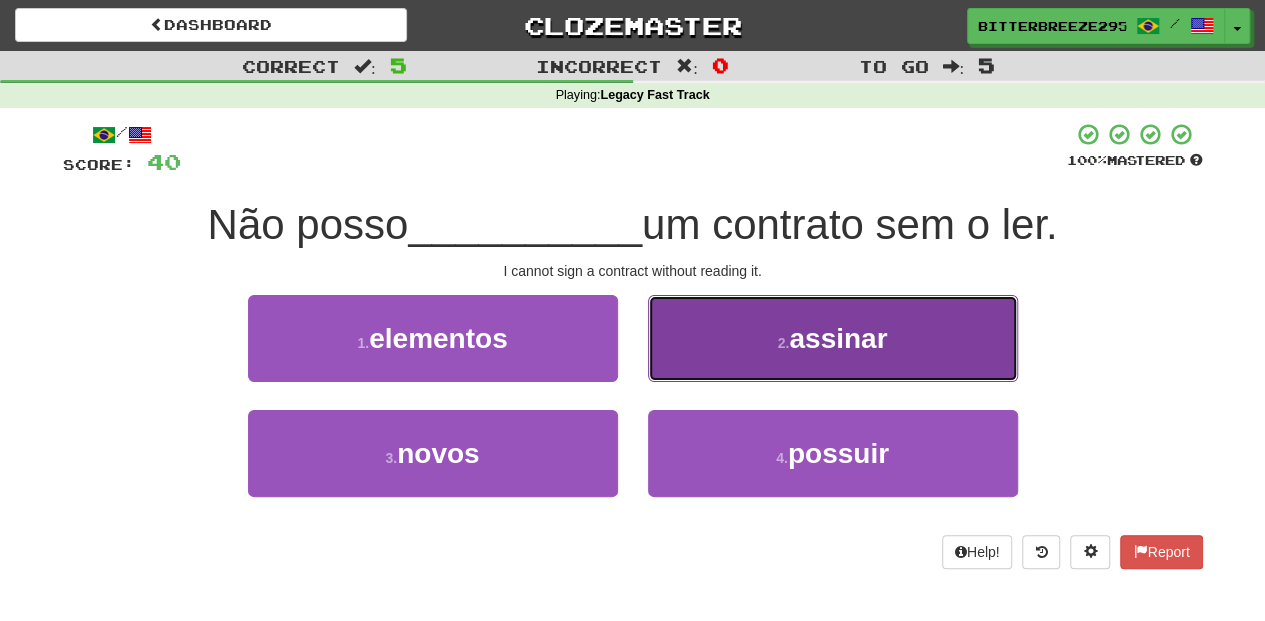 click on "2 .  assinar" at bounding box center [833, 338] 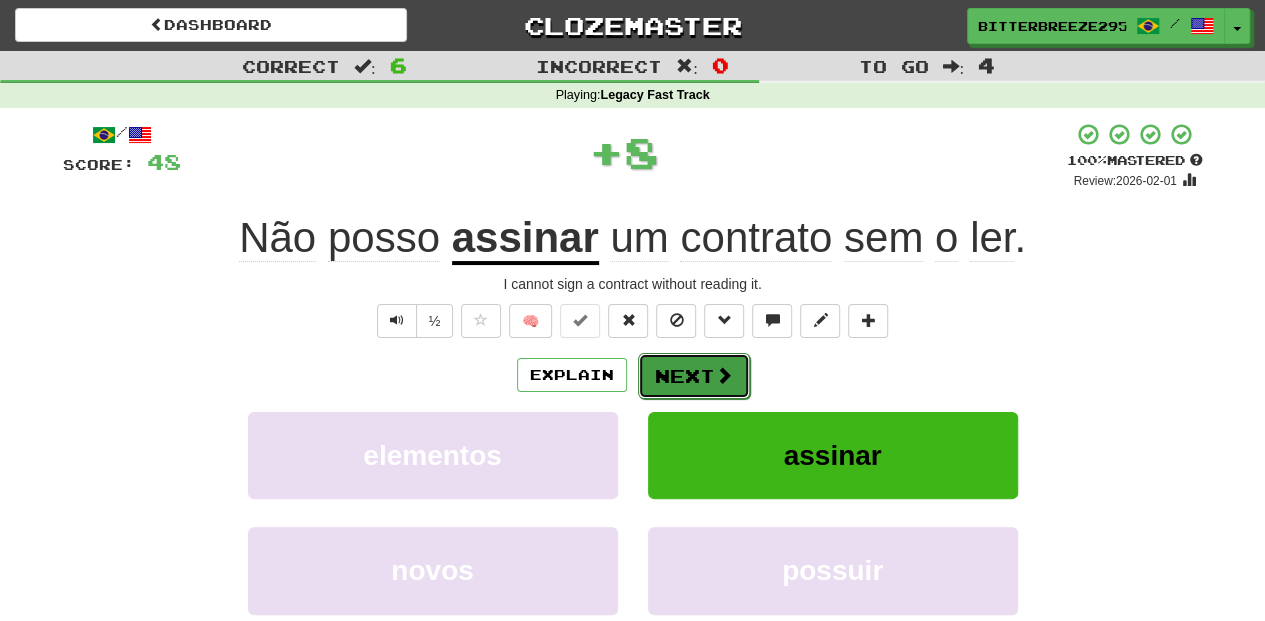 click on "Next" at bounding box center [694, 376] 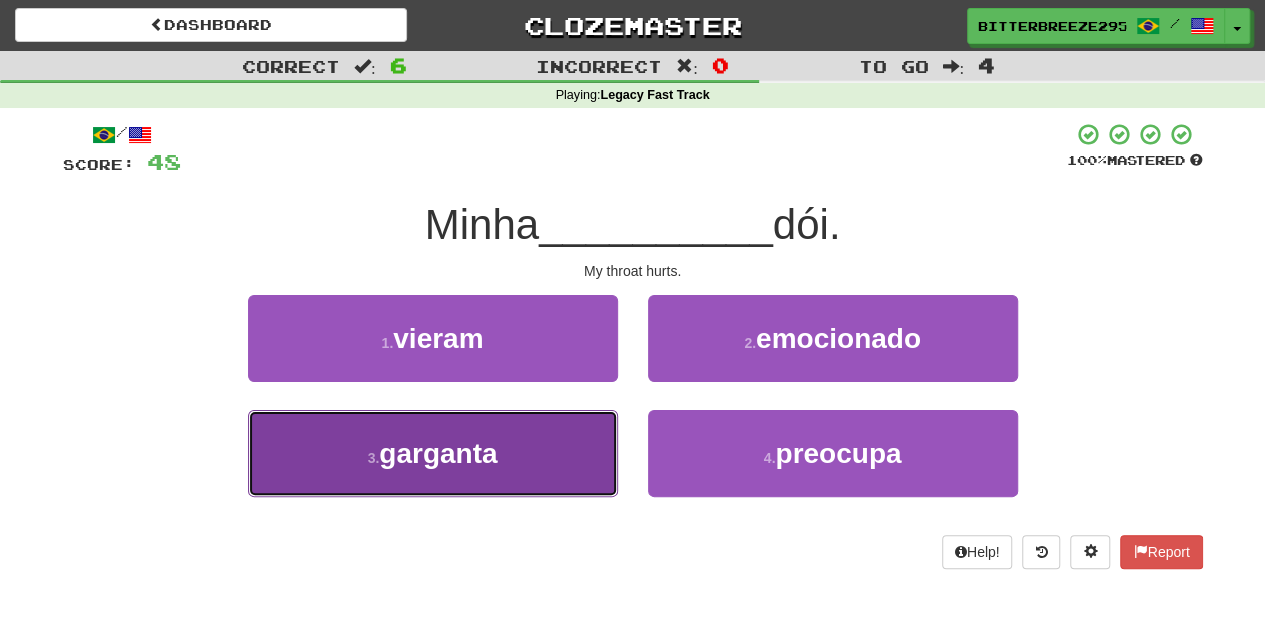 click on "3 . garganta" at bounding box center (433, 453) 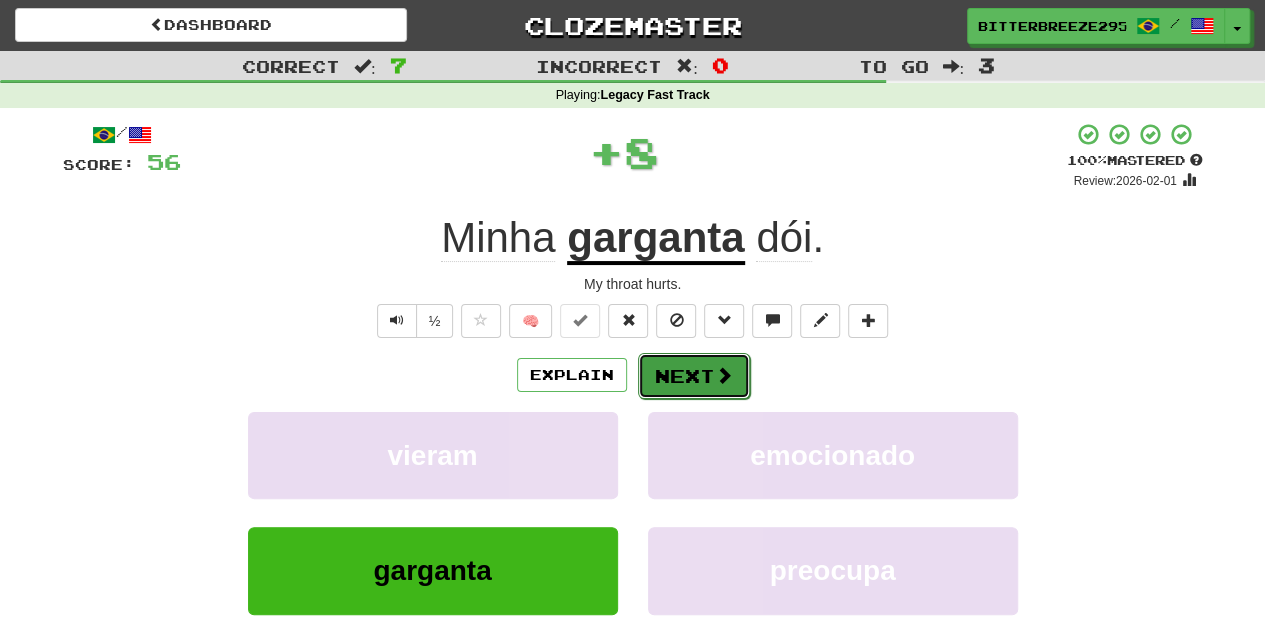 click on "Next" at bounding box center [694, 376] 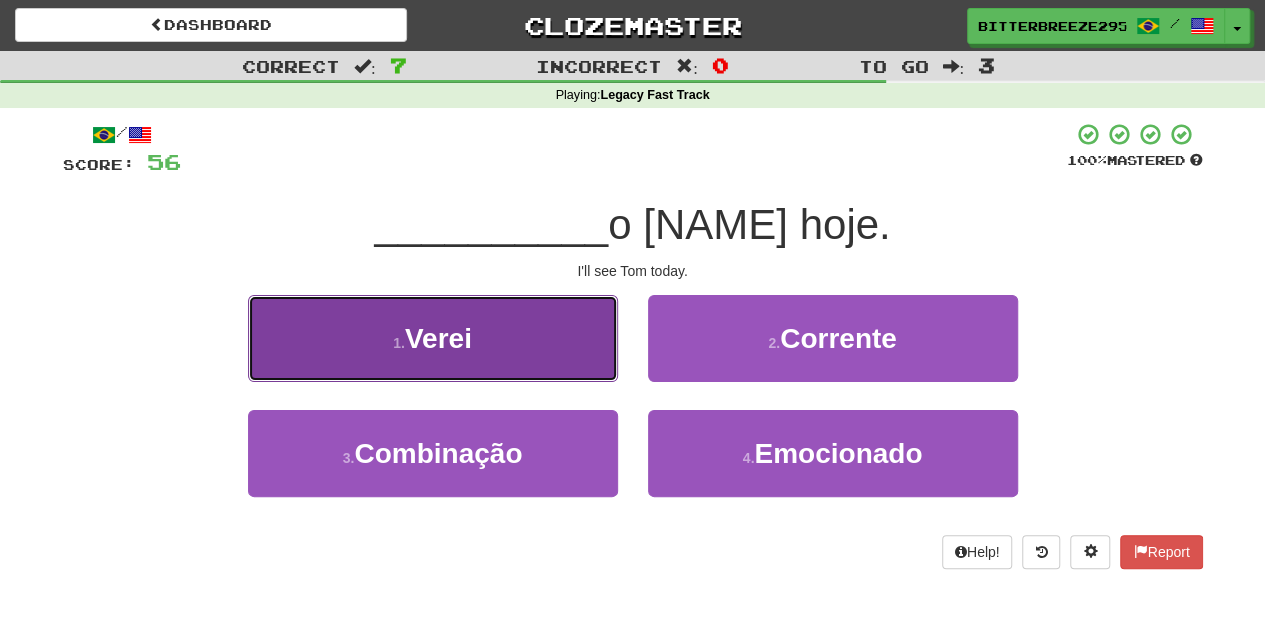 click on "1 .  Verei" at bounding box center (433, 338) 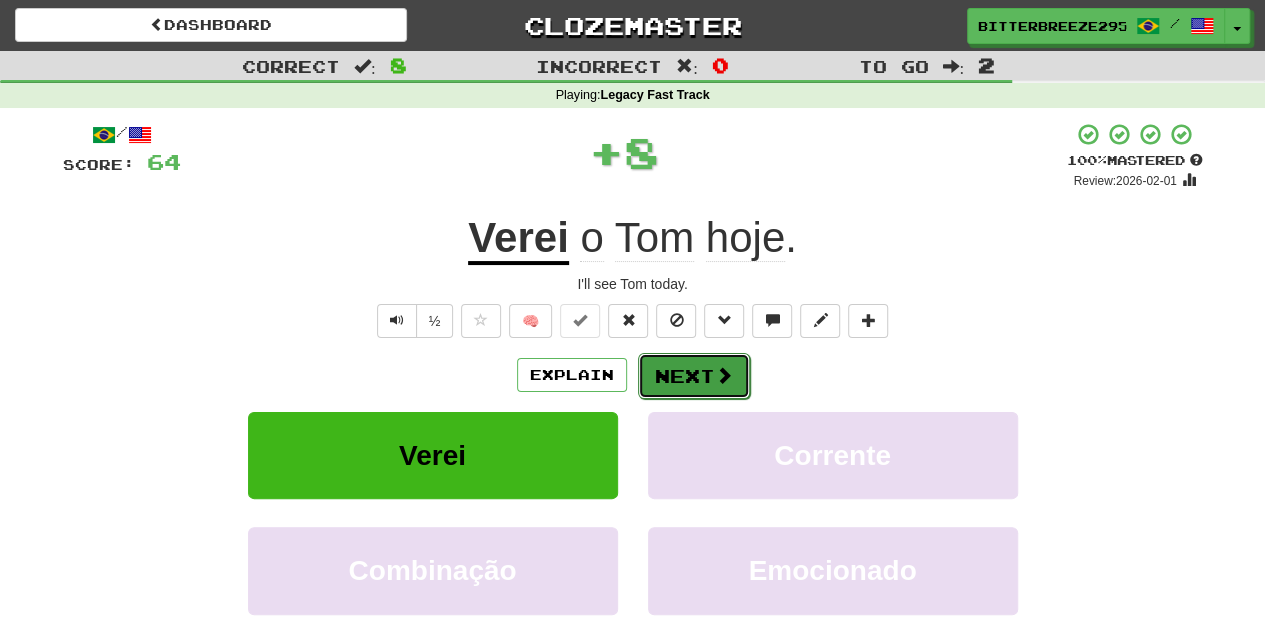 click on "Next" at bounding box center (694, 376) 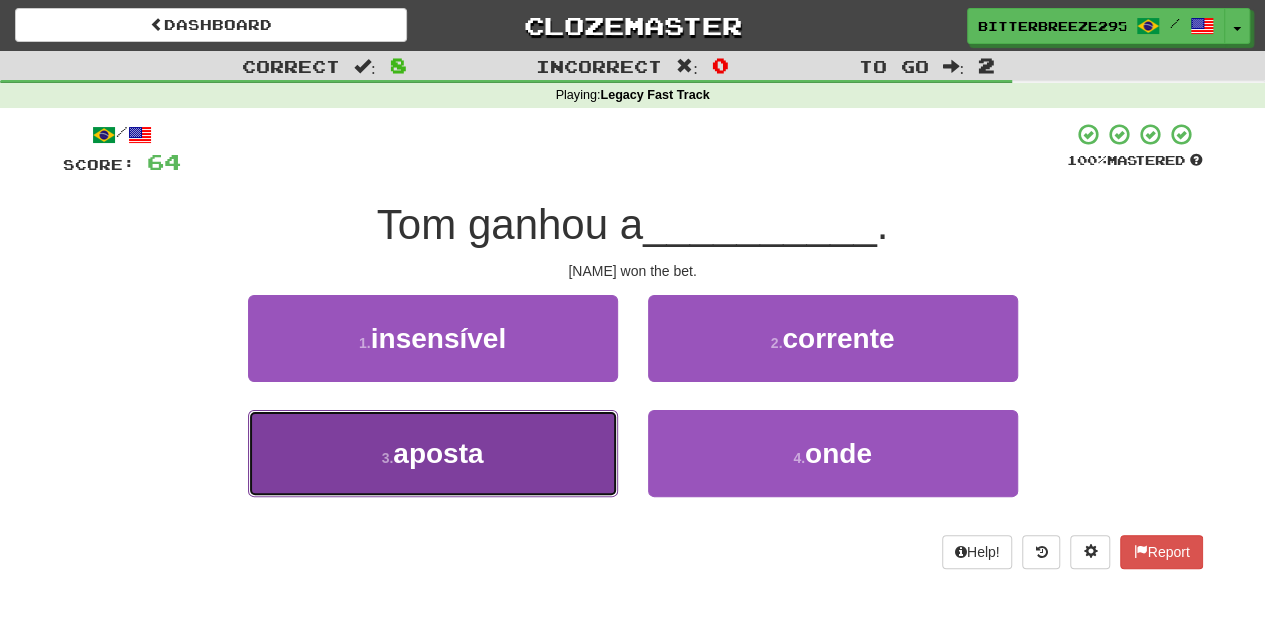 click on "3 .  aposta" at bounding box center [433, 453] 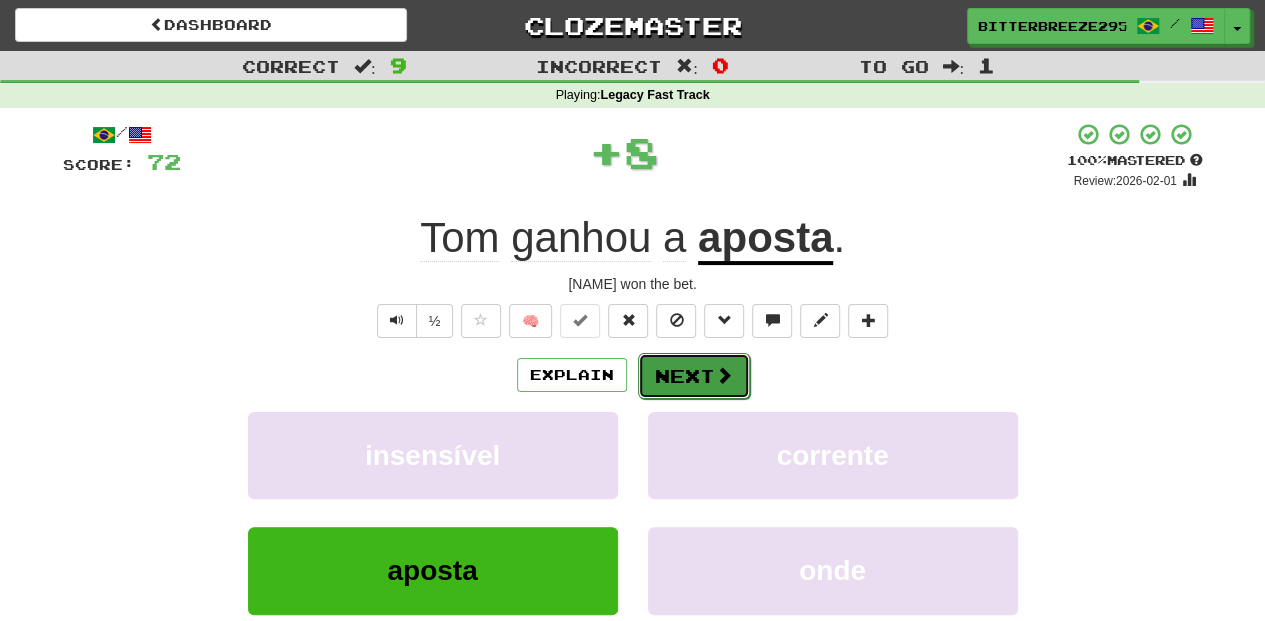 click on "Next" at bounding box center (694, 376) 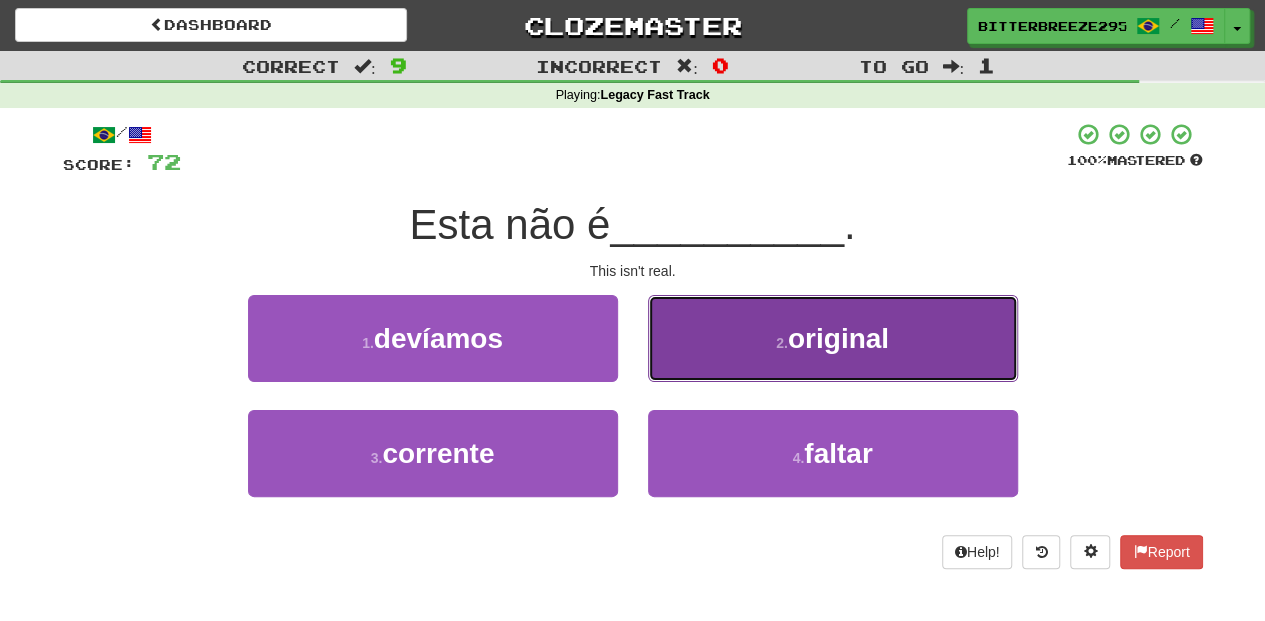 click on "2 .  original" at bounding box center [833, 338] 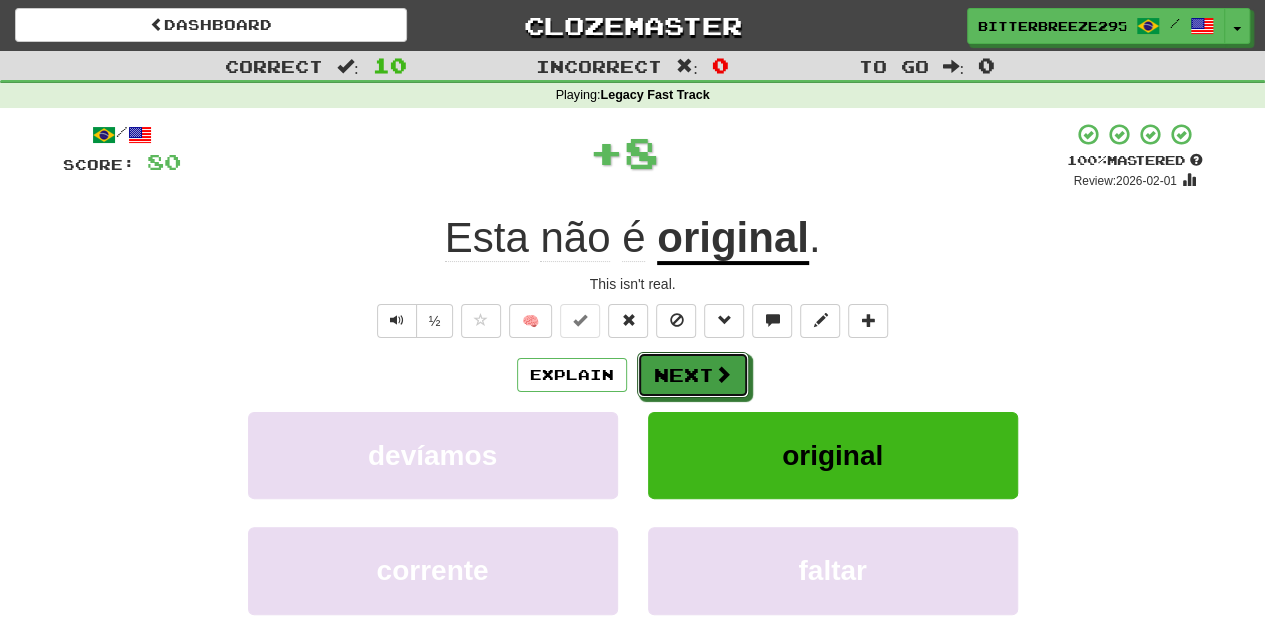 click on "Next" at bounding box center (693, 375) 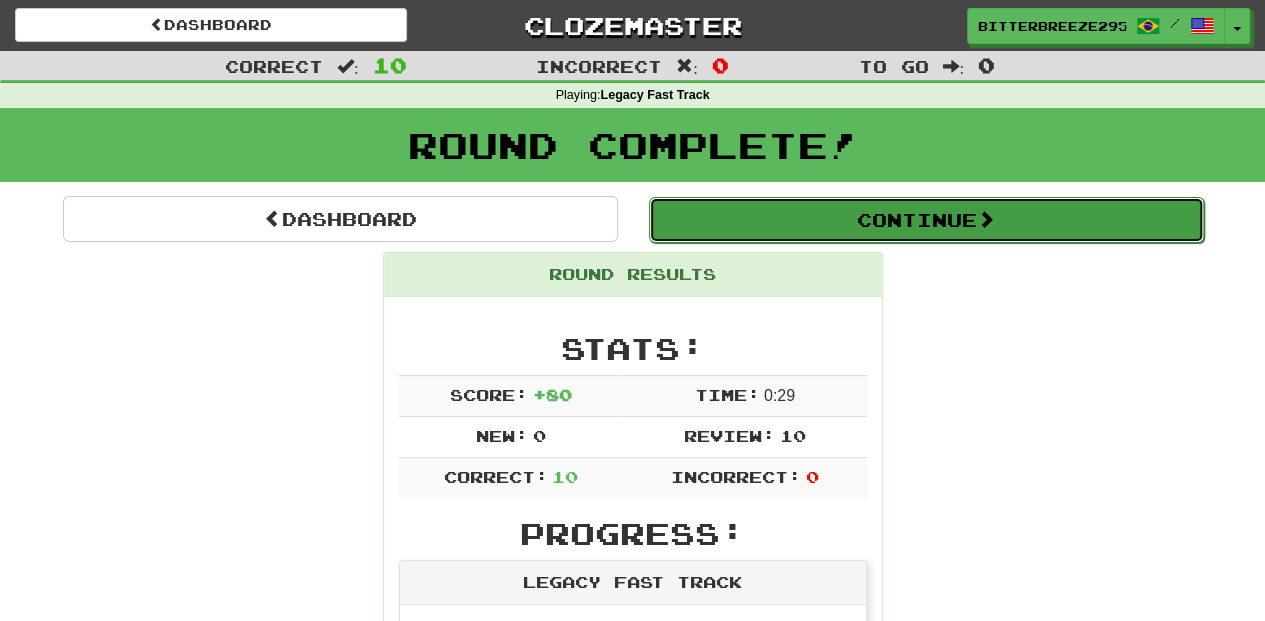 click on "Continue" at bounding box center (926, 220) 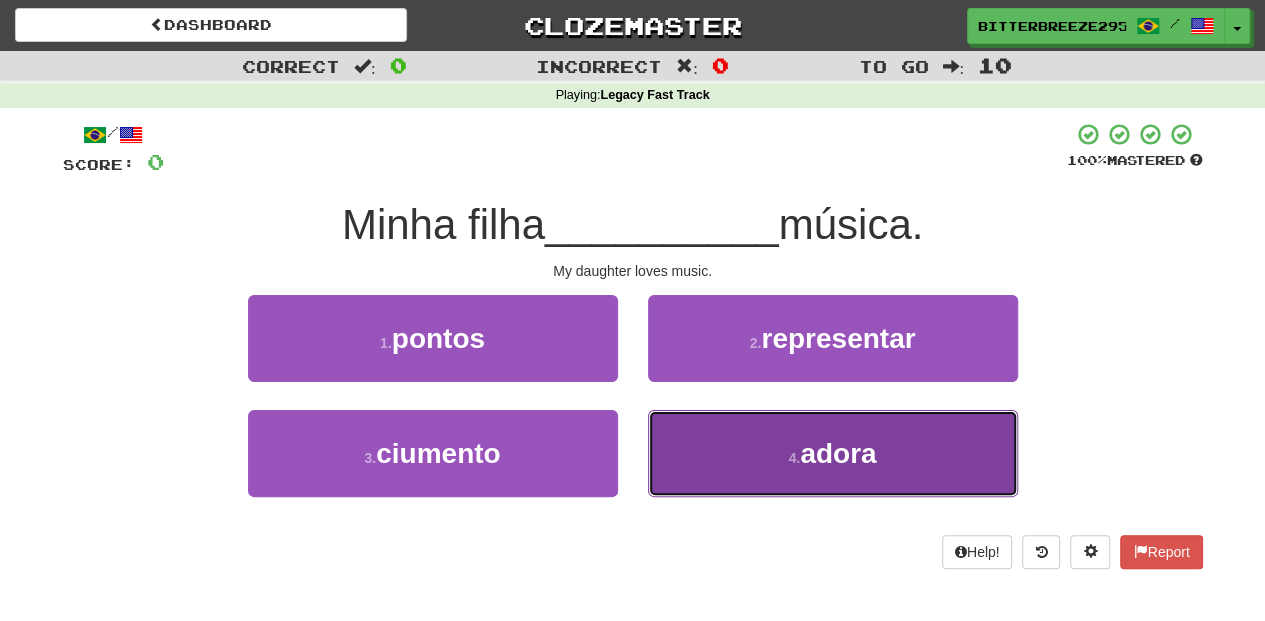 click on "4 .  adora" at bounding box center [833, 453] 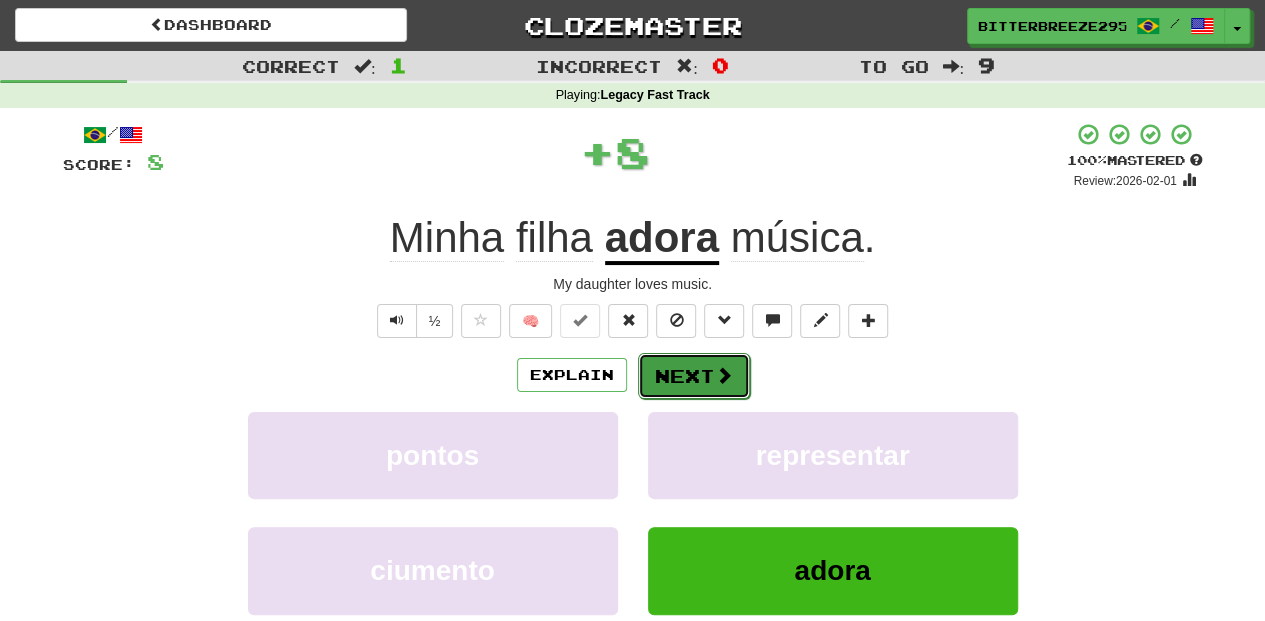 click on "Next" at bounding box center (694, 376) 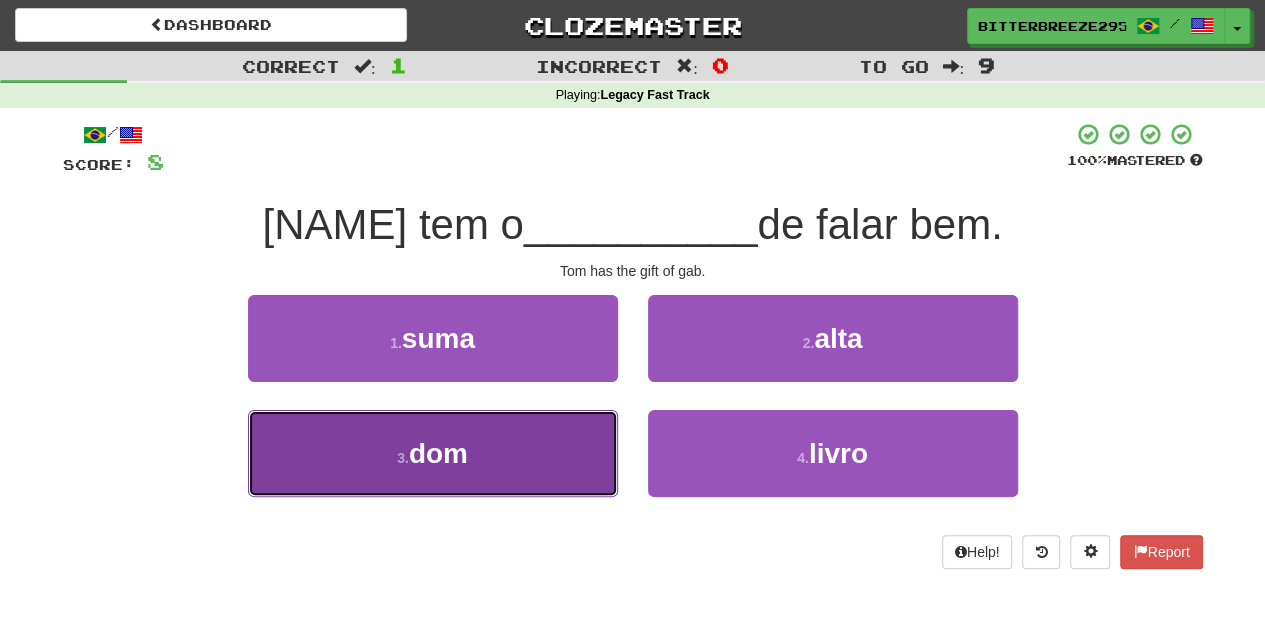click on "3 .  dom" at bounding box center [433, 453] 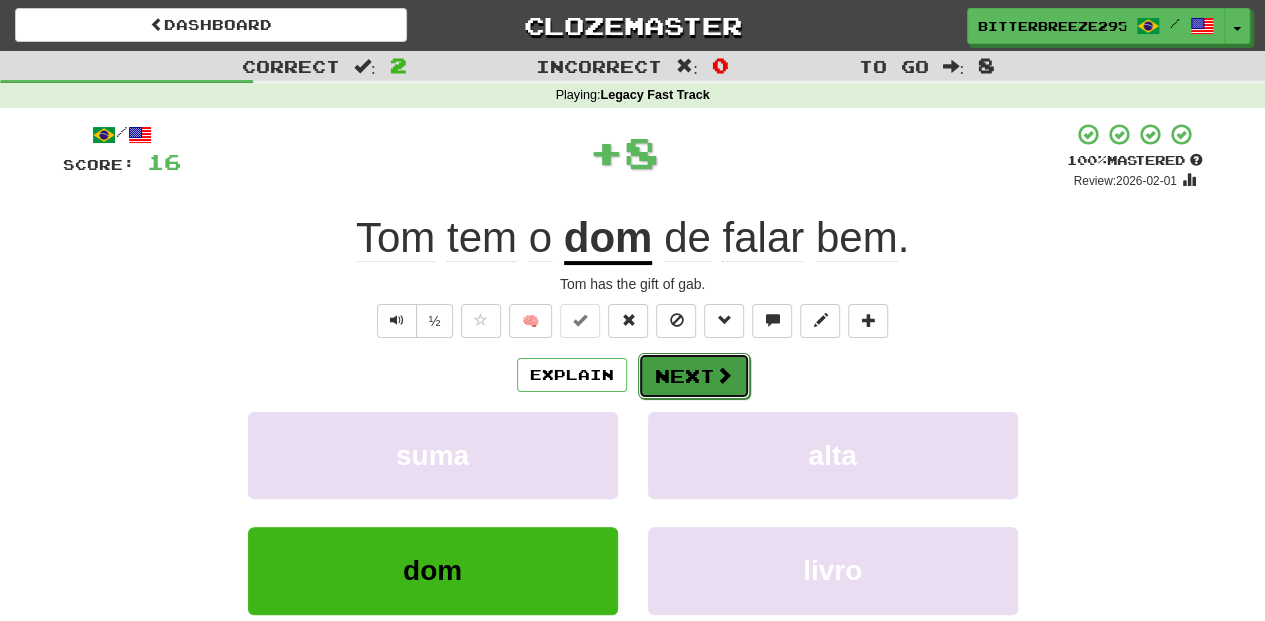 click on "Next" at bounding box center [694, 376] 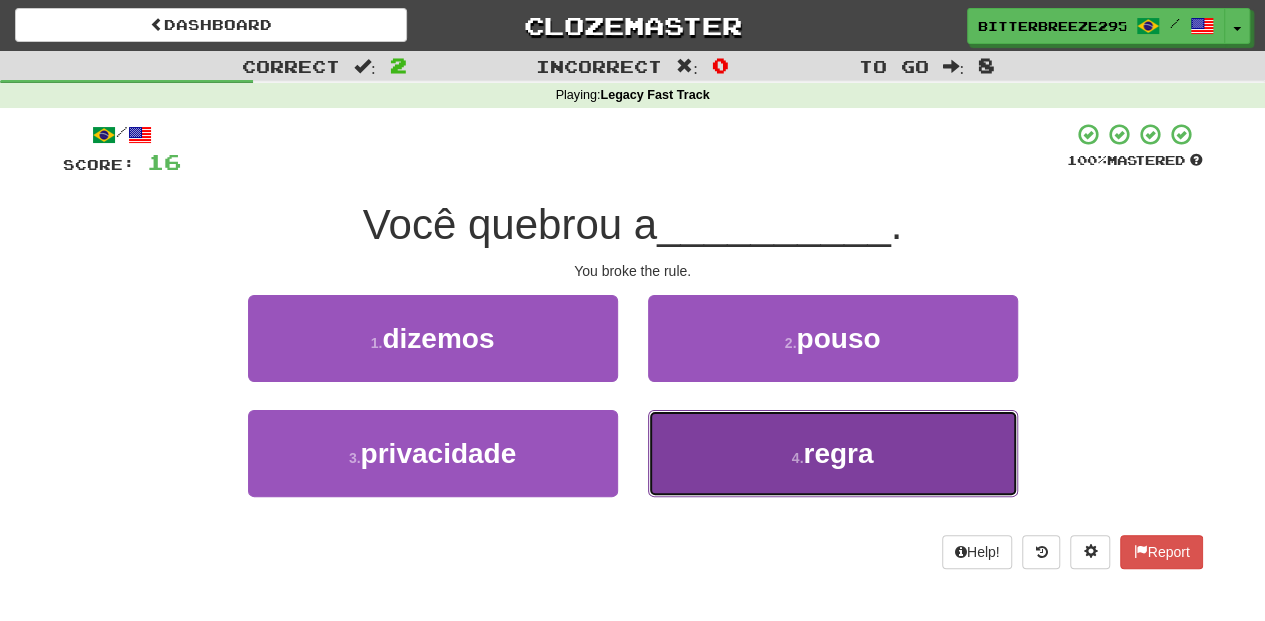 click on "4 .  regra" at bounding box center [833, 453] 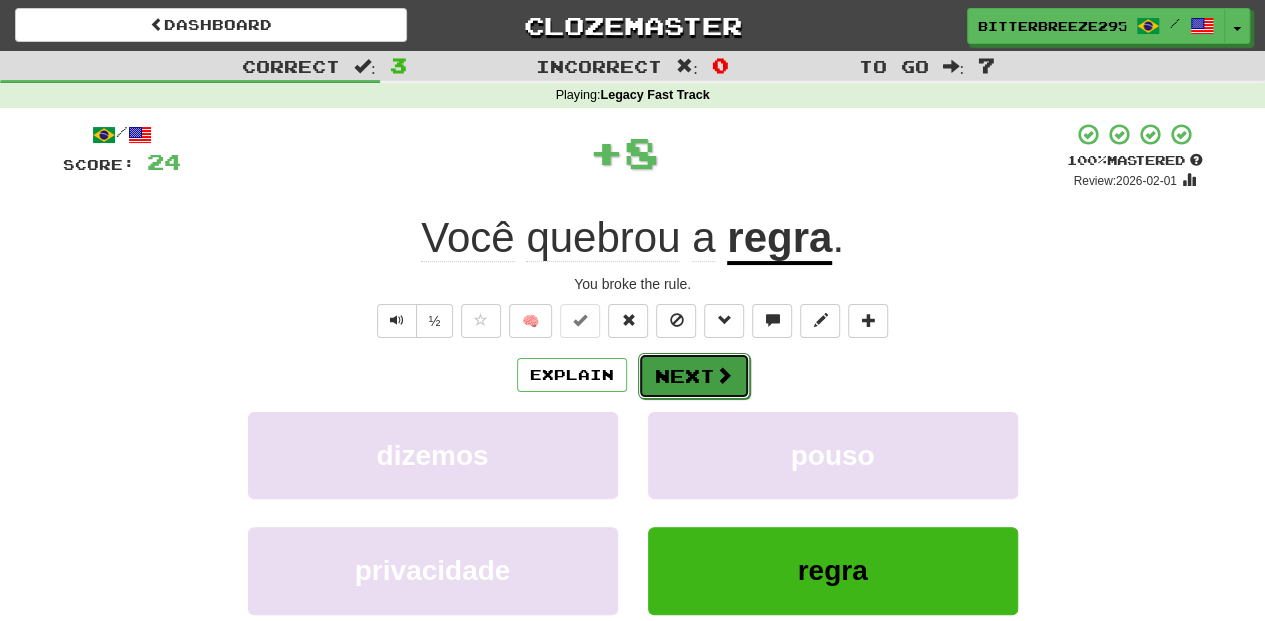click on "Next" at bounding box center [694, 376] 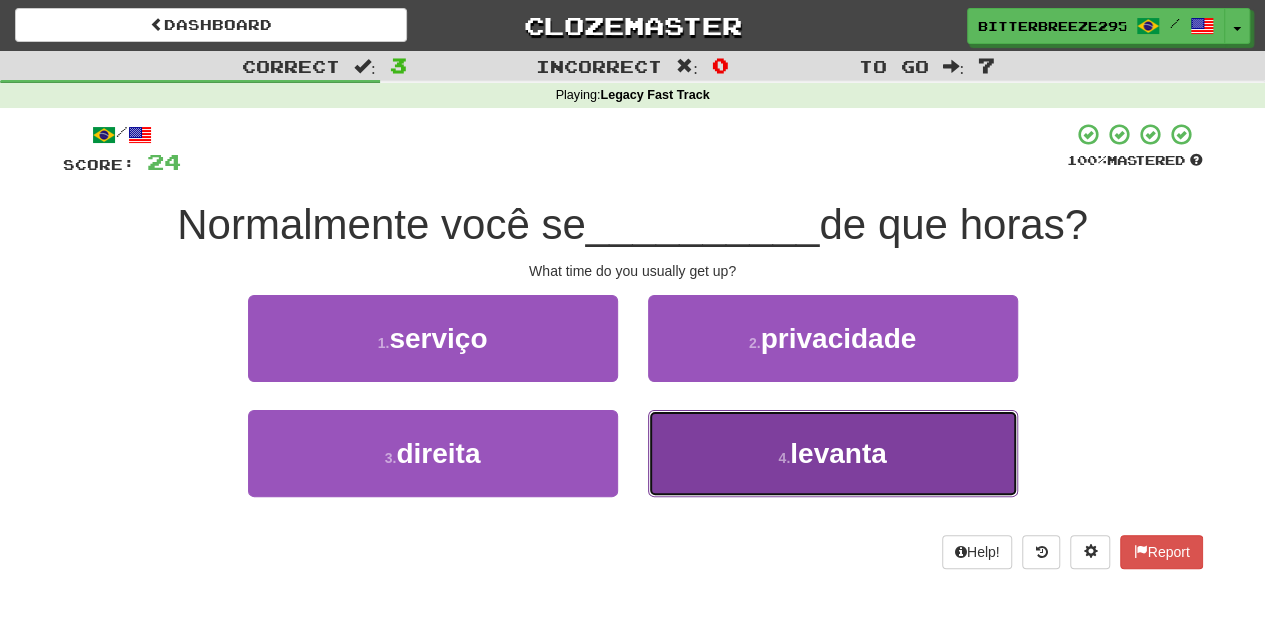 click on "4 .  levanta" at bounding box center [833, 453] 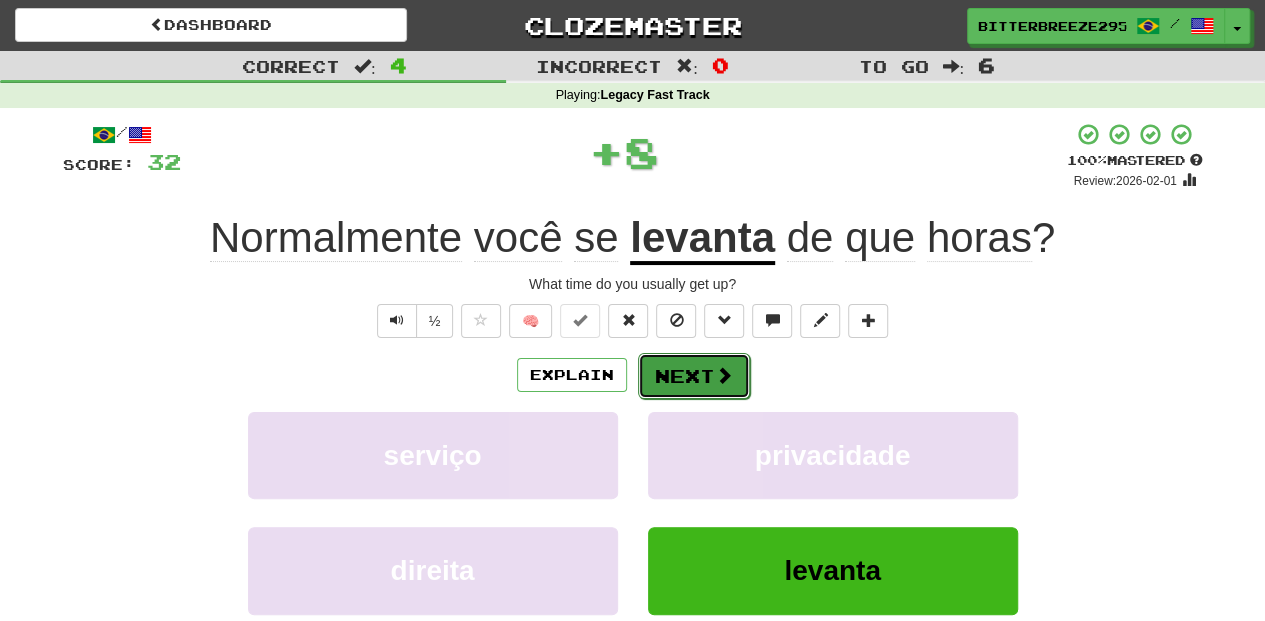 click on "Next" at bounding box center [694, 376] 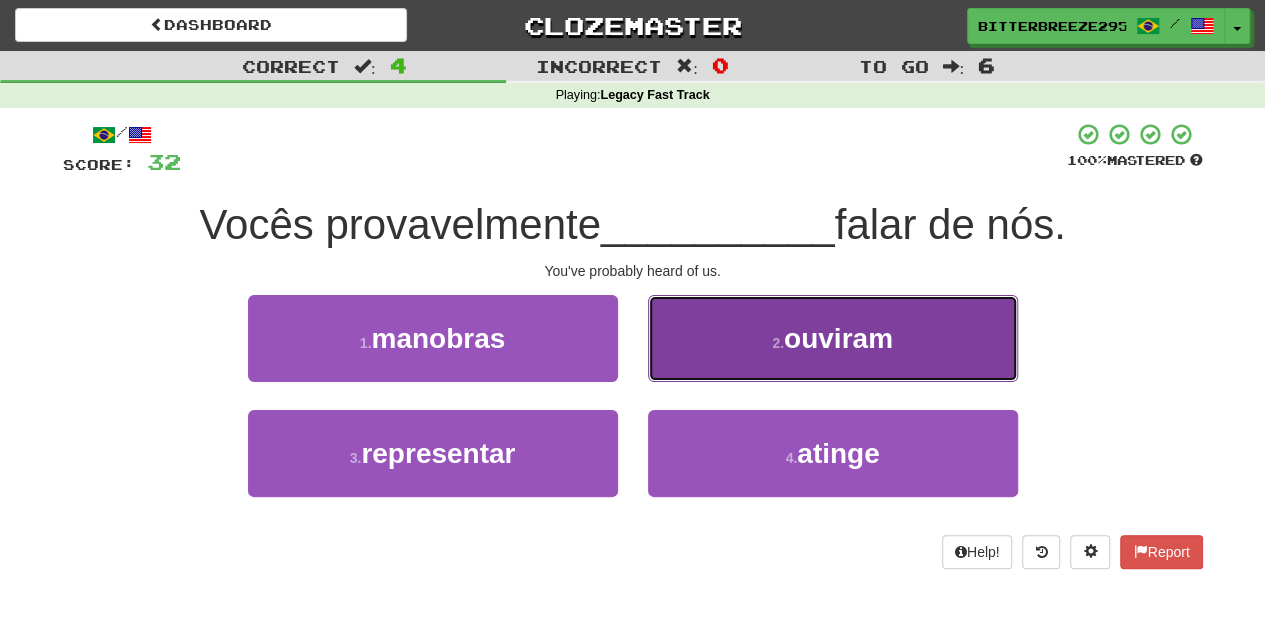 click on "2 .  ouviram" at bounding box center [833, 338] 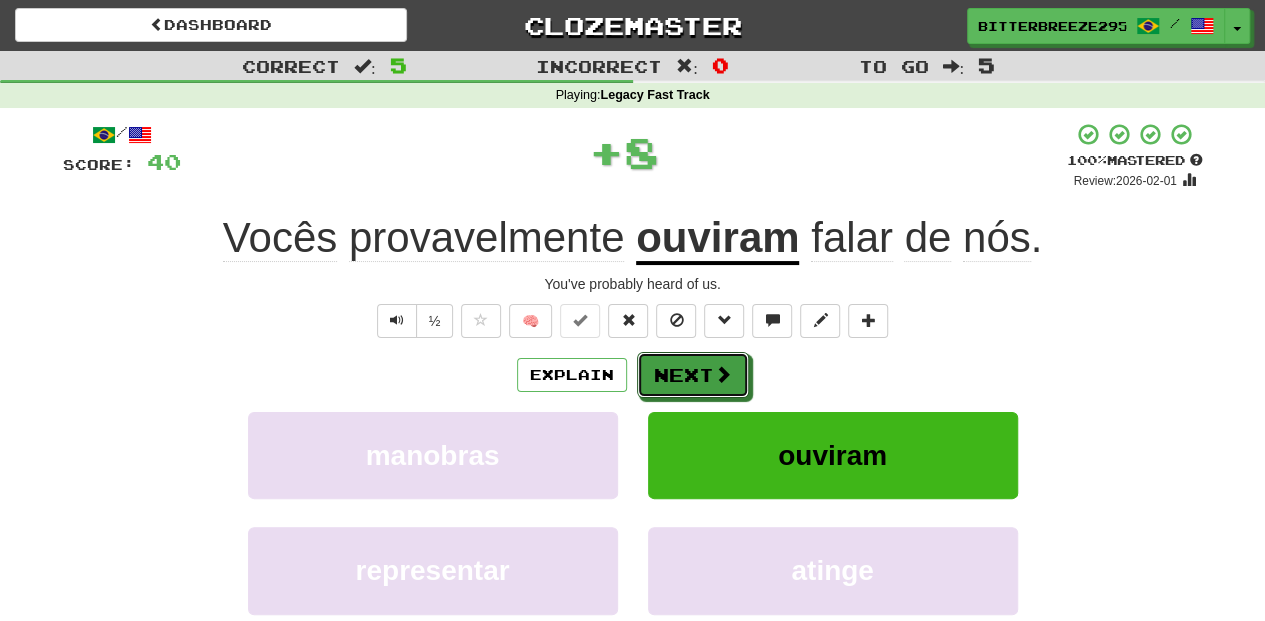 click on "Next" at bounding box center [693, 375] 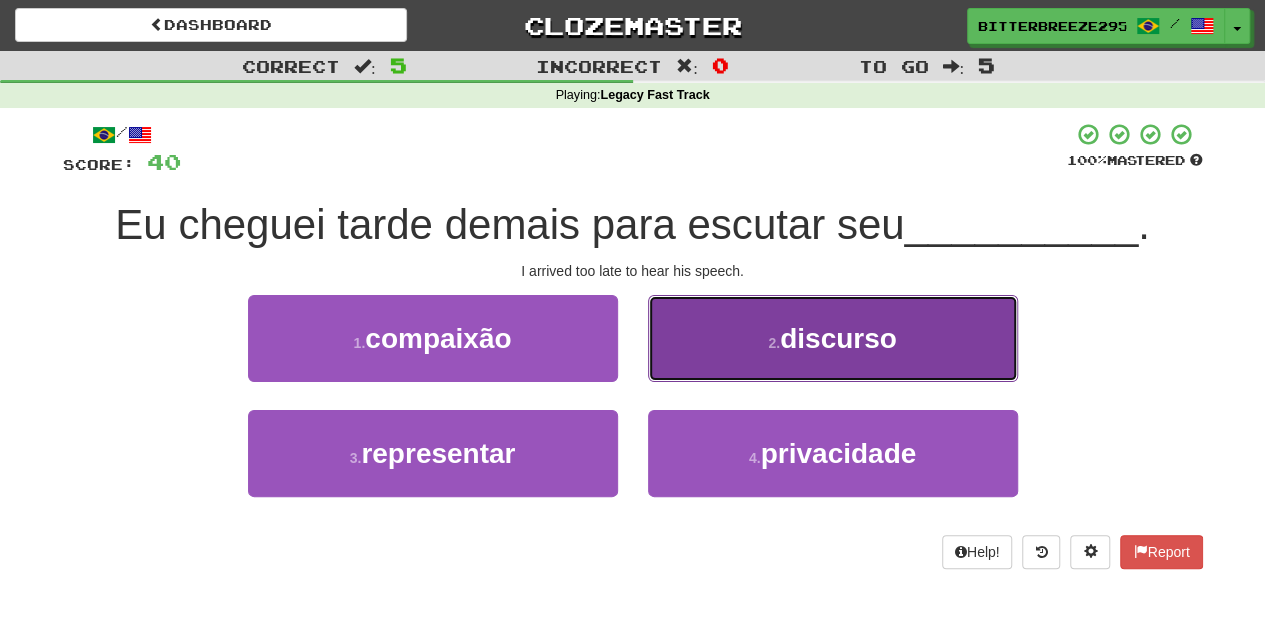 click on "2 . discurso" at bounding box center (833, 338) 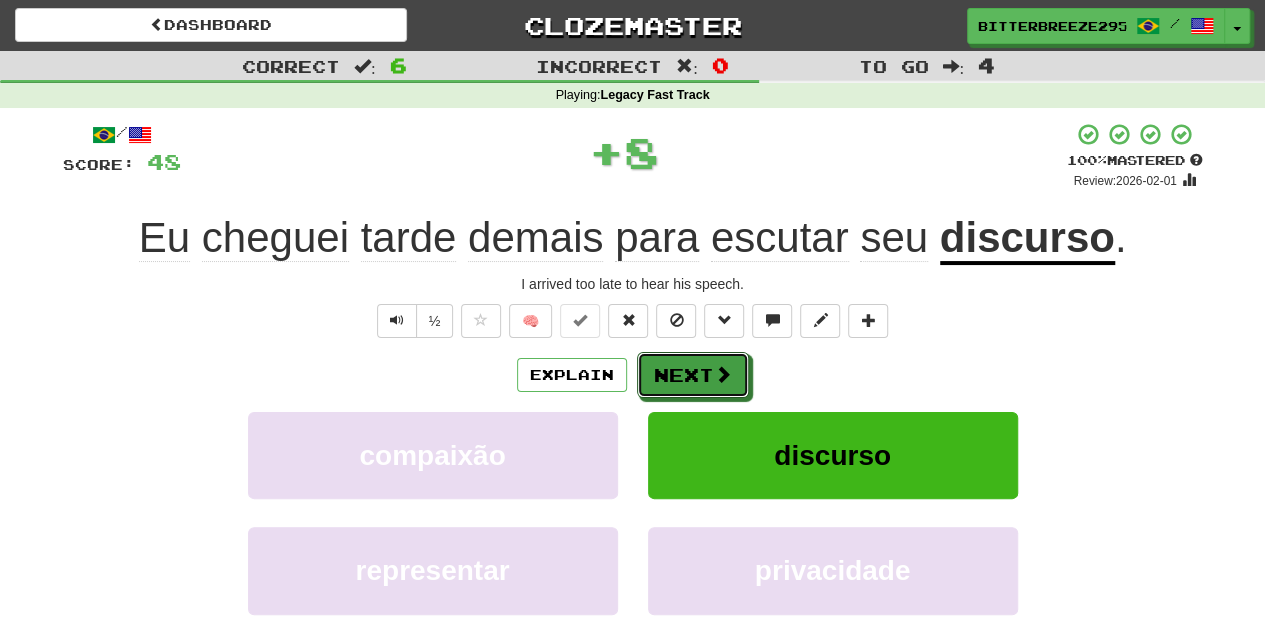 click on "Next" at bounding box center (693, 375) 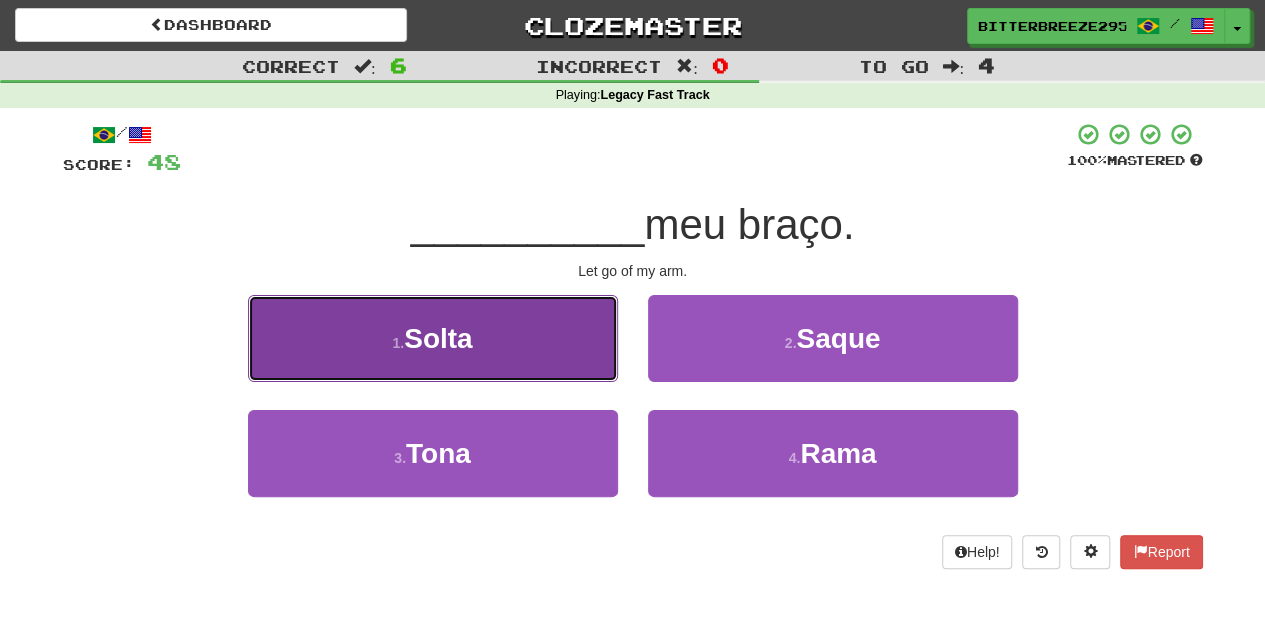 click on "1 .  Solta" at bounding box center [433, 338] 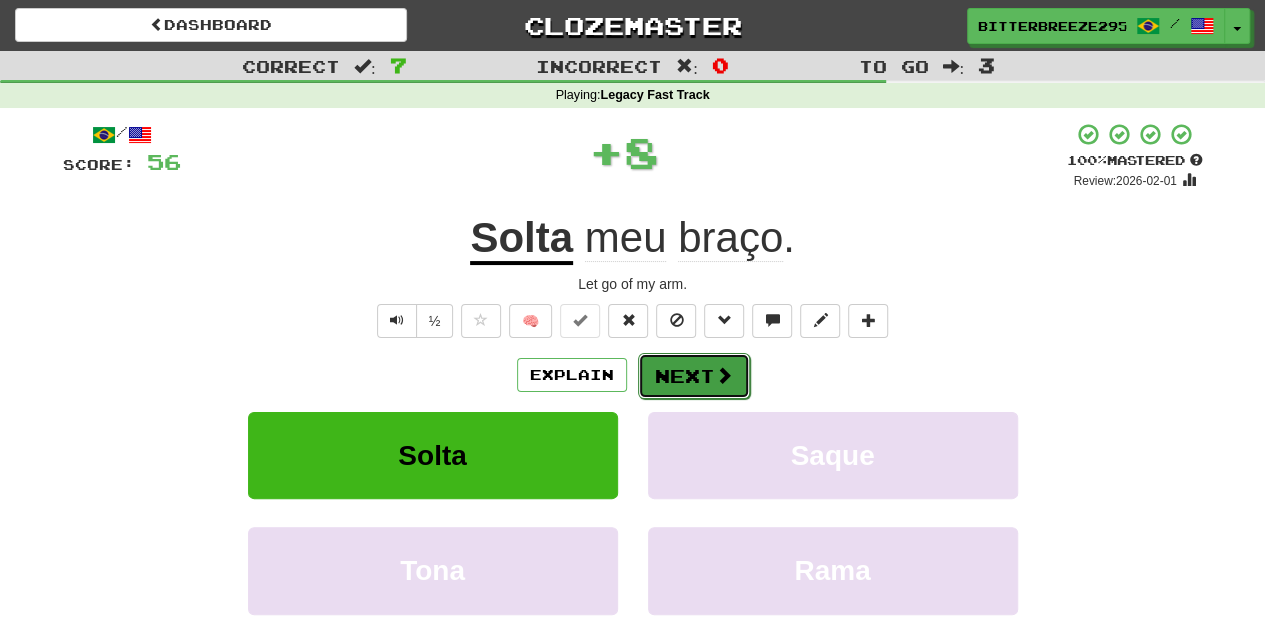 click on "Next" at bounding box center (694, 376) 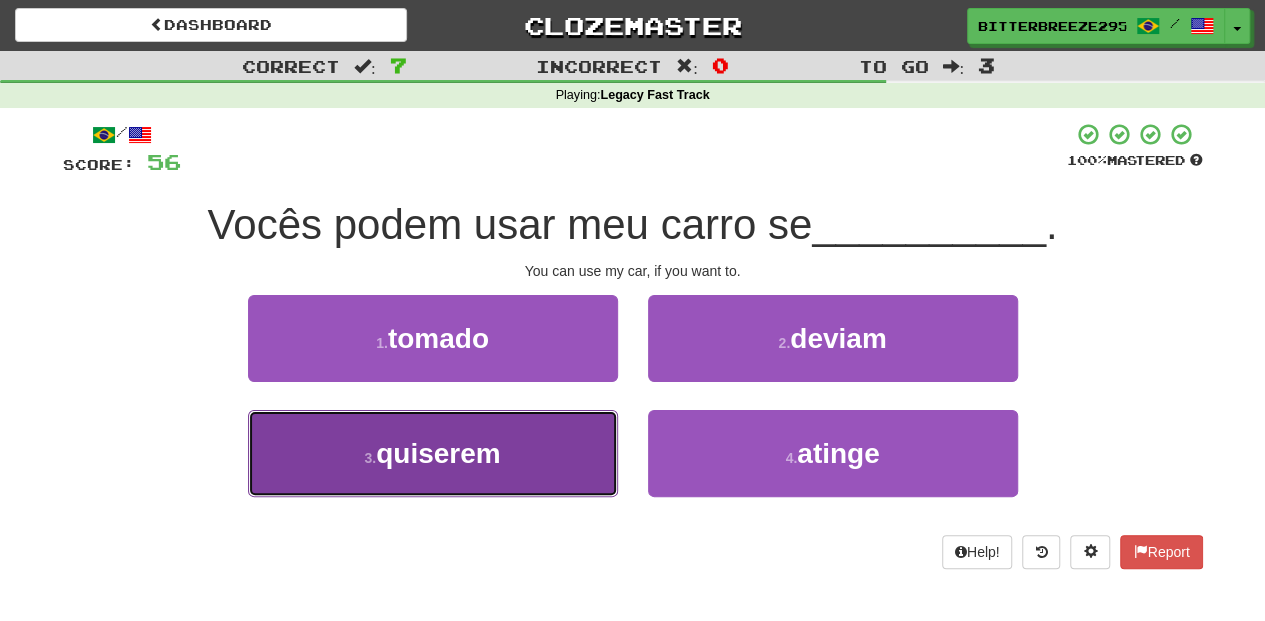 click on "3 . quiserem" at bounding box center (433, 453) 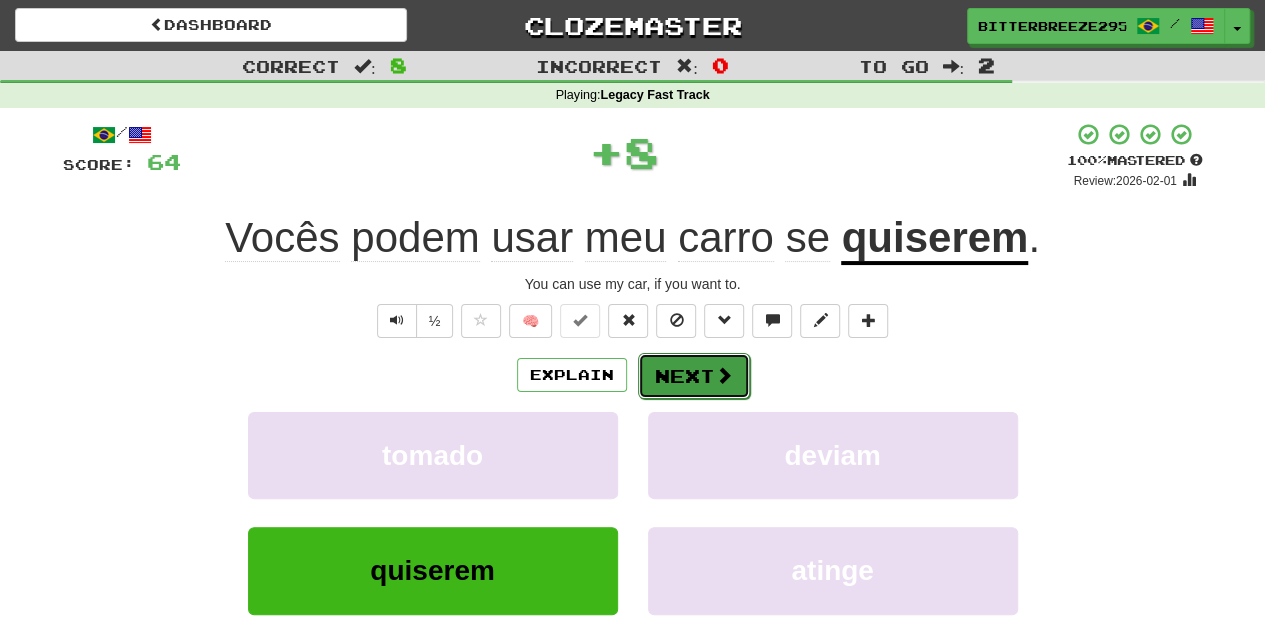 click on "Next" at bounding box center (694, 376) 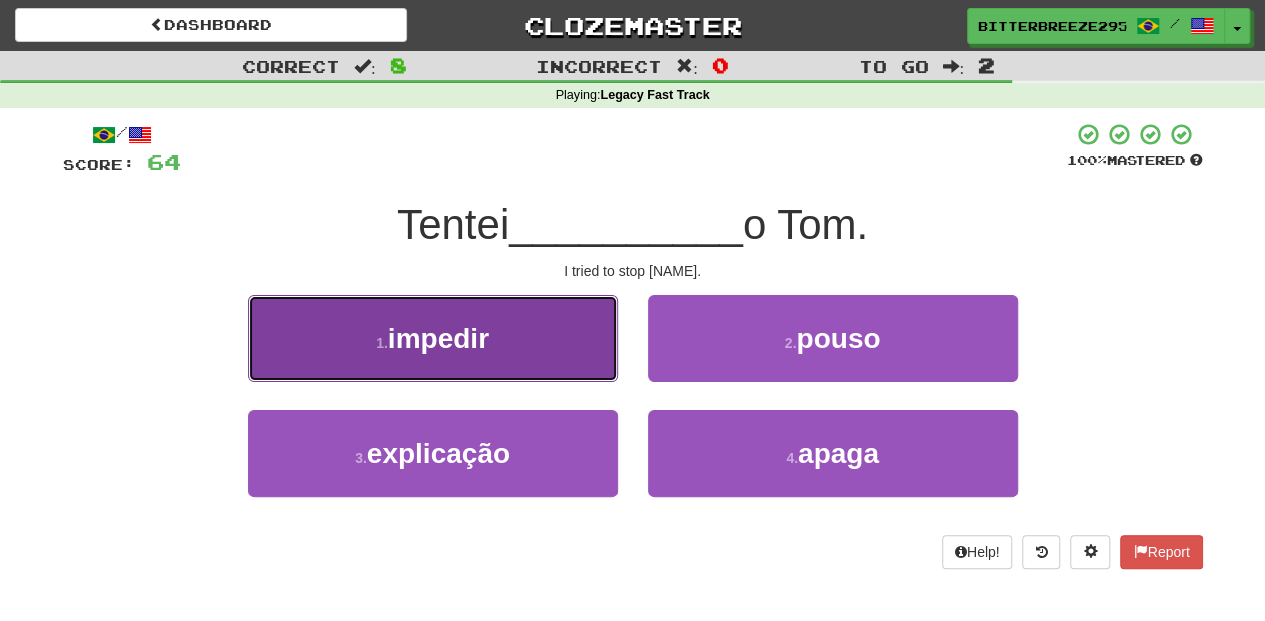 click on "1 .  impedir" at bounding box center (433, 338) 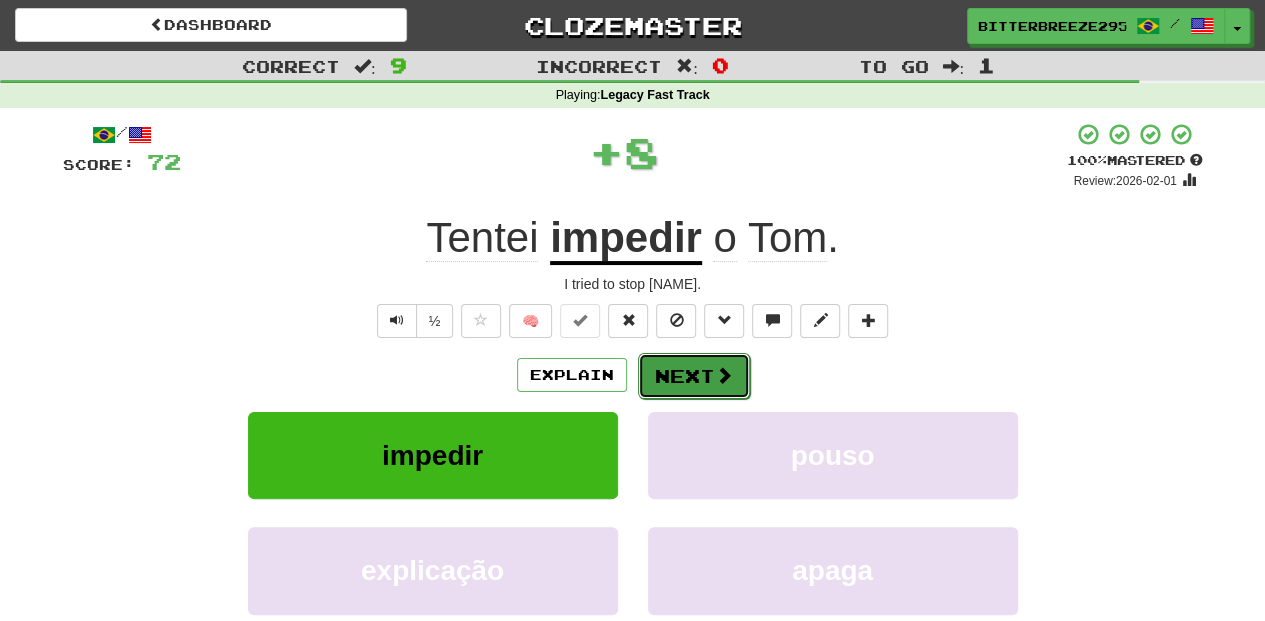 click on "Next" at bounding box center (694, 376) 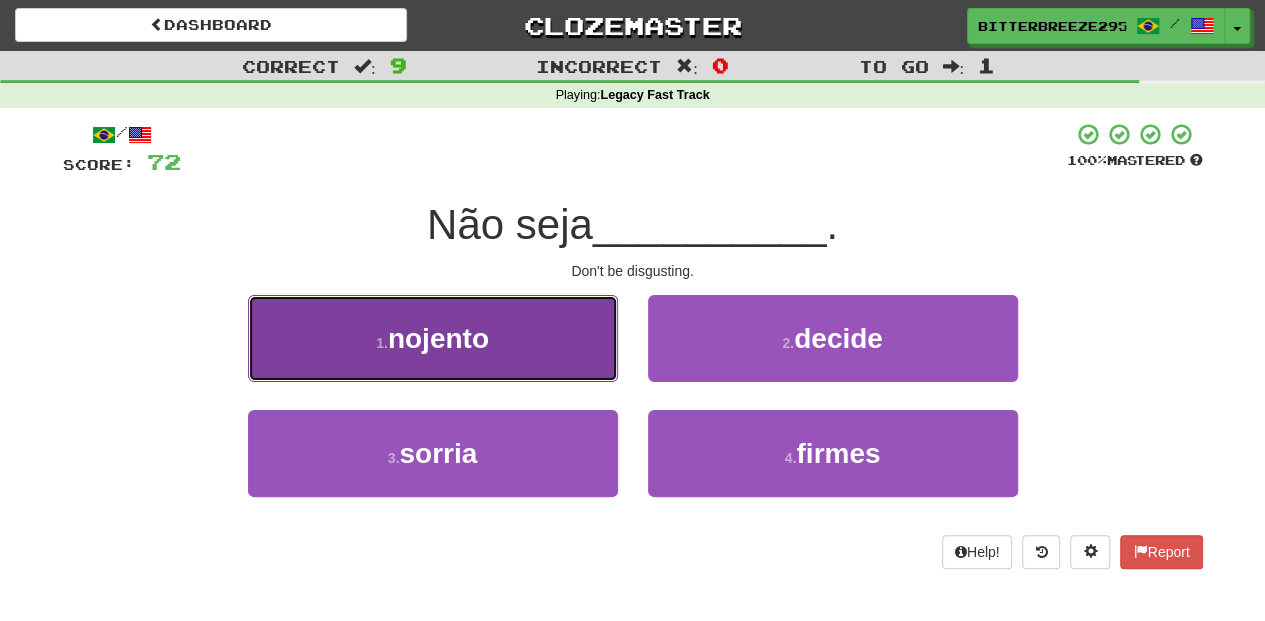 click on "1 .  nojento" at bounding box center [433, 338] 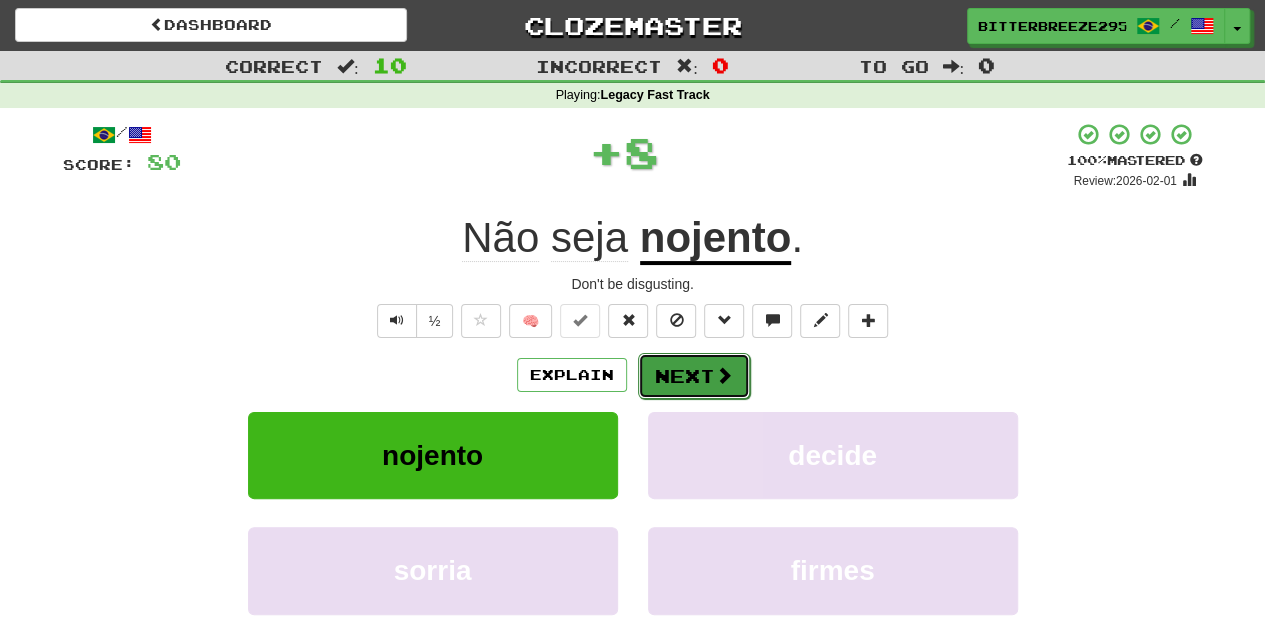 click on "Next" at bounding box center [694, 376] 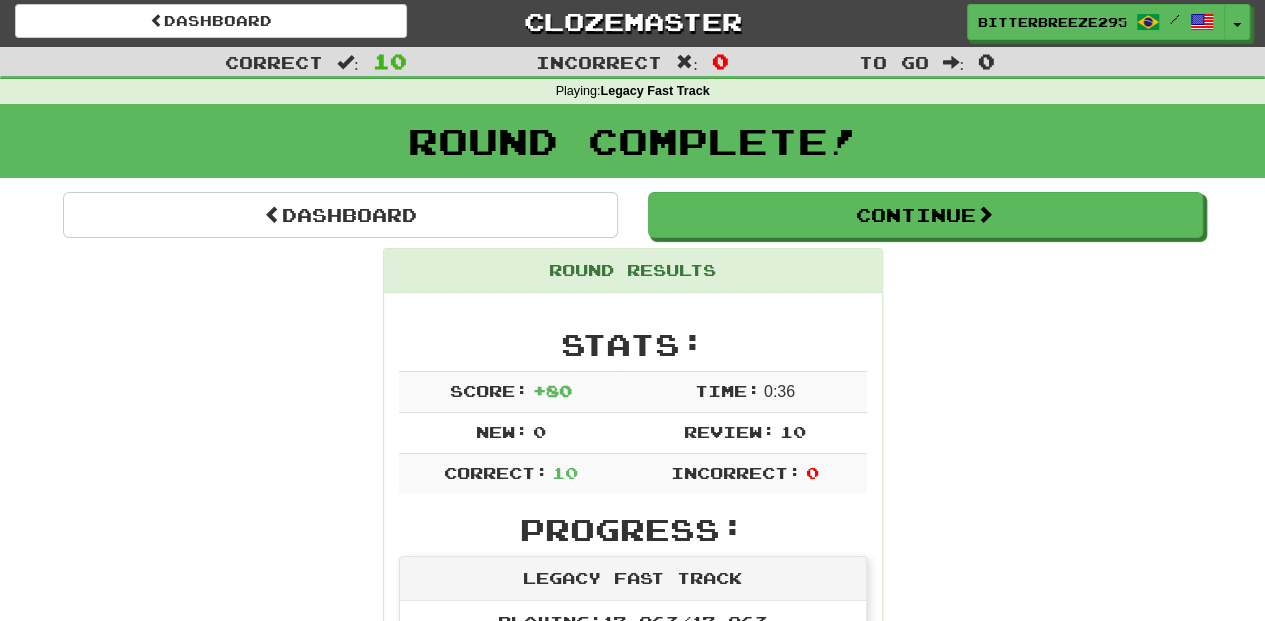 scroll, scrollTop: 0, scrollLeft: 0, axis: both 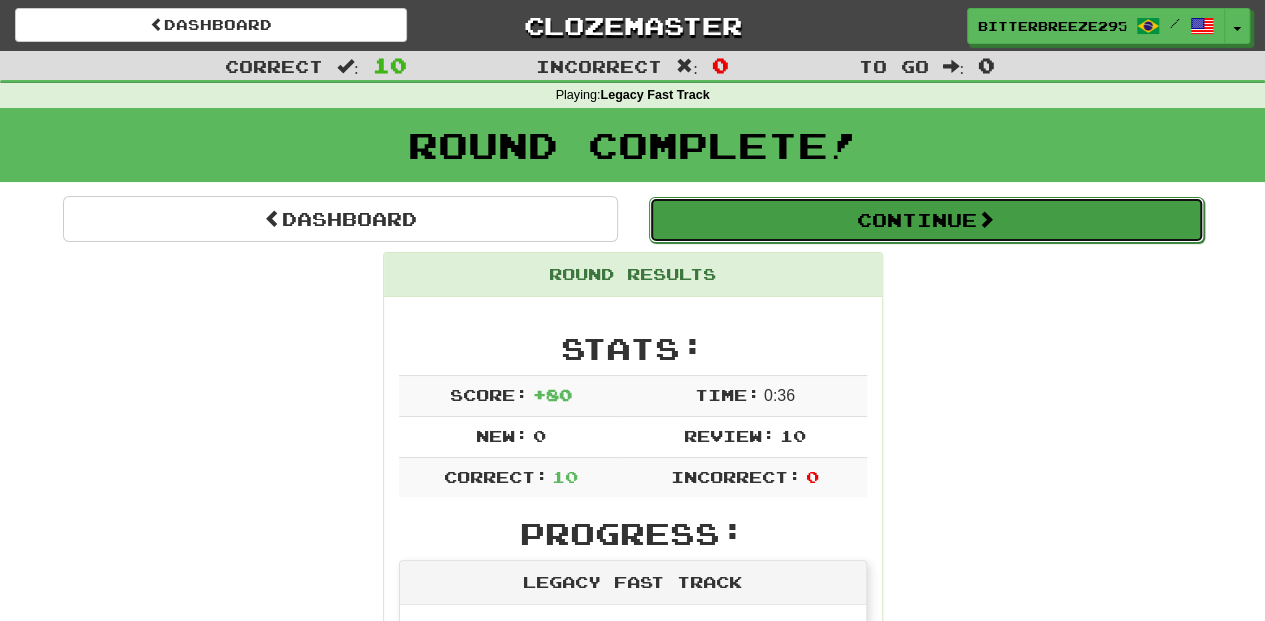 click on "Continue" at bounding box center (926, 220) 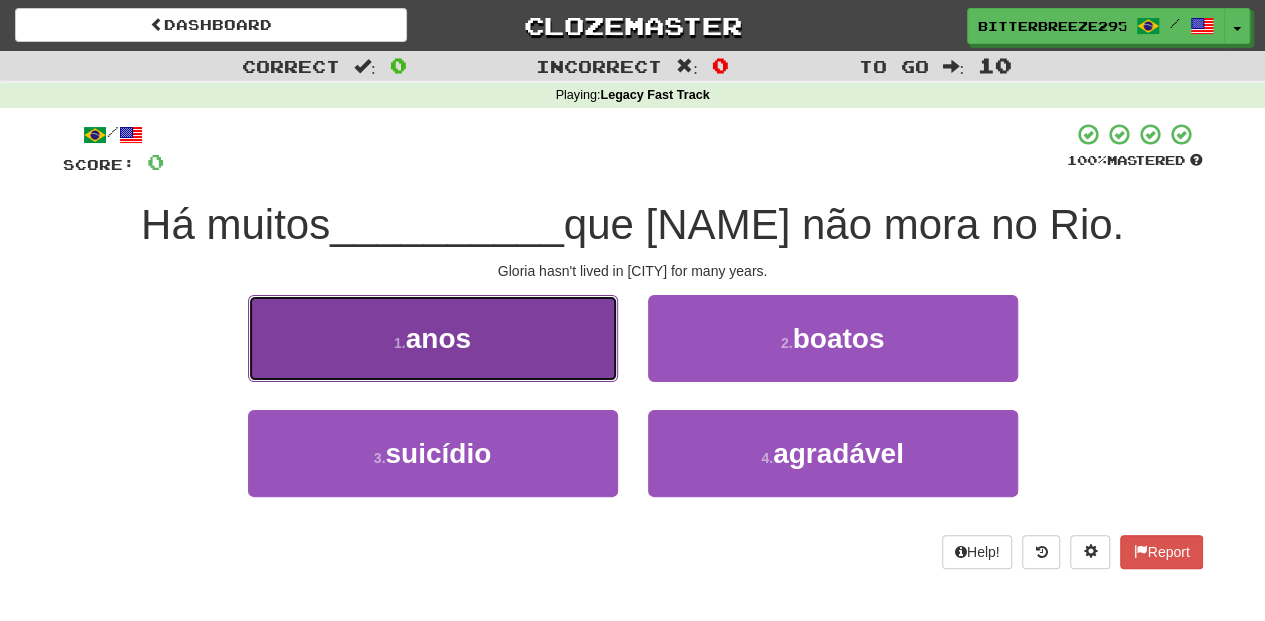 click on "1 .  anos" at bounding box center (433, 338) 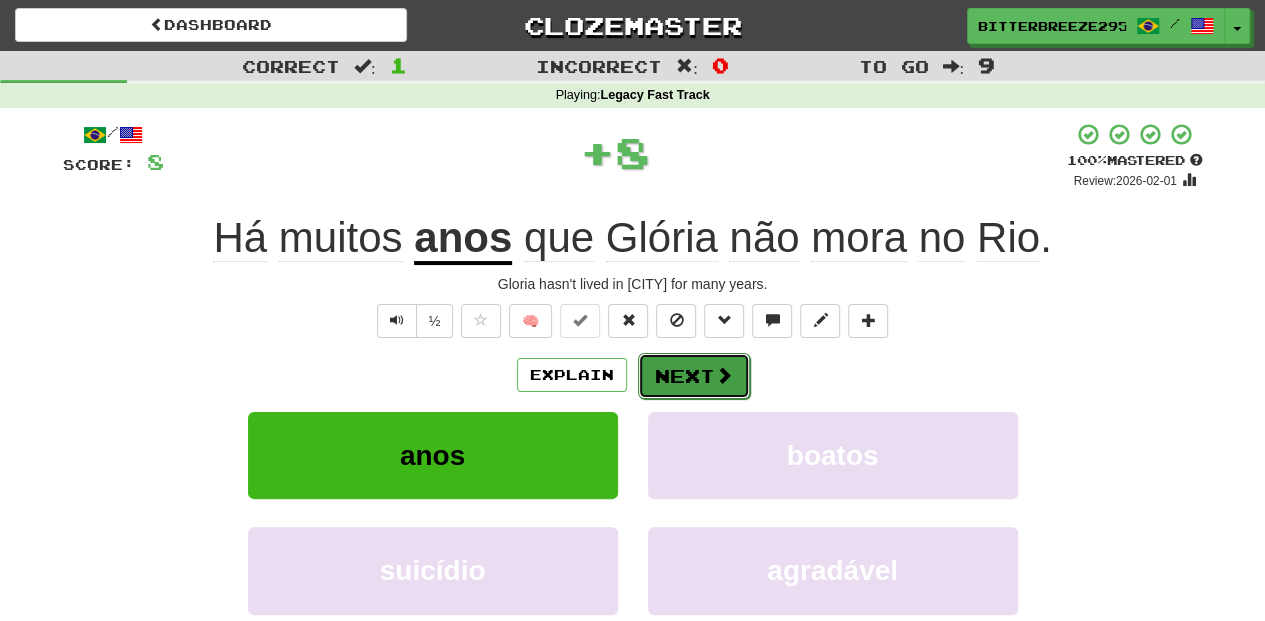 click on "Next" at bounding box center (694, 376) 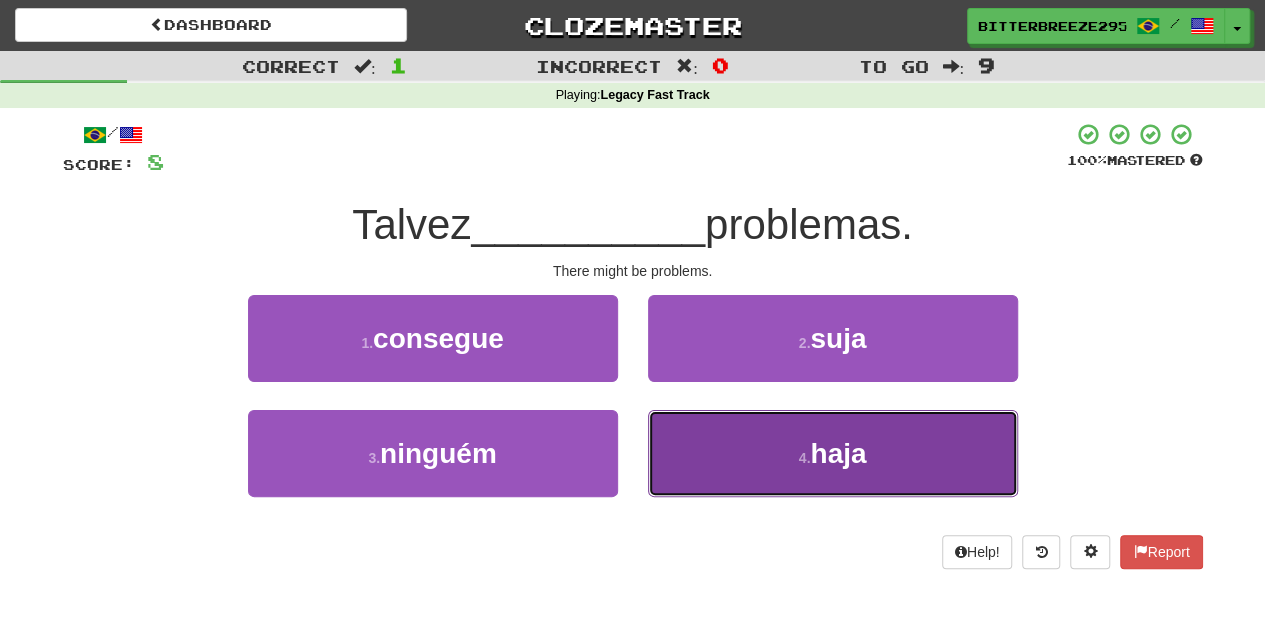 click on "4 .  haja" at bounding box center (833, 453) 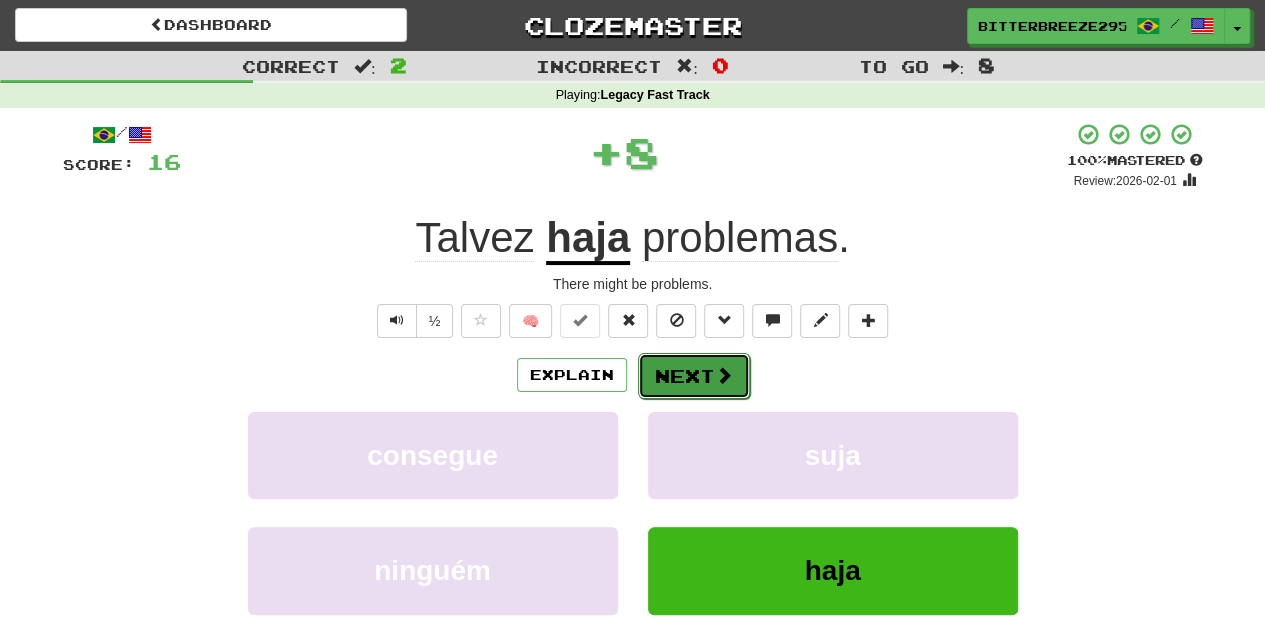 click on "Next" at bounding box center [694, 376] 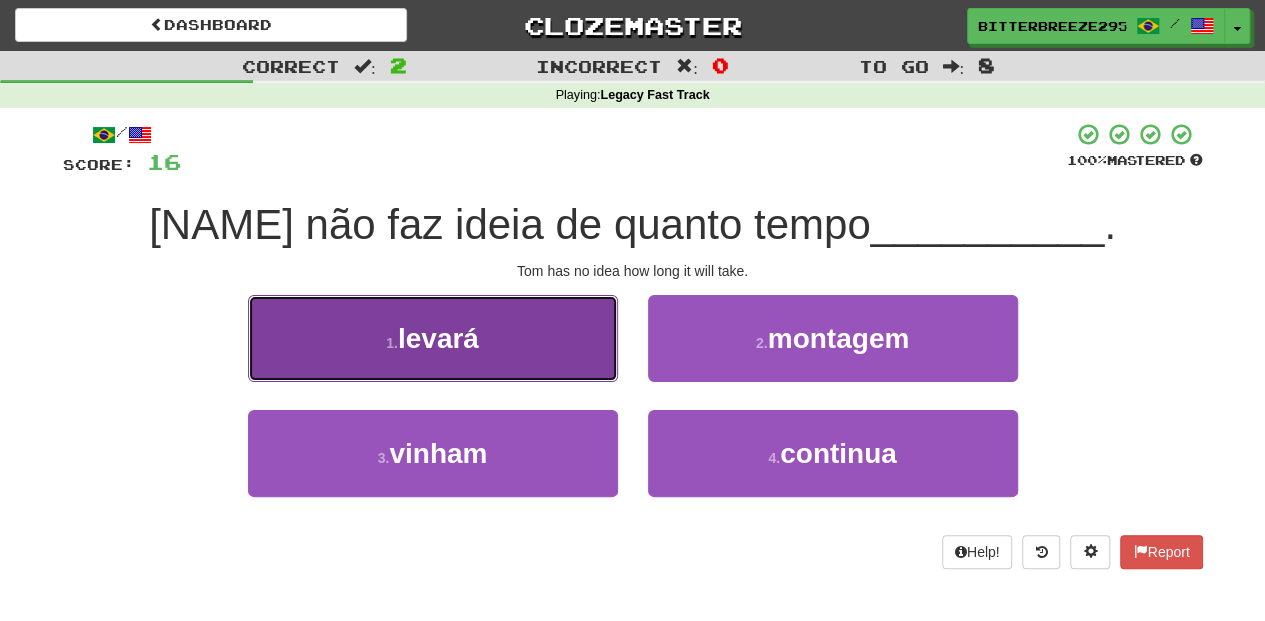 click on "1 .  levará" at bounding box center [433, 338] 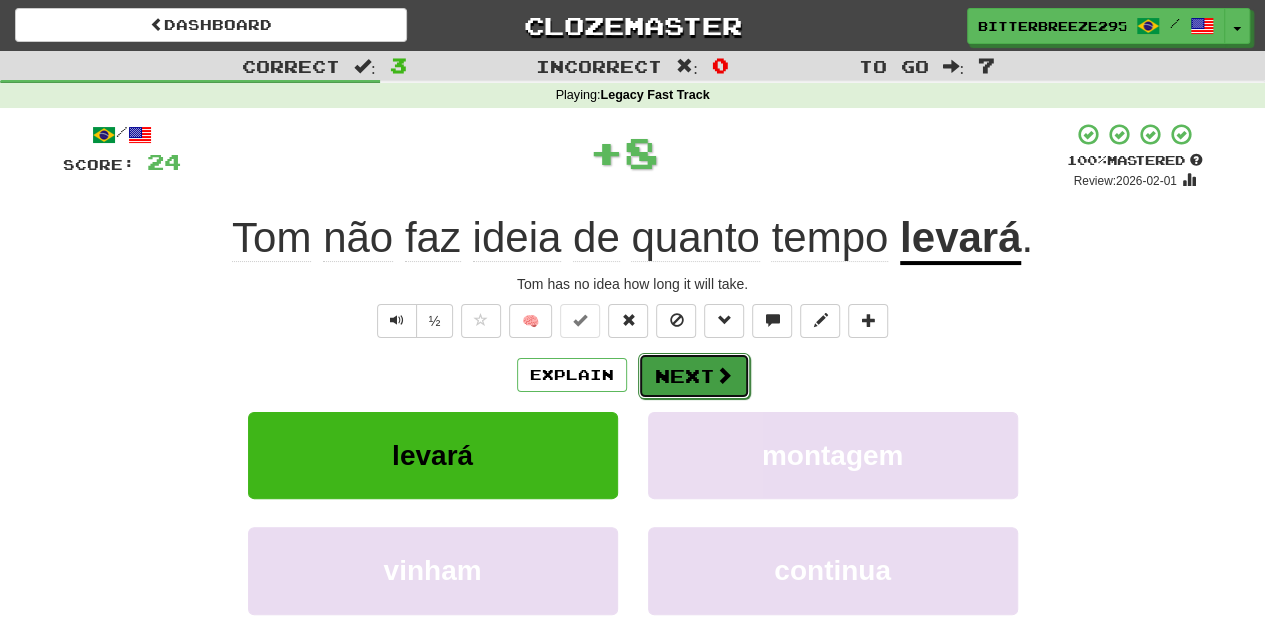 click on "Next" at bounding box center (694, 376) 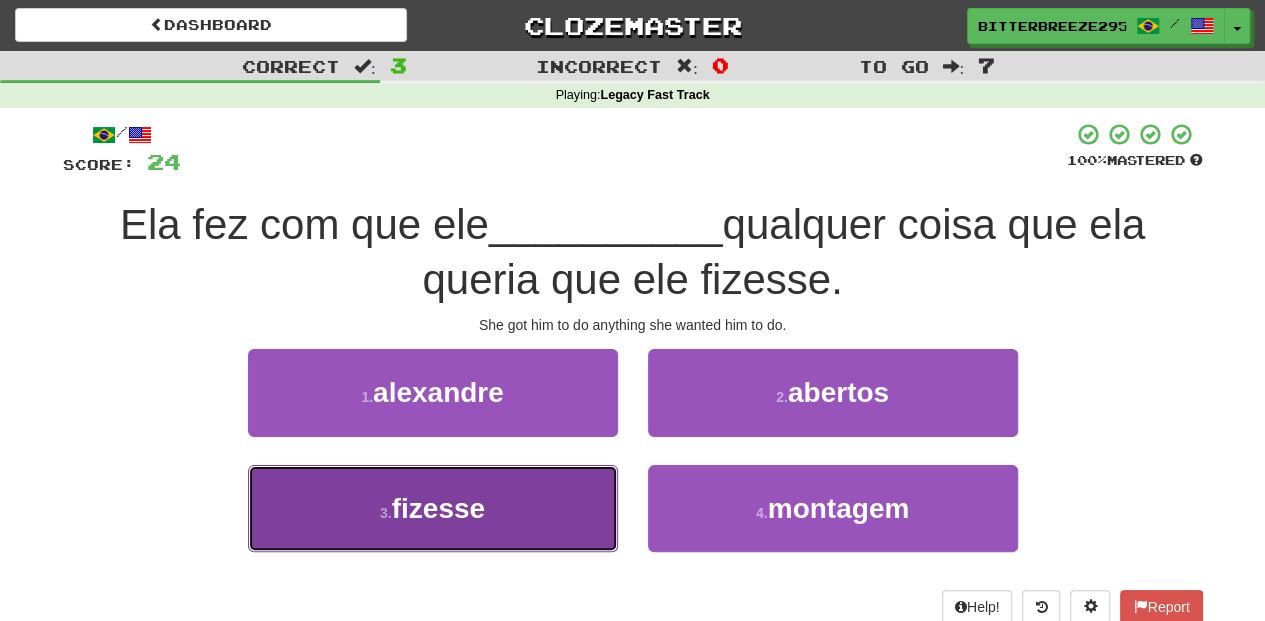 click on "3 . fizesse" at bounding box center [433, 508] 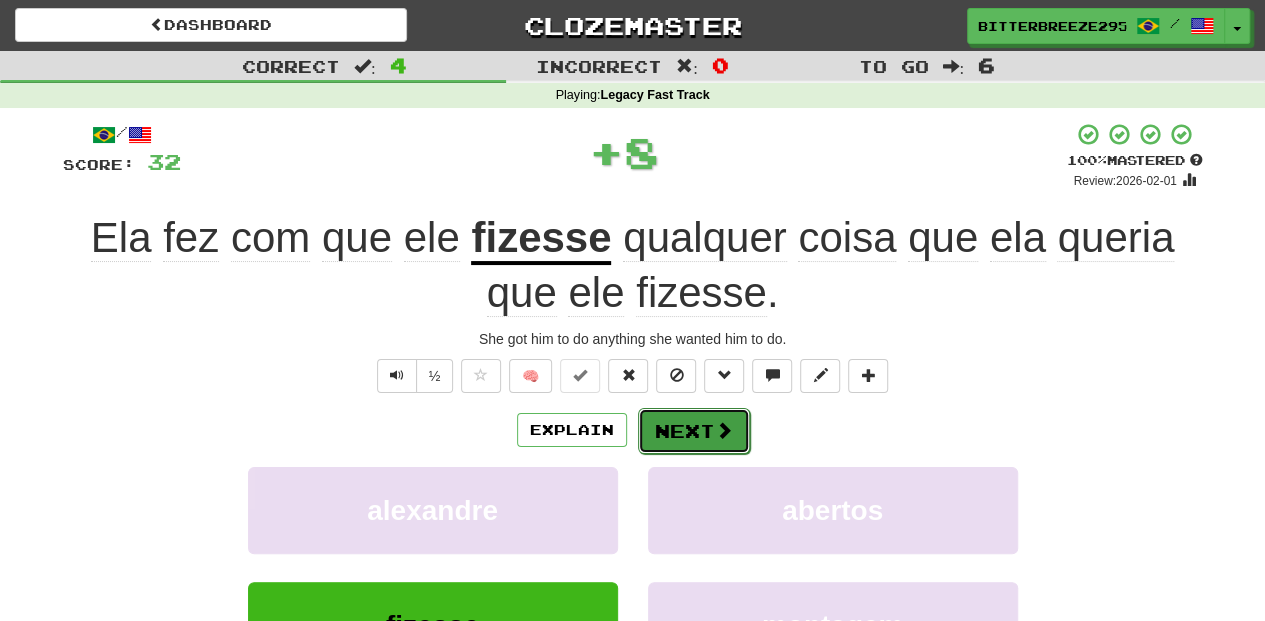 click on "Next" at bounding box center (694, 431) 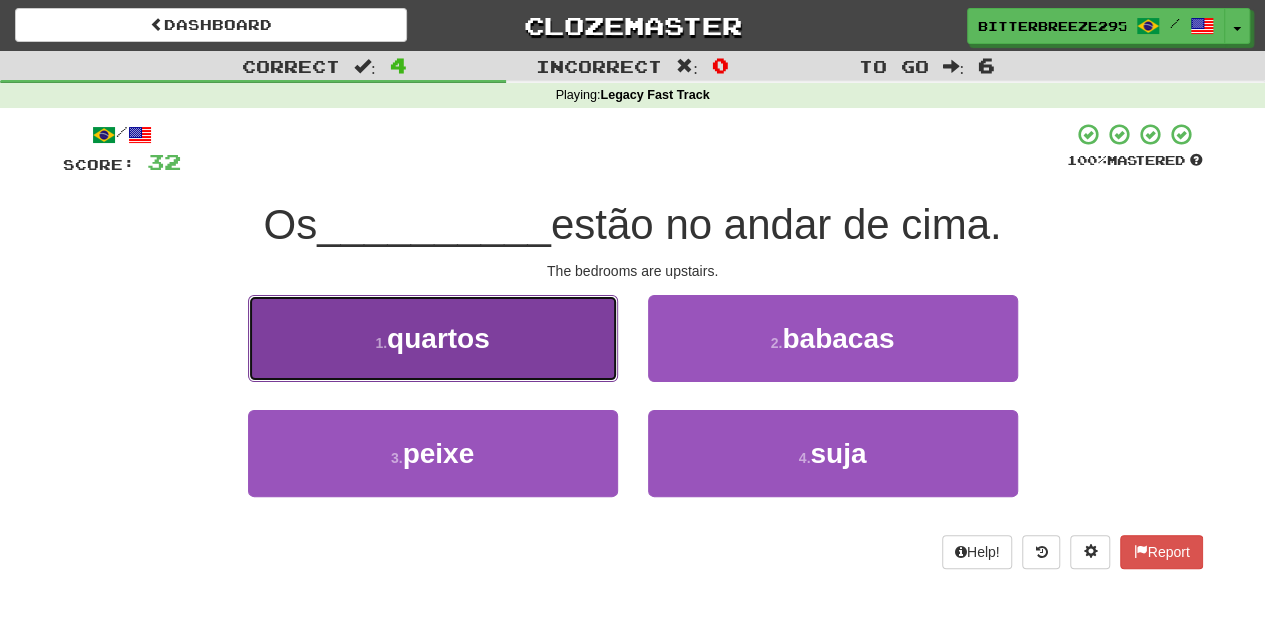 click on "1 .  quartos" at bounding box center (433, 338) 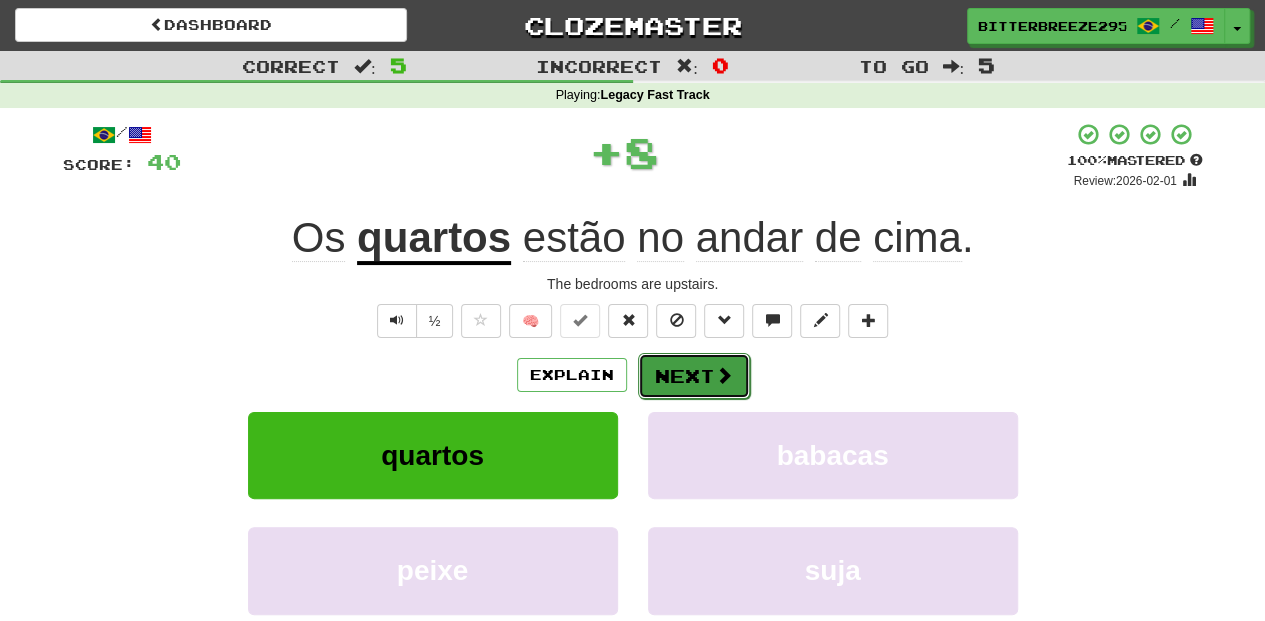 click on "Next" at bounding box center [694, 376] 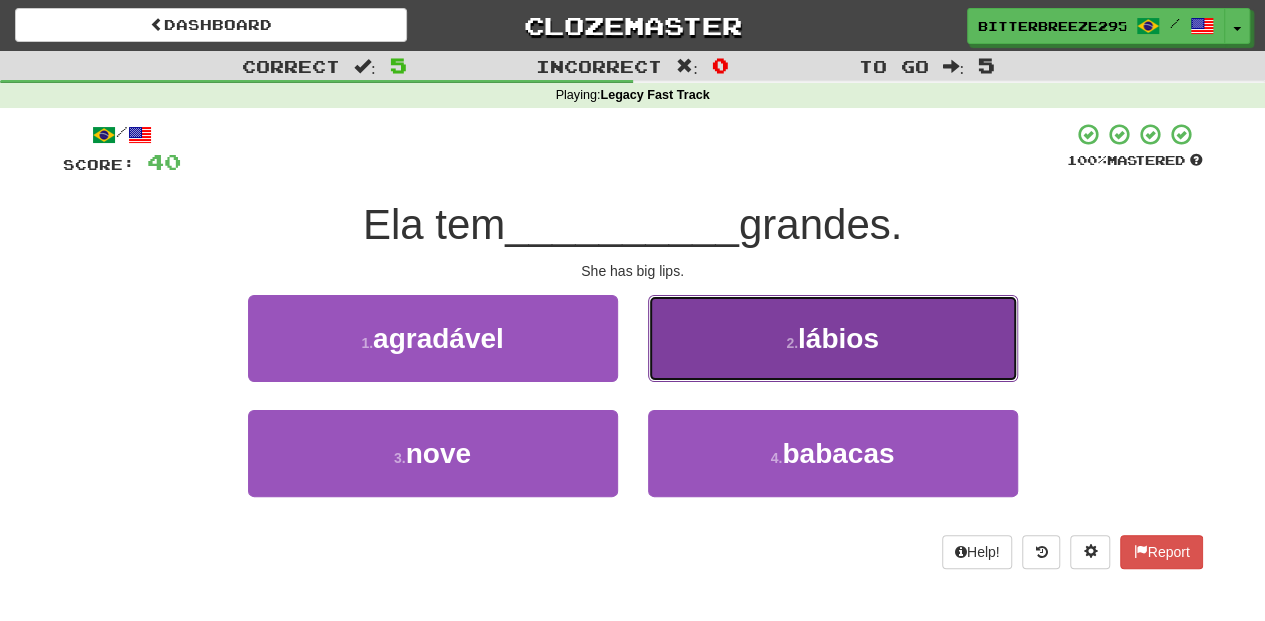 click on "2 . lábios" at bounding box center (833, 338) 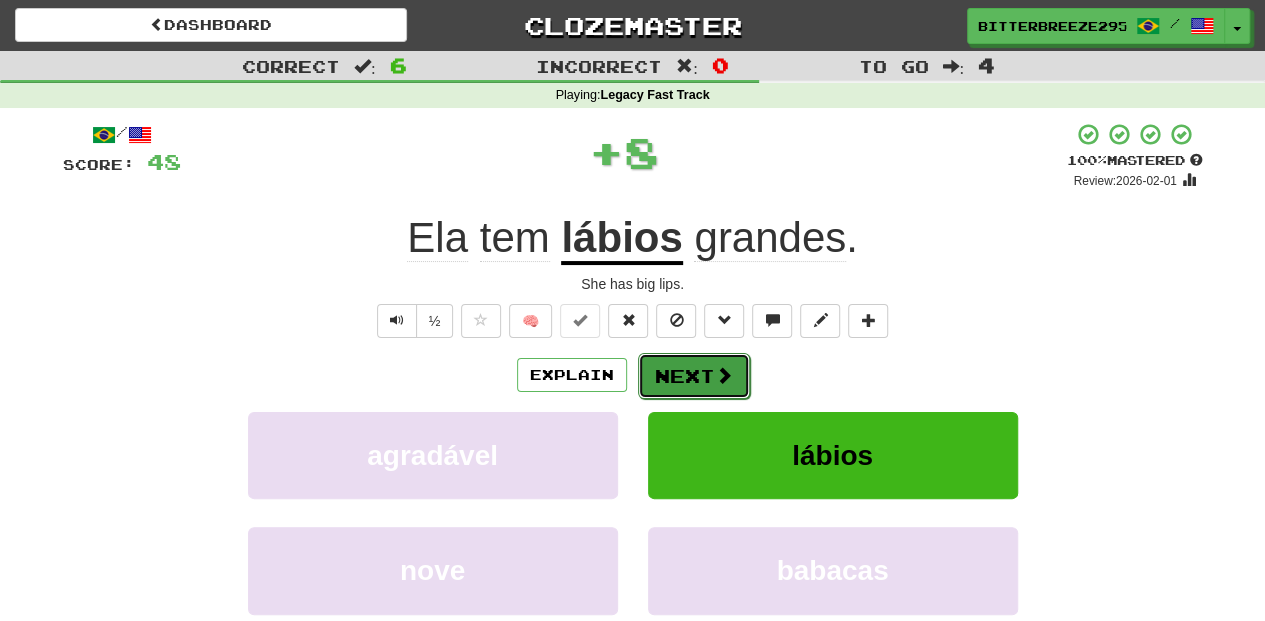 click on "Next" at bounding box center [694, 376] 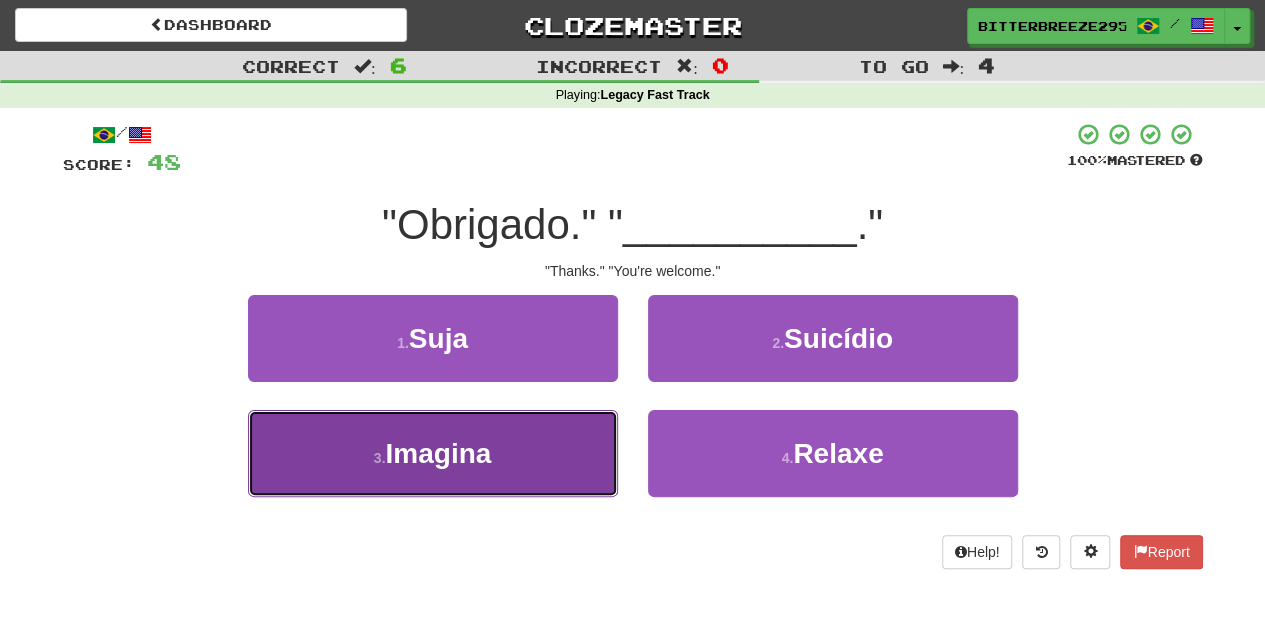 click on "3 .  Imagina" at bounding box center (433, 453) 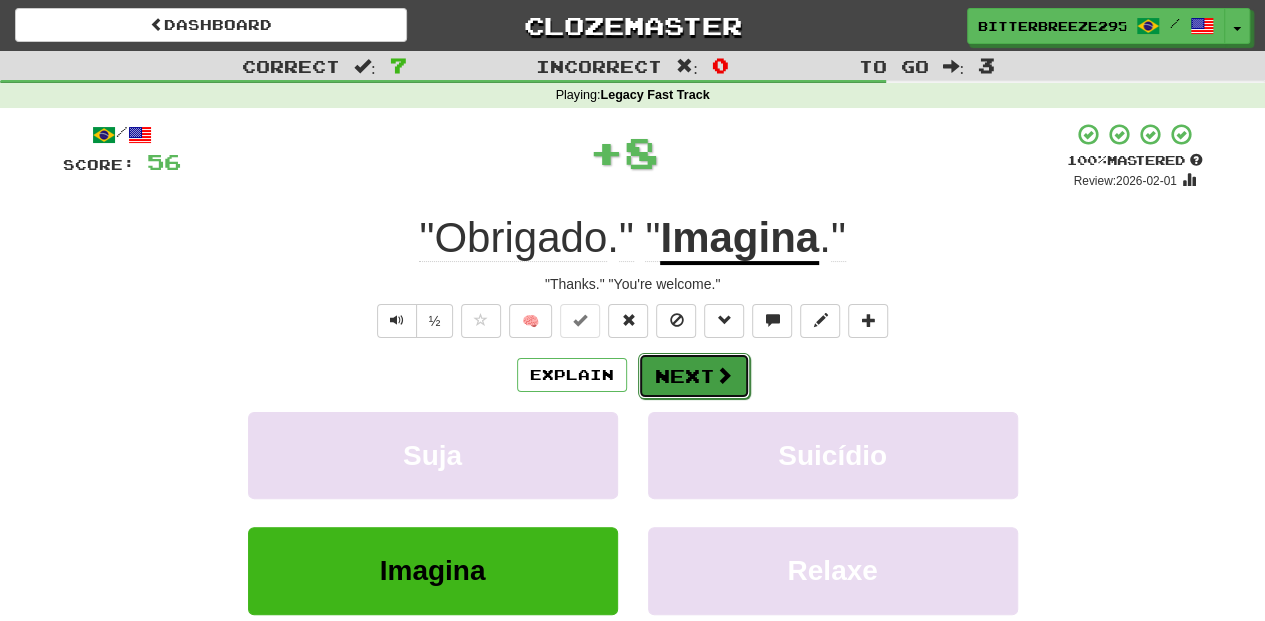 click on "Next" at bounding box center [694, 376] 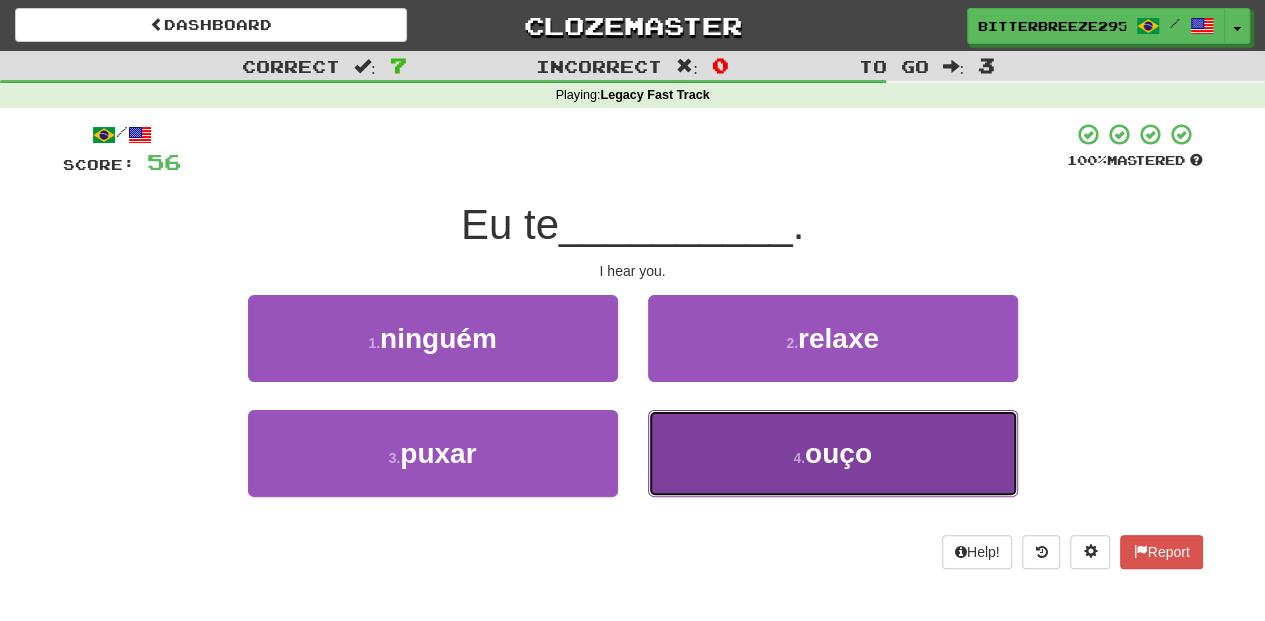 click on "4 .  ouço" at bounding box center (833, 453) 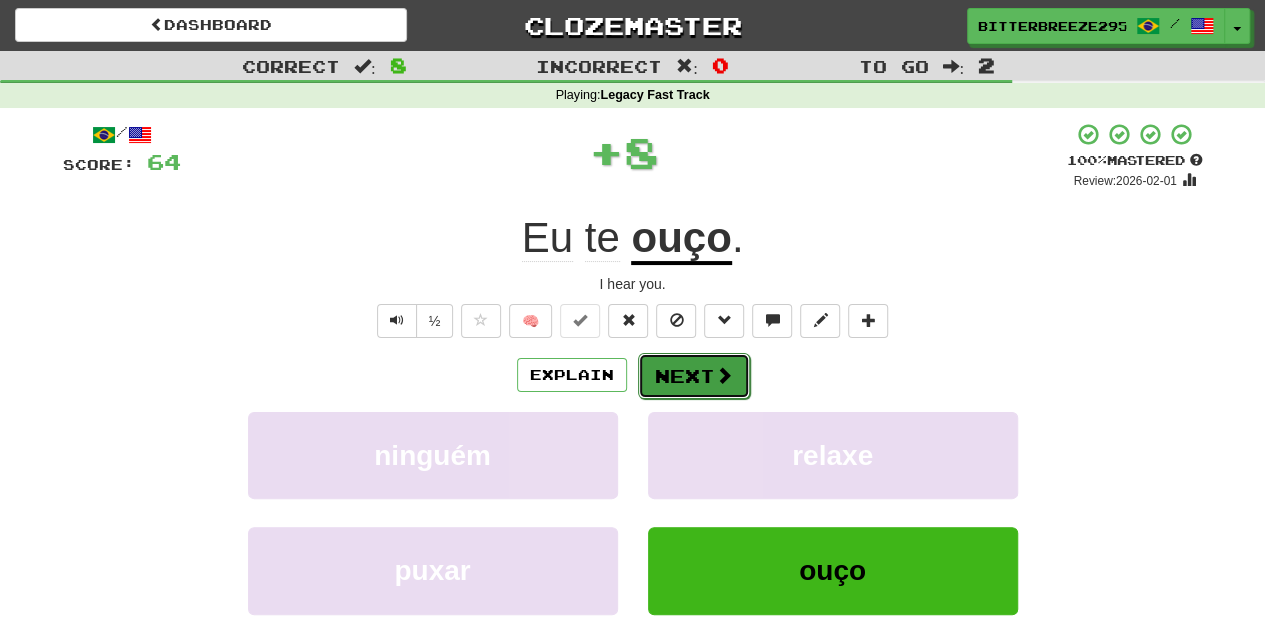 click on "Next" at bounding box center (694, 376) 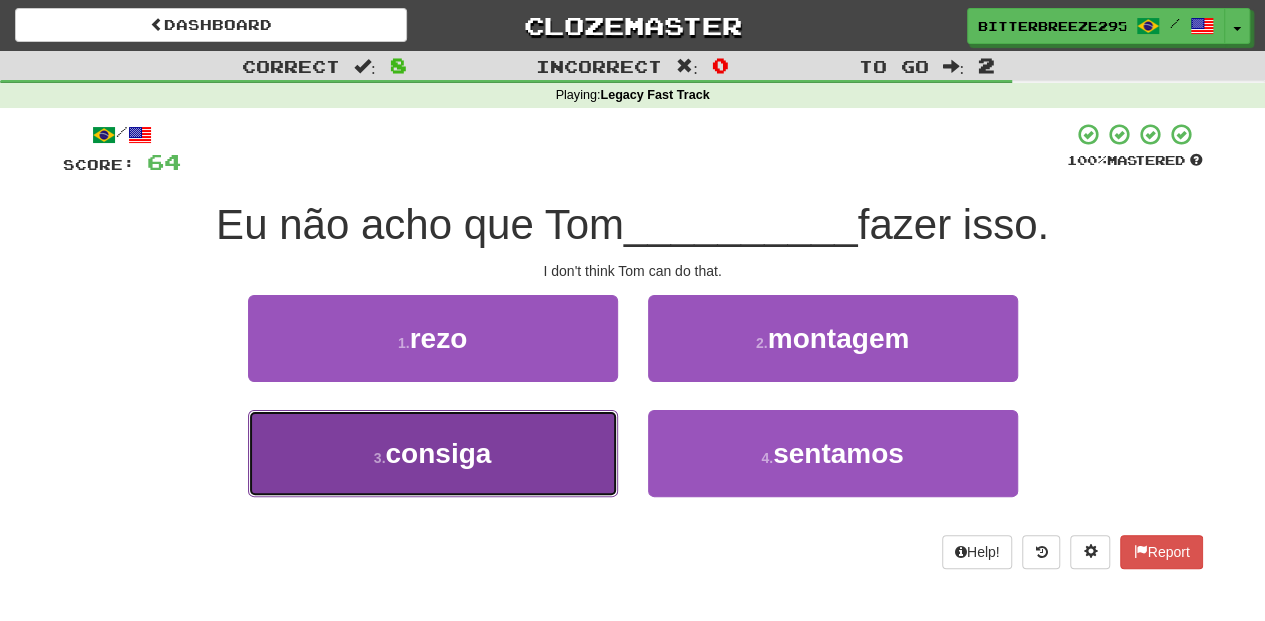 click on "3 .  consiga" at bounding box center [433, 453] 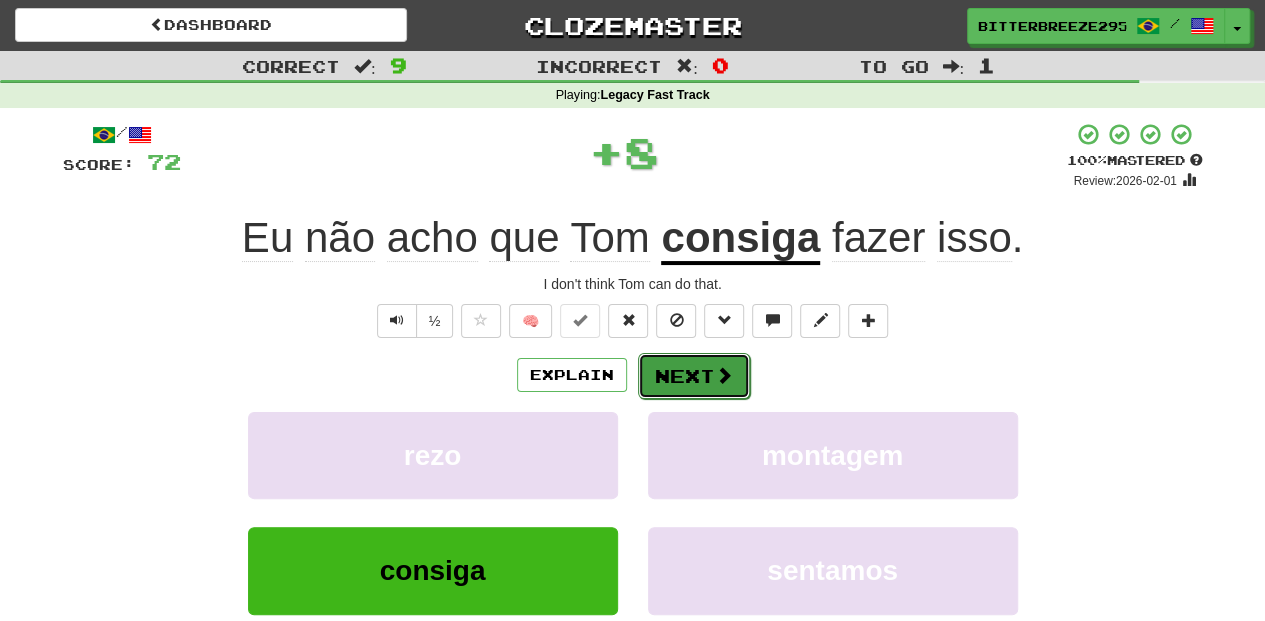click on "Next" at bounding box center [694, 376] 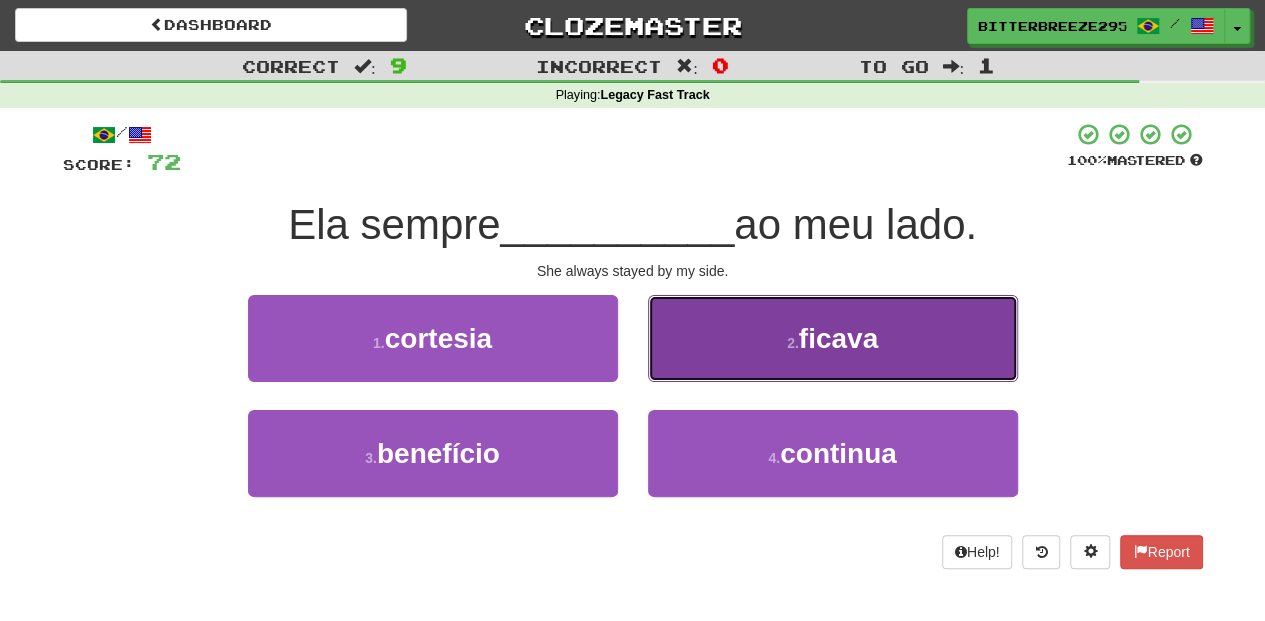 click on "2 .  ficava" at bounding box center (833, 338) 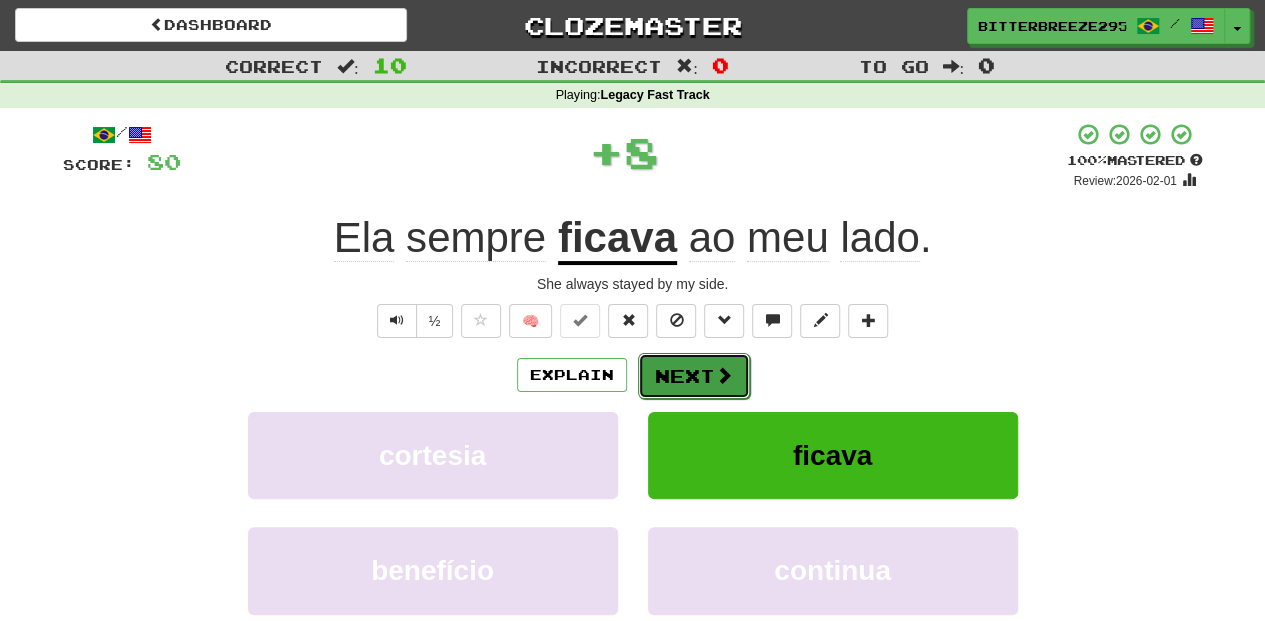 click at bounding box center [724, 375] 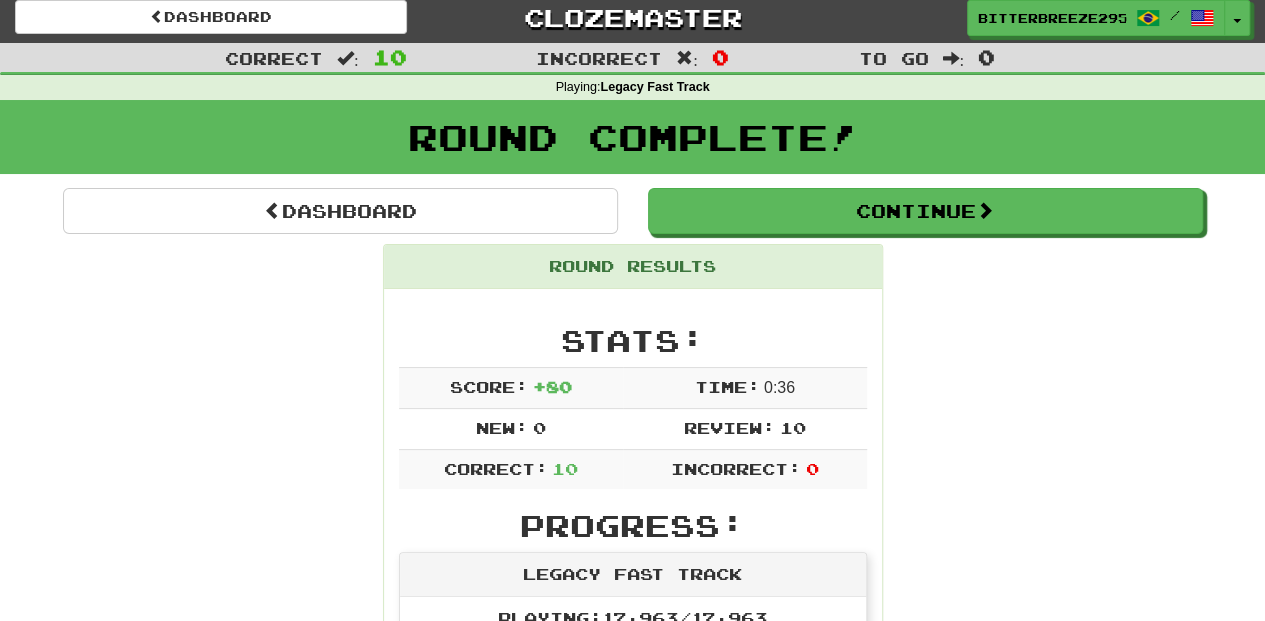 scroll, scrollTop: 0, scrollLeft: 0, axis: both 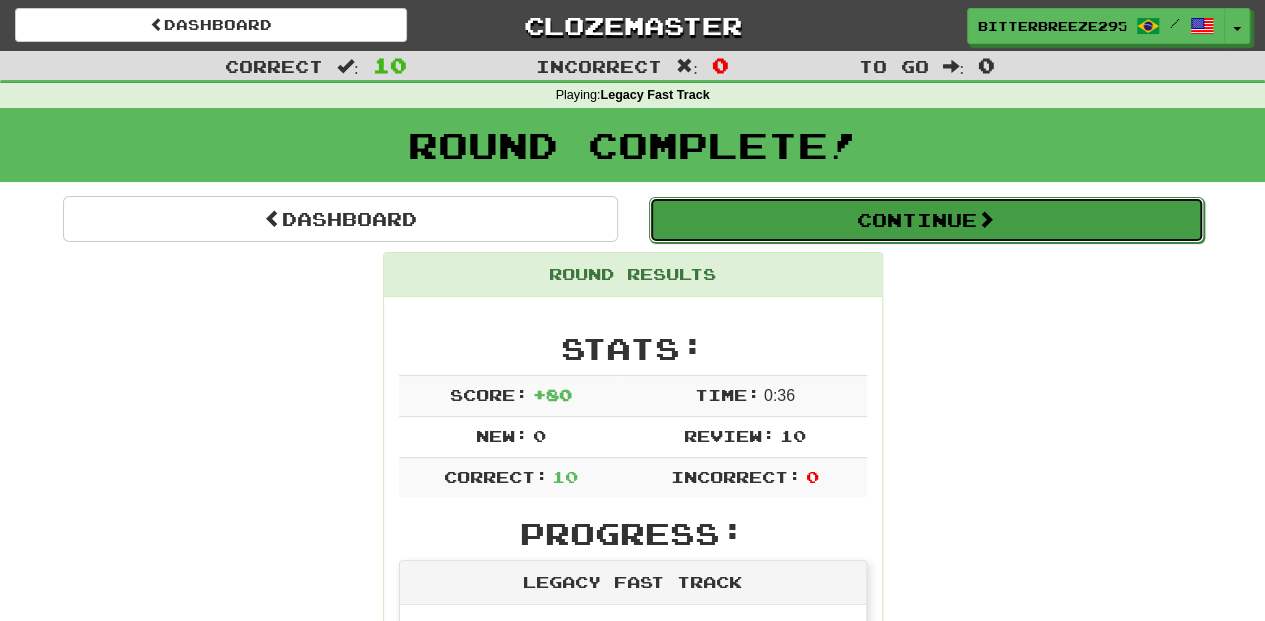 click on "Continue" at bounding box center (926, 220) 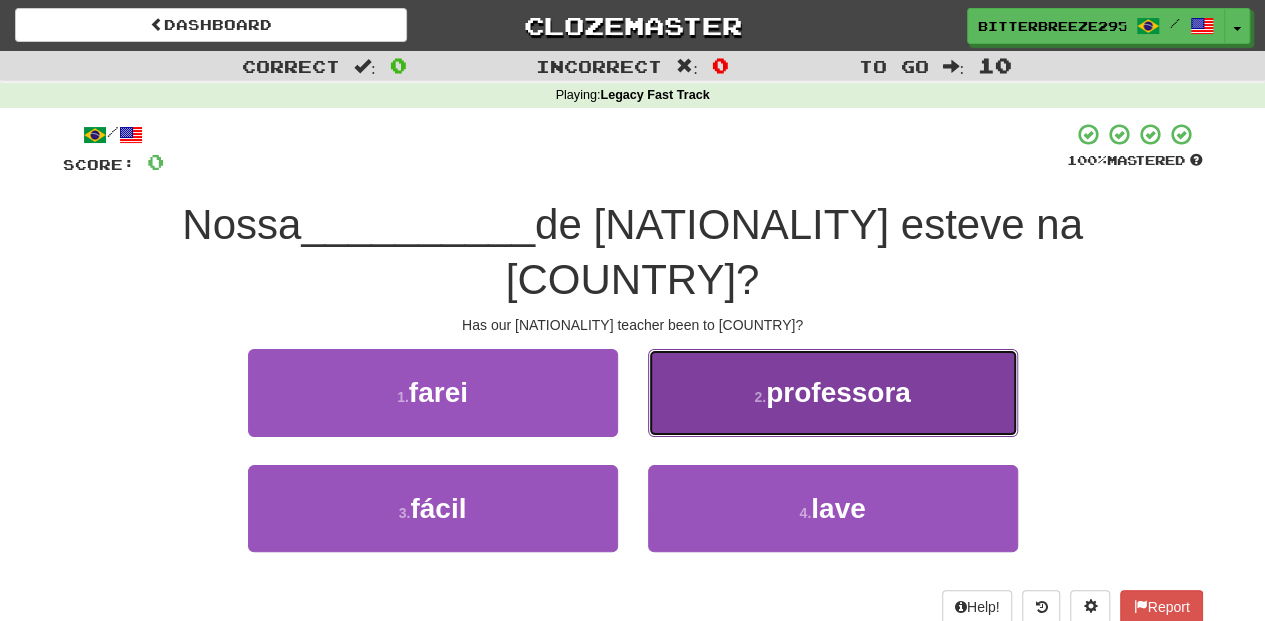 click on "2 .  professora" at bounding box center [833, 392] 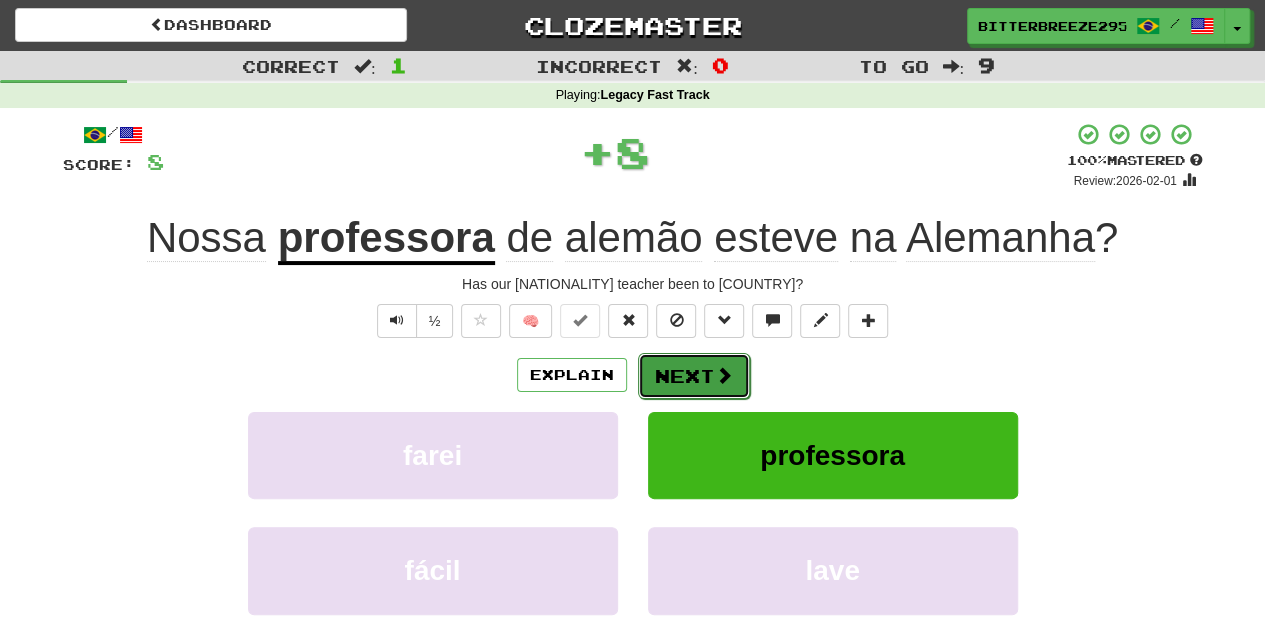 click on "Next" at bounding box center (694, 376) 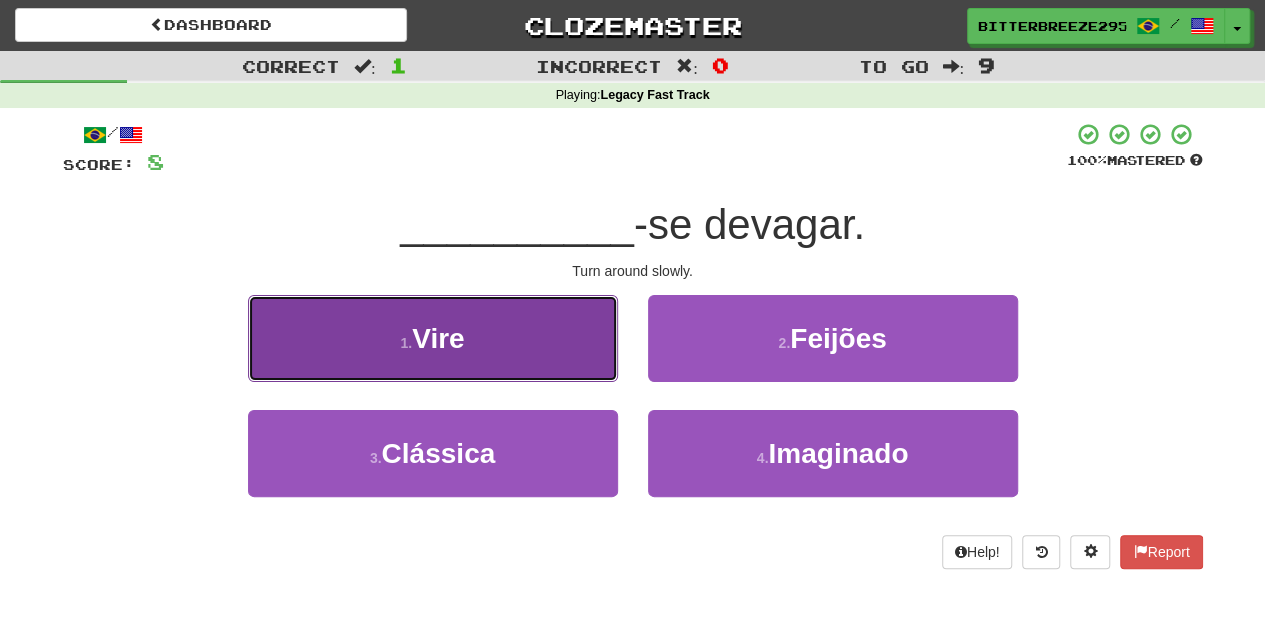 click on "1 . Vire" at bounding box center [433, 338] 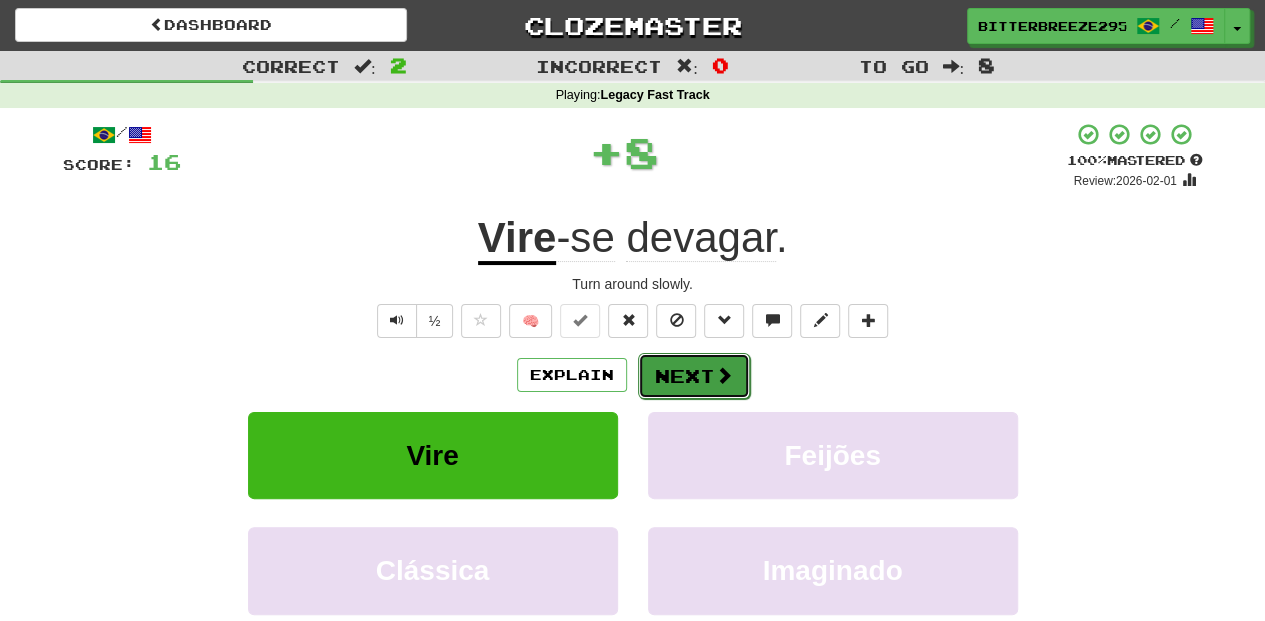 click on "Next" at bounding box center [694, 376] 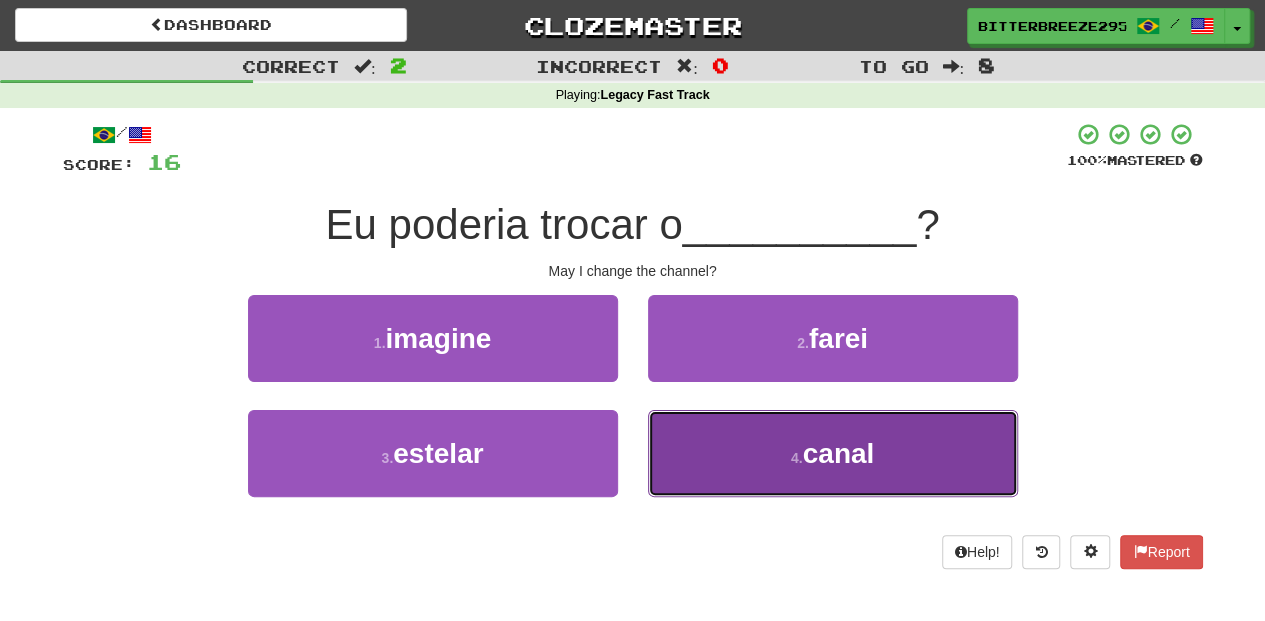 click on "4 . canal" at bounding box center (833, 453) 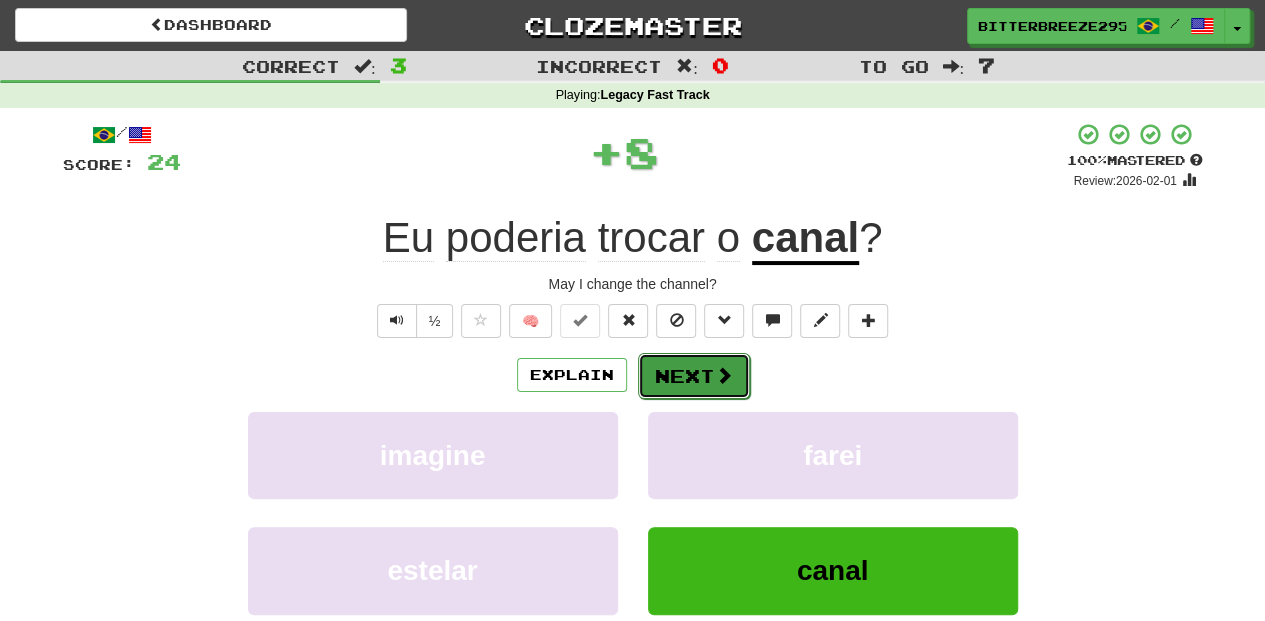 click on "Next" at bounding box center (694, 376) 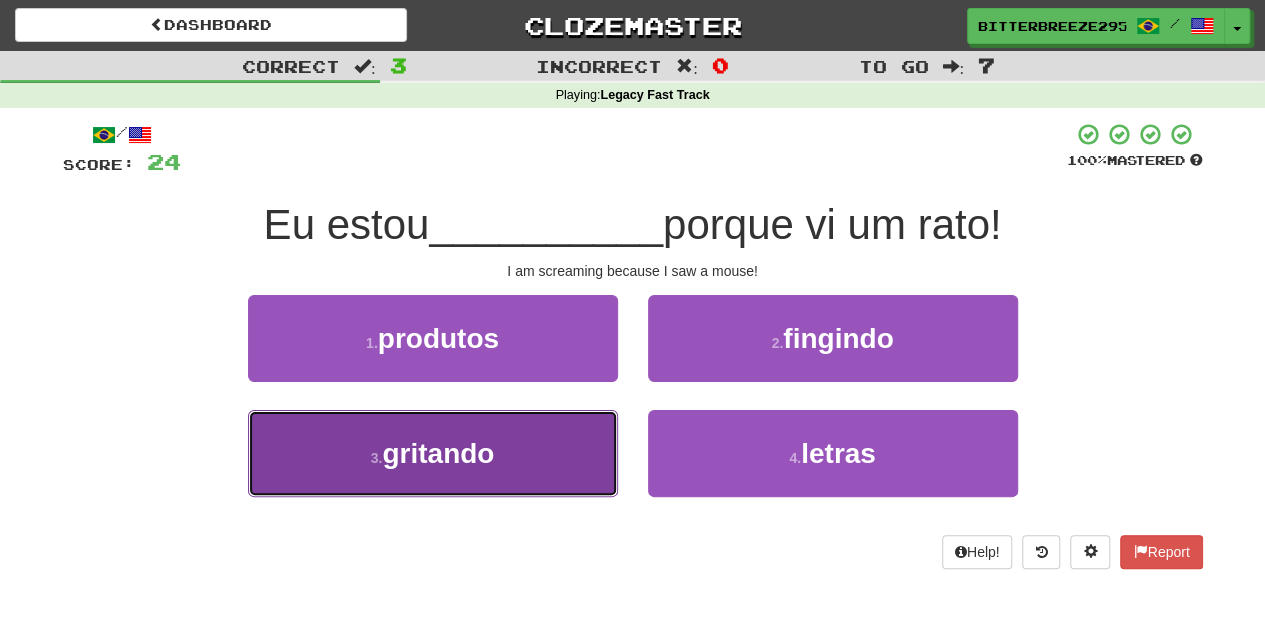 click on "3 .  gritando" at bounding box center (433, 453) 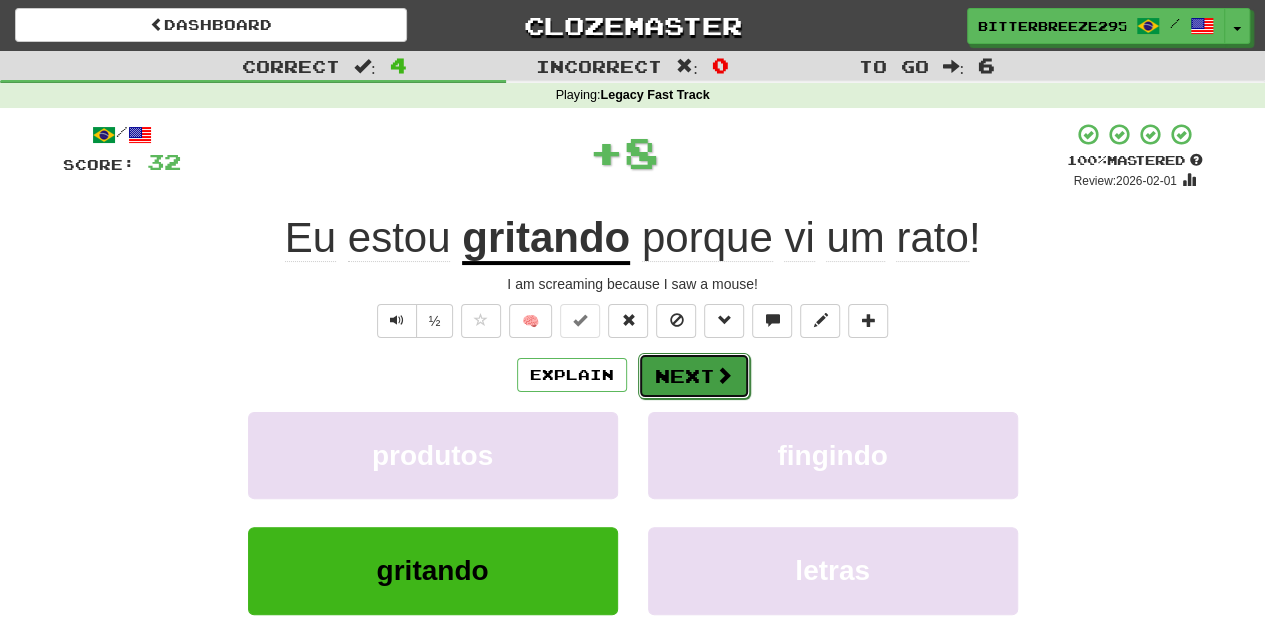 click on "Next" at bounding box center (694, 376) 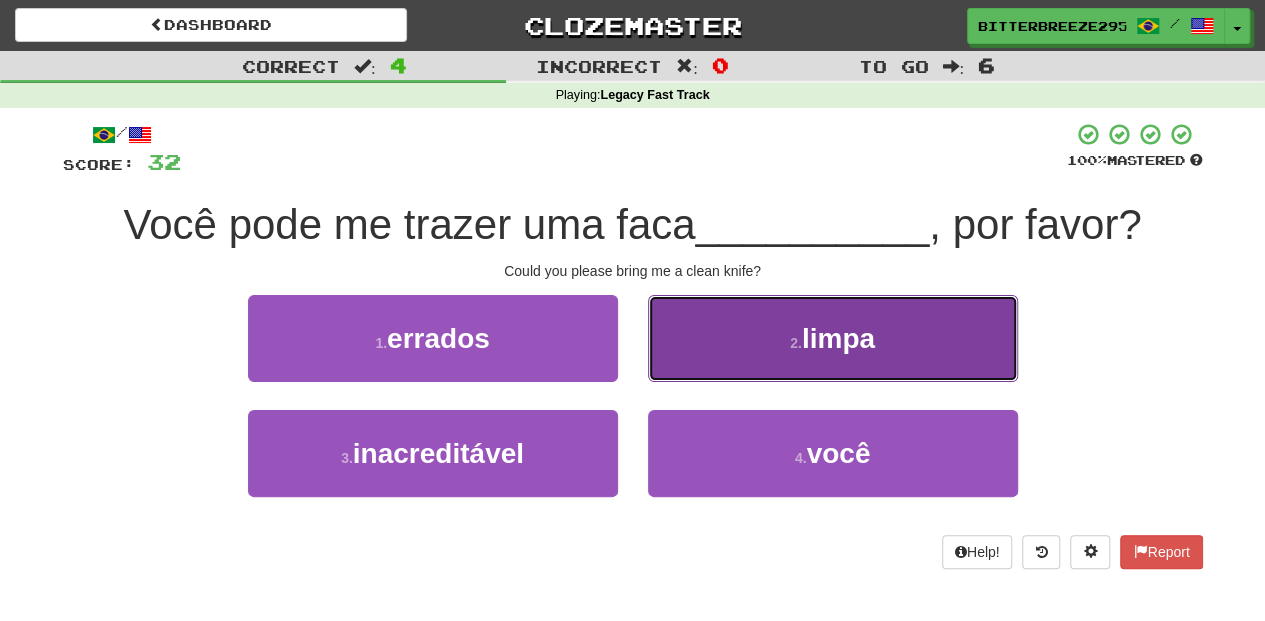 click on "2 .  limpa" at bounding box center [833, 338] 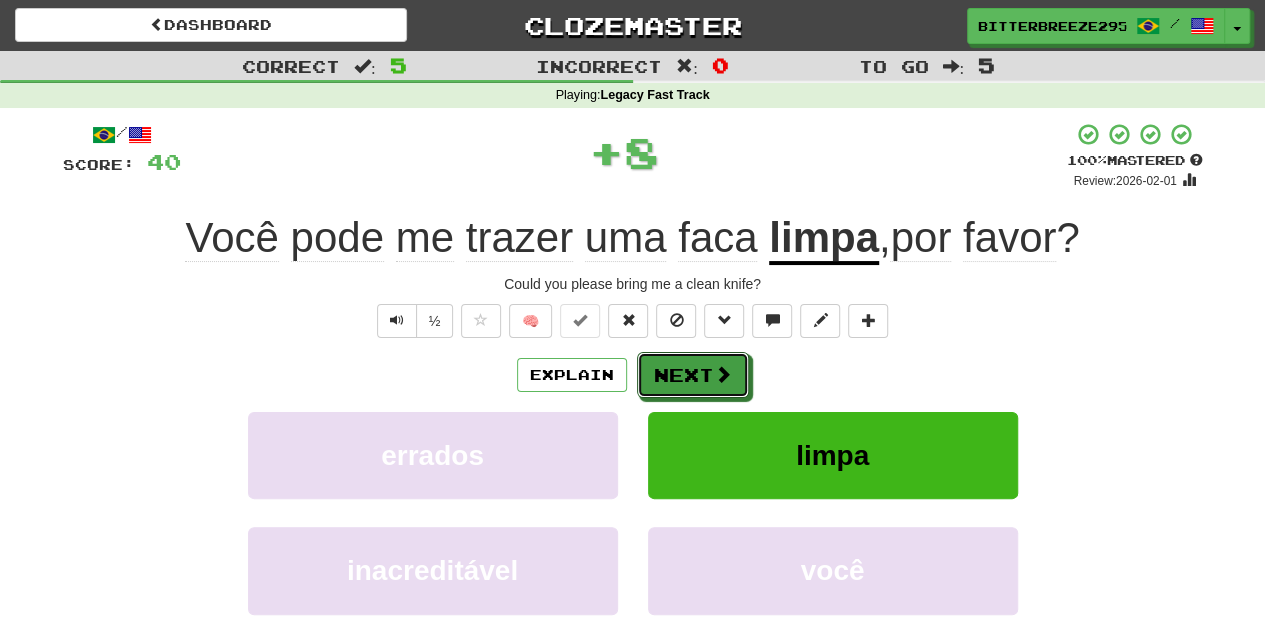 click on "Next" at bounding box center (693, 375) 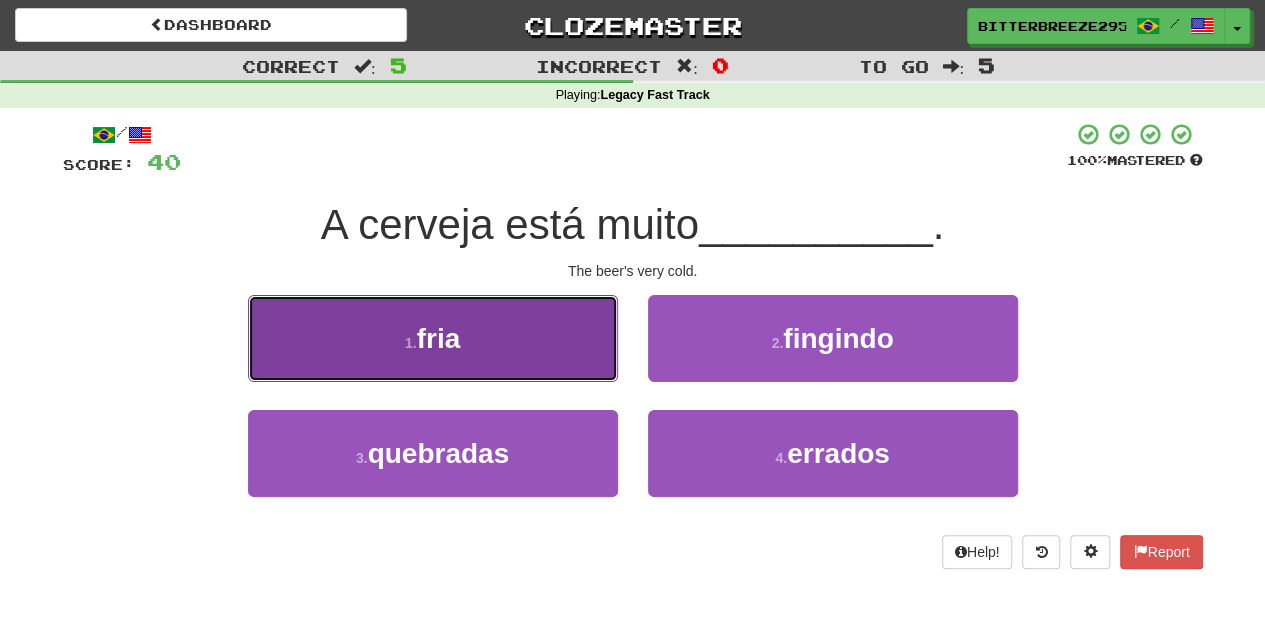 click on "1 . fria" at bounding box center (433, 338) 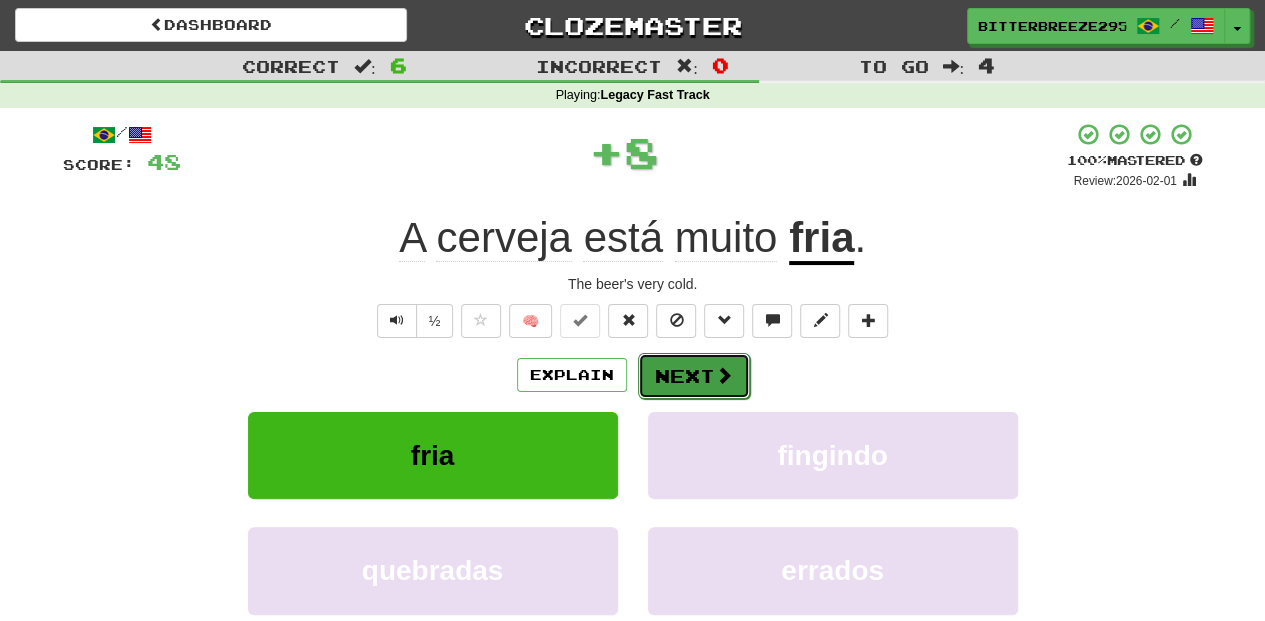 click on "Next" at bounding box center (694, 376) 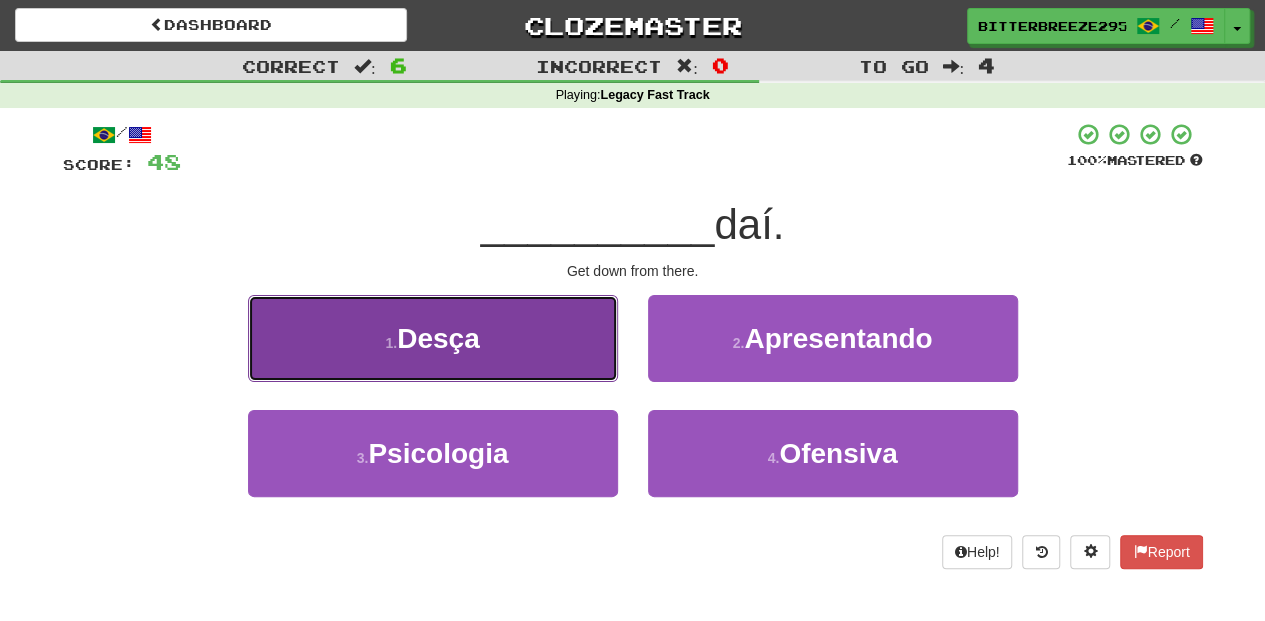 click on "1 .  Desça" at bounding box center (433, 338) 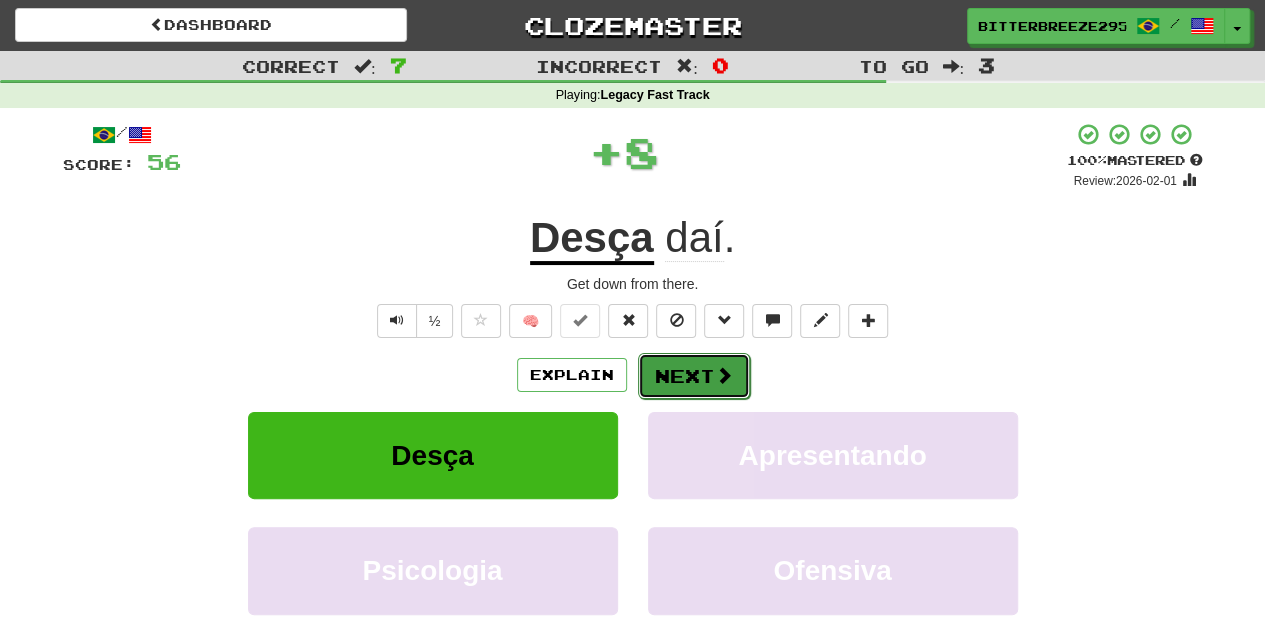 click on "Next" at bounding box center [694, 376] 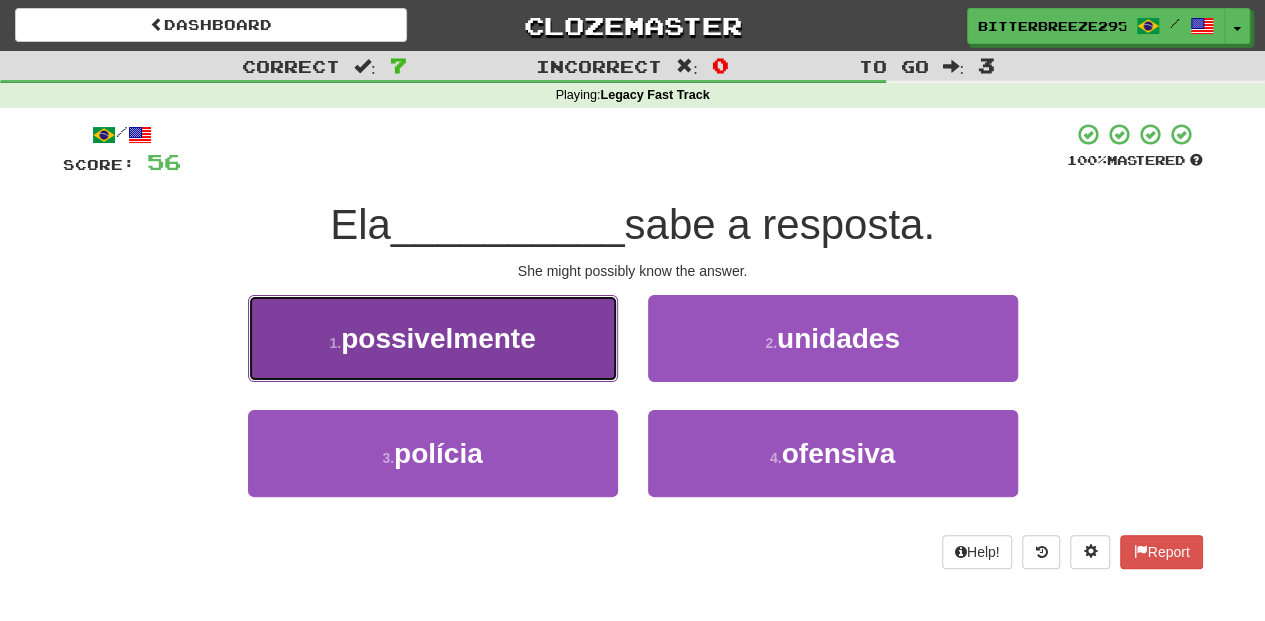 click on "1 . possivelmente" at bounding box center [433, 338] 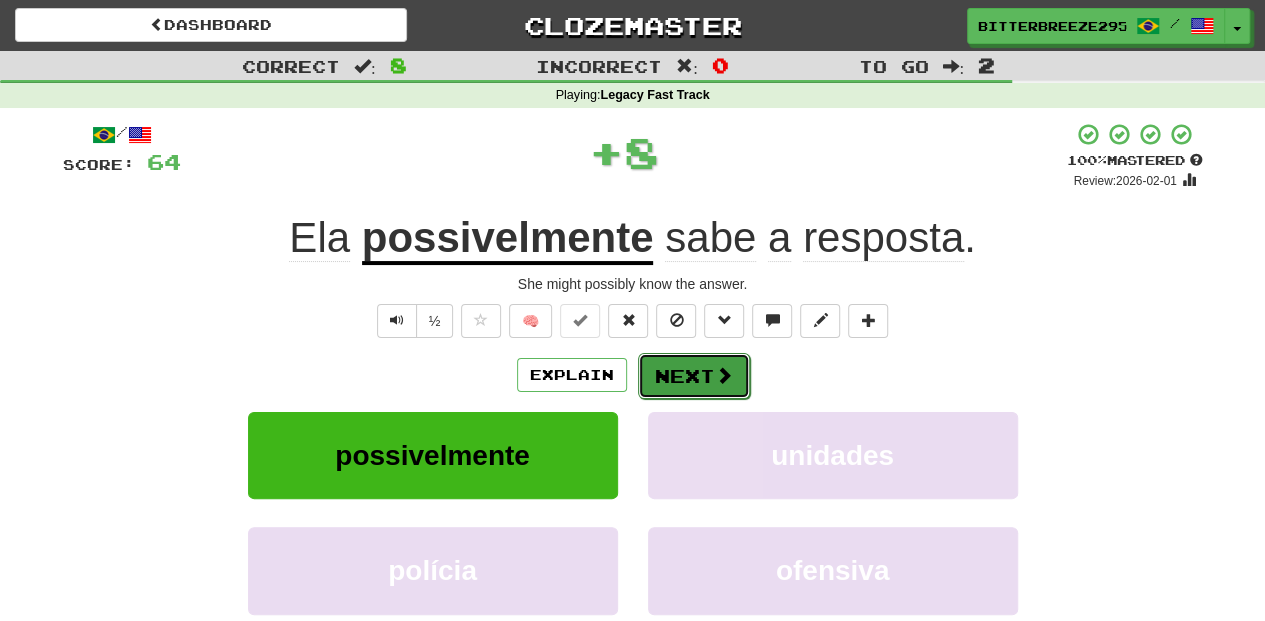 click on "Next" at bounding box center (694, 376) 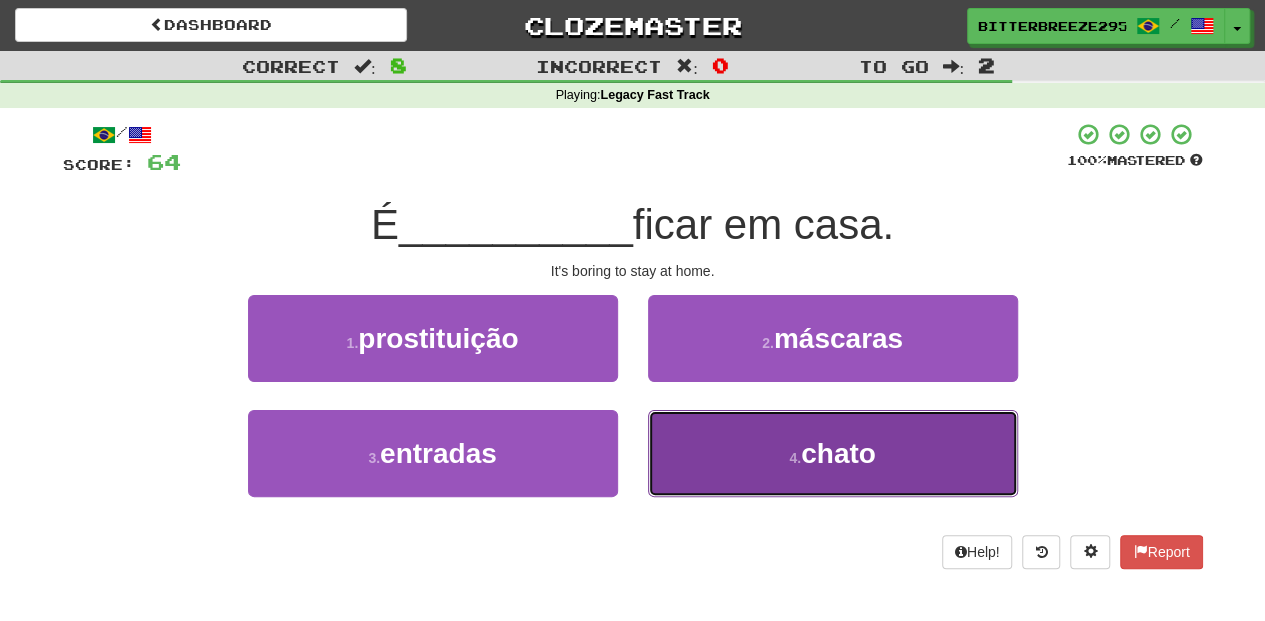 click on "4 .  chato" at bounding box center [833, 453] 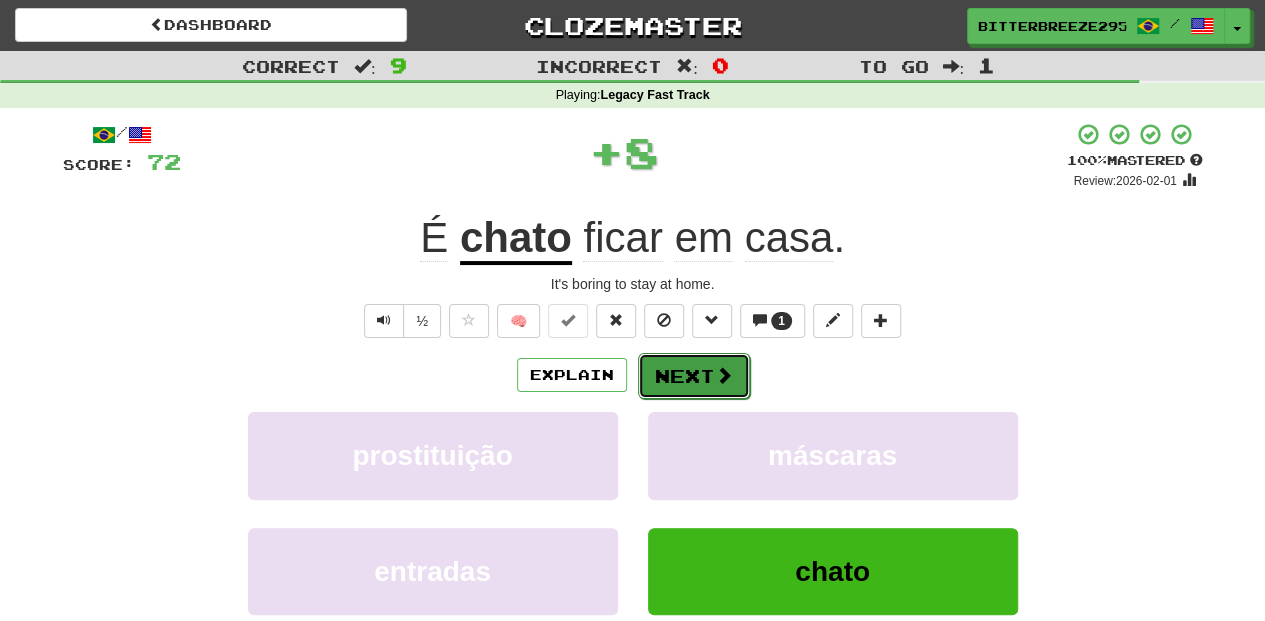 click on "Next" at bounding box center (694, 376) 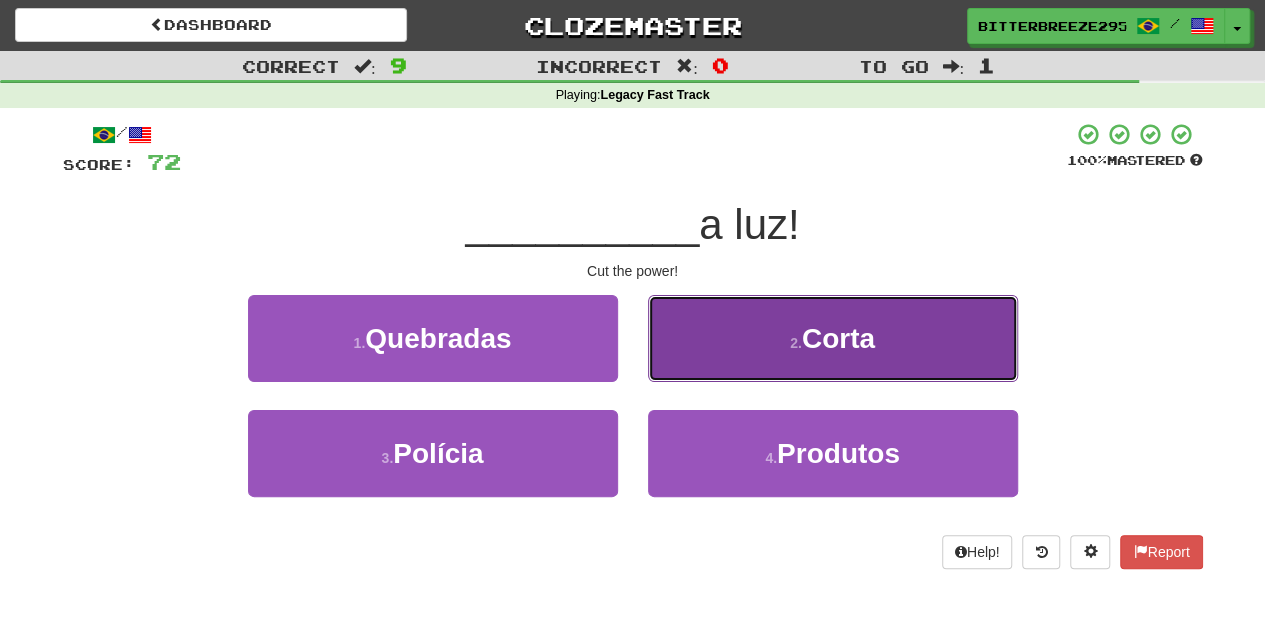 click on "2 .  Corta" at bounding box center (833, 338) 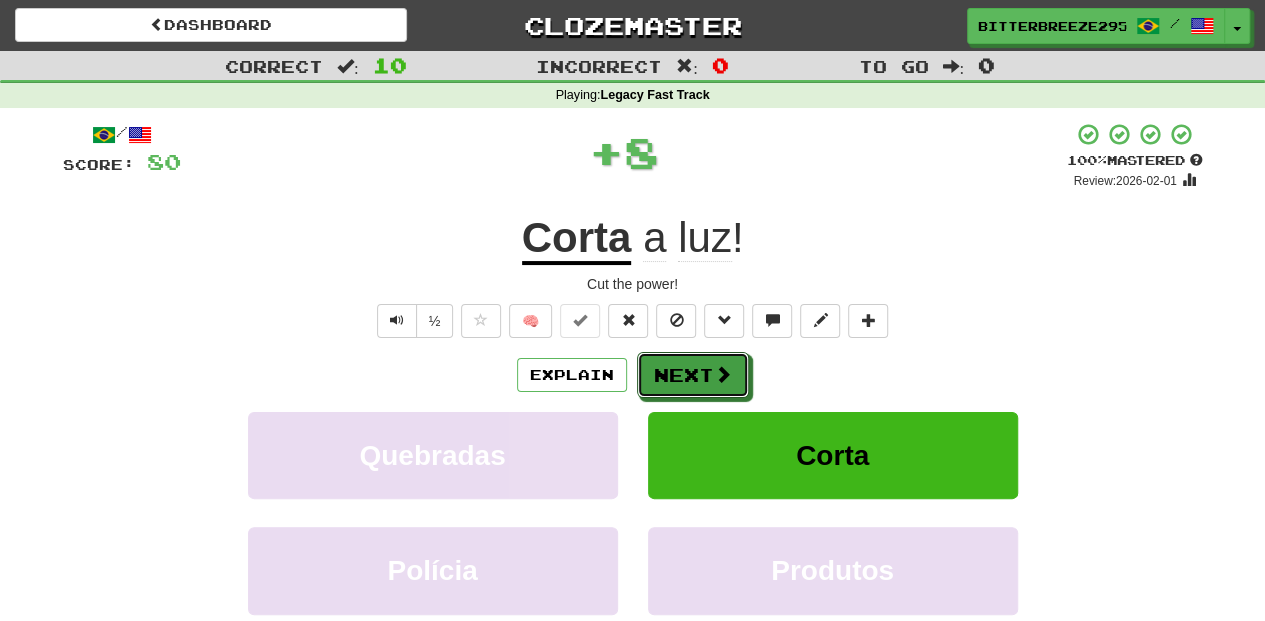 click on "Next" at bounding box center [693, 375] 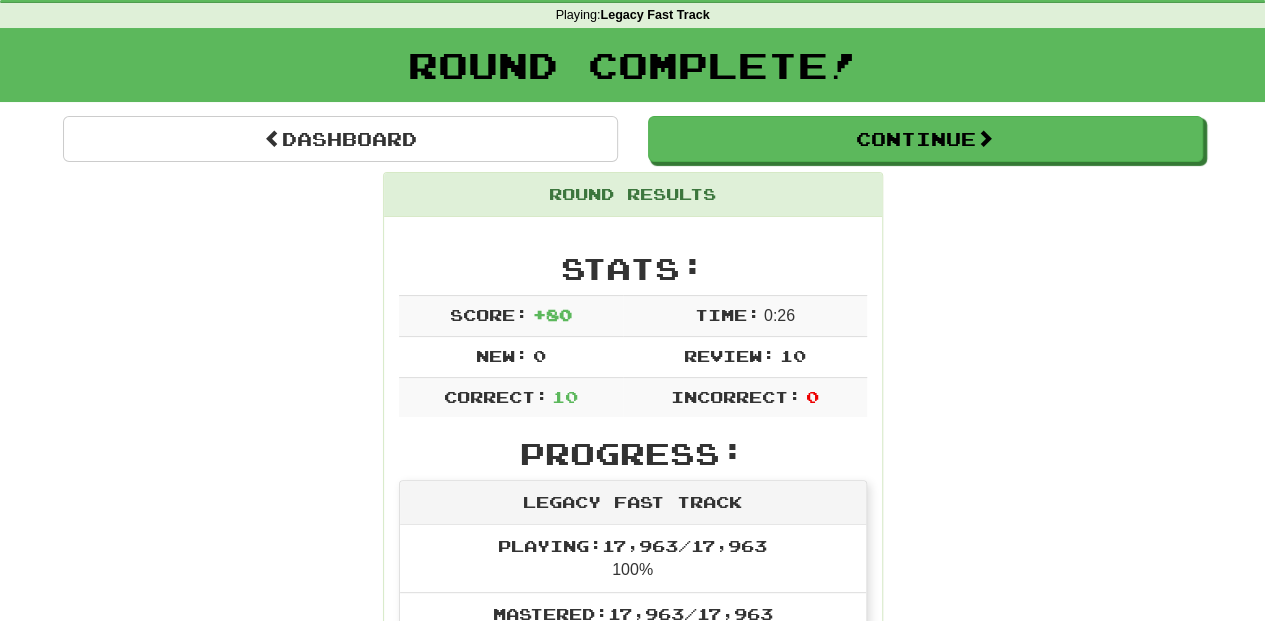 scroll, scrollTop: 0, scrollLeft: 0, axis: both 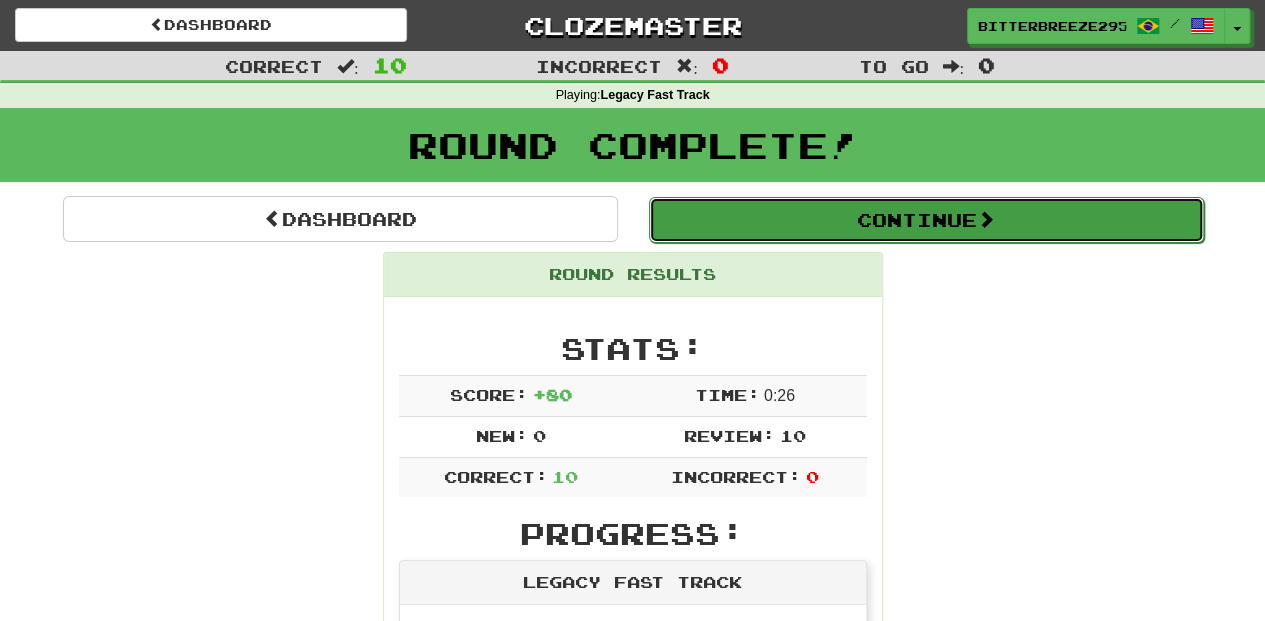 click on "Continue" at bounding box center [926, 220] 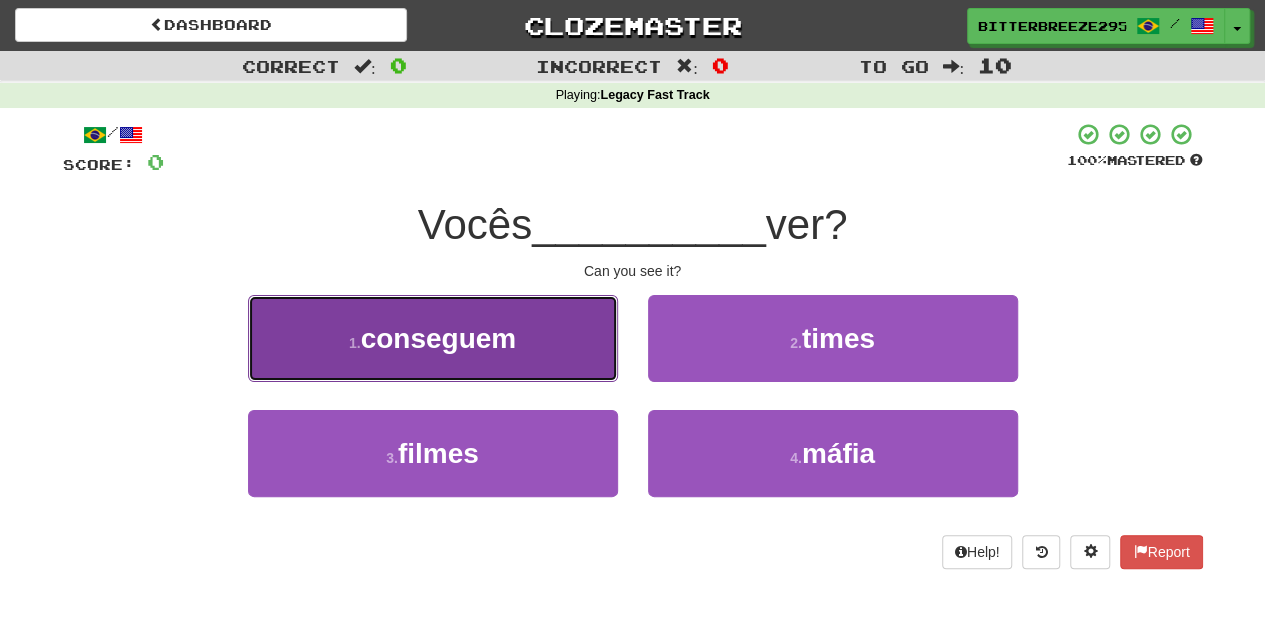 click on "1 .  conseguem" at bounding box center (433, 338) 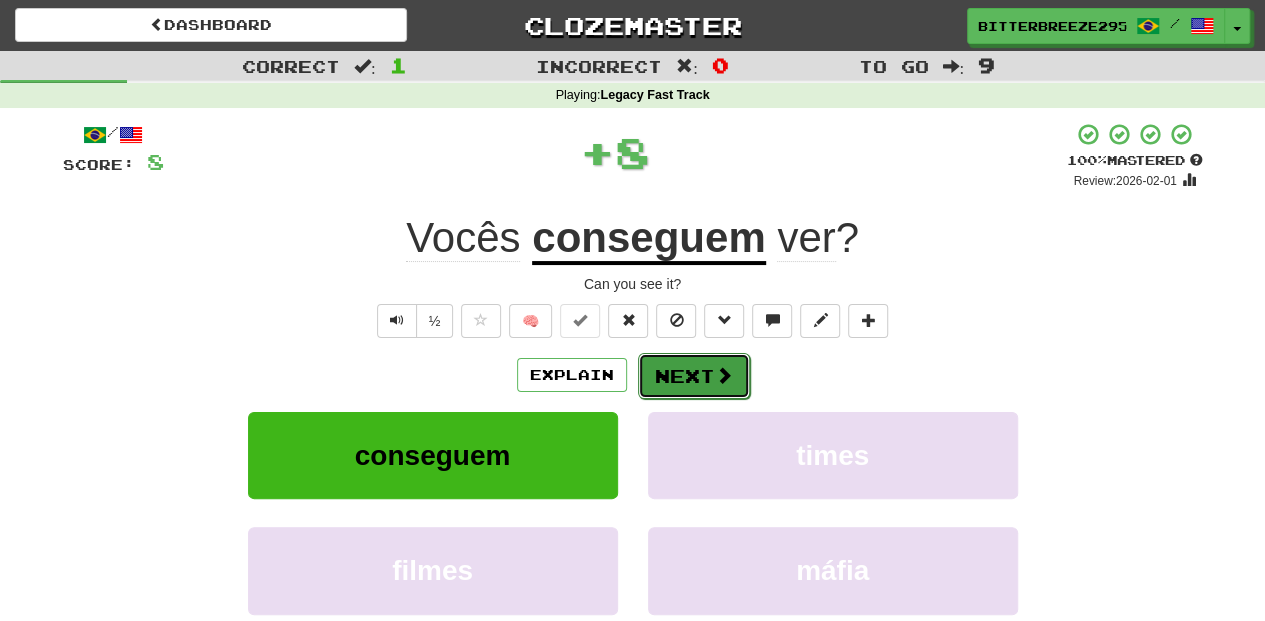 click on "Next" at bounding box center [694, 376] 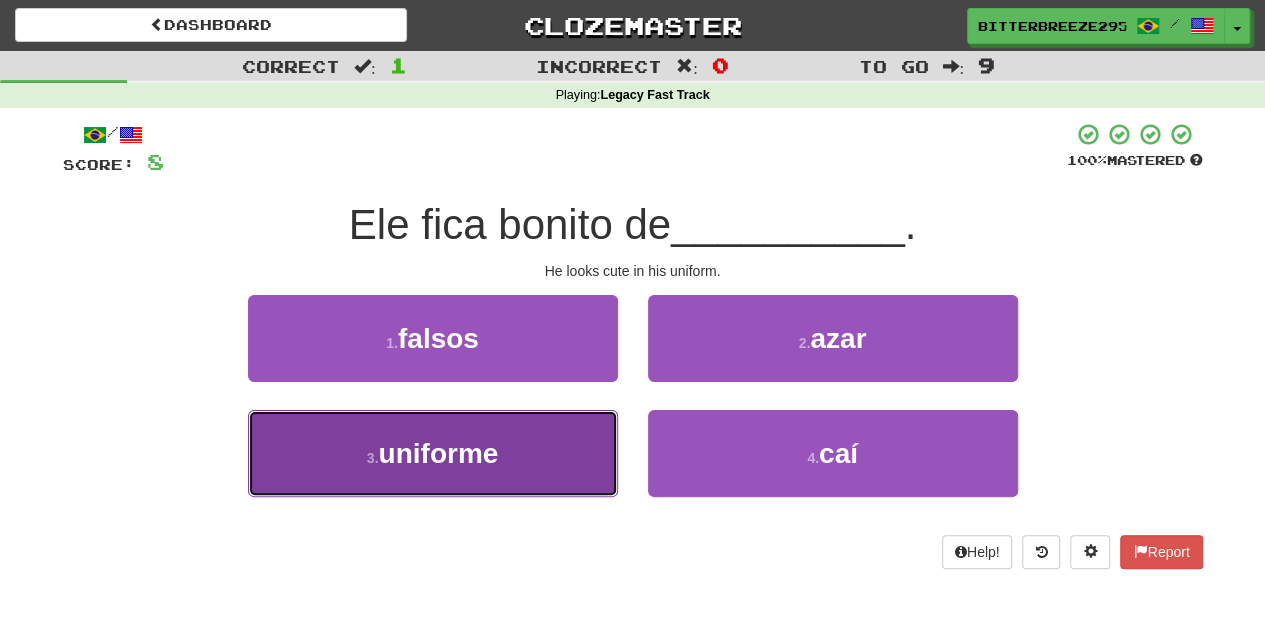 click on "3 . uniforme" at bounding box center (433, 453) 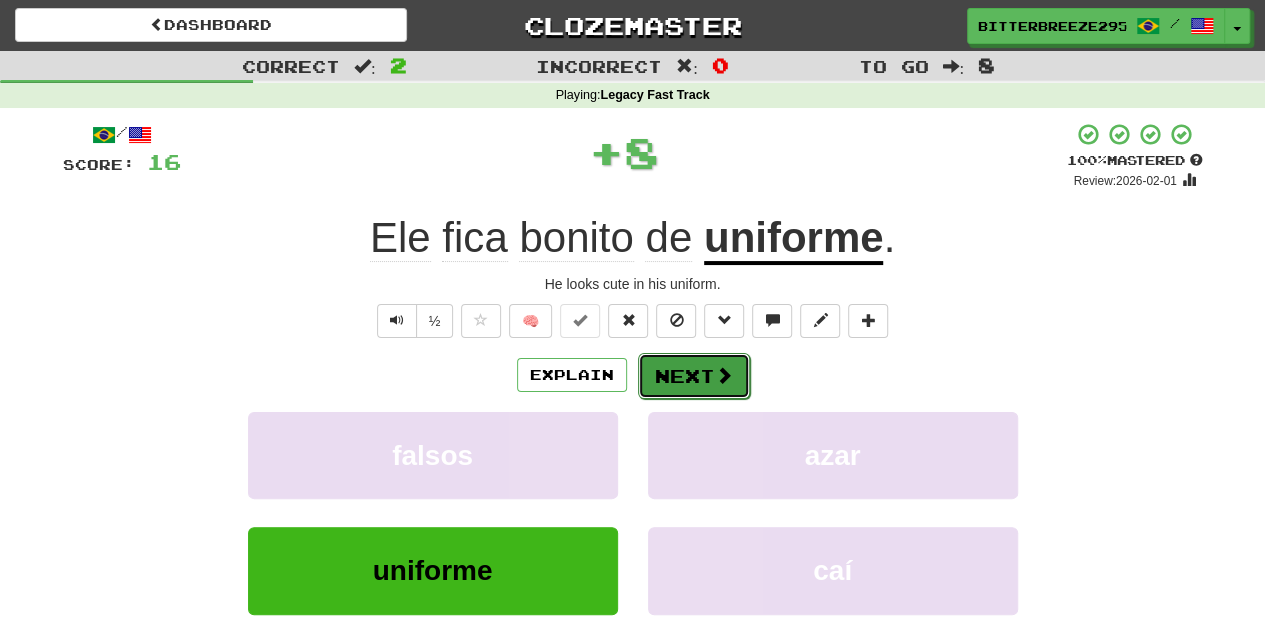 click on "Next" at bounding box center (694, 376) 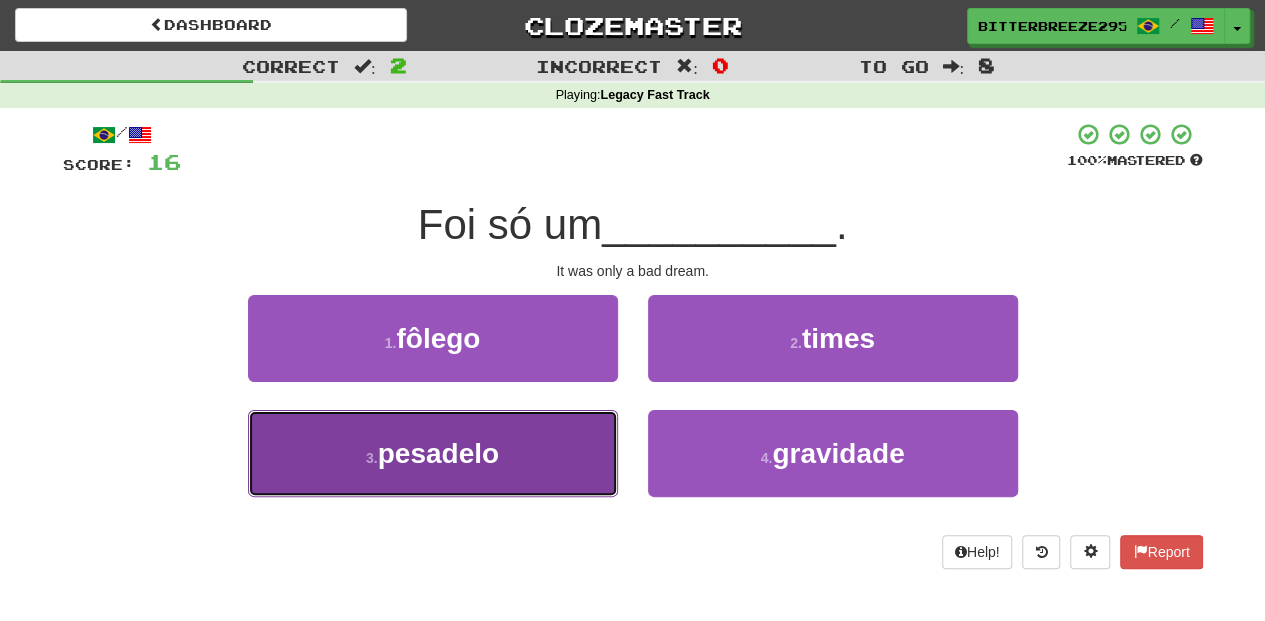 click on "3 .  pesadelo" at bounding box center [433, 453] 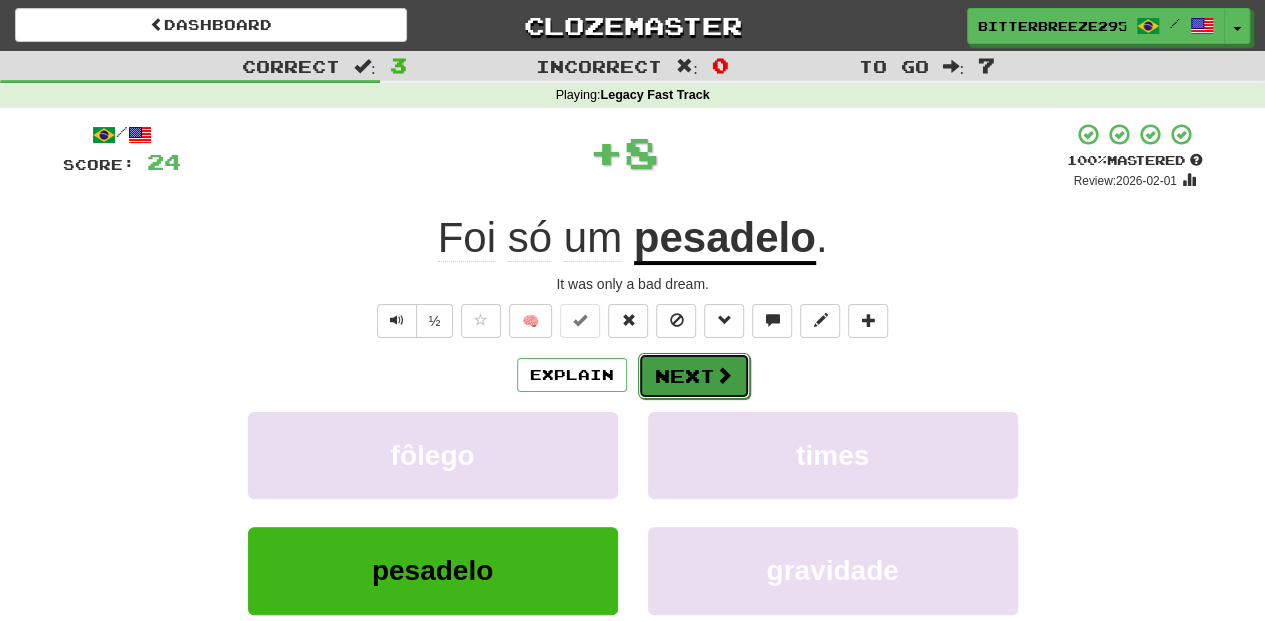 click on "Next" at bounding box center (694, 376) 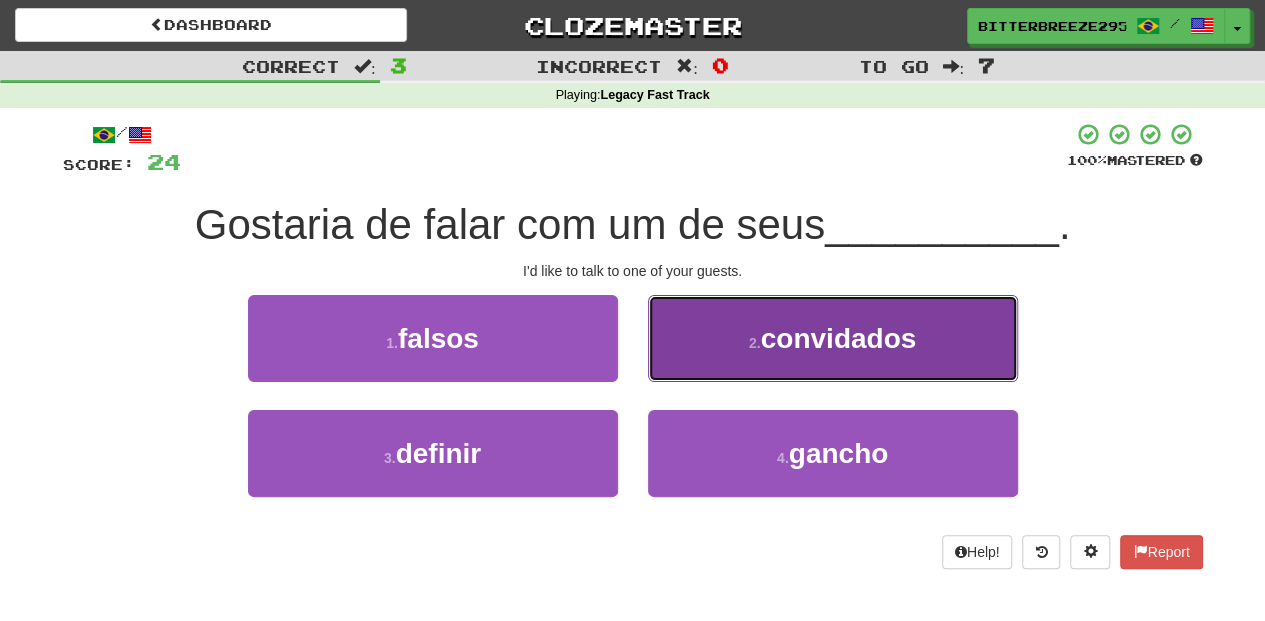 click on "2 .  convidados" at bounding box center [833, 338] 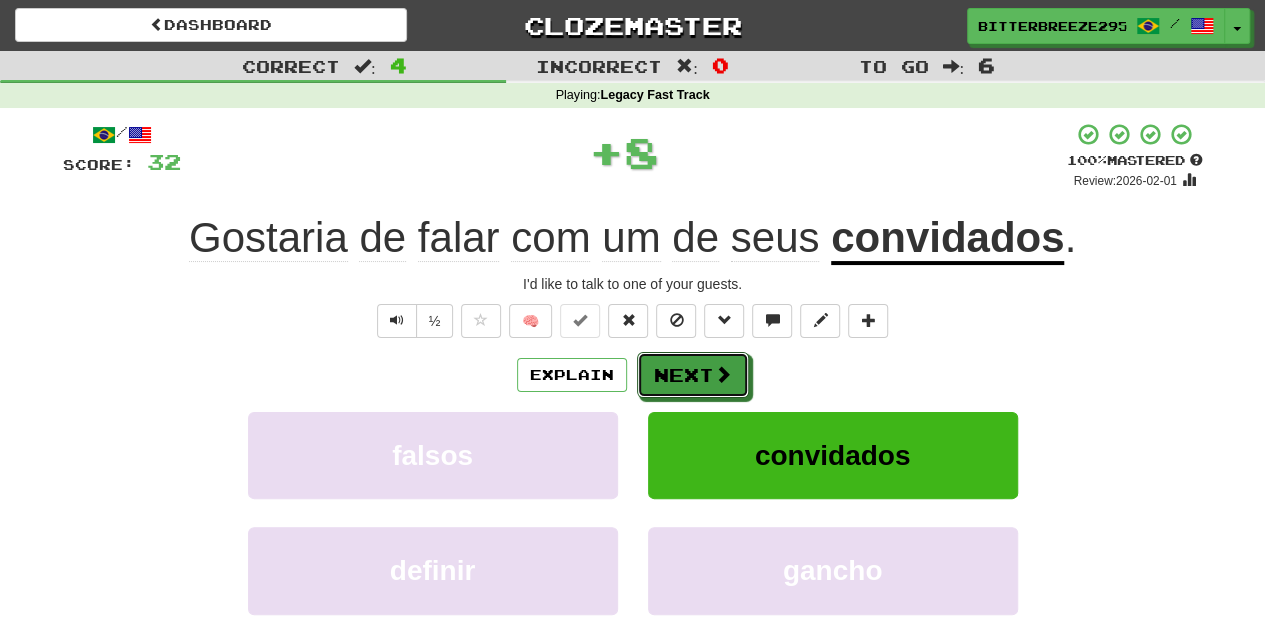 click on "Next" at bounding box center [693, 375] 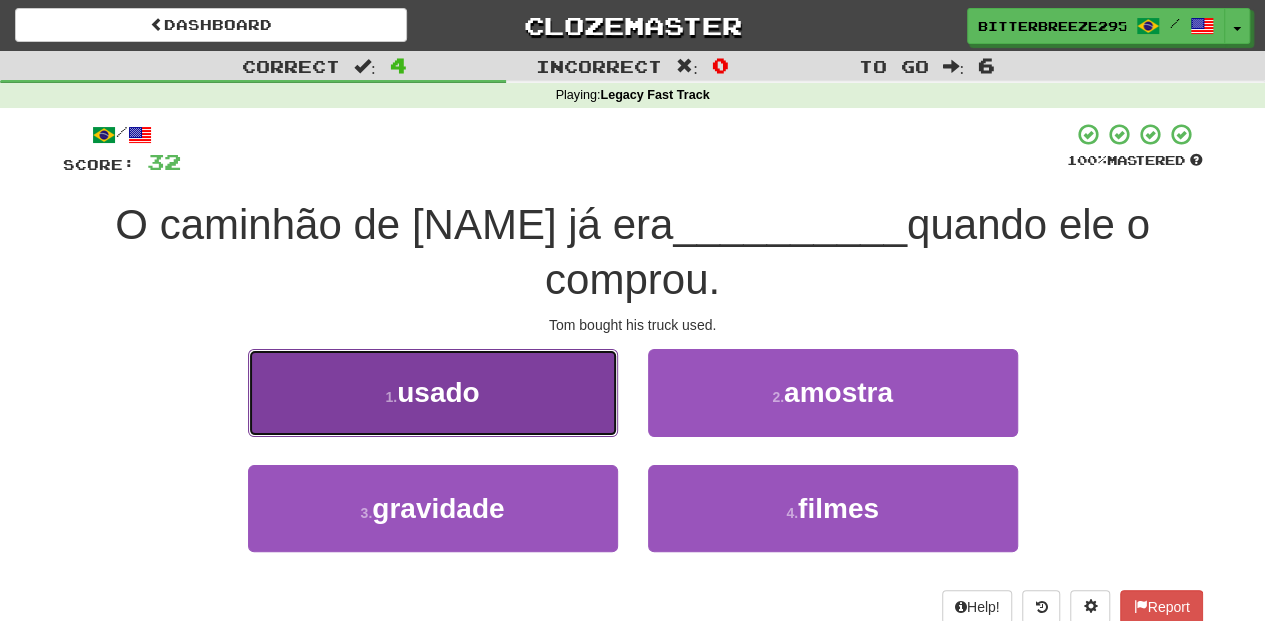 click on "1 .  usado" at bounding box center [433, 392] 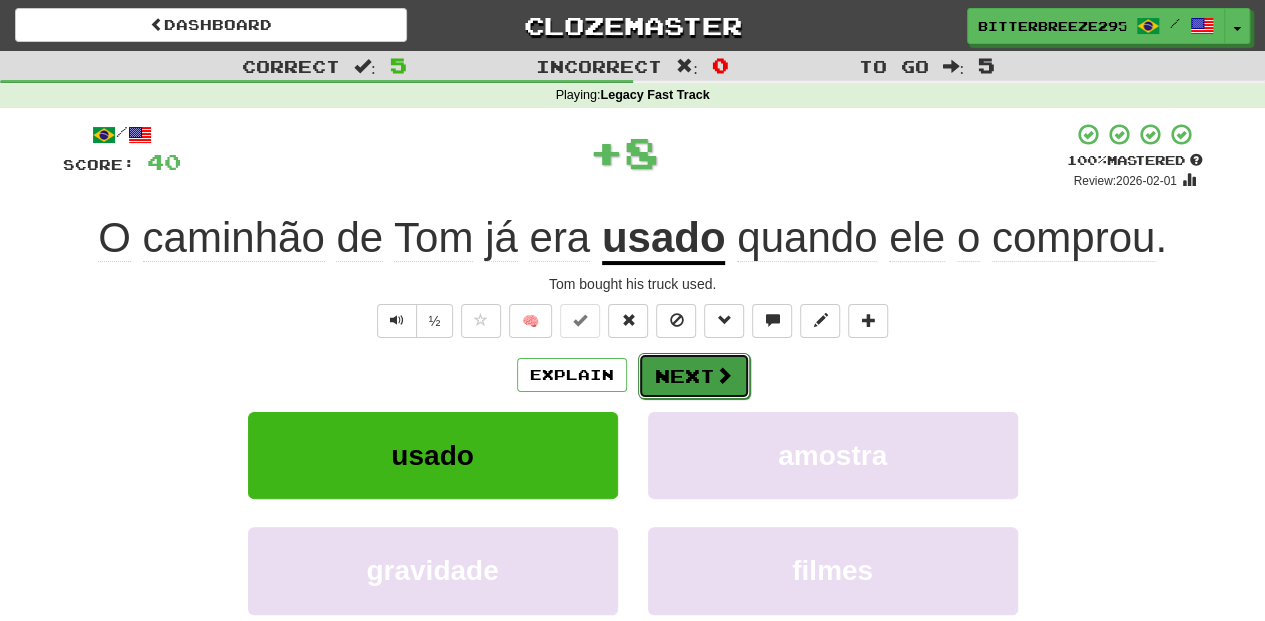click on "Next" at bounding box center (694, 376) 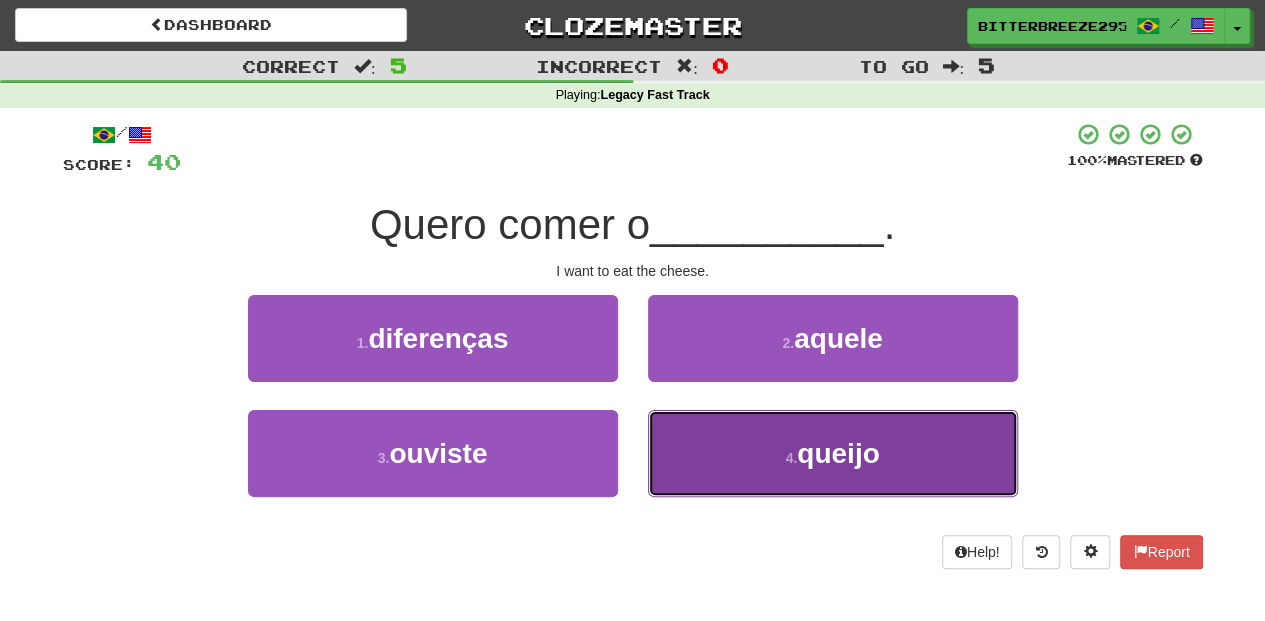 click on "4 . queijo" at bounding box center (833, 453) 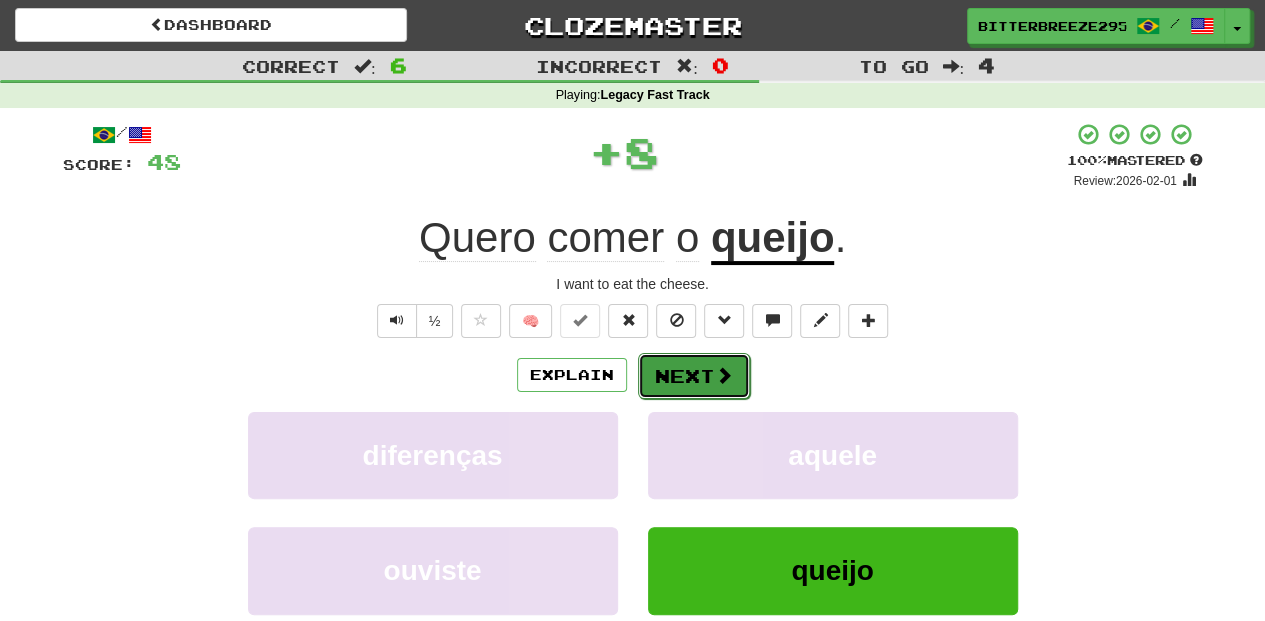 click on "Next" at bounding box center (694, 376) 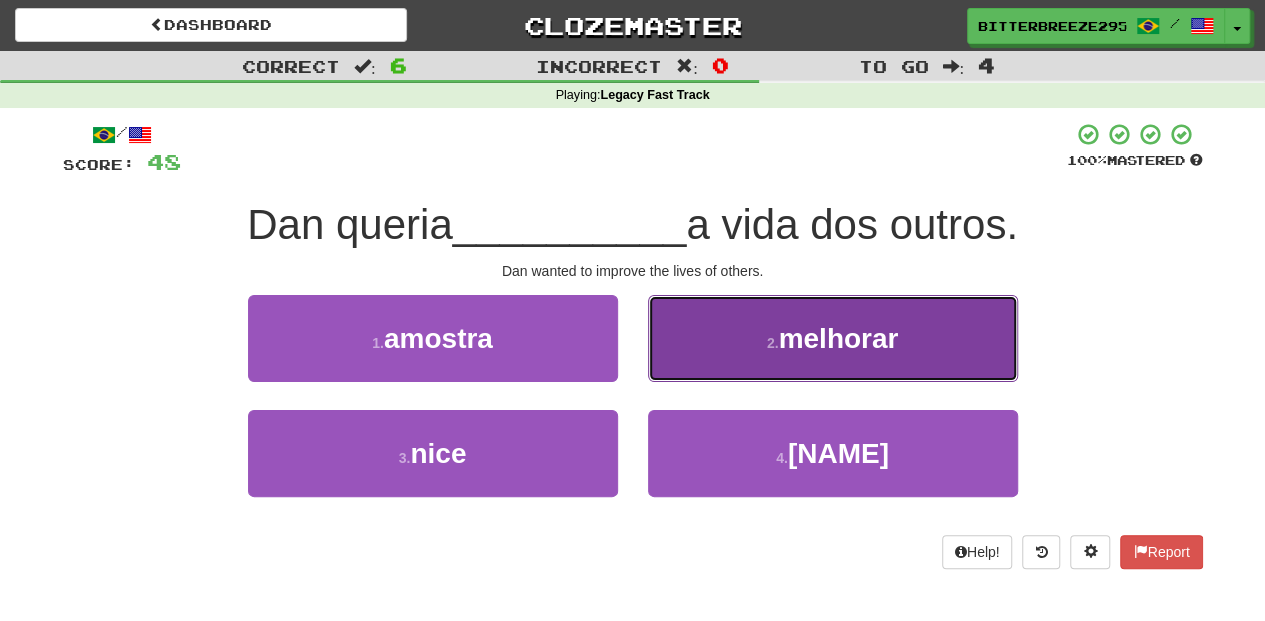 click on "2 . melhorar" at bounding box center [833, 338] 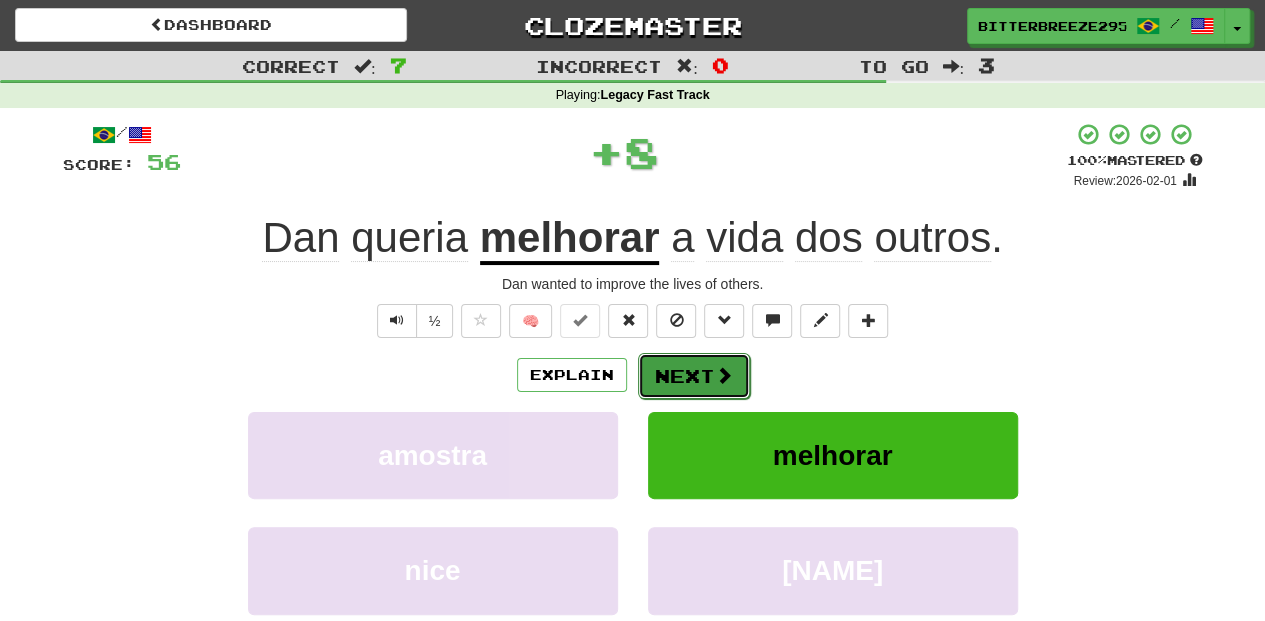 click on "Next" at bounding box center (694, 376) 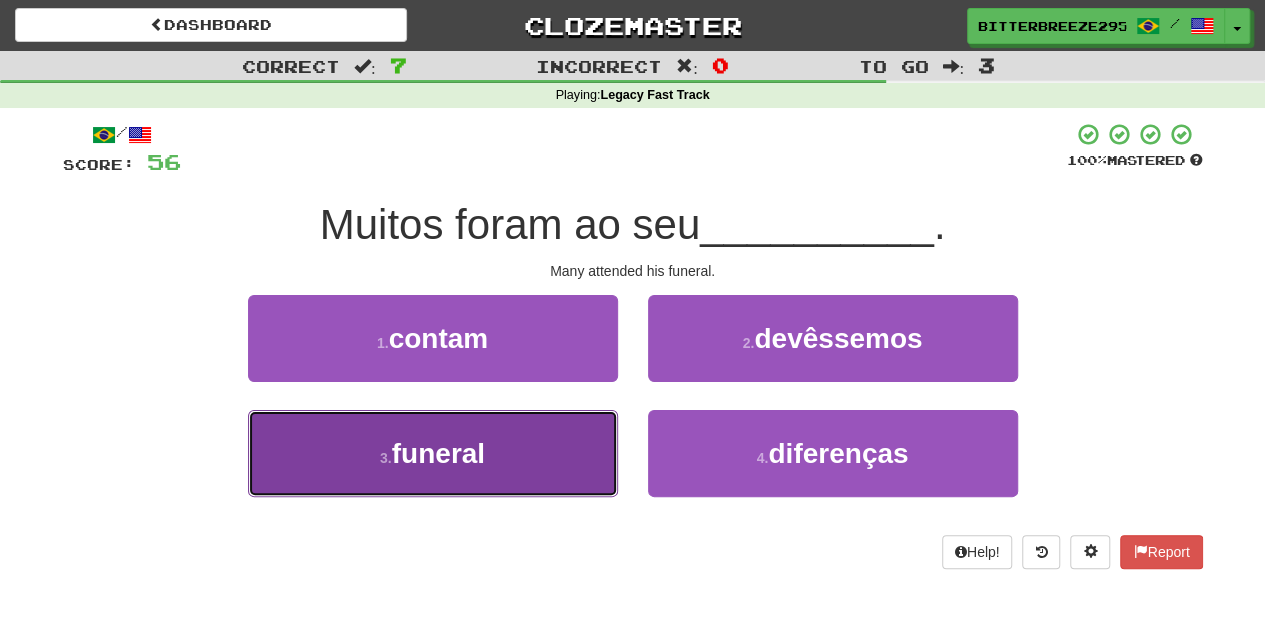 click on "3 . funeral" at bounding box center (433, 453) 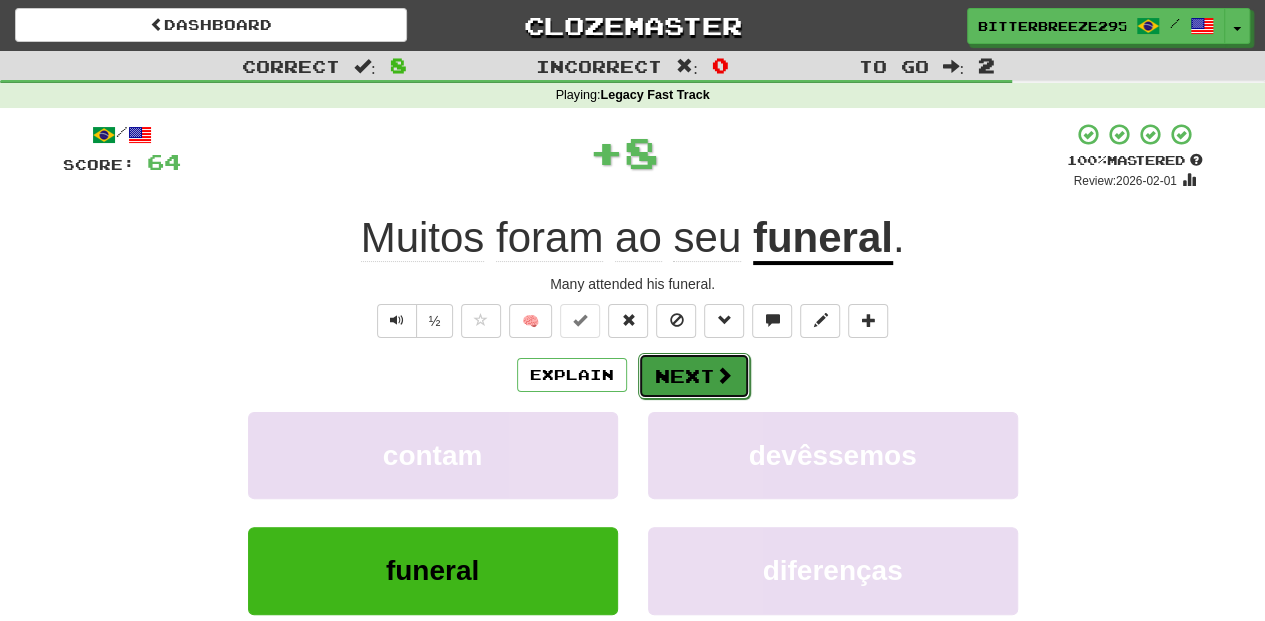 click on "Next" at bounding box center (694, 376) 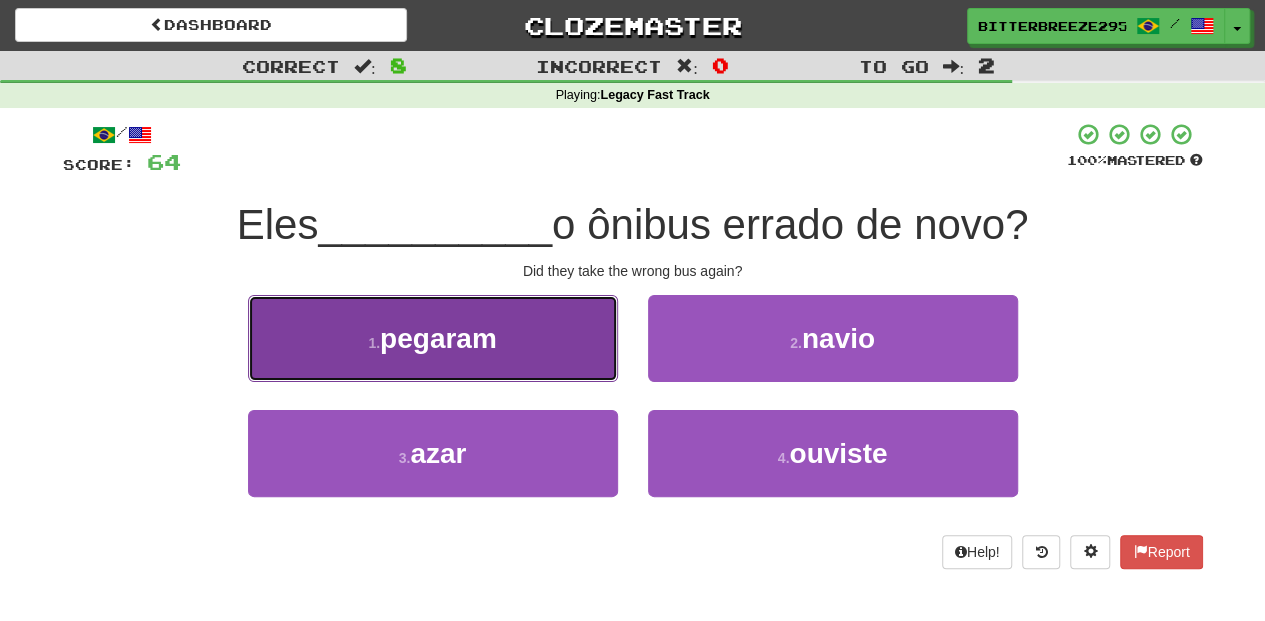 click on "1 .  pegaram" at bounding box center (433, 338) 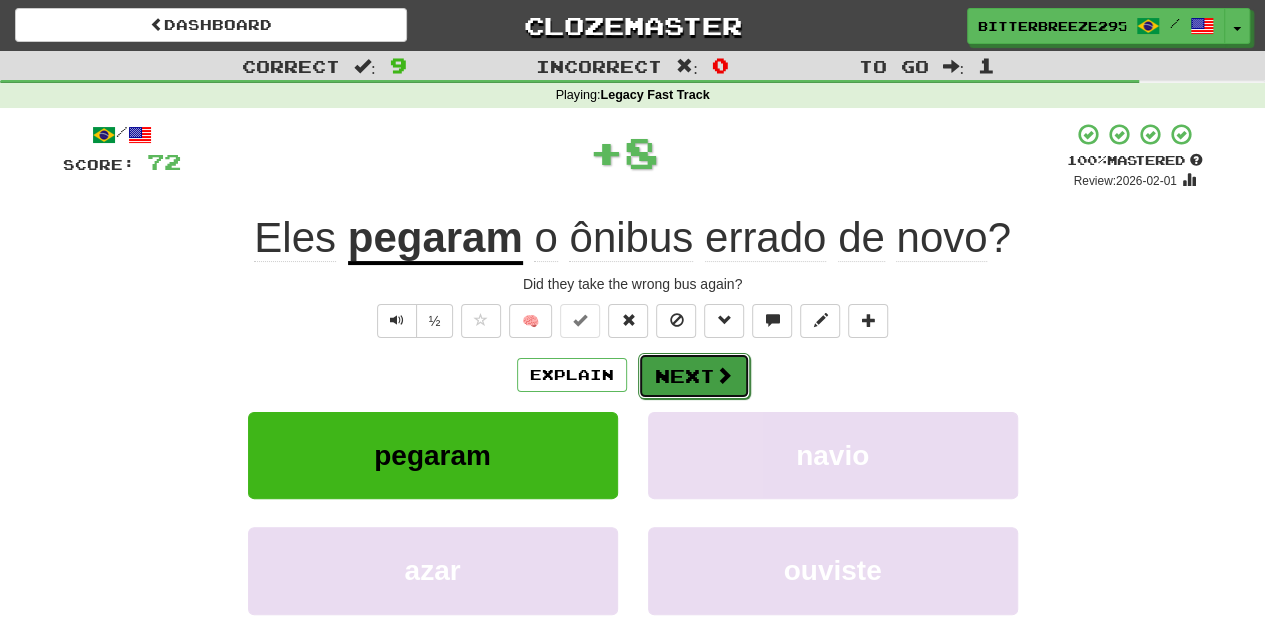 click on "Next" at bounding box center [694, 376] 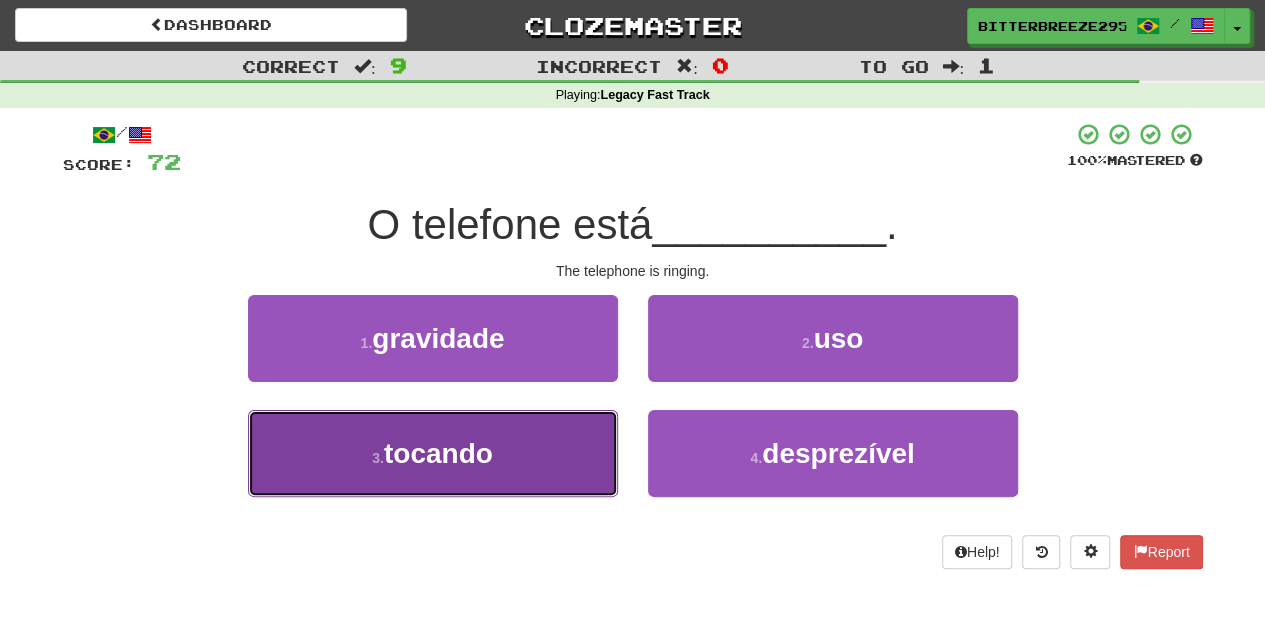 click on "3 .  tocando" at bounding box center [433, 453] 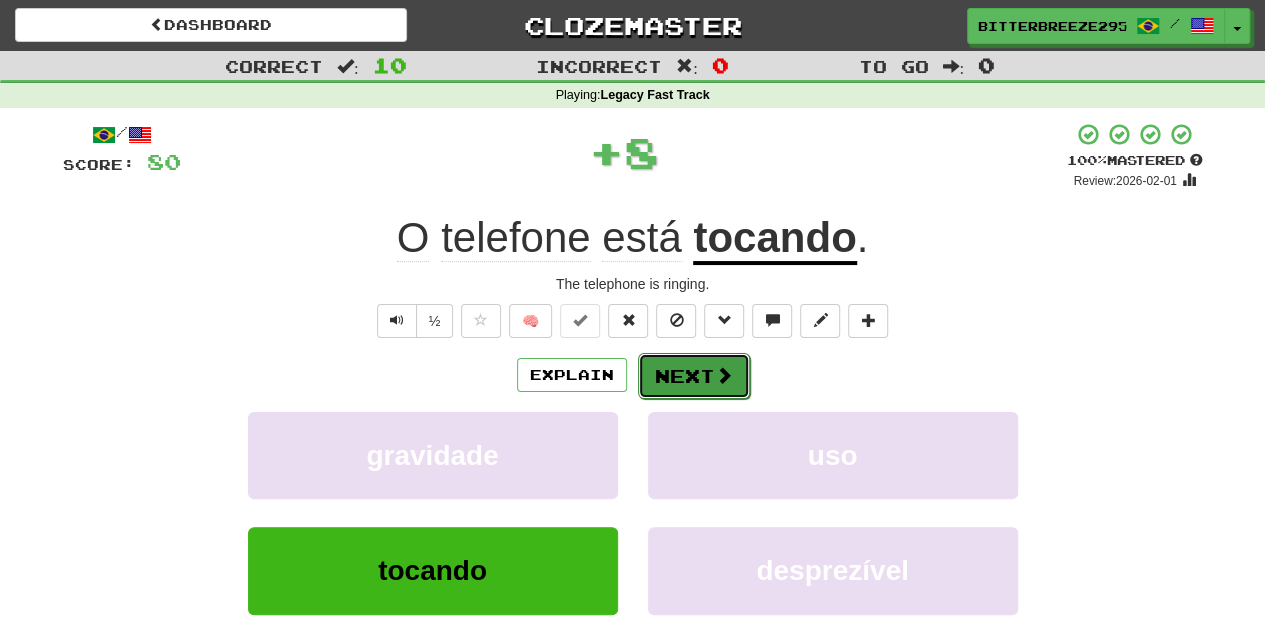 click on "Next" at bounding box center (694, 376) 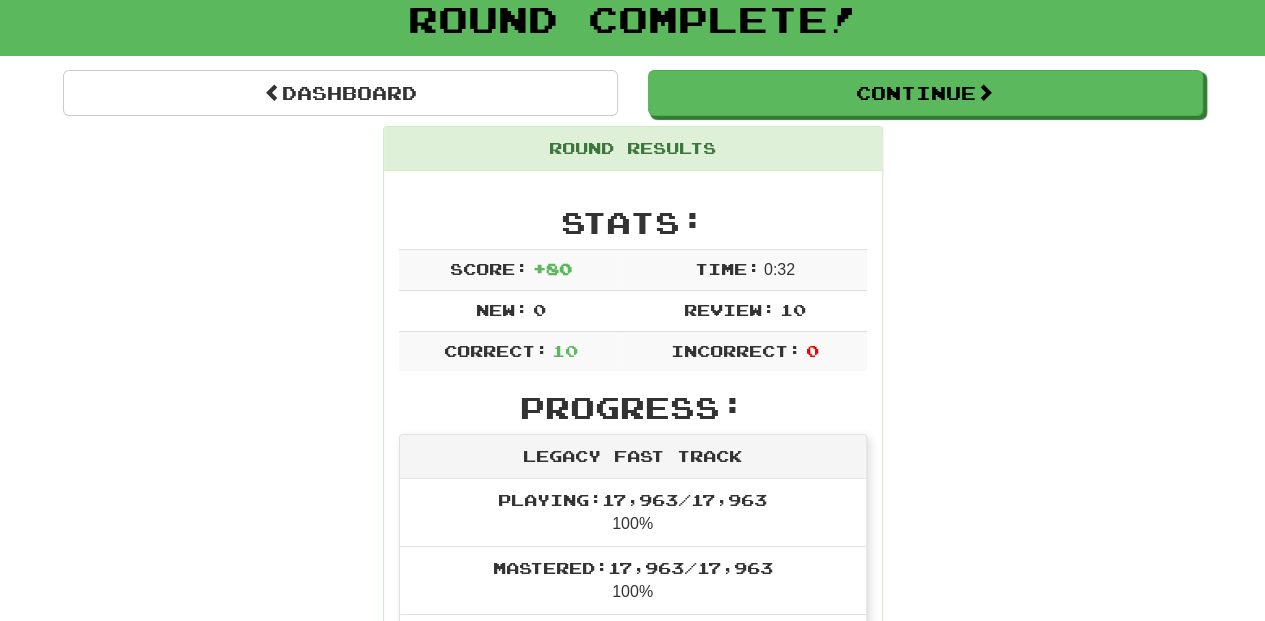 scroll, scrollTop: 0, scrollLeft: 0, axis: both 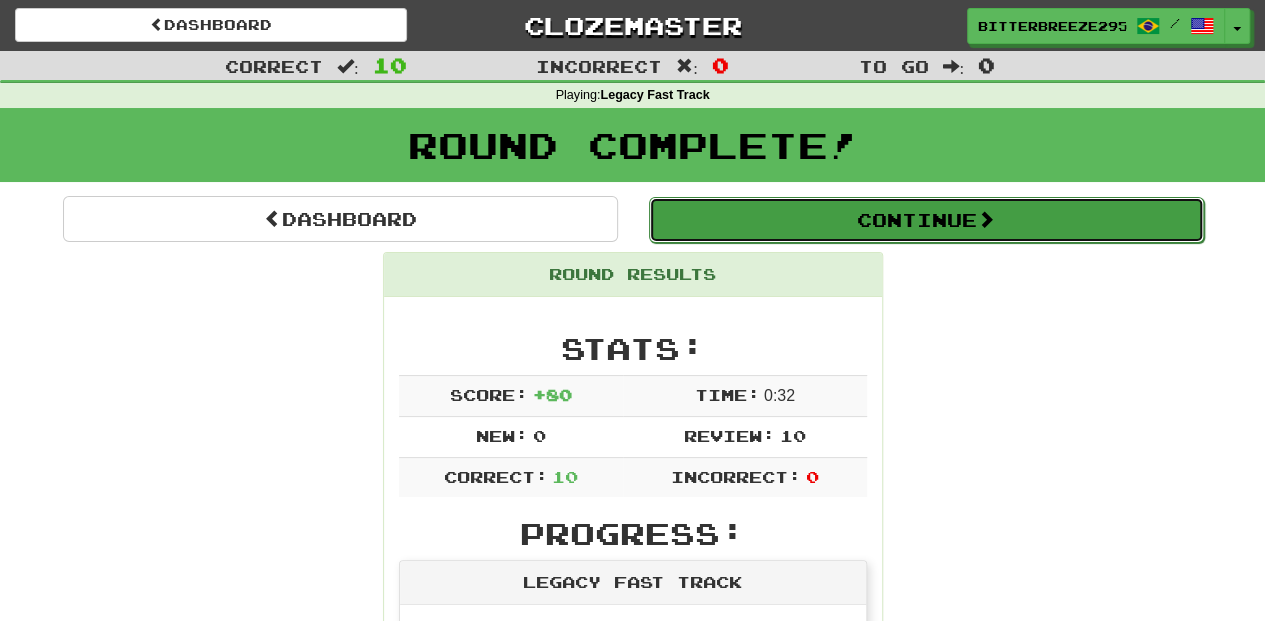 click on "Continue" at bounding box center [926, 220] 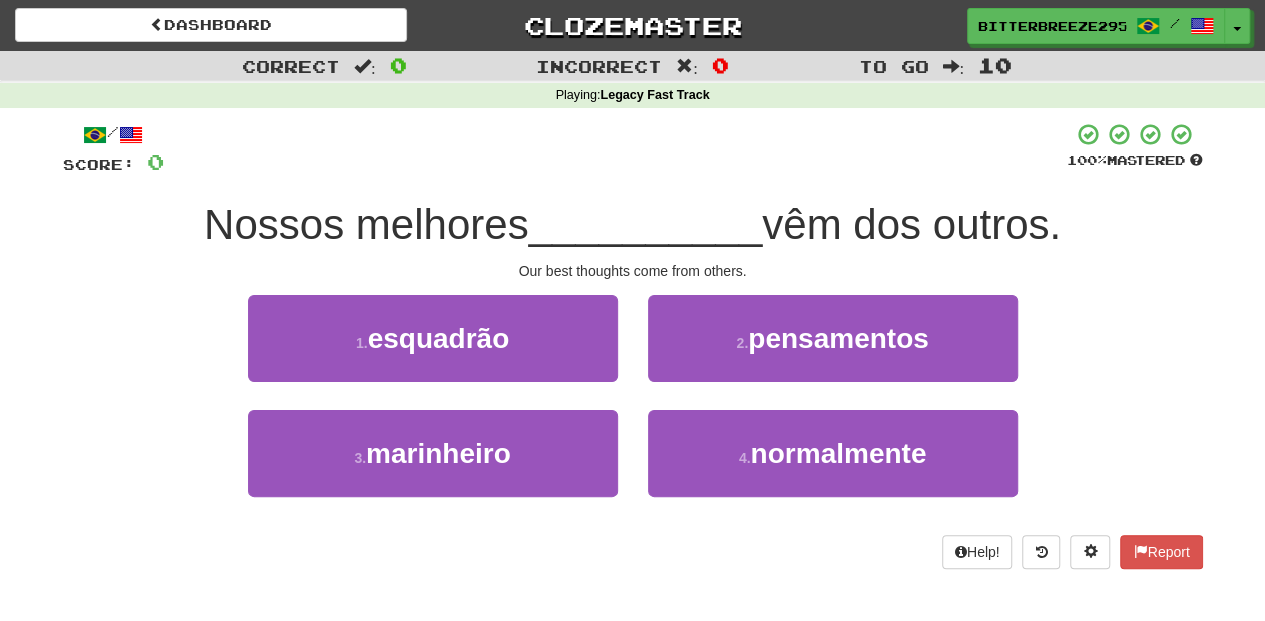 click on "2 . pensamentos" at bounding box center (833, 352) 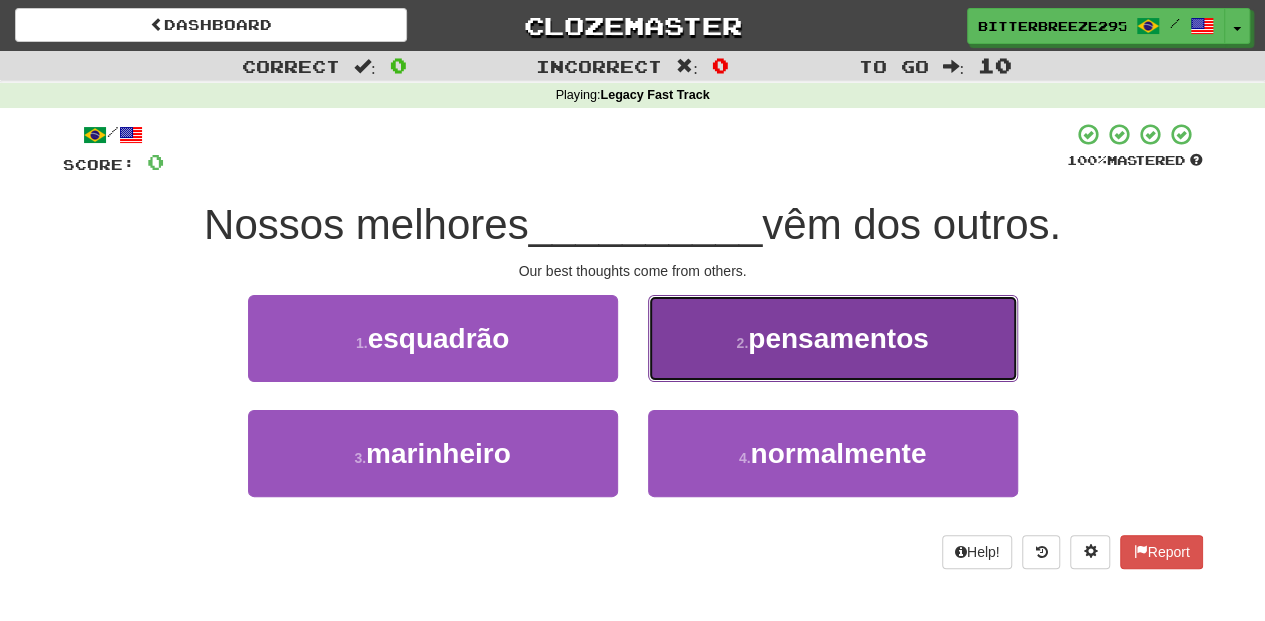 click on "2 . pensamentos" at bounding box center (833, 338) 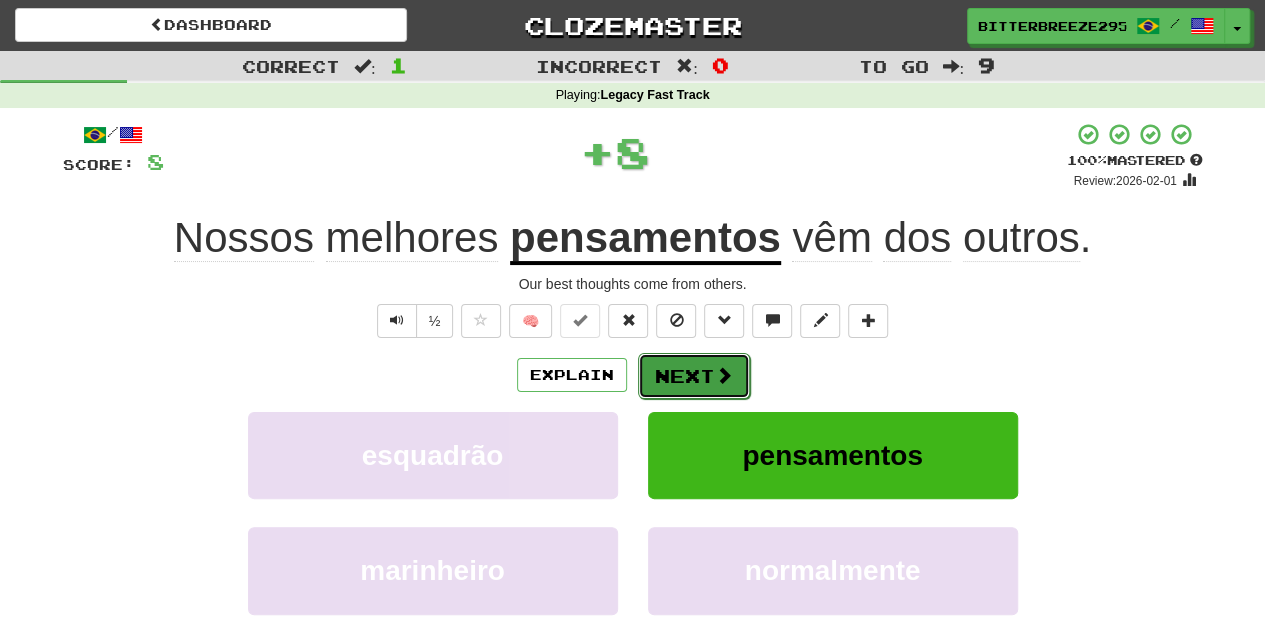 click at bounding box center [724, 375] 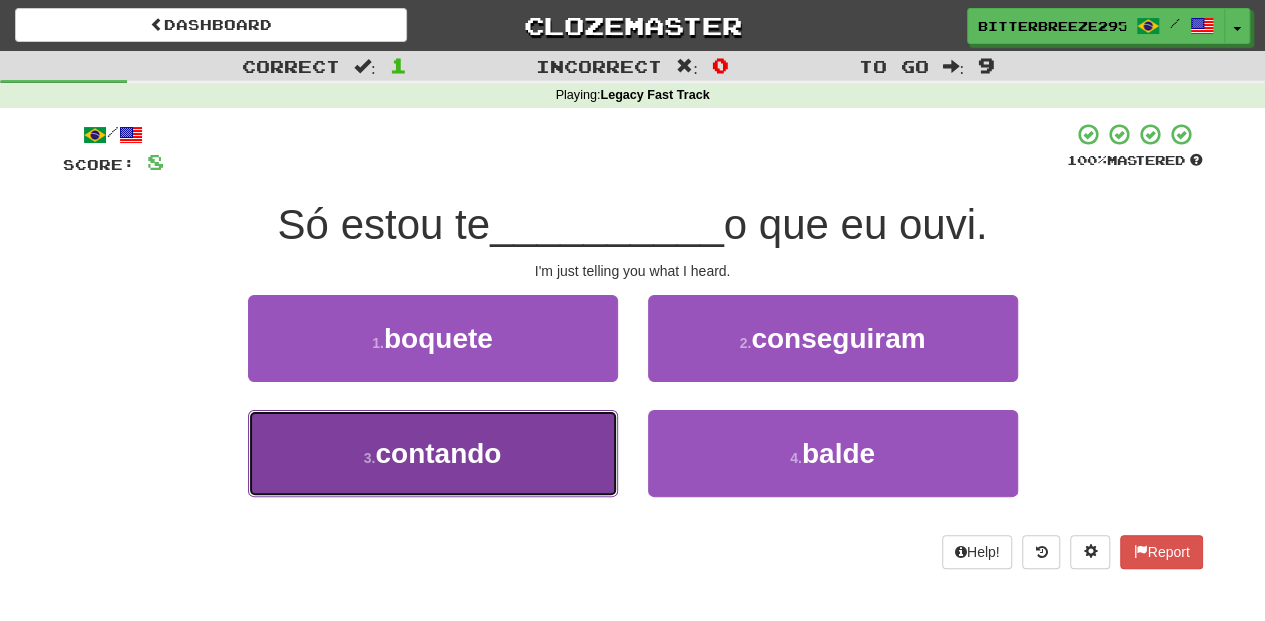 click on "3 .  contando" at bounding box center [433, 453] 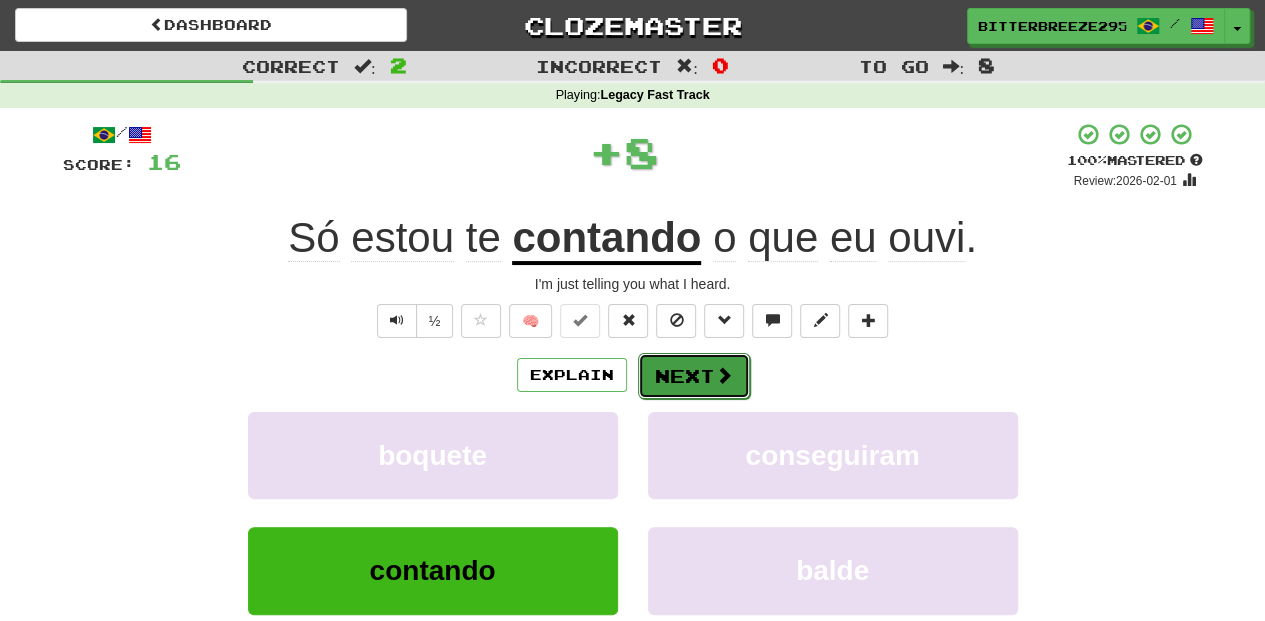 click on "Next" at bounding box center (694, 376) 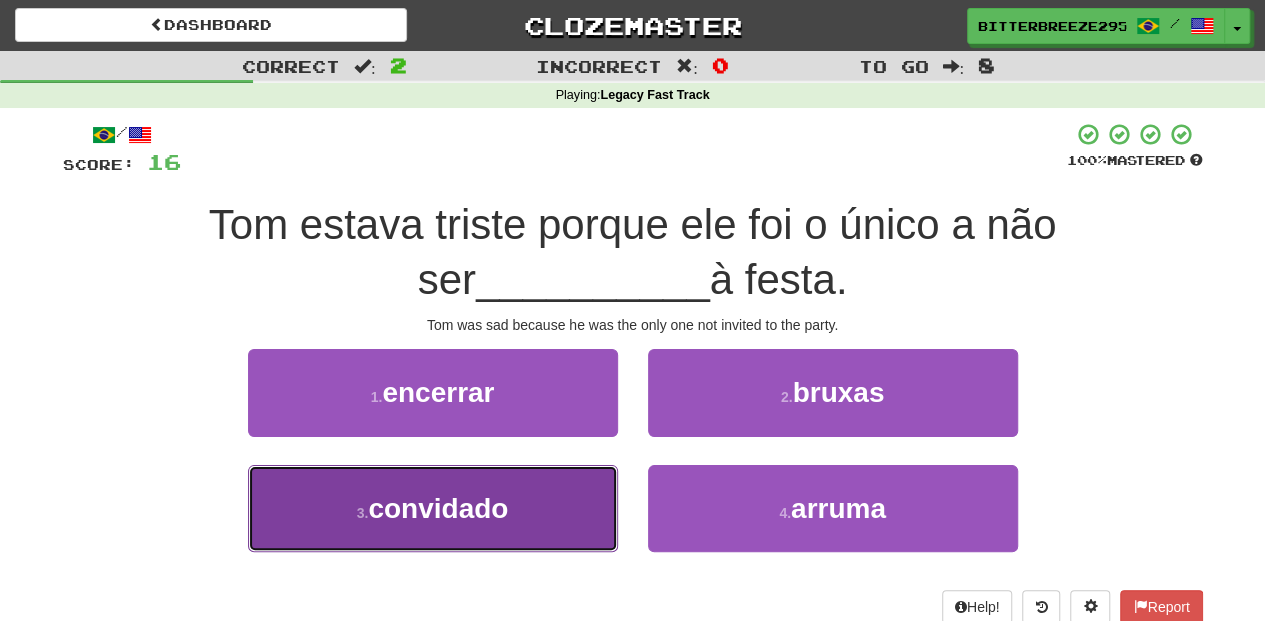 click on "3 . convidado" at bounding box center [433, 508] 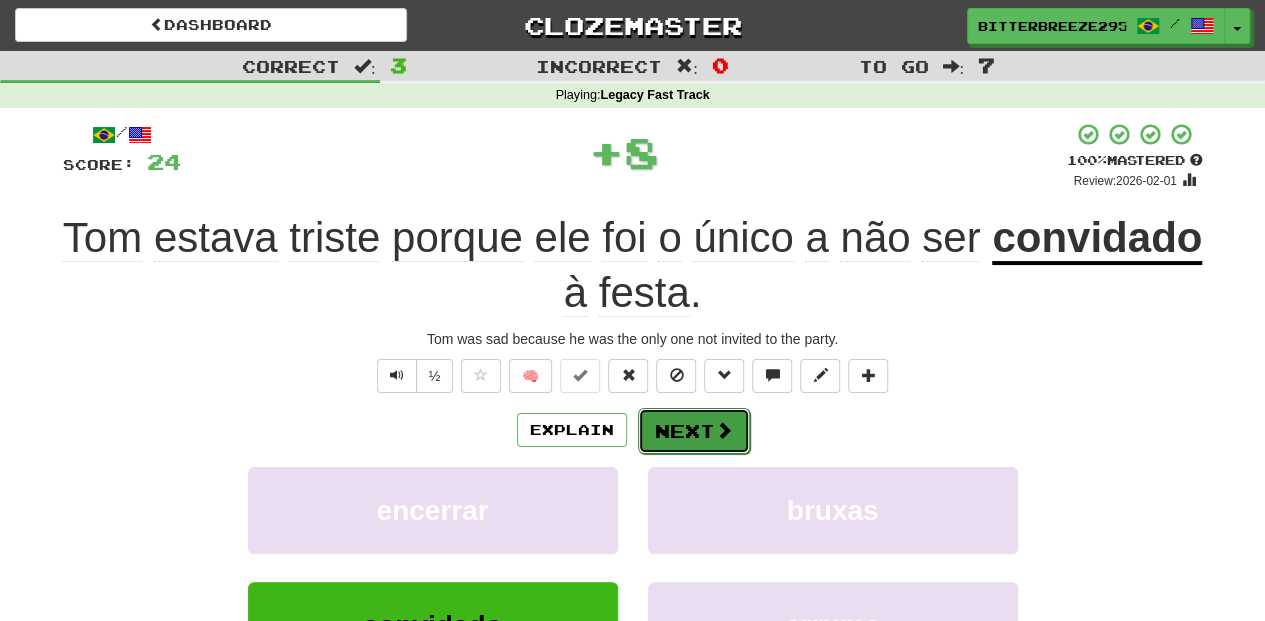 click on "Next" at bounding box center (694, 431) 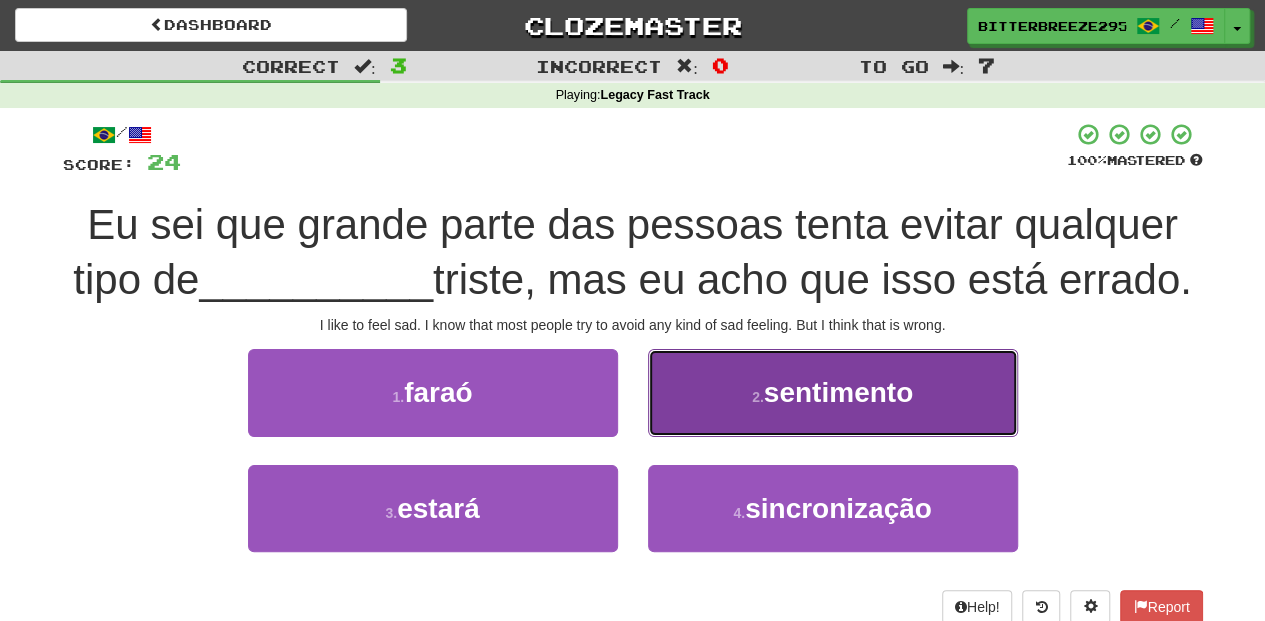 click on "2 . sentimento" at bounding box center (833, 392) 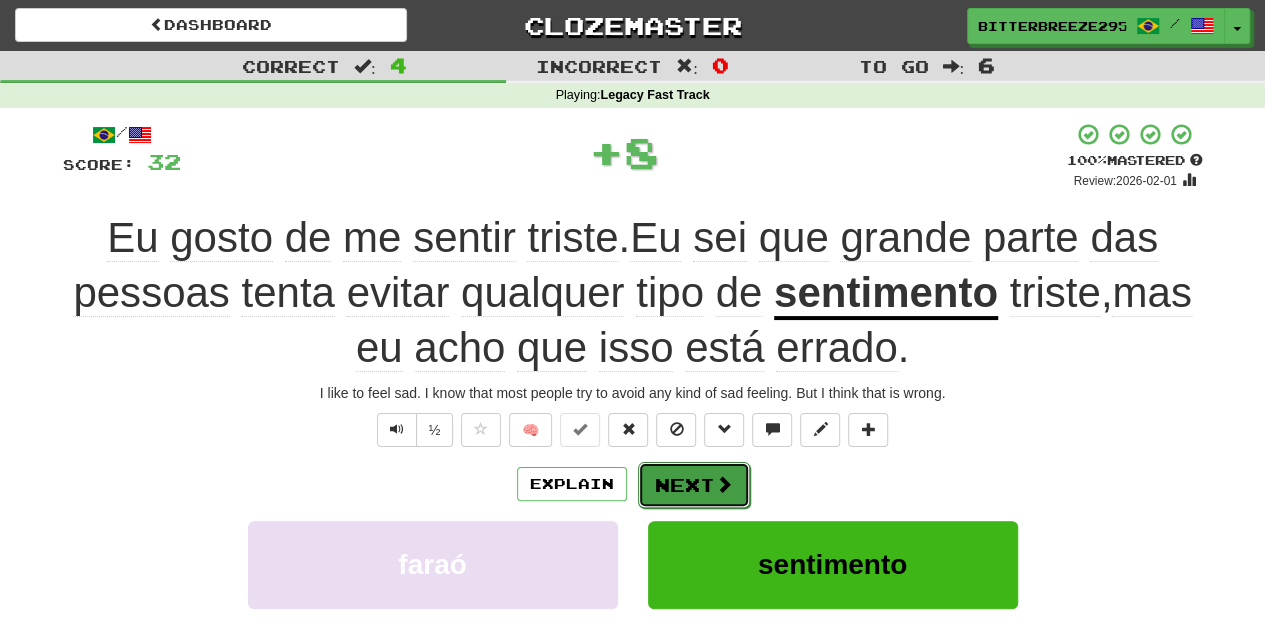 click on "Next" at bounding box center (694, 485) 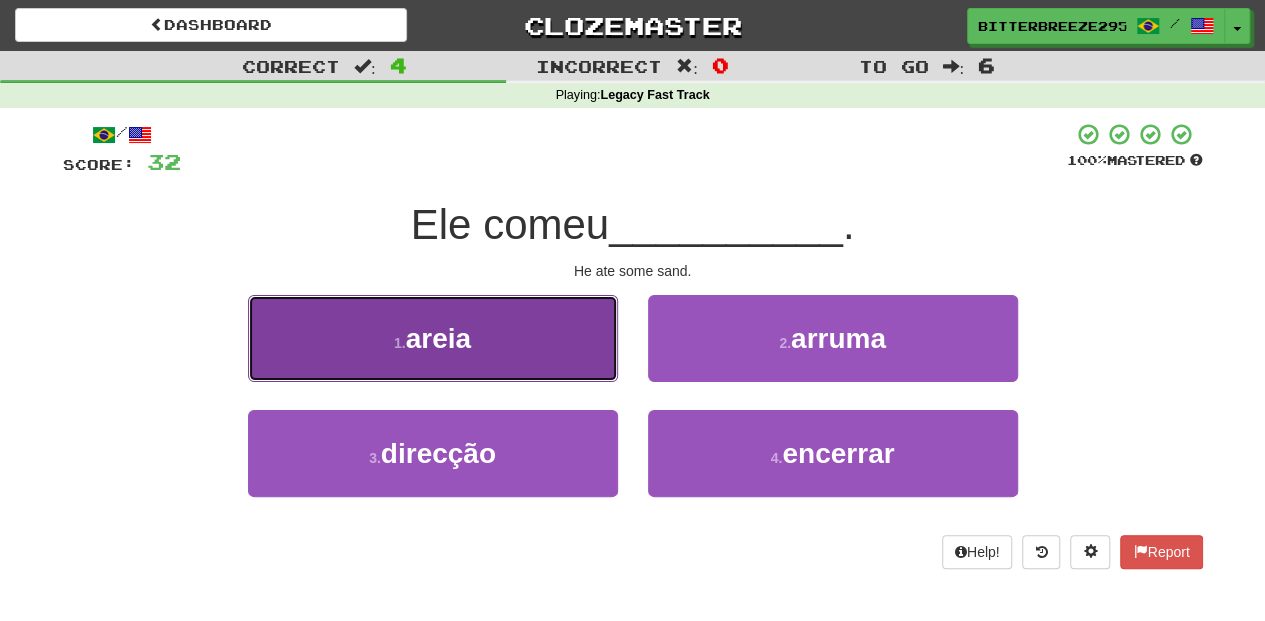 click on "1 . areia" at bounding box center (433, 338) 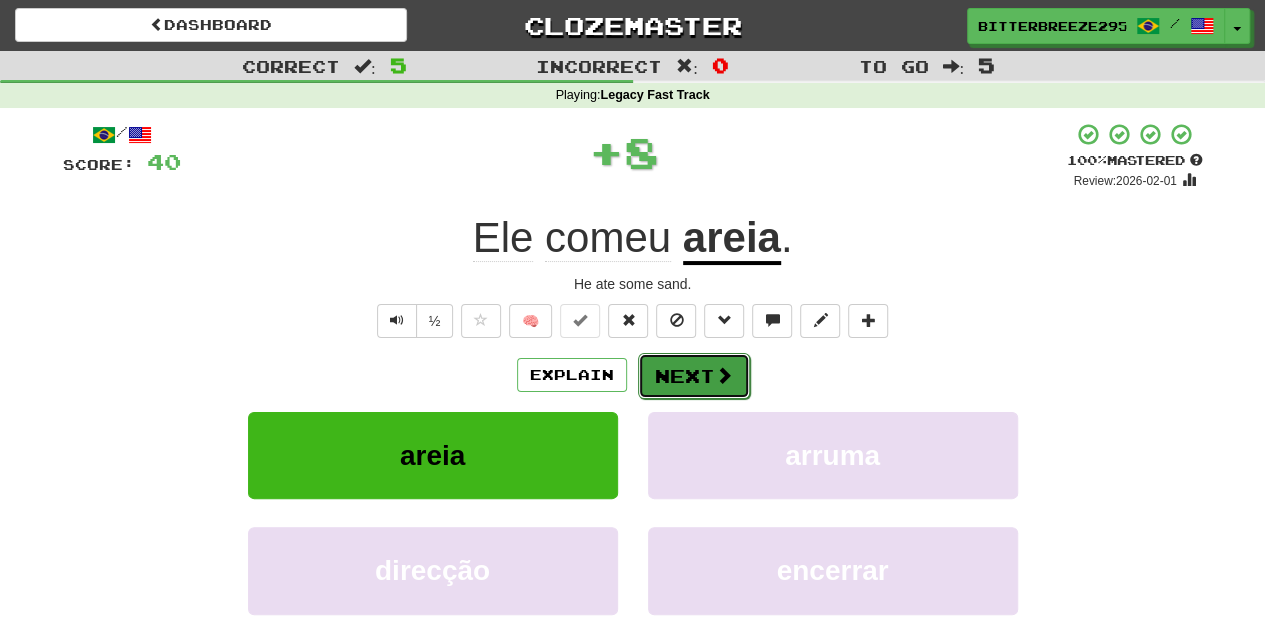 click on "Next" at bounding box center [694, 376] 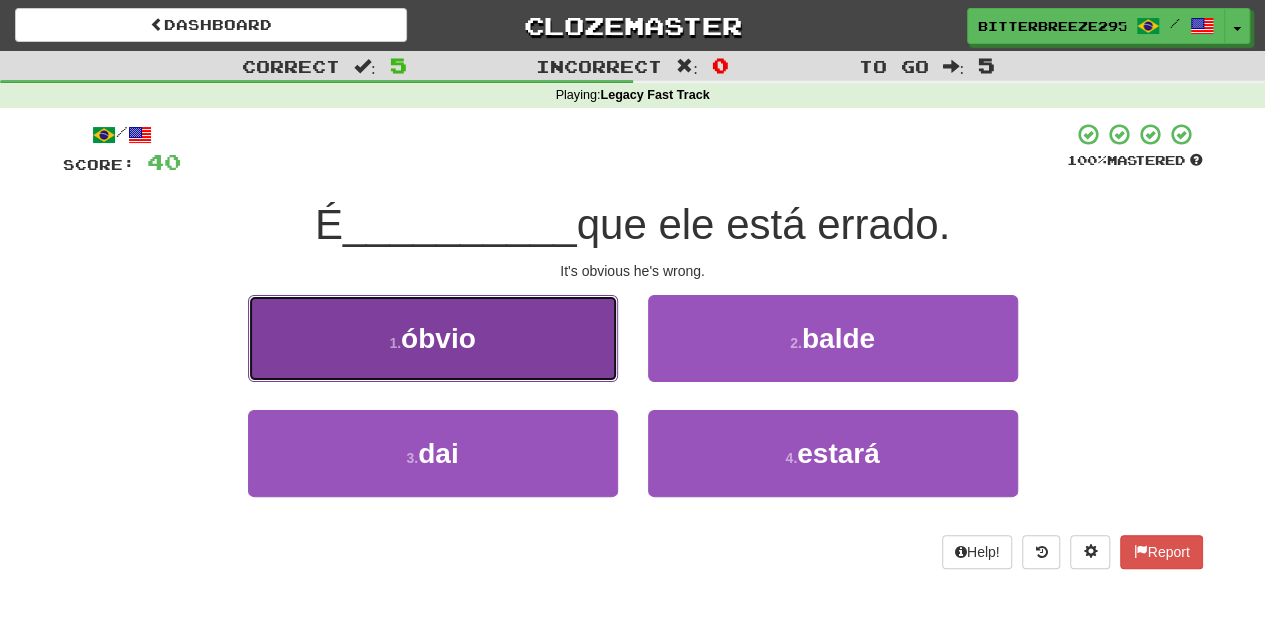 click on "1 . óbvio" at bounding box center (433, 338) 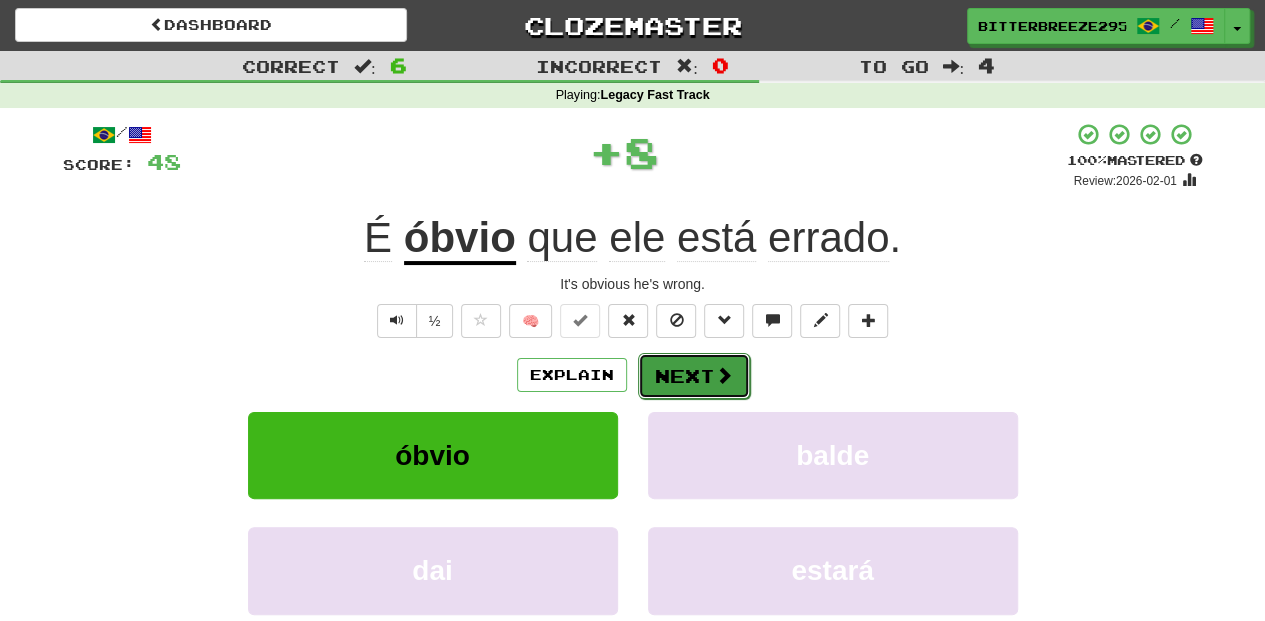 click on "Next" at bounding box center [694, 376] 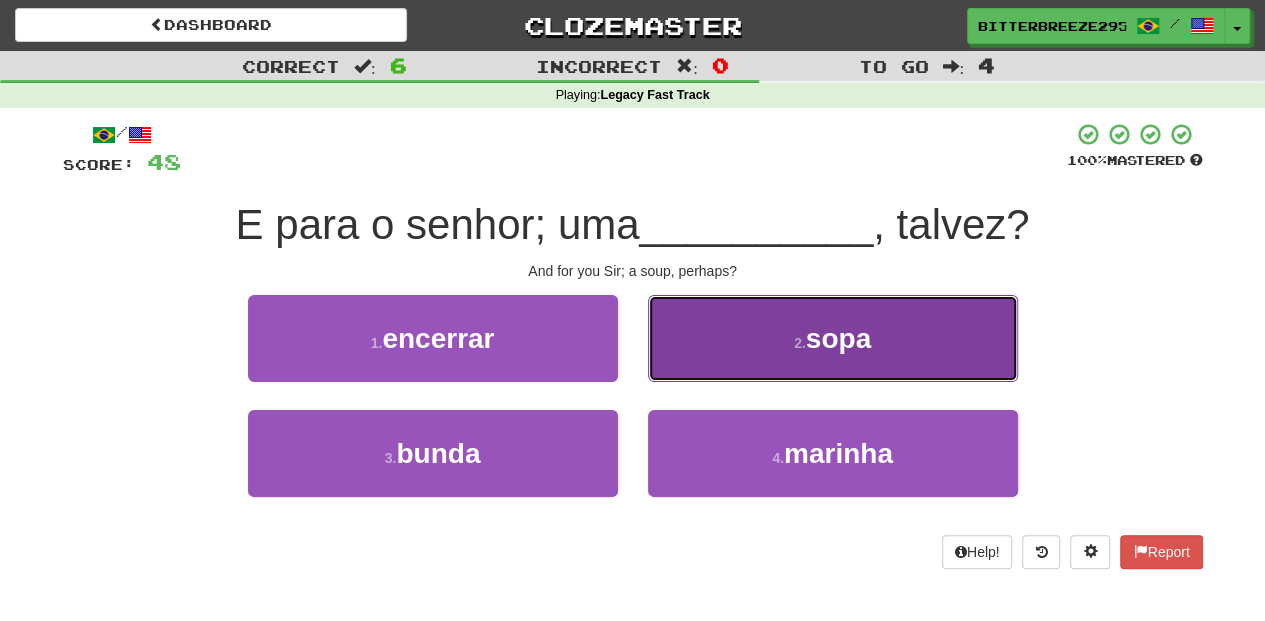 click on "2 .  sopa" at bounding box center (833, 338) 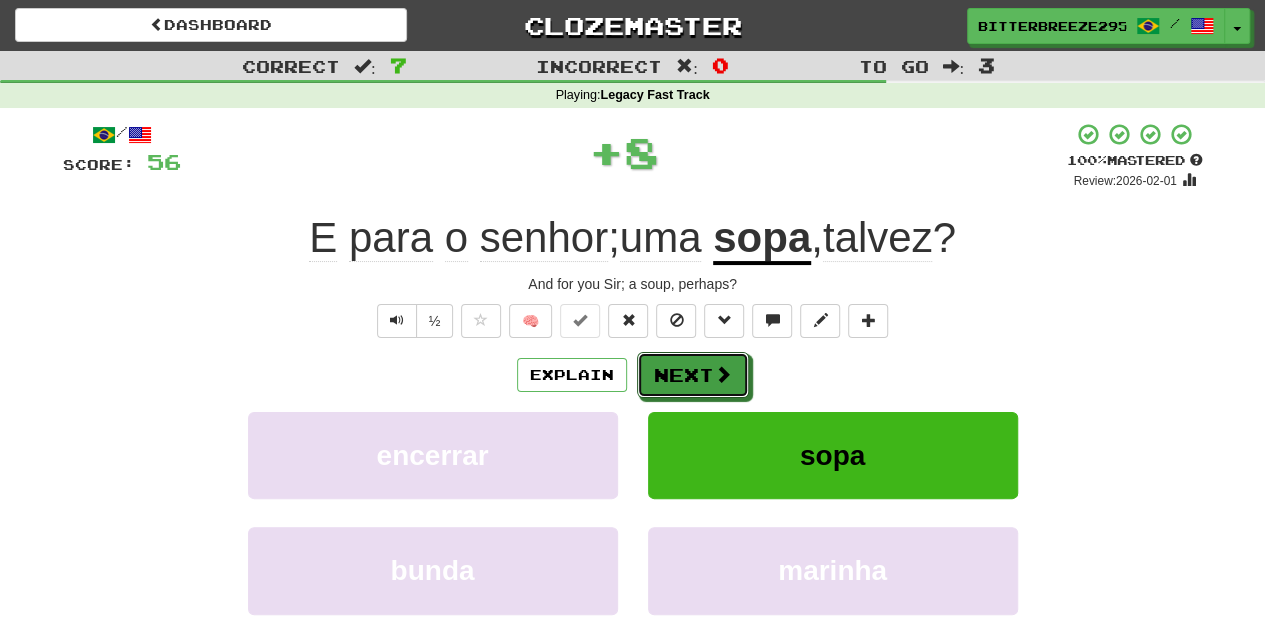 click on "Next" at bounding box center [693, 375] 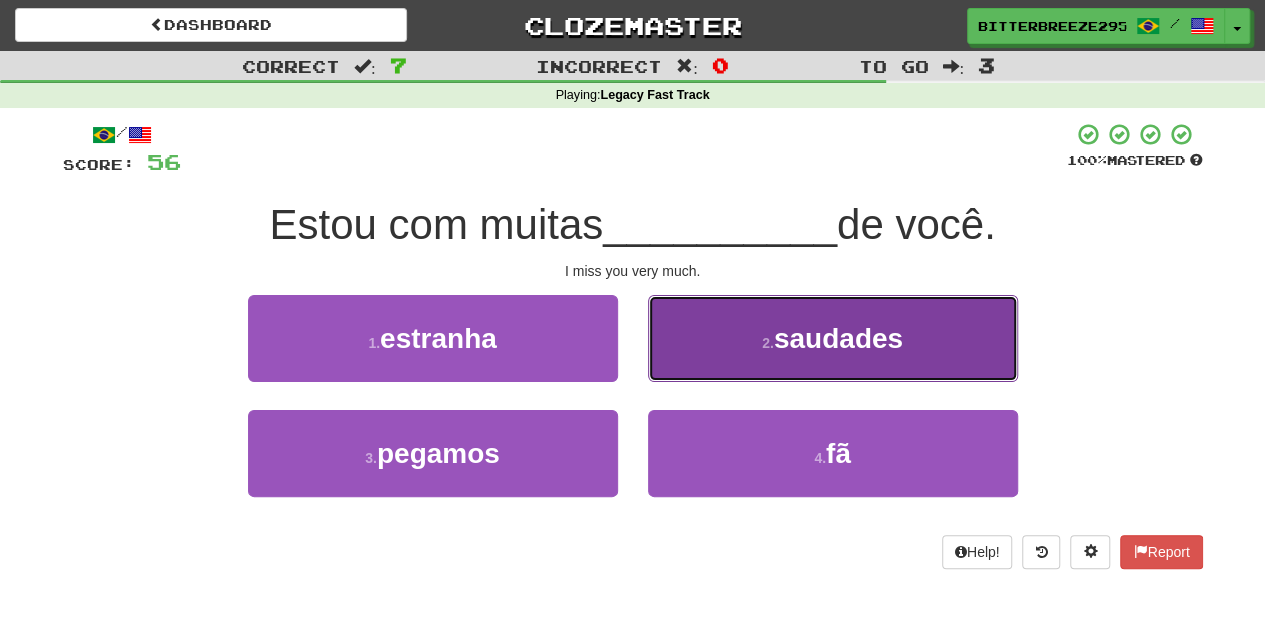 click on "2 . saudades" at bounding box center [833, 338] 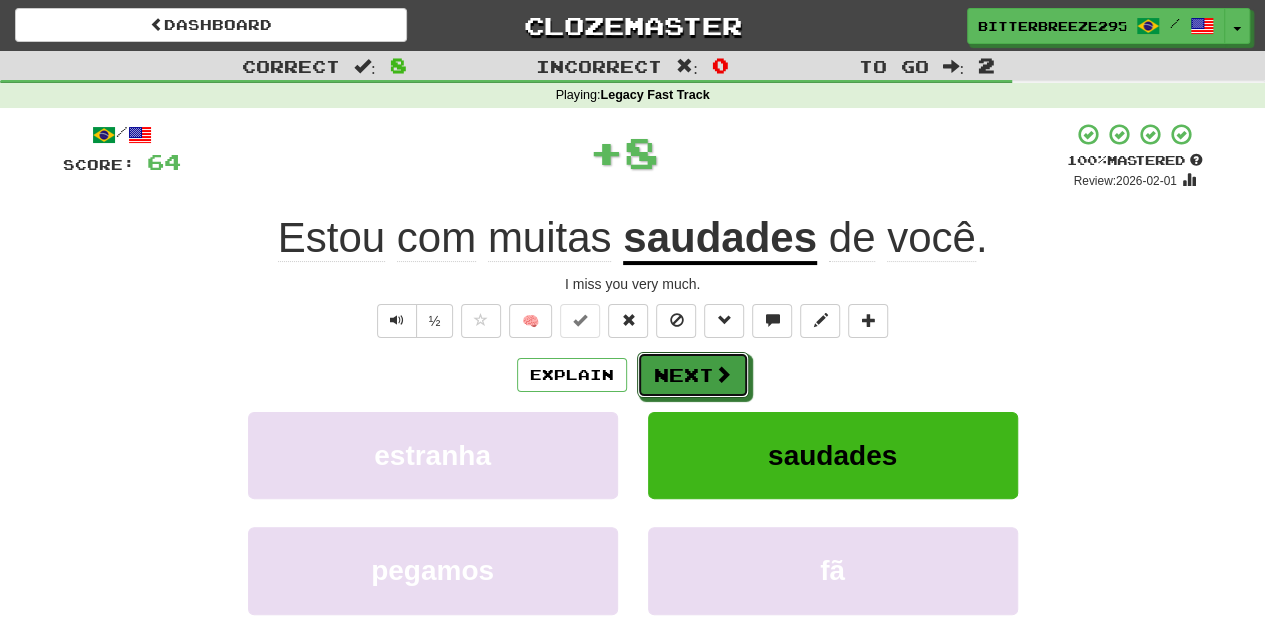 click on "Next" at bounding box center (693, 375) 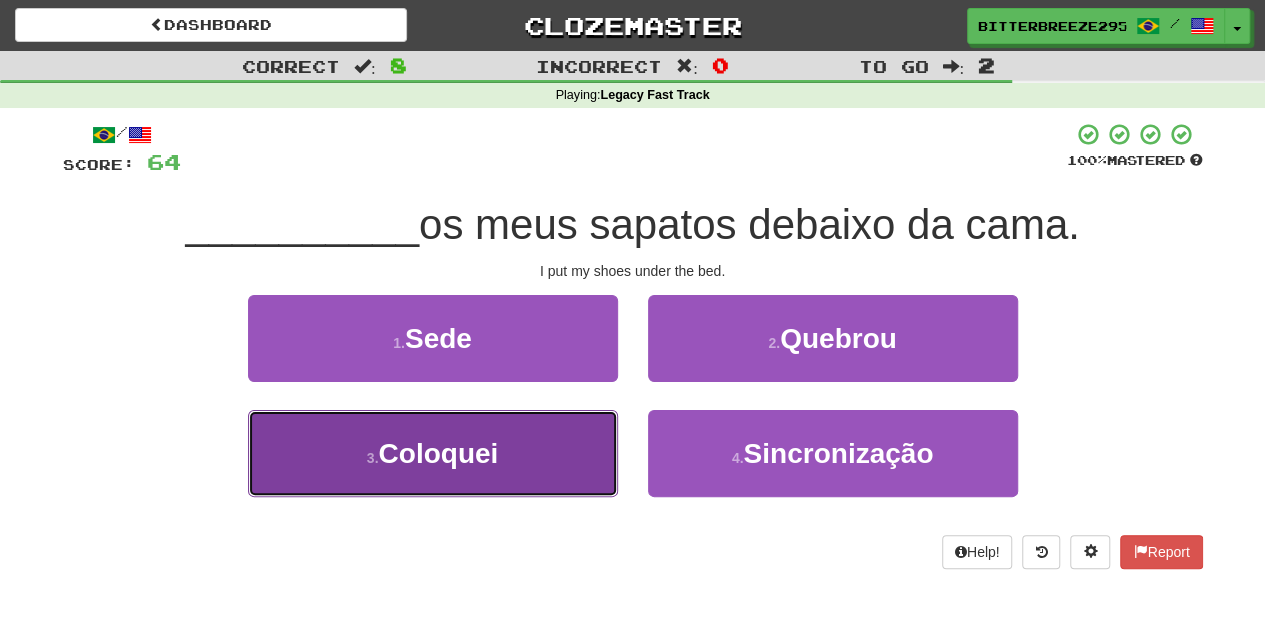 click on "3 .  Coloquei" at bounding box center (433, 453) 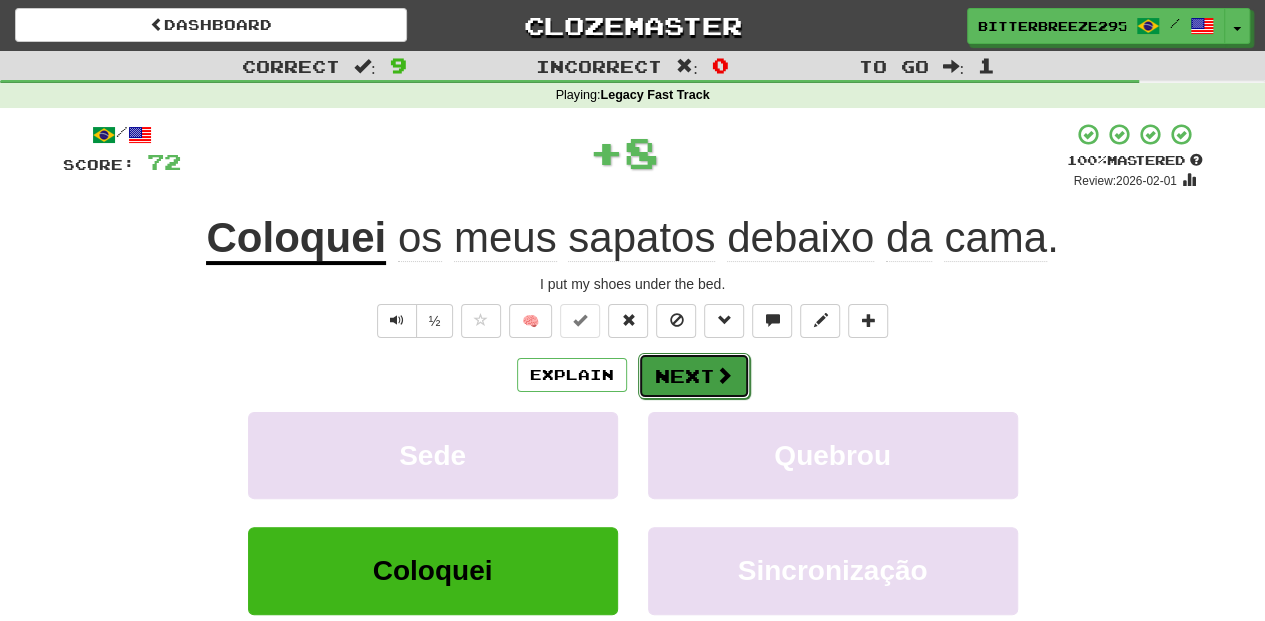 click on "Next" at bounding box center [694, 376] 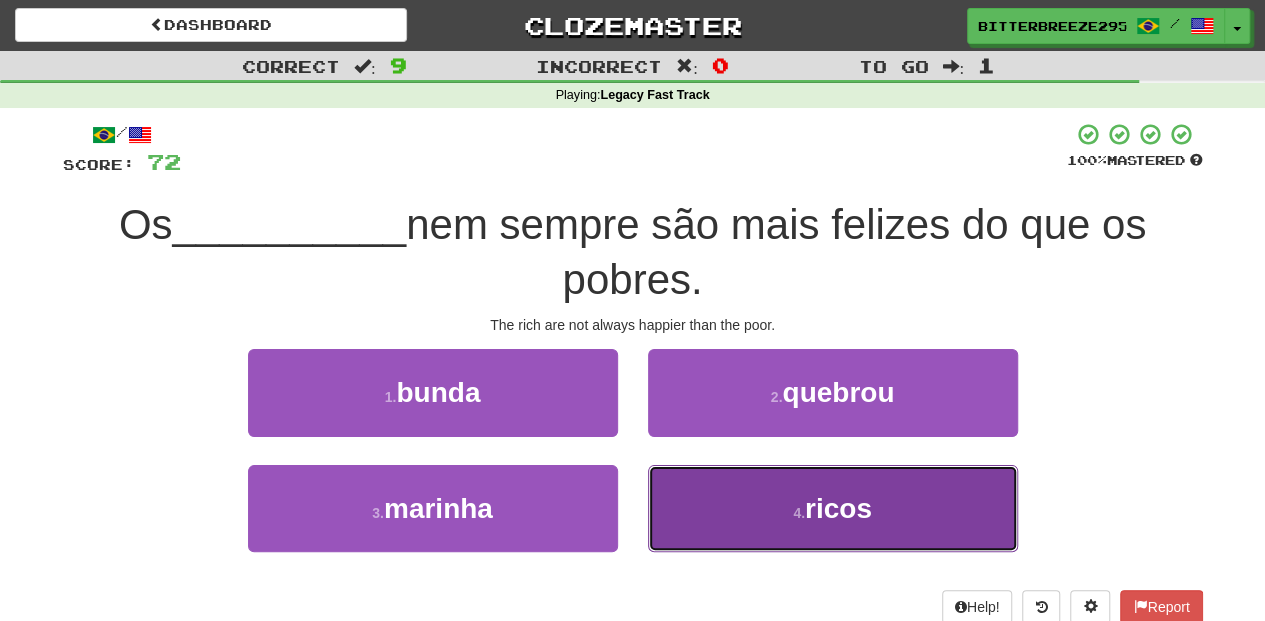 click on "4 .  ricos" at bounding box center (833, 508) 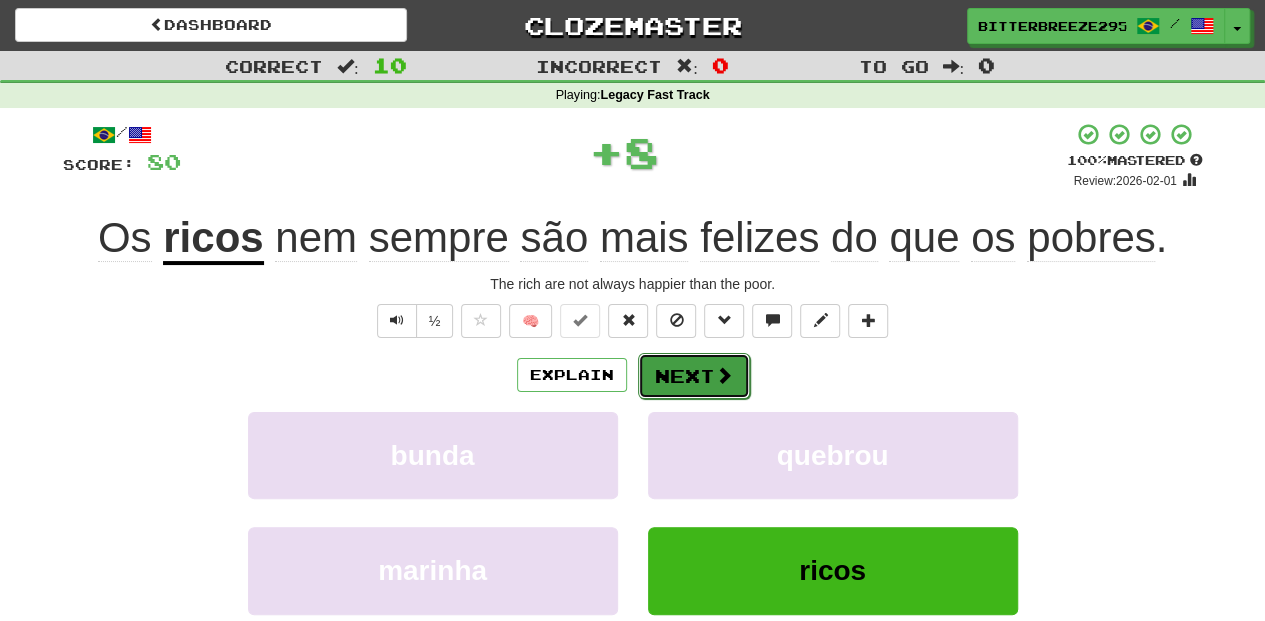 click on "Next" at bounding box center (694, 376) 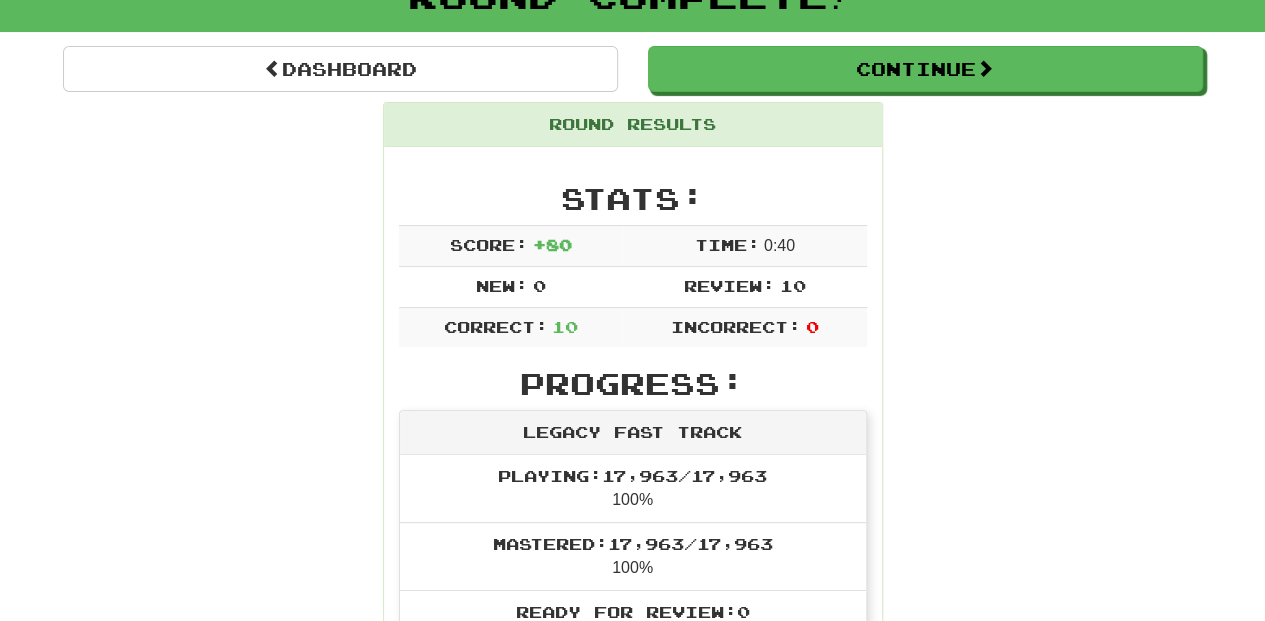 scroll, scrollTop: 0, scrollLeft: 0, axis: both 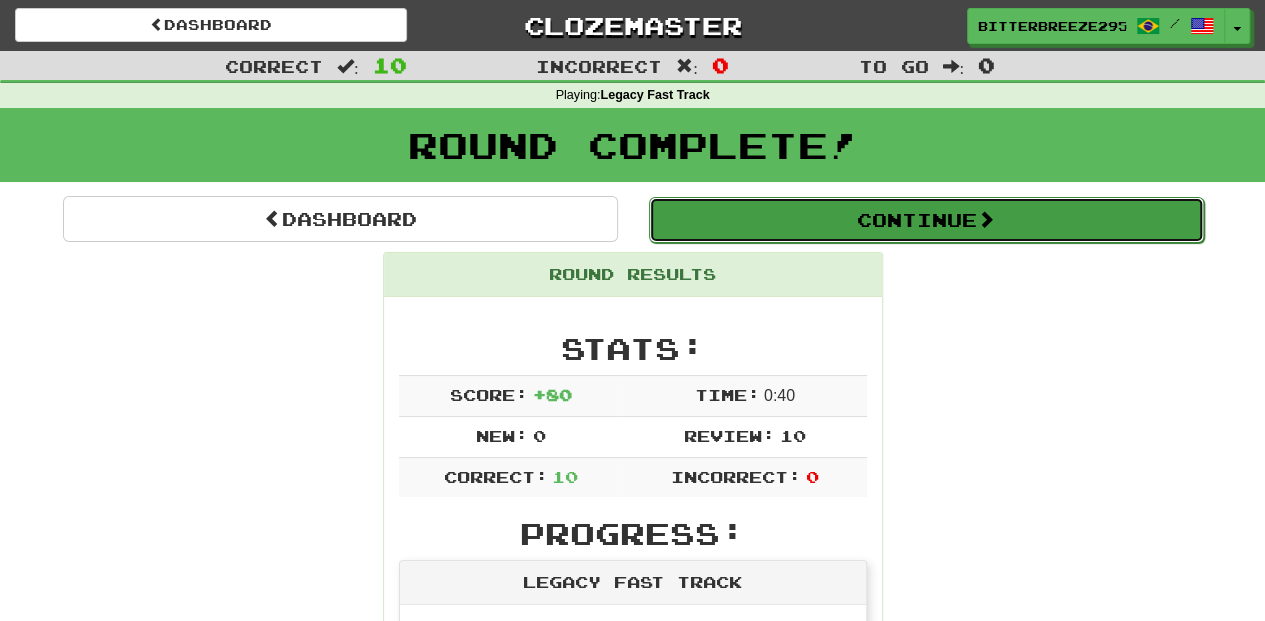click on "Continue" at bounding box center (926, 220) 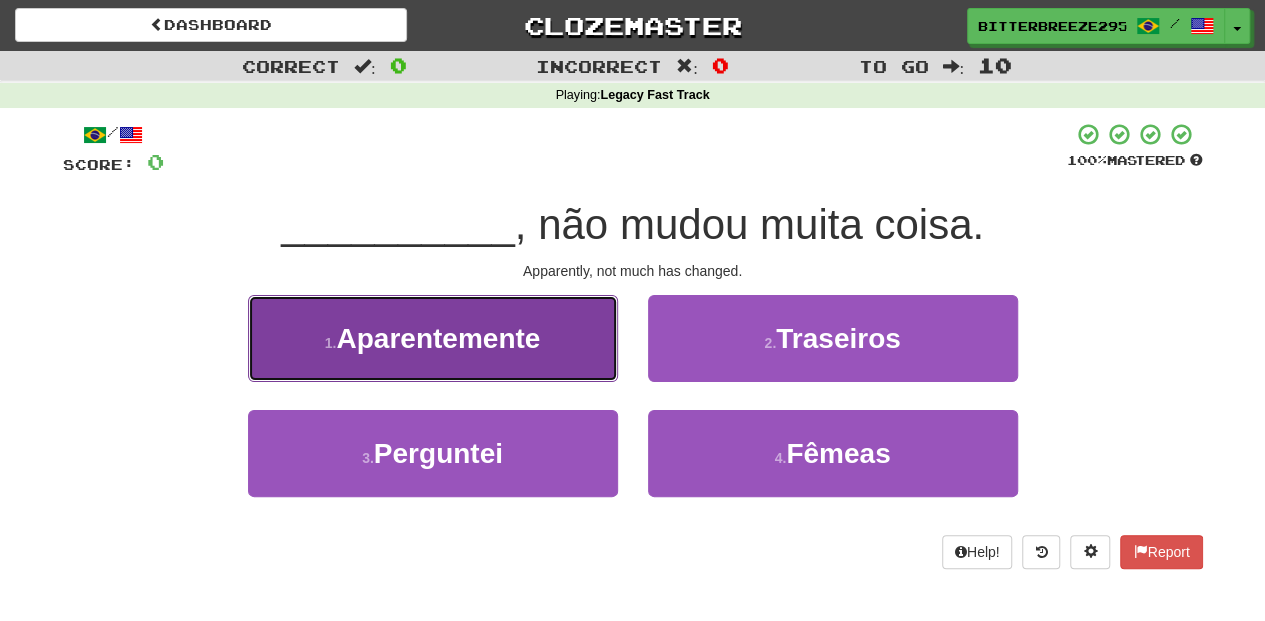 click on "1 .  Aparentemente" at bounding box center [433, 338] 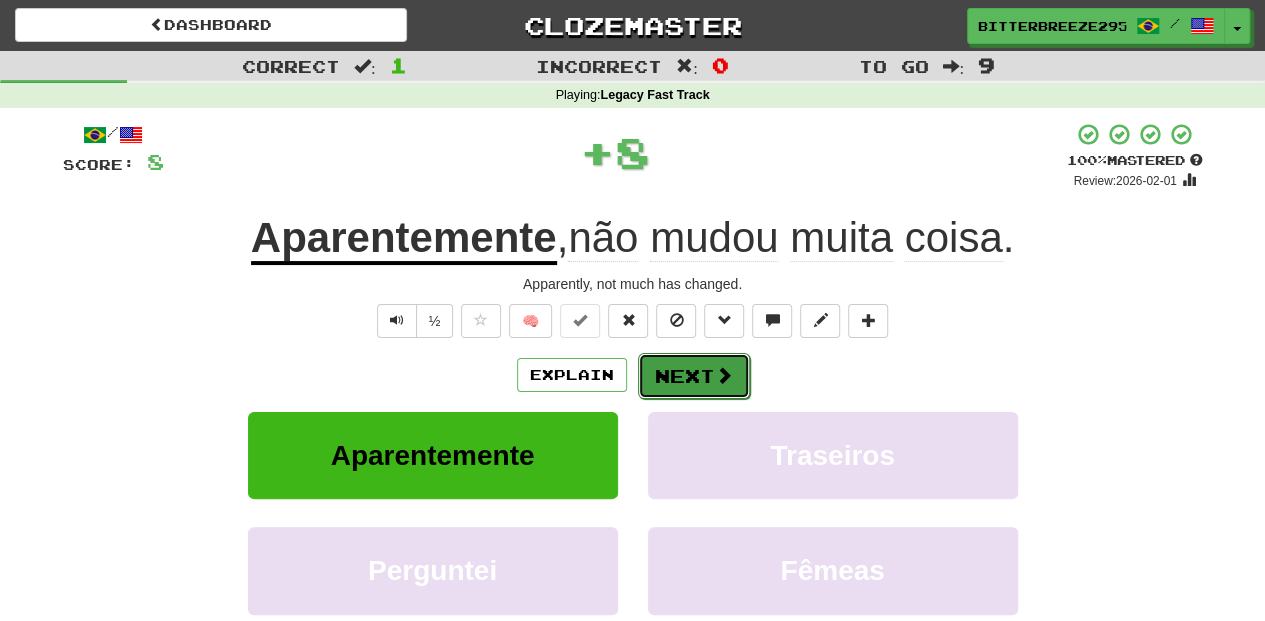 click on "Next" at bounding box center [694, 376] 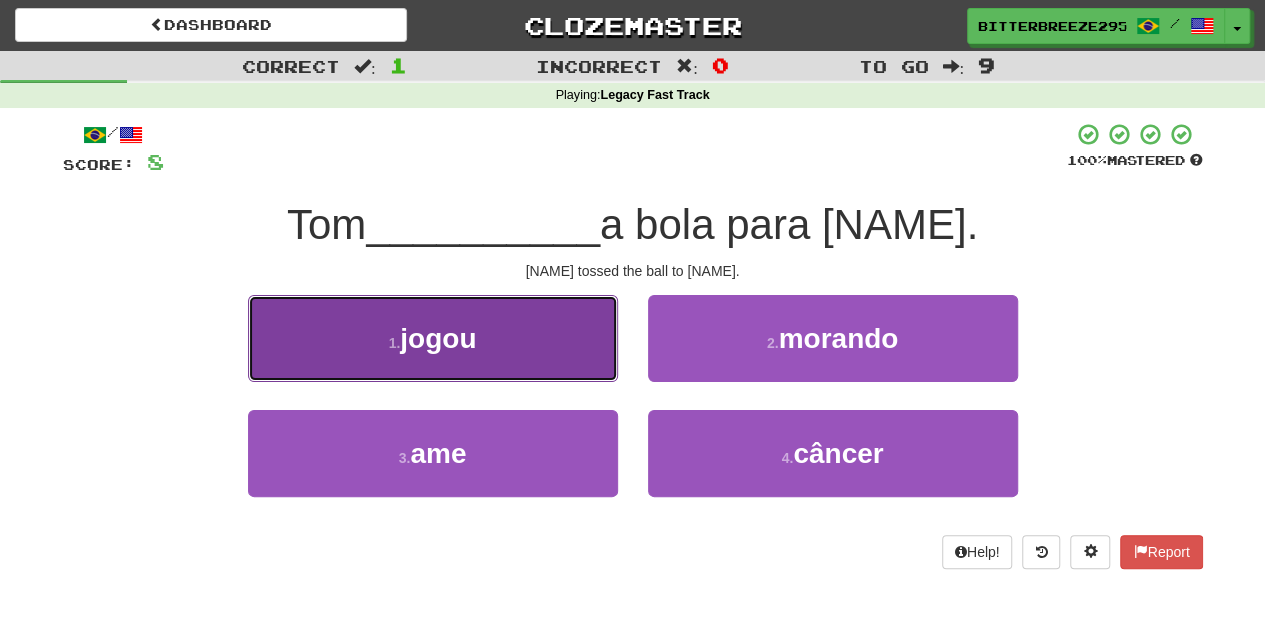 click on "1 .  jogou" at bounding box center (433, 338) 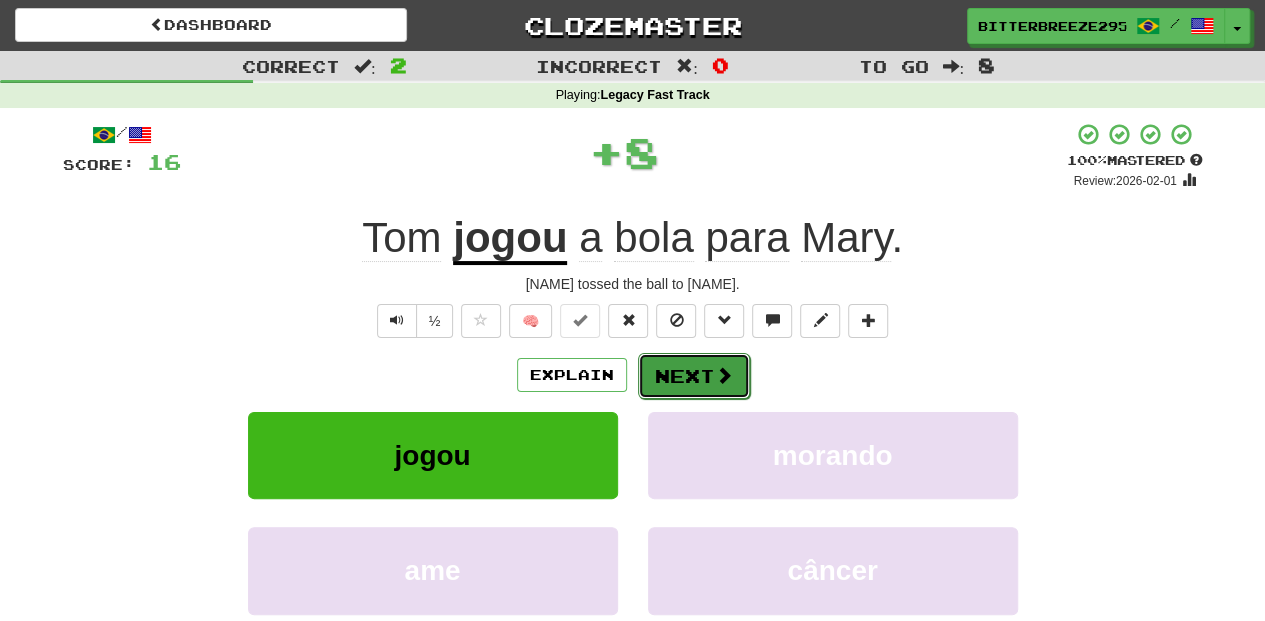 click on "Next" at bounding box center [694, 376] 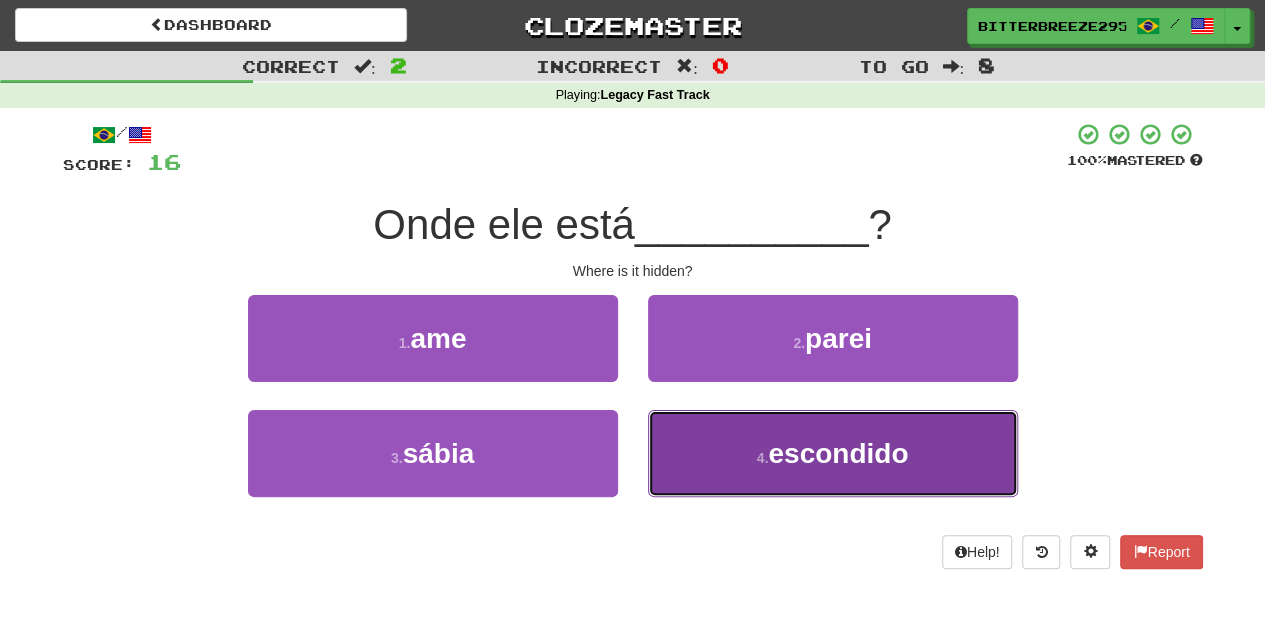 click on "4 . escondido" at bounding box center (833, 453) 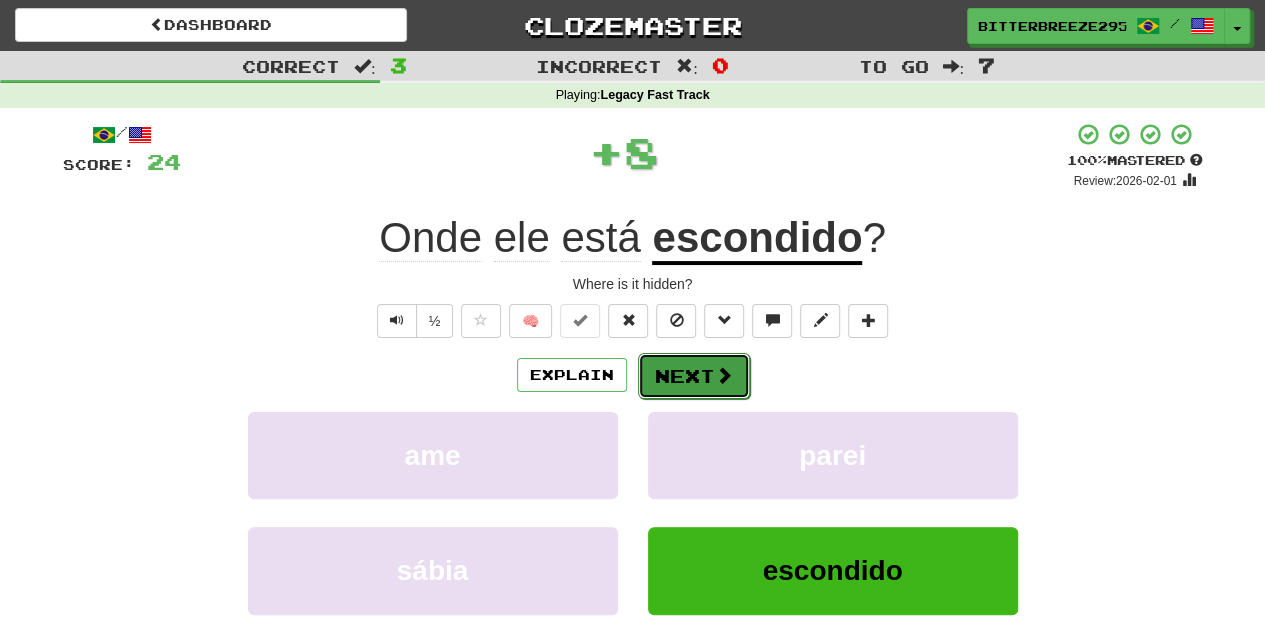 click on "Next" at bounding box center (694, 376) 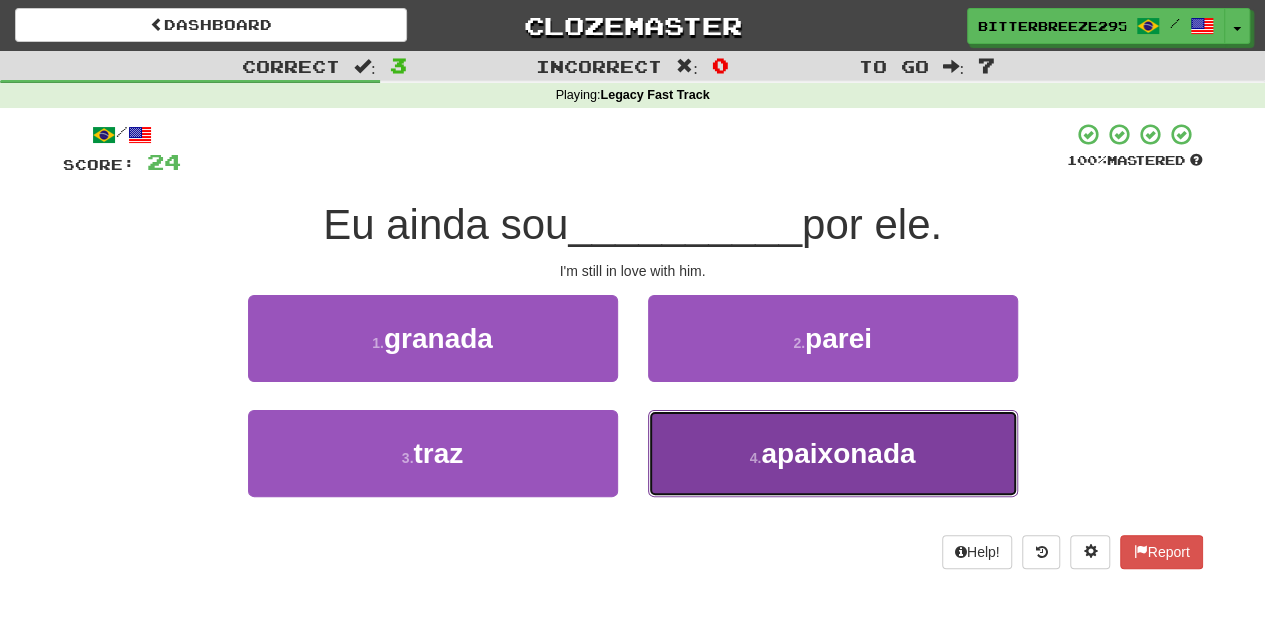 click on "4 .  apaixonada" at bounding box center (833, 453) 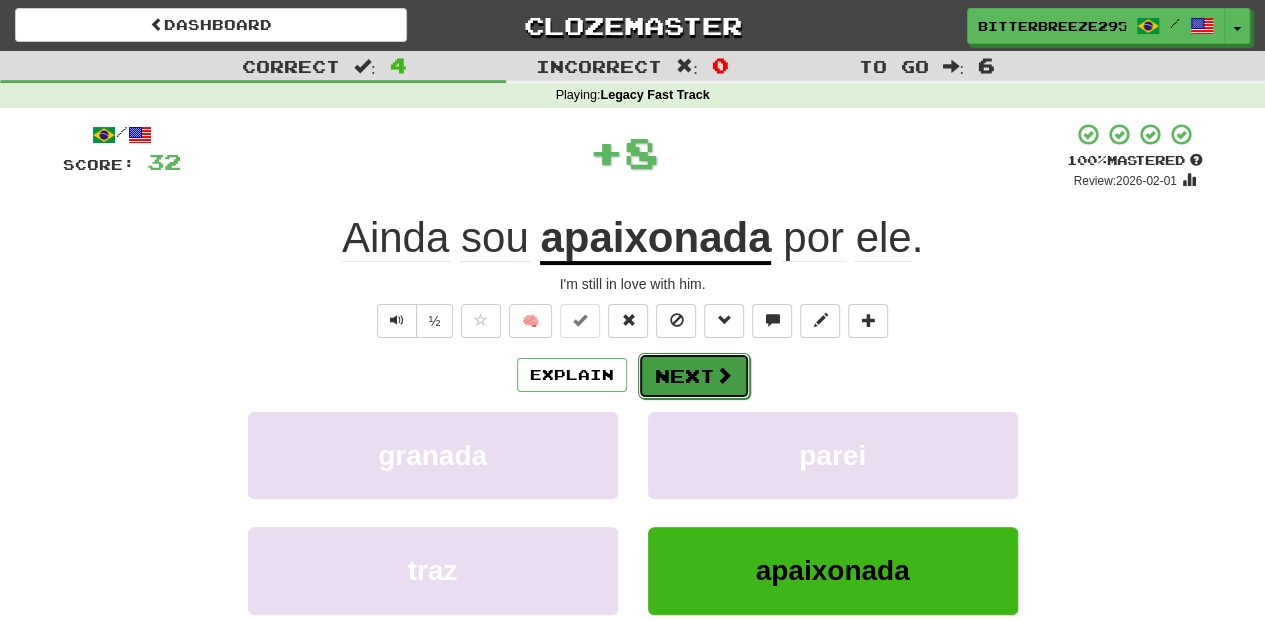 click on "Next" at bounding box center [694, 376] 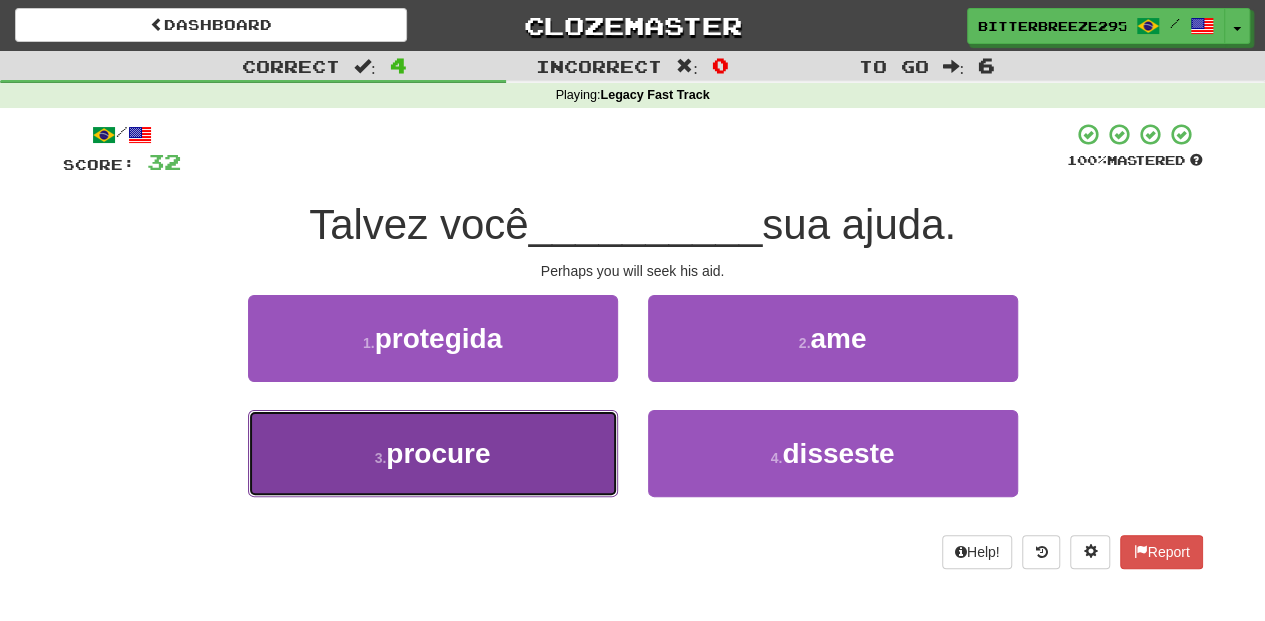 click on "3 . procure" at bounding box center [433, 453] 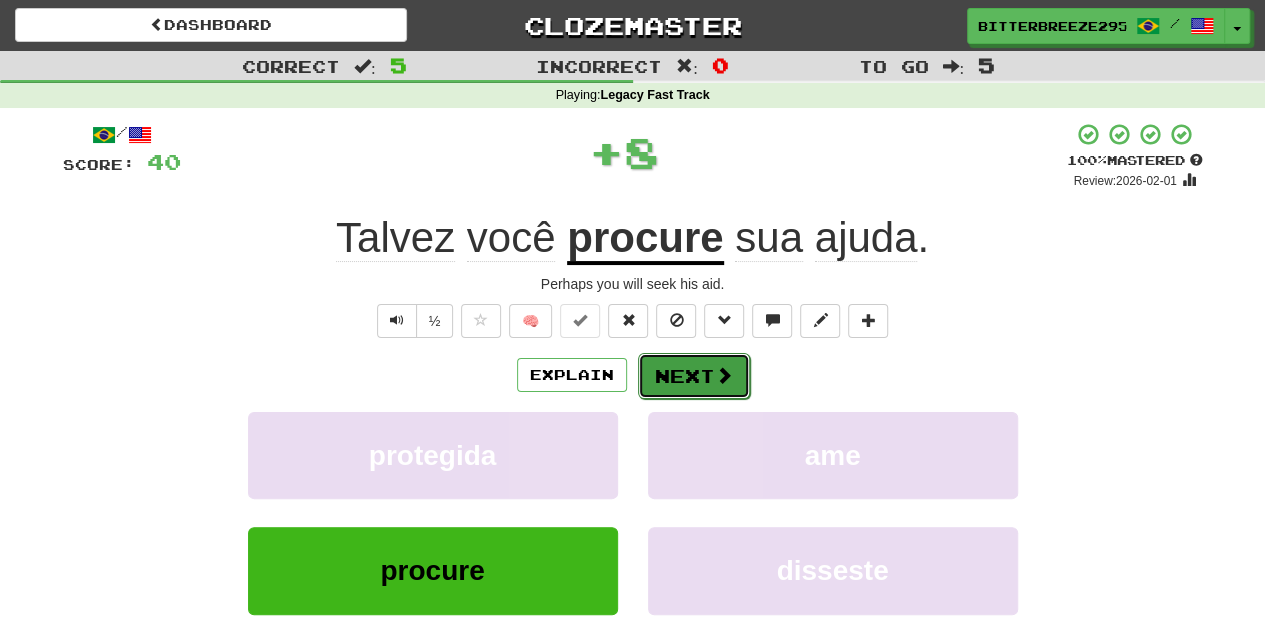 click on "Next" at bounding box center (694, 376) 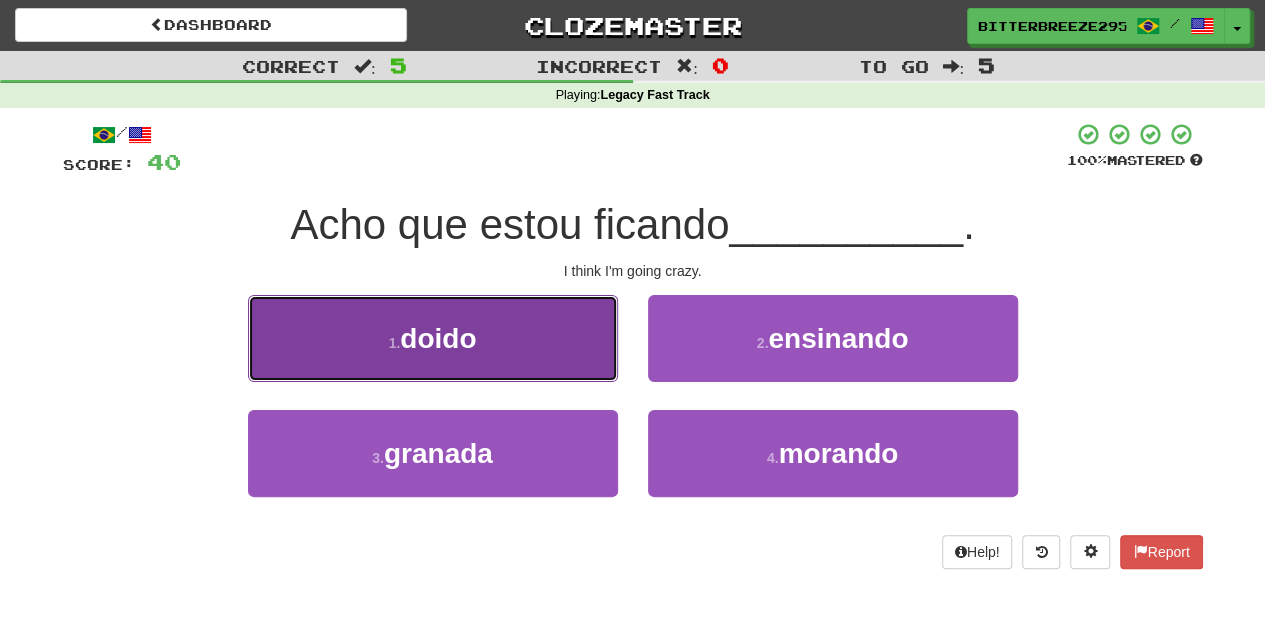 click on "1 .  doido" at bounding box center [433, 338] 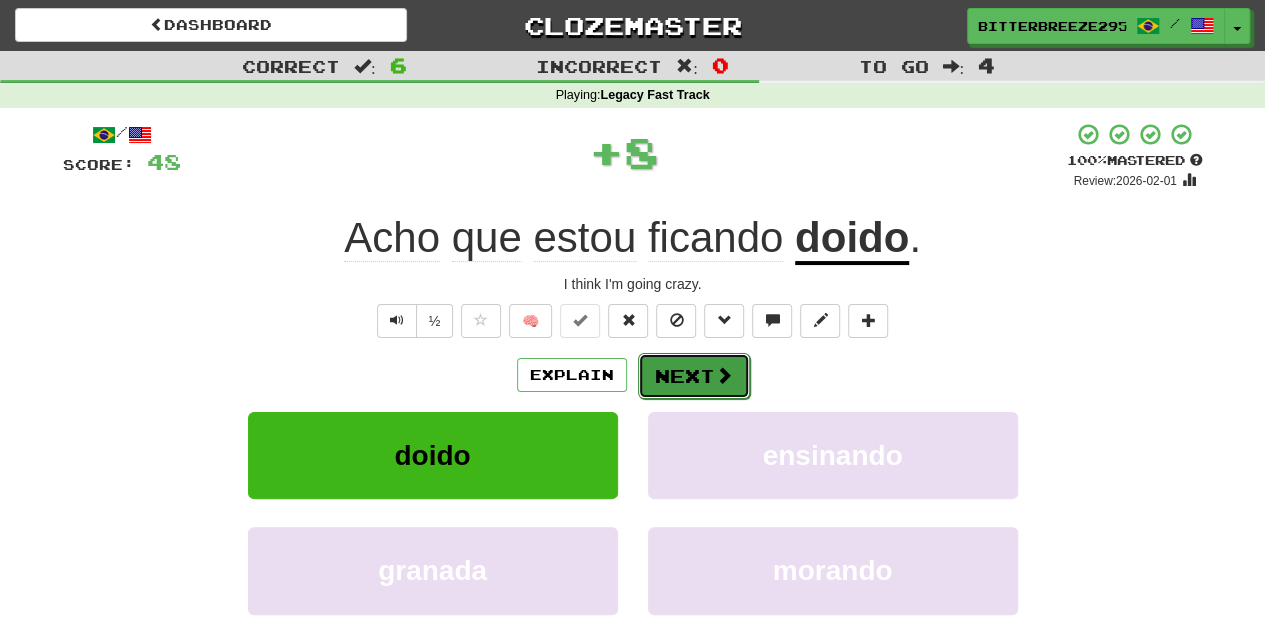 click on "Next" at bounding box center [694, 376] 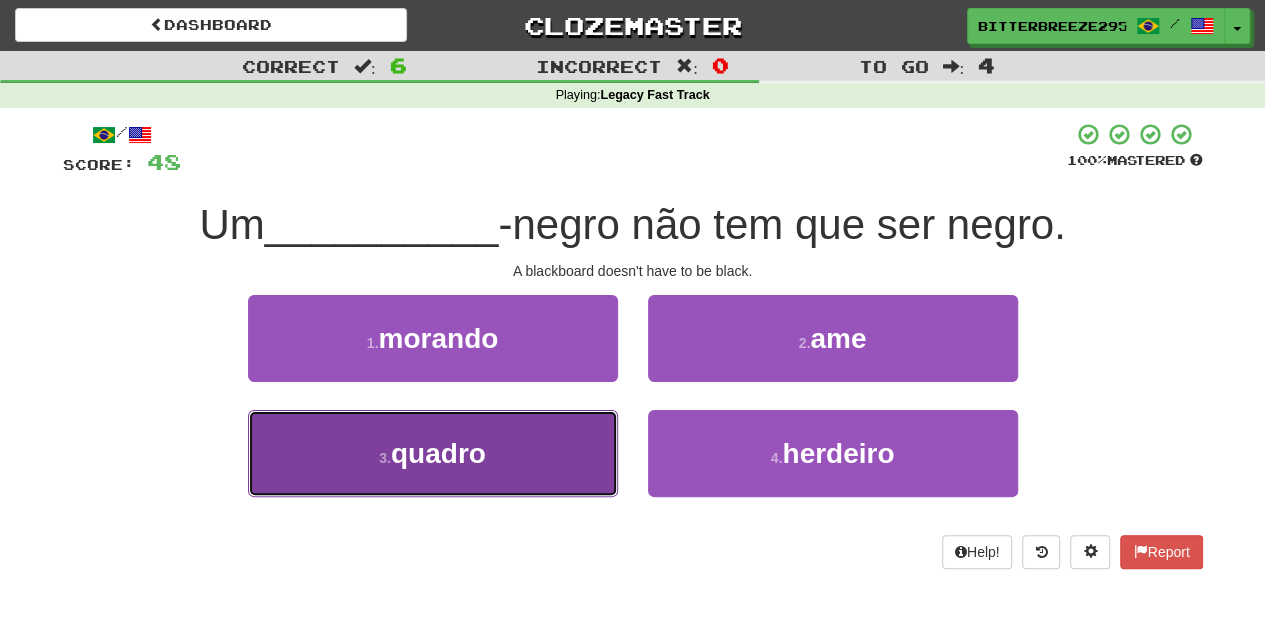 click on "3 .  quadro" at bounding box center (433, 453) 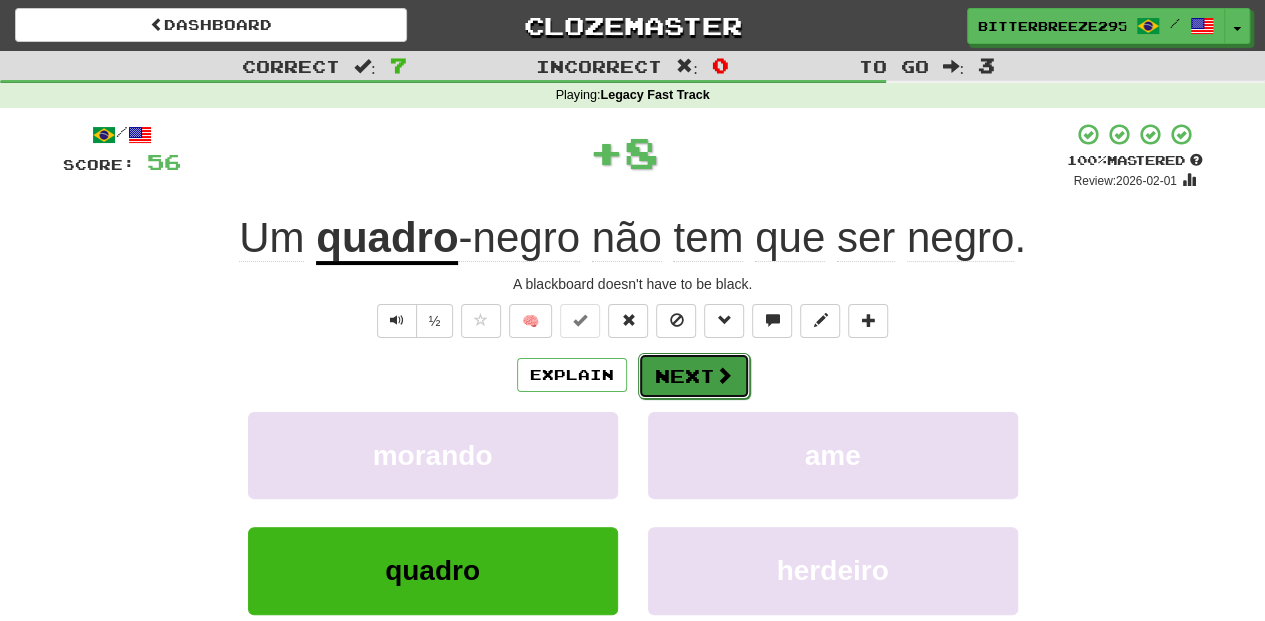 click on "Next" at bounding box center (694, 376) 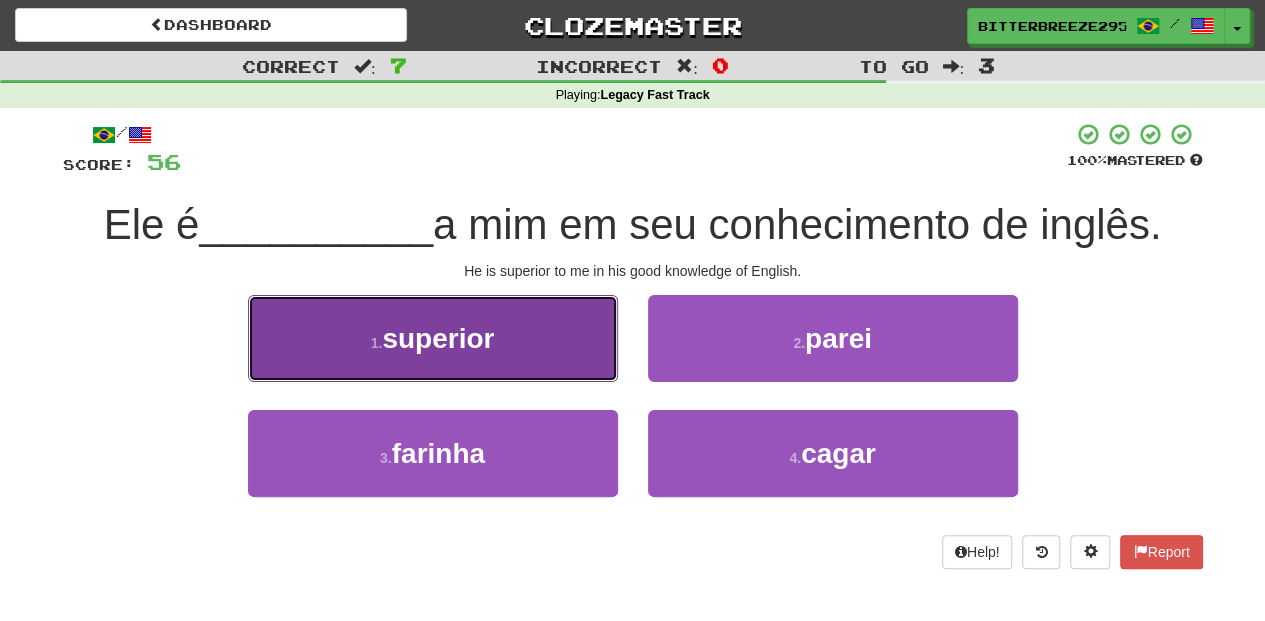 click on "1 . superior" at bounding box center (433, 338) 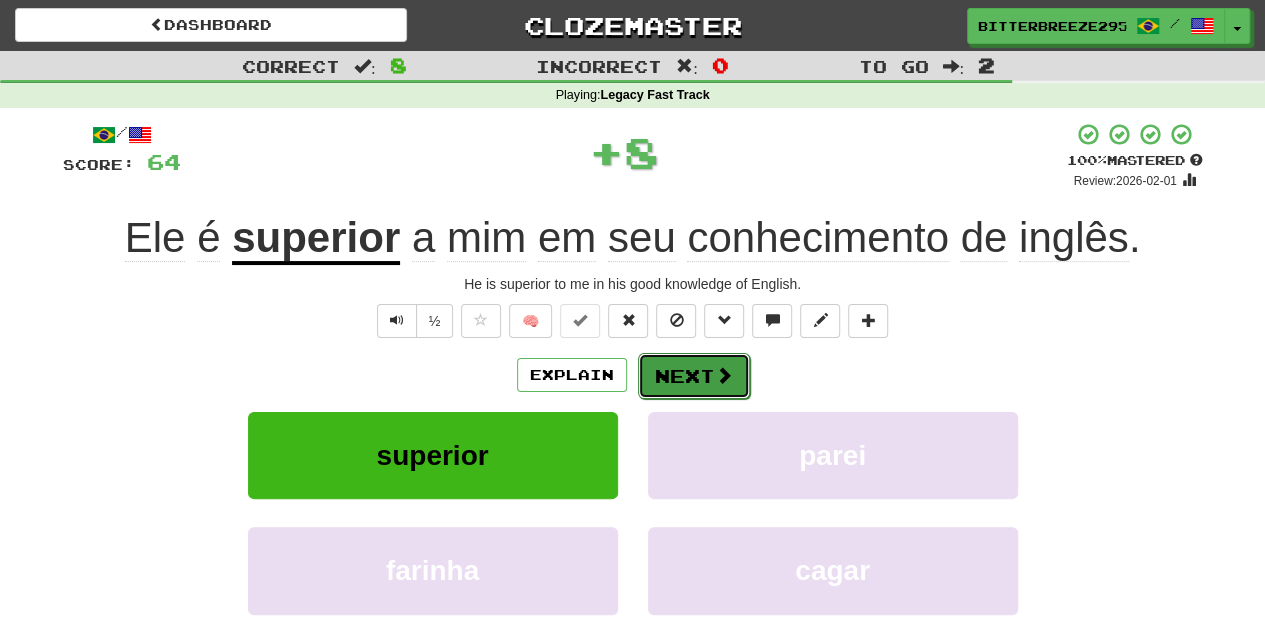 click on "Next" at bounding box center (694, 376) 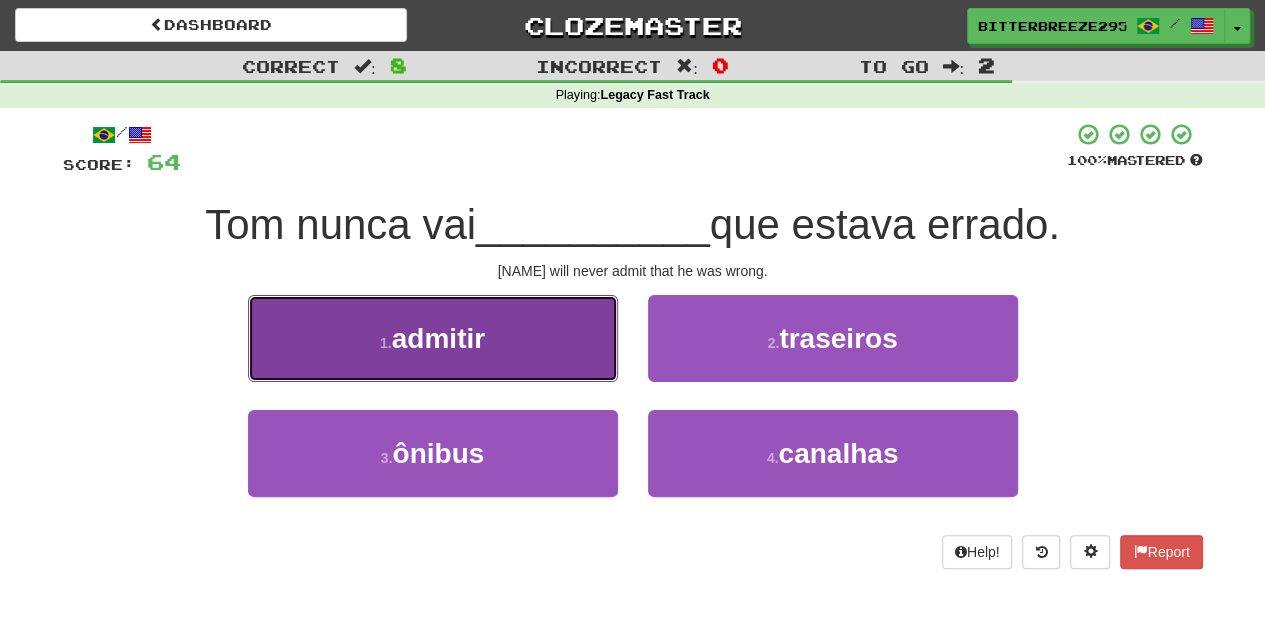 click on "1 . admitir" at bounding box center (433, 338) 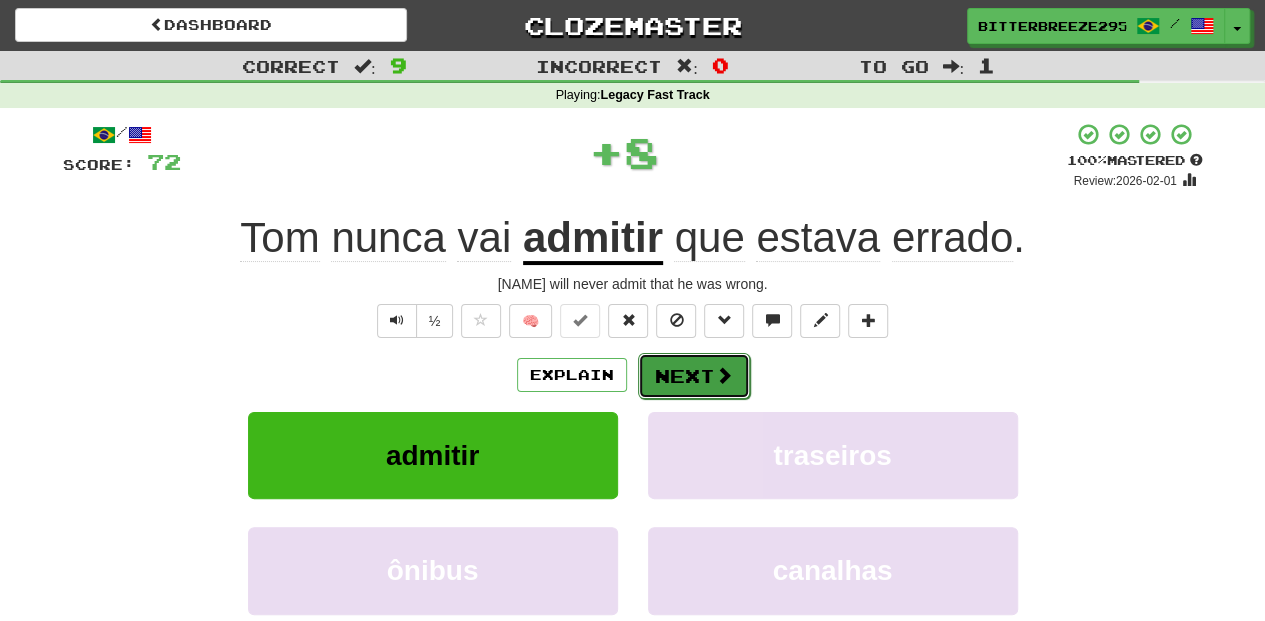 click on "Next" at bounding box center (694, 376) 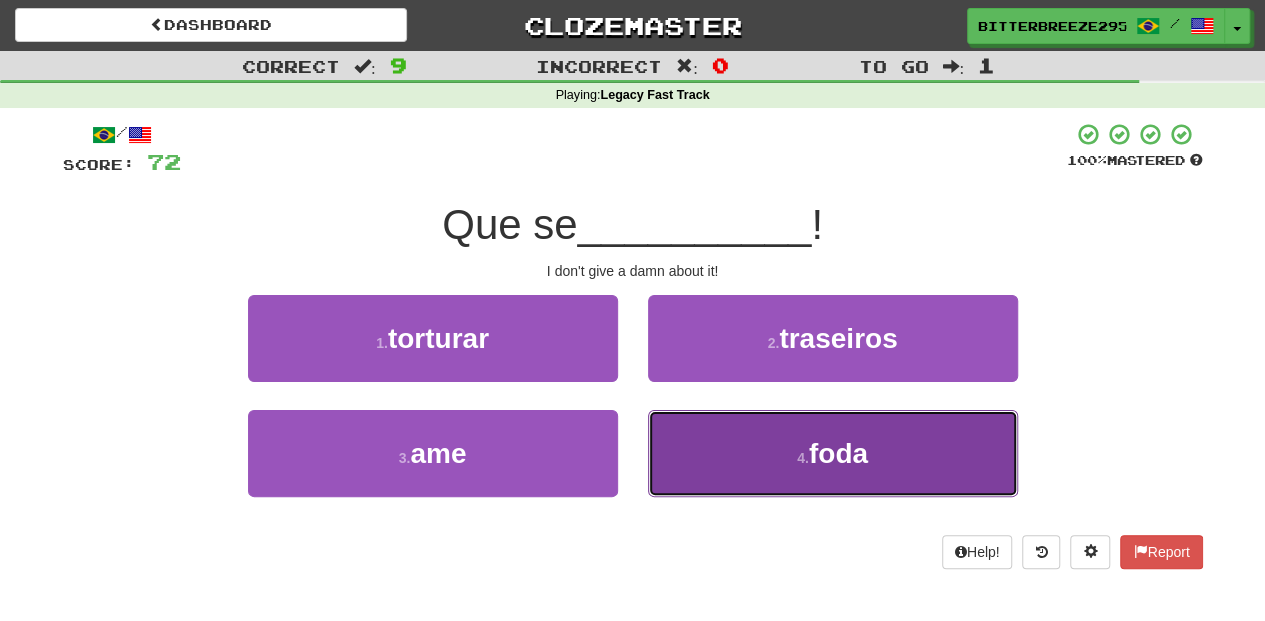 click on "4 . foda" at bounding box center [833, 453] 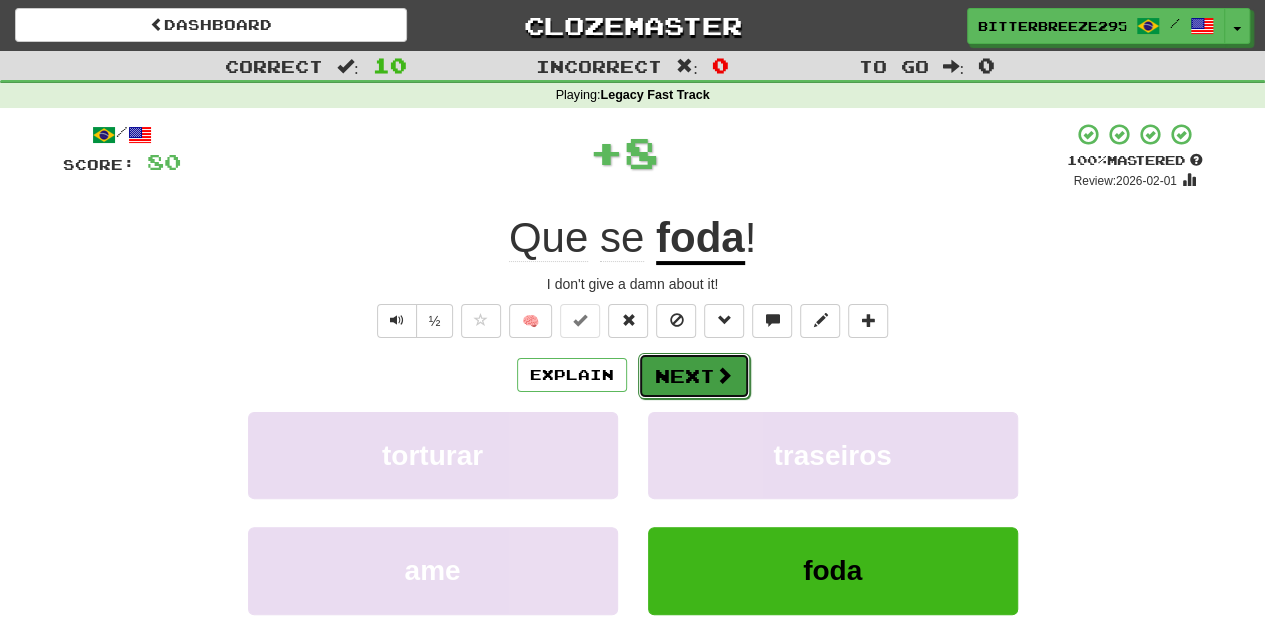 click on "Next" at bounding box center (694, 376) 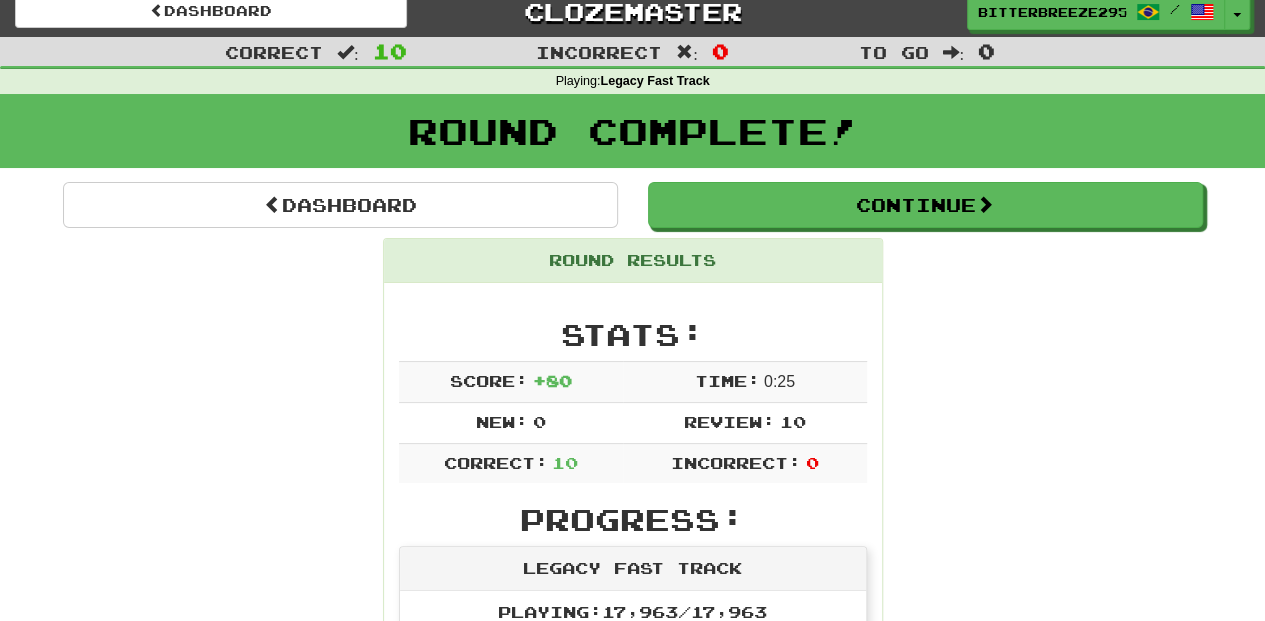 scroll, scrollTop: 0, scrollLeft: 0, axis: both 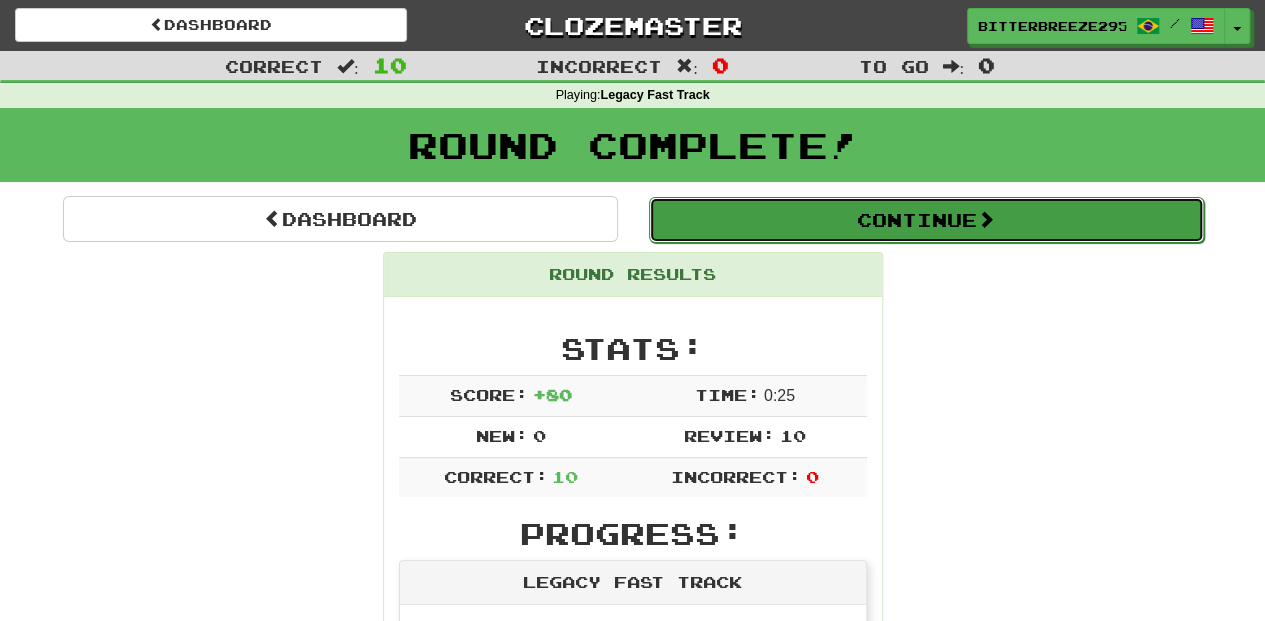 click on "Continue" at bounding box center (926, 220) 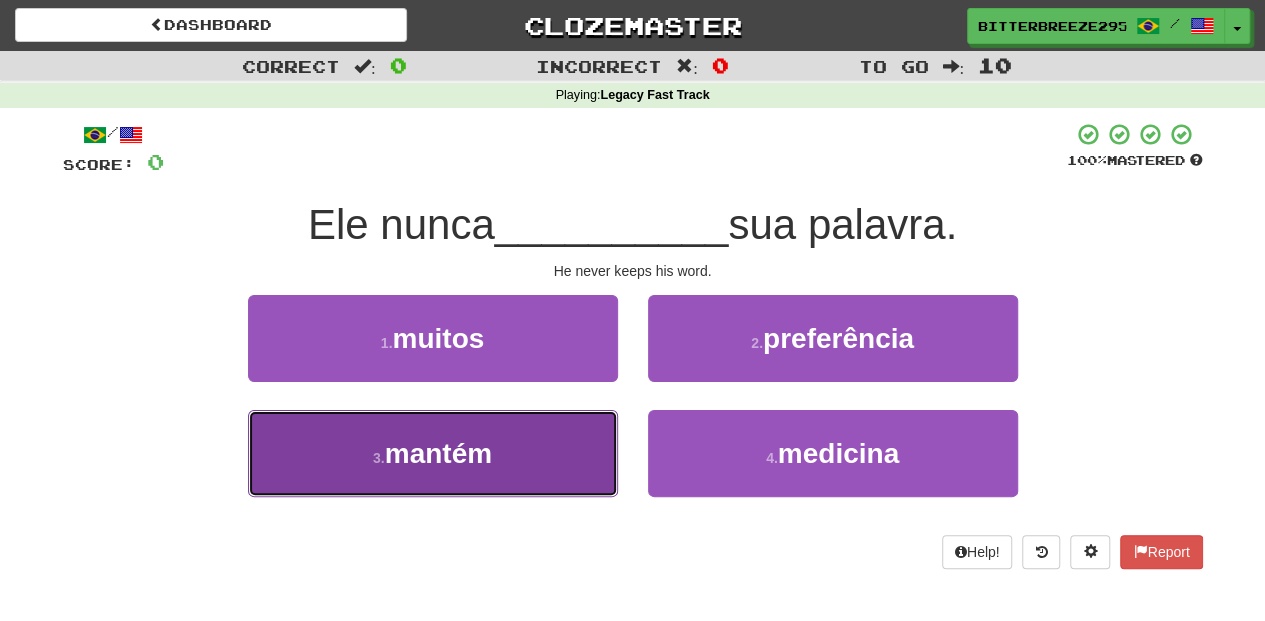click on "3 .  mantém" at bounding box center [433, 453] 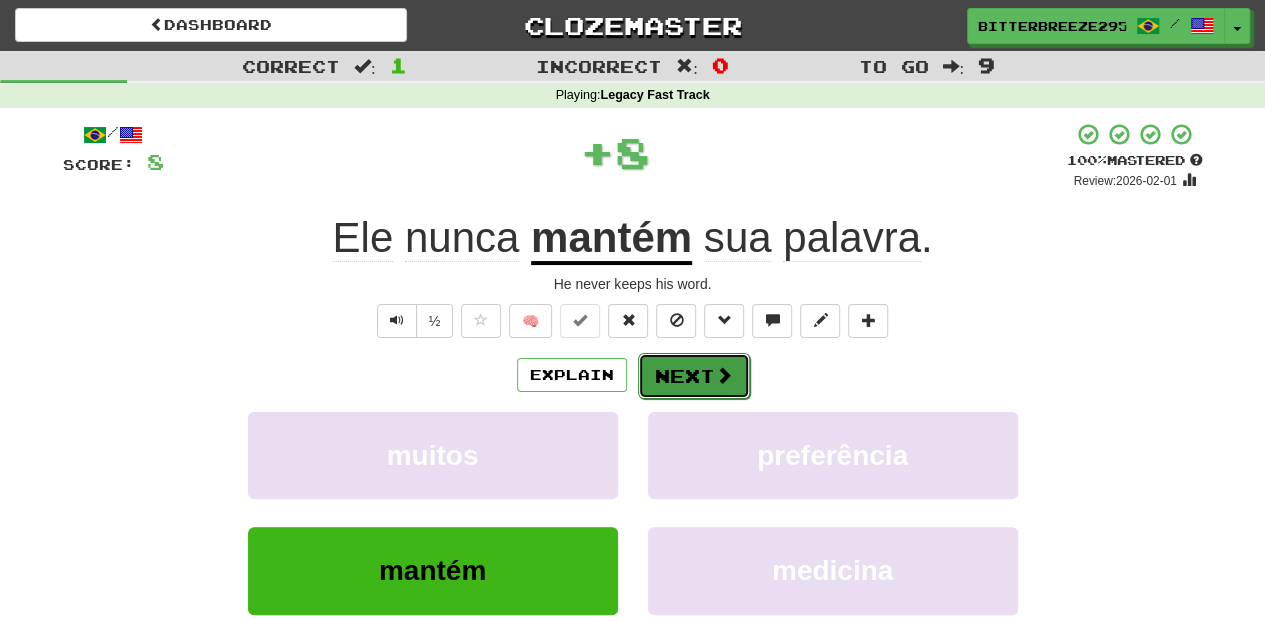 click on "Next" at bounding box center (694, 376) 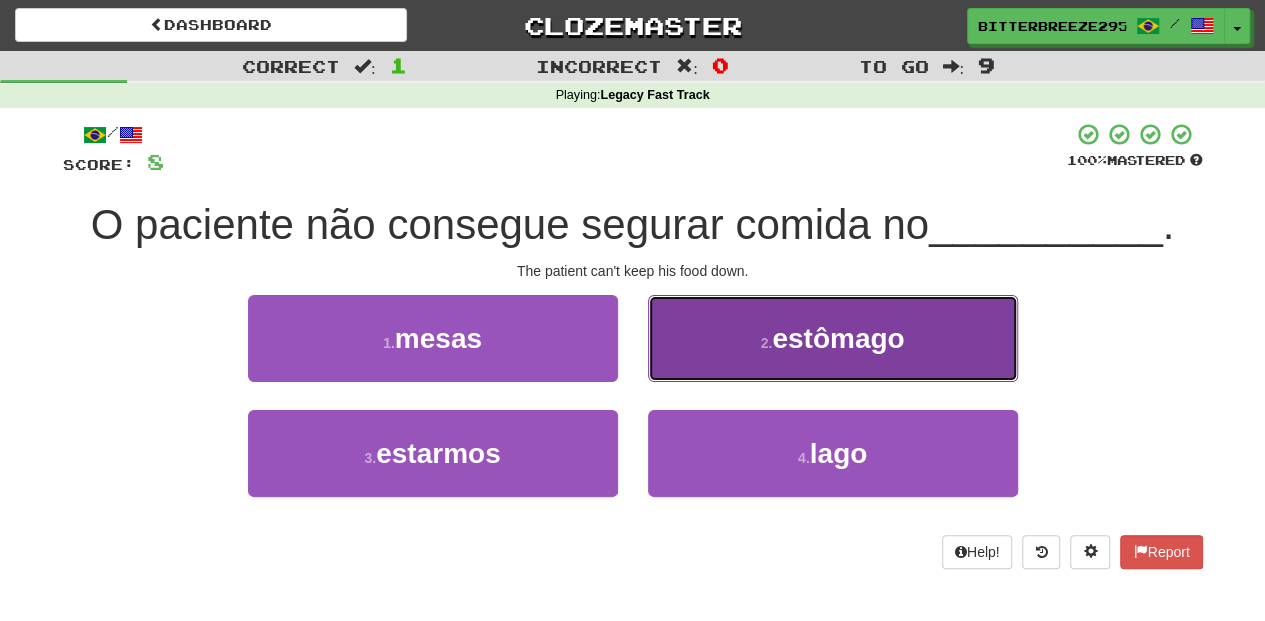 click on "2 .  estômago" at bounding box center [833, 338] 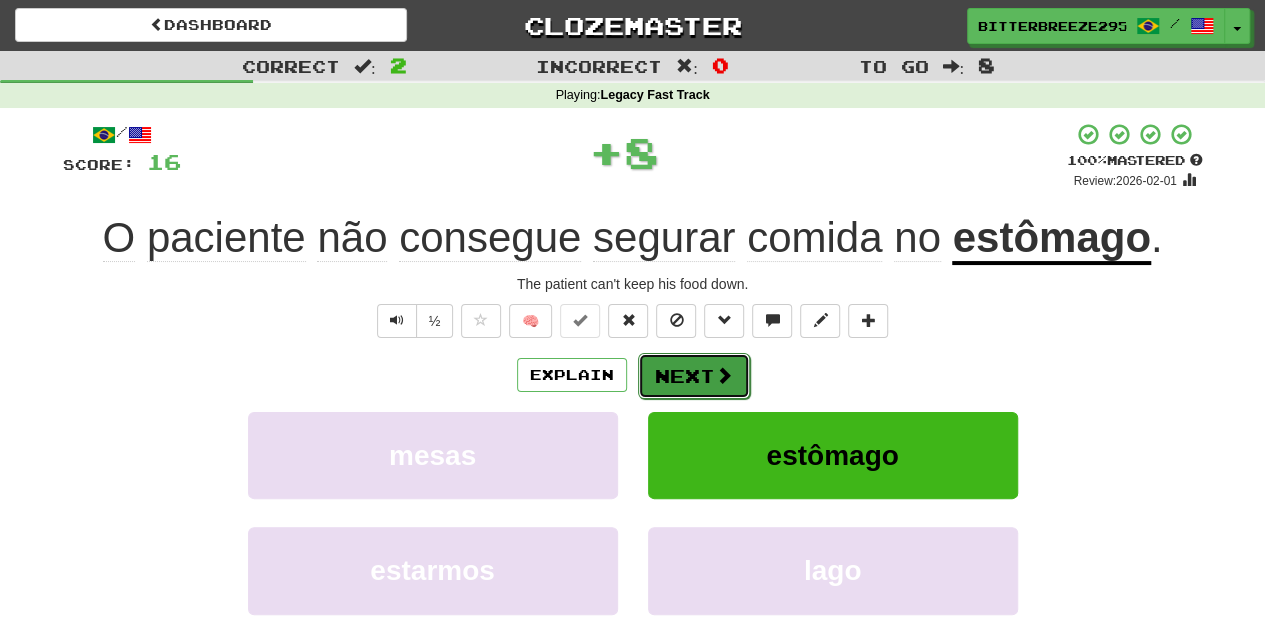 click on "Next" at bounding box center (694, 376) 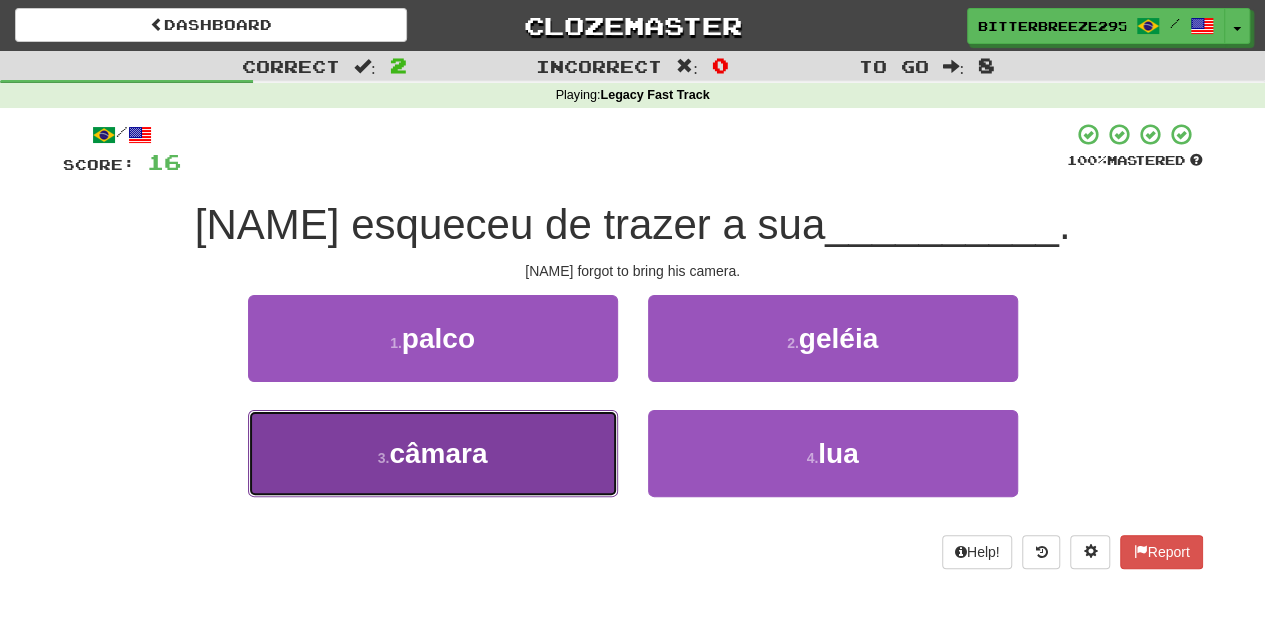 click on "3 . câmara" at bounding box center (433, 453) 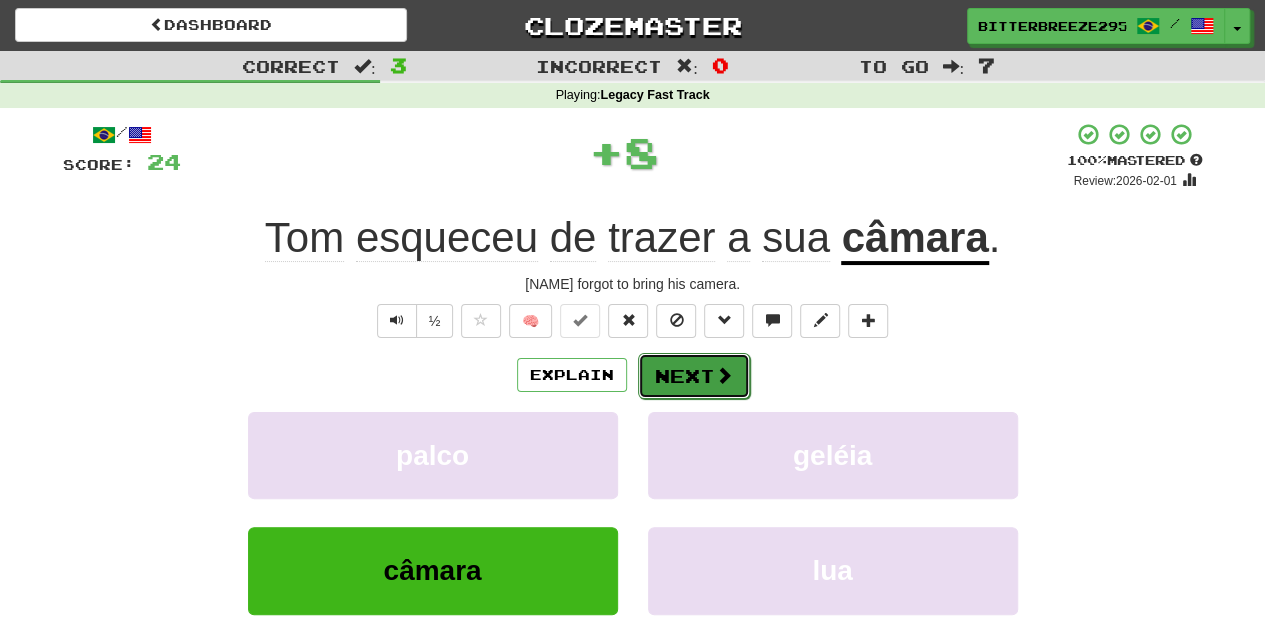 click on "Next" at bounding box center [694, 376] 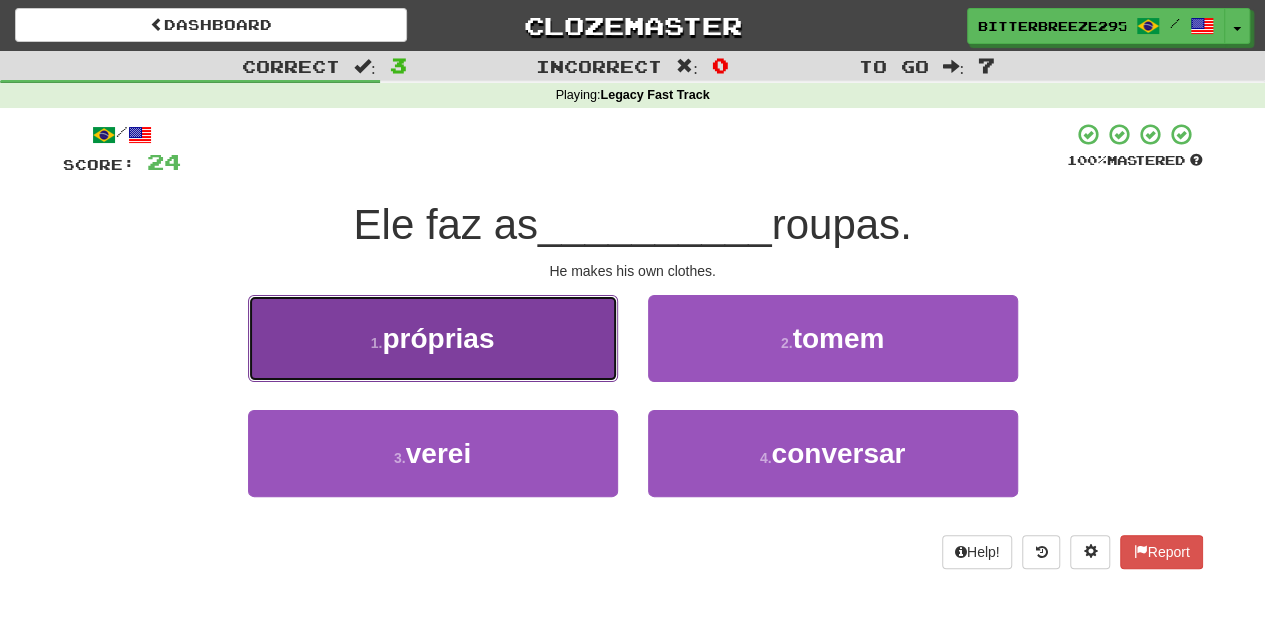 click on "1 .  próprias" at bounding box center (433, 338) 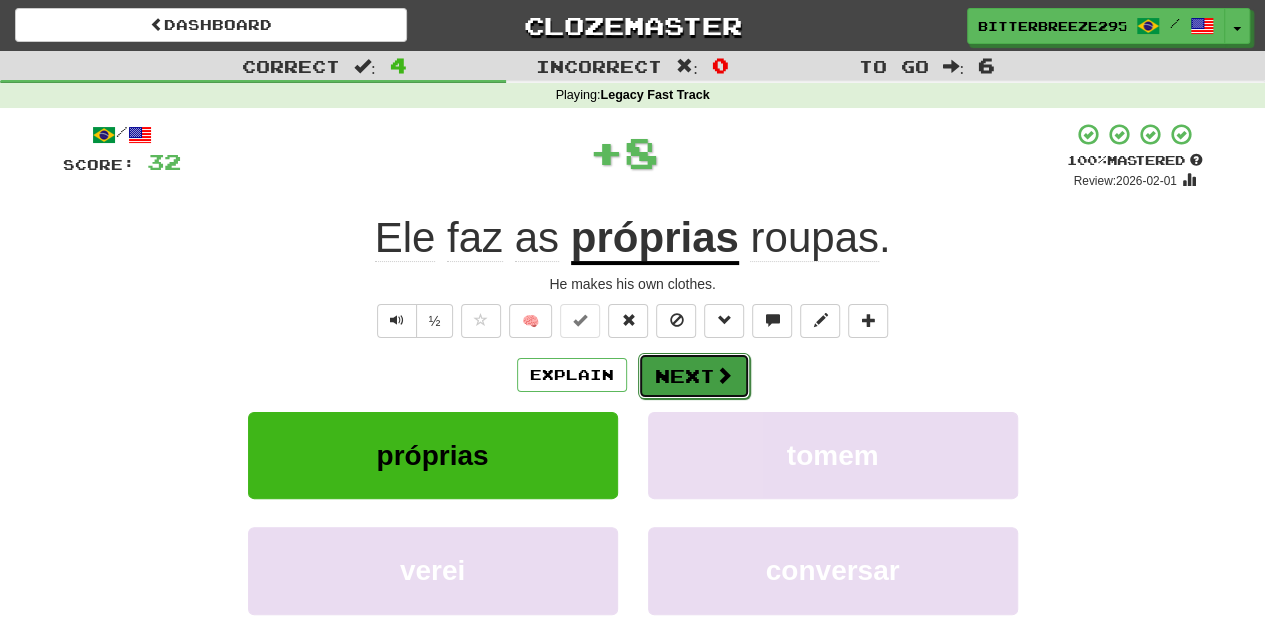 click on "Next" at bounding box center [694, 376] 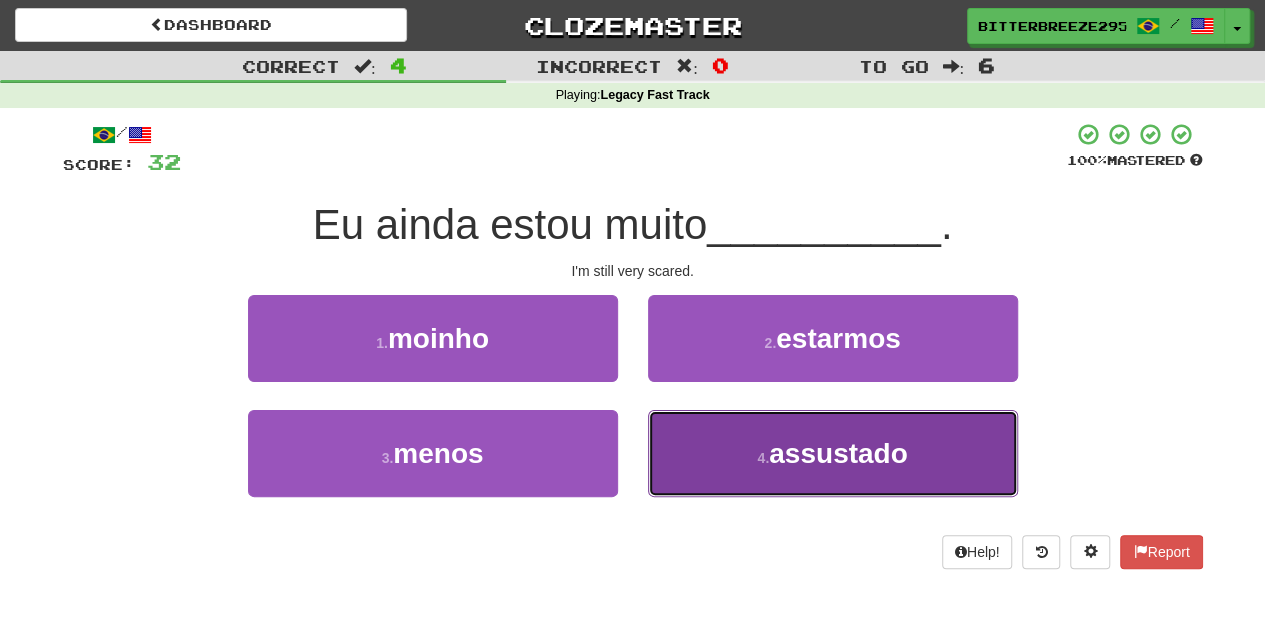 click on "4 . assustado" at bounding box center [833, 453] 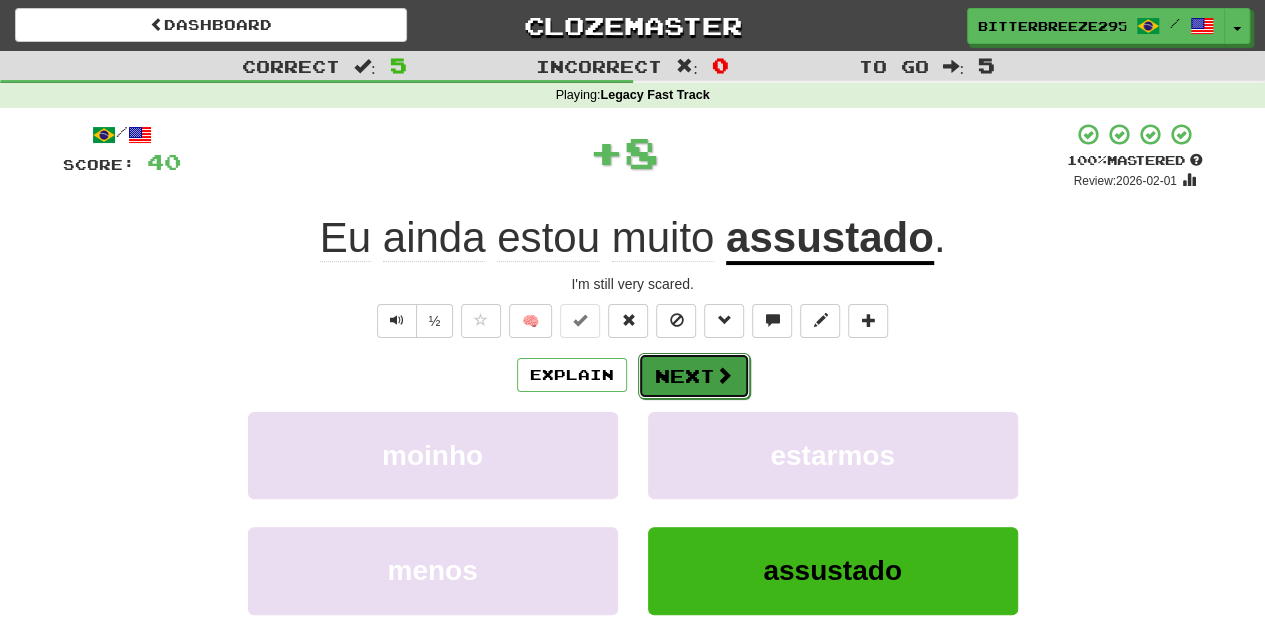 click on "Next" at bounding box center (694, 376) 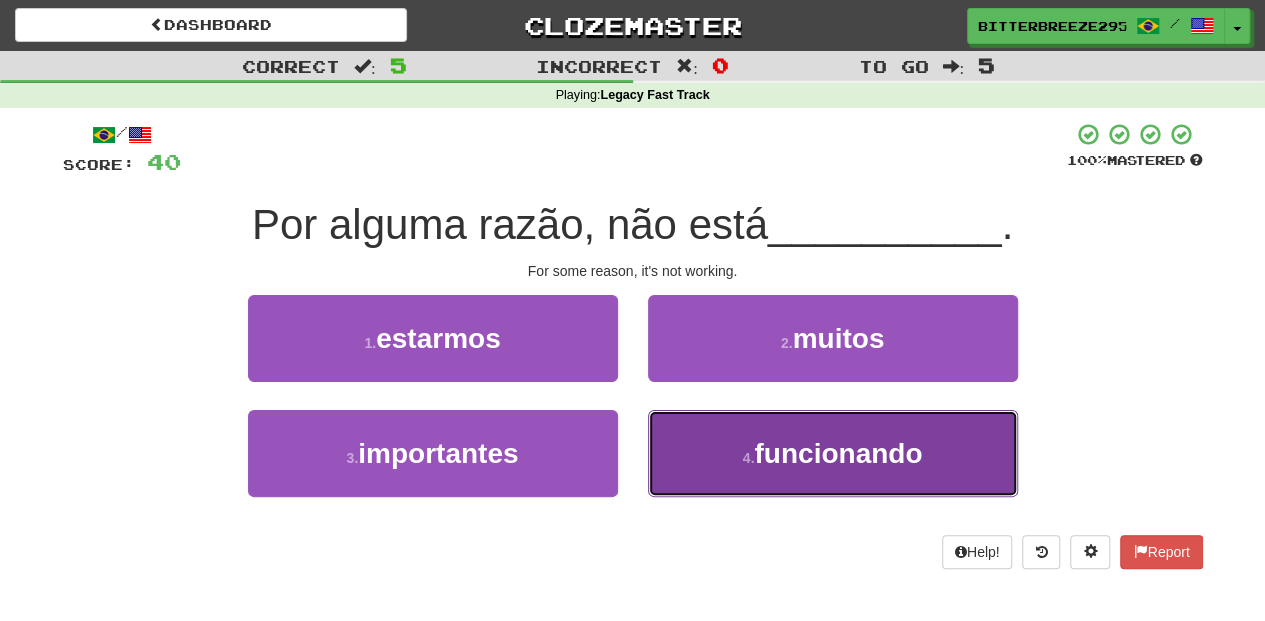 click on "4 . funcionando" at bounding box center [833, 453] 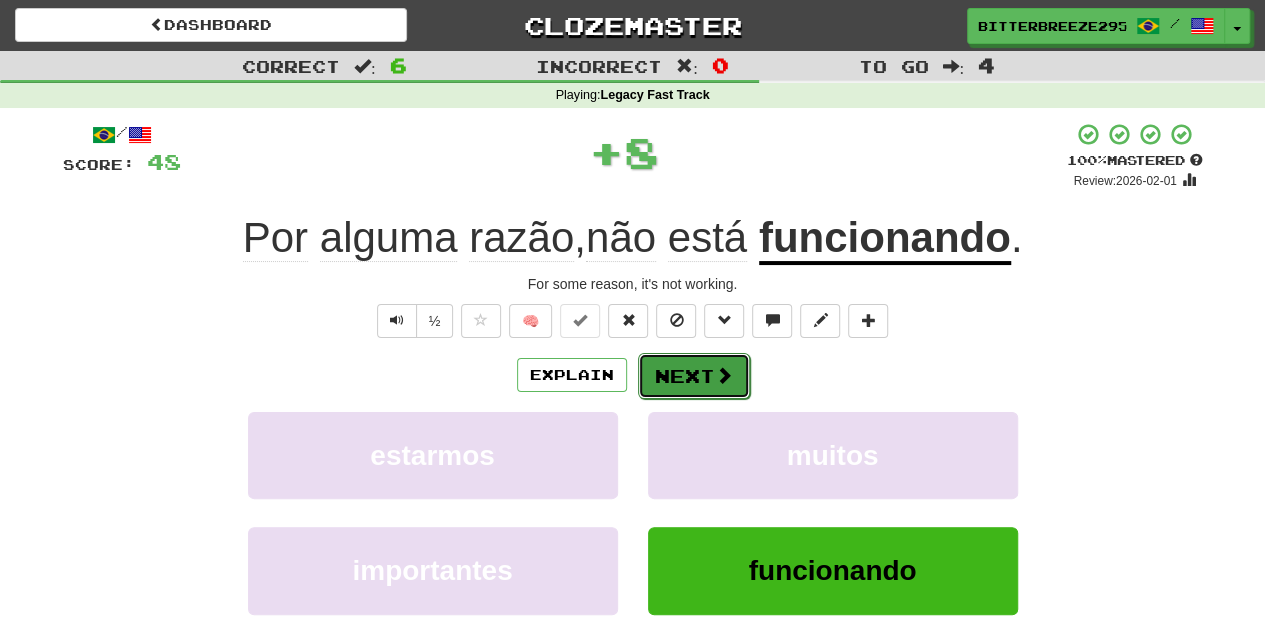 click on "Next" at bounding box center (694, 376) 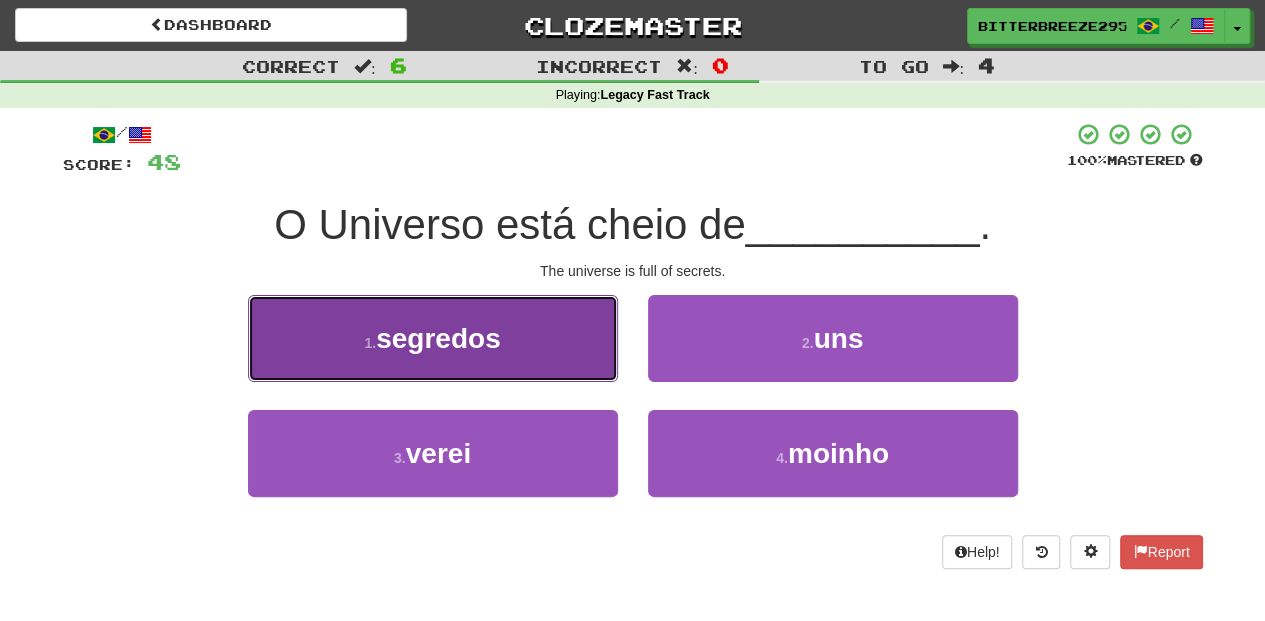click on "1 .  segredos" at bounding box center (433, 338) 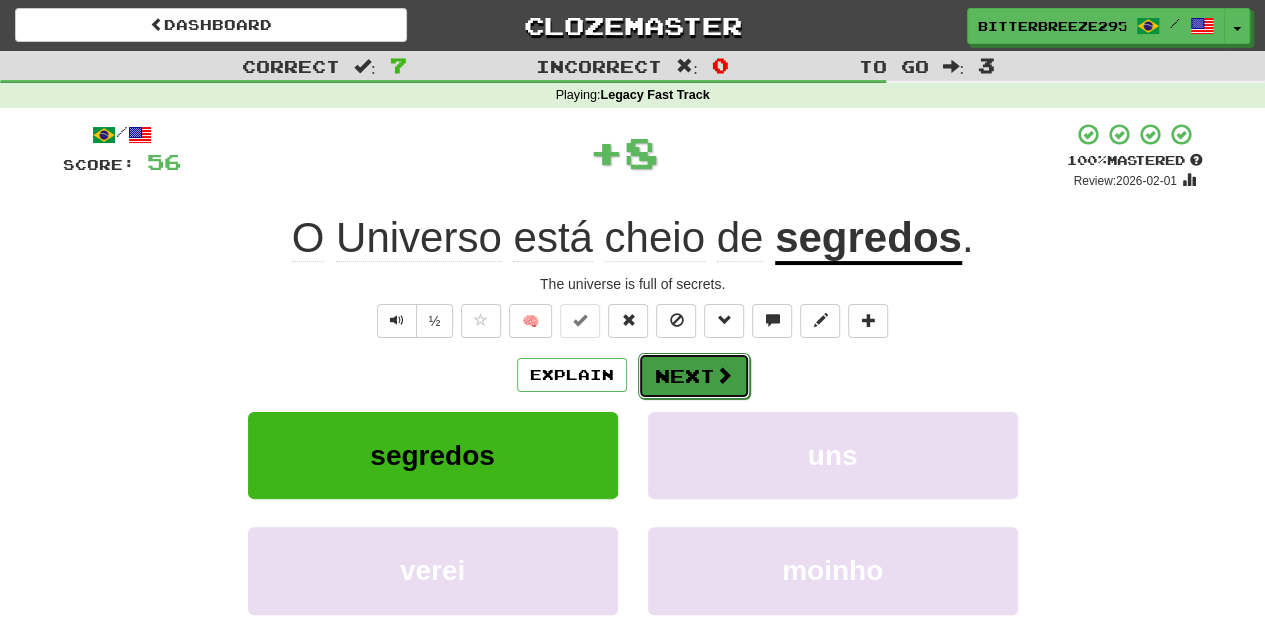 click on "Next" at bounding box center (694, 376) 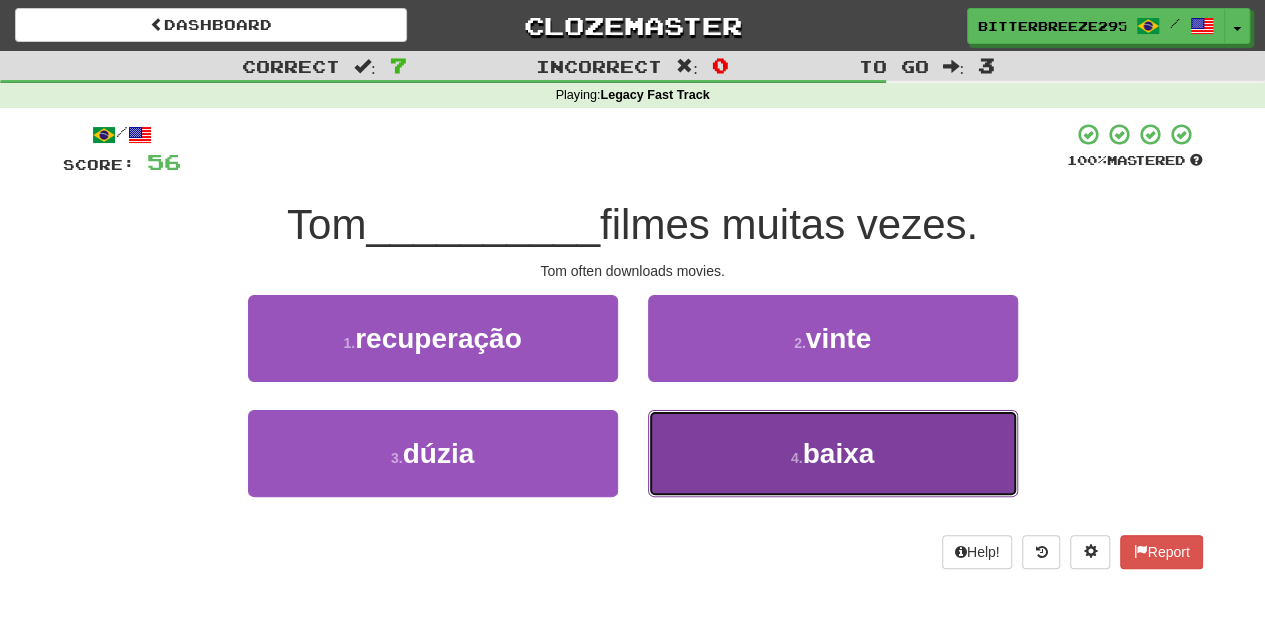 click on "4 .  baixa" at bounding box center [833, 453] 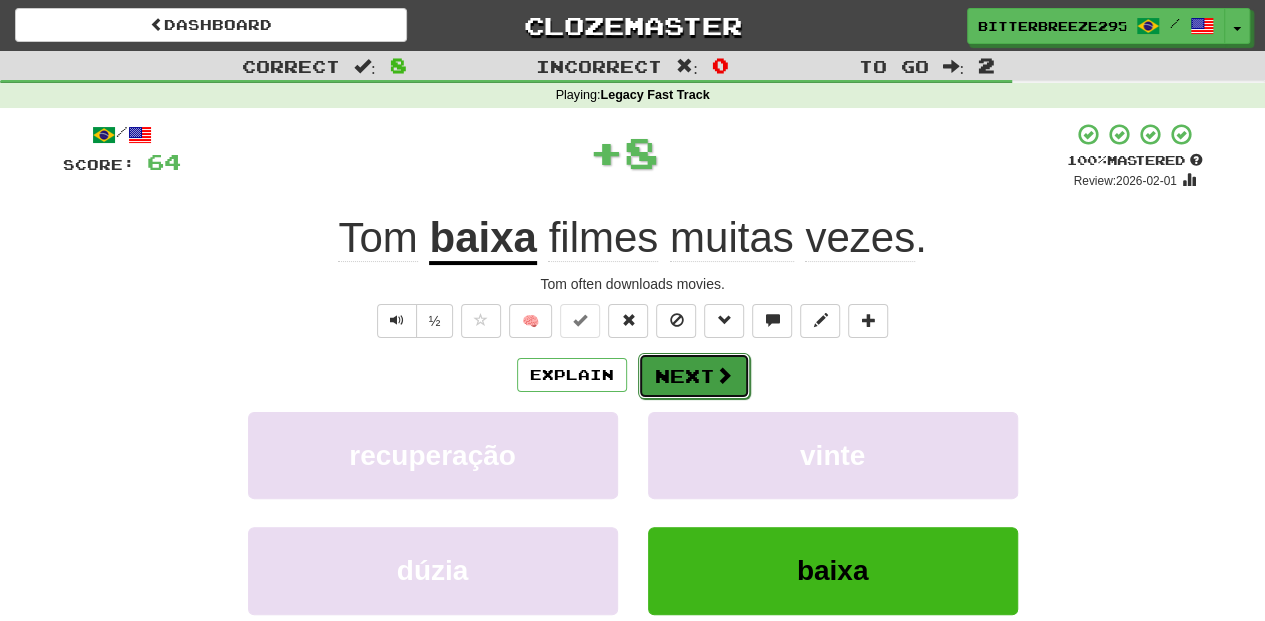 click on "Next" at bounding box center [694, 376] 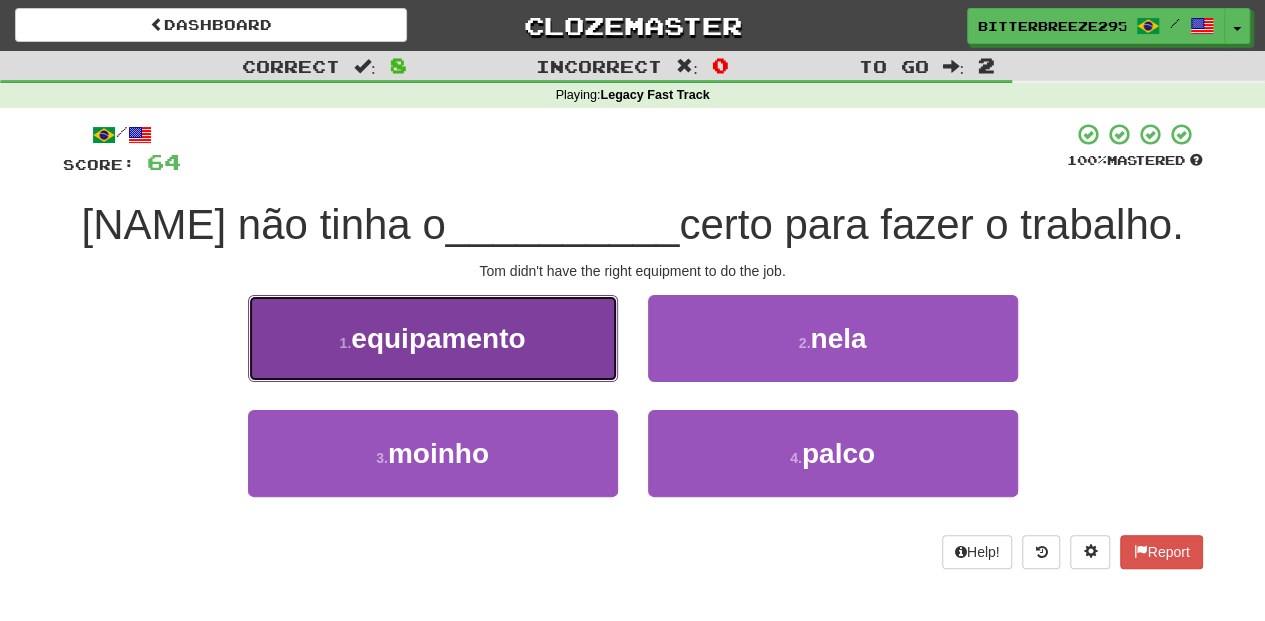 click on "1 .  equipamento" at bounding box center (433, 338) 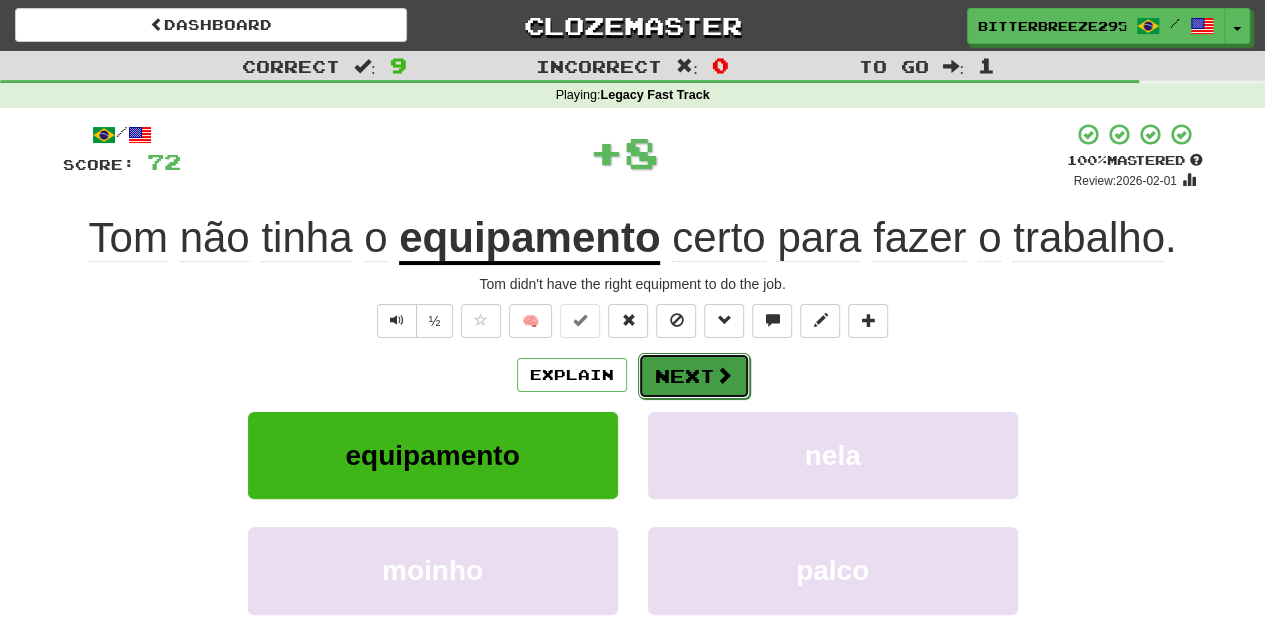 click on "Next" at bounding box center [694, 376] 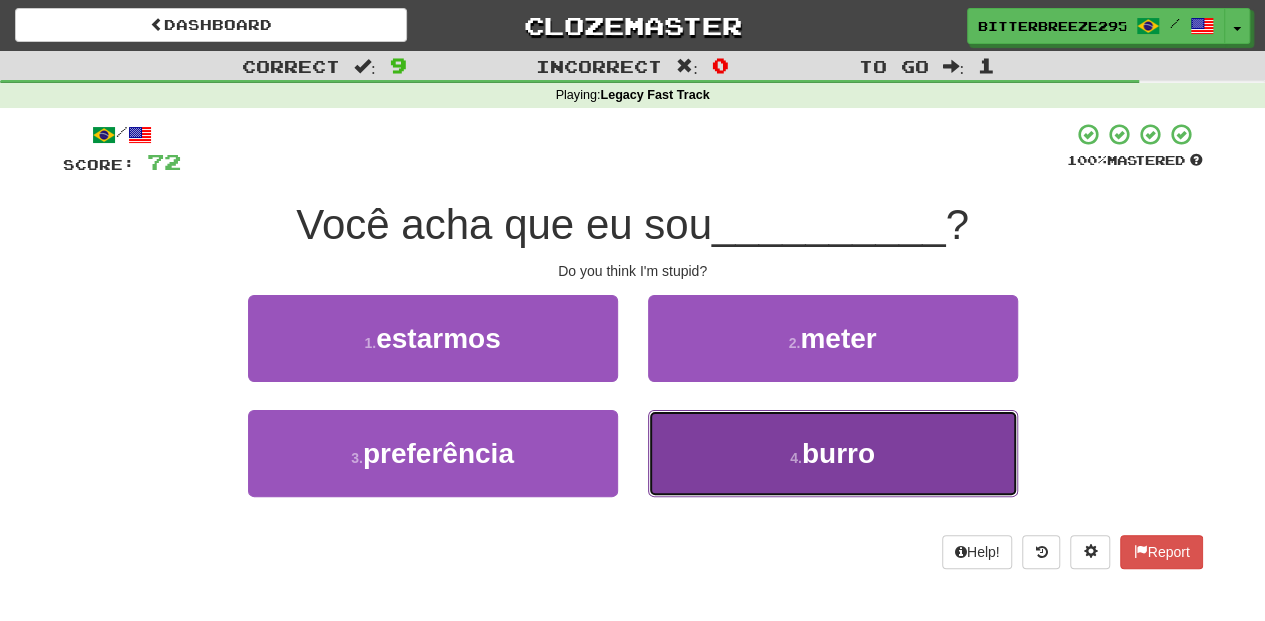 click on "4 .  burro" at bounding box center (833, 453) 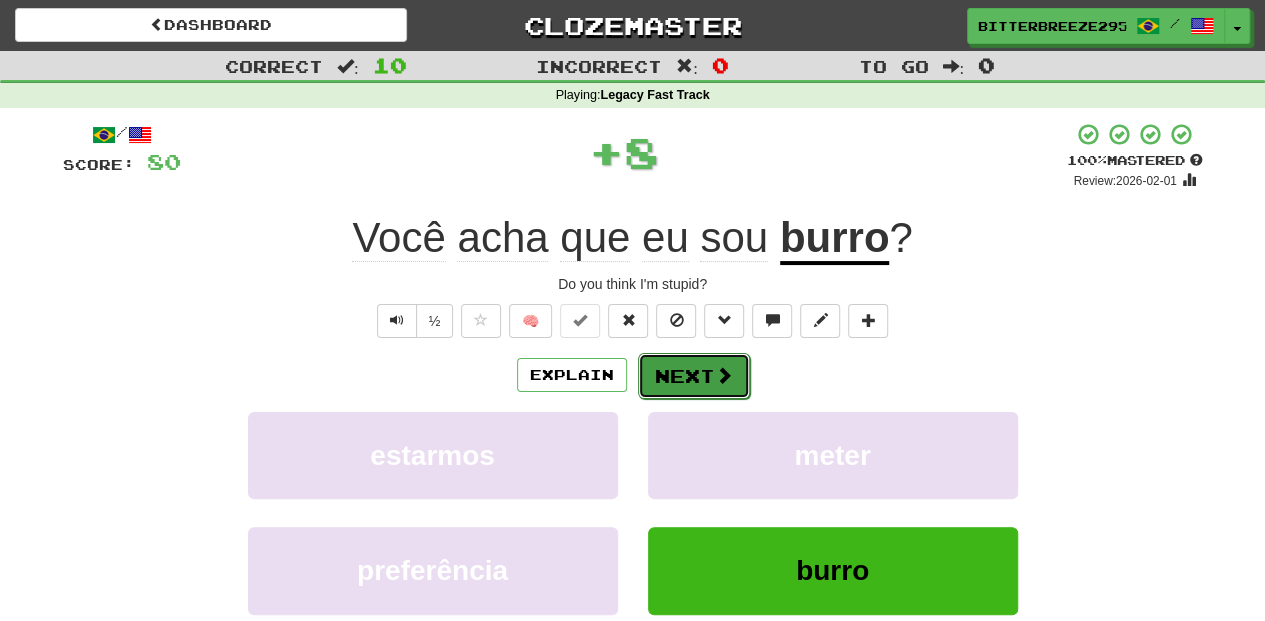 click on "Next" at bounding box center (694, 376) 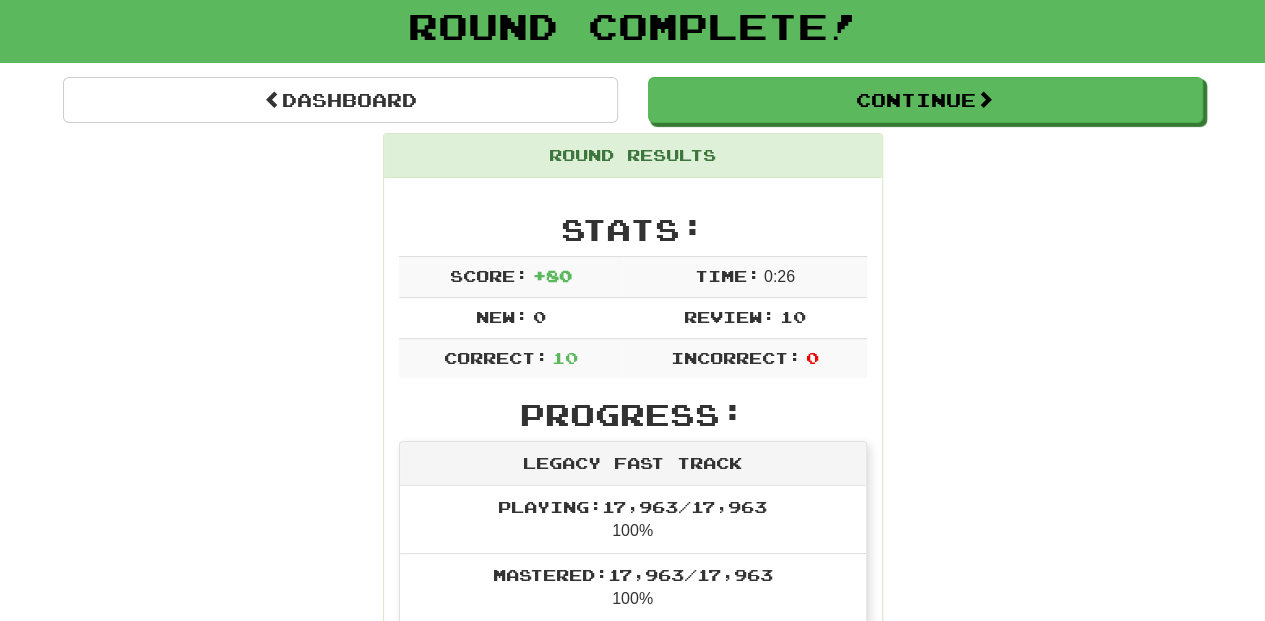 scroll, scrollTop: 0, scrollLeft: 0, axis: both 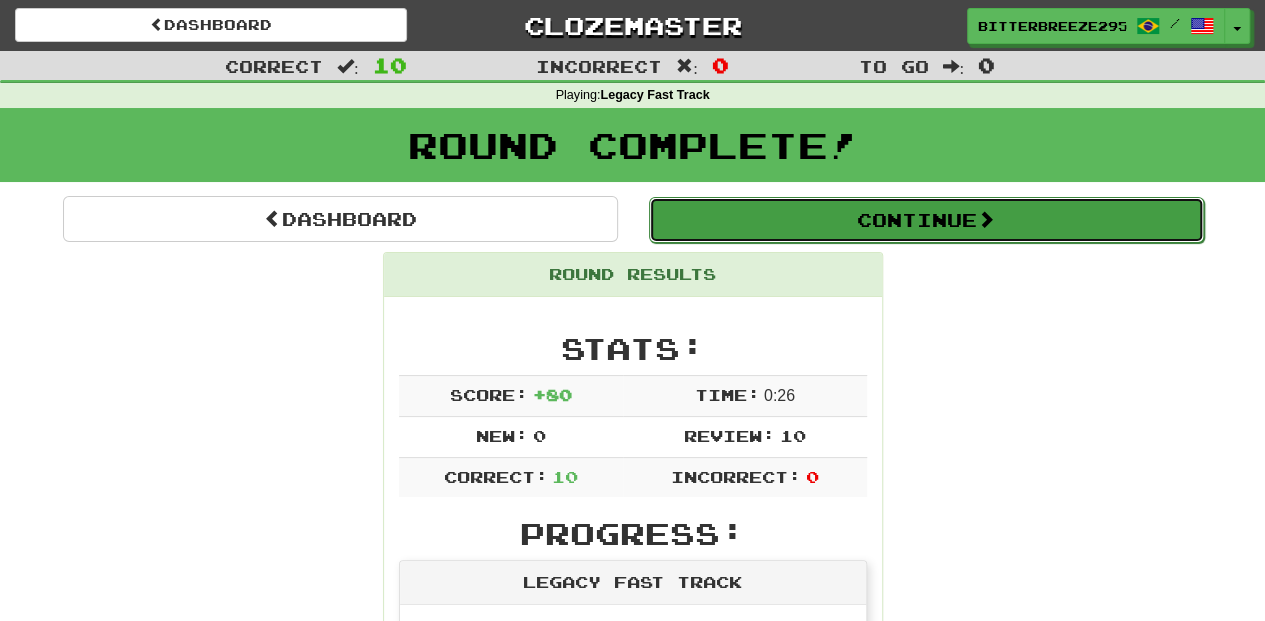 click on "Continue" at bounding box center (926, 220) 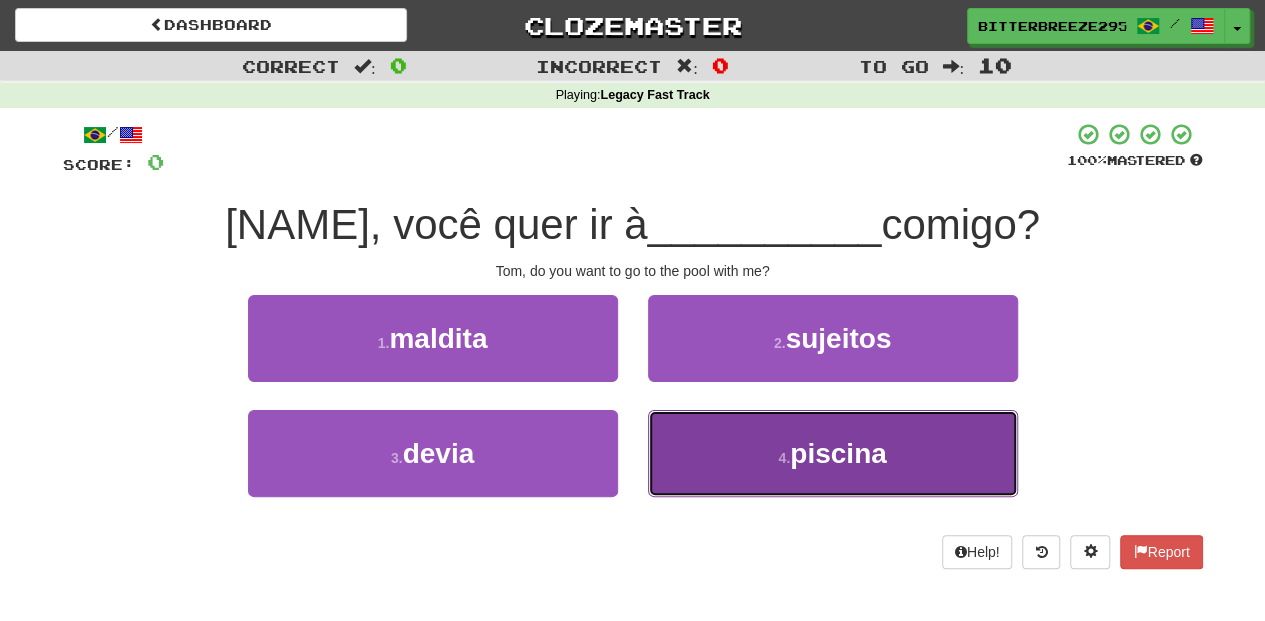 click on "4 .  piscina" at bounding box center [833, 453] 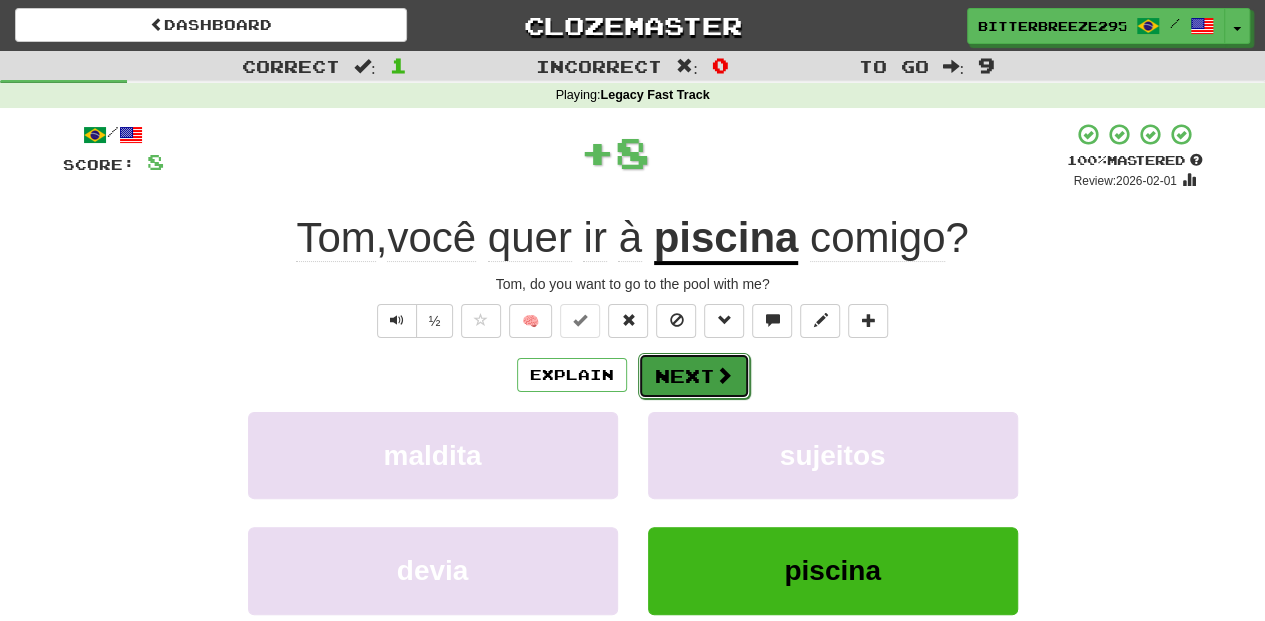 click on "Next" at bounding box center (694, 376) 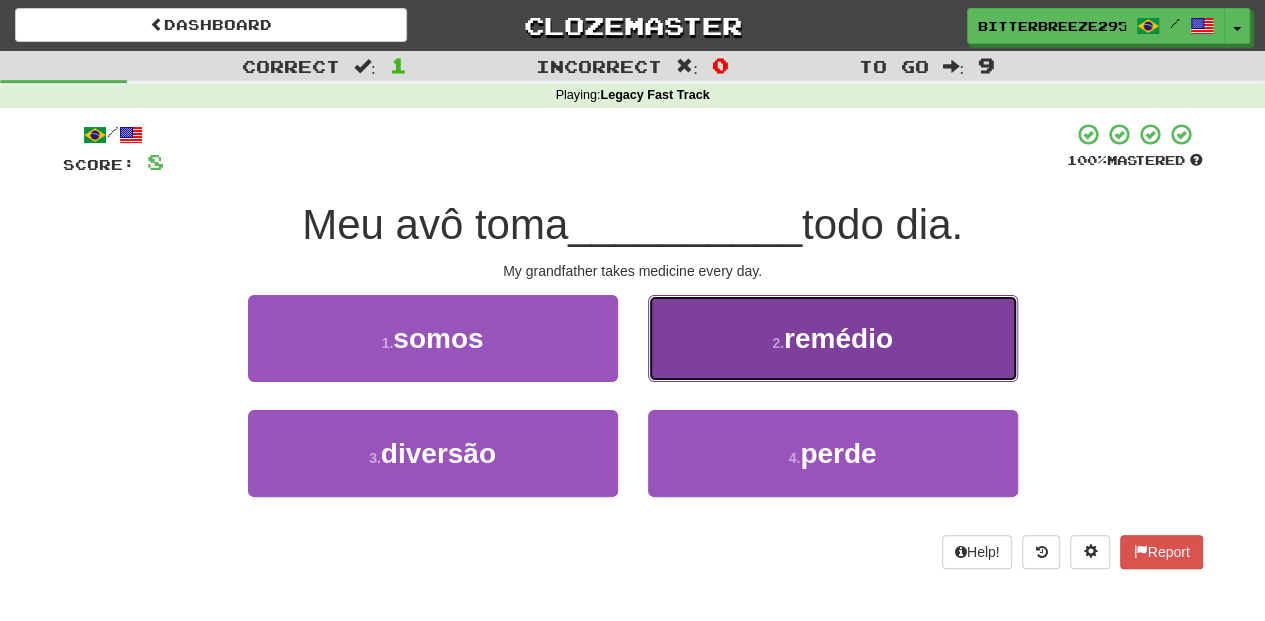 click on "2 . remédio" at bounding box center [833, 338] 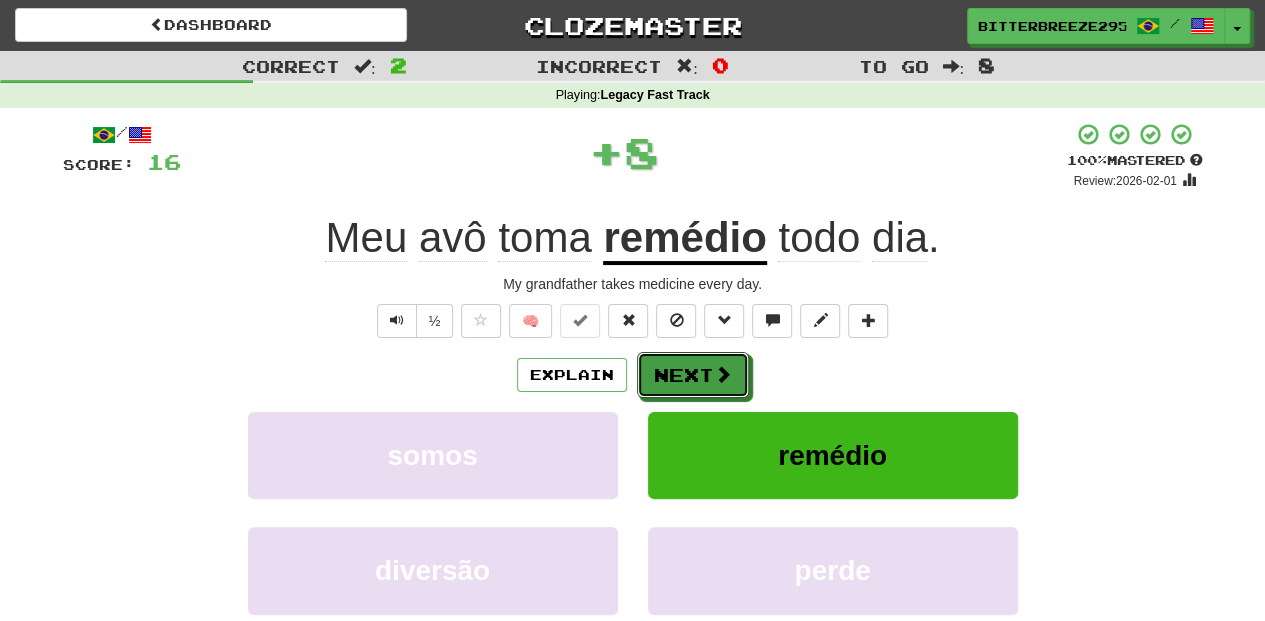 click on "Next" at bounding box center (693, 375) 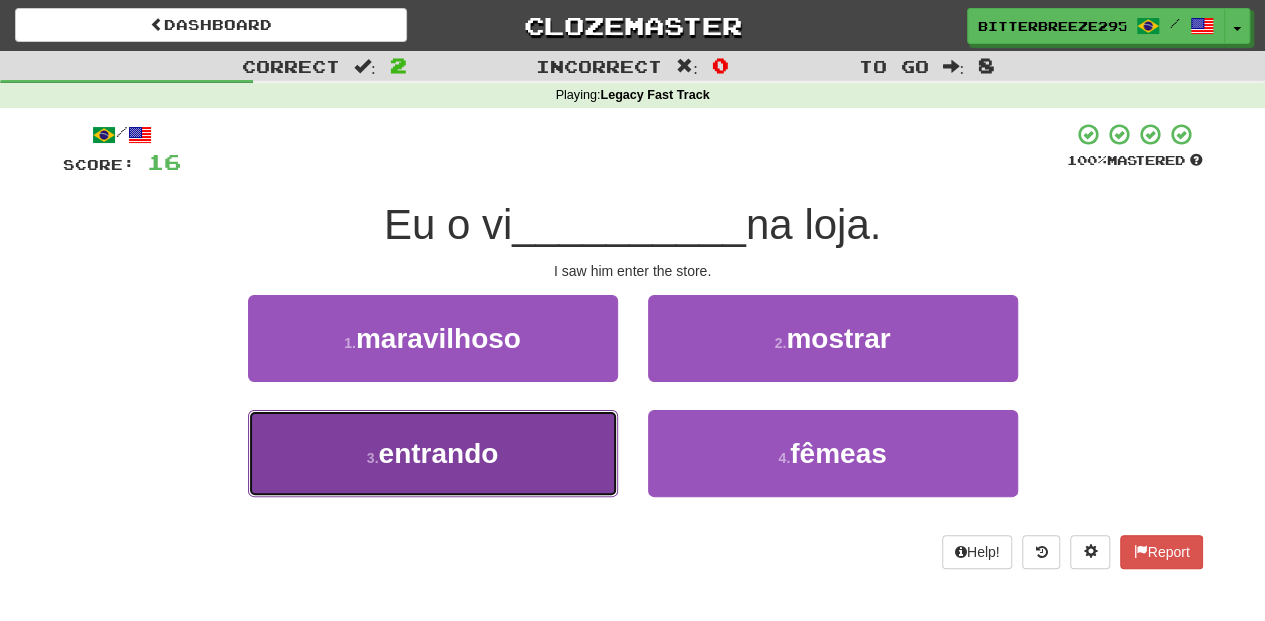 click on "3 .  entrando" at bounding box center (433, 453) 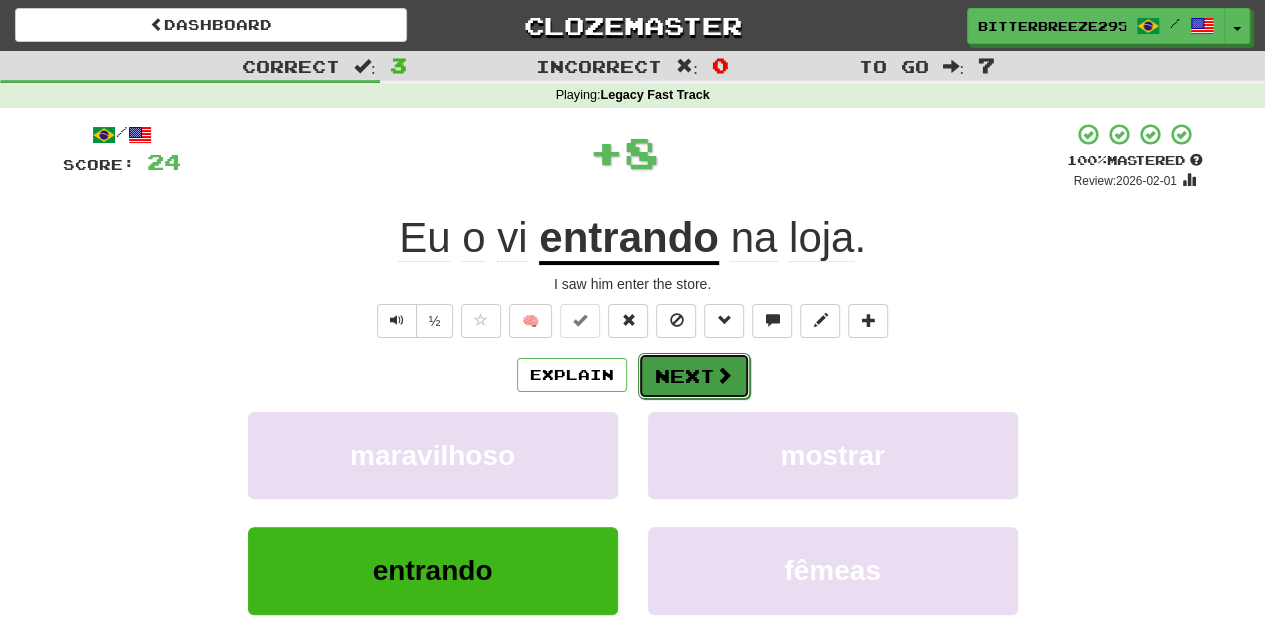 click on "Next" at bounding box center (694, 376) 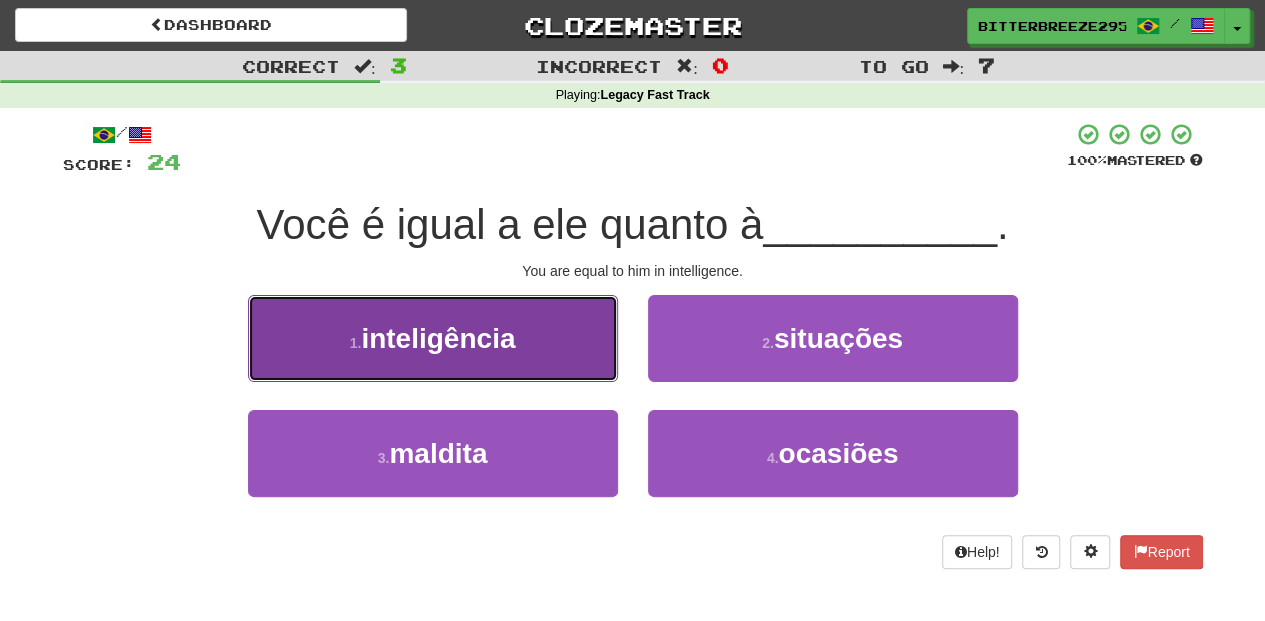 click on "1 . inteligência" at bounding box center [433, 338] 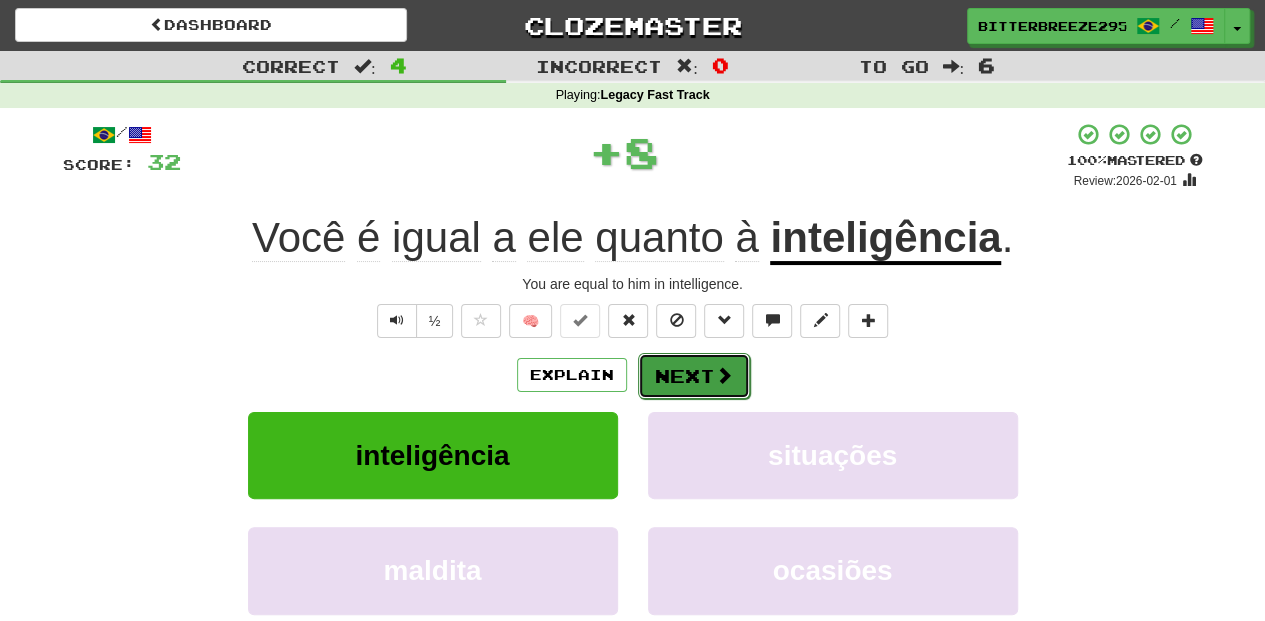 click on "Next" at bounding box center [694, 376] 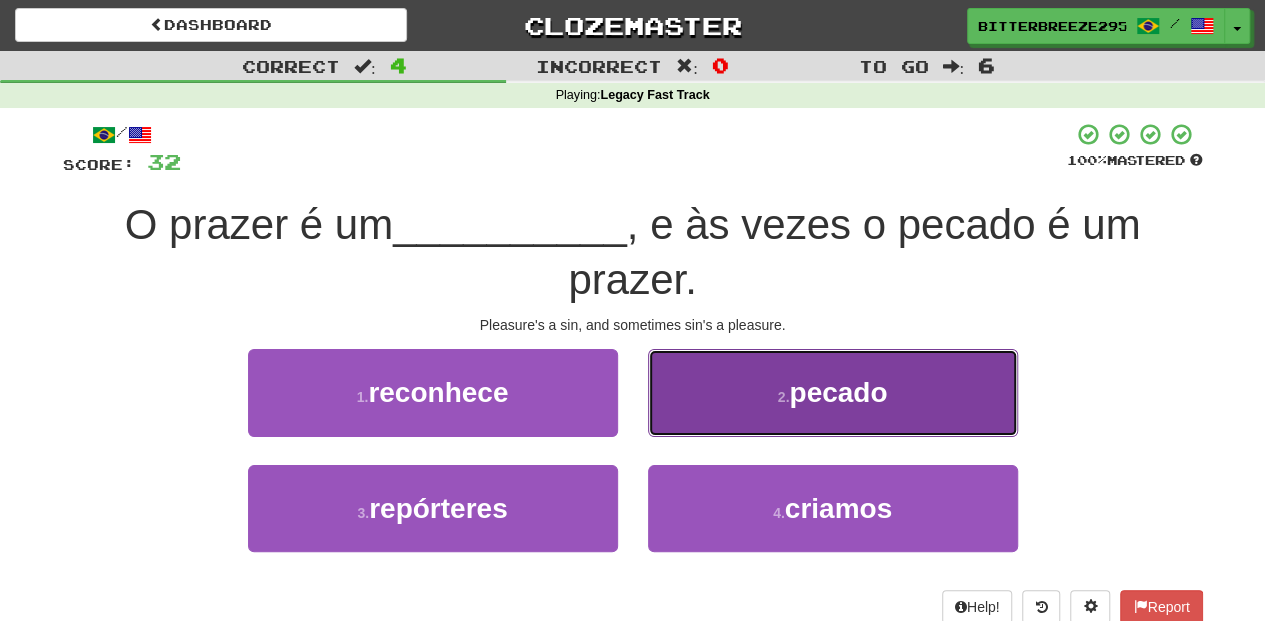 click on "2 . pecado" at bounding box center (833, 392) 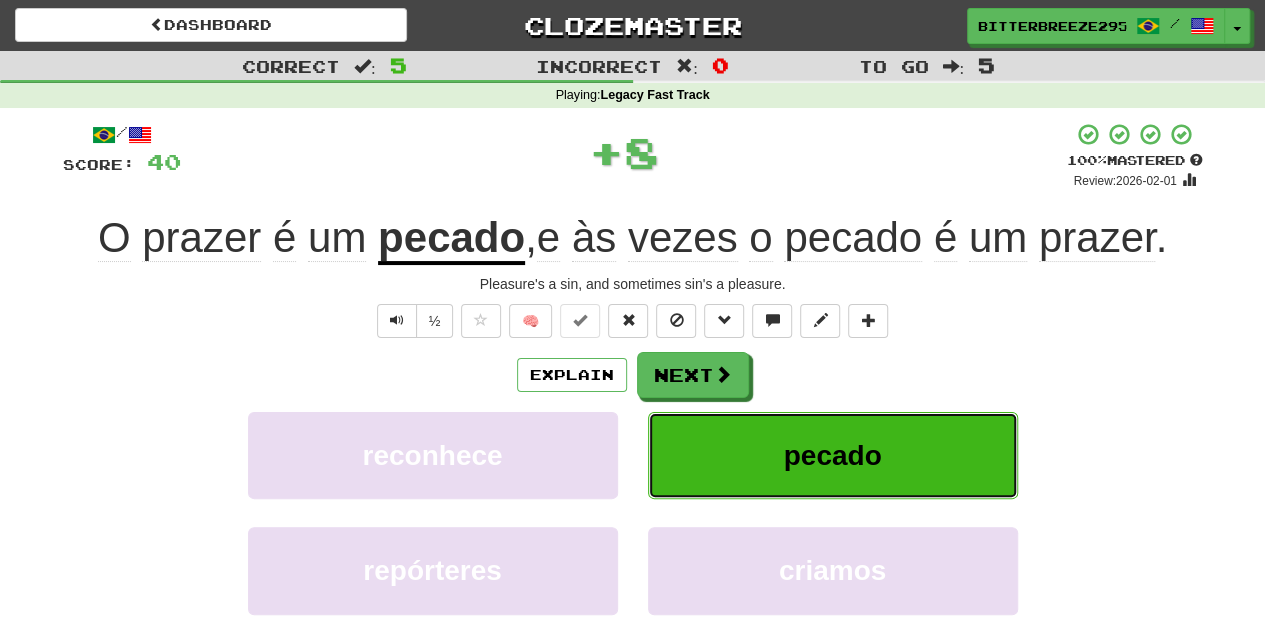 click on "pecado" at bounding box center [833, 455] 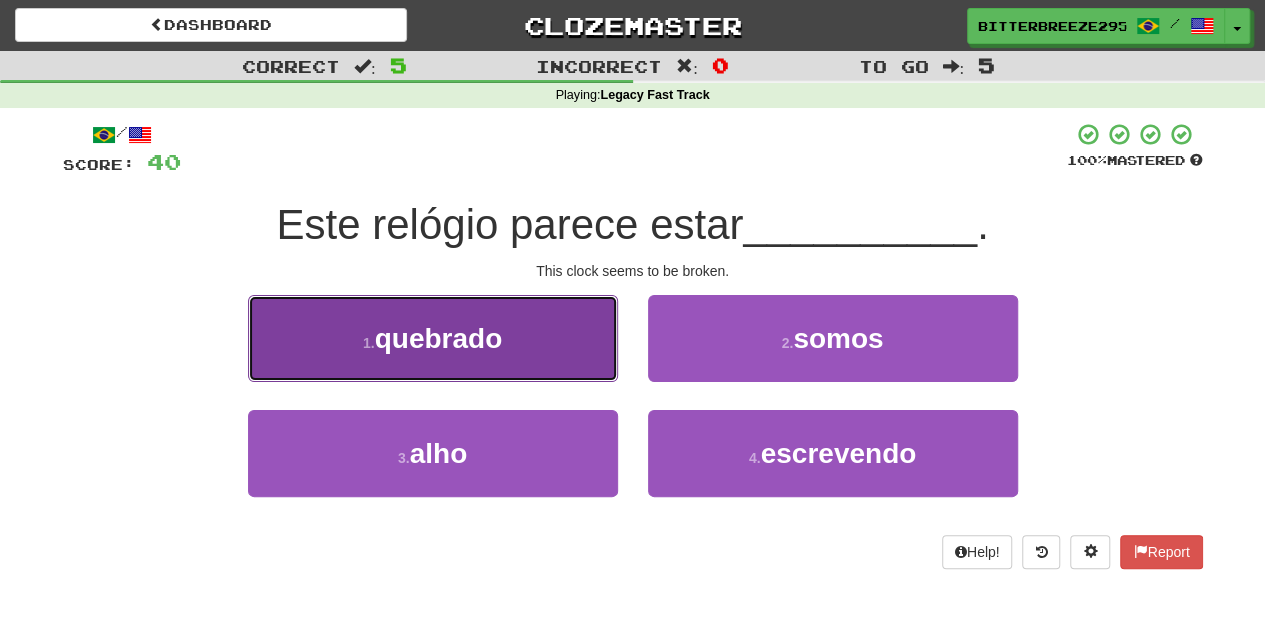 click on "1 .  quebrado" at bounding box center [433, 338] 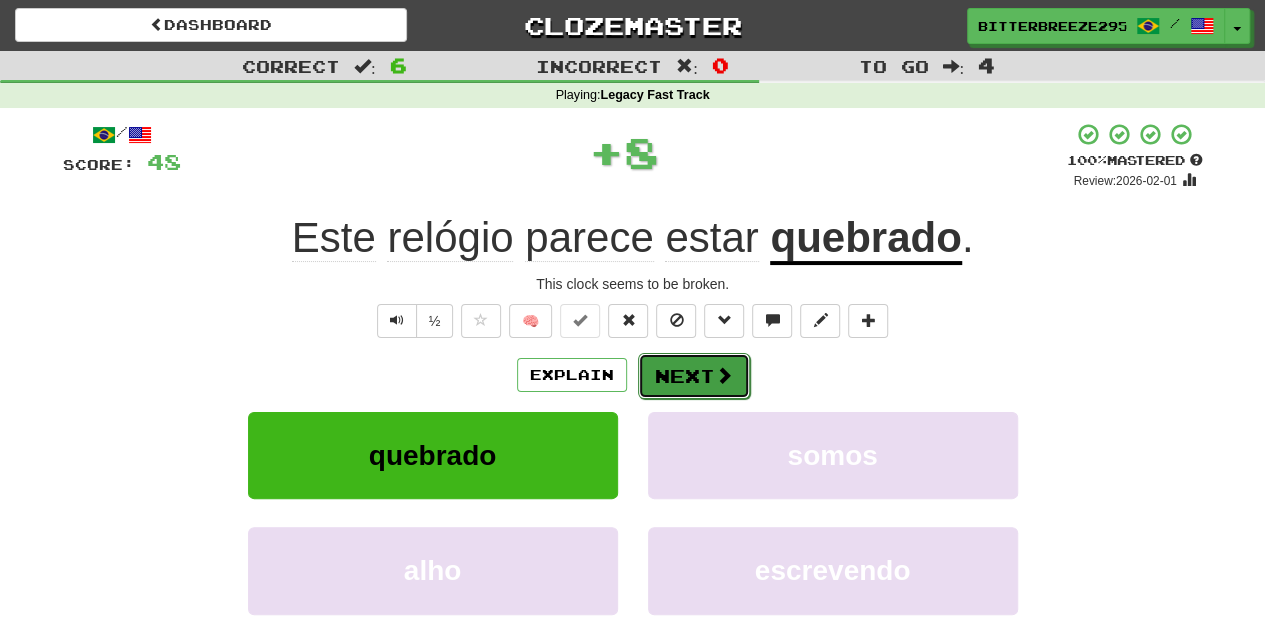 click on "Next" at bounding box center [694, 376] 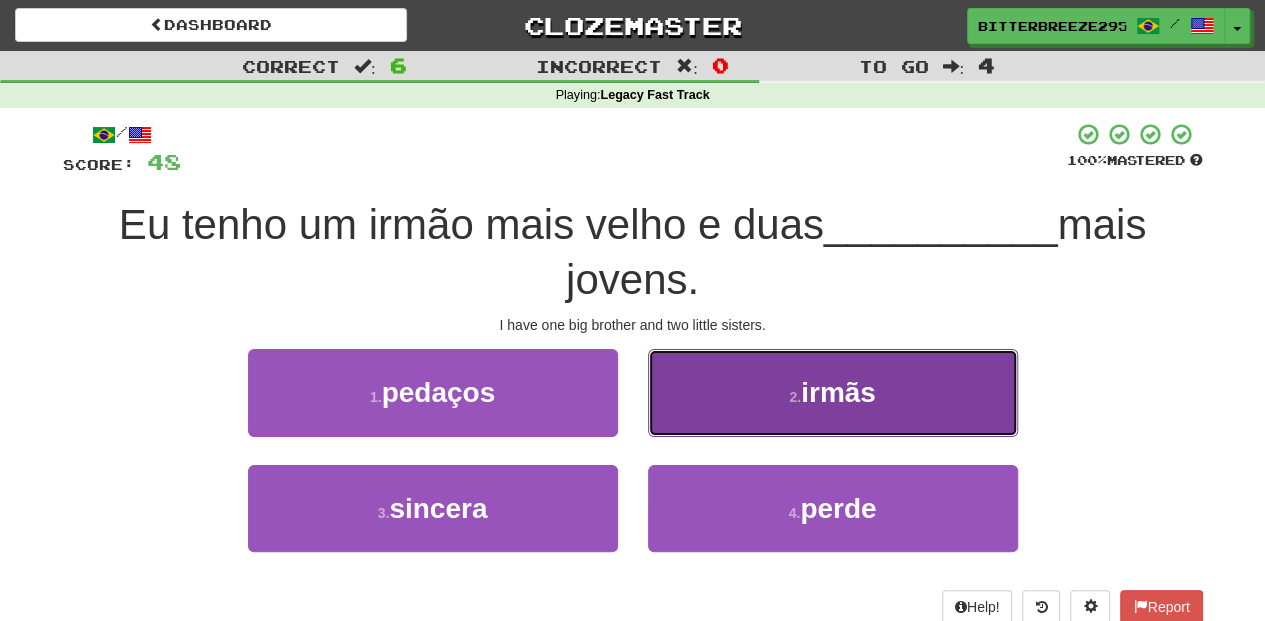 click on "2 . irmãs" at bounding box center (833, 392) 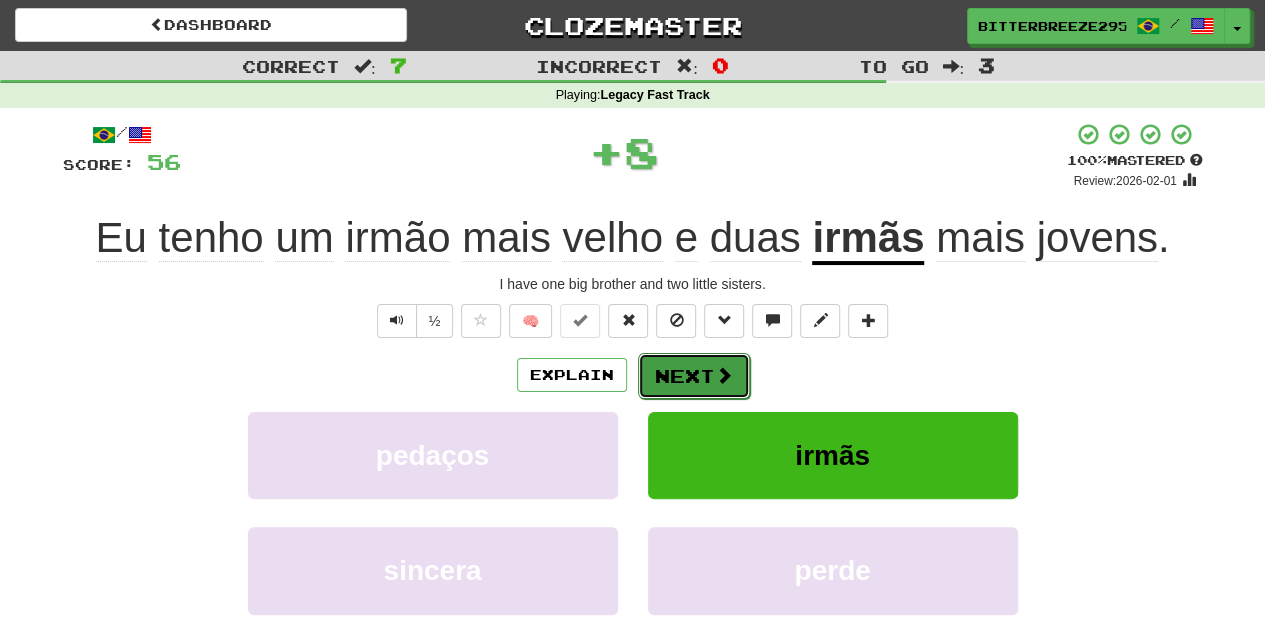 click on "Next" at bounding box center [694, 376] 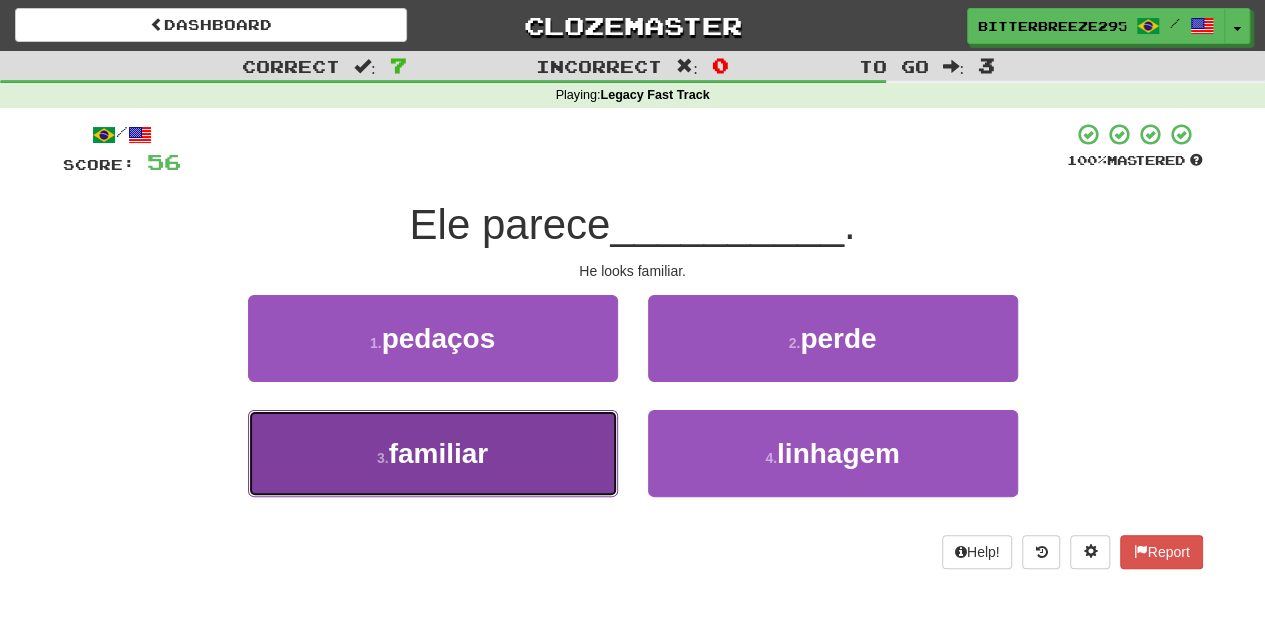 click on "3 .  familiar" at bounding box center (433, 453) 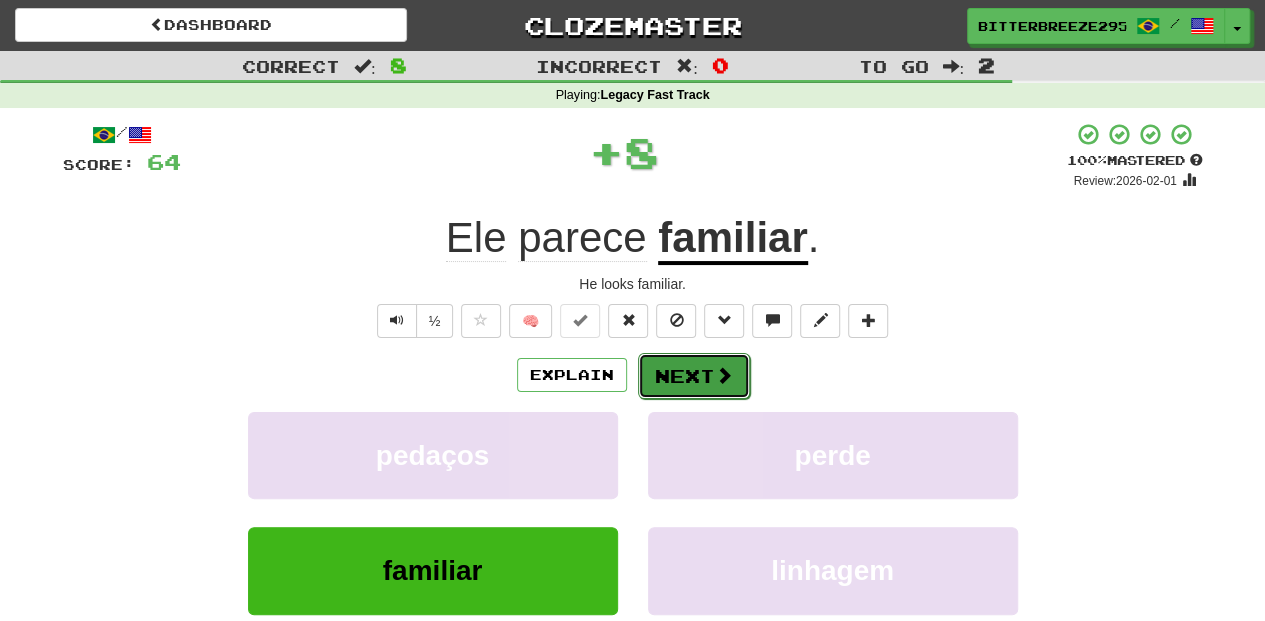 click on "Next" at bounding box center (694, 376) 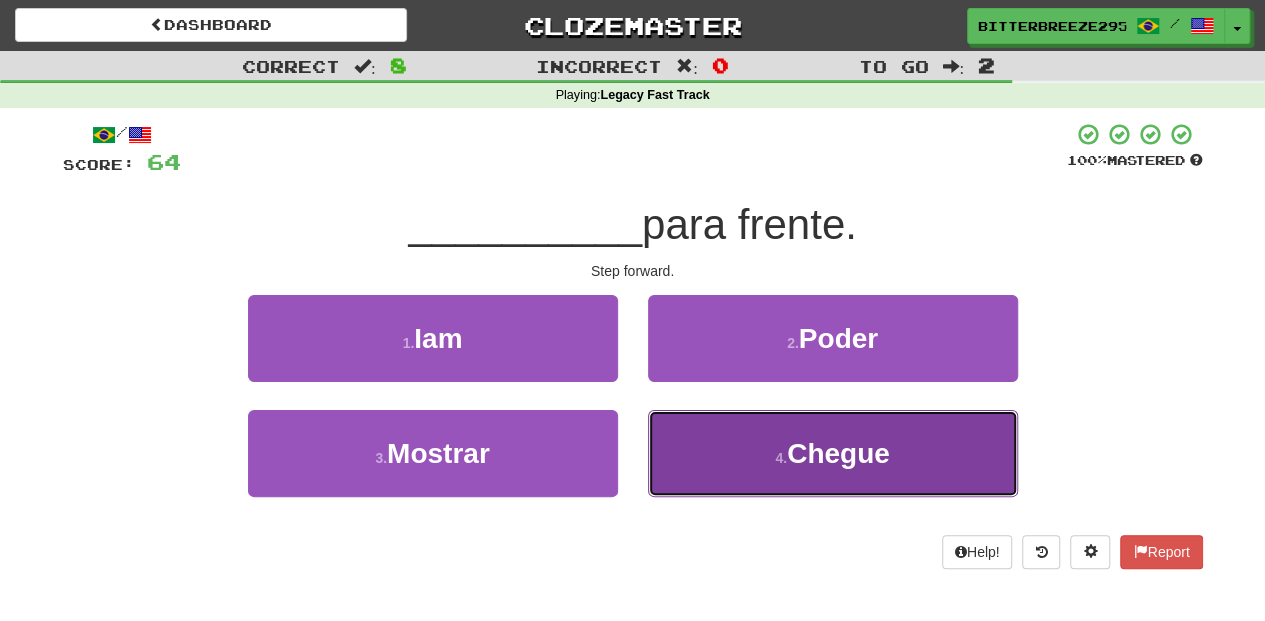 click on "4 . Chegue" at bounding box center (833, 453) 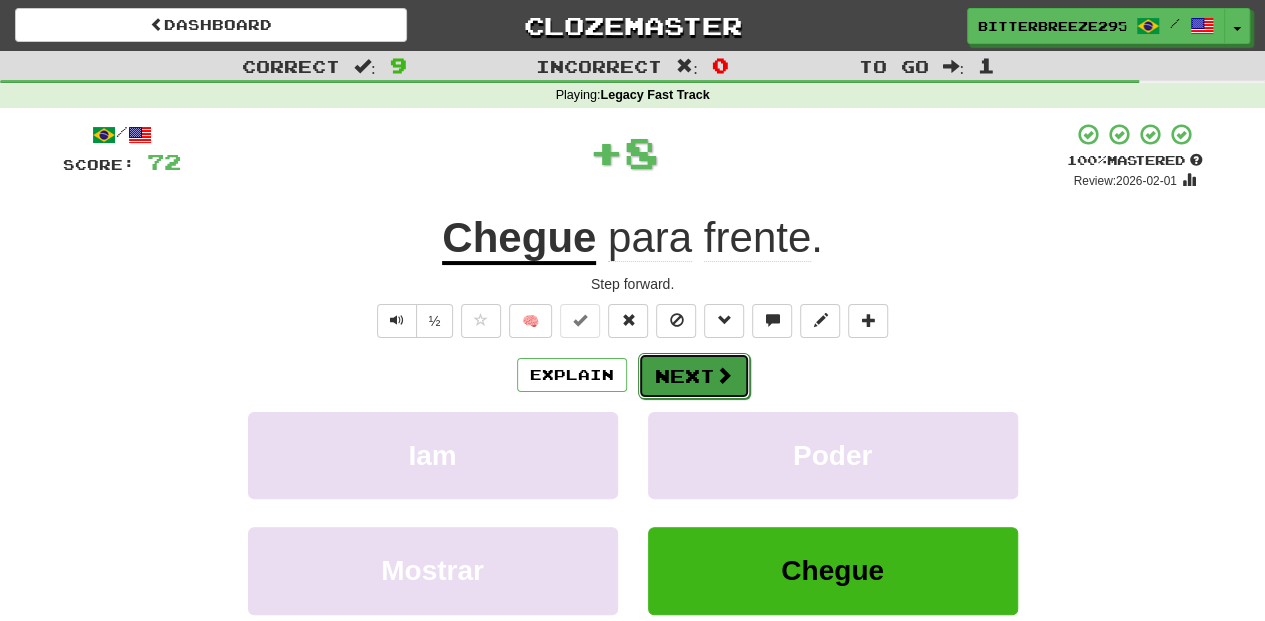 click on "Next" at bounding box center (694, 376) 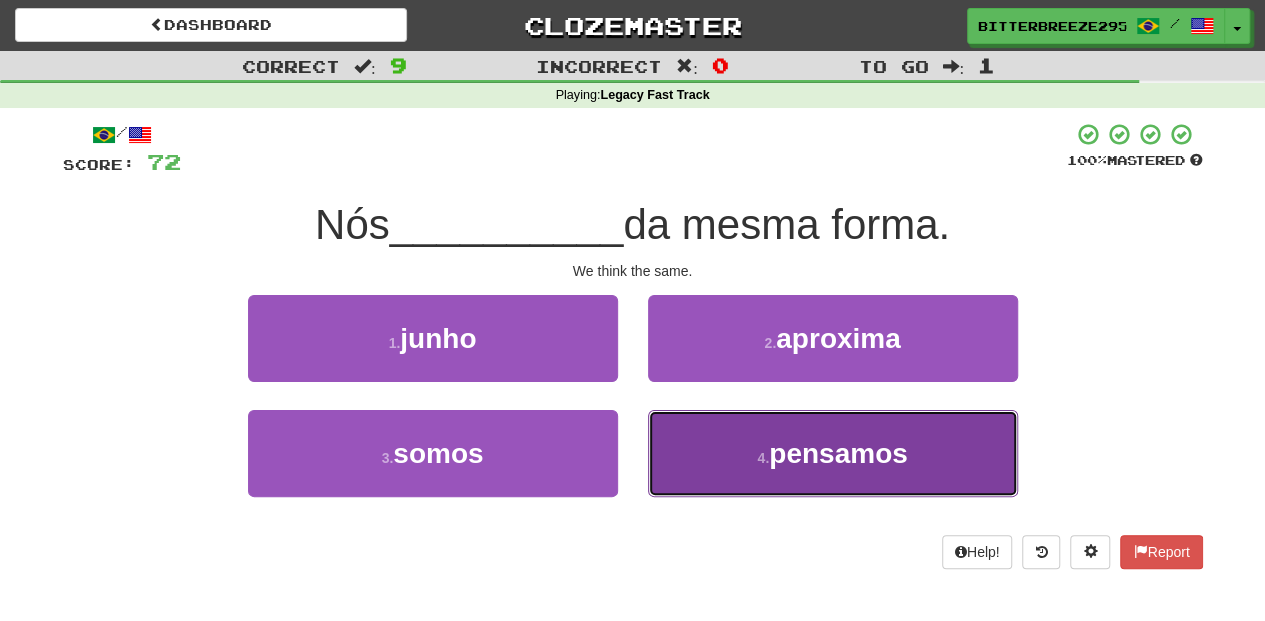 click on "4 . pensamos" at bounding box center (833, 453) 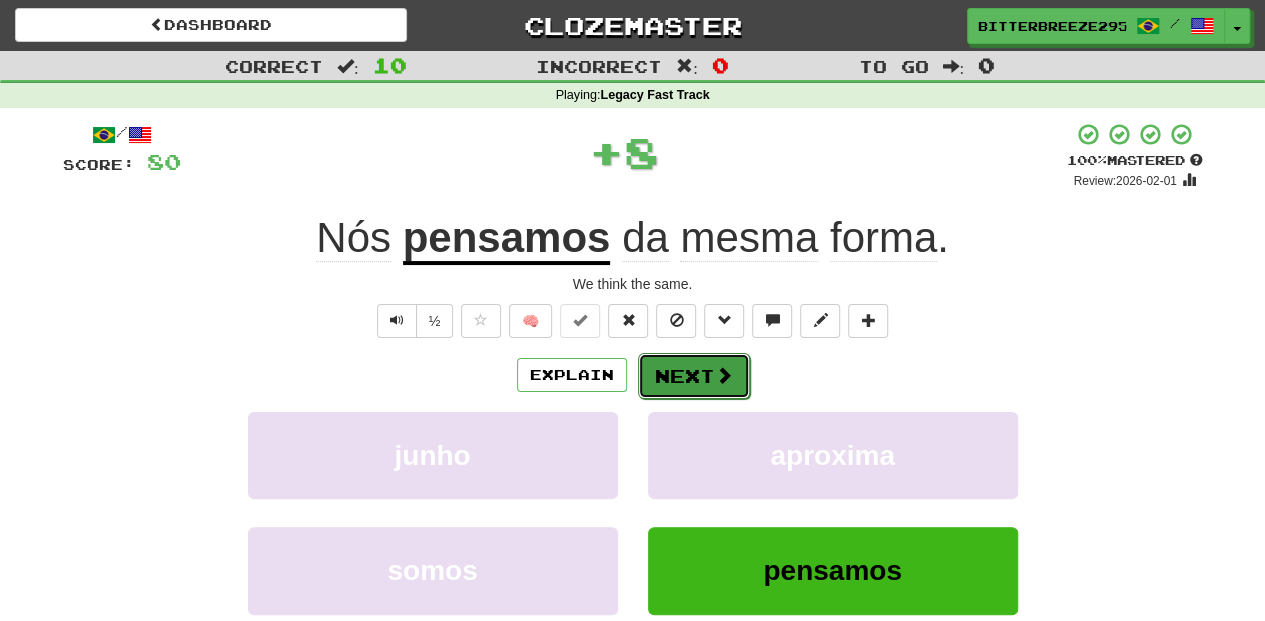 click on "Next" at bounding box center [694, 376] 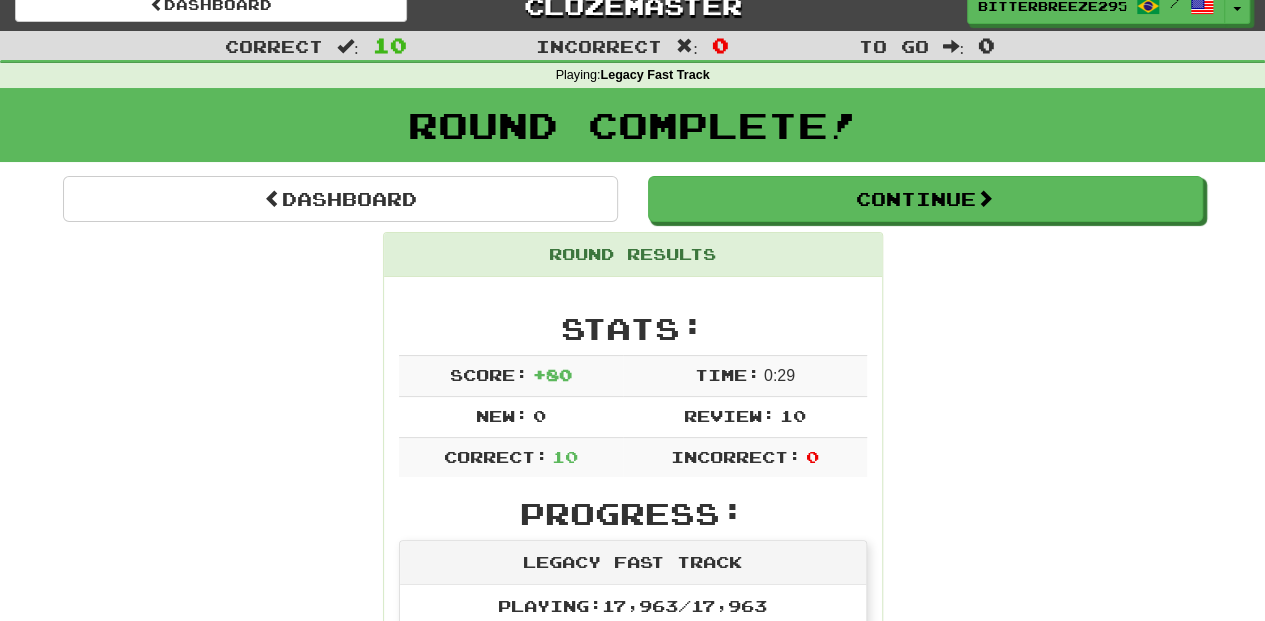 scroll, scrollTop: 0, scrollLeft: 0, axis: both 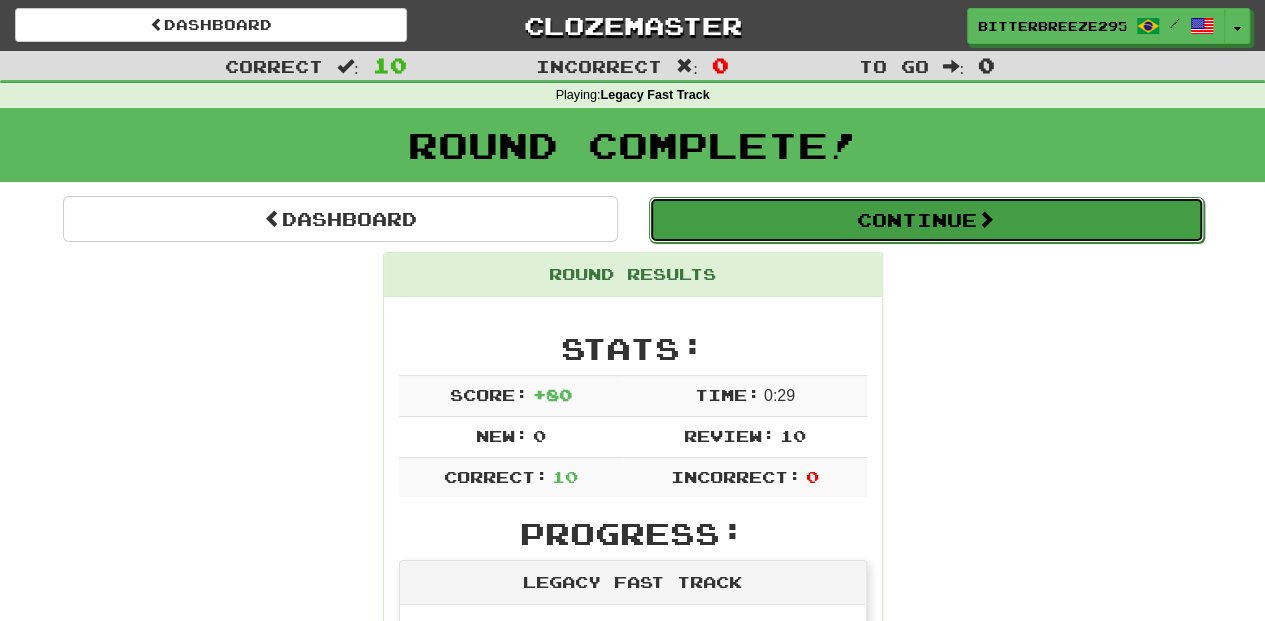 click on "Continue" at bounding box center (926, 220) 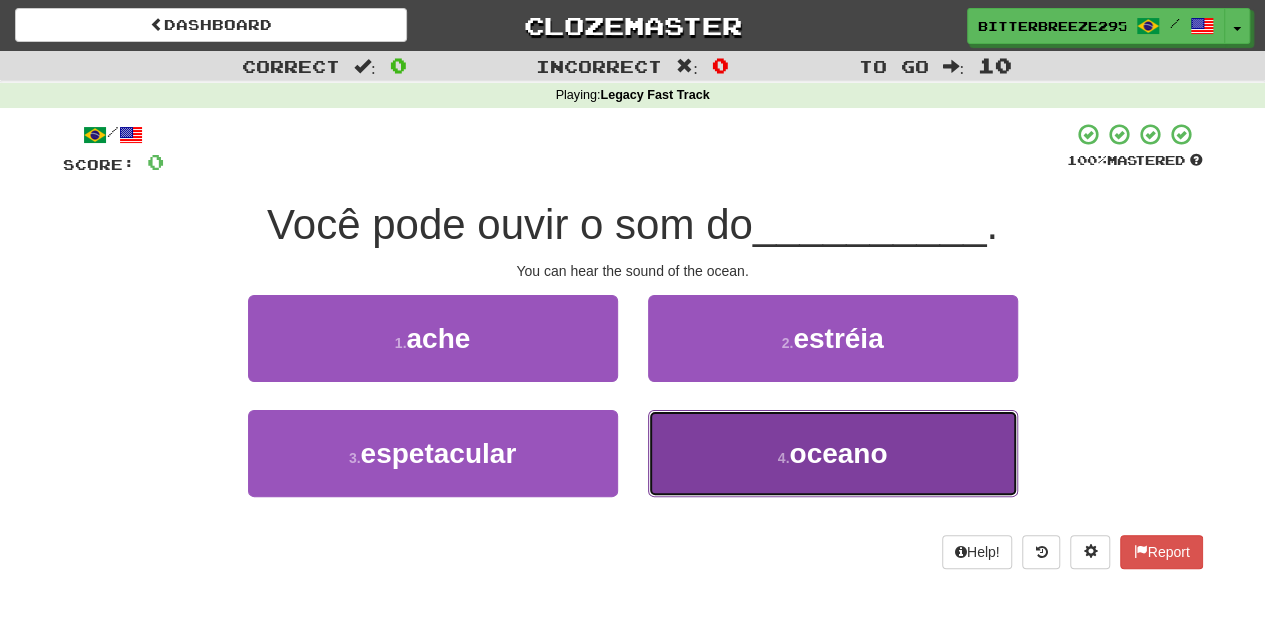 click on "4 .  oceano" at bounding box center (833, 453) 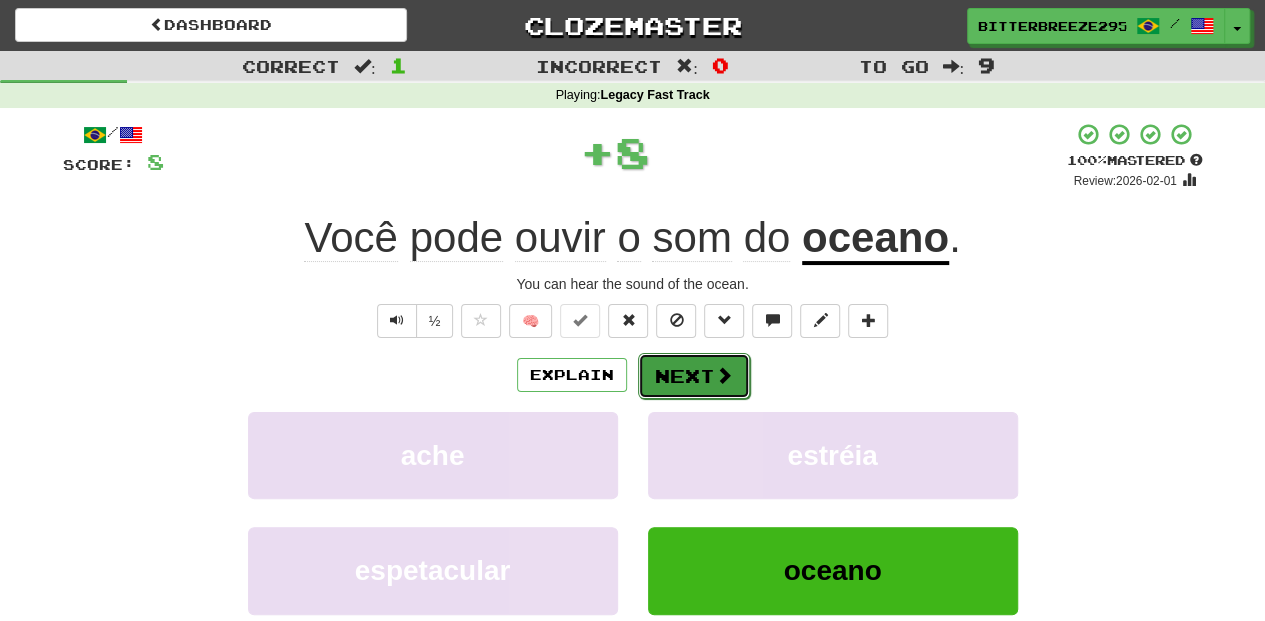 click on "Next" at bounding box center (694, 376) 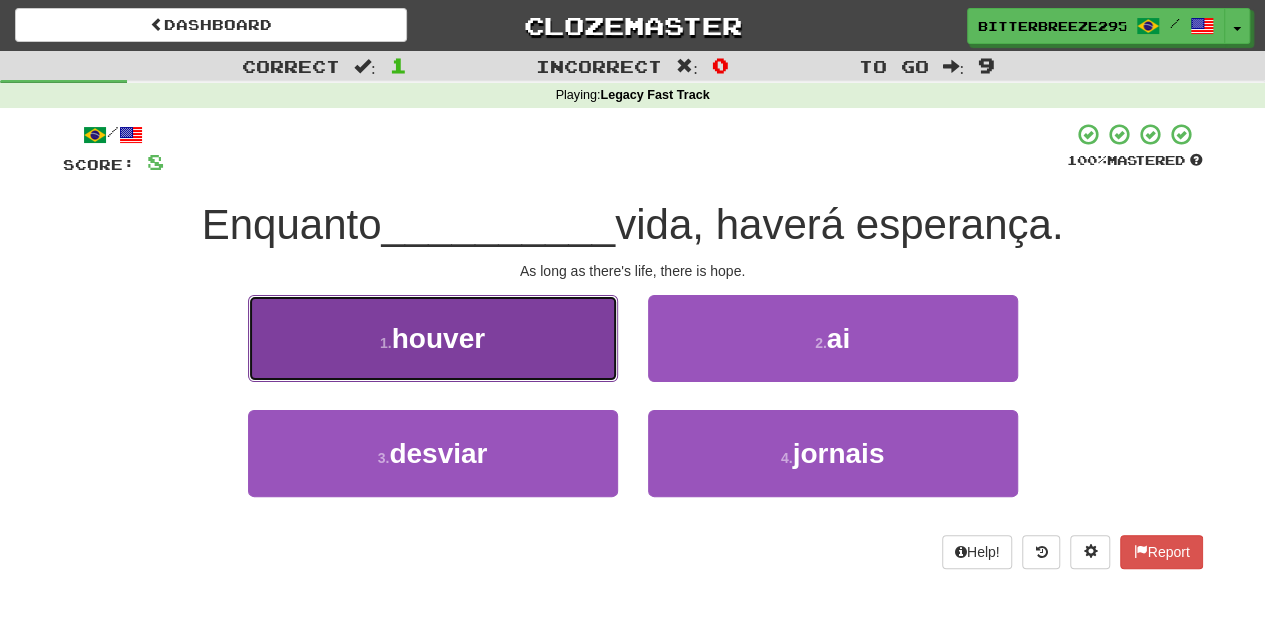 click on "1 .  houver" at bounding box center (433, 338) 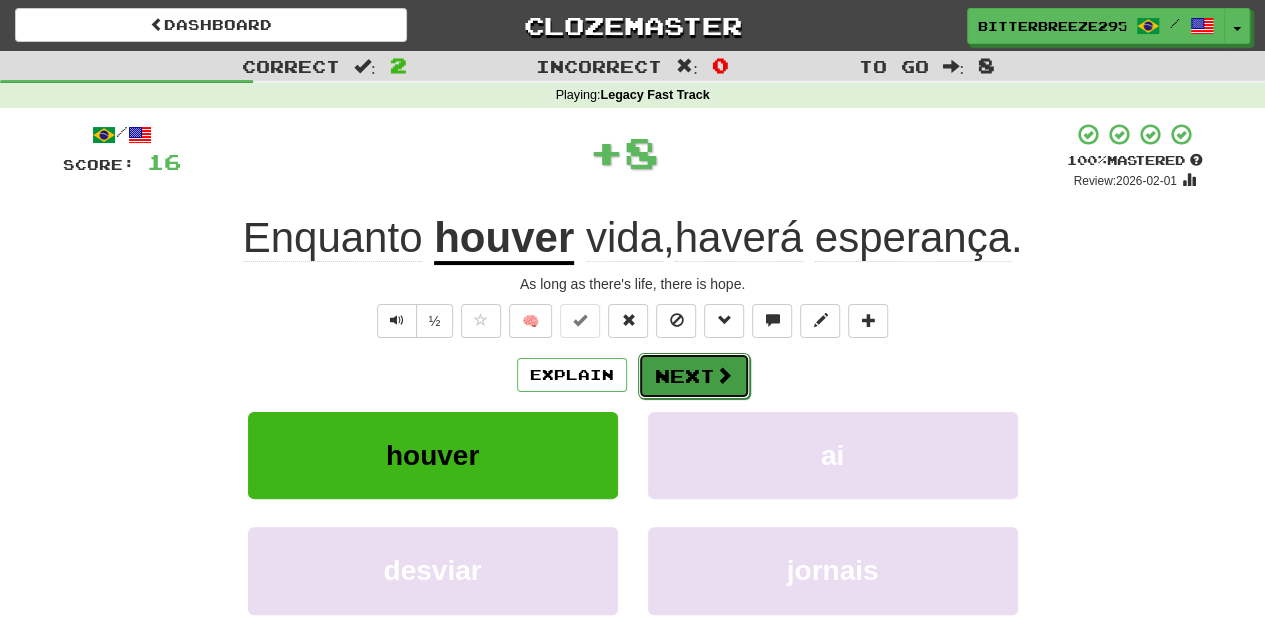 click on "Next" at bounding box center [694, 376] 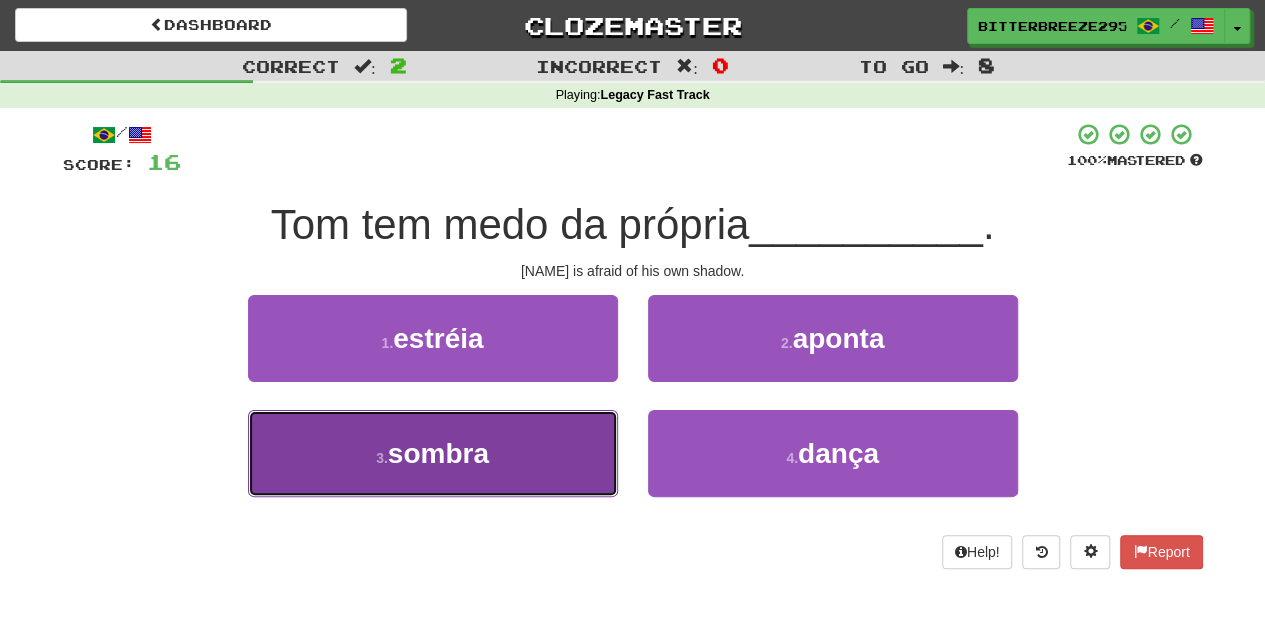click on "3 .  sombra" at bounding box center (433, 453) 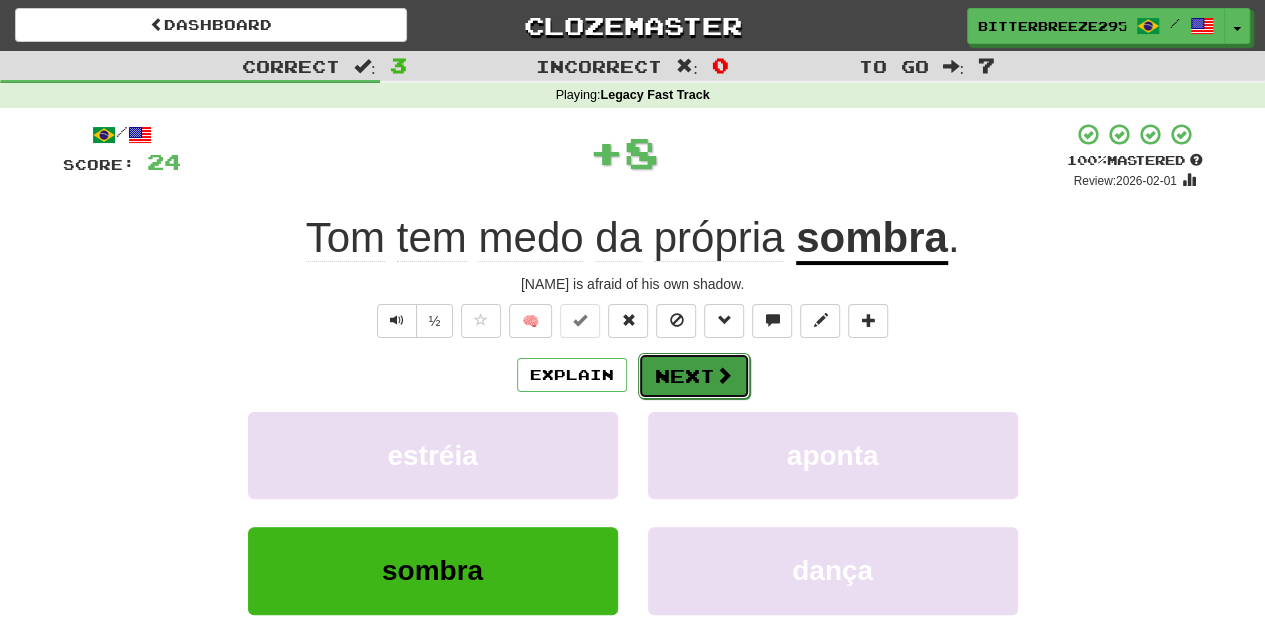 click on "Next" at bounding box center [694, 376] 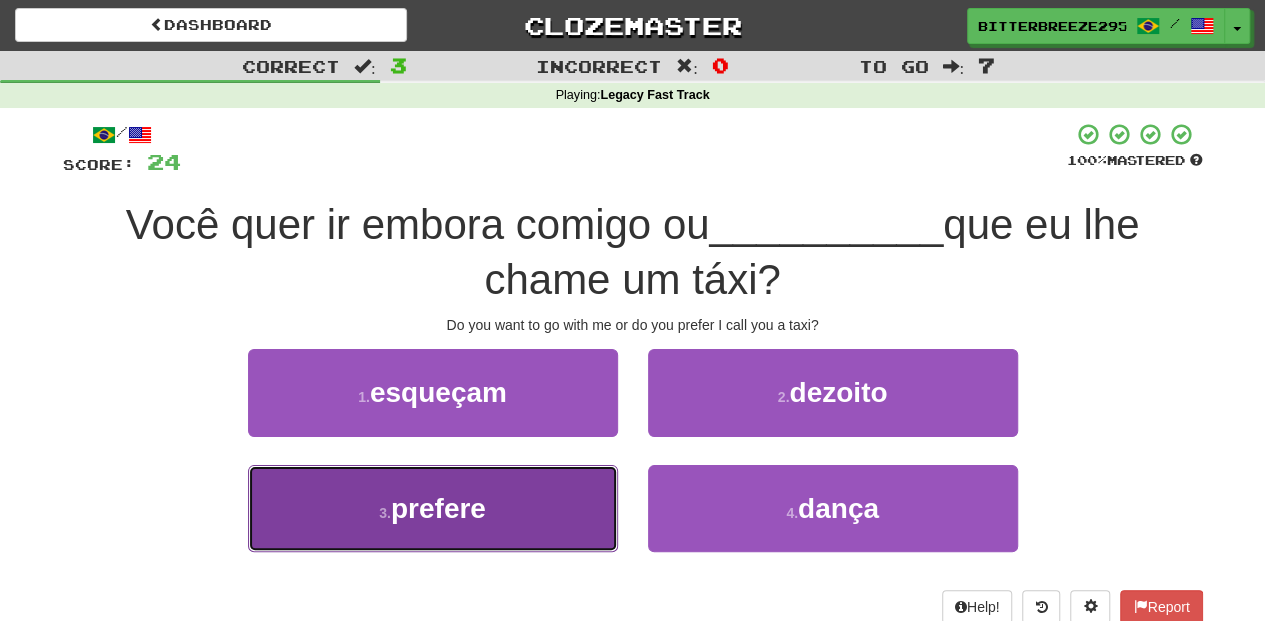 click on "3 . prefere" at bounding box center [433, 508] 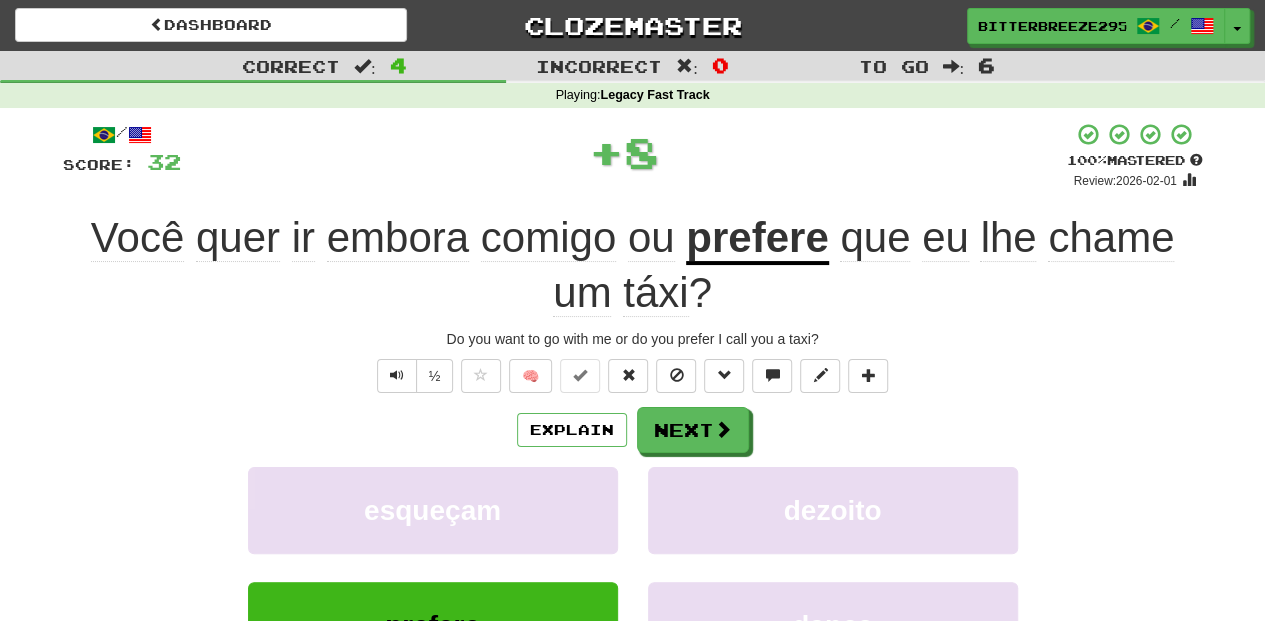 click on "Explain Next" at bounding box center [633, 430] 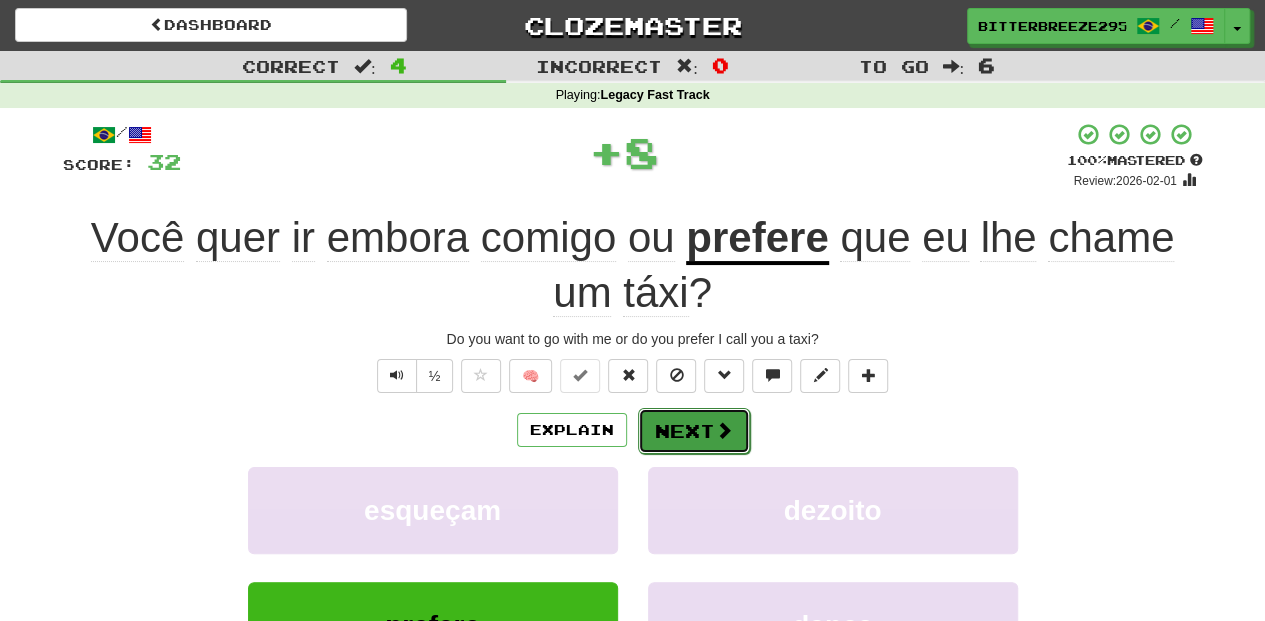 click on "Next" at bounding box center (694, 431) 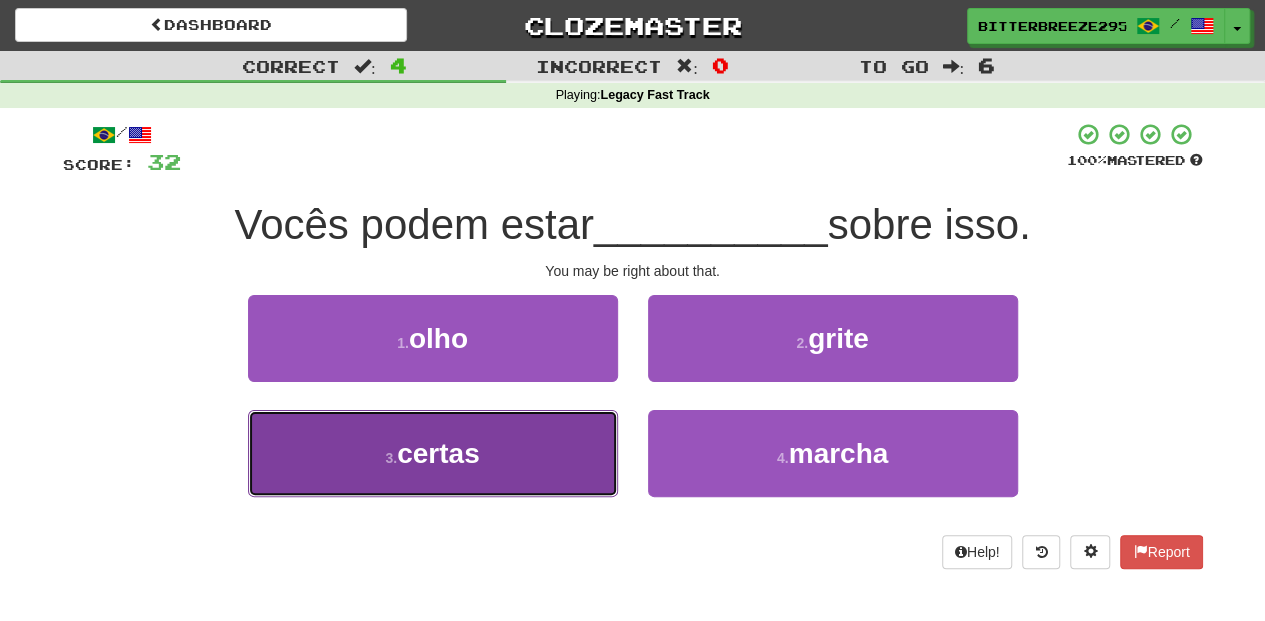 click on "3 .  certas" at bounding box center [433, 453] 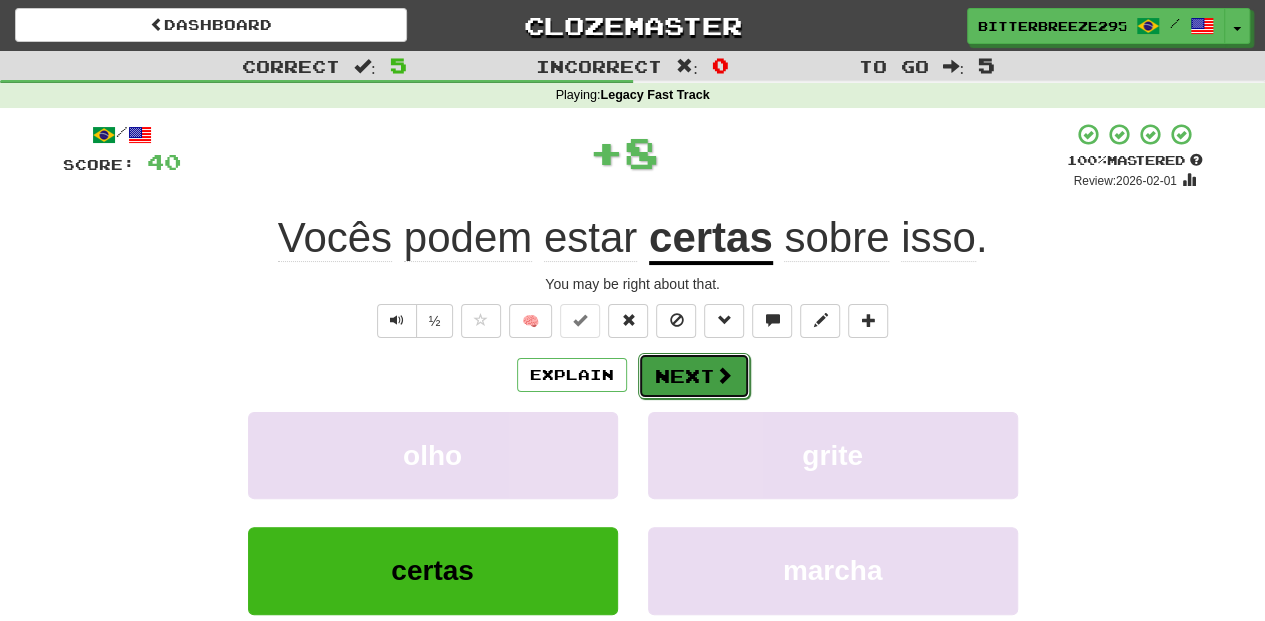 click on "Next" at bounding box center [694, 376] 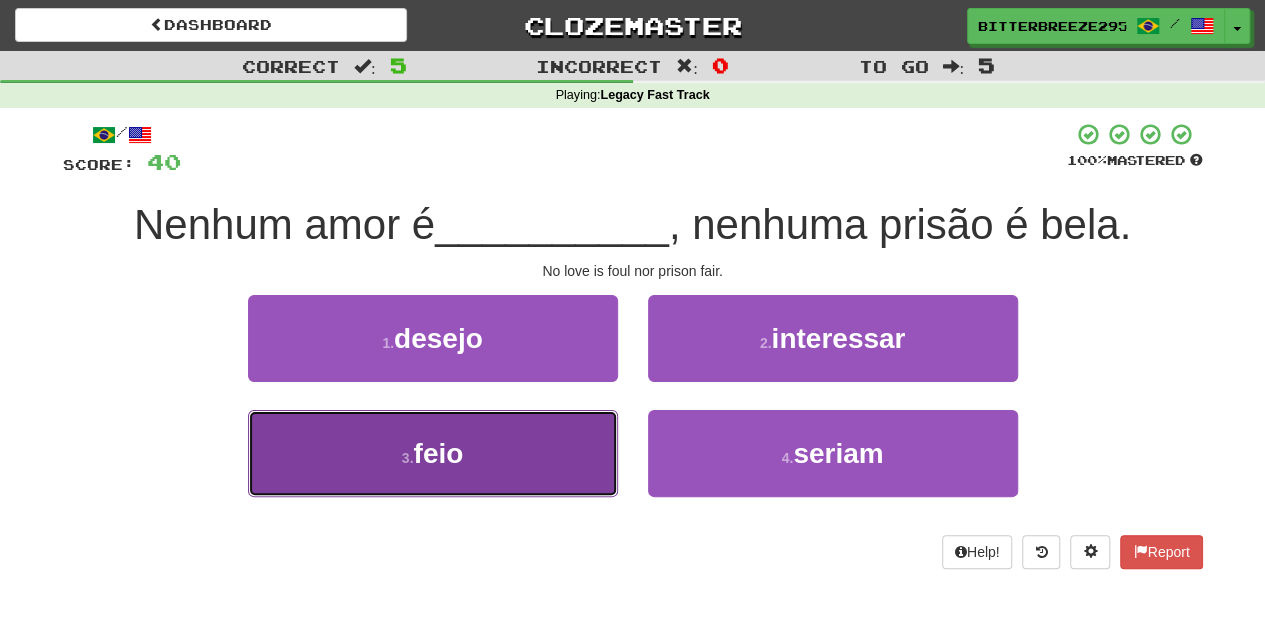 click on "3 . feio" at bounding box center [433, 453] 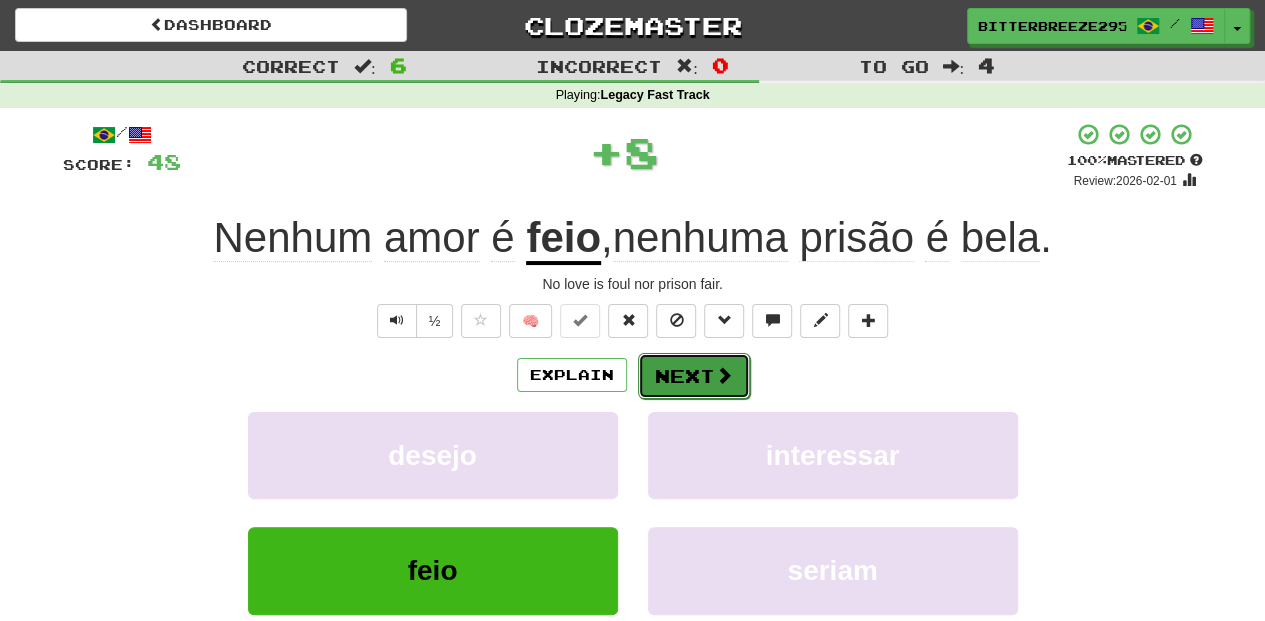 click on "Next" at bounding box center [694, 376] 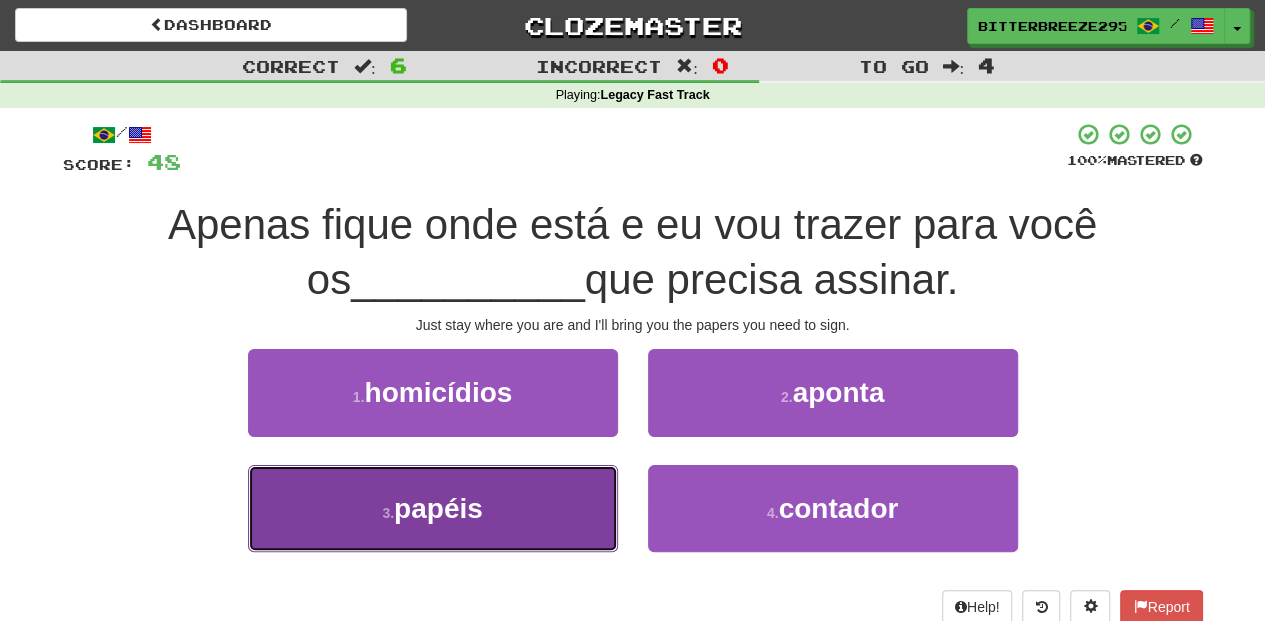 click on "3 .  papéis" at bounding box center (433, 508) 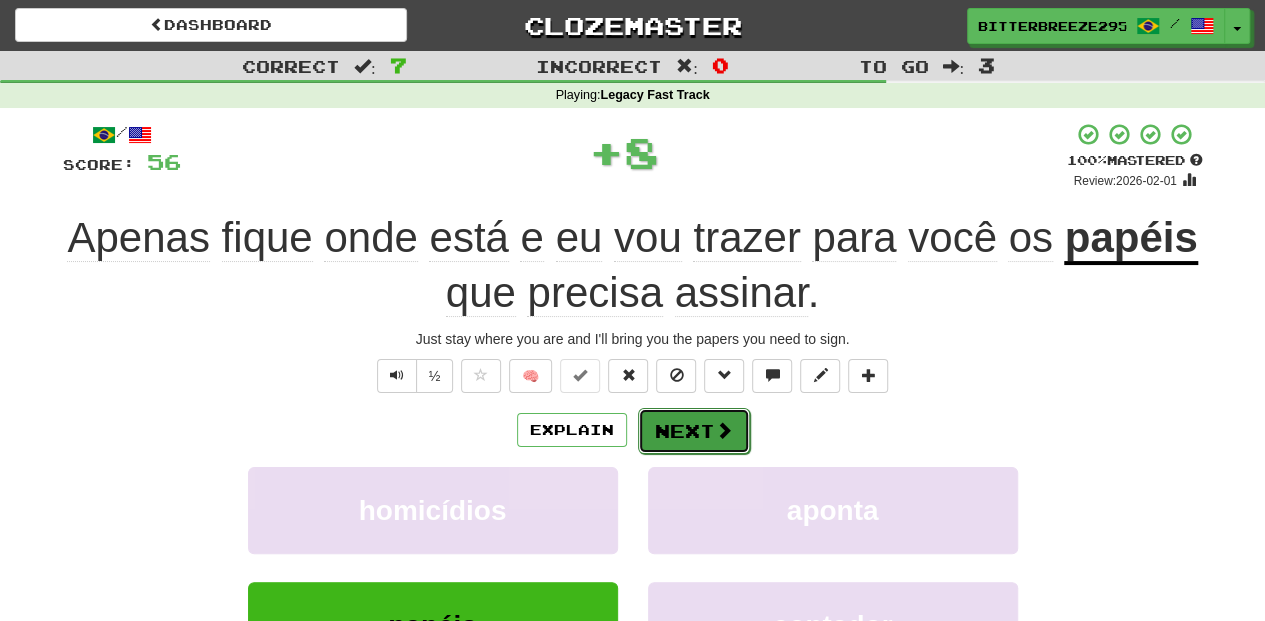click on "Next" at bounding box center [694, 431] 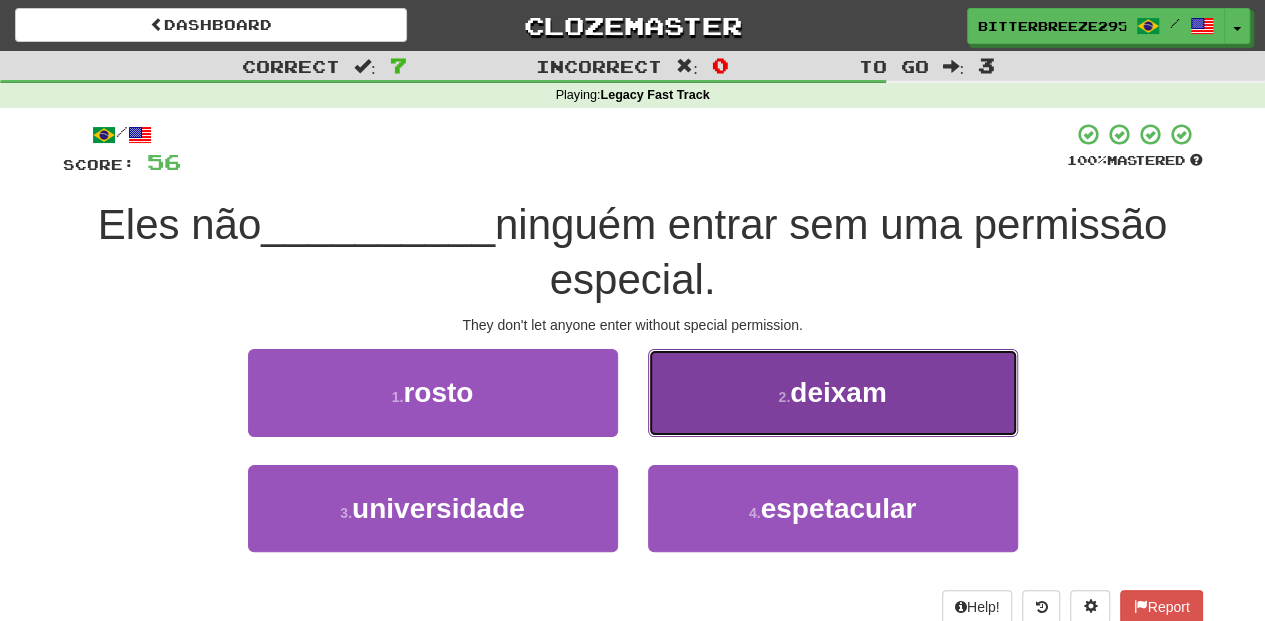 click on "2 . deixam" at bounding box center (833, 392) 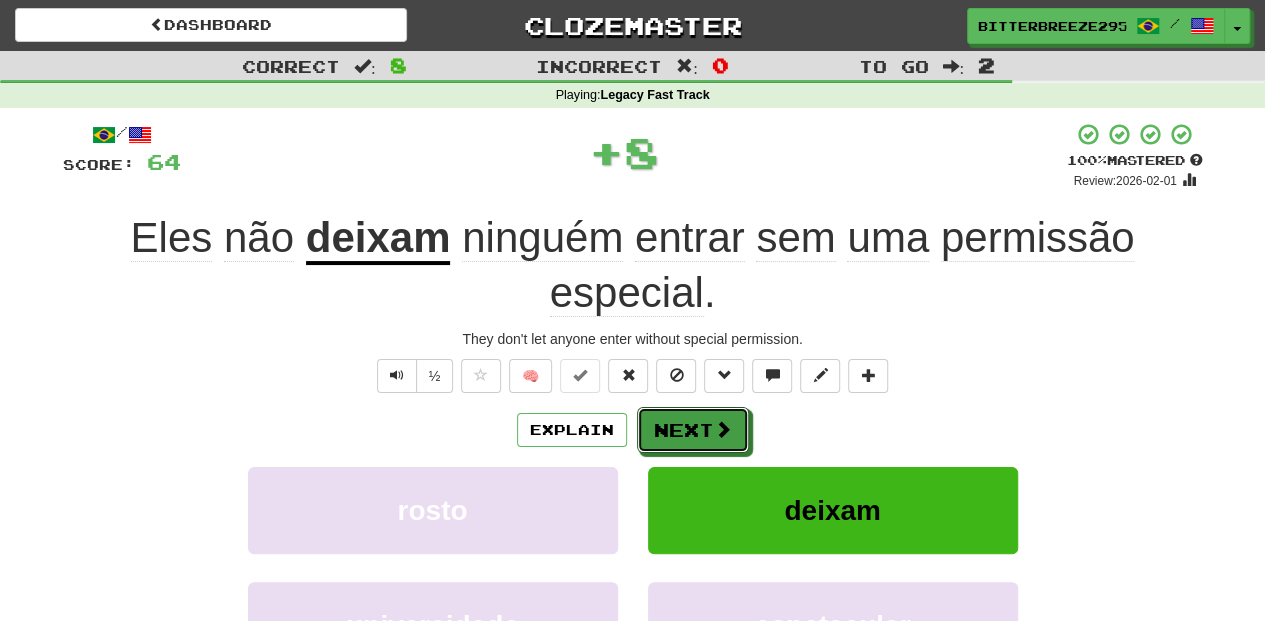 click on "Next" at bounding box center (693, 430) 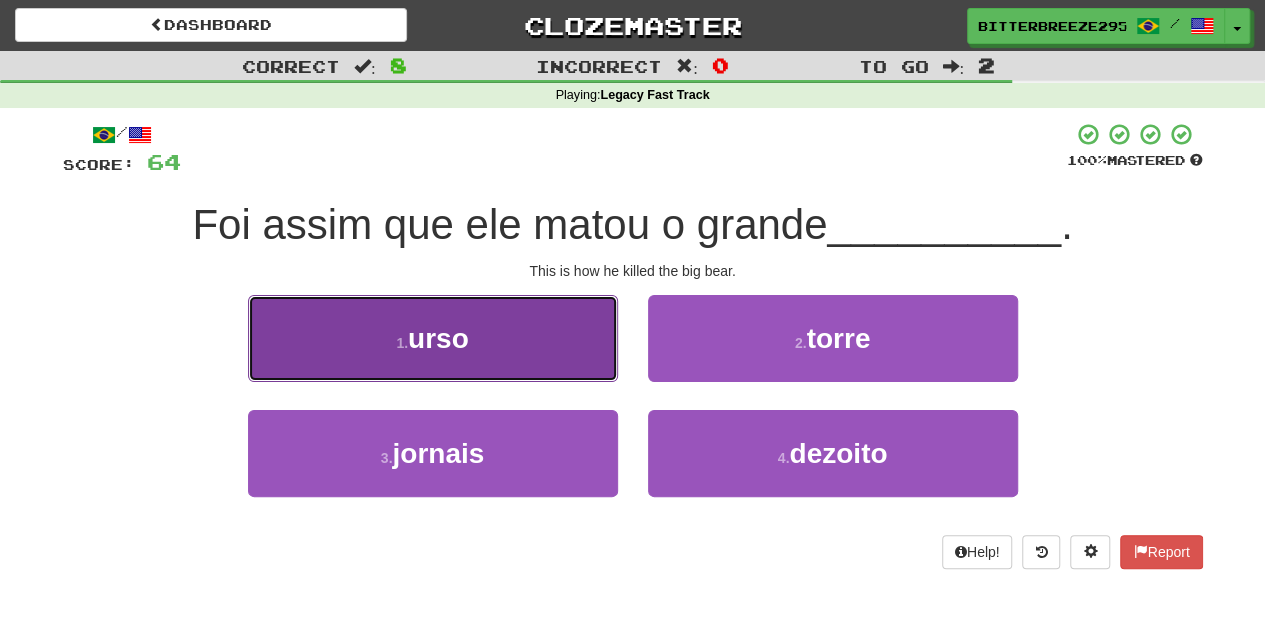 click on "1 .  urso" at bounding box center (433, 338) 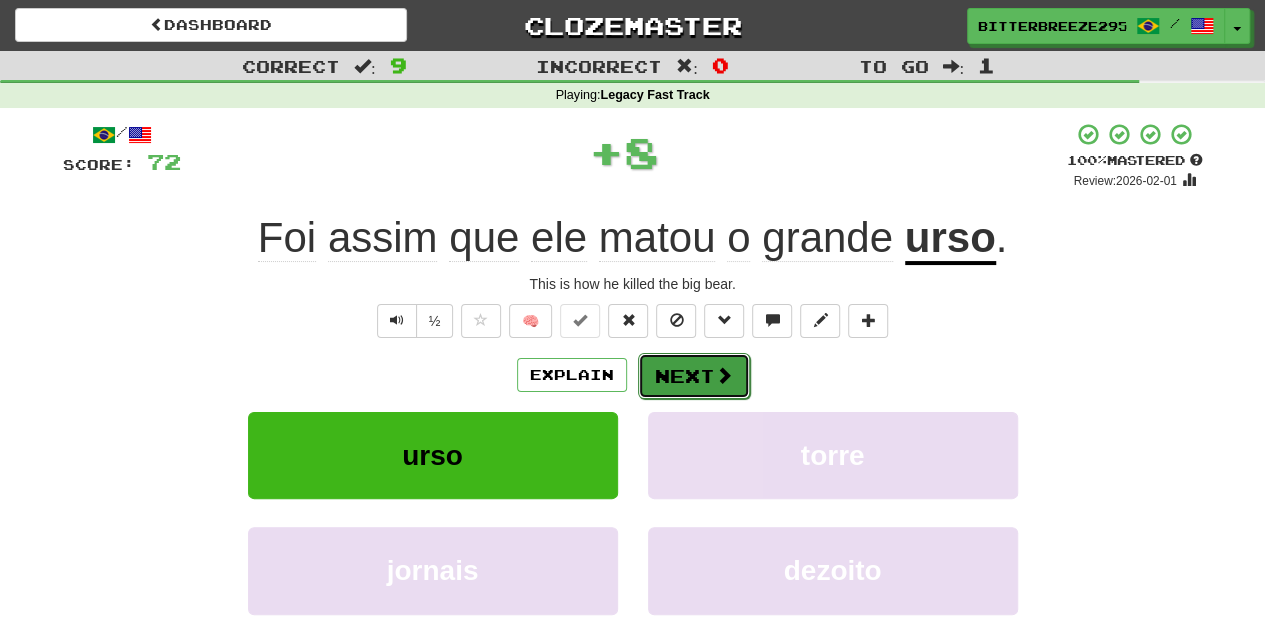 click on "Next" at bounding box center (694, 376) 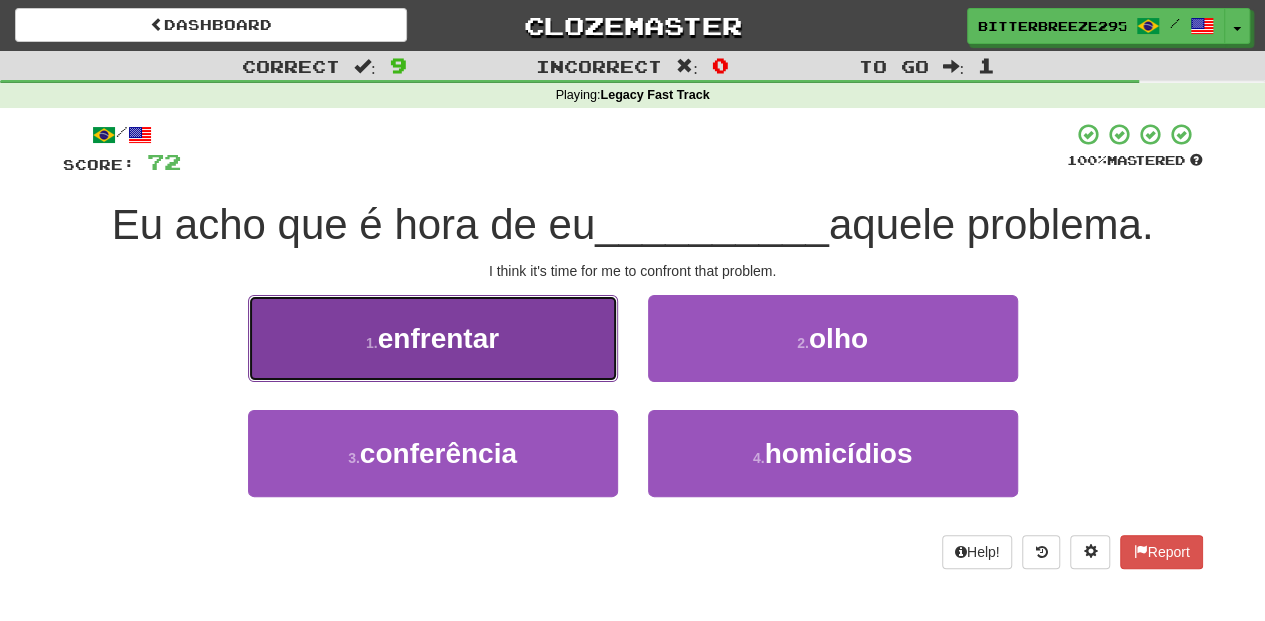 click on "1 .  enfrentar" at bounding box center [433, 338] 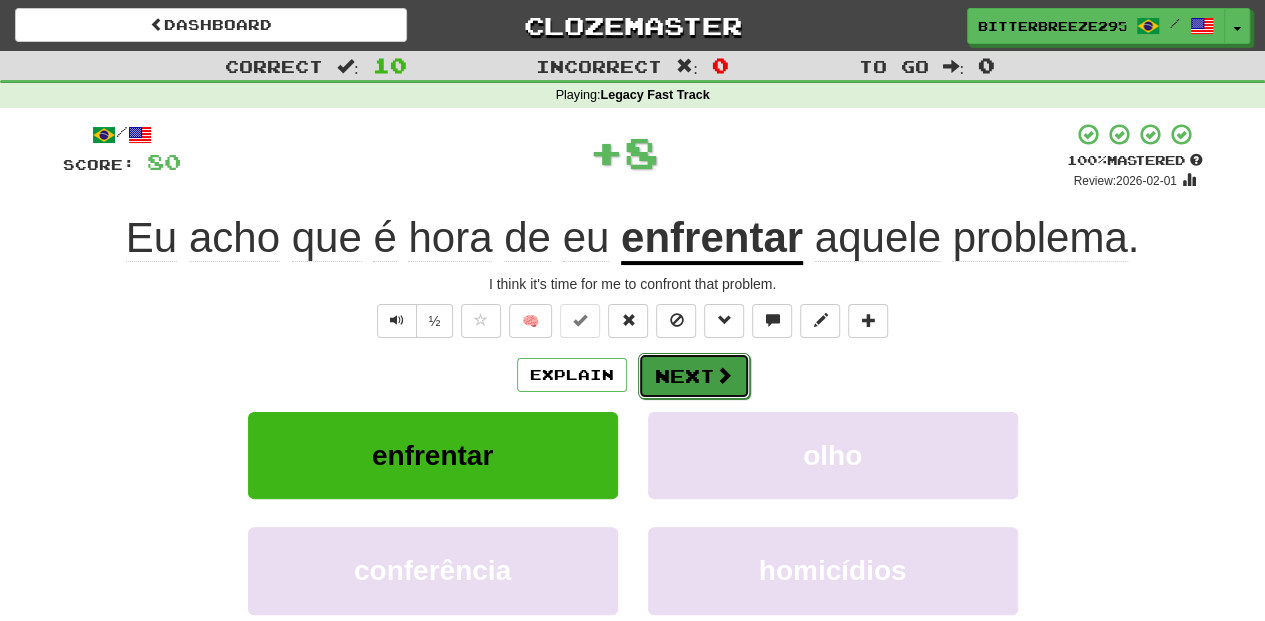 click on "Next" at bounding box center (694, 376) 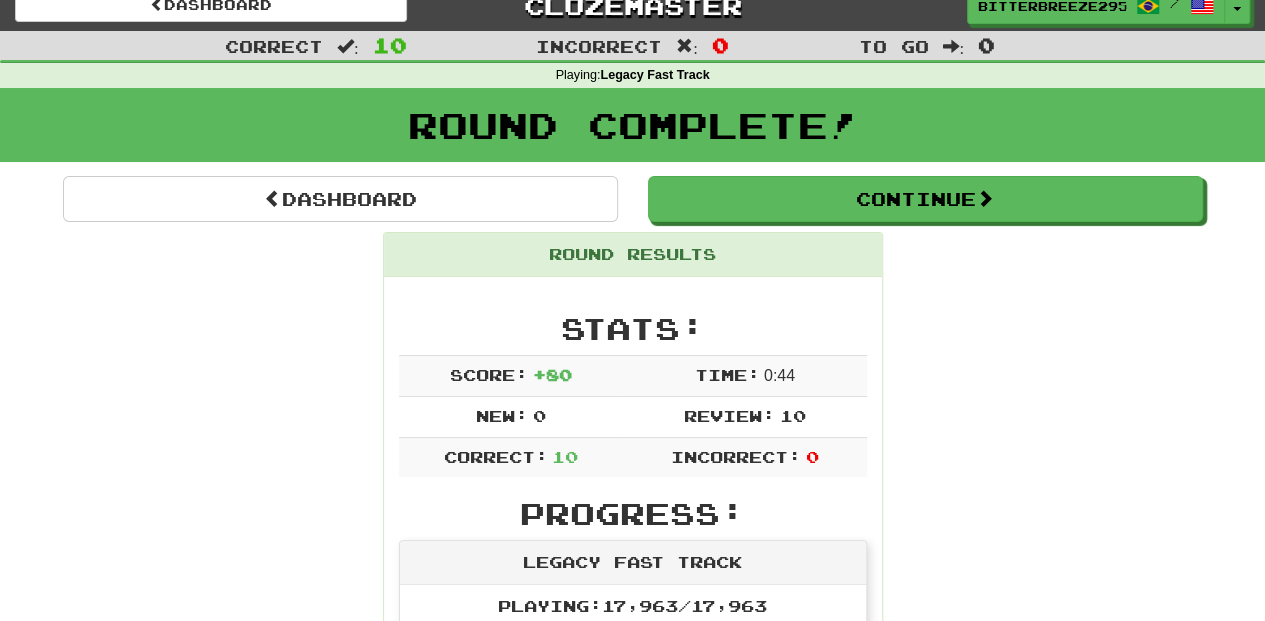 scroll, scrollTop: 0, scrollLeft: 0, axis: both 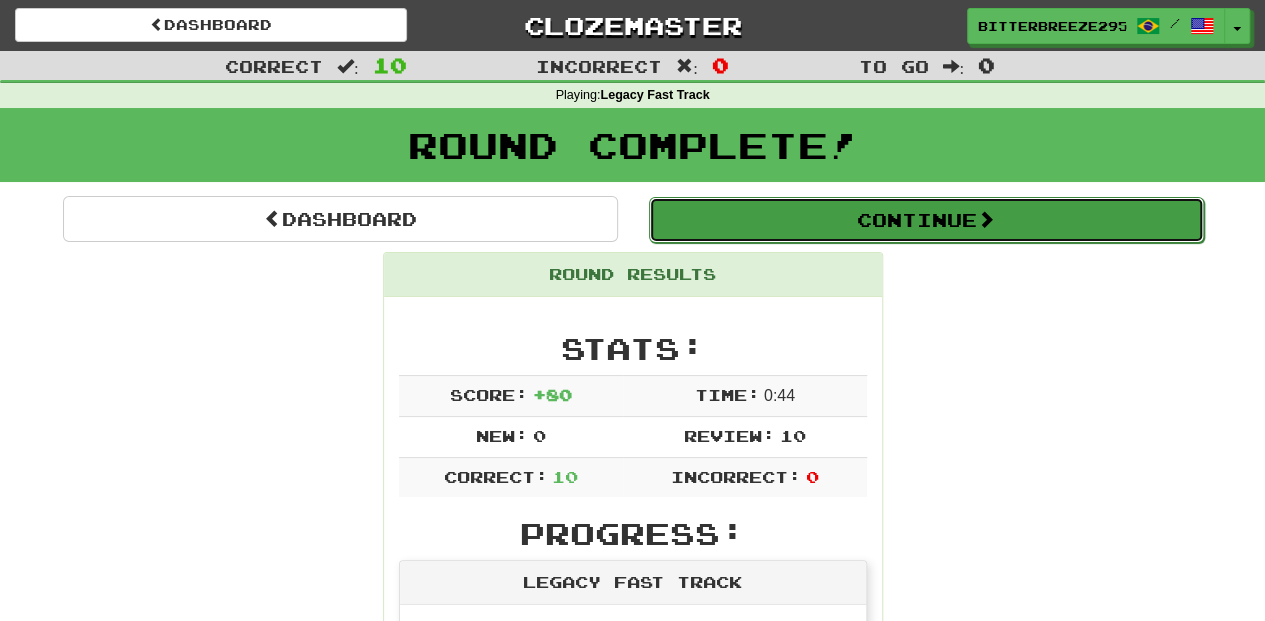 click on "Continue" at bounding box center (926, 220) 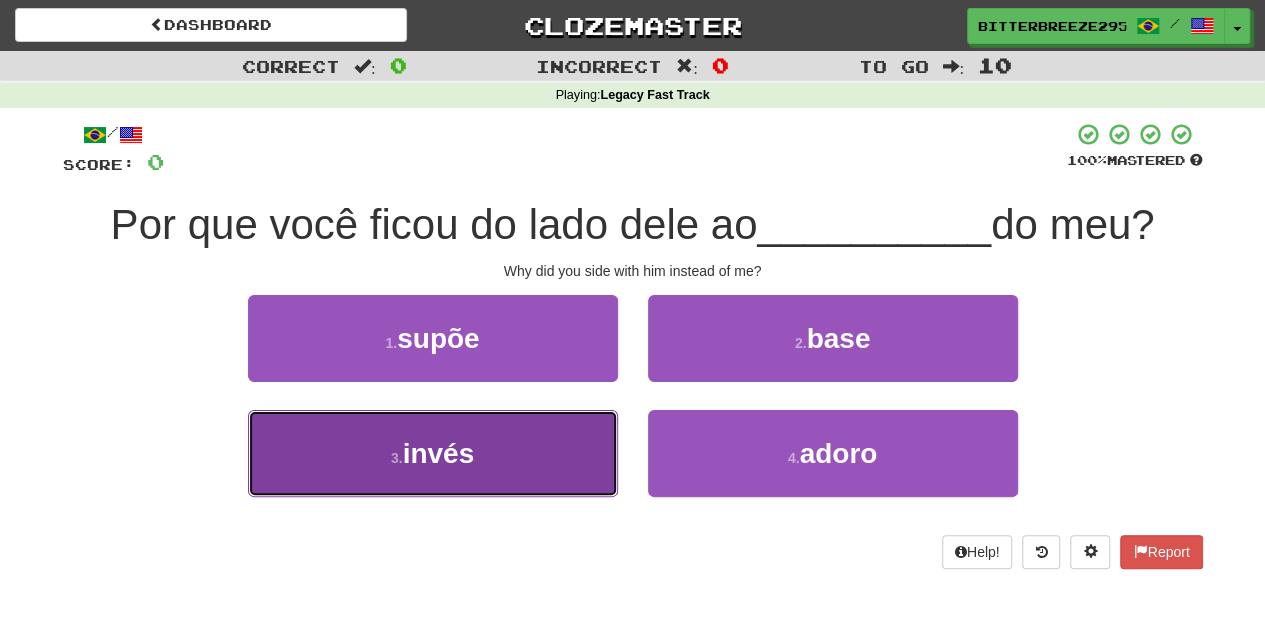 click on "3 . invés" at bounding box center [433, 453] 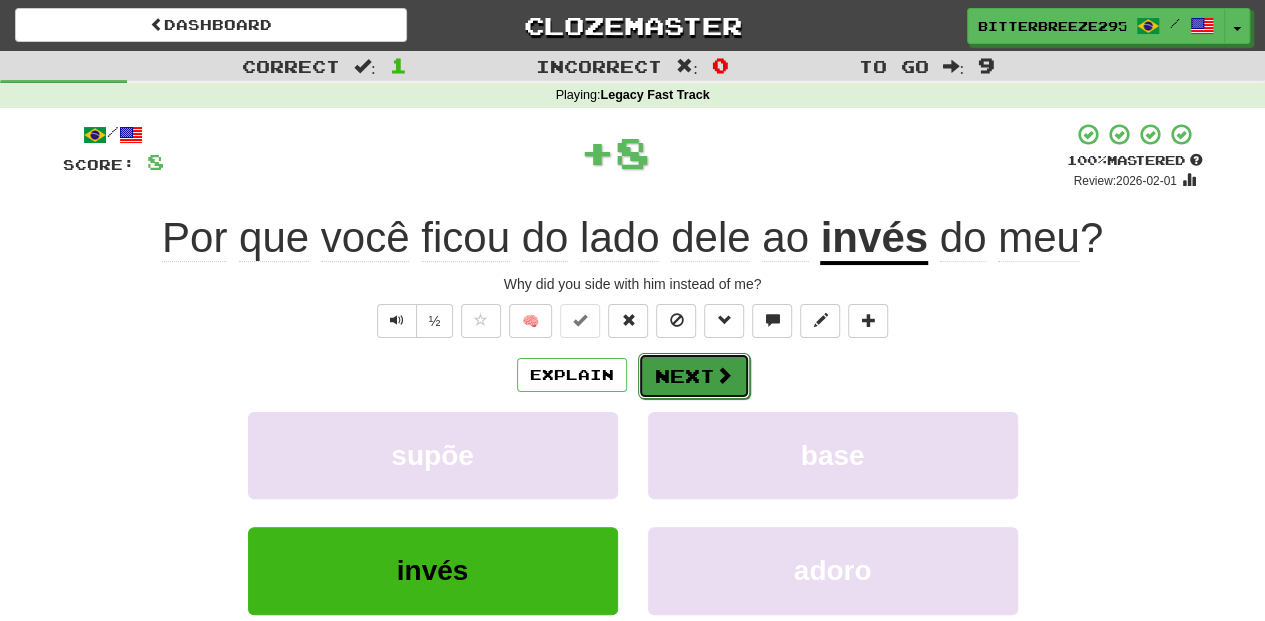 click on "Next" at bounding box center (694, 376) 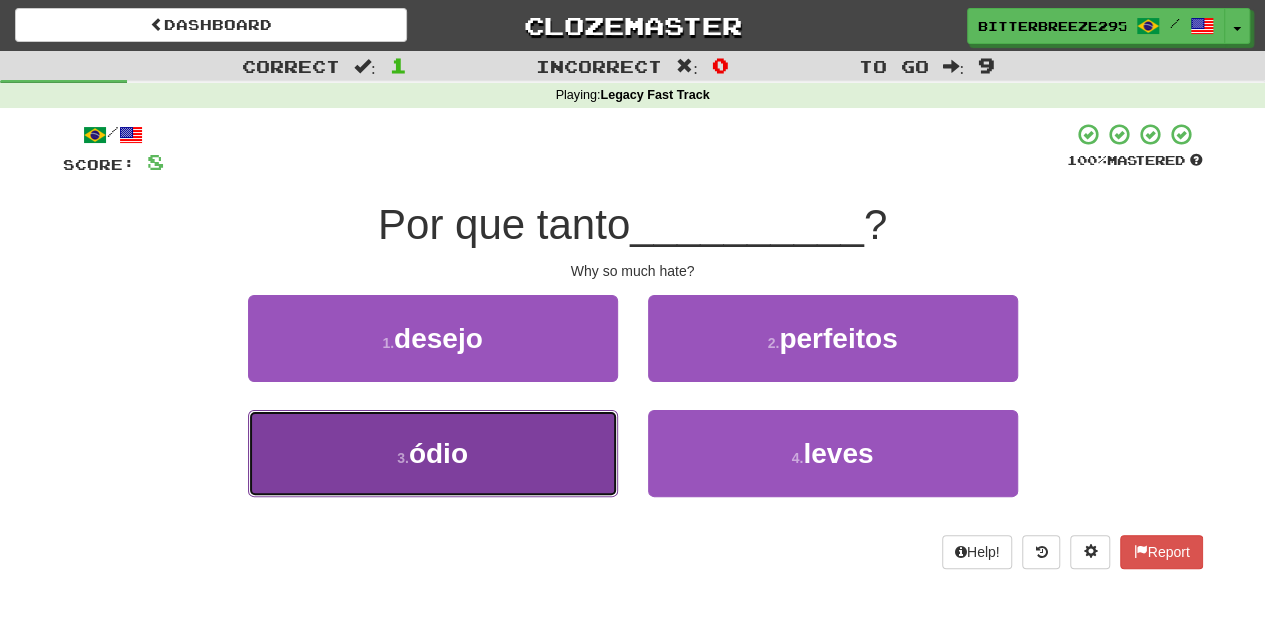 click on "3 .  ódio" at bounding box center (433, 453) 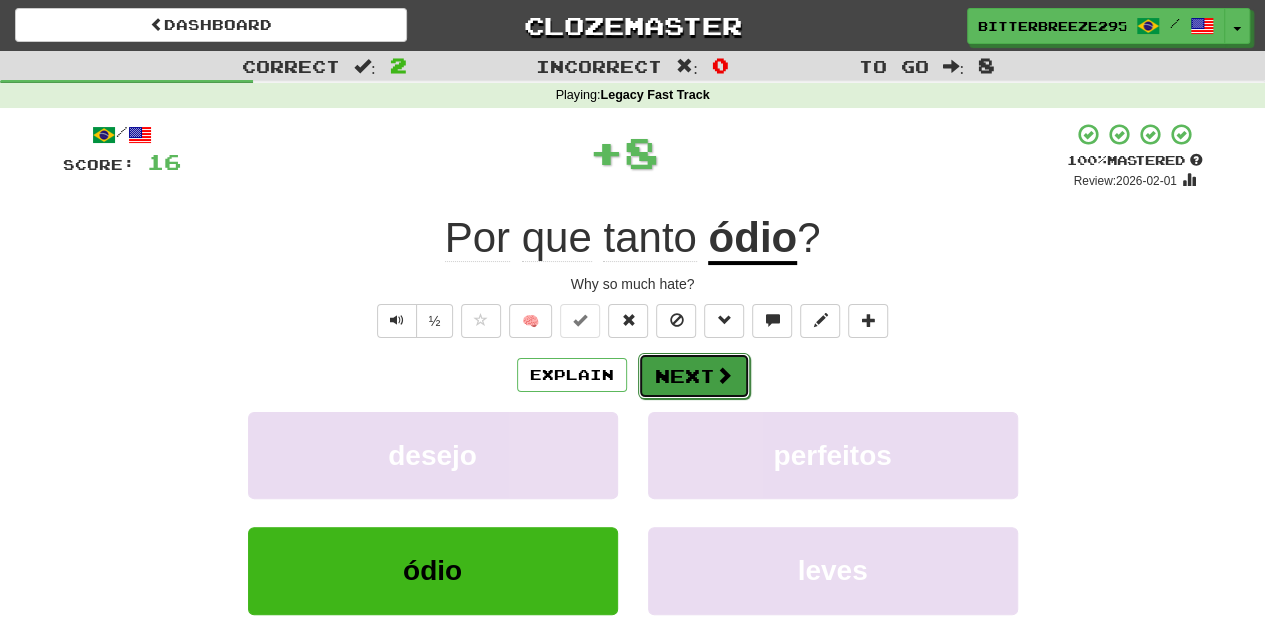 click on "Next" at bounding box center (694, 376) 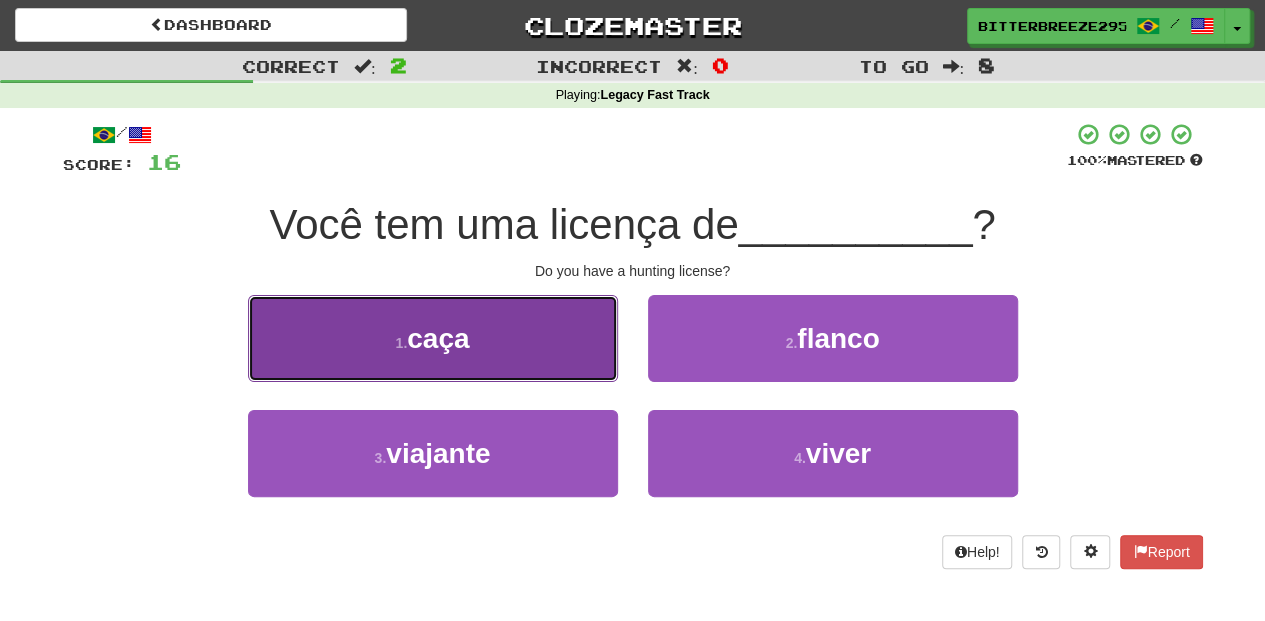 click on "1 .  caça" at bounding box center (433, 338) 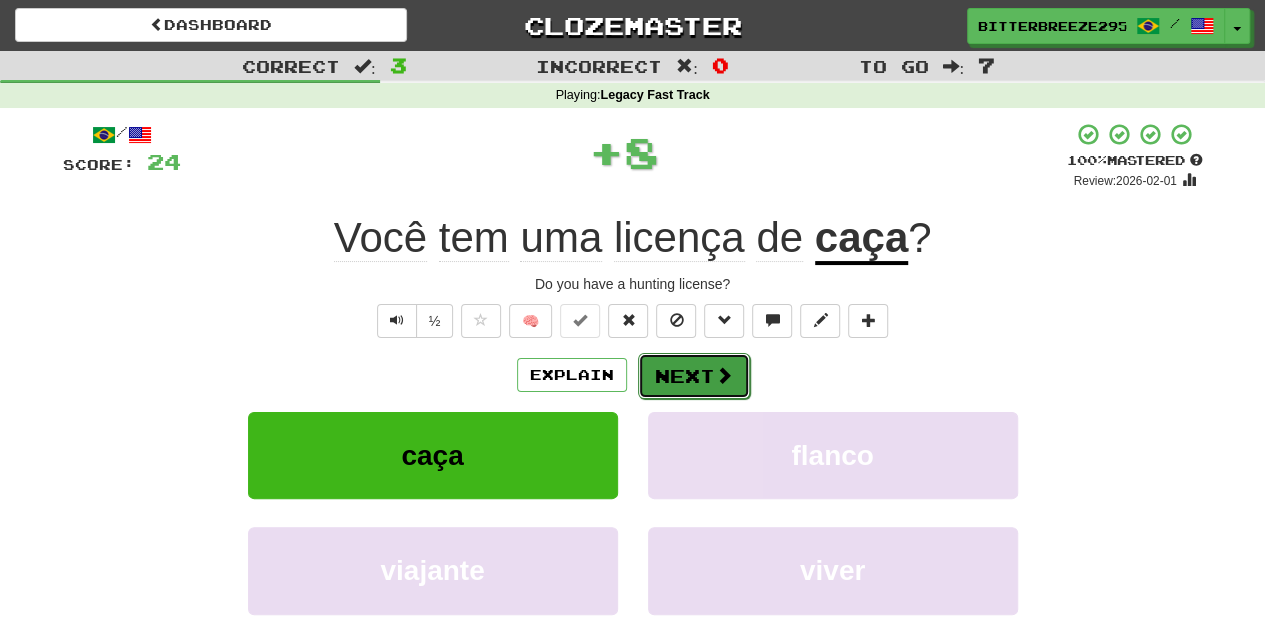 click on "Next" at bounding box center [694, 376] 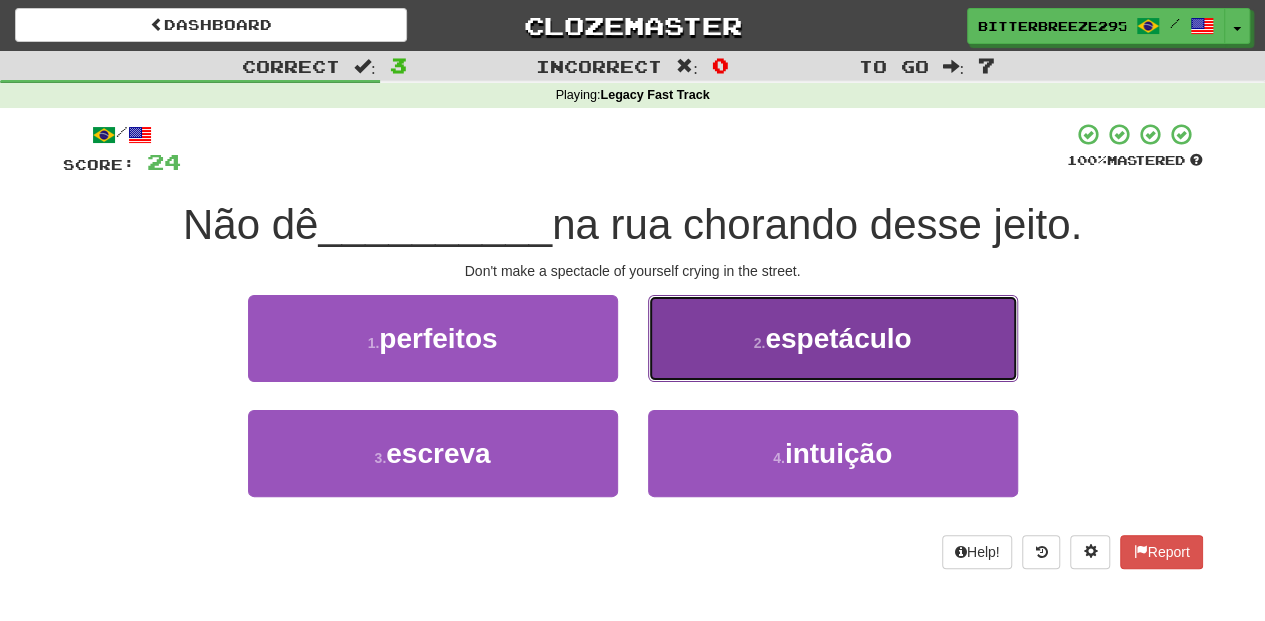 click on "2 . espetáculo" at bounding box center [833, 338] 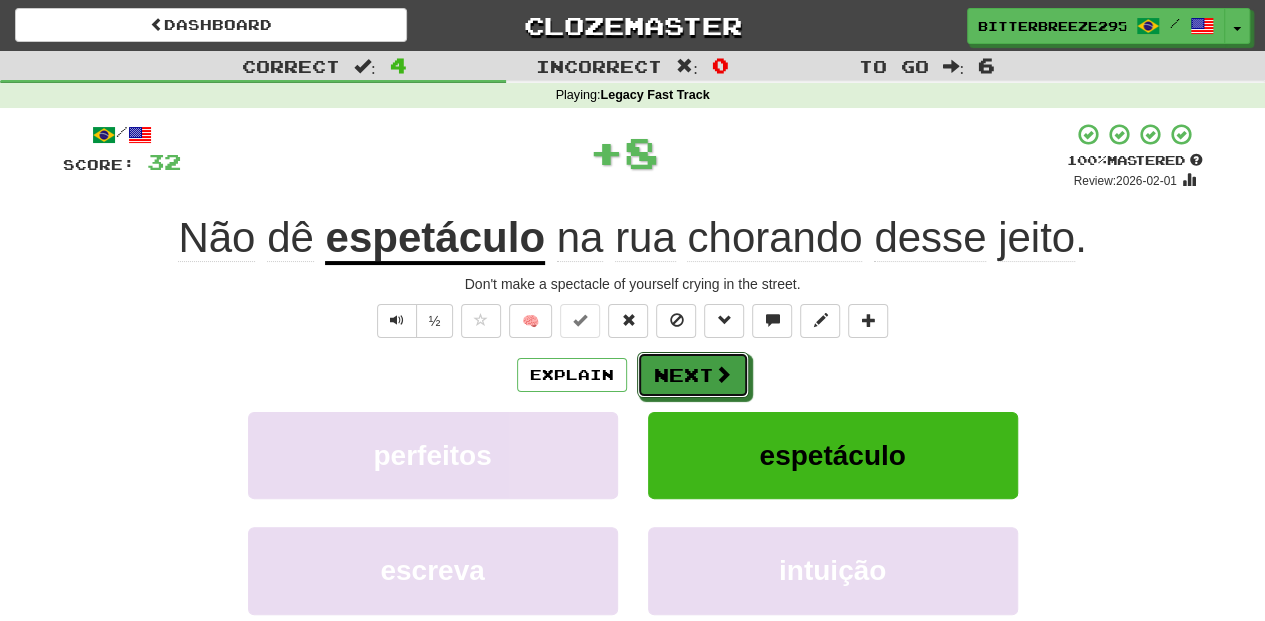 click on "Next" at bounding box center [693, 375] 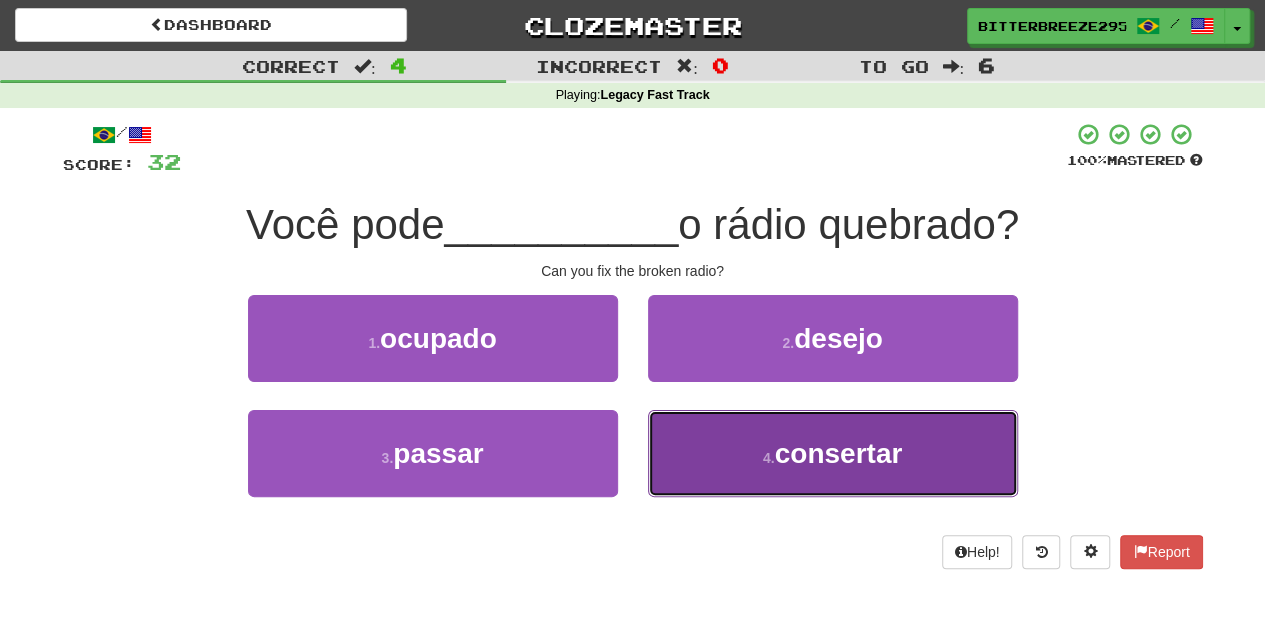 click on "4 . consertar" at bounding box center (833, 453) 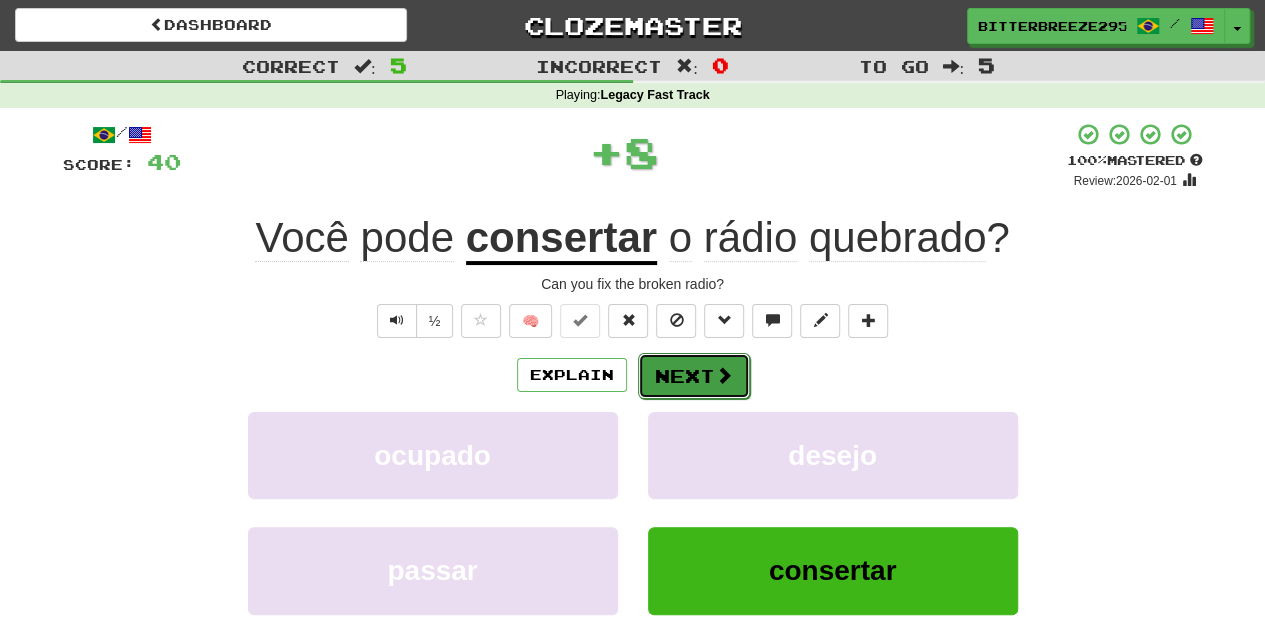 click on "Next" at bounding box center [694, 376] 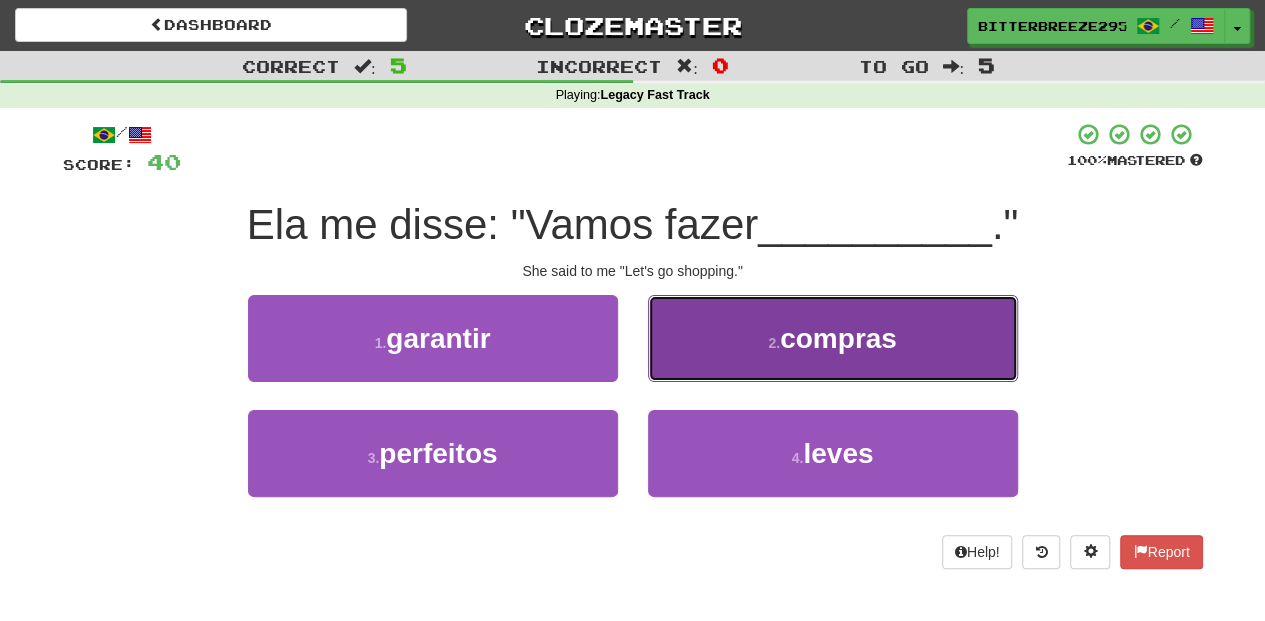 click on "2 . compras" at bounding box center [833, 338] 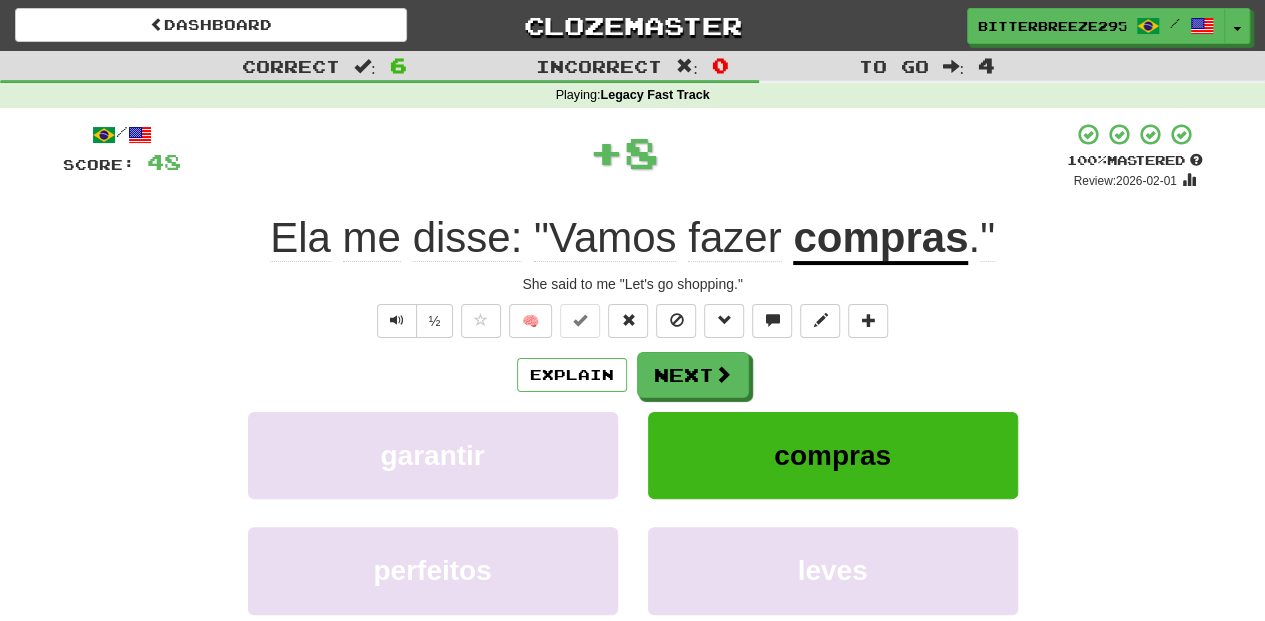 click on "Next" at bounding box center [693, 375] 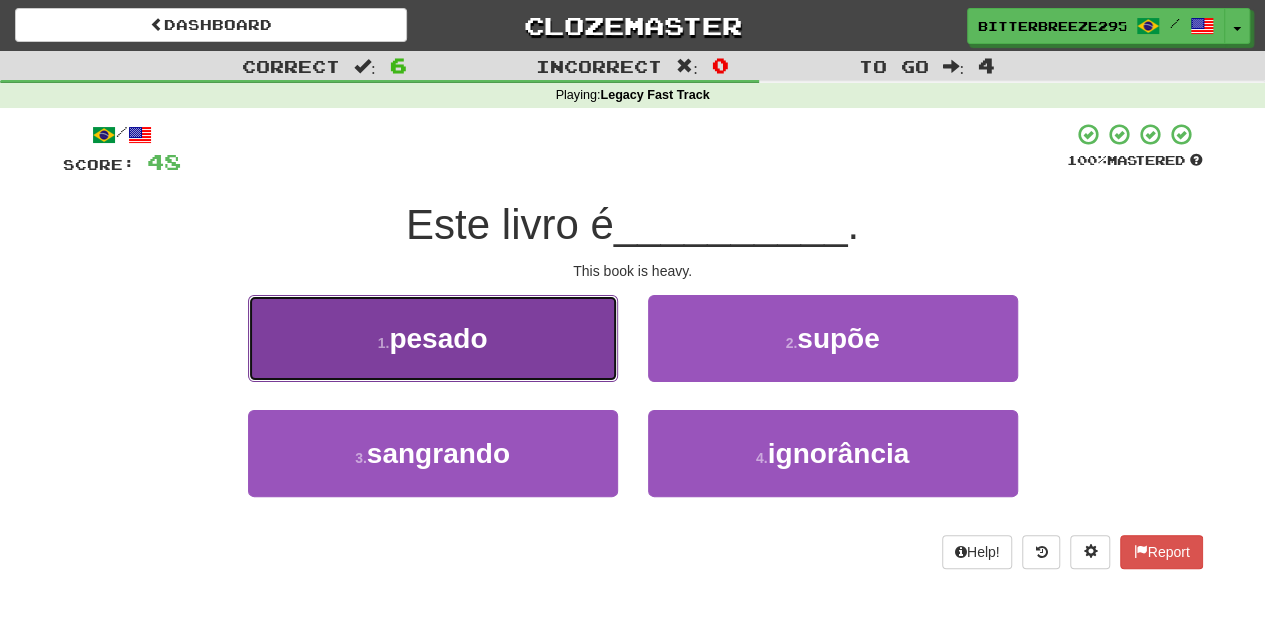 click on "1 .  pesado" at bounding box center (433, 338) 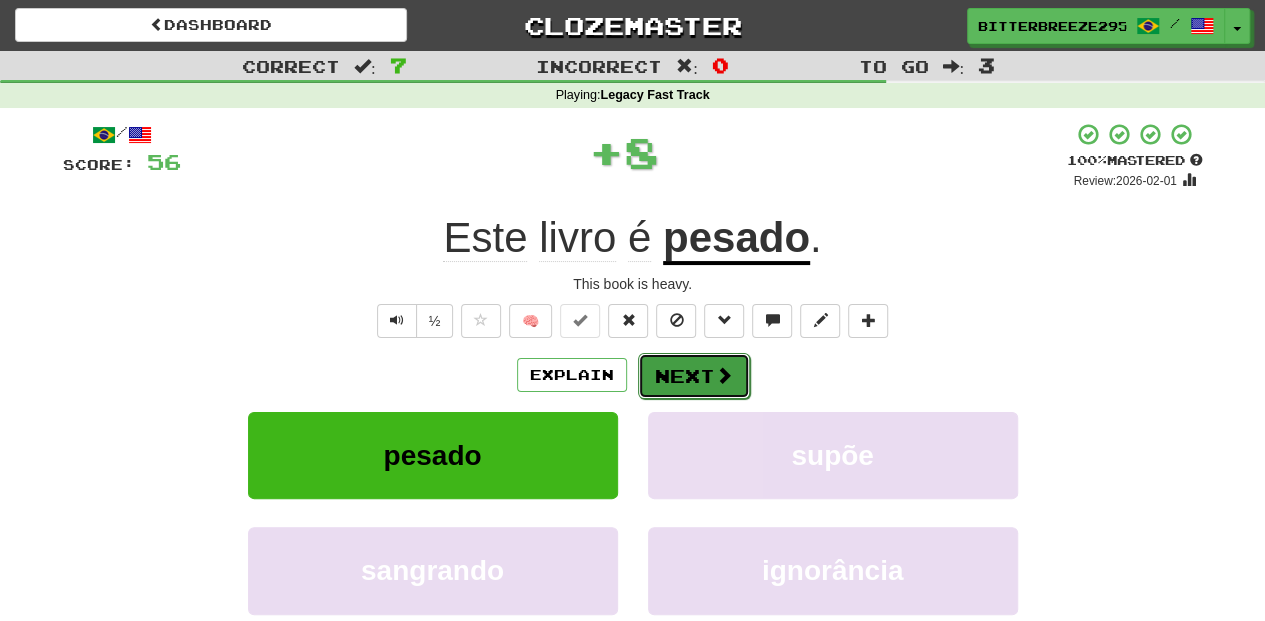 click on "Next" at bounding box center [694, 376] 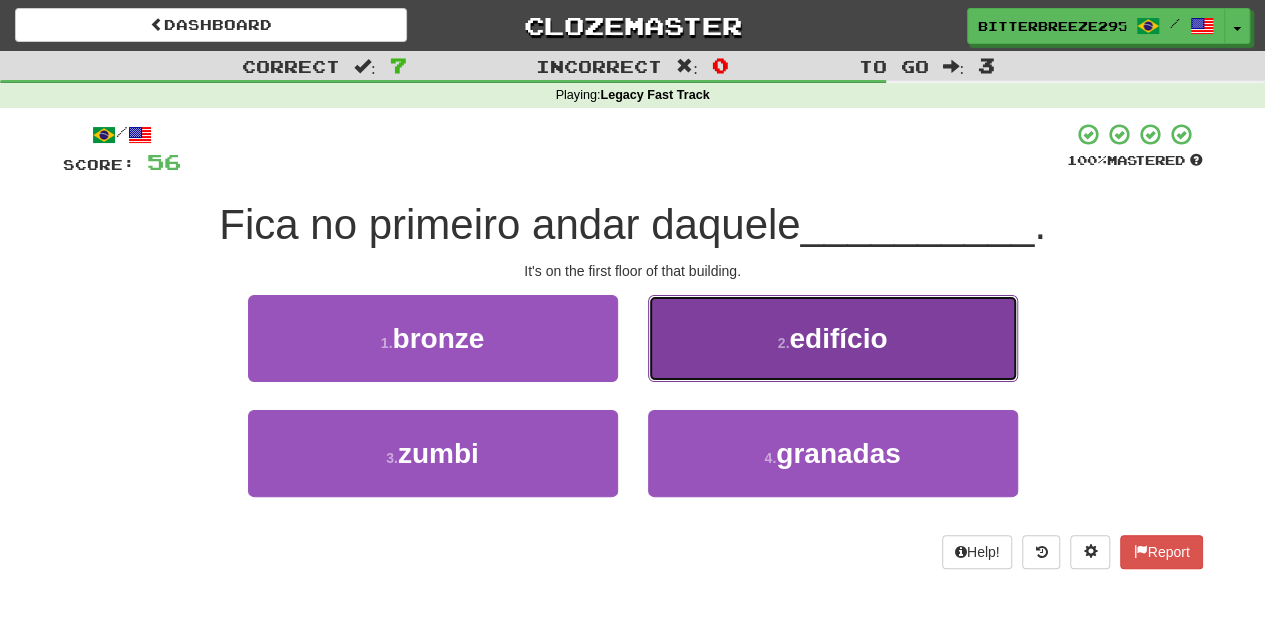 click on "2 . edifício" at bounding box center [833, 338] 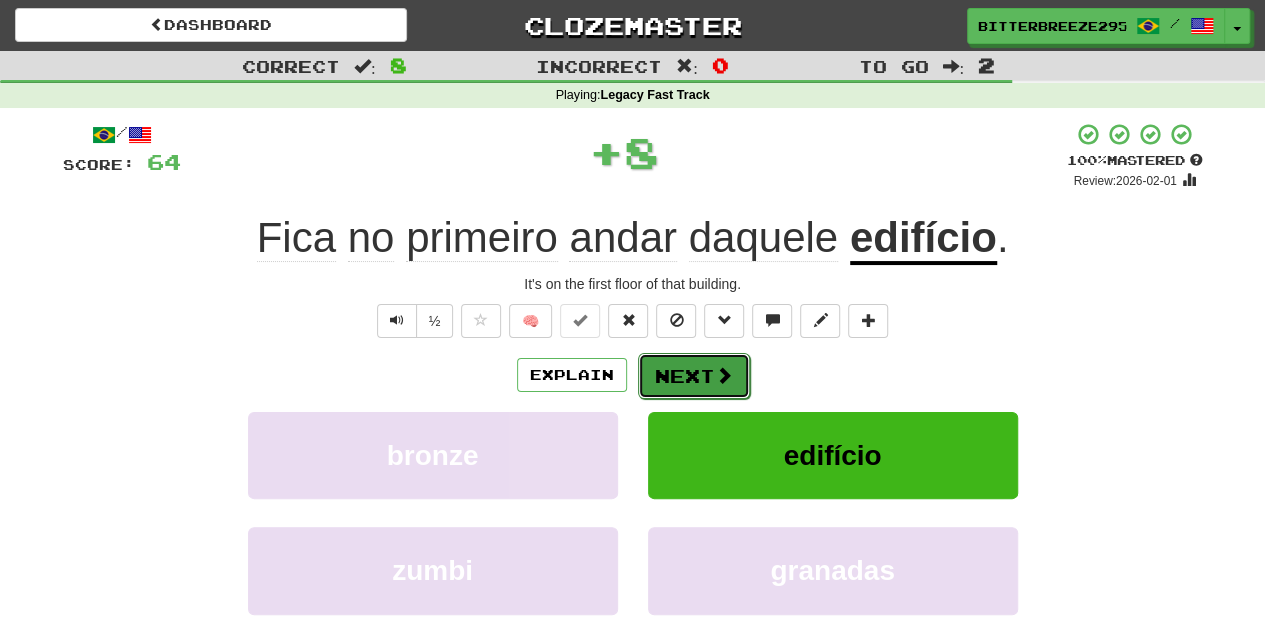 click on "Next" at bounding box center (694, 376) 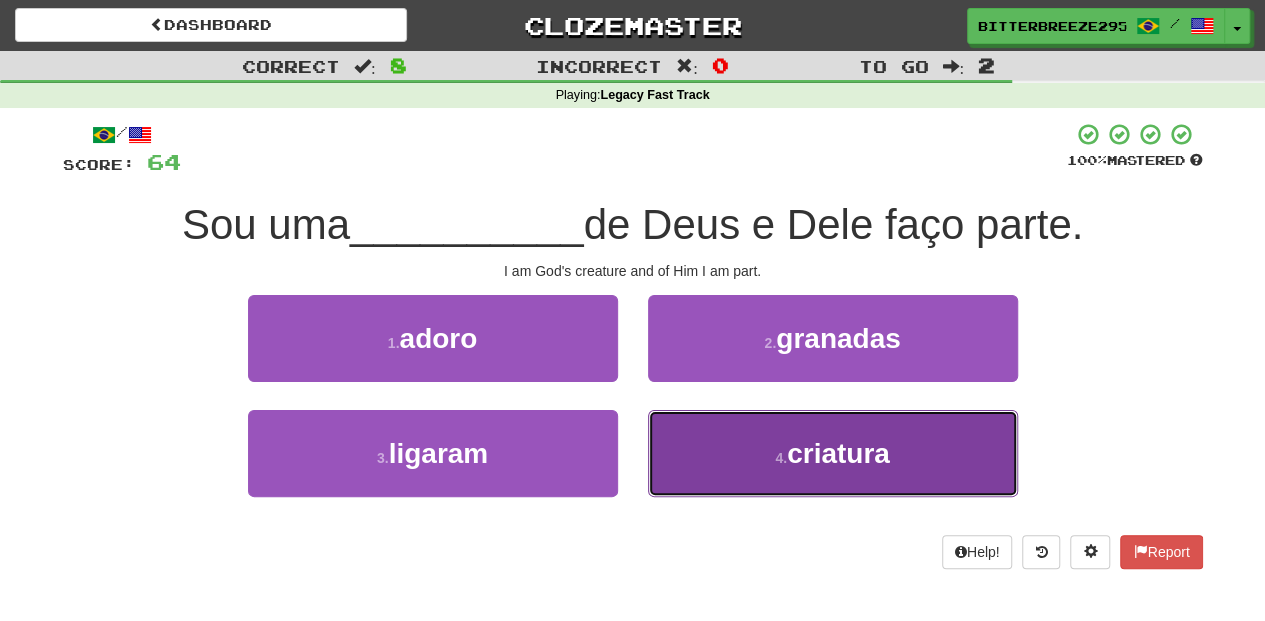 click on "4 .  criatura" at bounding box center (833, 453) 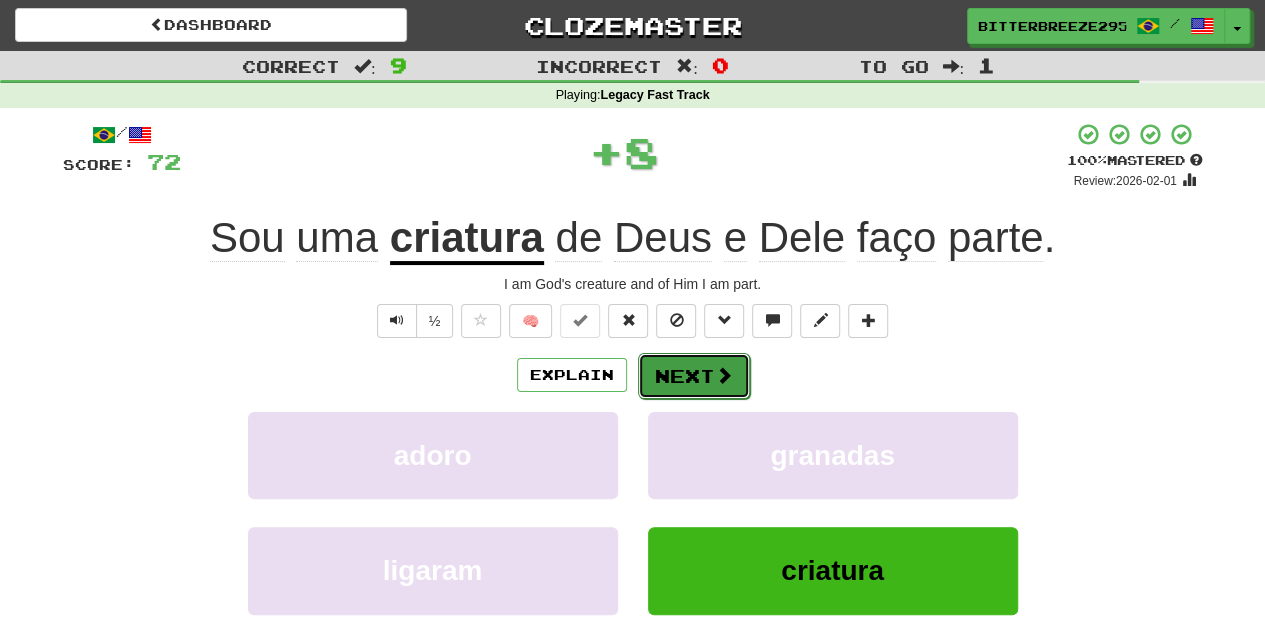click on "Next" at bounding box center (694, 376) 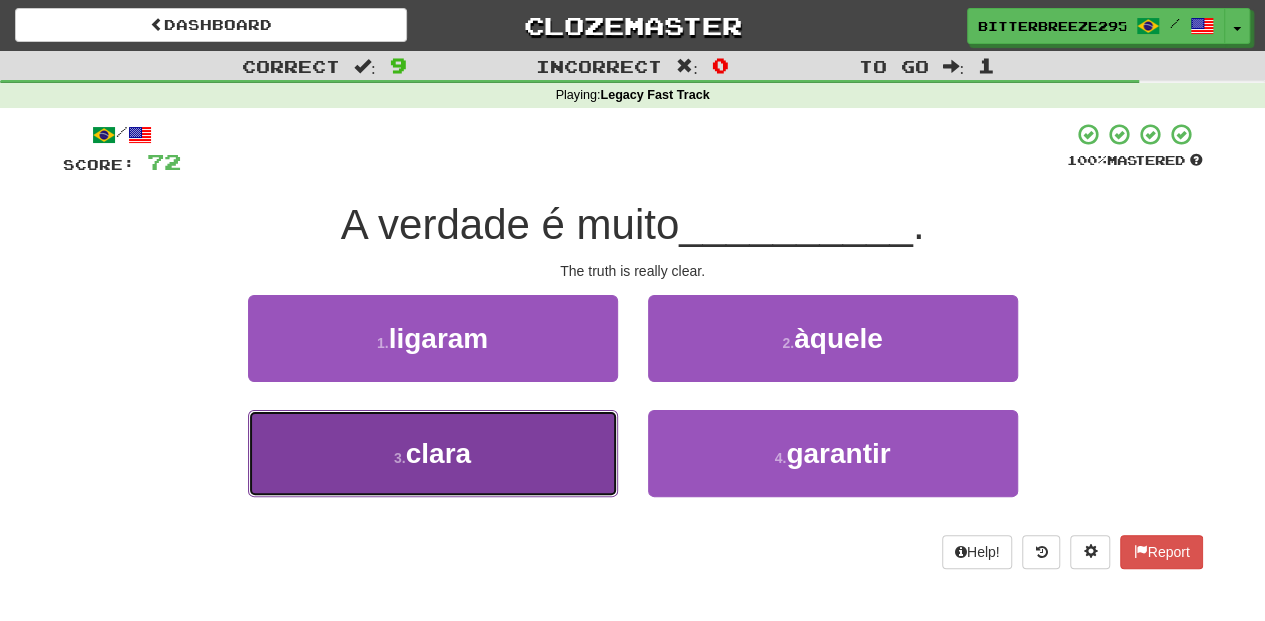 click on "3 . clara" at bounding box center (433, 453) 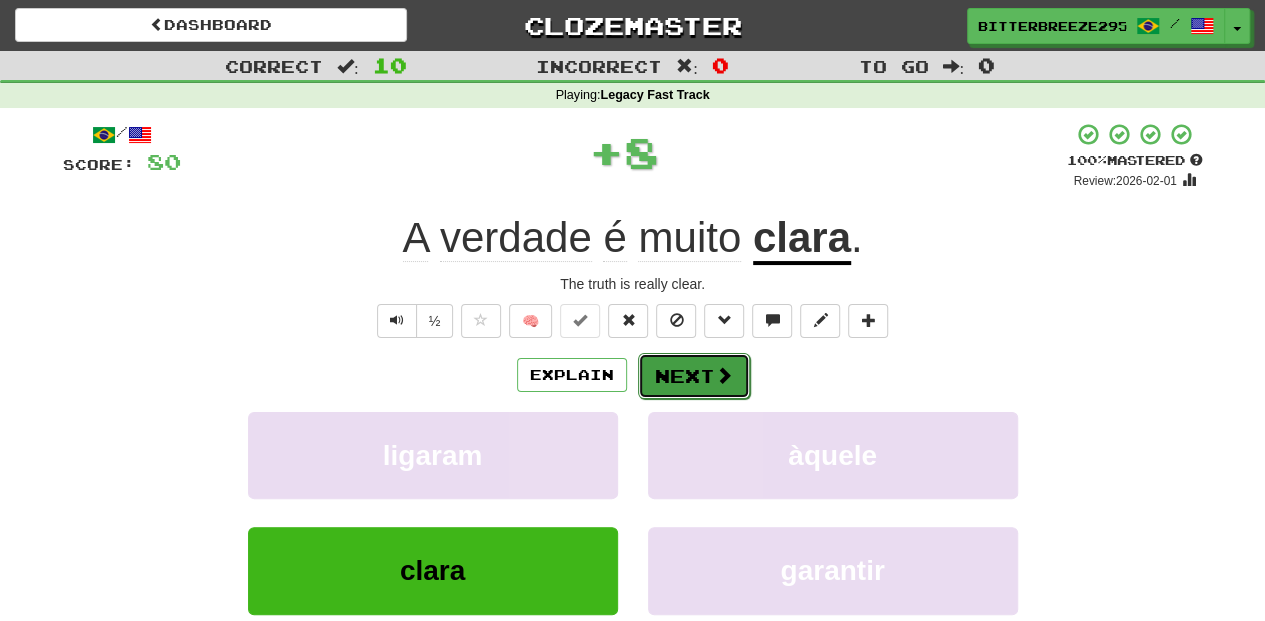 click on "Next" at bounding box center [694, 376] 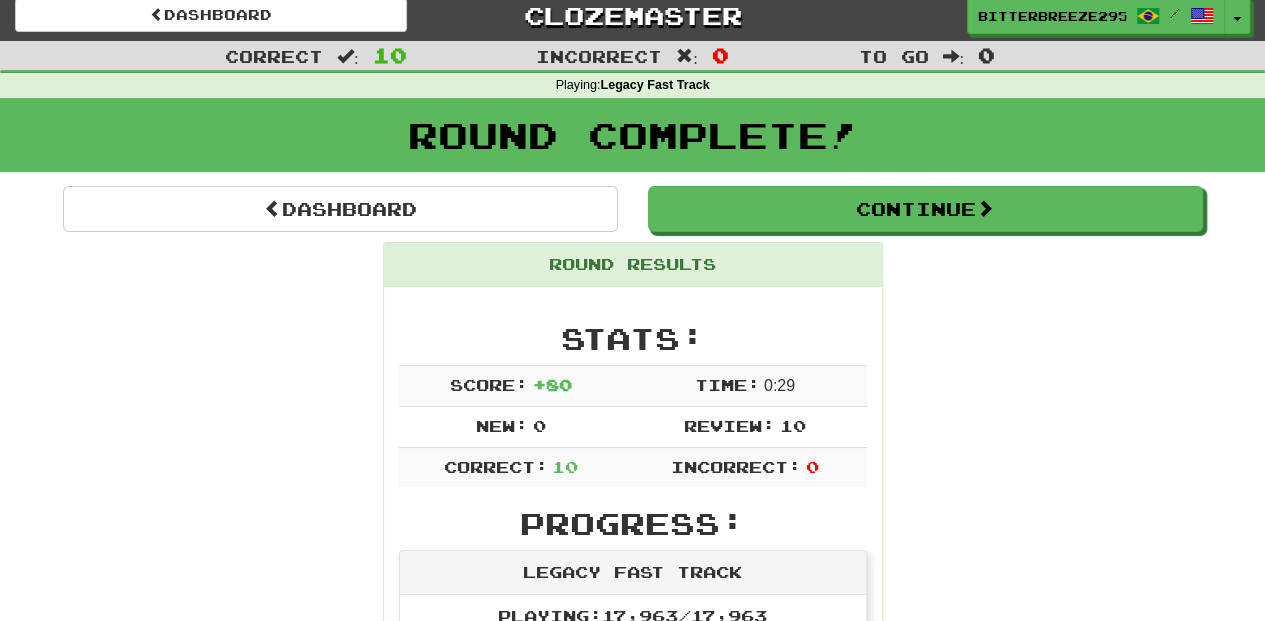 scroll, scrollTop: 0, scrollLeft: 0, axis: both 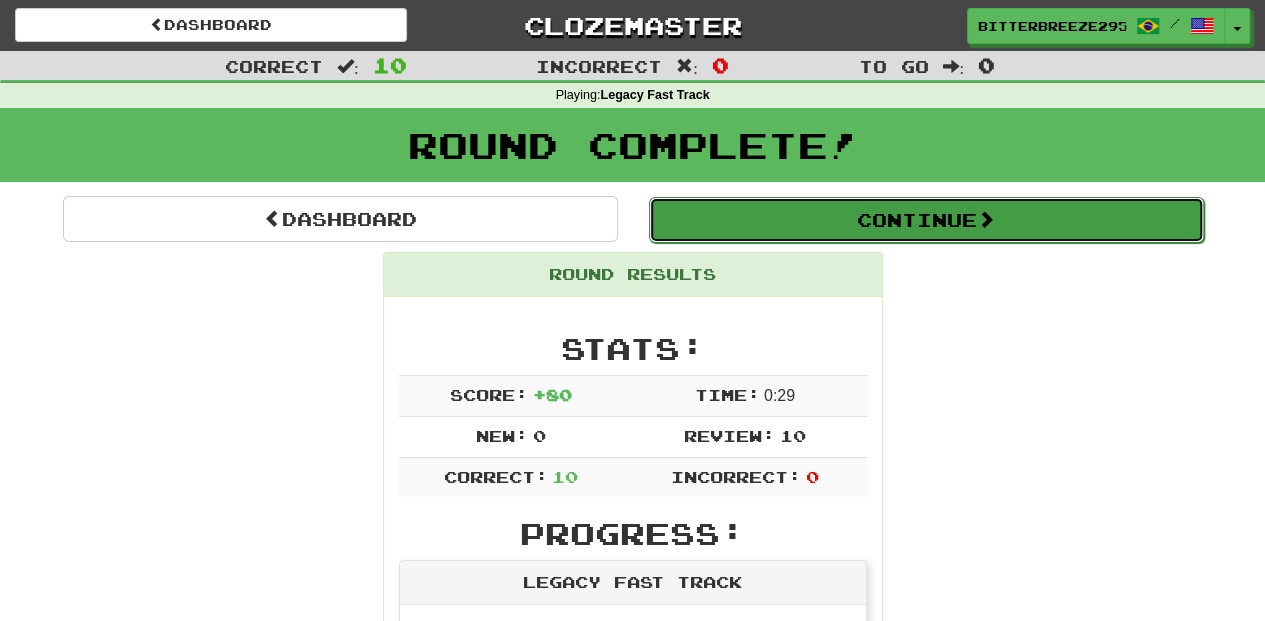 click on "Continue" at bounding box center [926, 220] 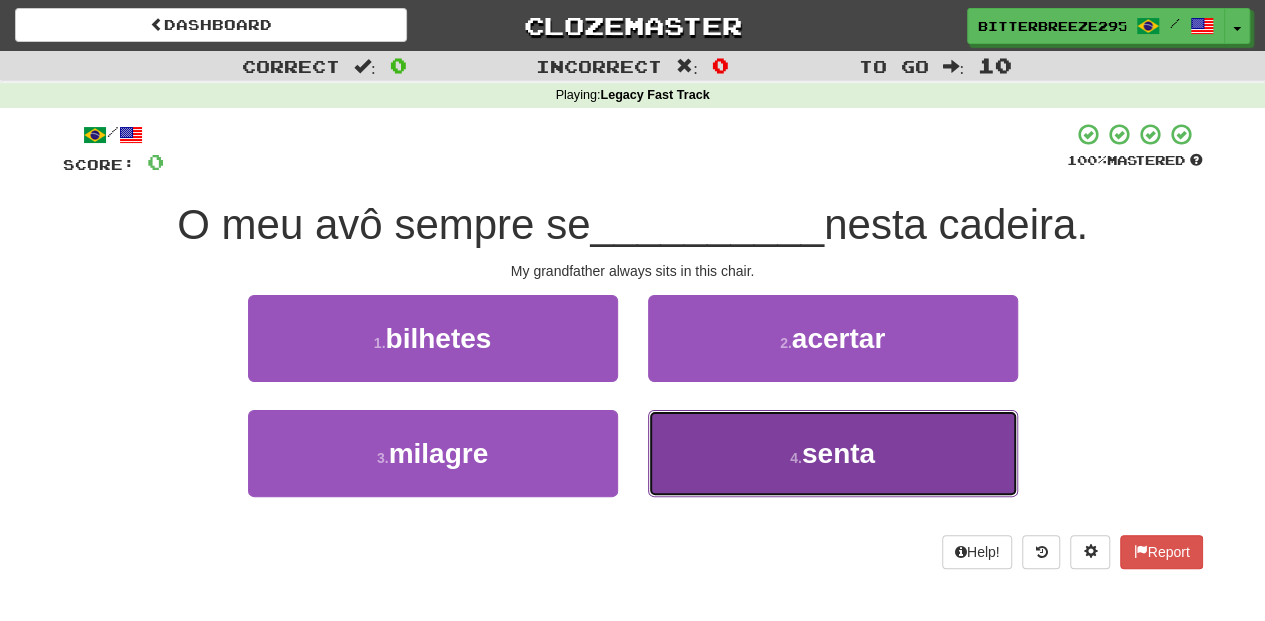 click on "4 .  senta" at bounding box center (833, 453) 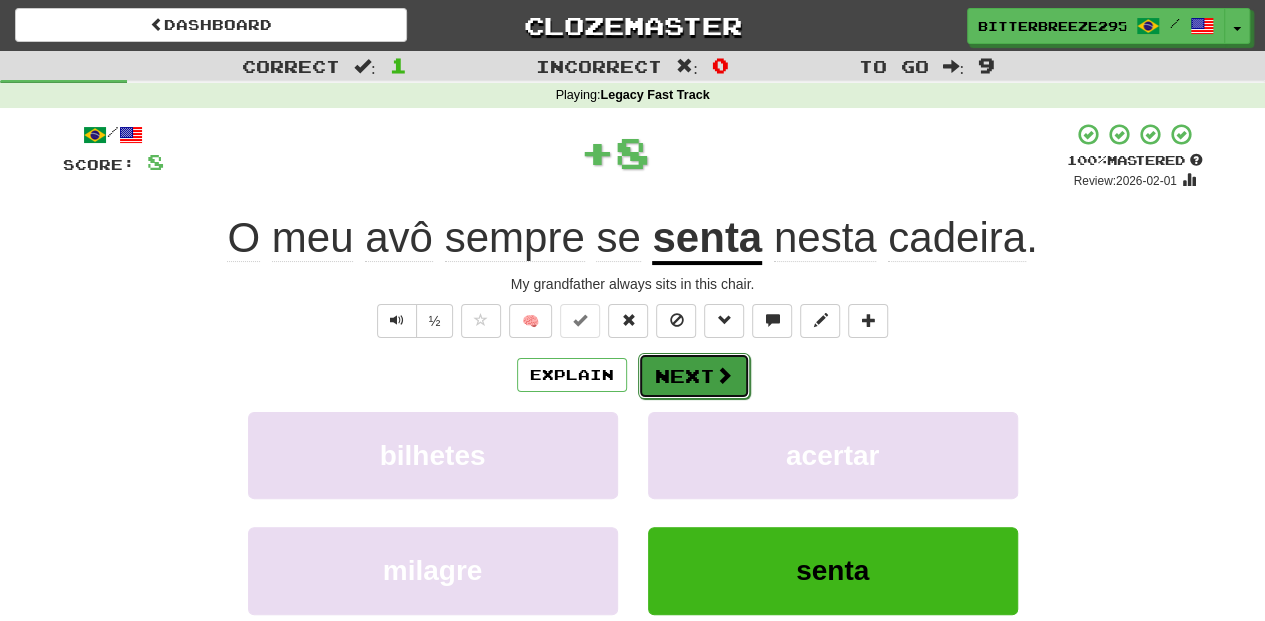 click on "Next" at bounding box center (694, 376) 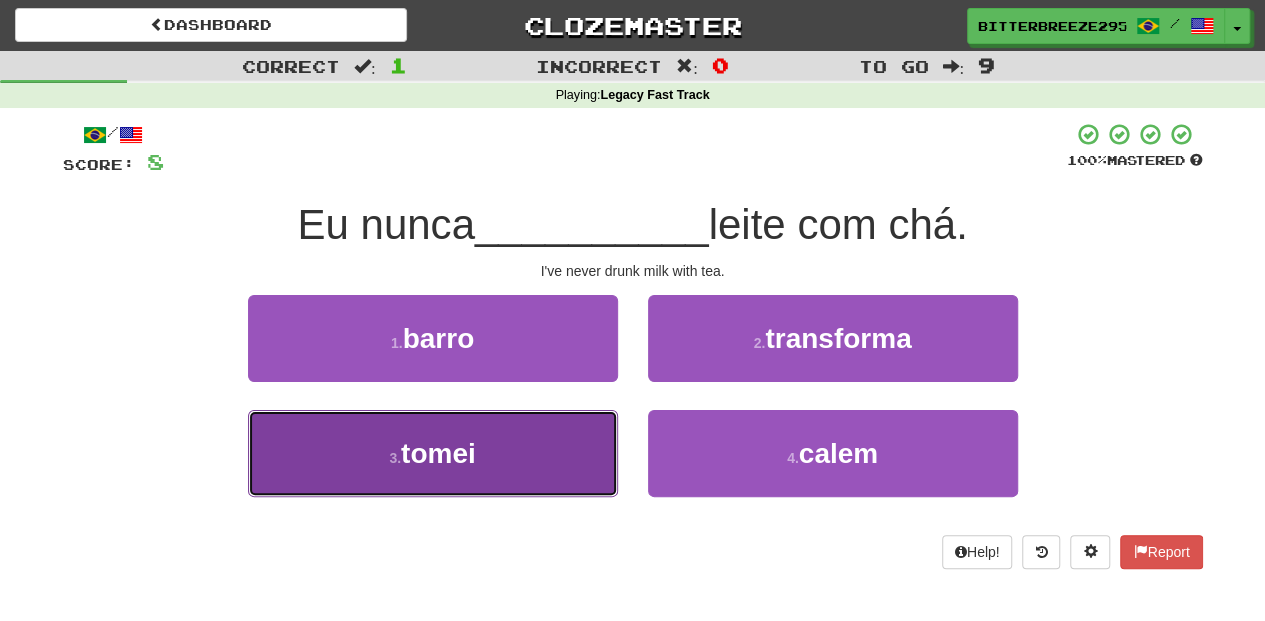 click on "3 . tomei" at bounding box center (433, 453) 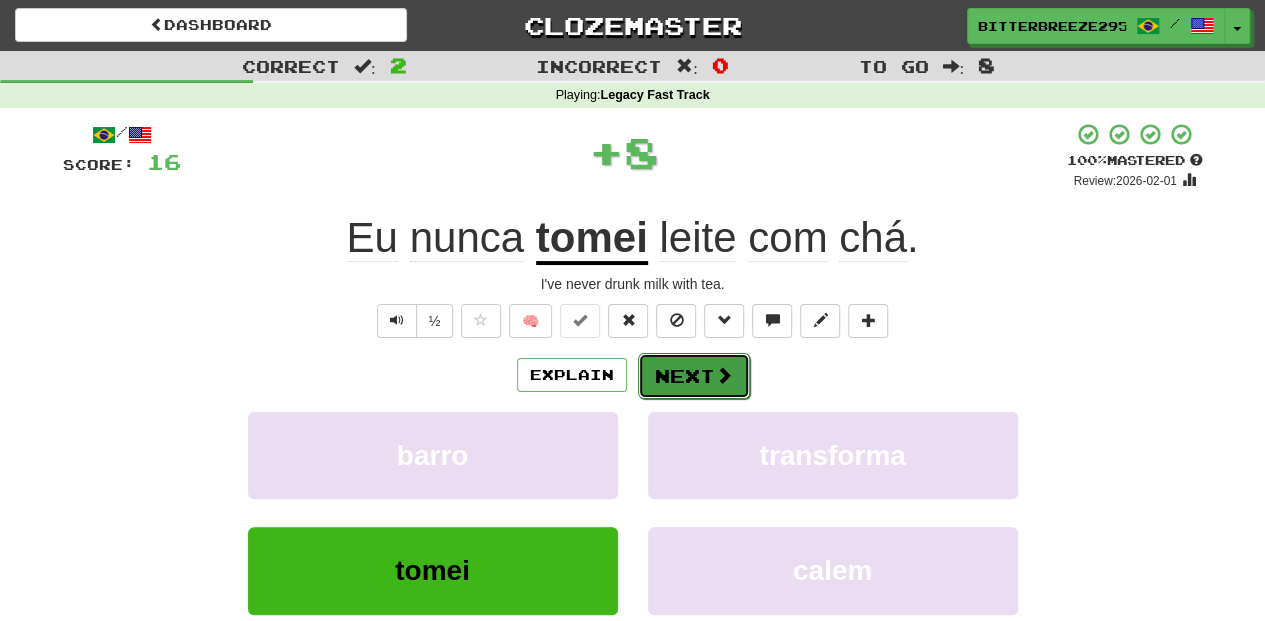 click on "Next" at bounding box center (694, 376) 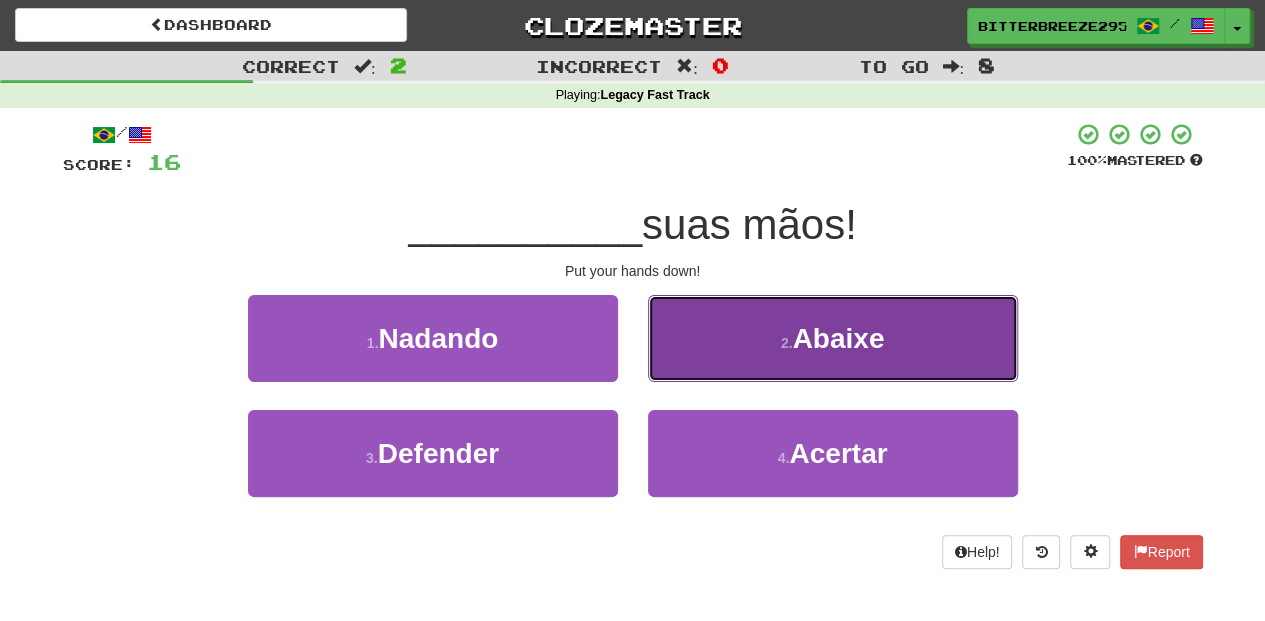click on "2 . Abaixe" at bounding box center [833, 338] 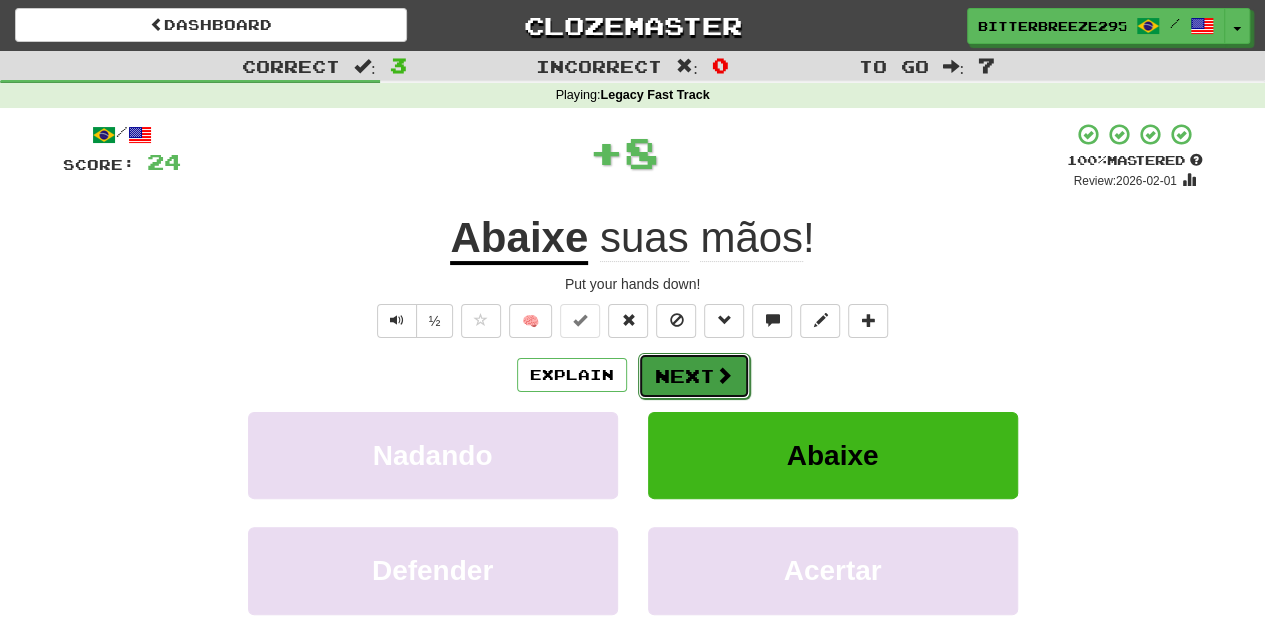 click on "Next" at bounding box center (694, 376) 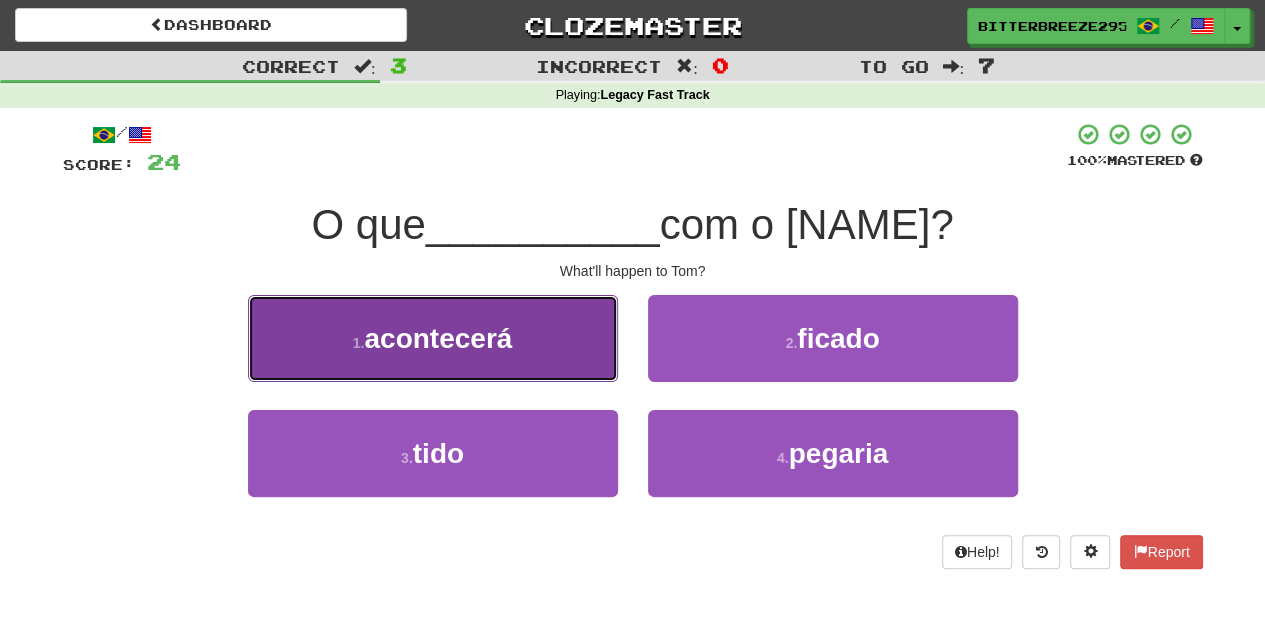 click on "1 . acontecerá" at bounding box center [433, 338] 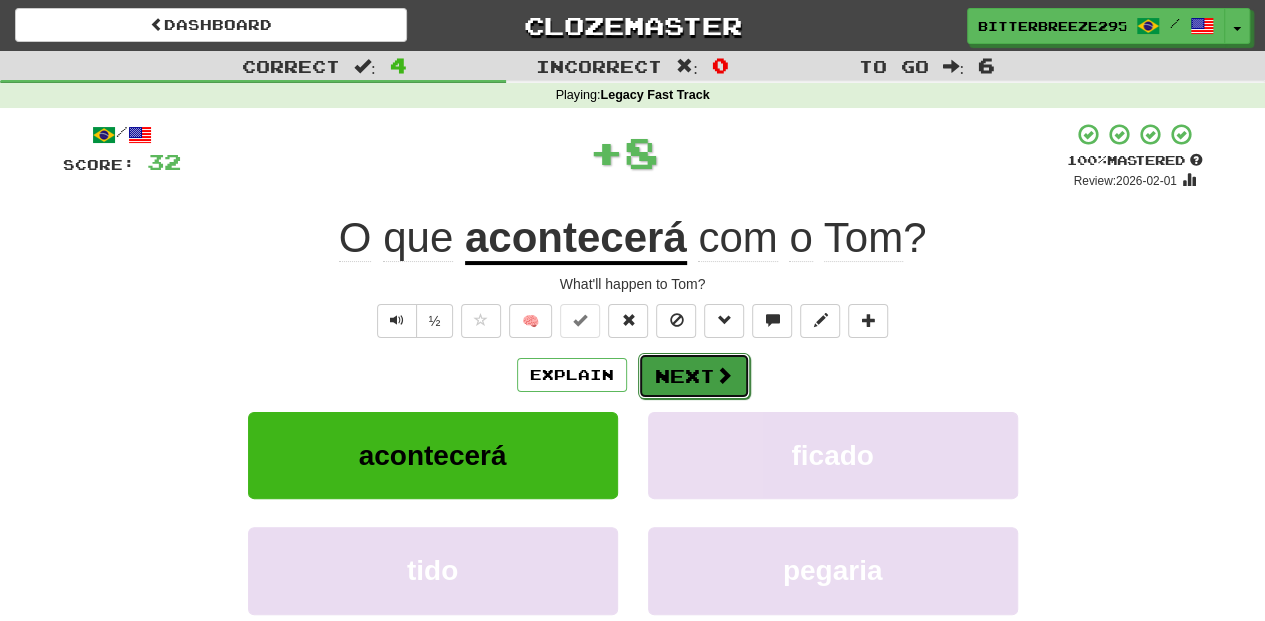 click on "Next" at bounding box center [694, 376] 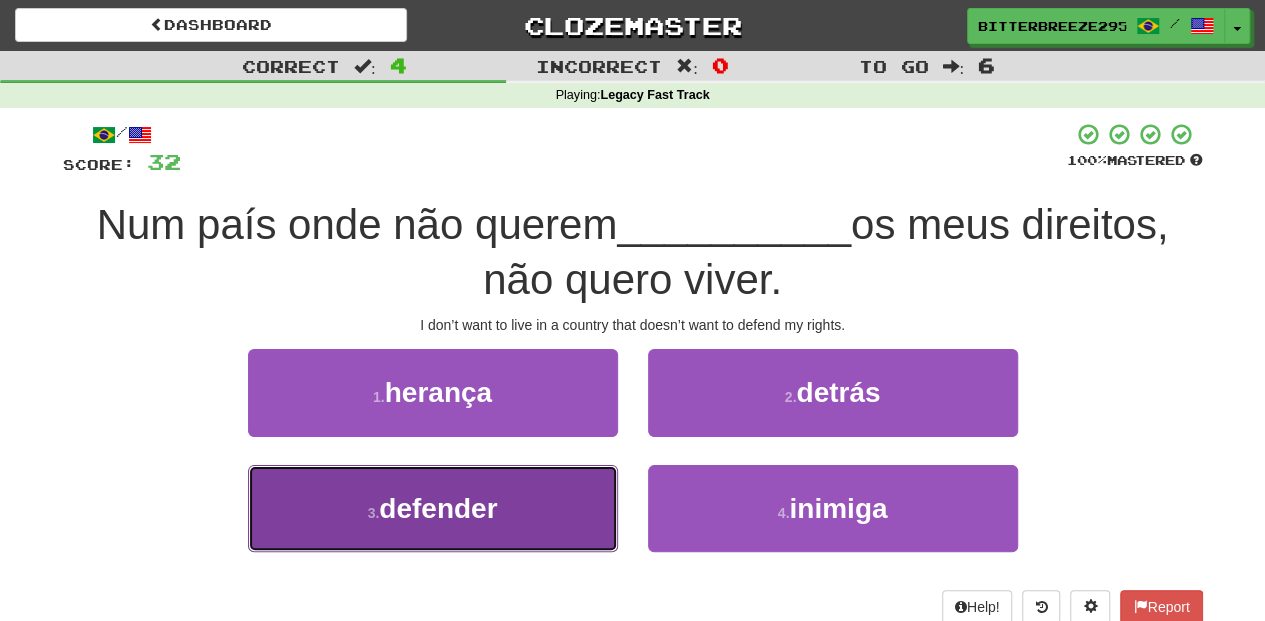 click on "3 .  defender" at bounding box center (433, 508) 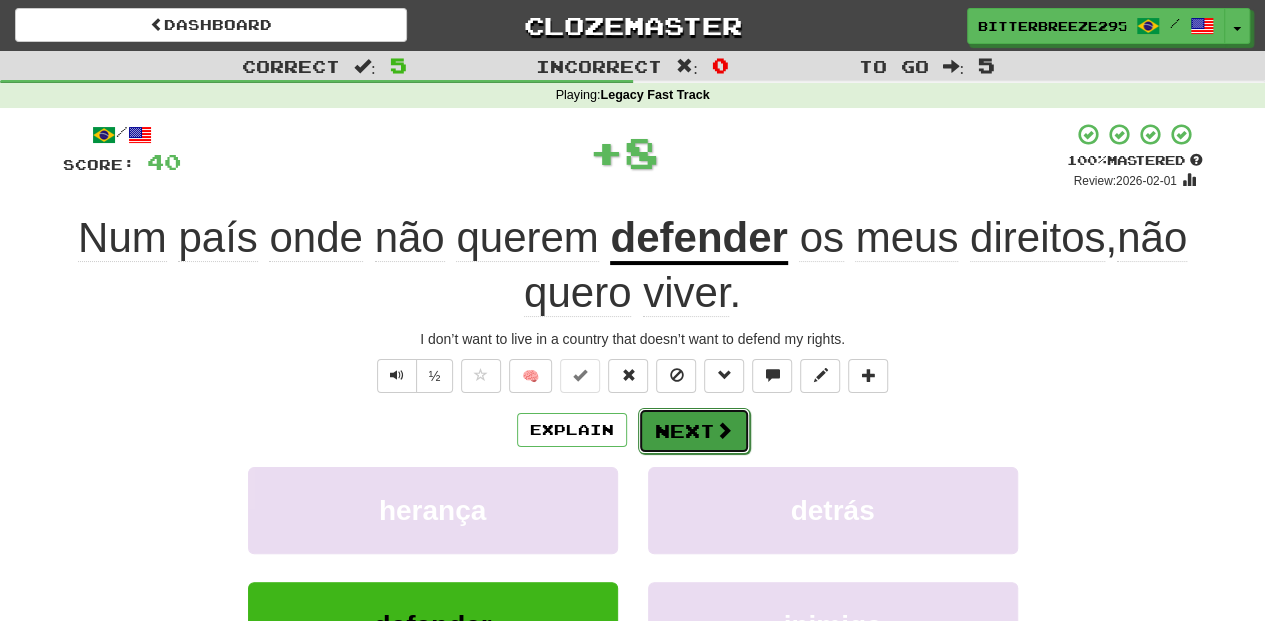 click on "Next" at bounding box center (694, 431) 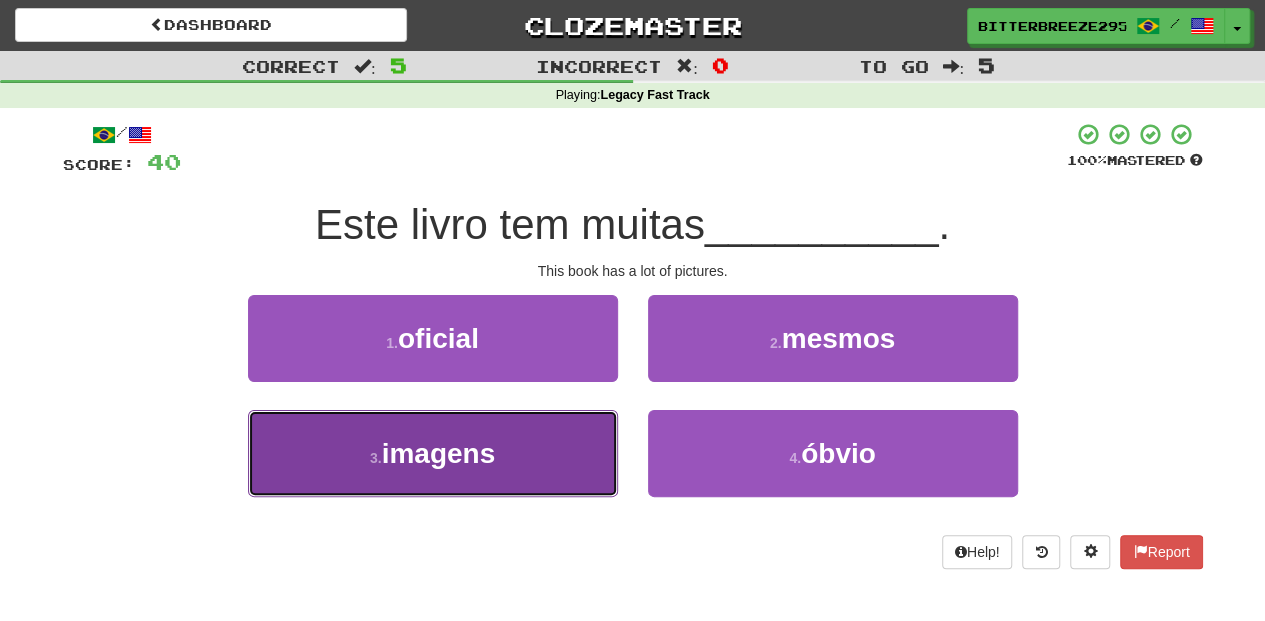 click on "3 .  imagens" at bounding box center (433, 453) 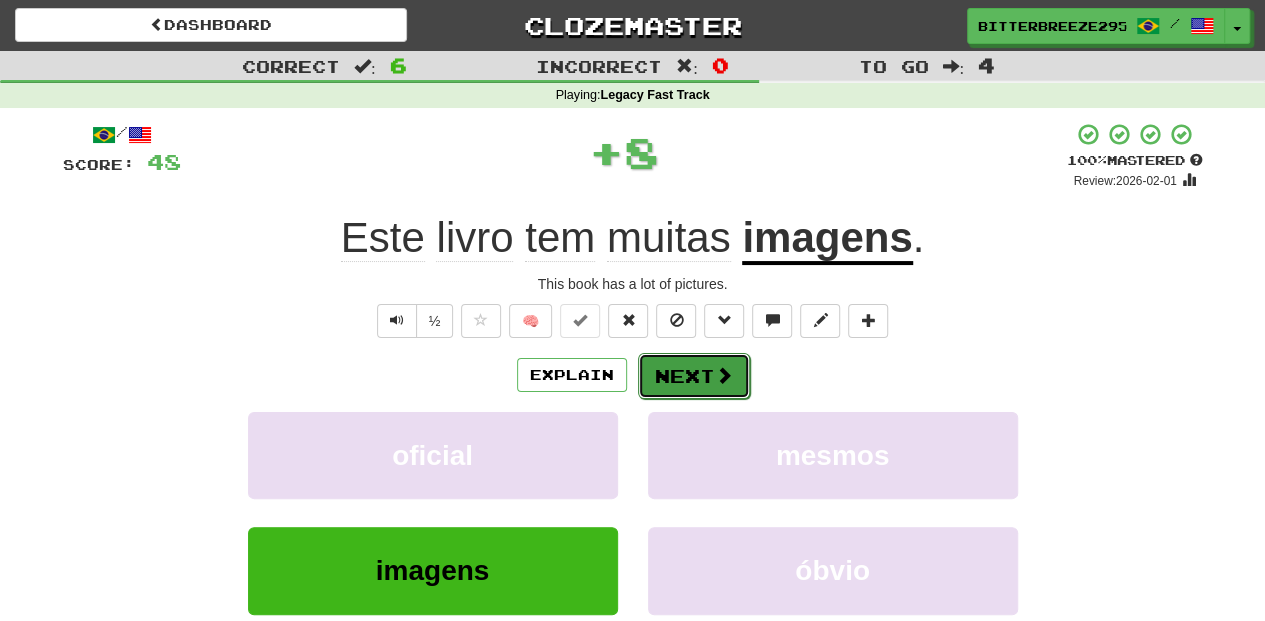 click on "Next" at bounding box center (694, 376) 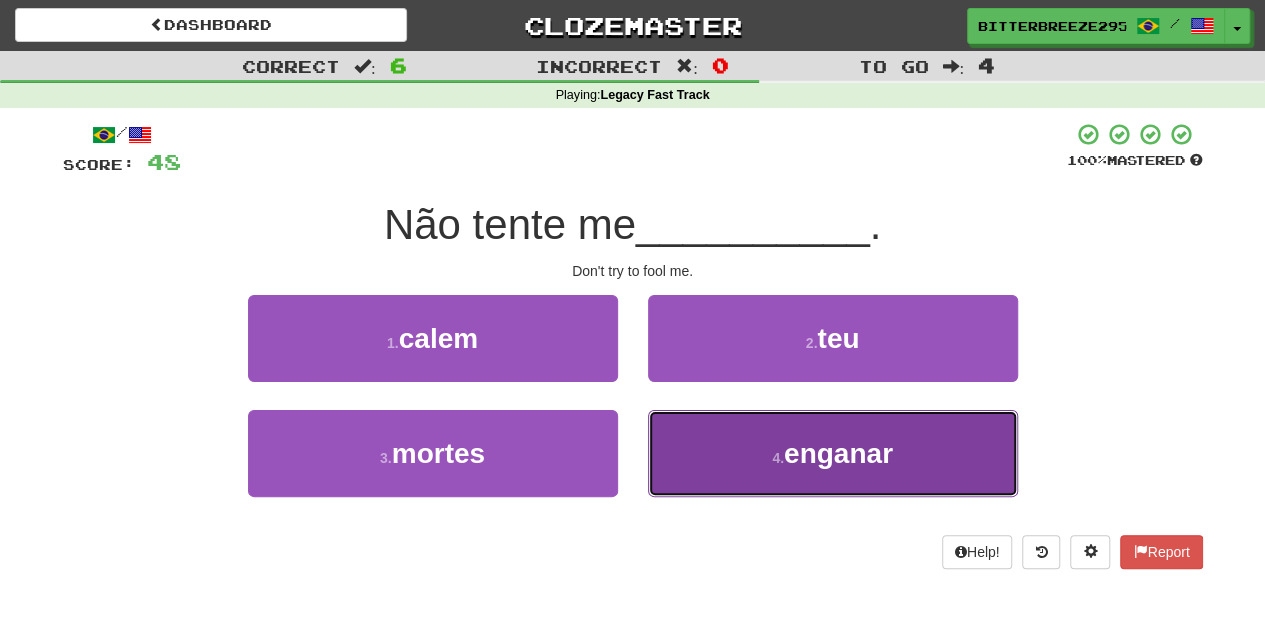 click on "4 .  enganar" at bounding box center [833, 453] 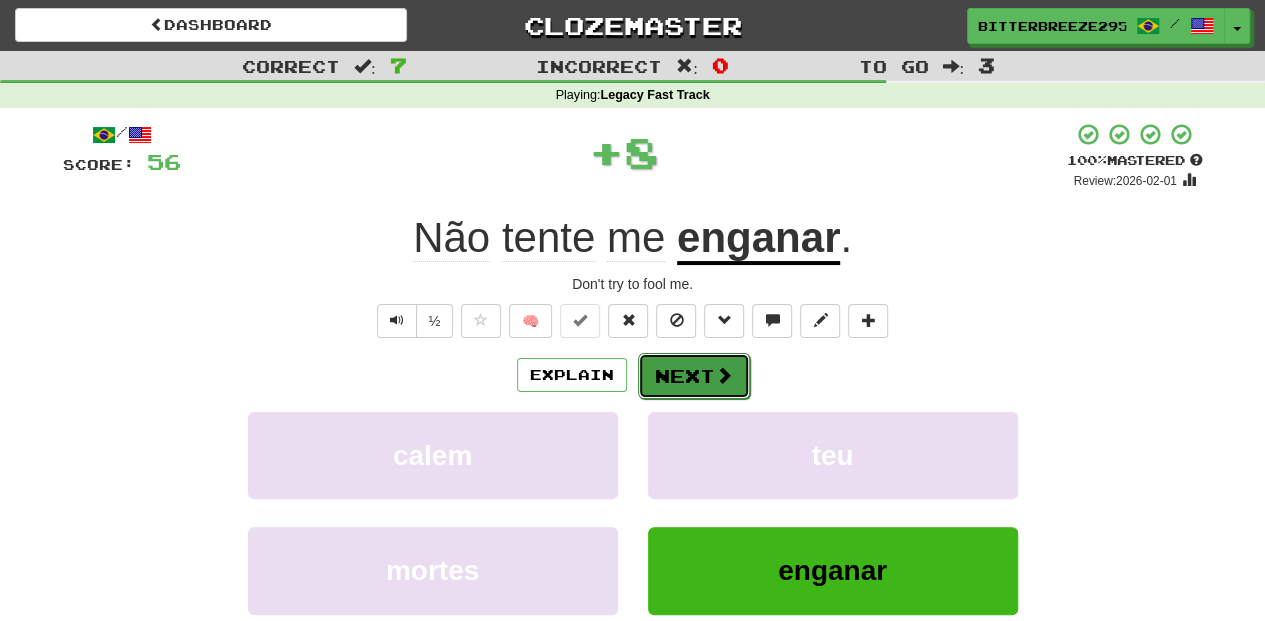 click on "Next" at bounding box center [694, 376] 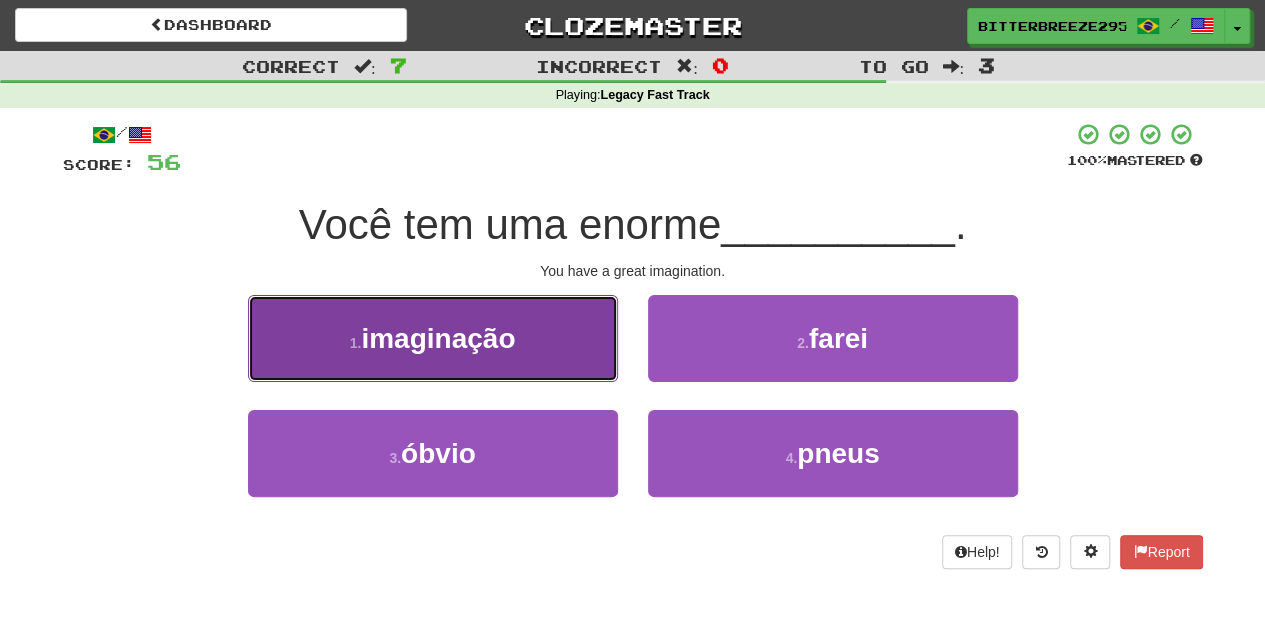 click on "1 .  imaginação" at bounding box center [433, 338] 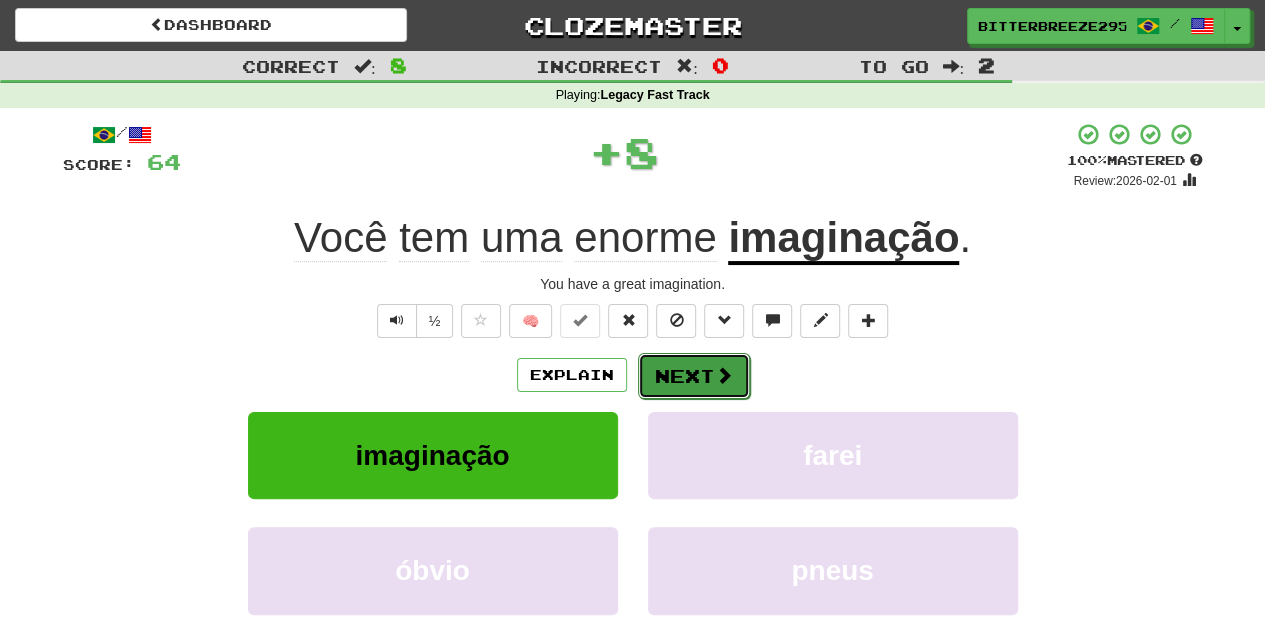 click on "Next" at bounding box center (694, 376) 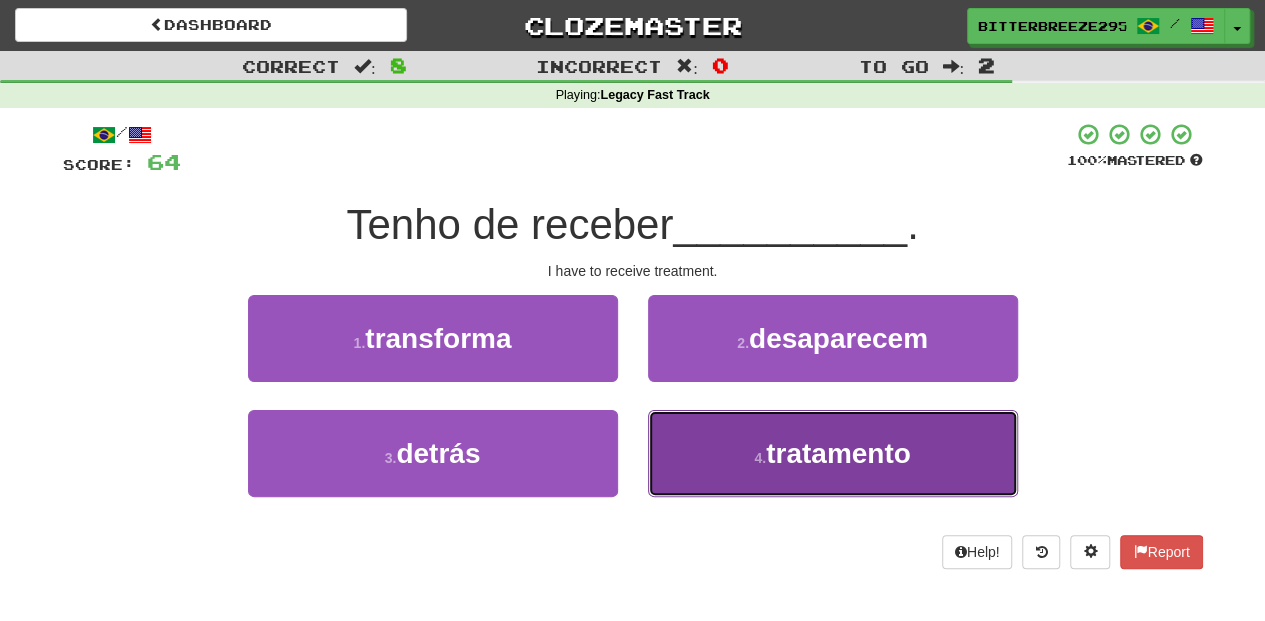 click on "4 . tratamento" at bounding box center [833, 453] 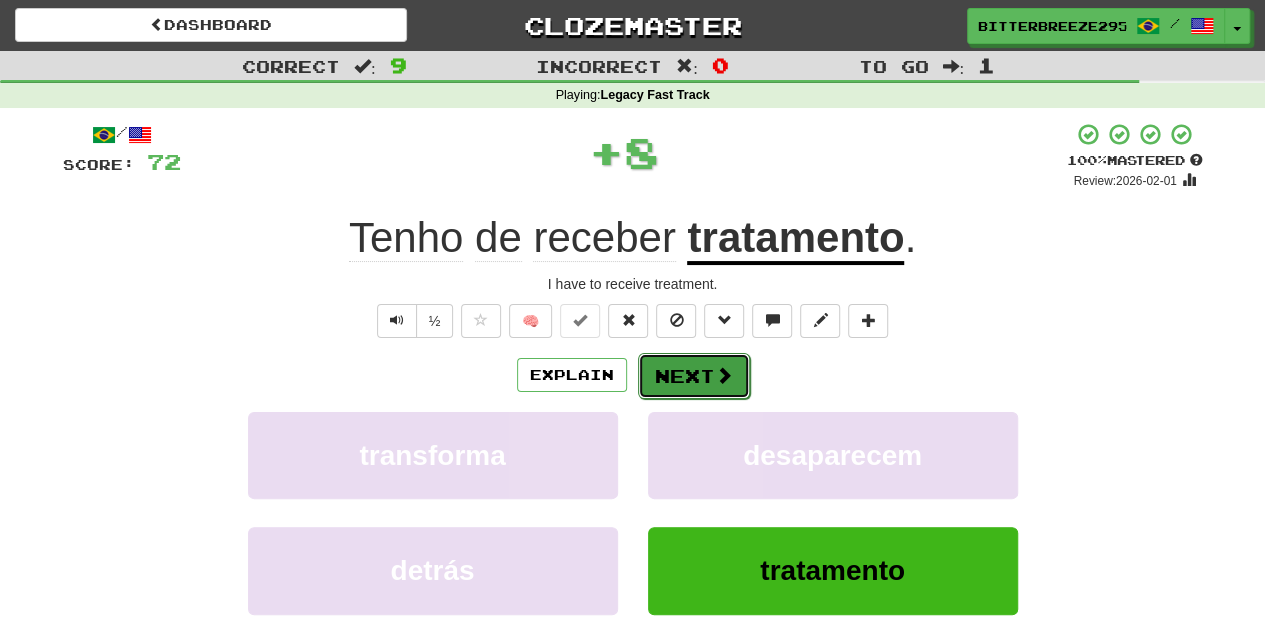click on "Next" at bounding box center (694, 376) 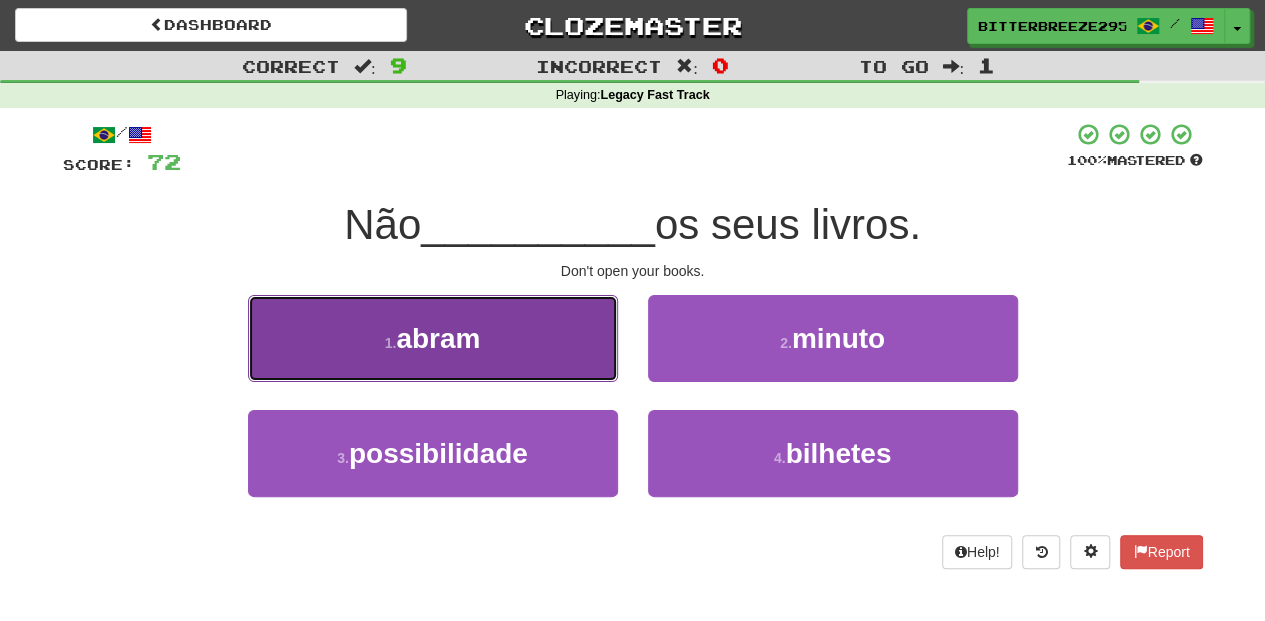 click on "1 .  abram" at bounding box center [433, 338] 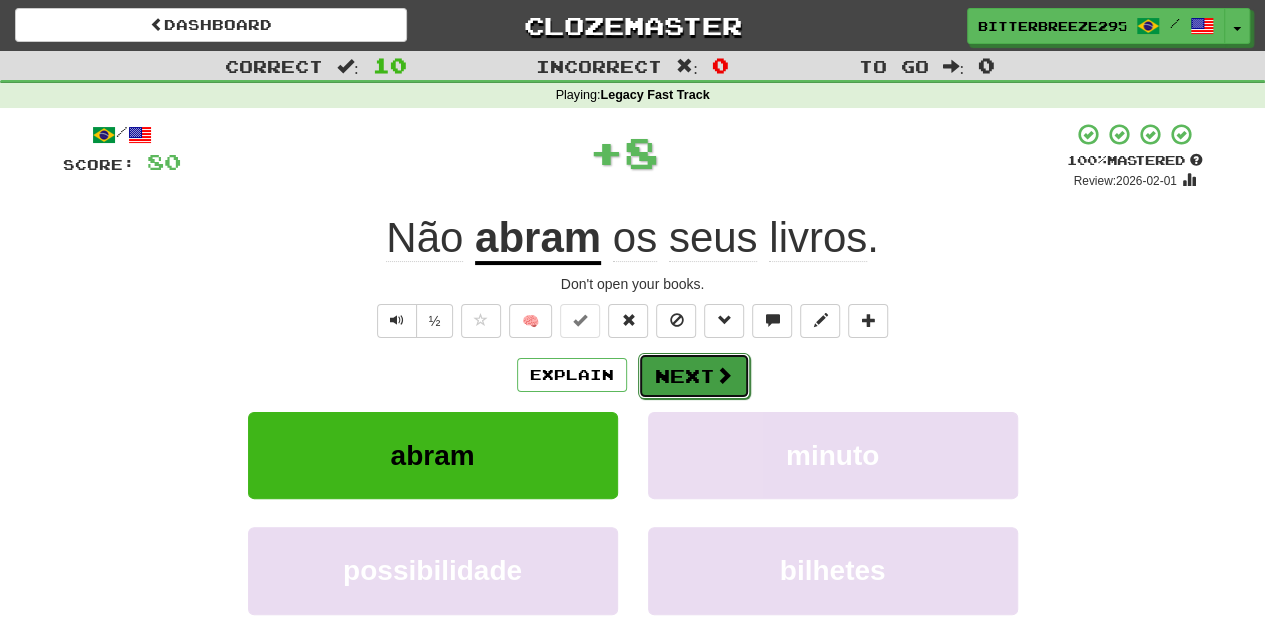 click on "Next" at bounding box center [694, 376] 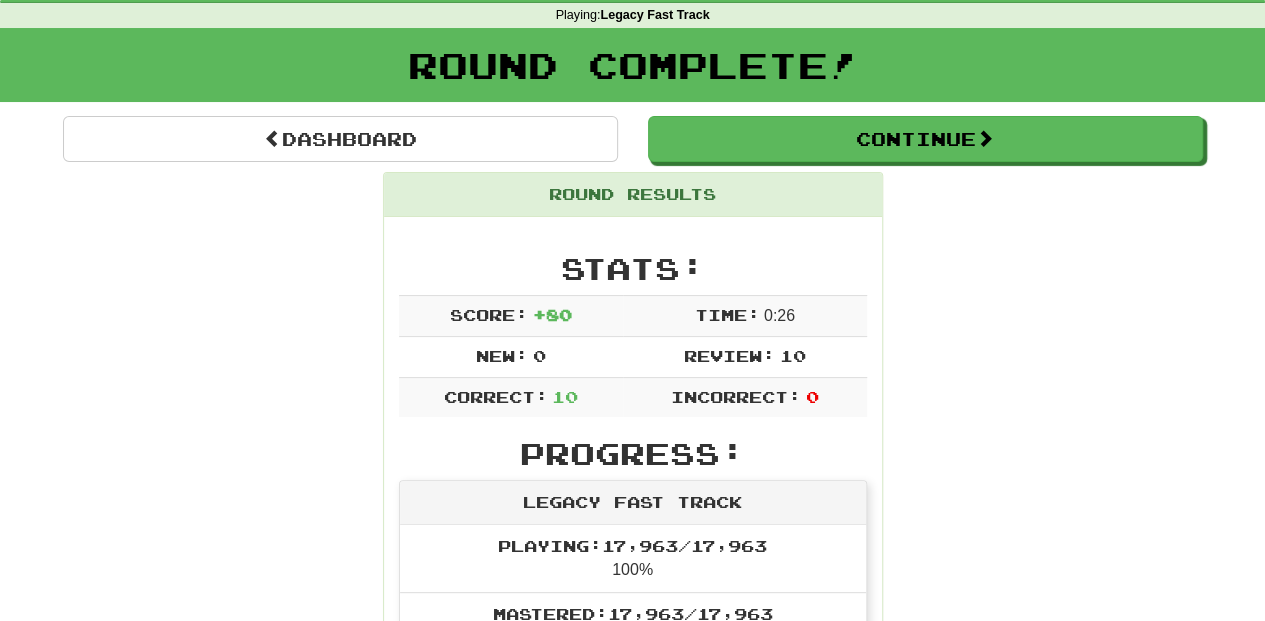 scroll, scrollTop: 66, scrollLeft: 0, axis: vertical 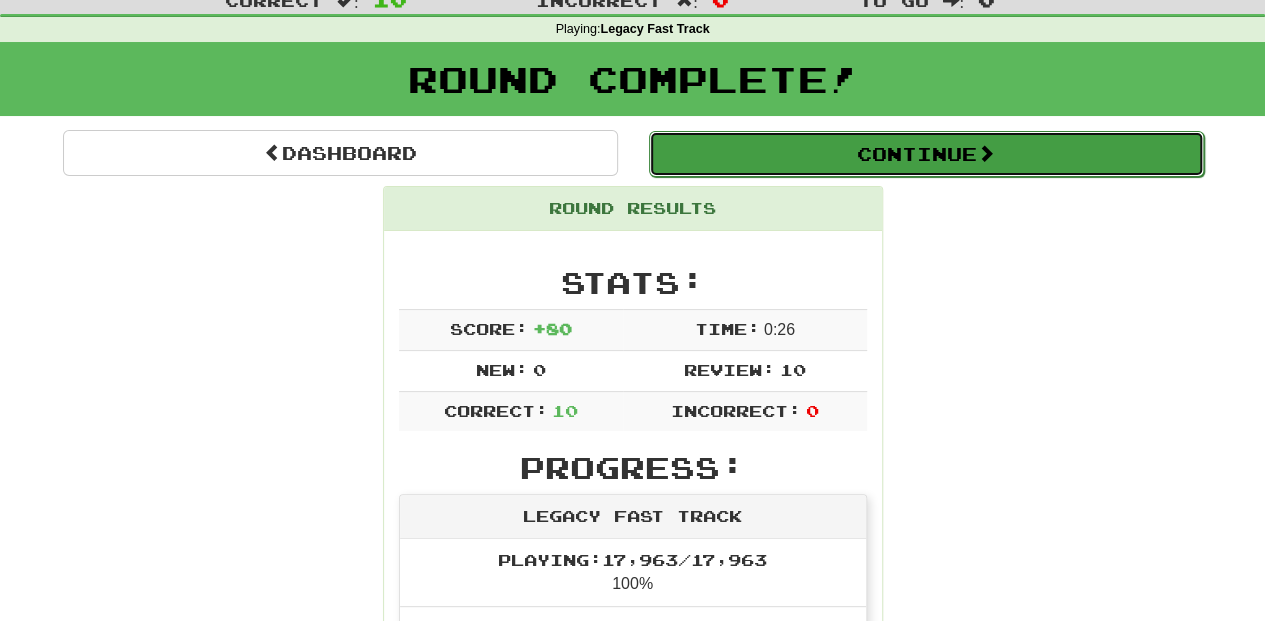 click on "Continue" at bounding box center [926, 154] 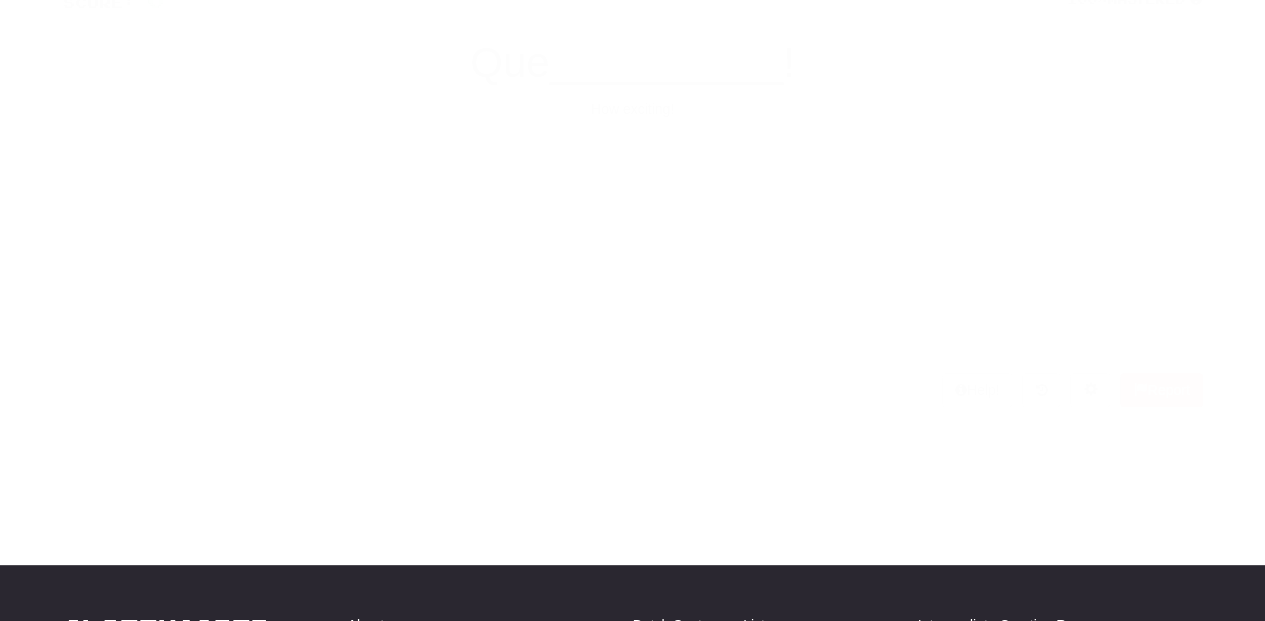 scroll, scrollTop: 66, scrollLeft: 0, axis: vertical 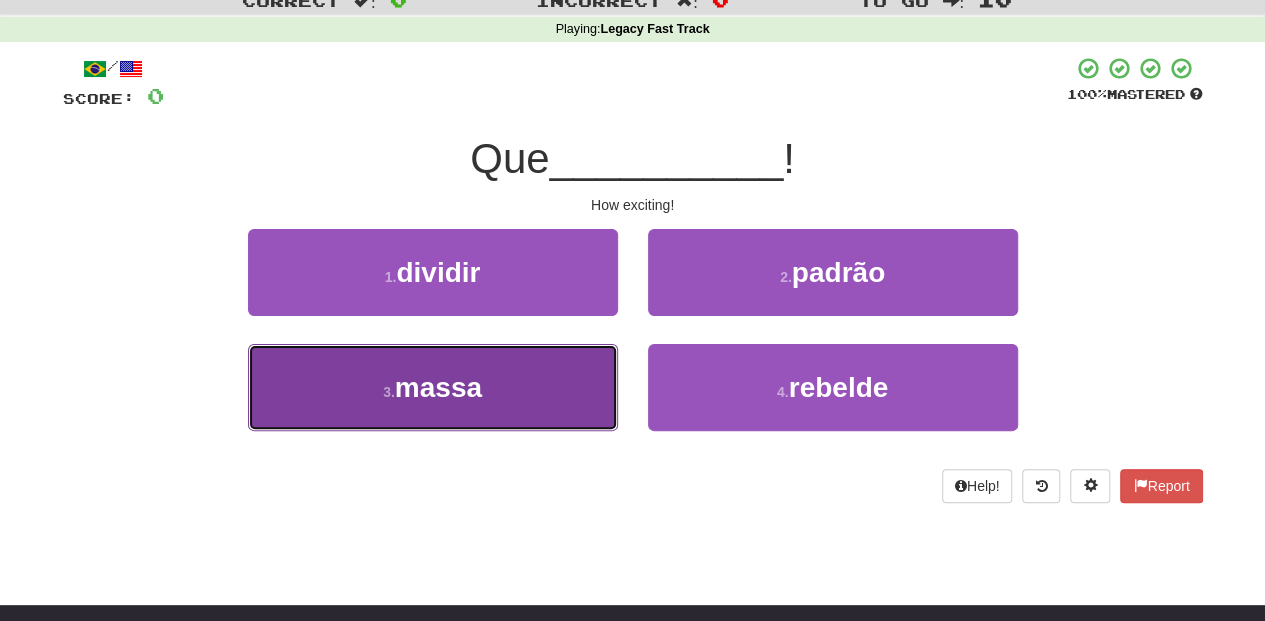 click on "3 . massa" at bounding box center [433, 387] 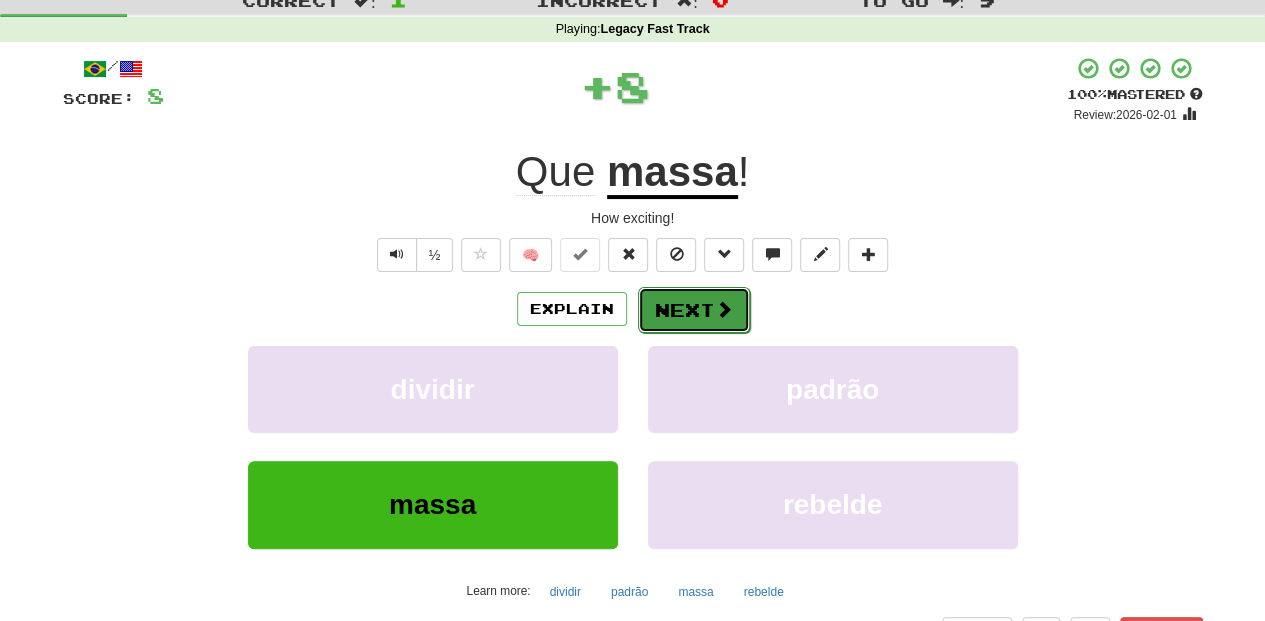 click on "Next" at bounding box center [694, 310] 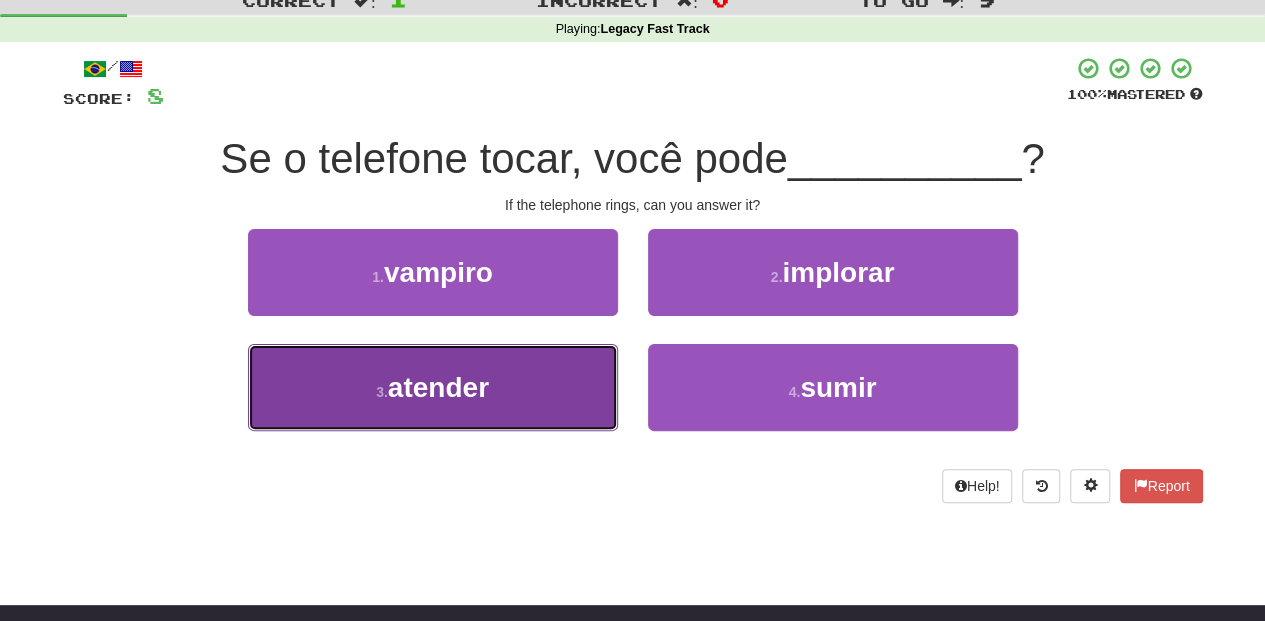 click on "3 .  atender" at bounding box center (433, 387) 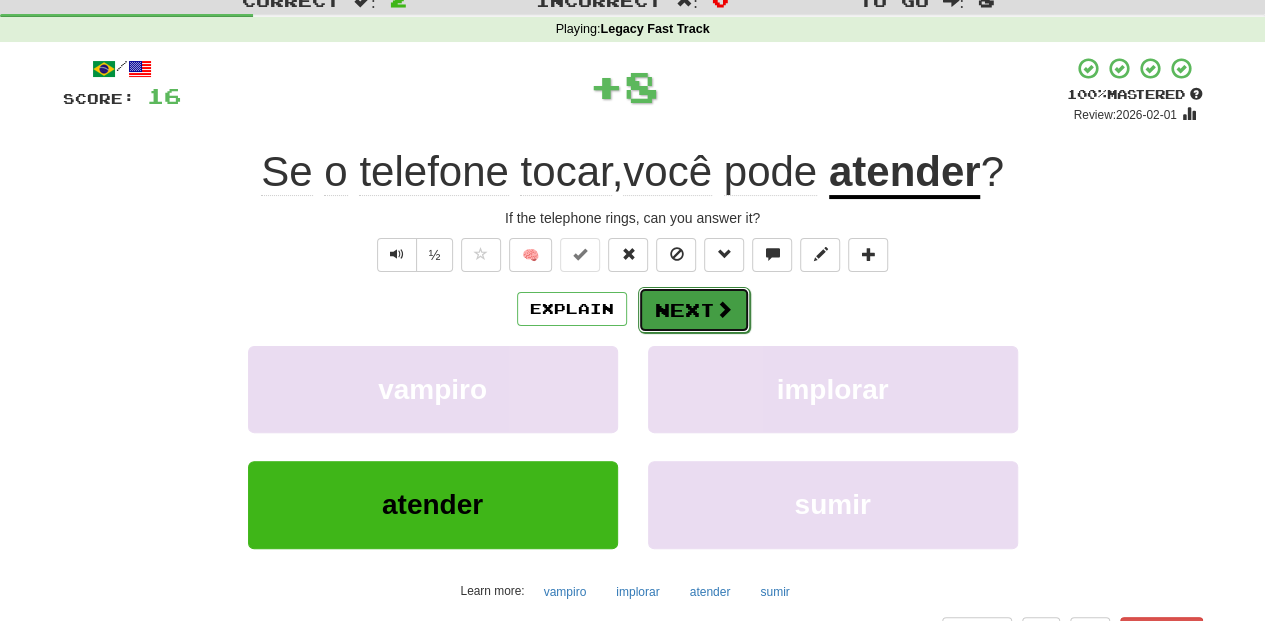 click on "Next" at bounding box center (694, 310) 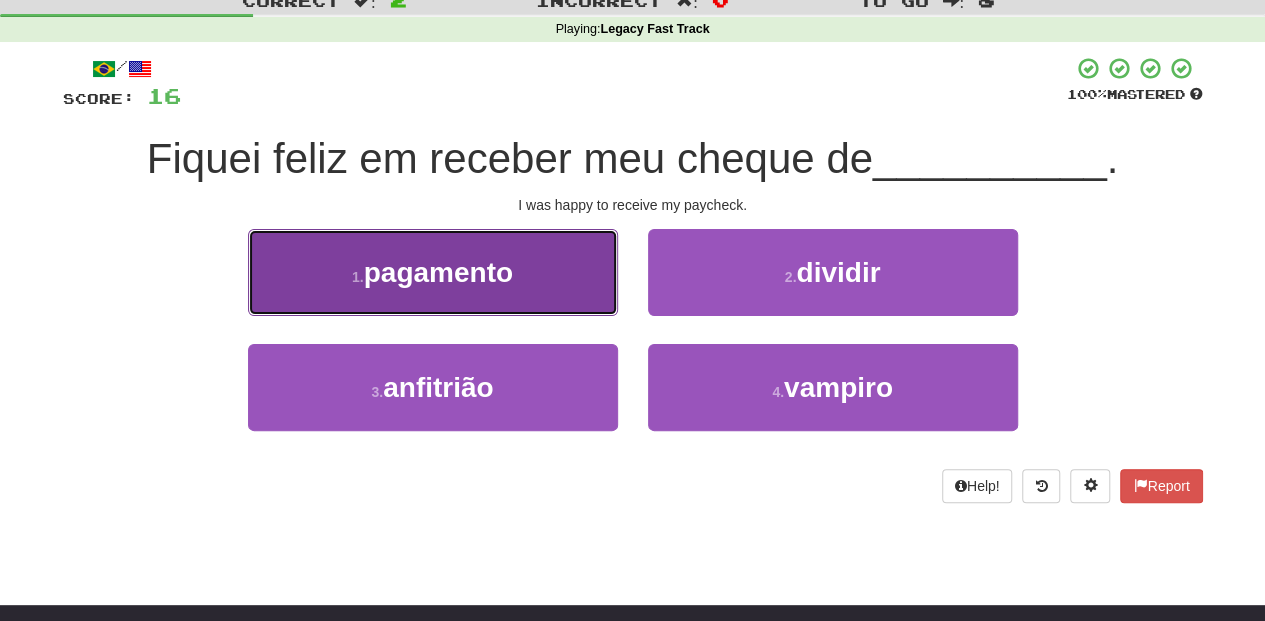 click on "1 . pagamento" at bounding box center (433, 272) 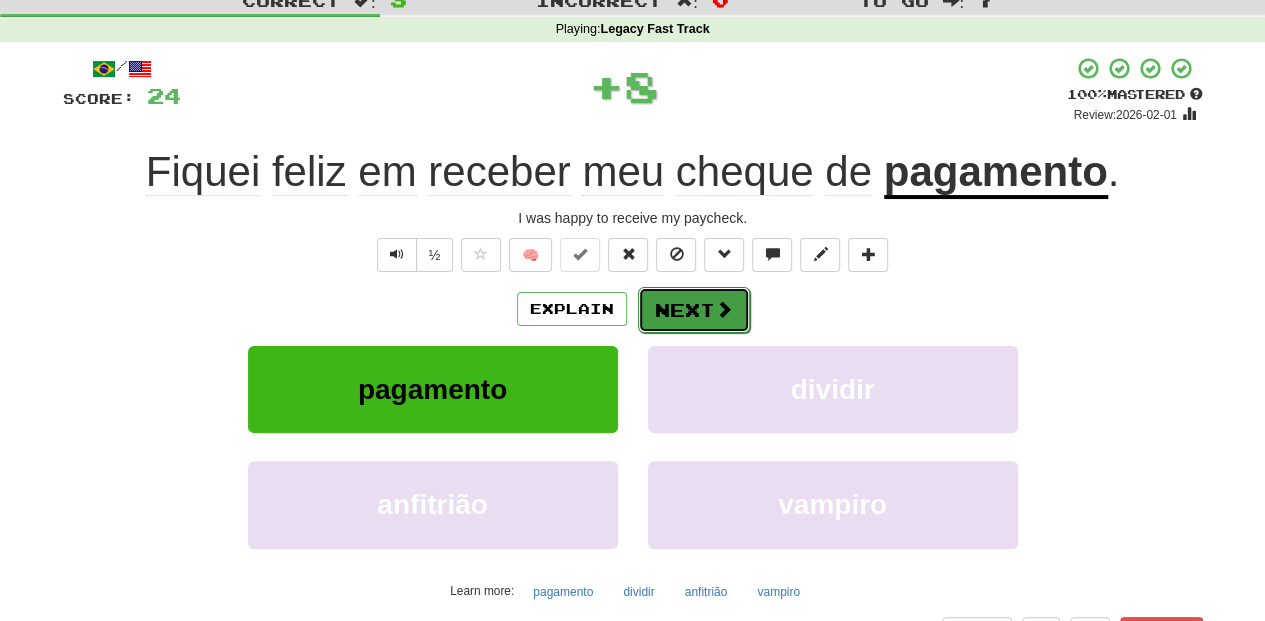 click on "Next" at bounding box center (694, 310) 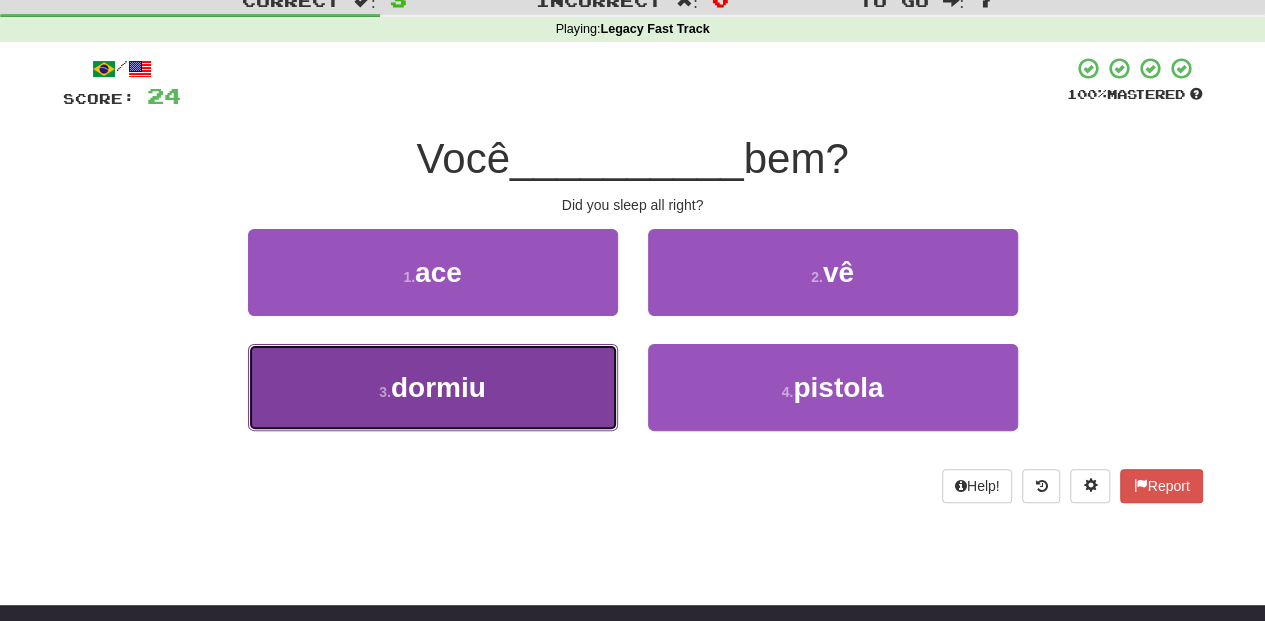 click on "3 . dormiu" at bounding box center (433, 387) 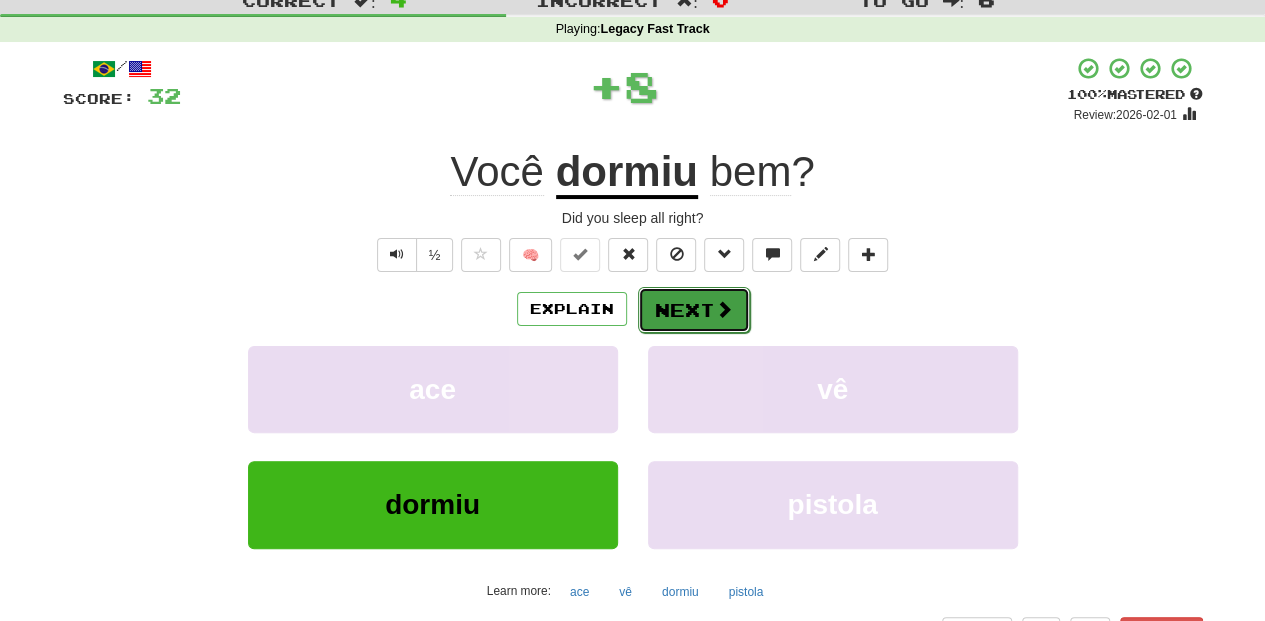 click on "Next" at bounding box center (694, 310) 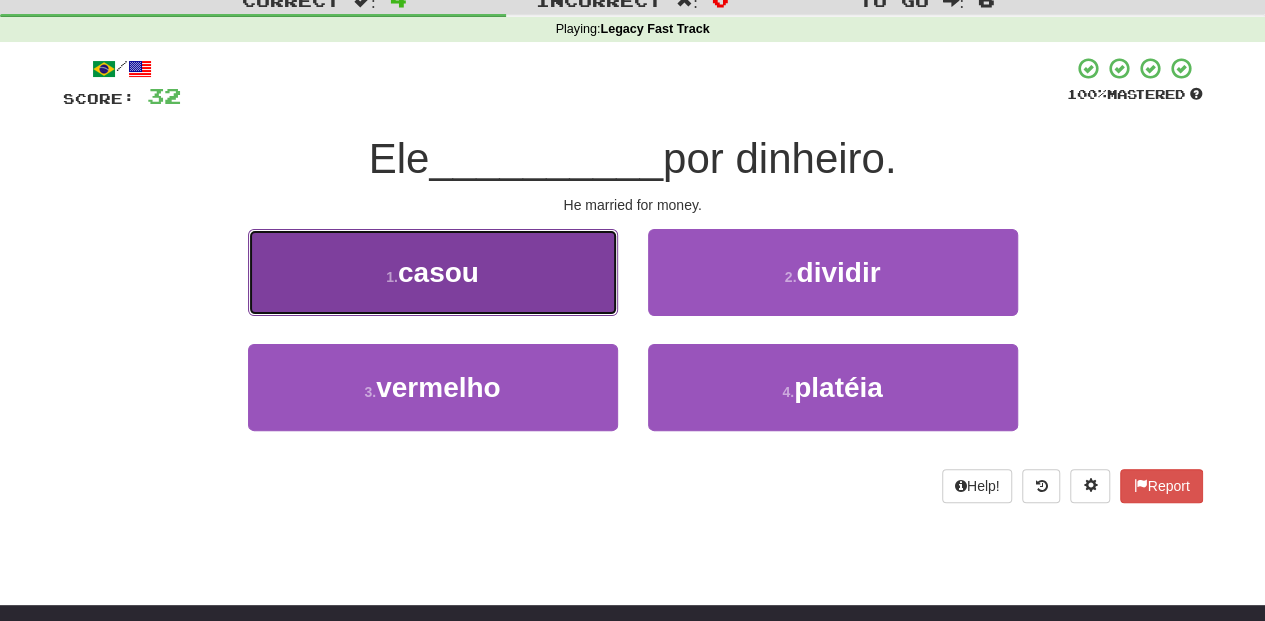 click on "1 . casou" at bounding box center (433, 272) 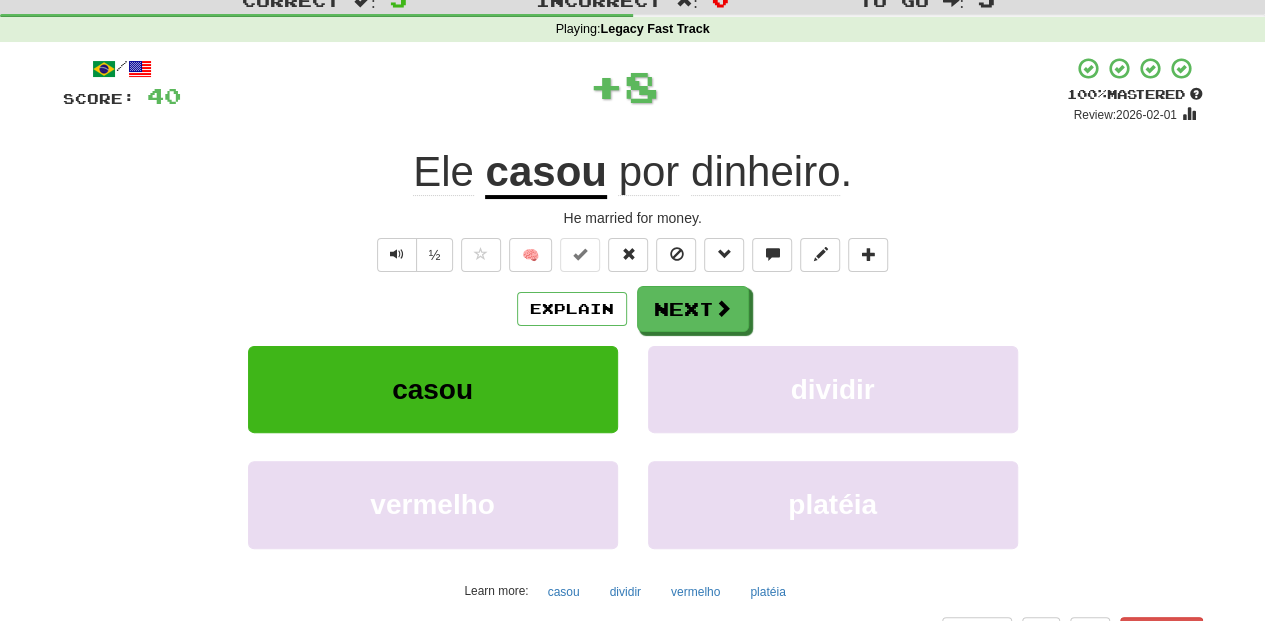 click on "Explain Next" at bounding box center [633, 309] 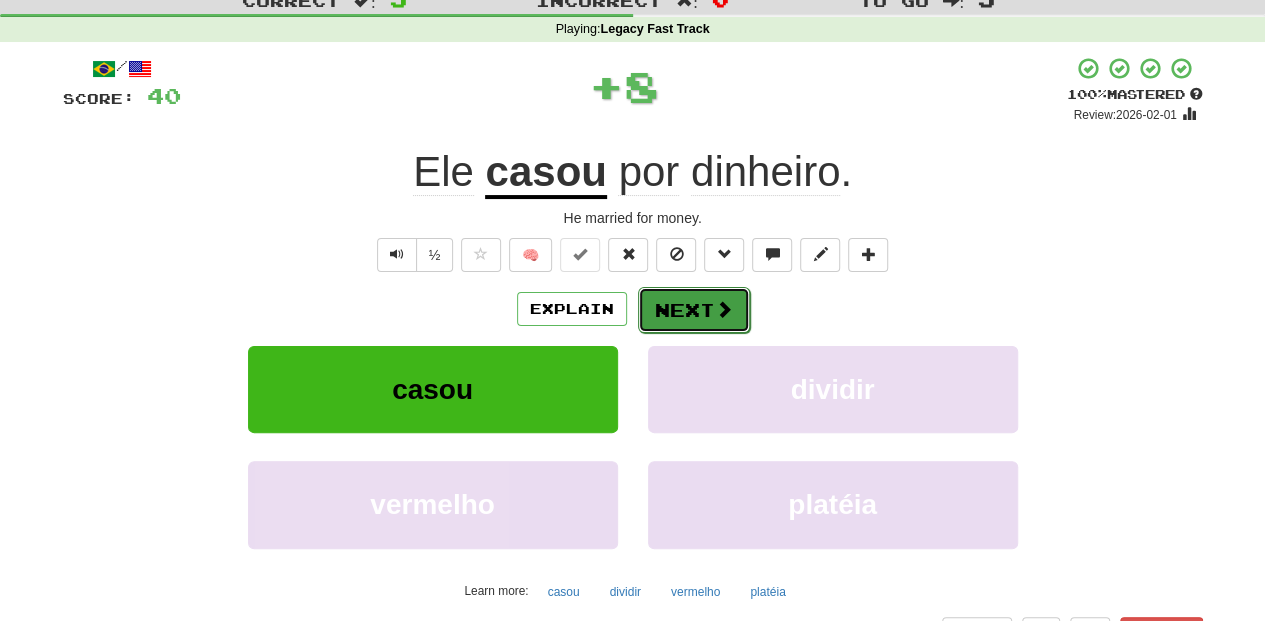 click on "Next" at bounding box center [694, 310] 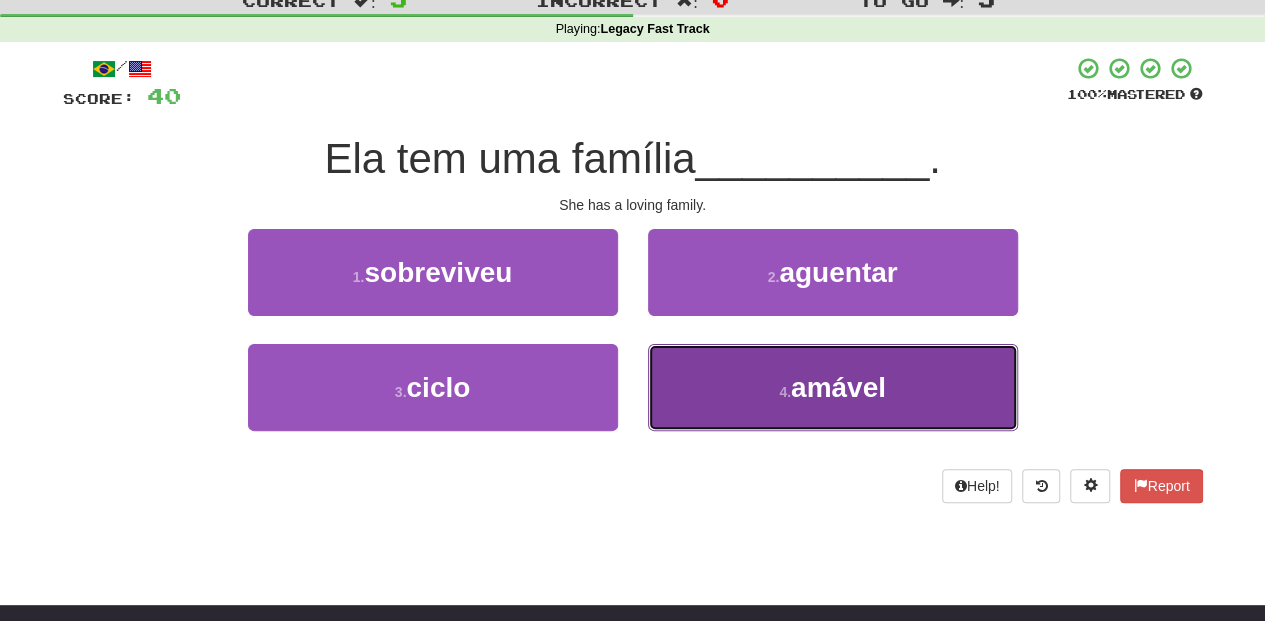 click on "4 .  amável" at bounding box center [833, 387] 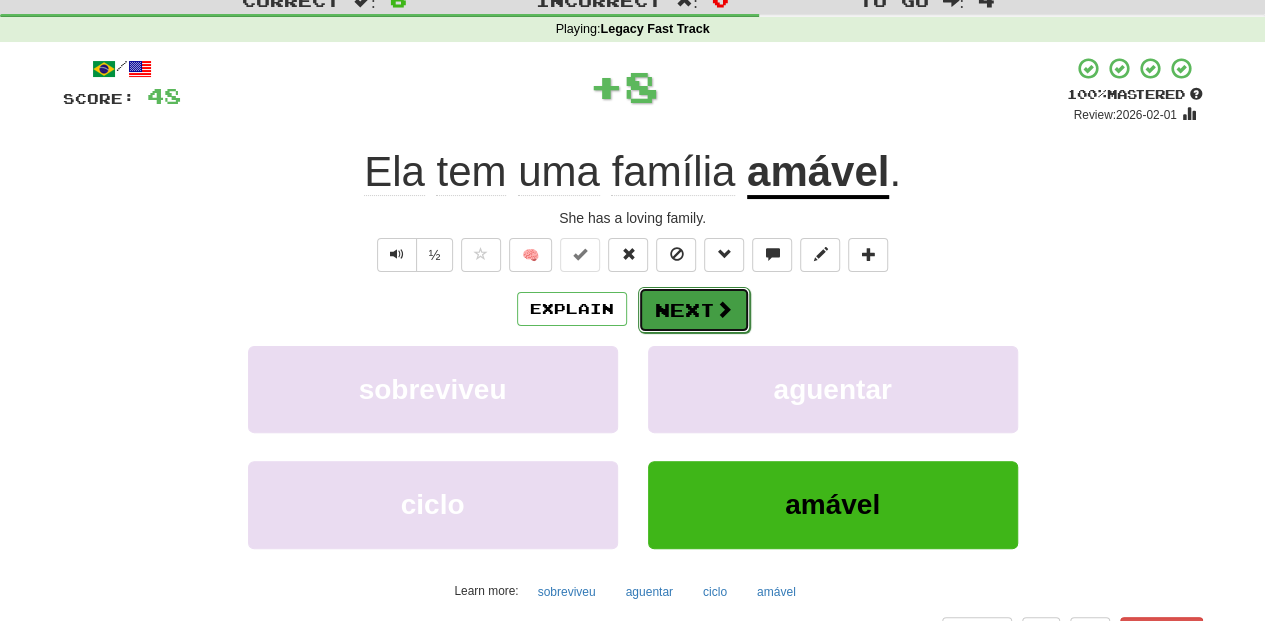 click on "Next" at bounding box center (694, 310) 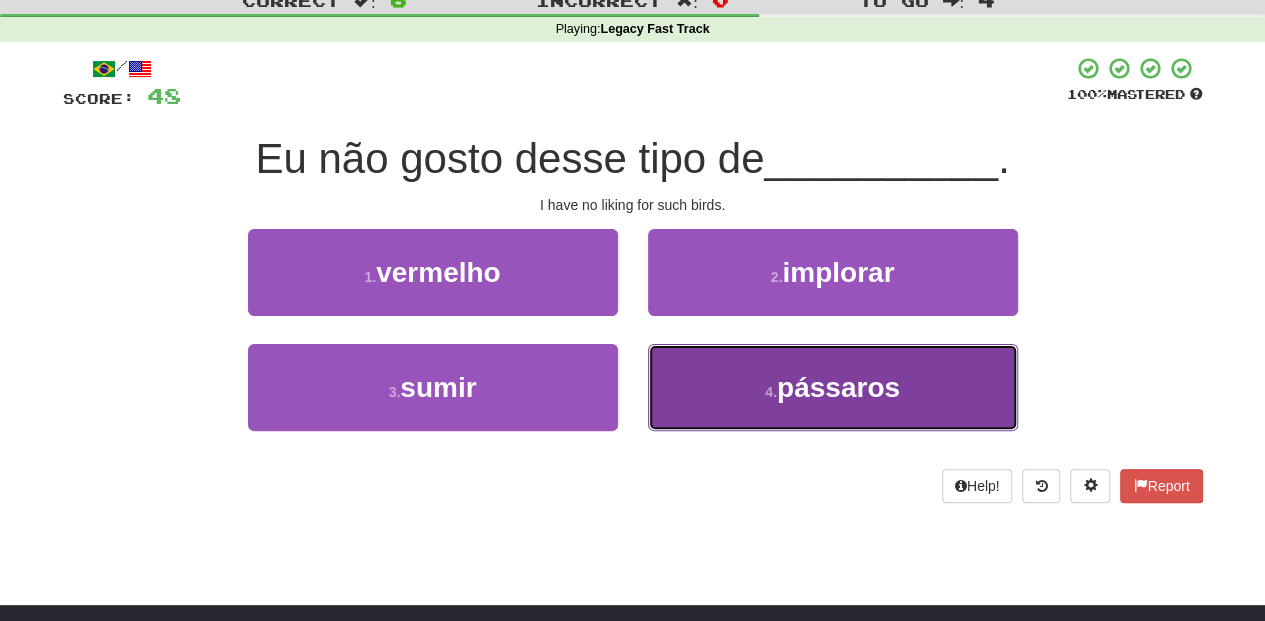 click on "4 . pássaros" at bounding box center (833, 387) 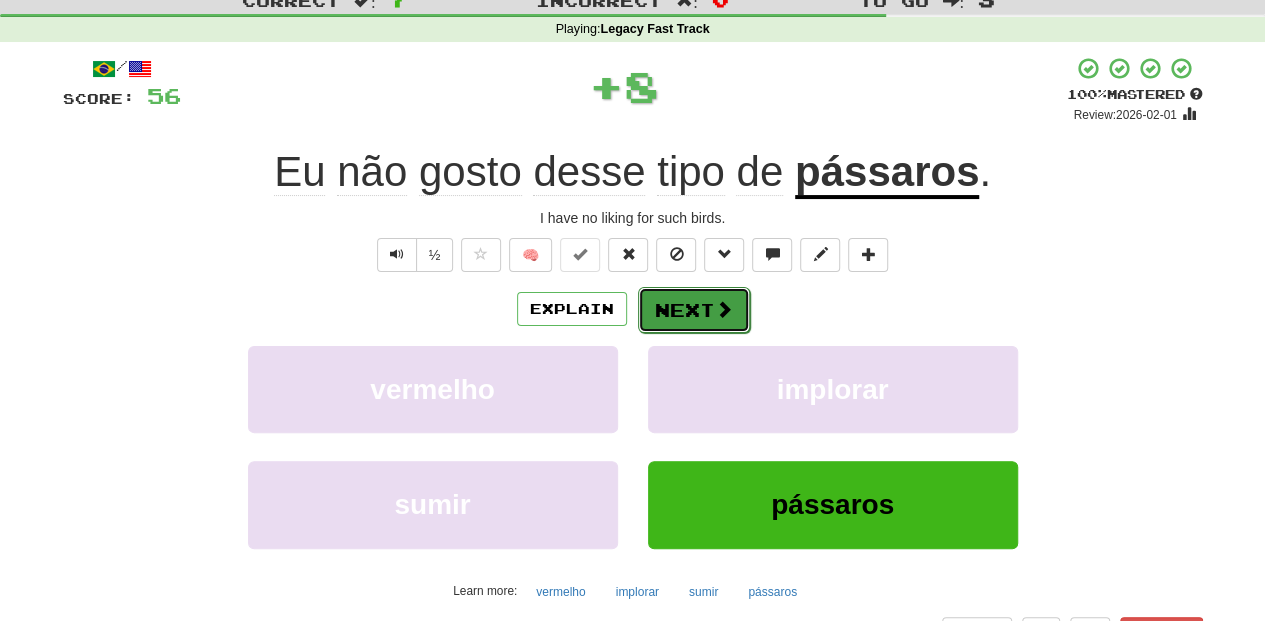 click on "Next" at bounding box center (694, 310) 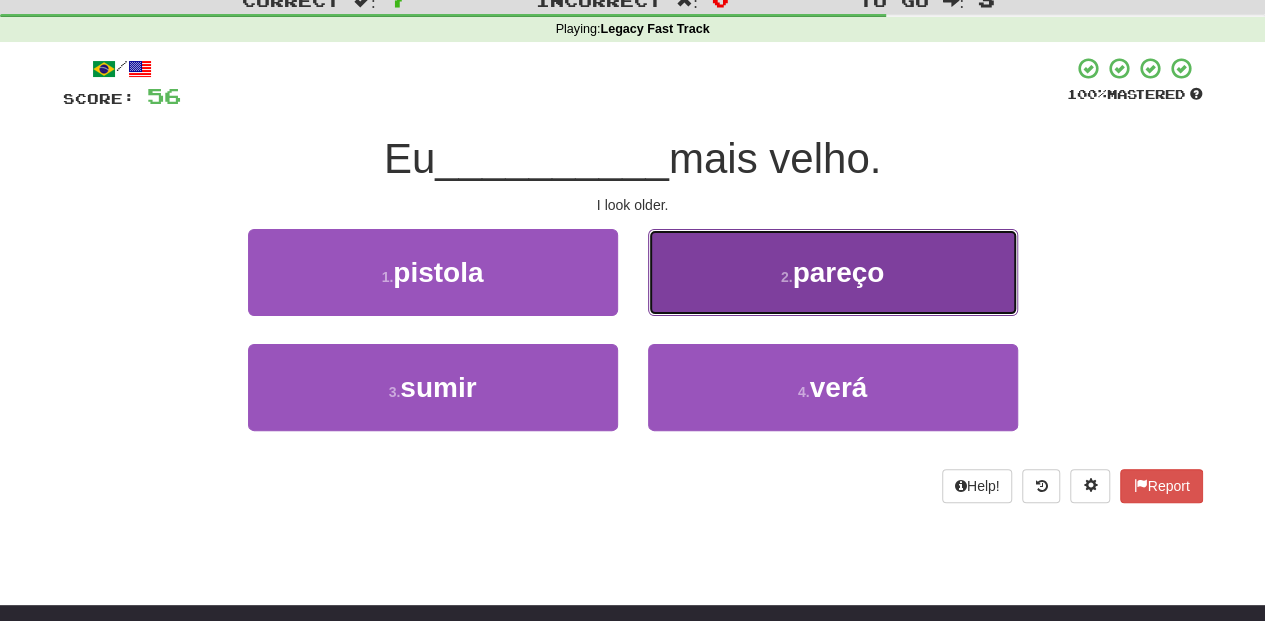 click on "2 .  pareço" at bounding box center [833, 272] 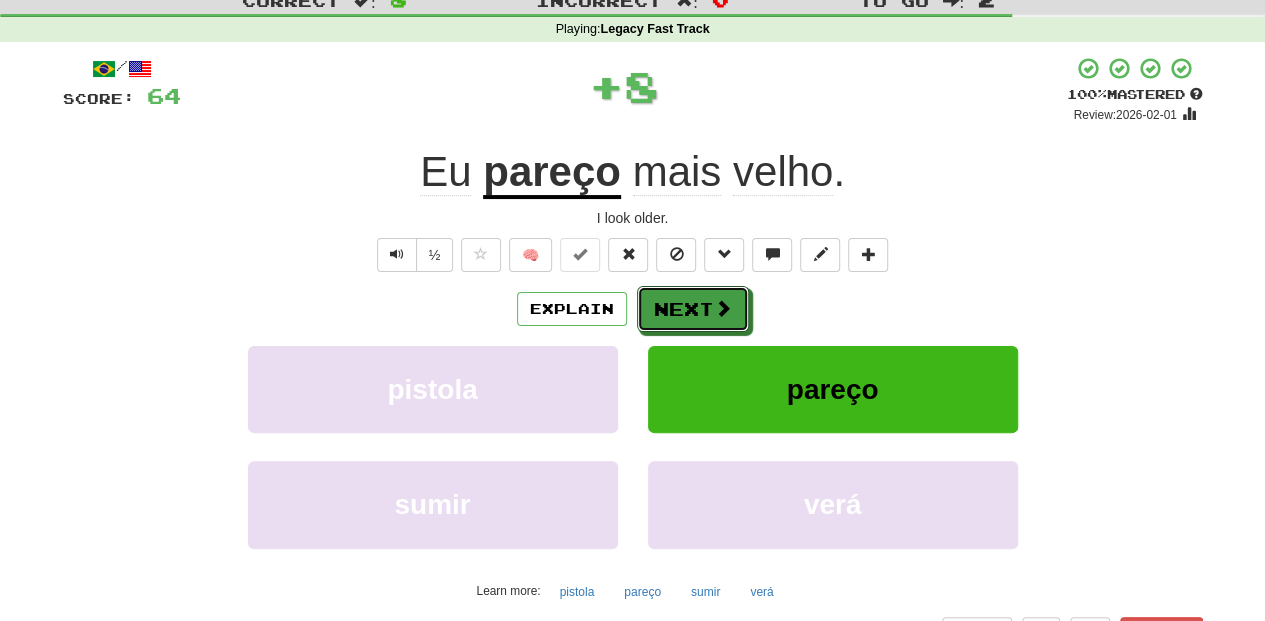click on "Next" at bounding box center [693, 309] 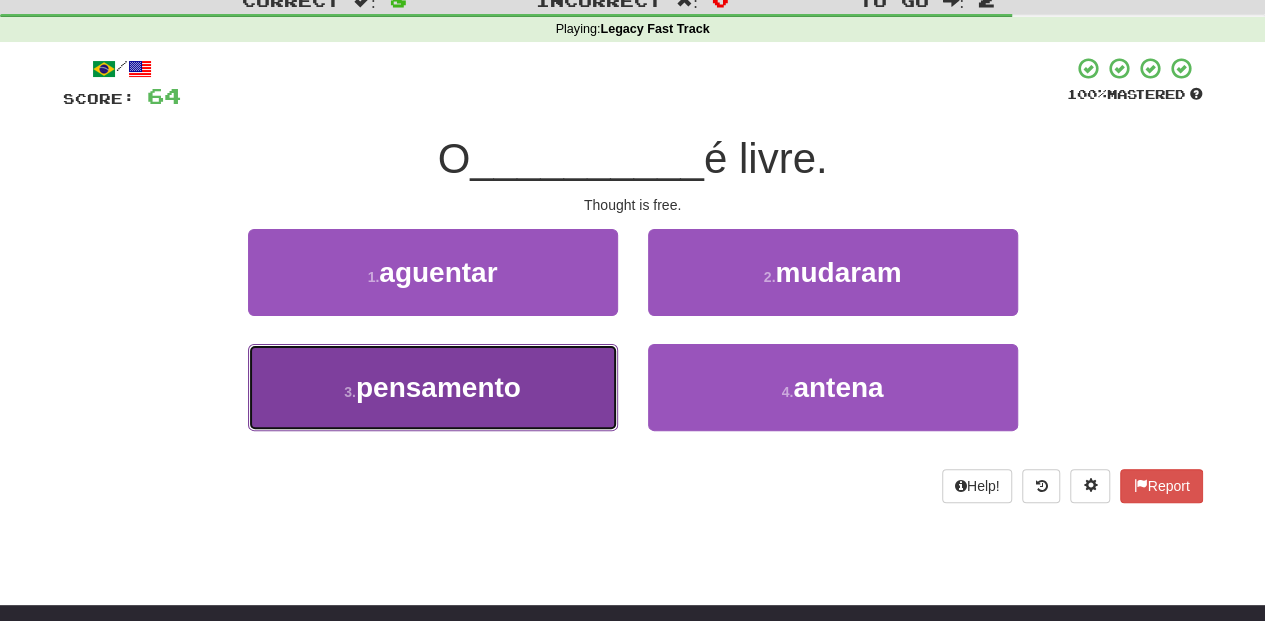 click on "3 . pensamento" at bounding box center [433, 387] 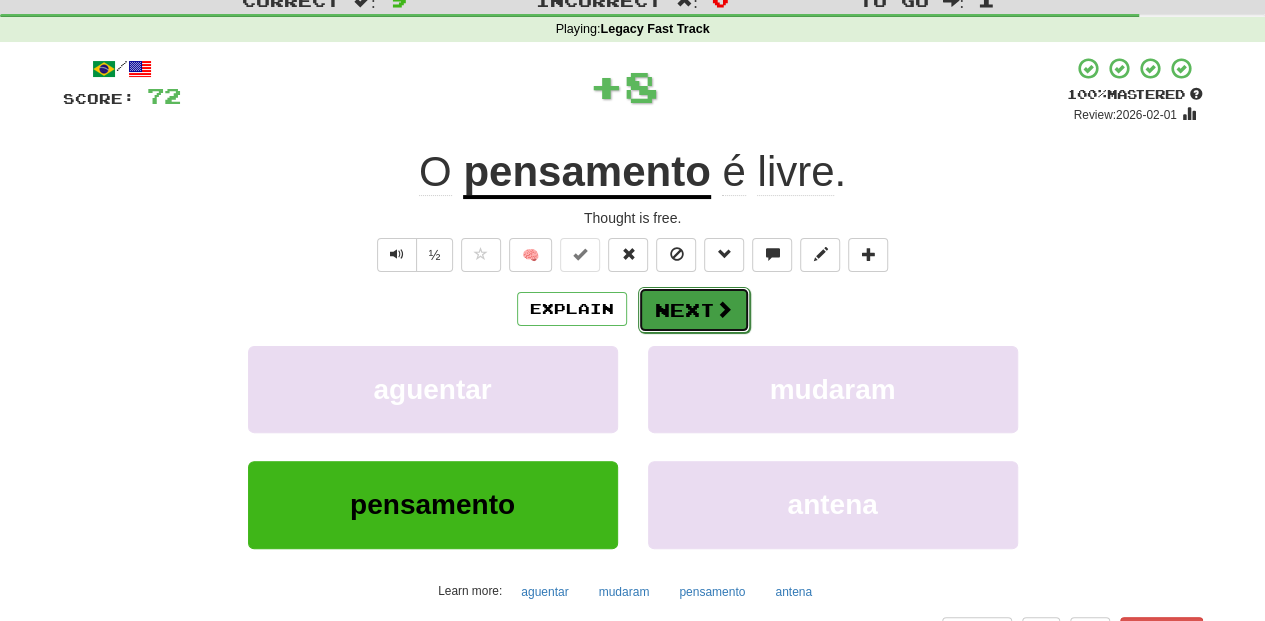 click on "Next" at bounding box center (694, 310) 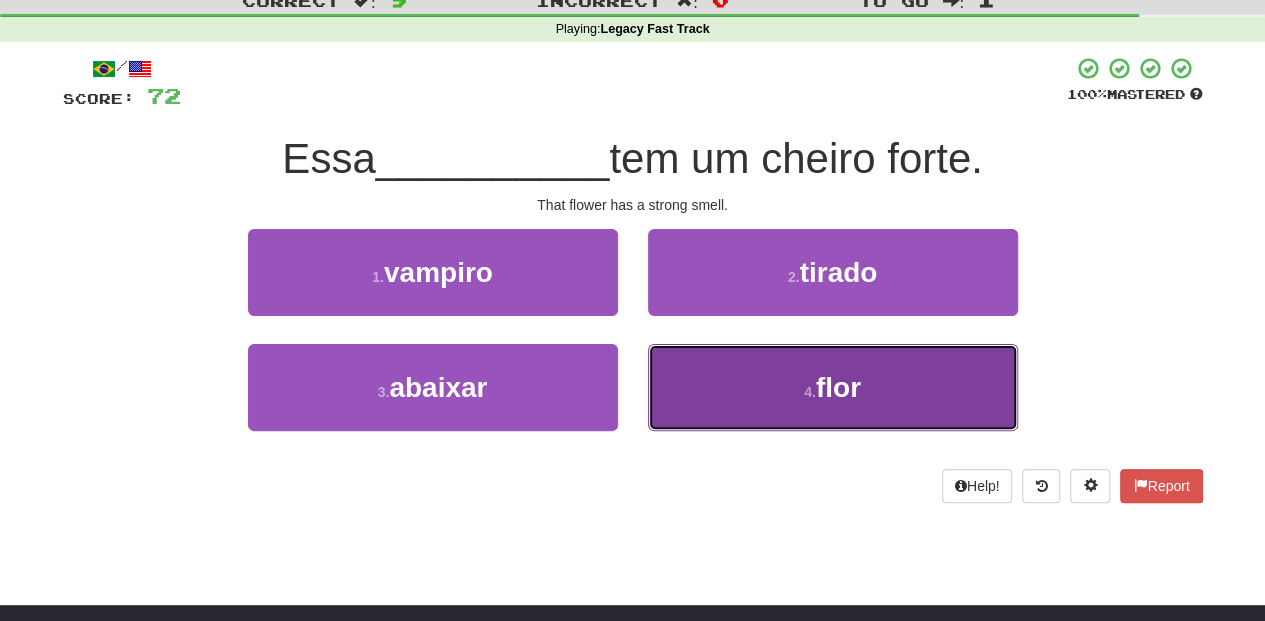 click on "4 . flor" at bounding box center (833, 387) 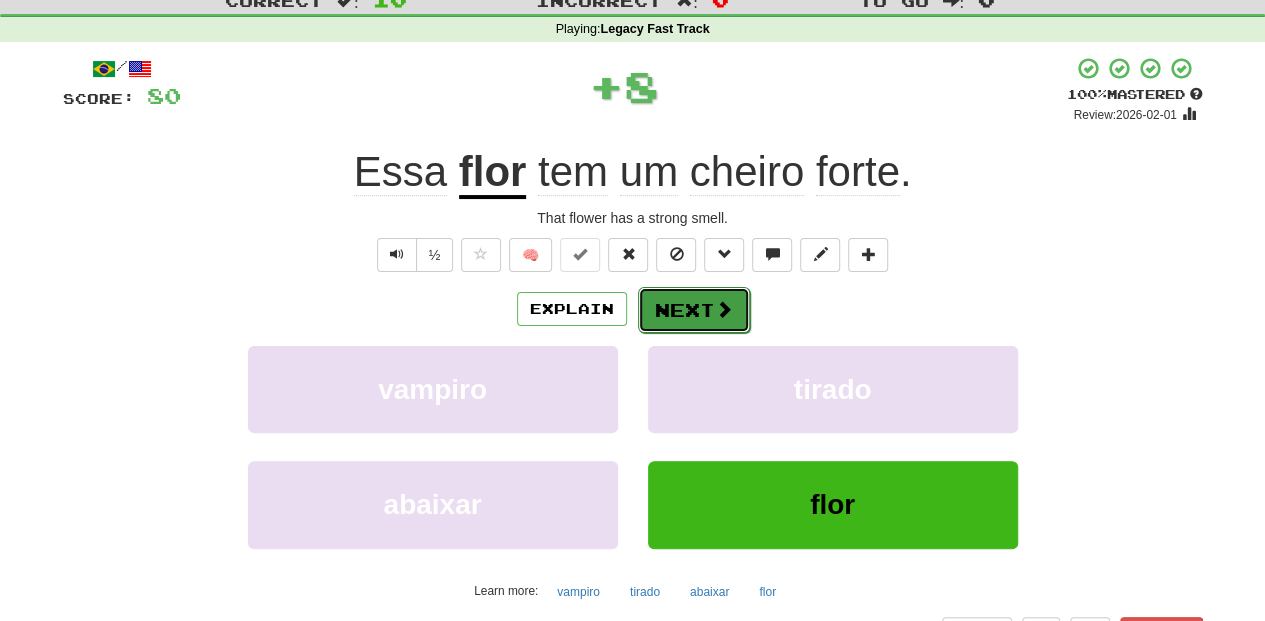 click on "Next" at bounding box center [694, 310] 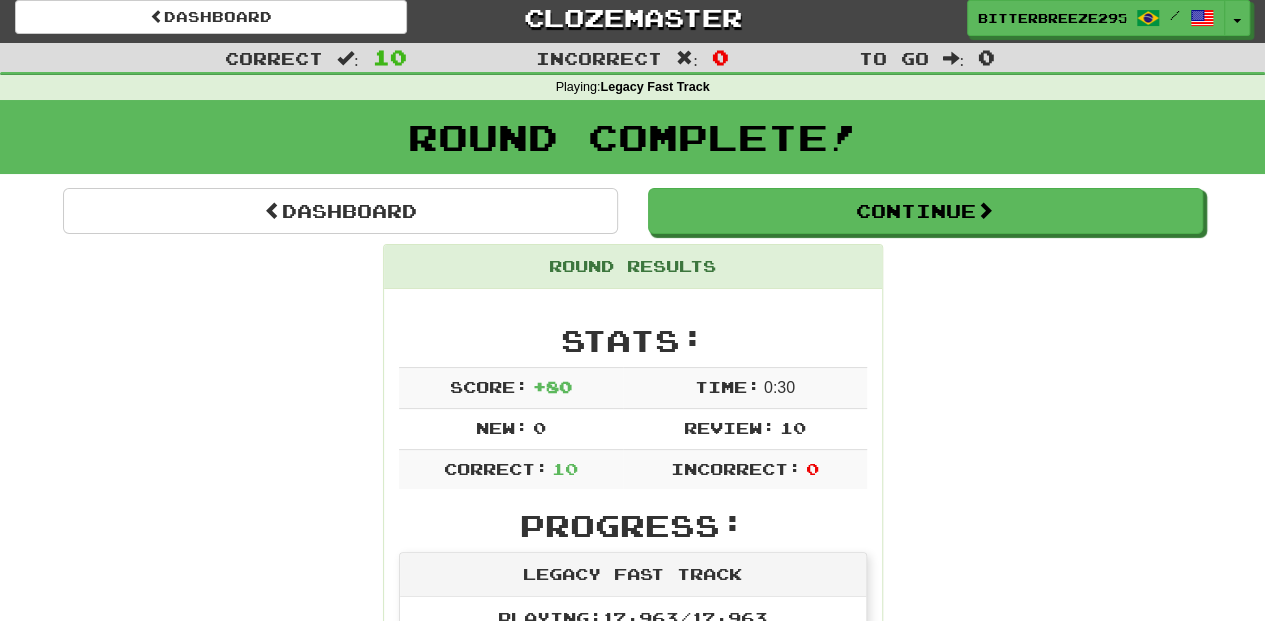 scroll, scrollTop: 0, scrollLeft: 0, axis: both 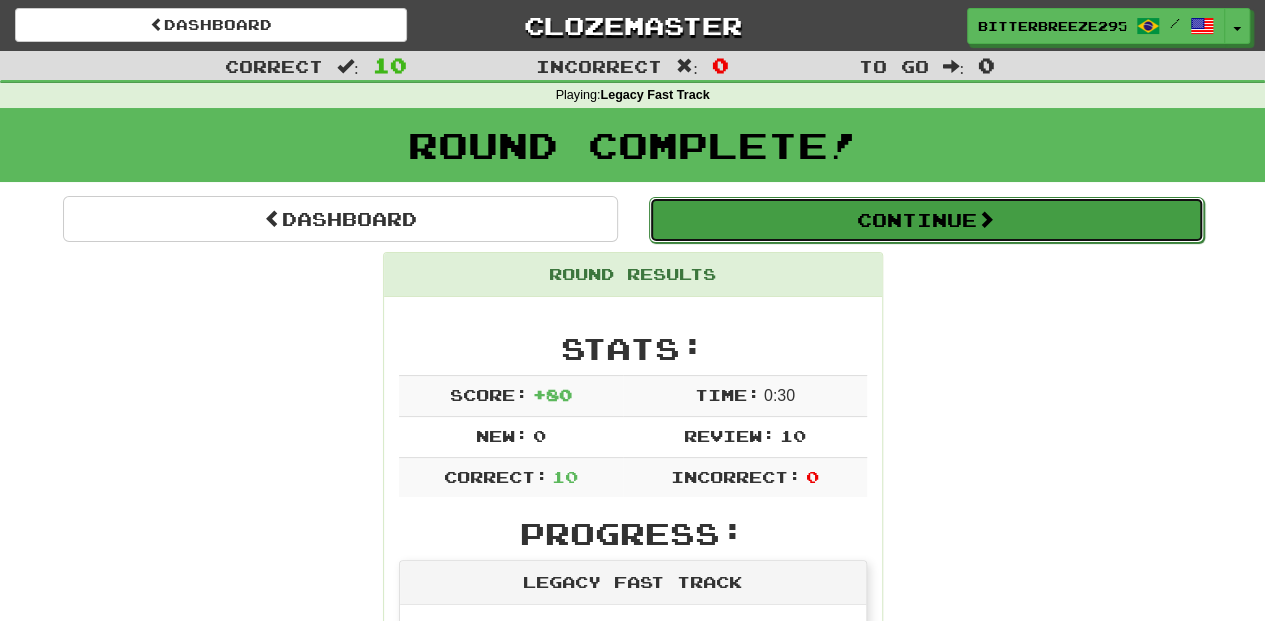 click on "Continue" at bounding box center (926, 220) 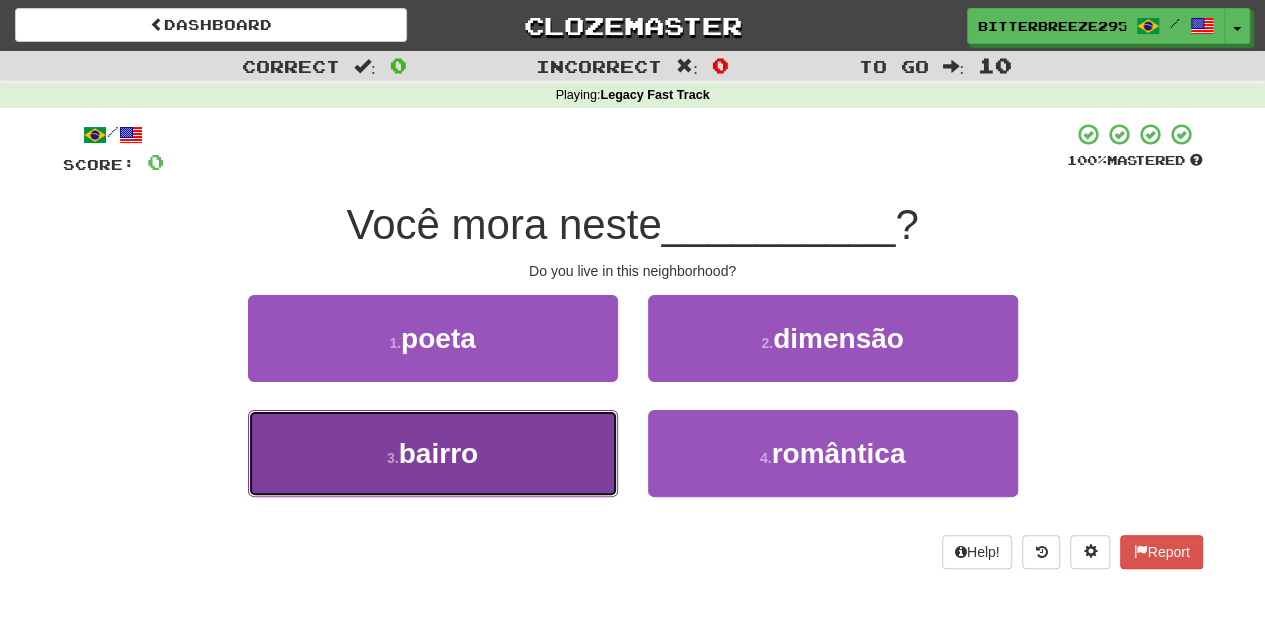 click on "3 . bairro" at bounding box center [433, 453] 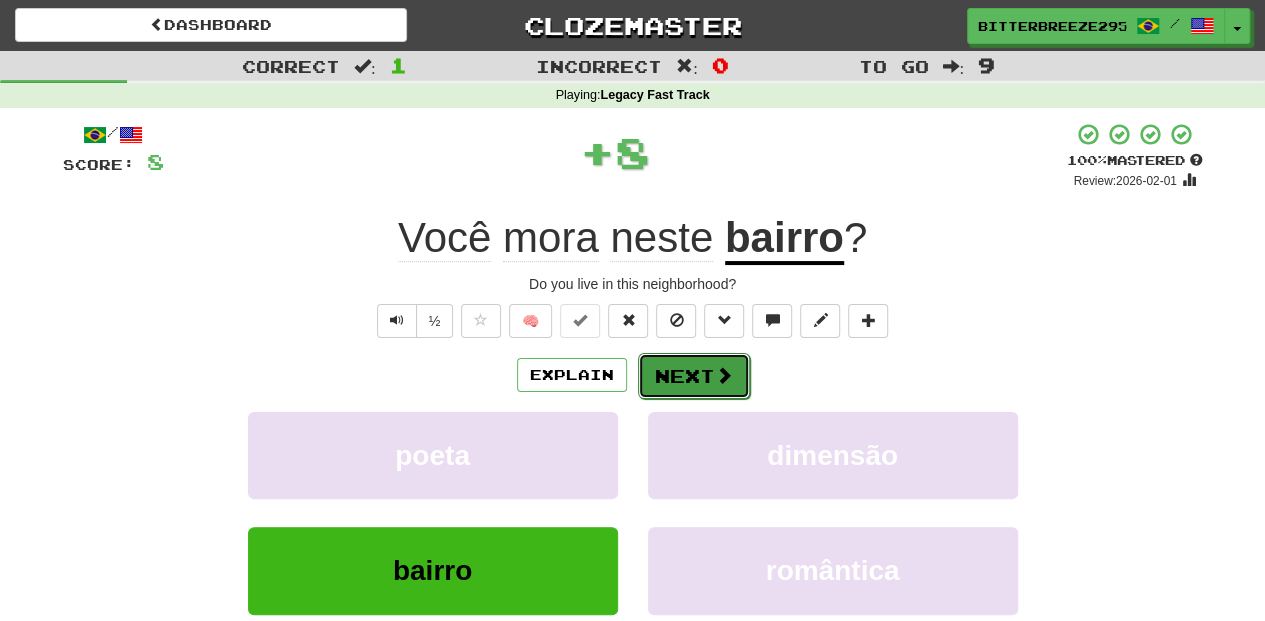 click on "Next" at bounding box center [694, 376] 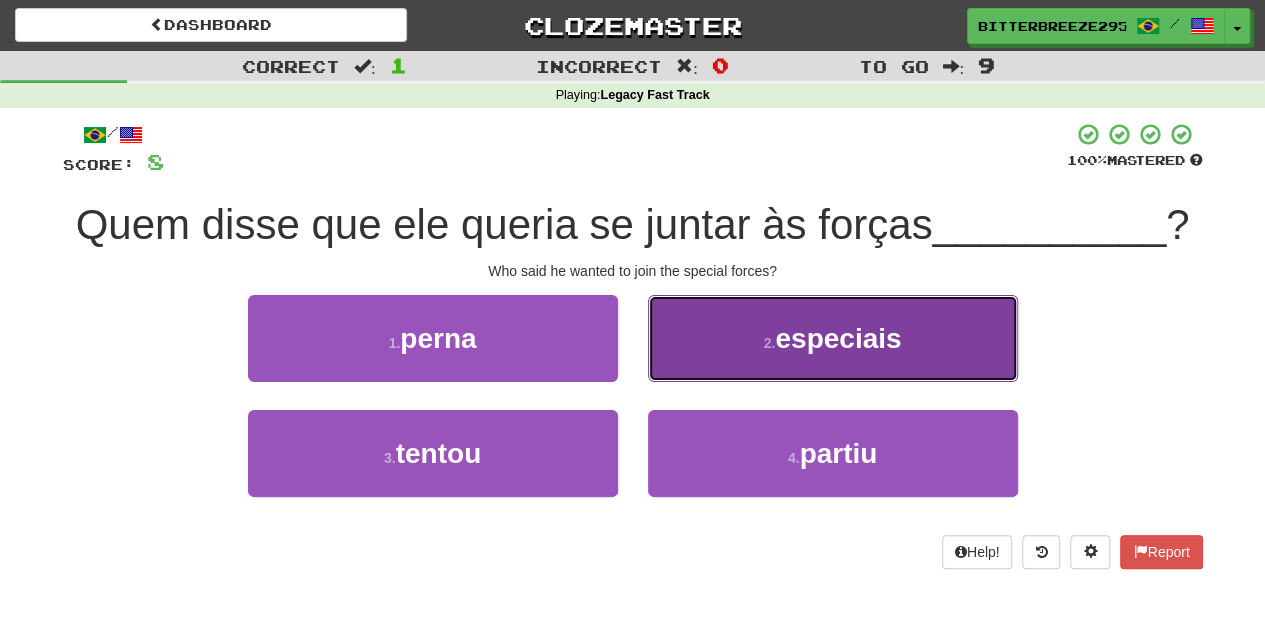 click on "2 .  especiais" at bounding box center (833, 338) 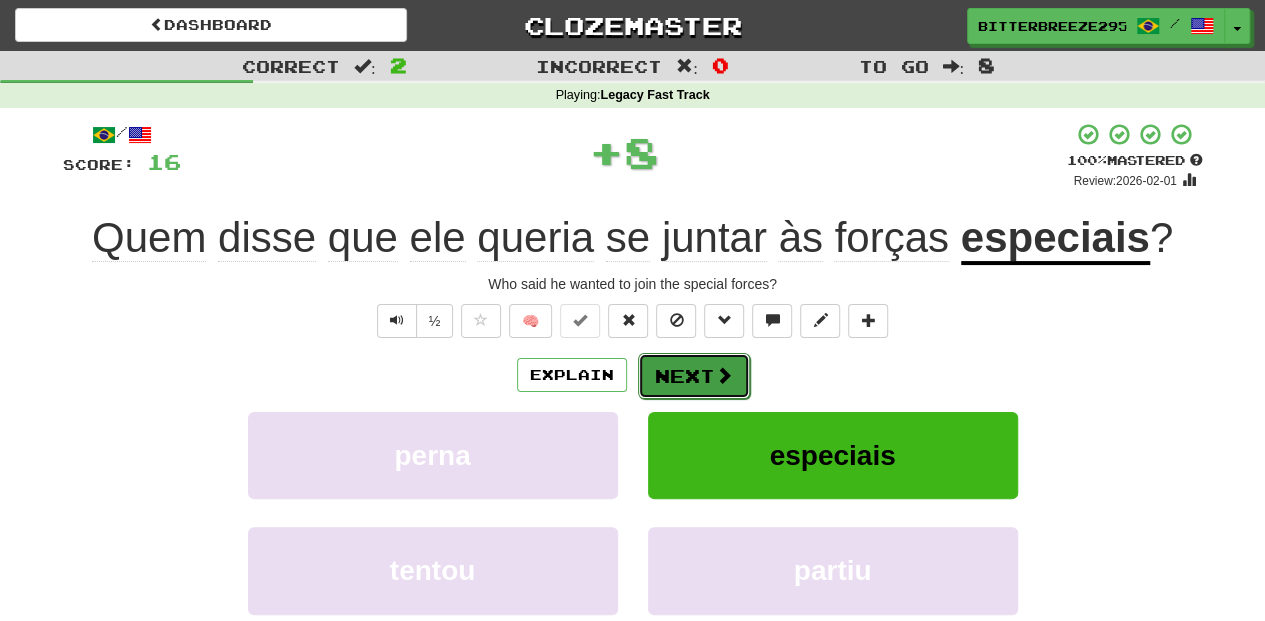 click on "Next" at bounding box center [694, 376] 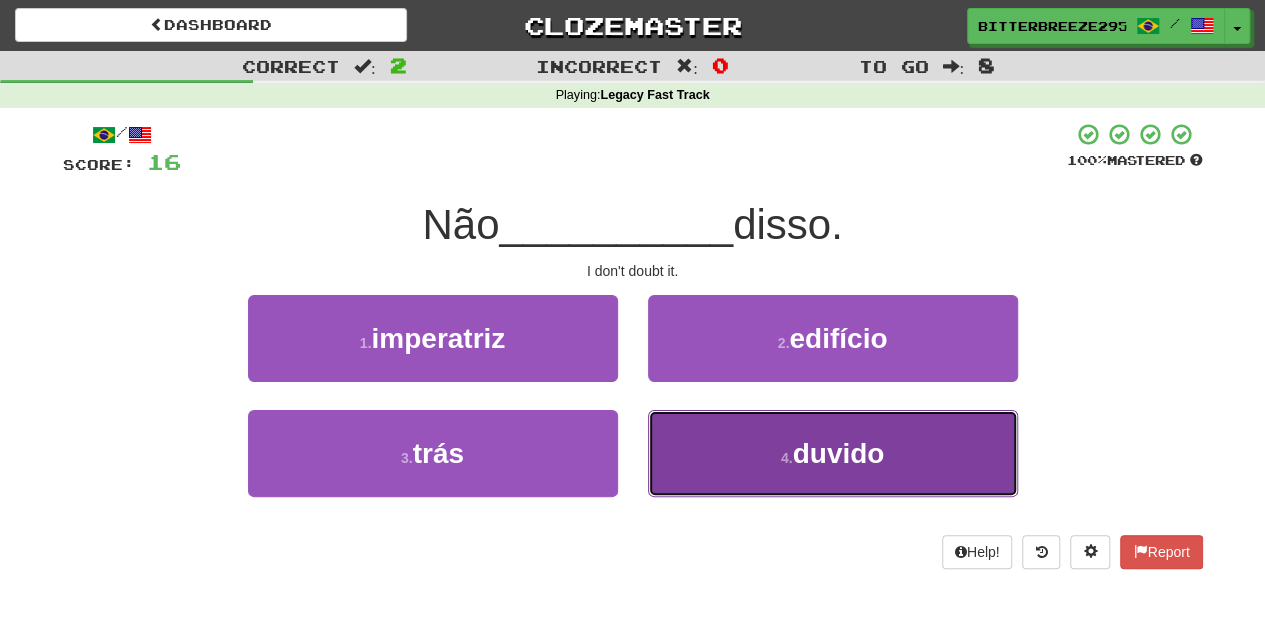 click on "4 .  duvido" at bounding box center [833, 453] 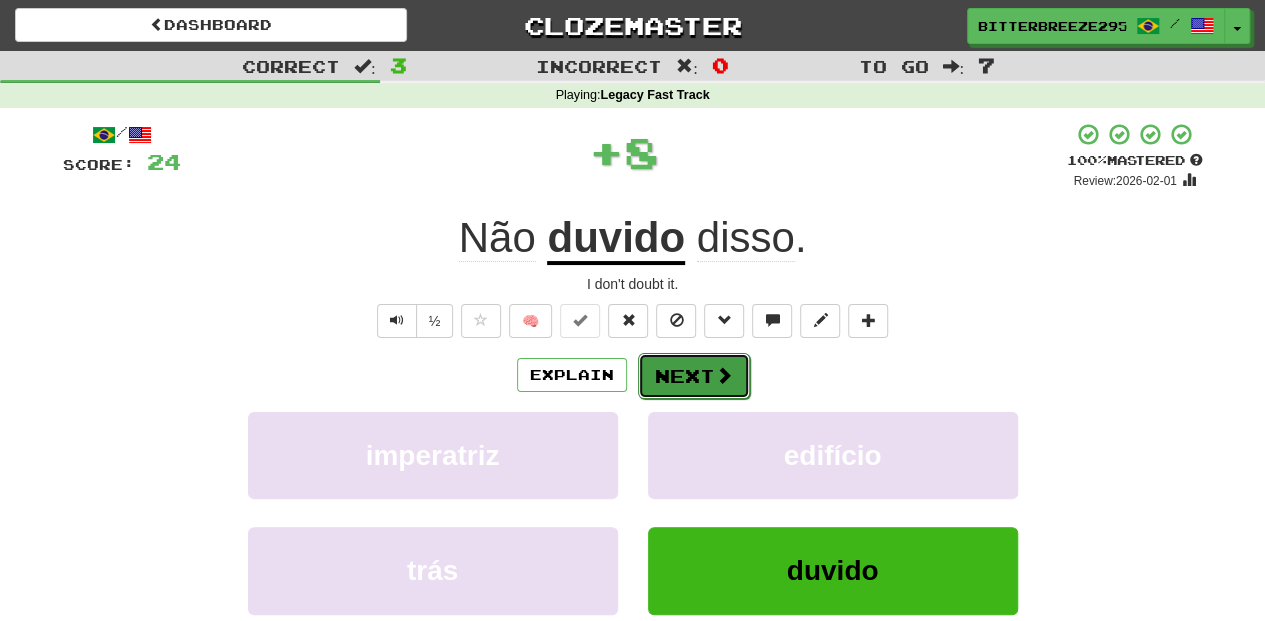 click on "Next" at bounding box center (694, 376) 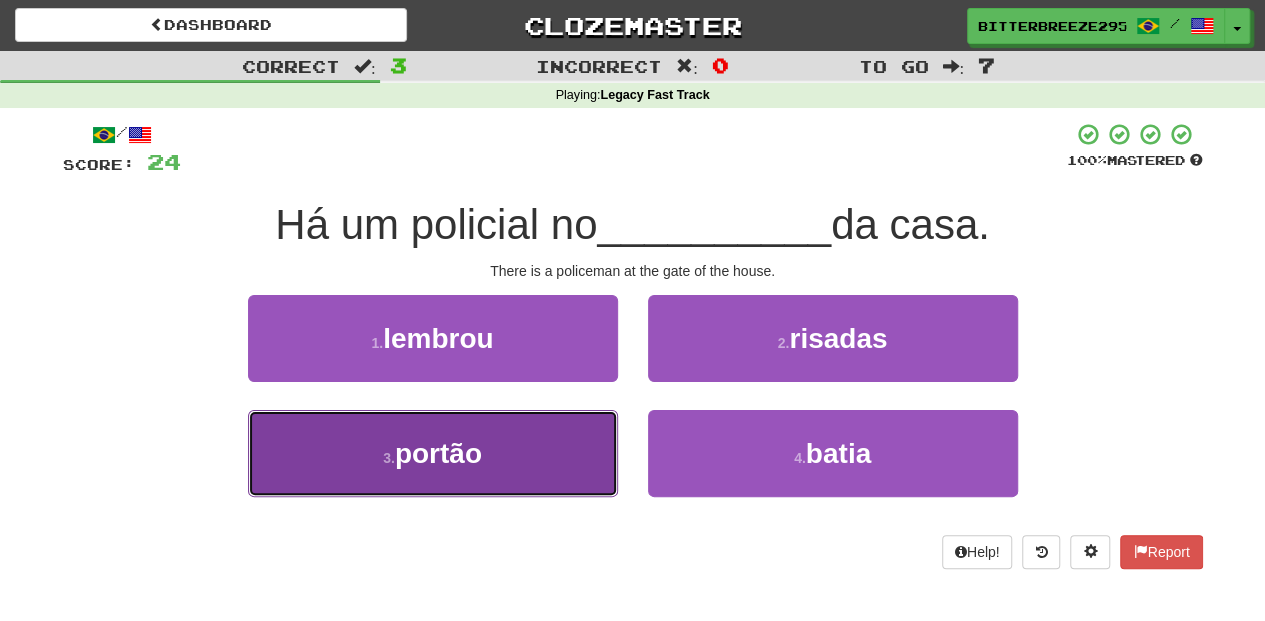 click on "3 .  portão" at bounding box center (433, 453) 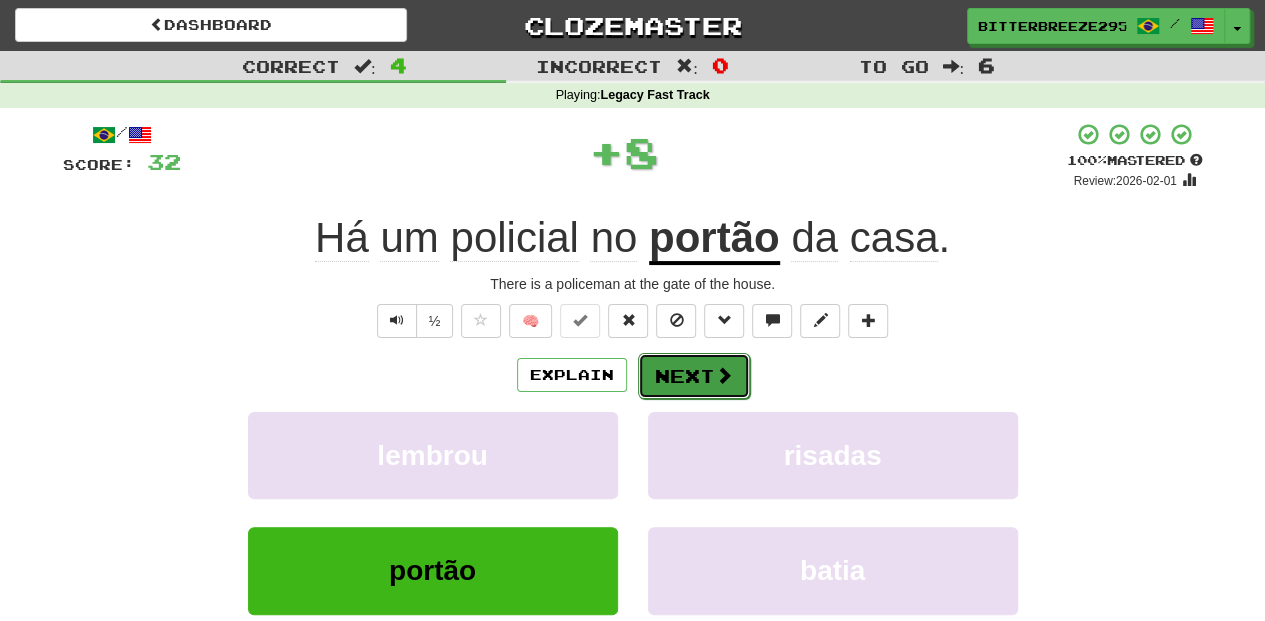 click on "Next" at bounding box center (694, 376) 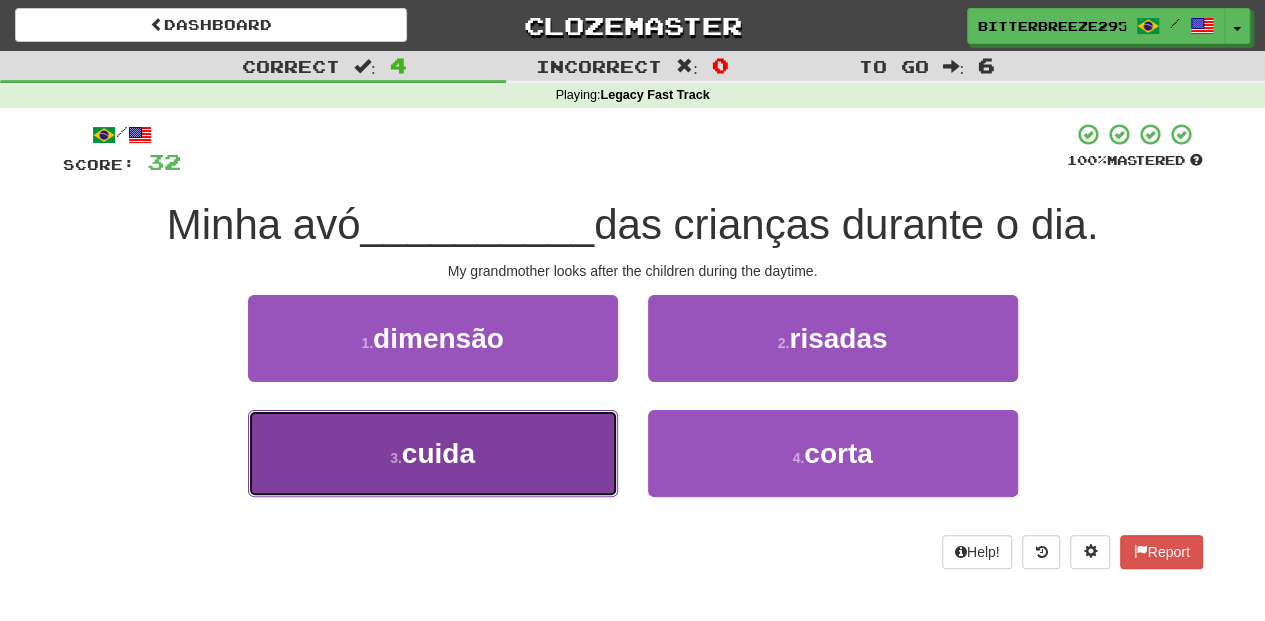 click on "3 . cuida" at bounding box center [433, 453] 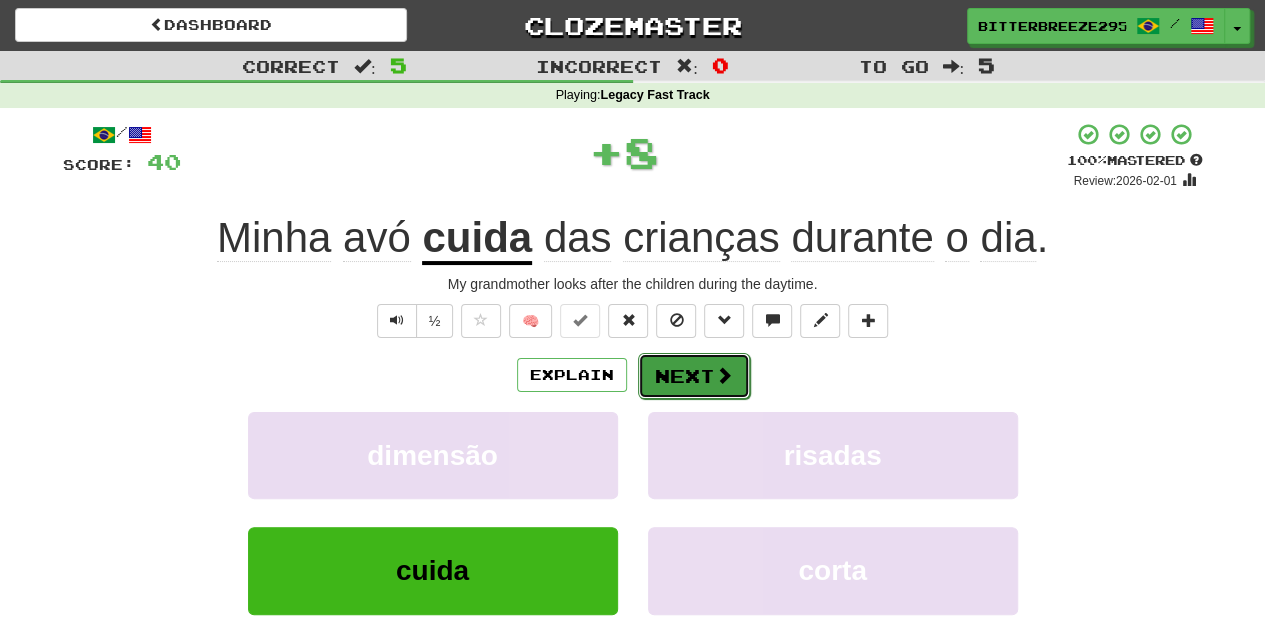 click on "Next" at bounding box center [694, 376] 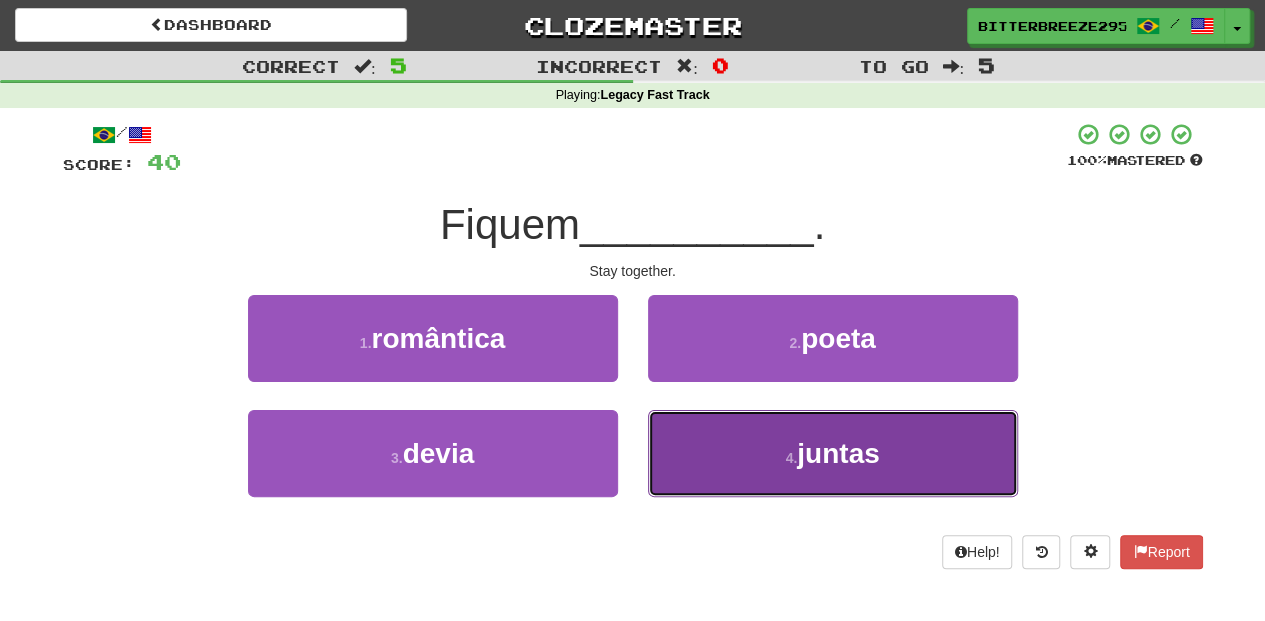 click on "4 . juntas" at bounding box center [833, 453] 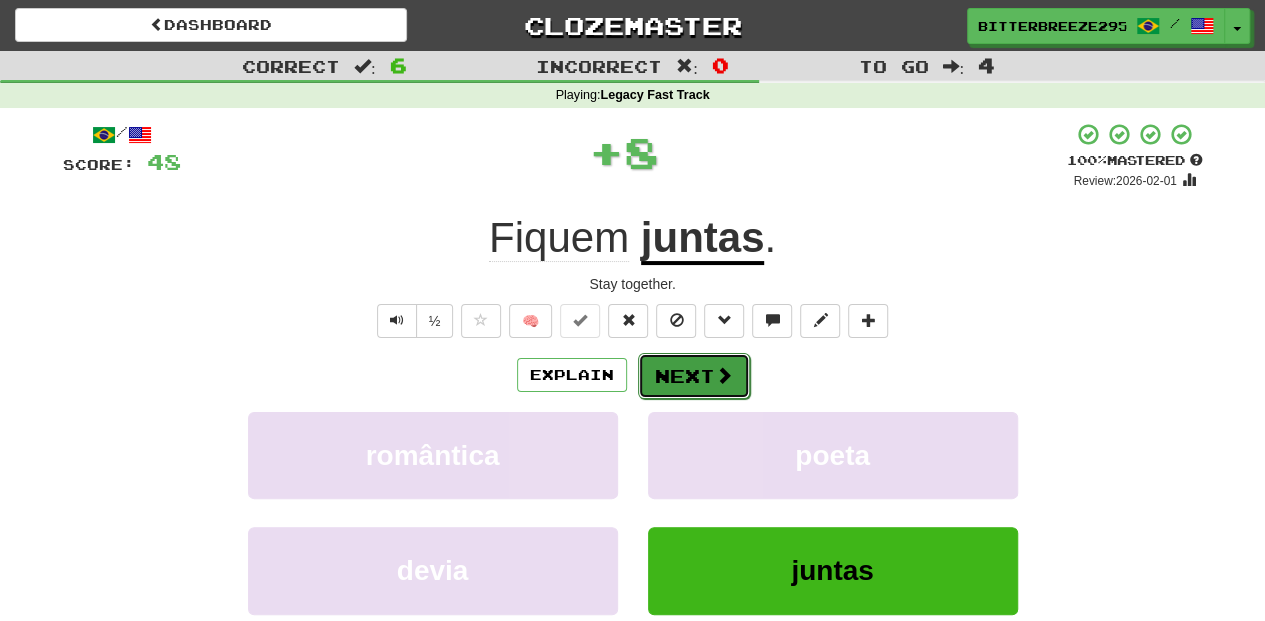click at bounding box center [724, 375] 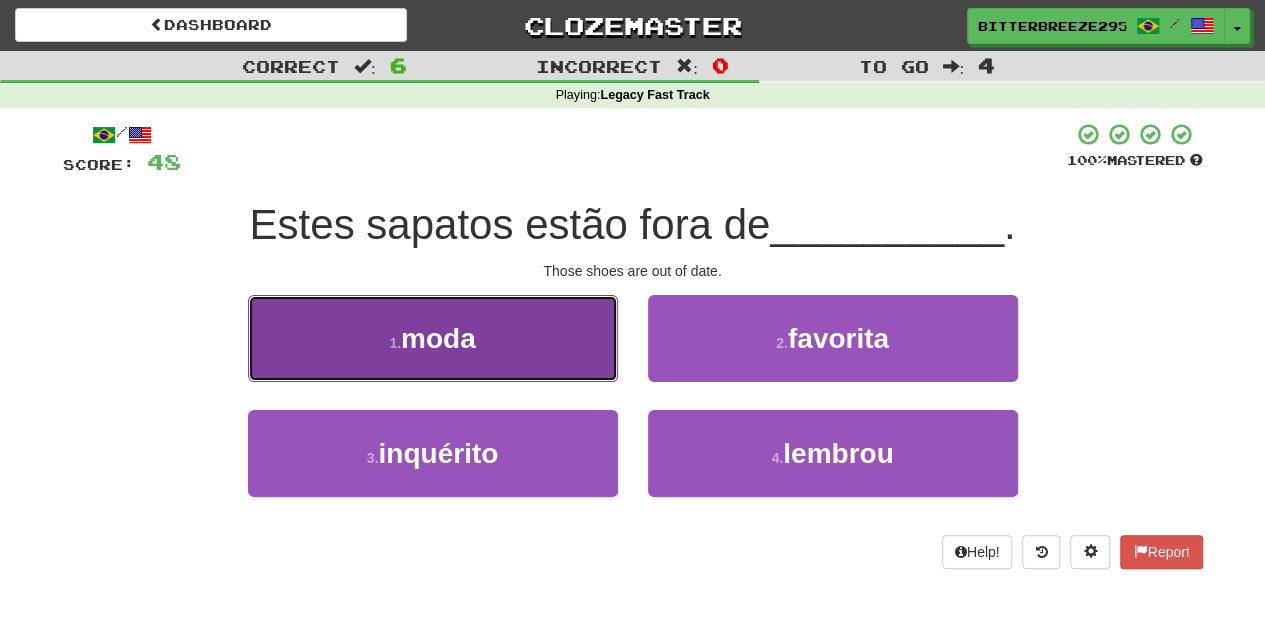 click on "1 .  moda" at bounding box center (433, 338) 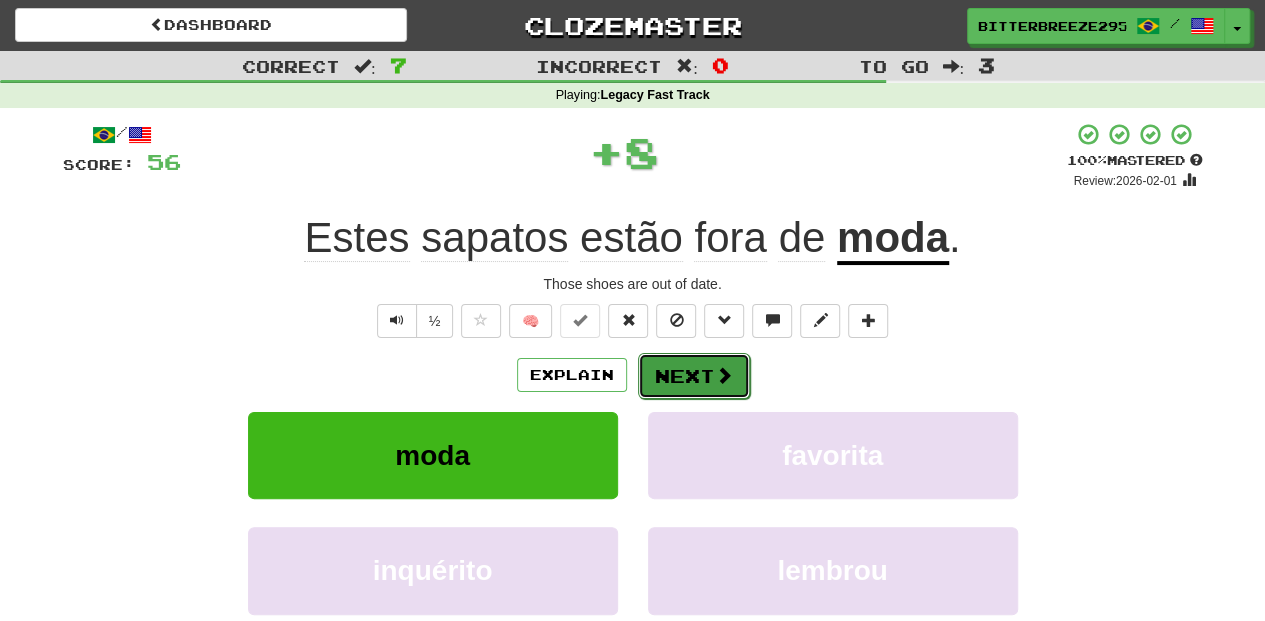 click on "Next" at bounding box center [694, 376] 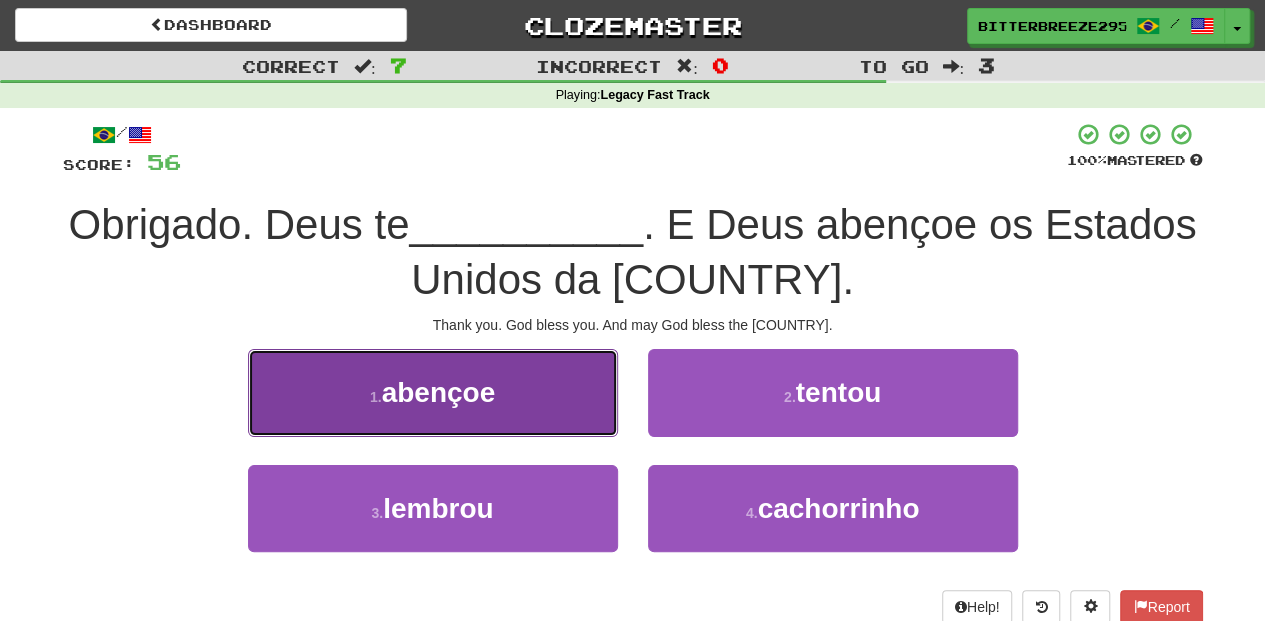 click on "1 .  abençoe" at bounding box center (433, 392) 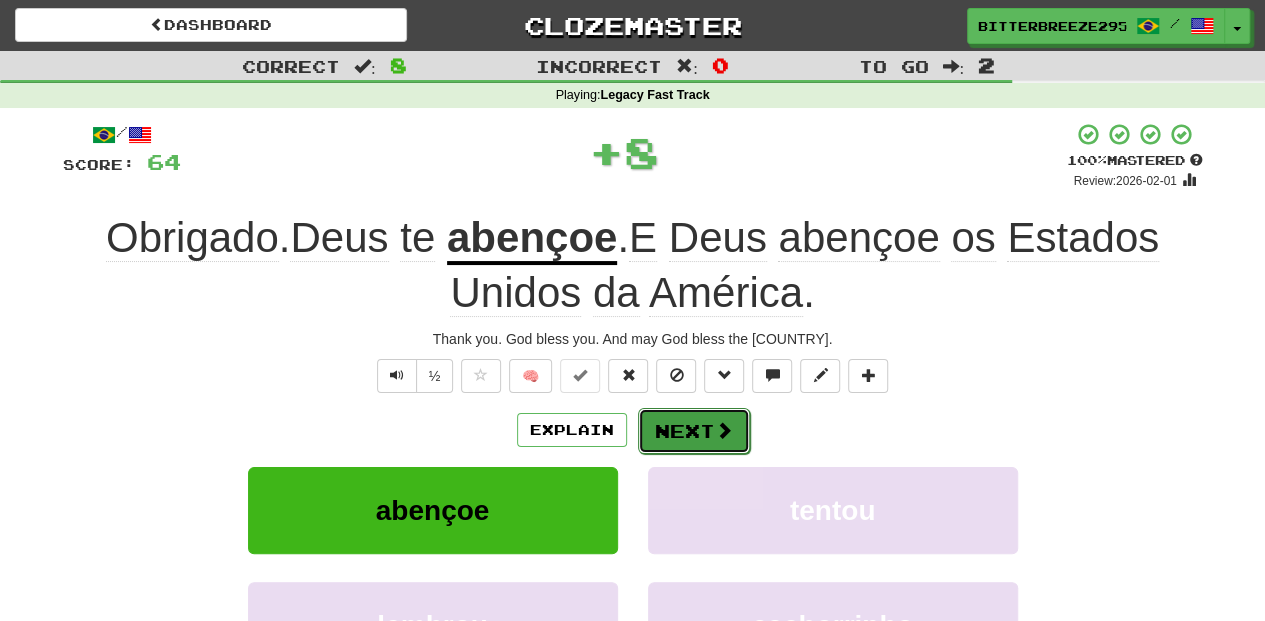 click on "Next" at bounding box center [694, 431] 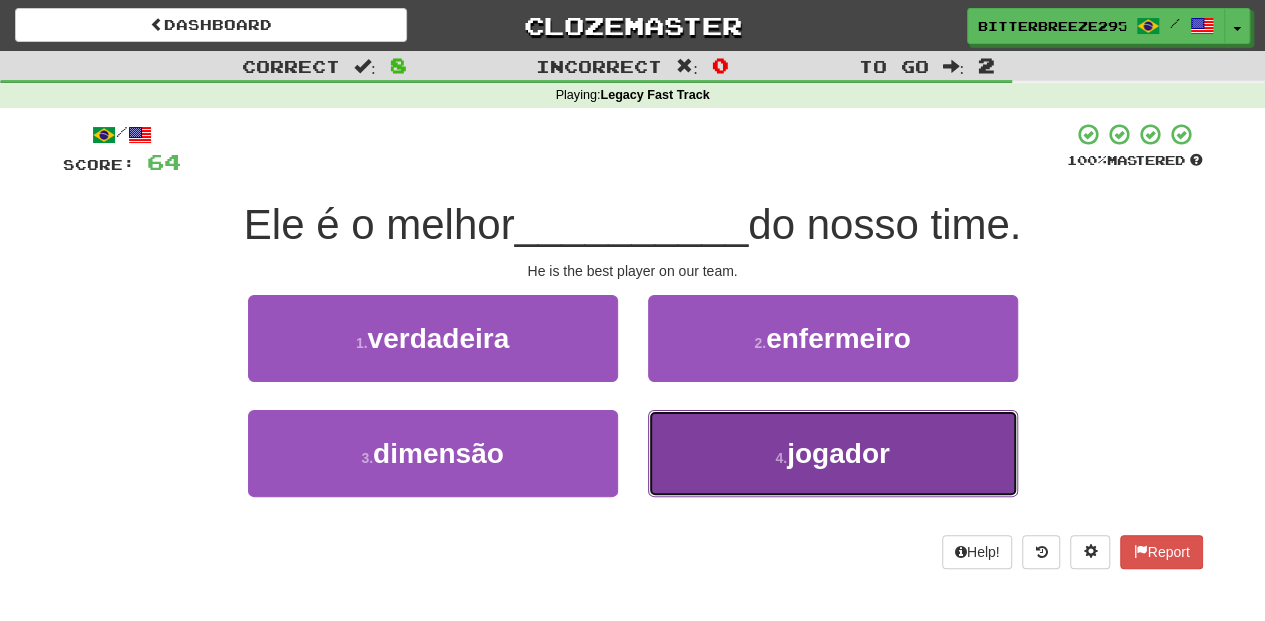 click on "4 . jogador" at bounding box center [833, 453] 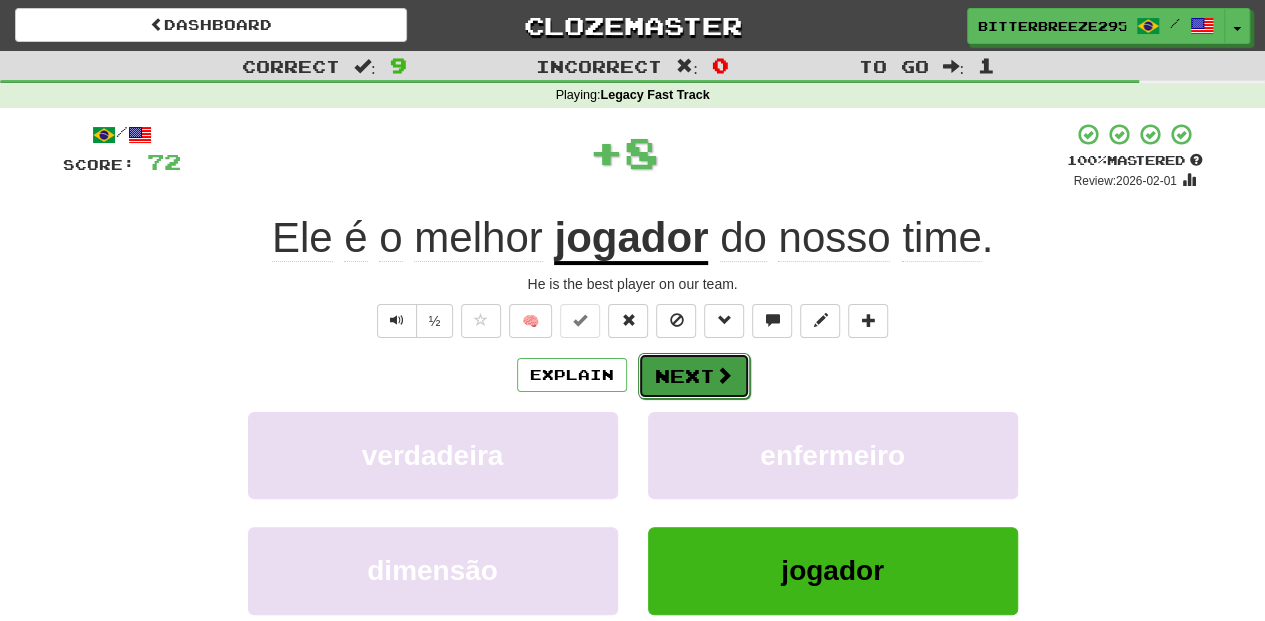 click on "Next" at bounding box center (694, 376) 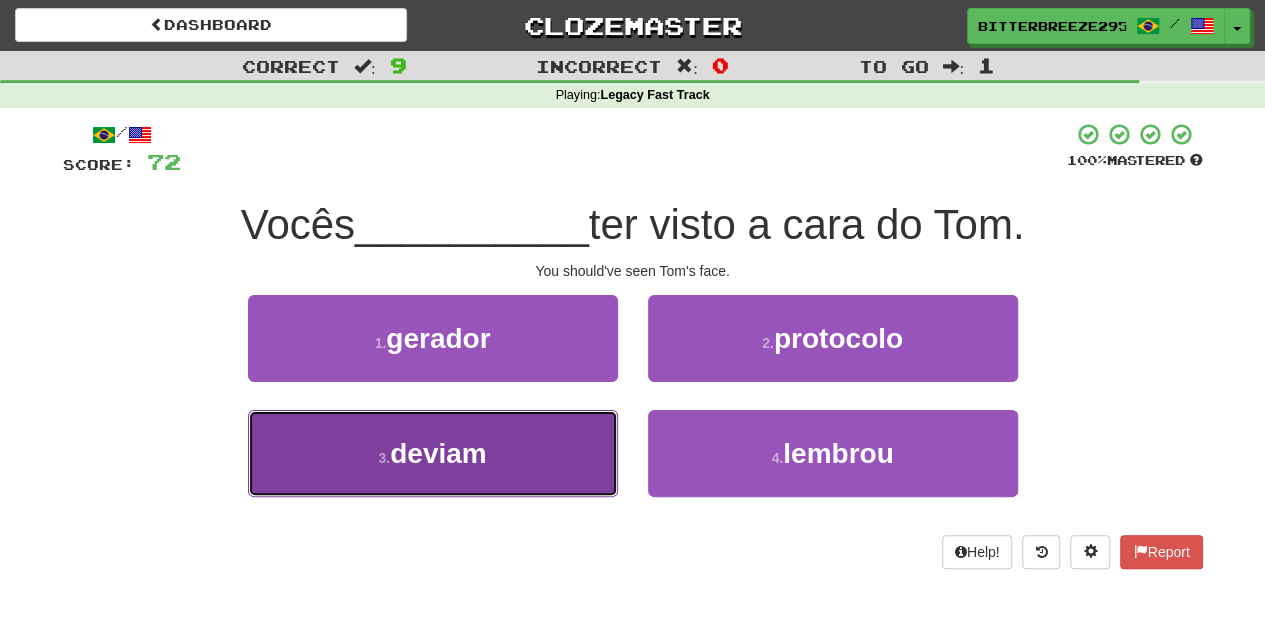 click on "3 .  deviam" at bounding box center [433, 453] 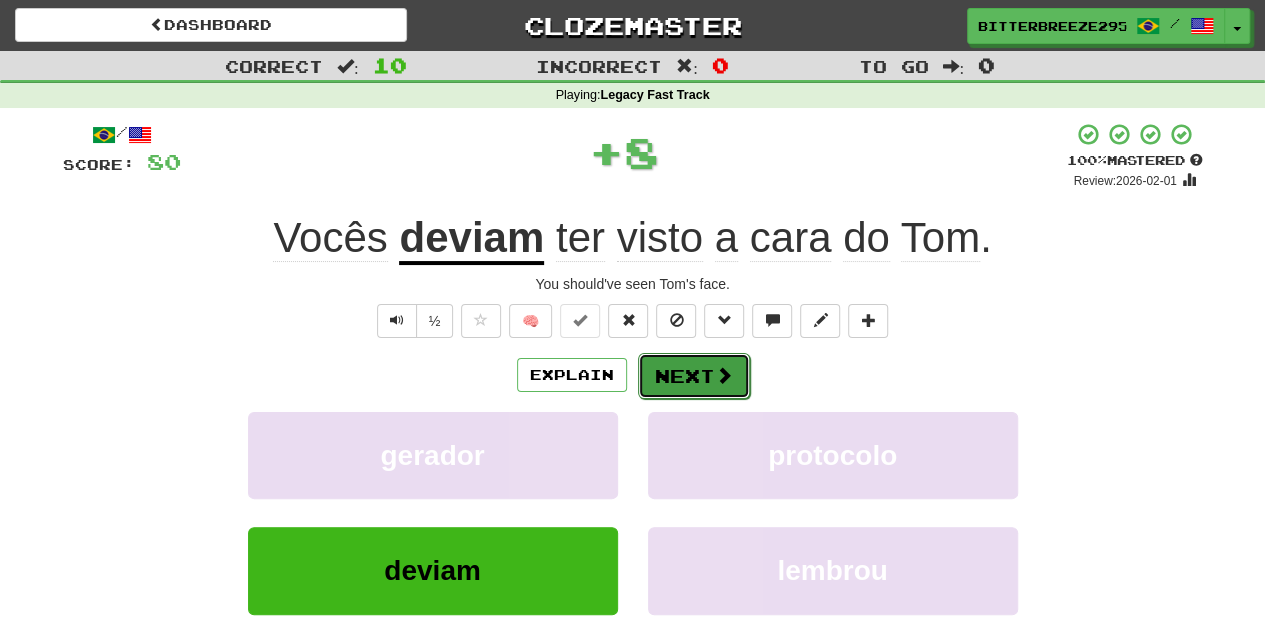 click on "Next" at bounding box center [694, 376] 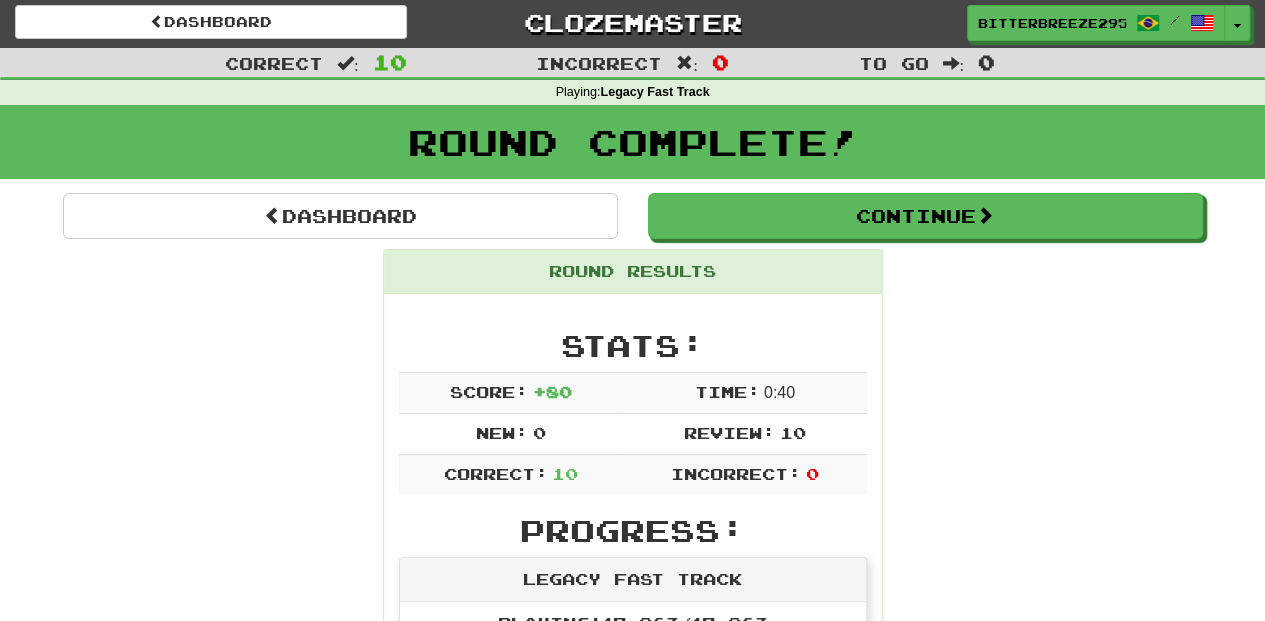 scroll, scrollTop: 0, scrollLeft: 0, axis: both 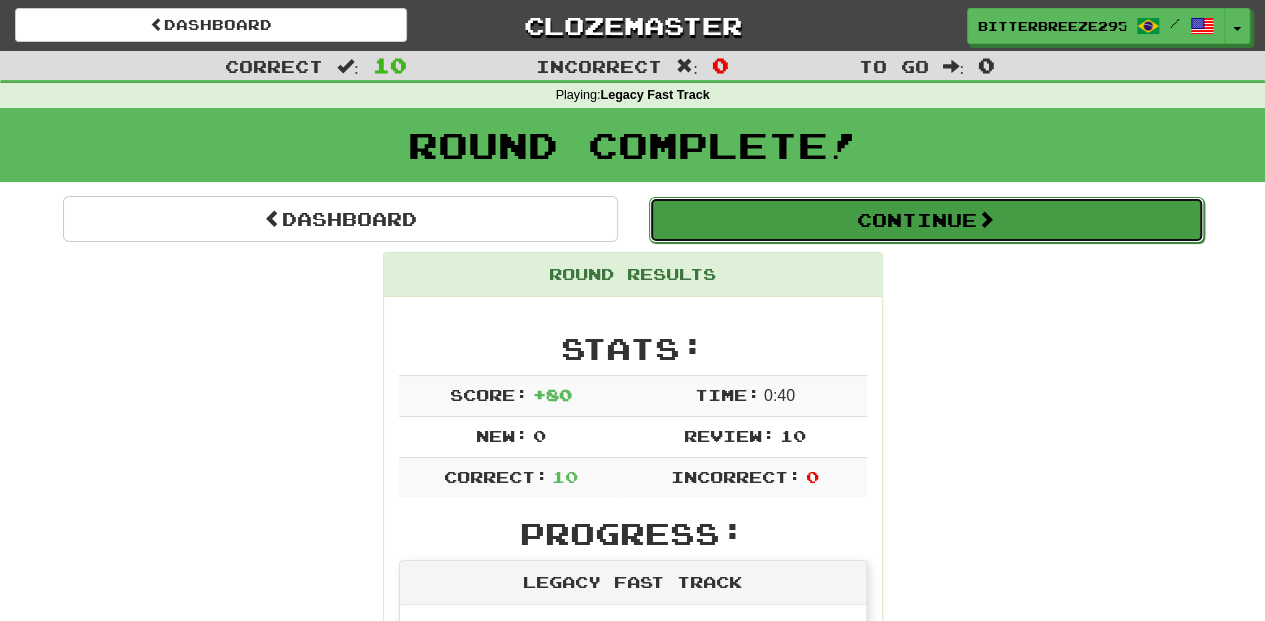 click on "Continue" at bounding box center [926, 220] 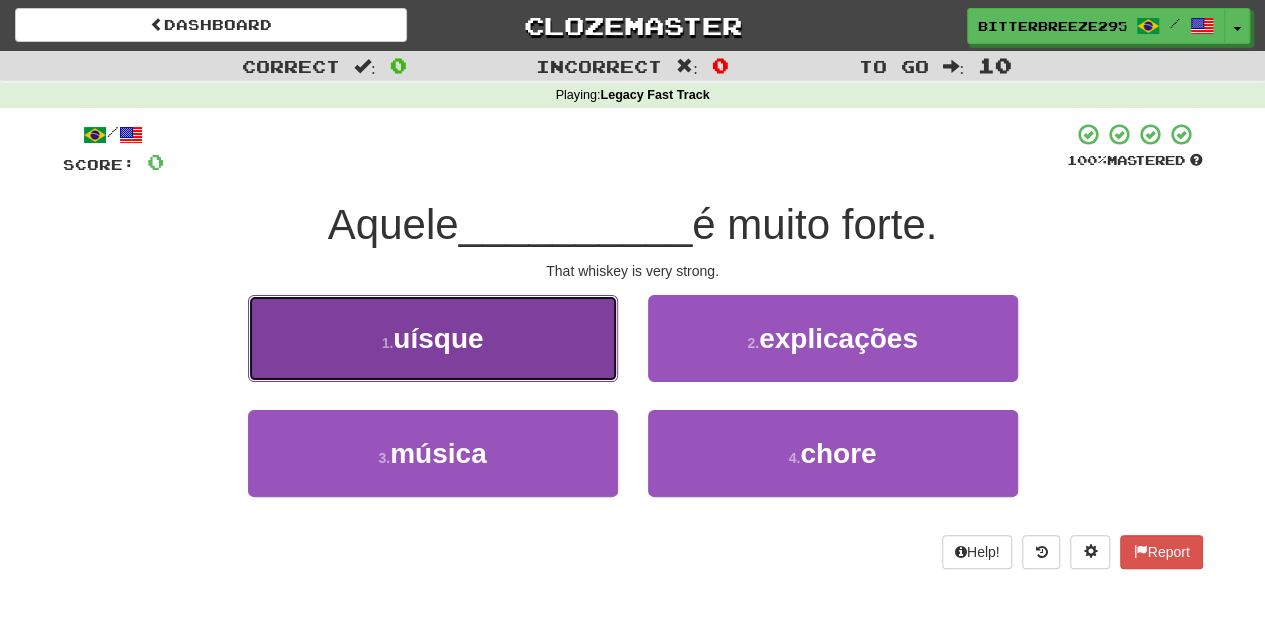 click on "1 .  uísque" at bounding box center (433, 338) 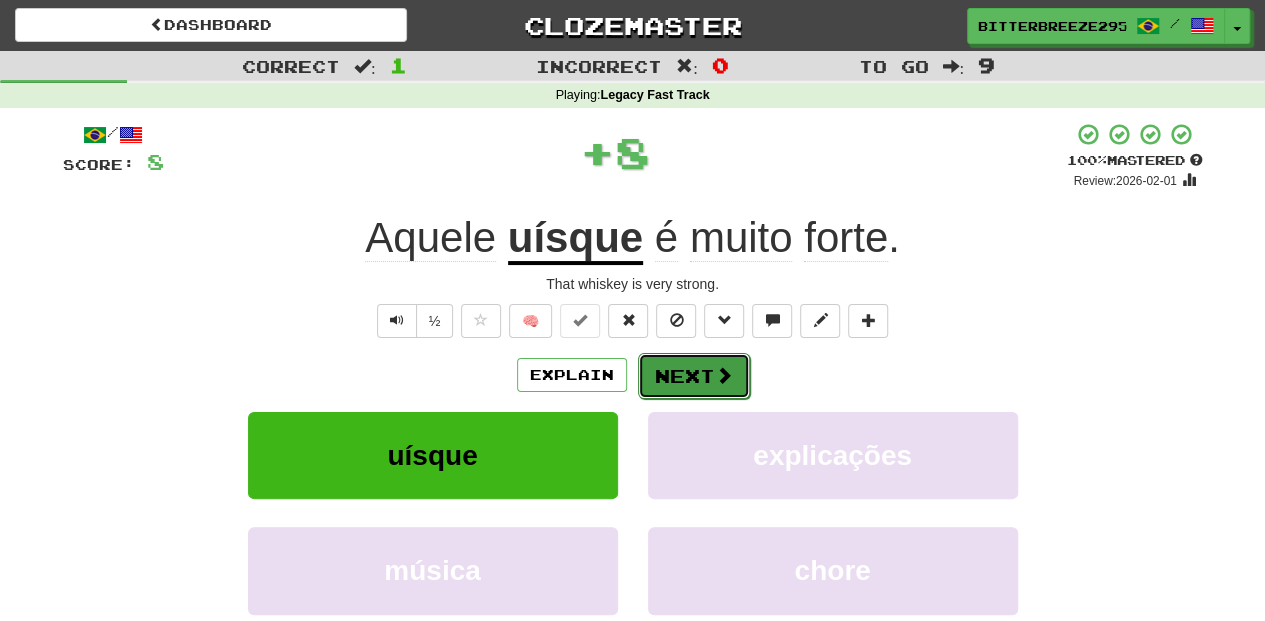 click on "Next" at bounding box center [694, 376] 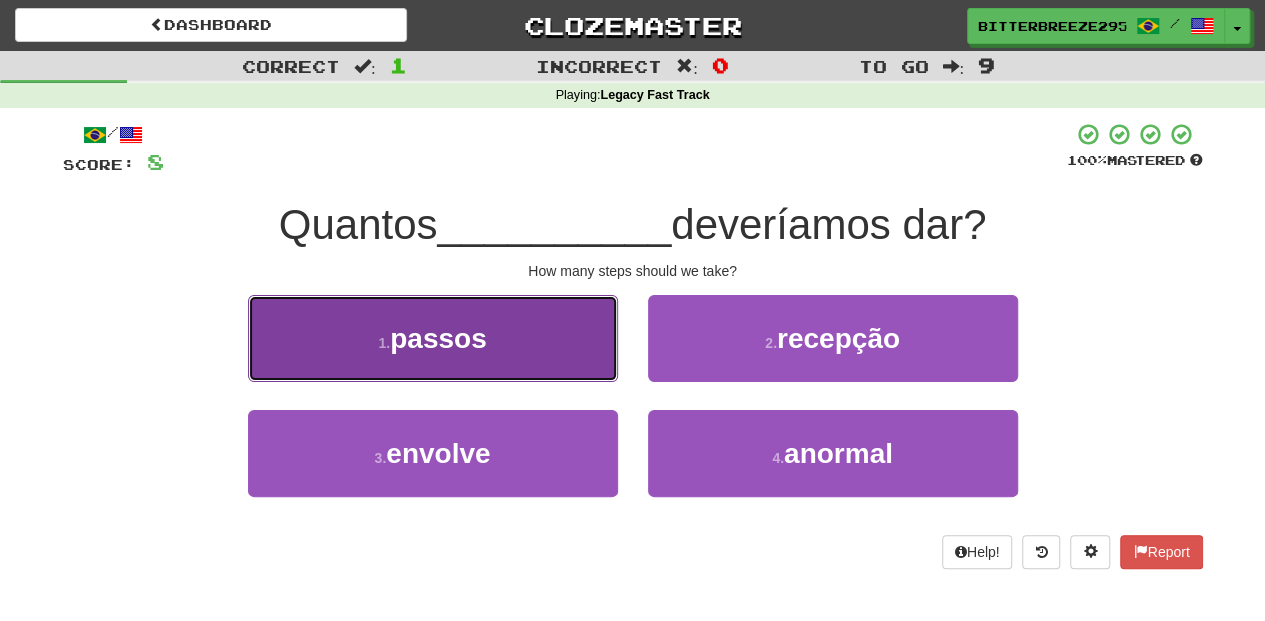 click on "1 .  passos" at bounding box center [433, 338] 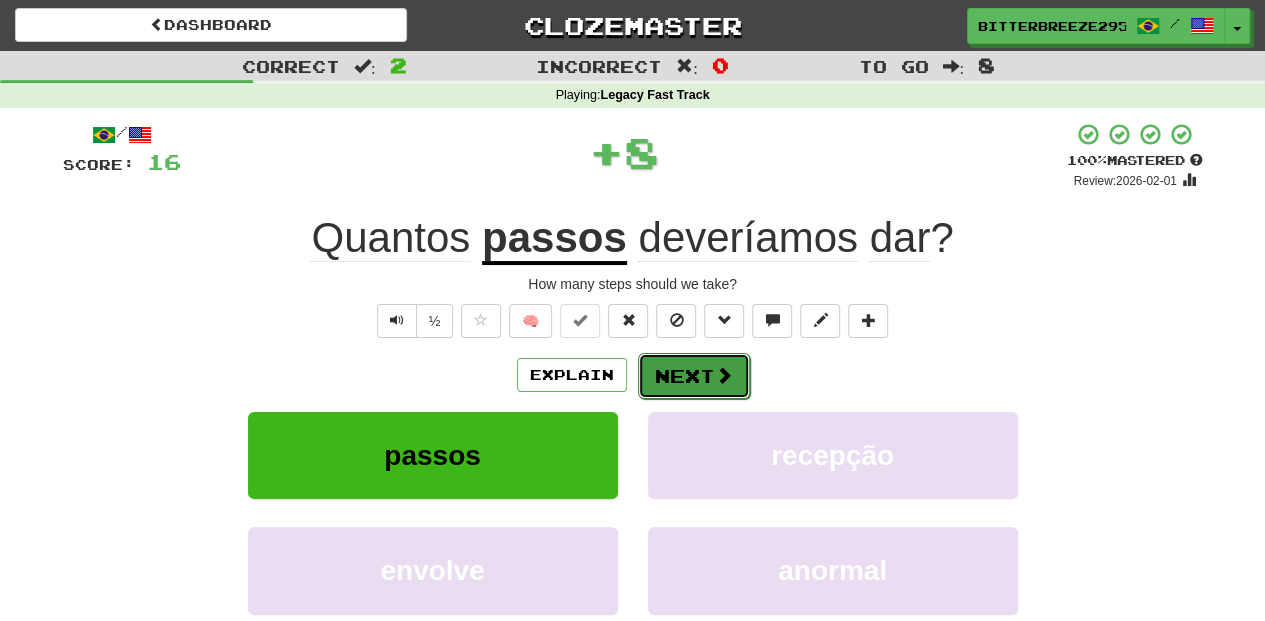 click on "Next" at bounding box center (694, 376) 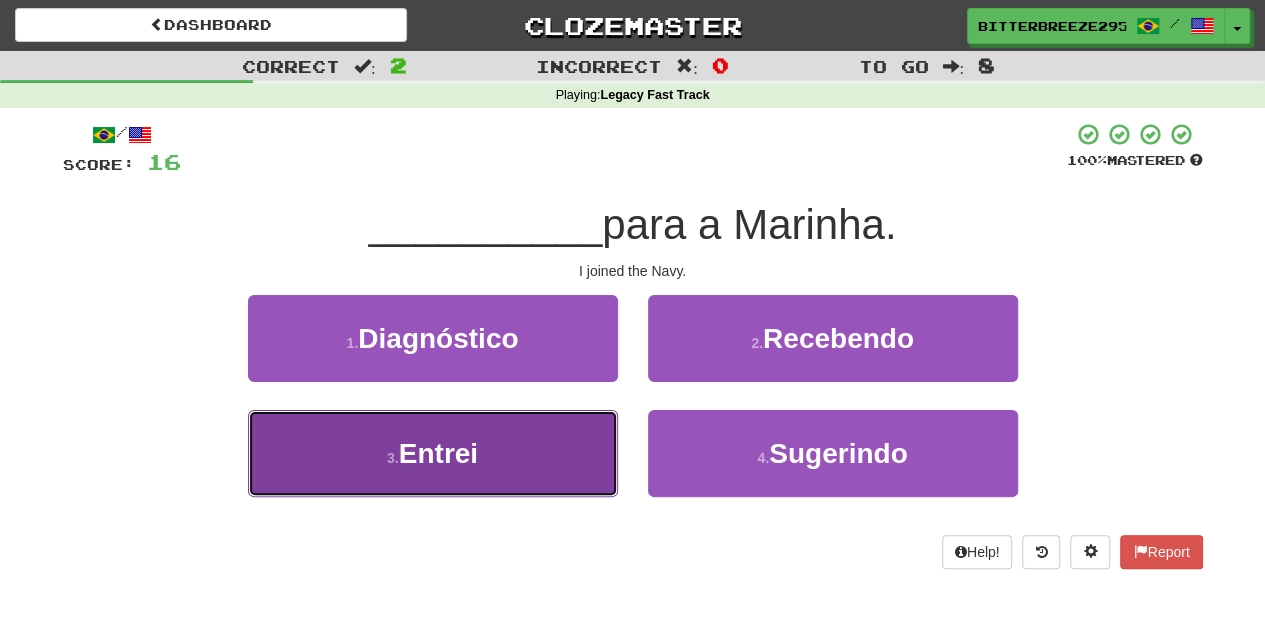 click on "3 .  Entrei" at bounding box center [433, 453] 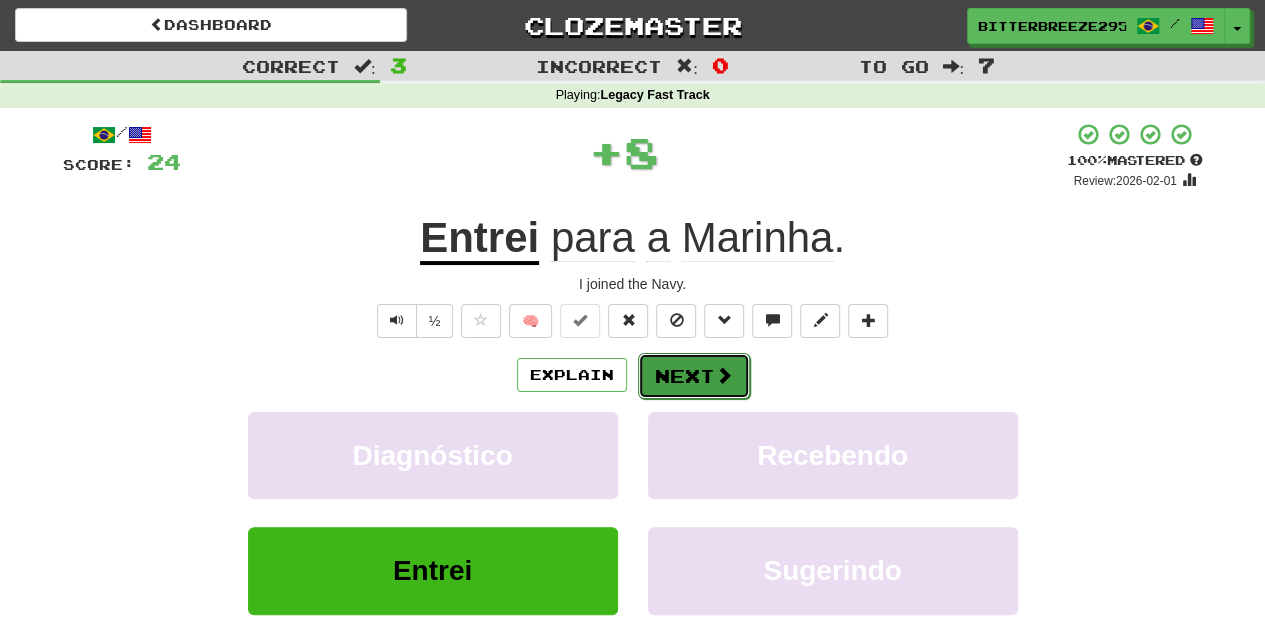 click on "Next" at bounding box center [694, 376] 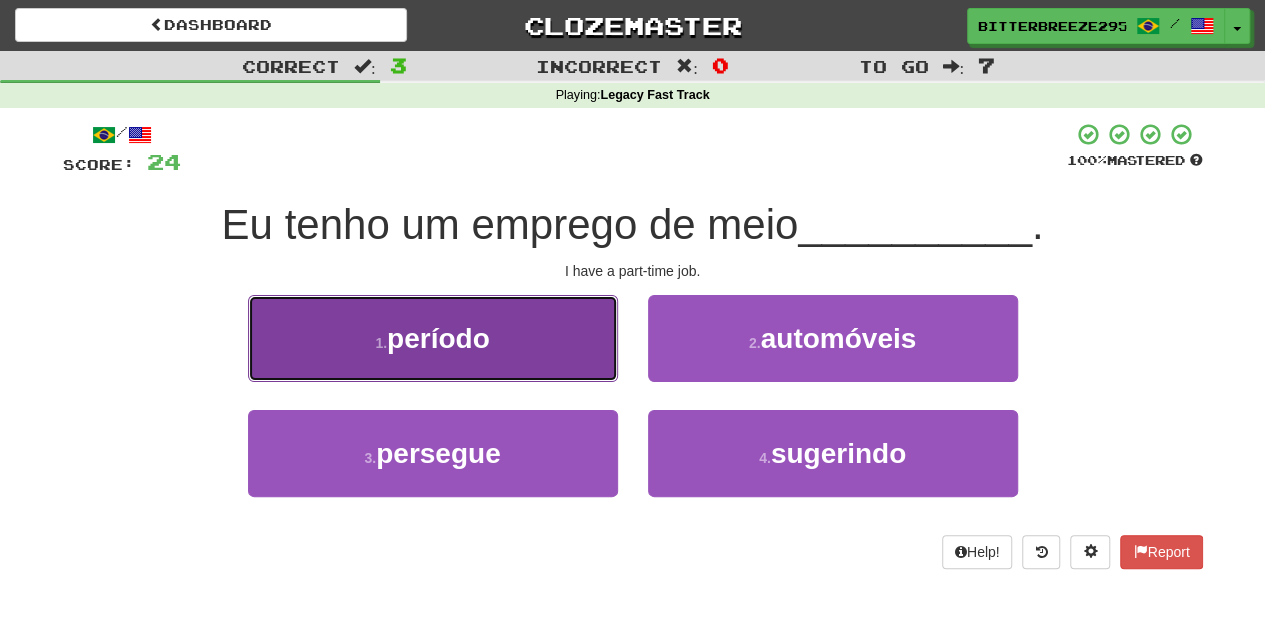 click on "1 . período" at bounding box center (433, 338) 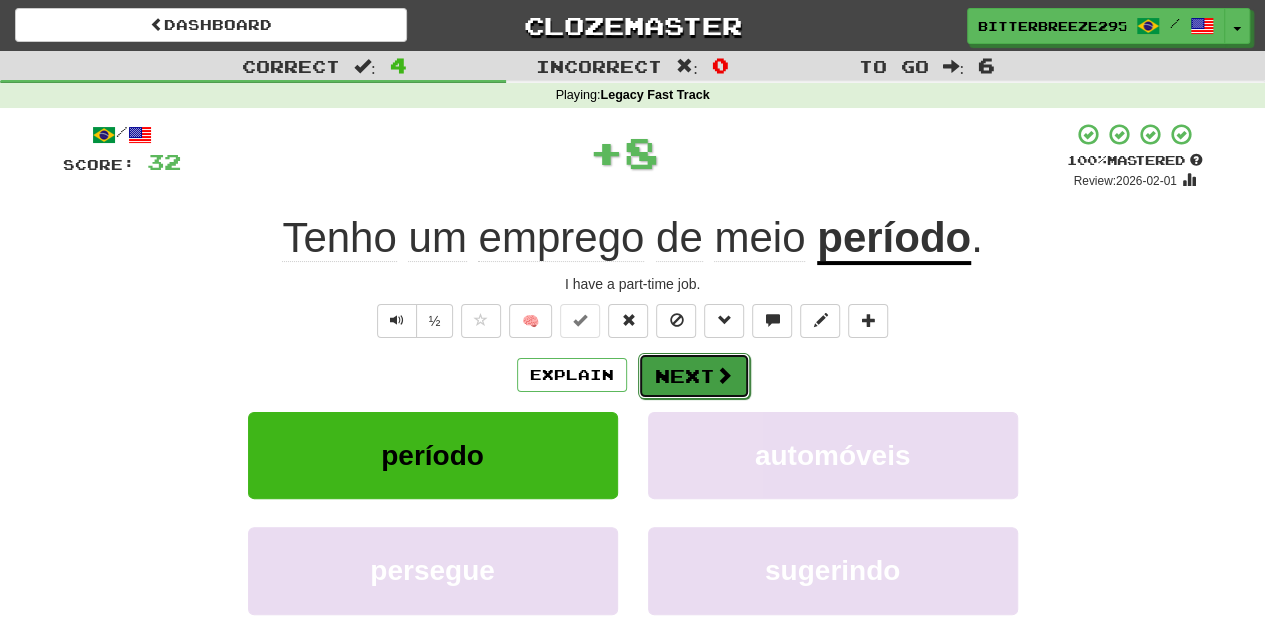 click on "Next" at bounding box center [694, 376] 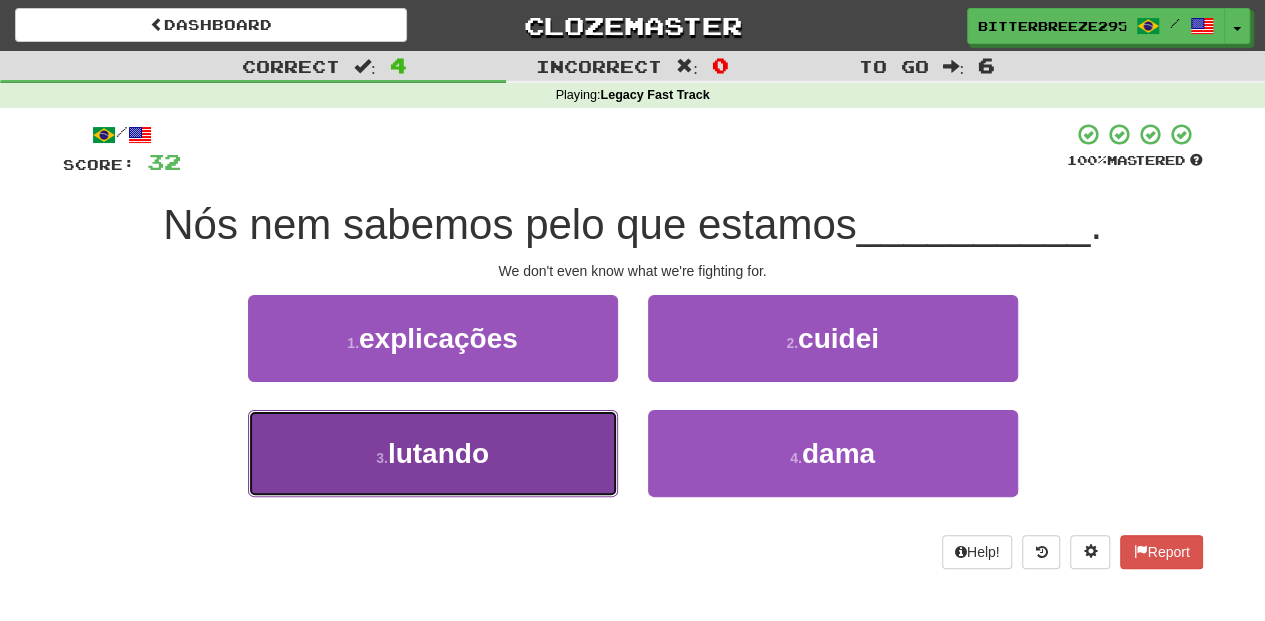 click on "3 . lutando" at bounding box center [433, 453] 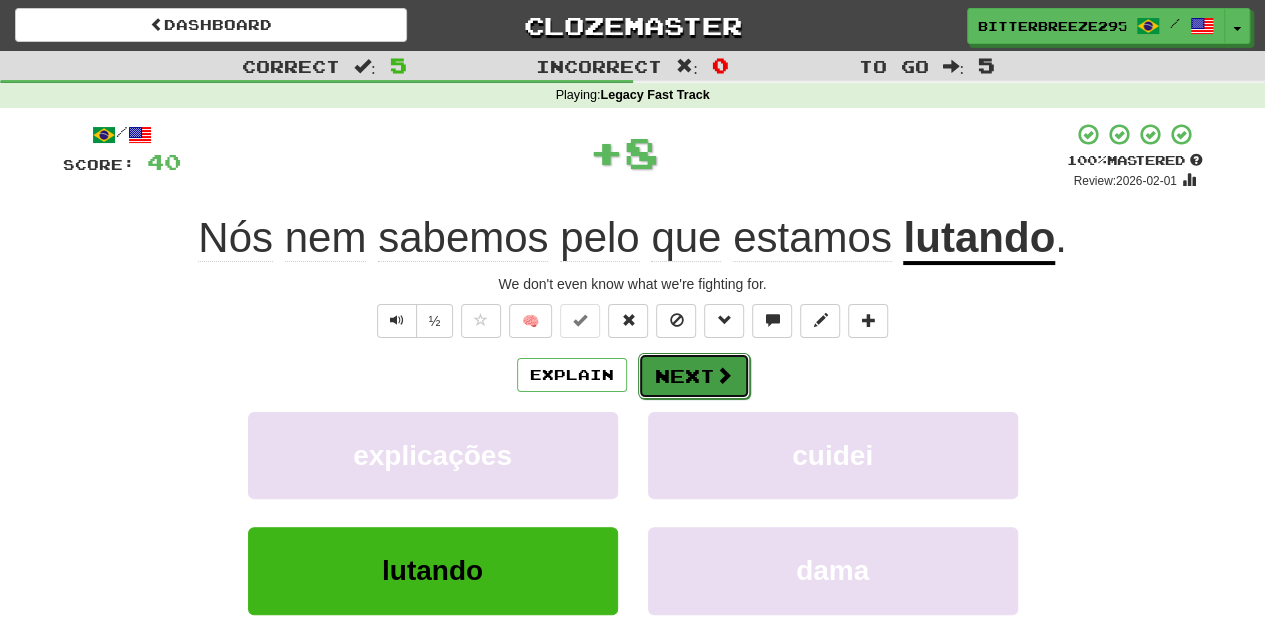 click on "Next" at bounding box center (694, 376) 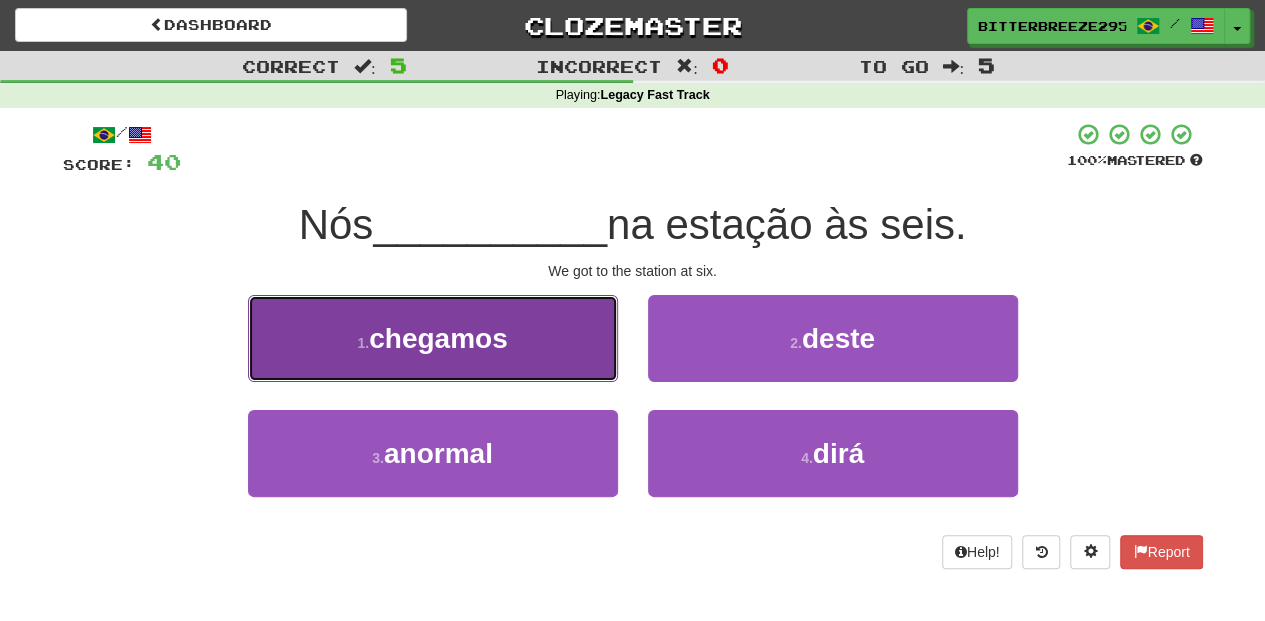 click on "1 .  chegamos" at bounding box center (433, 338) 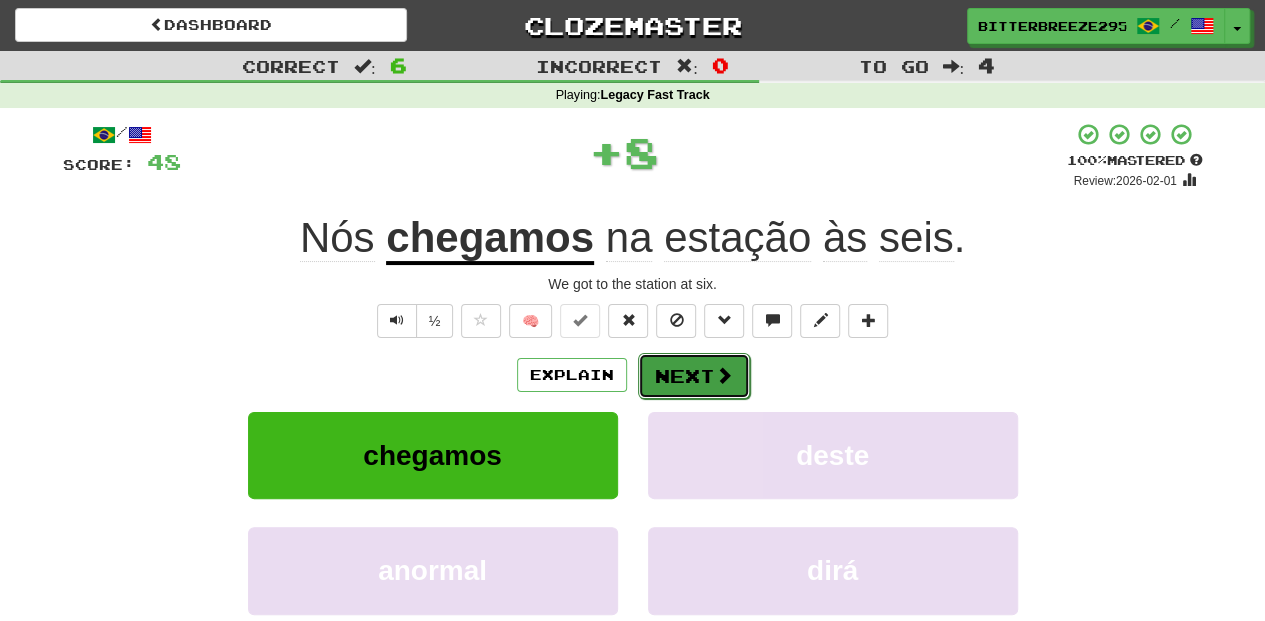 click on "Next" at bounding box center [694, 376] 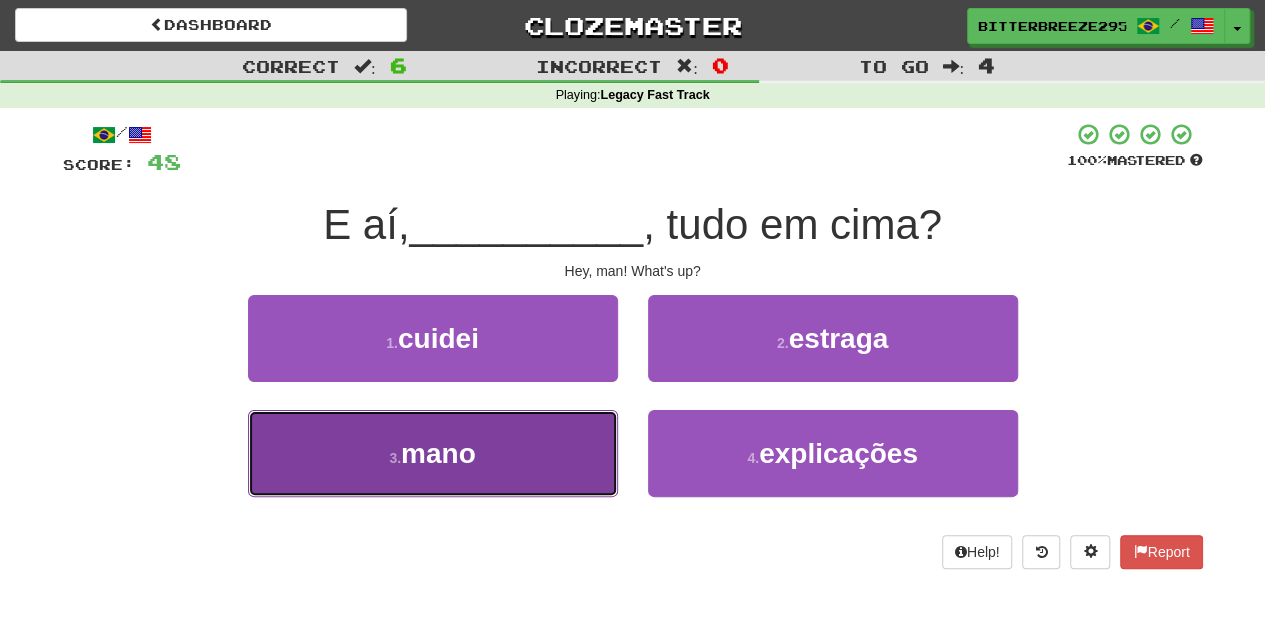 click on "3 .  mano" at bounding box center [433, 453] 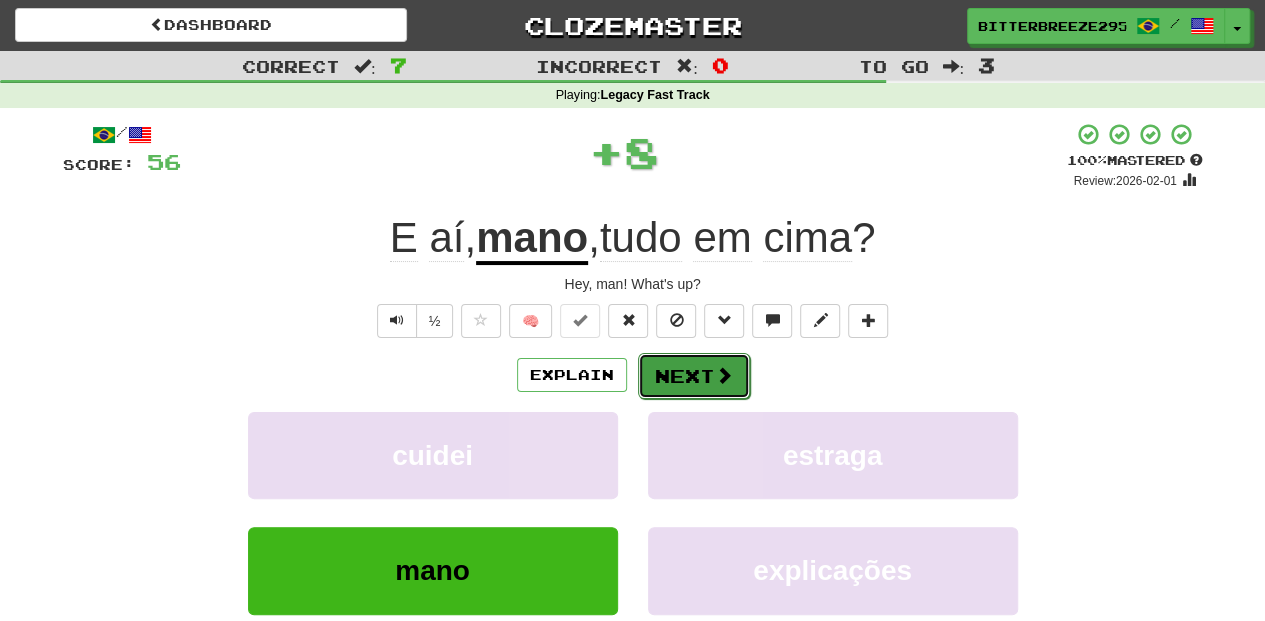 click on "Next" at bounding box center [694, 376] 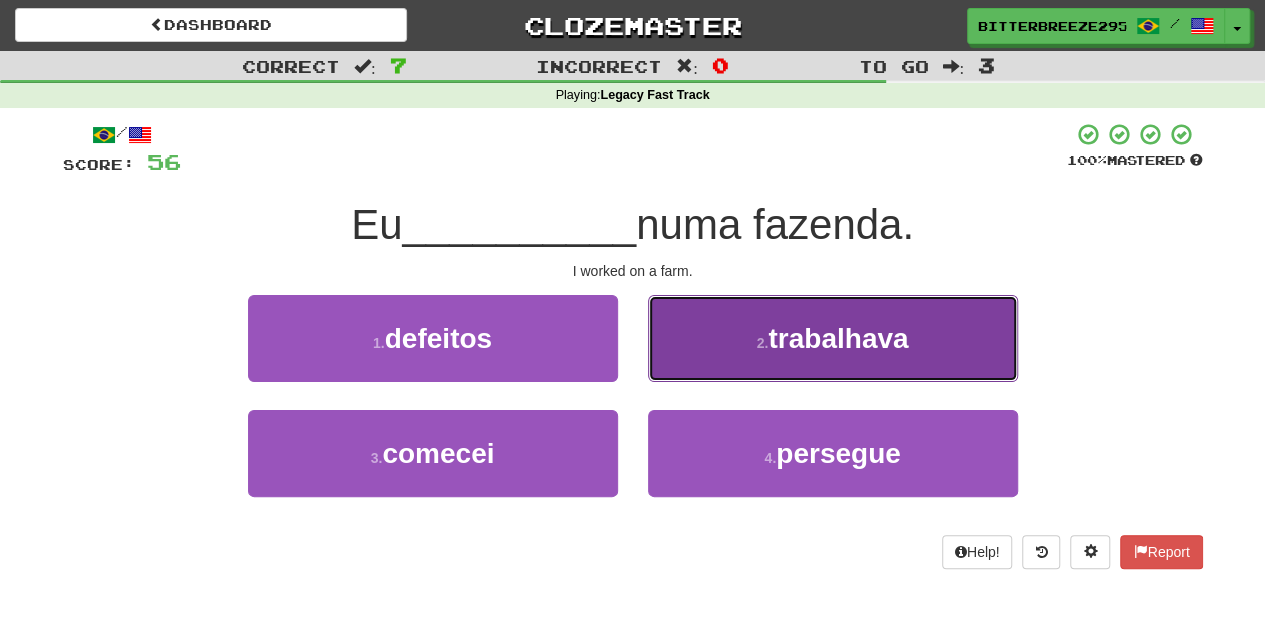 click on "2 .  trabalhava" at bounding box center [833, 338] 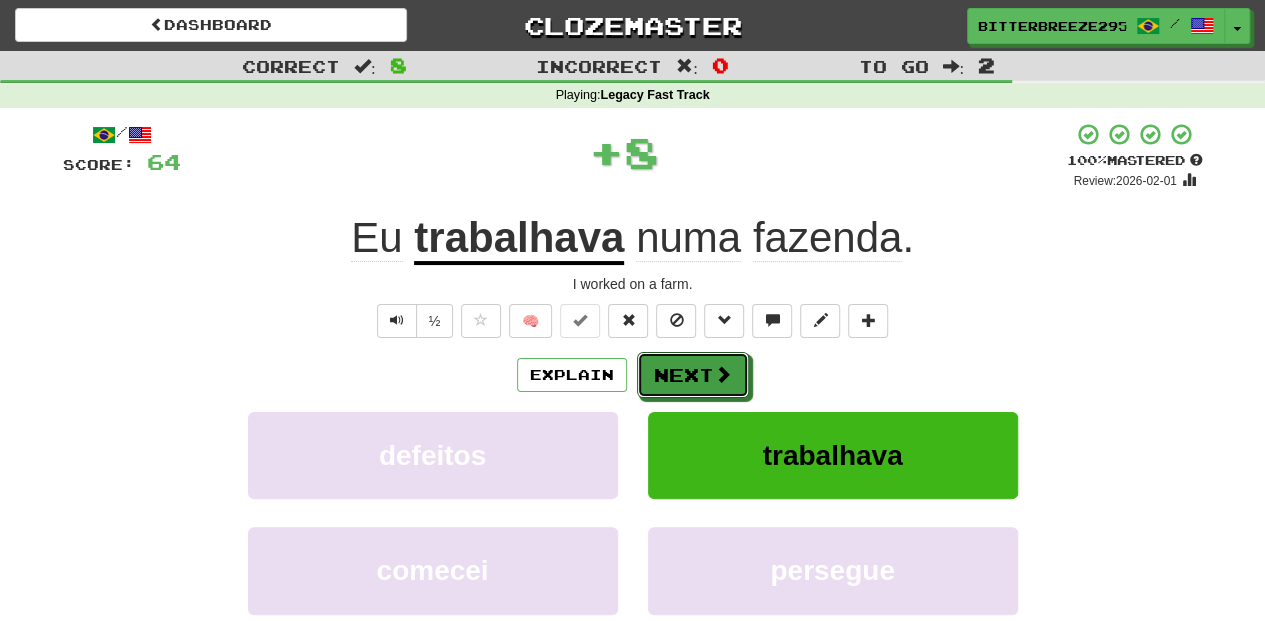 click on "Next" at bounding box center [693, 375] 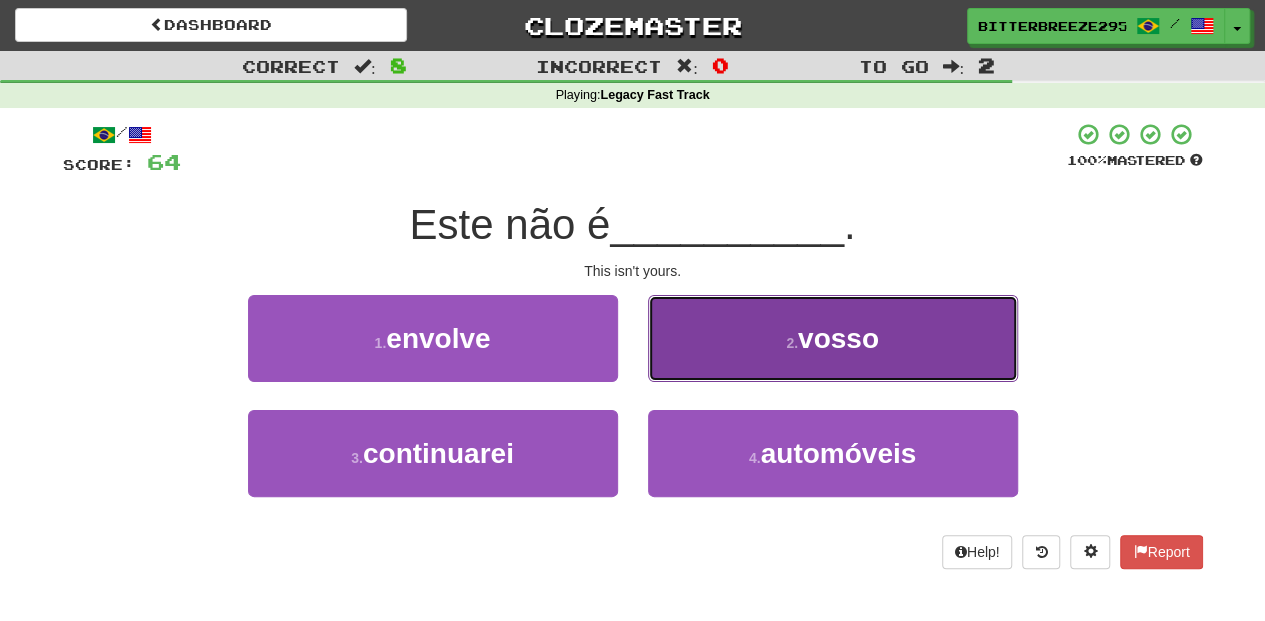 click on "2 .  vosso" at bounding box center (833, 338) 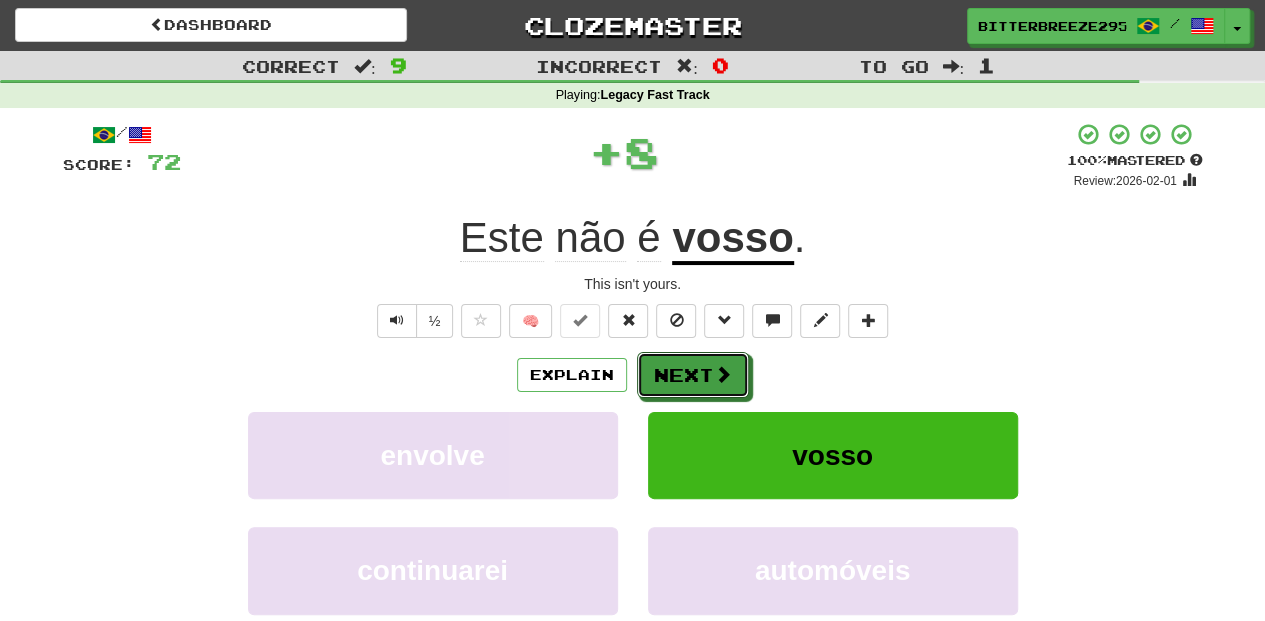 click on "Next" at bounding box center (693, 375) 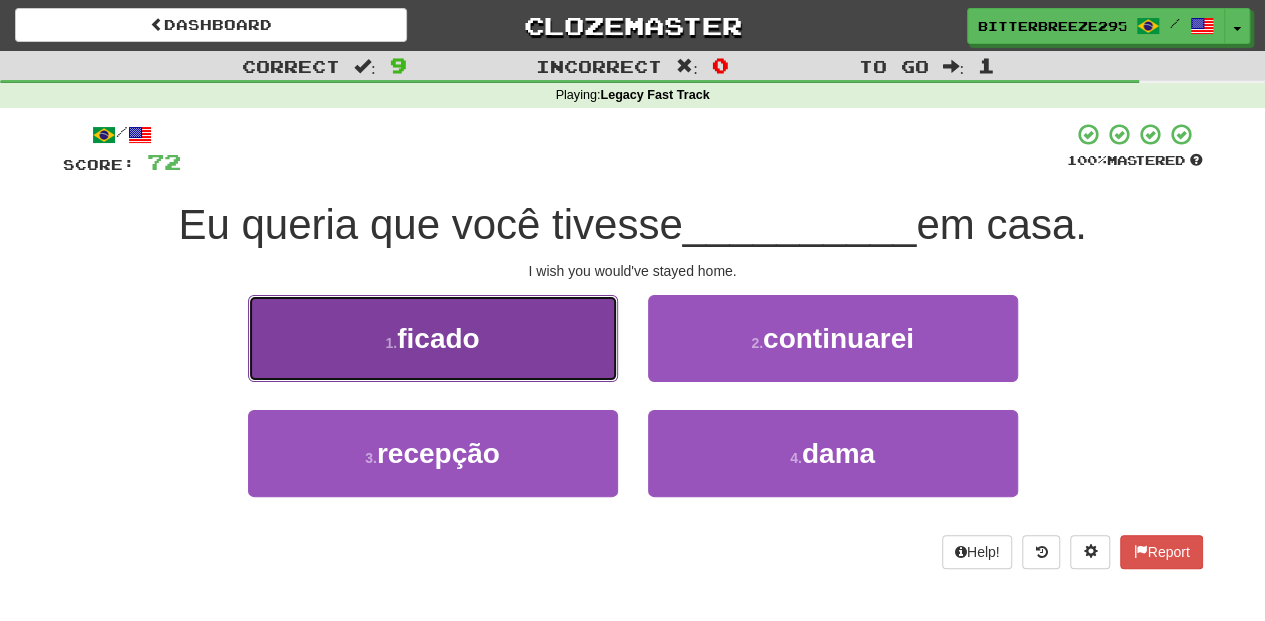 click on "1 .  ficado" at bounding box center (433, 338) 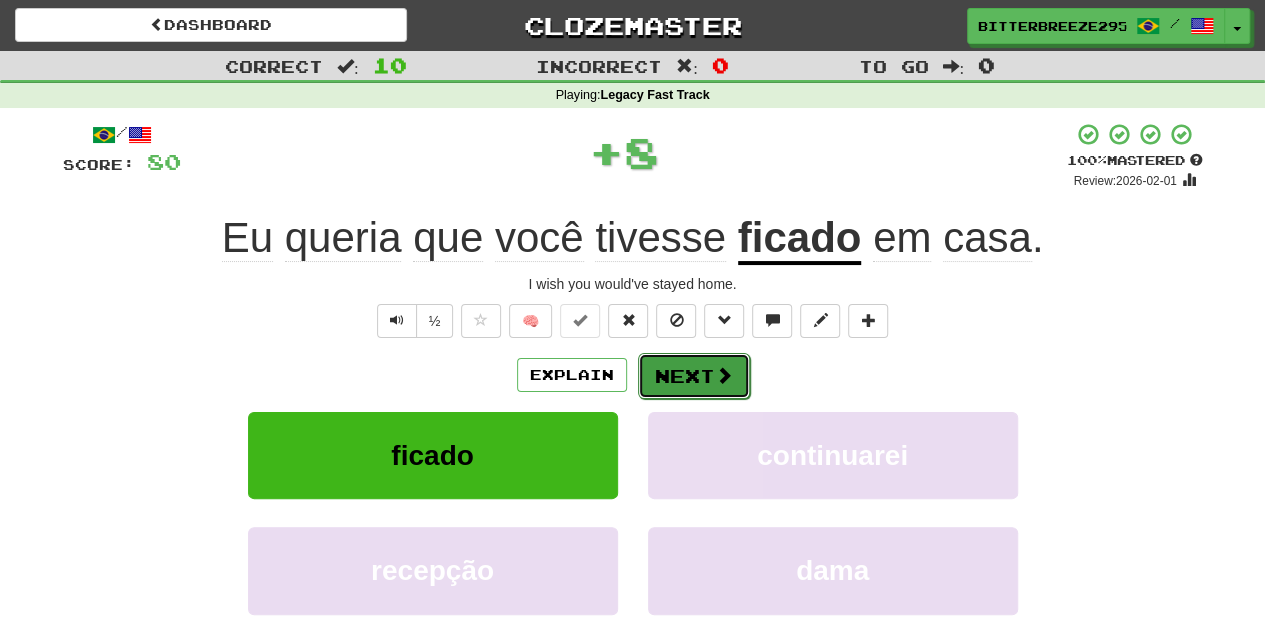 click on "Next" at bounding box center [694, 376] 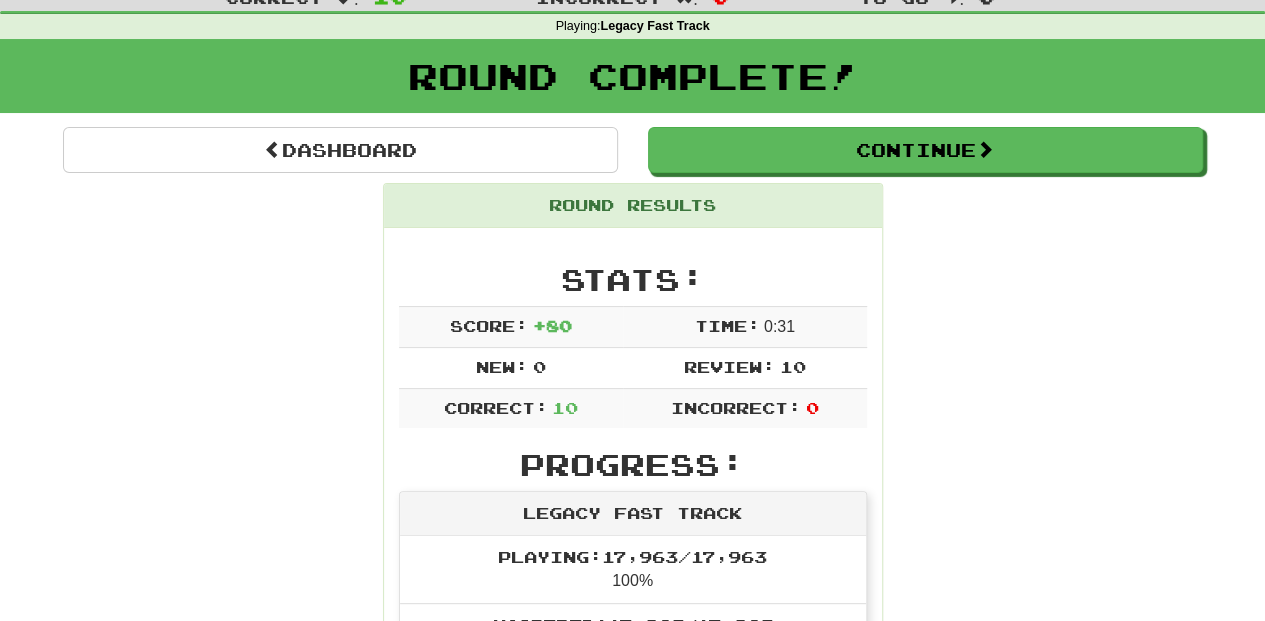 scroll, scrollTop: 0, scrollLeft: 0, axis: both 